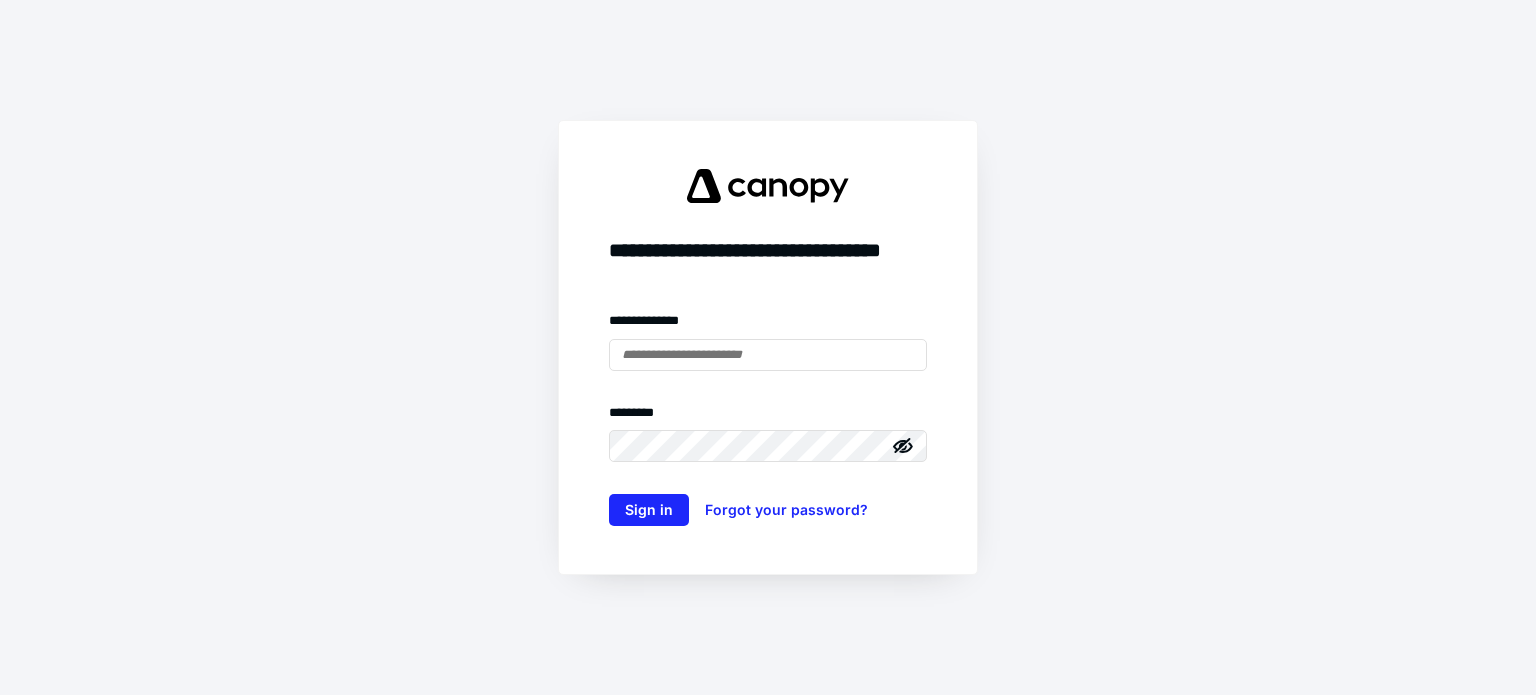 scroll, scrollTop: 0, scrollLeft: 0, axis: both 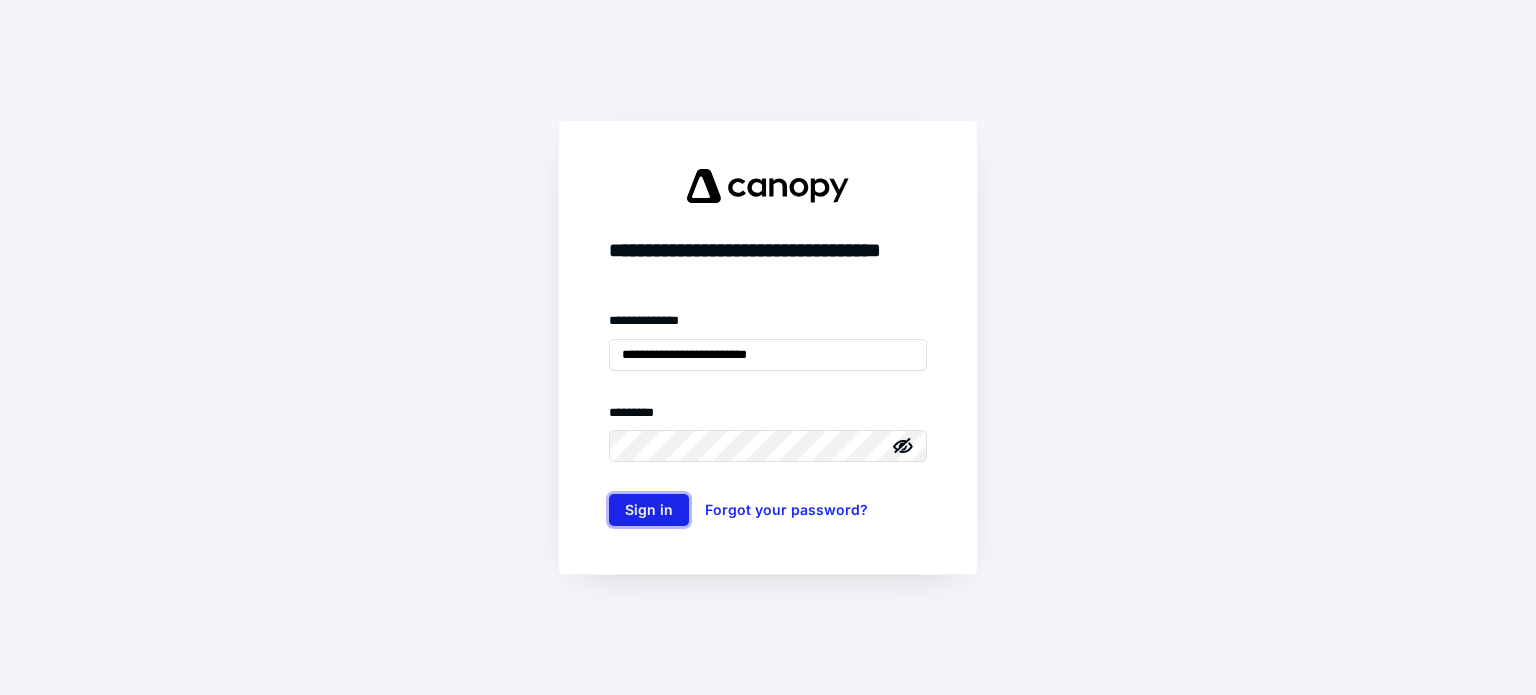 click on "Sign in" at bounding box center (649, 510) 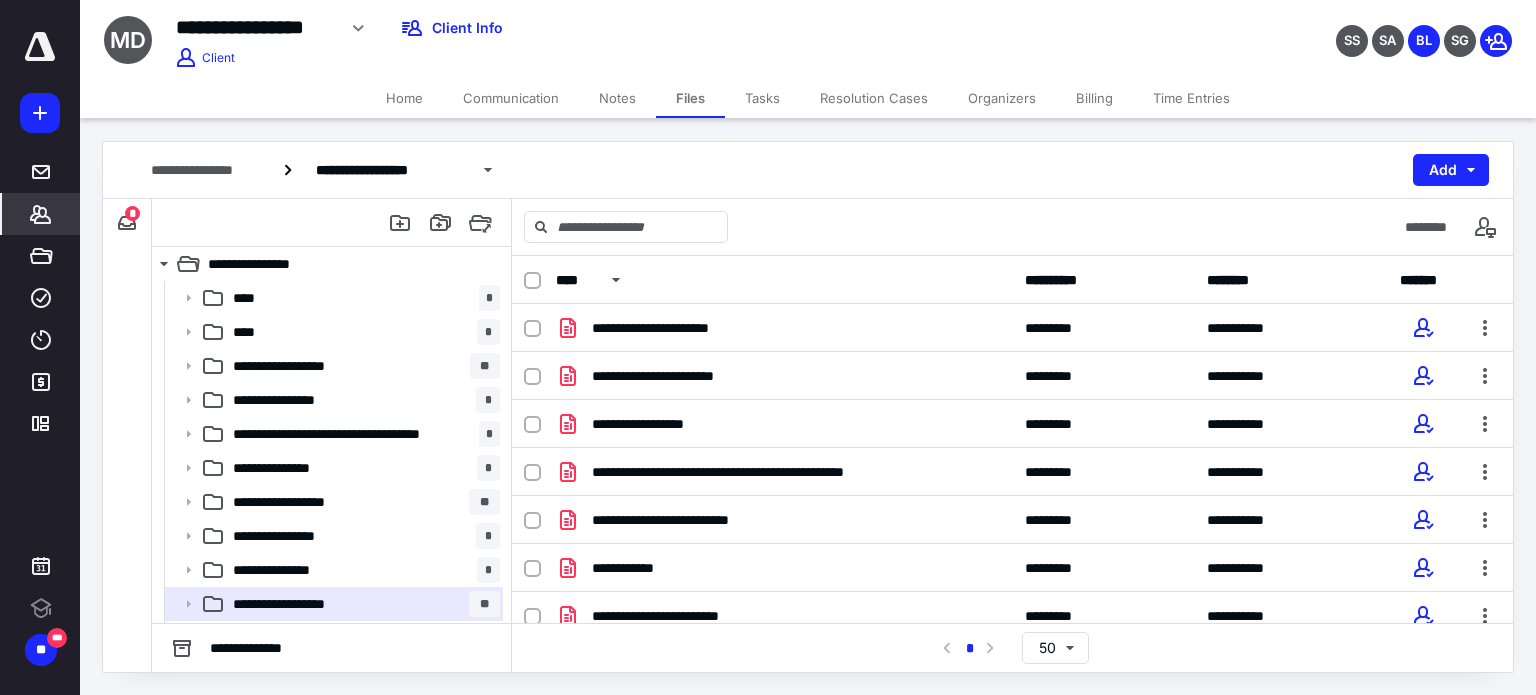 click 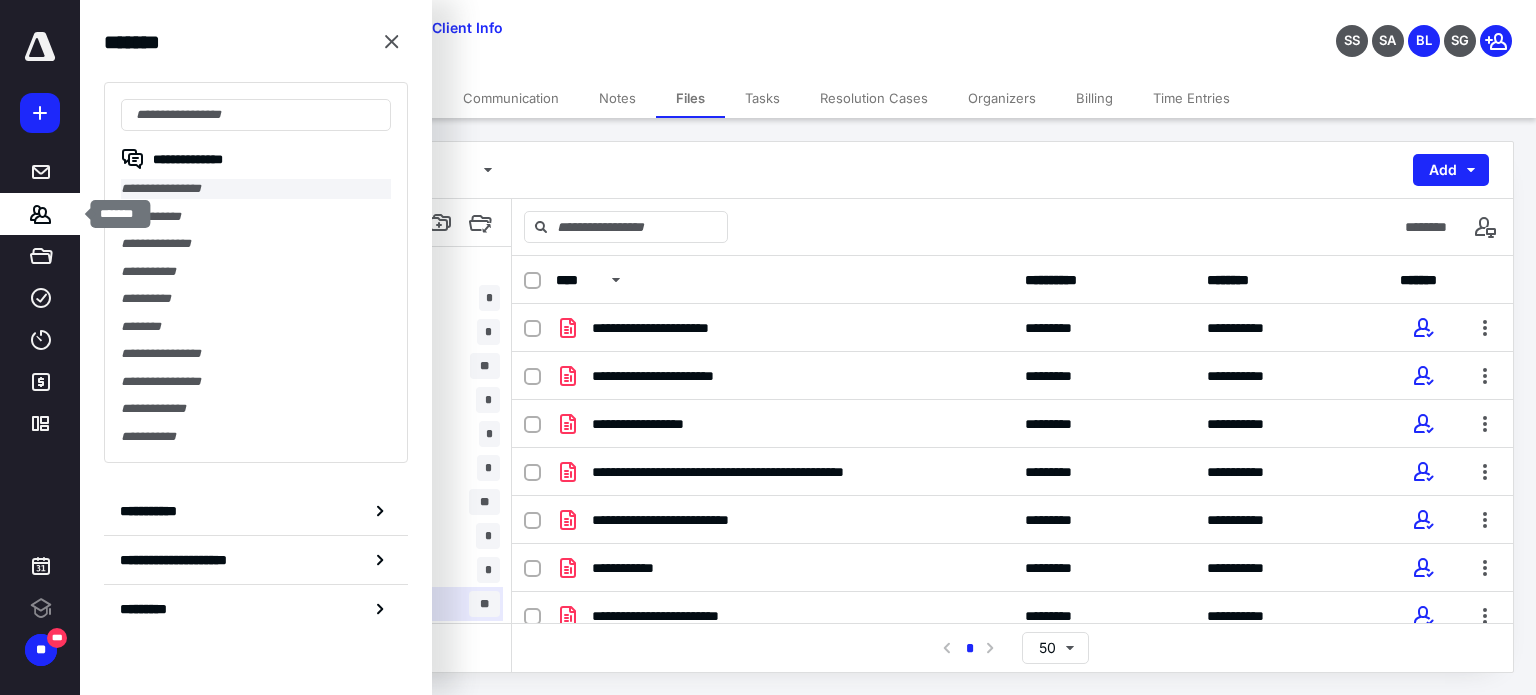 scroll, scrollTop: 0, scrollLeft: 0, axis: both 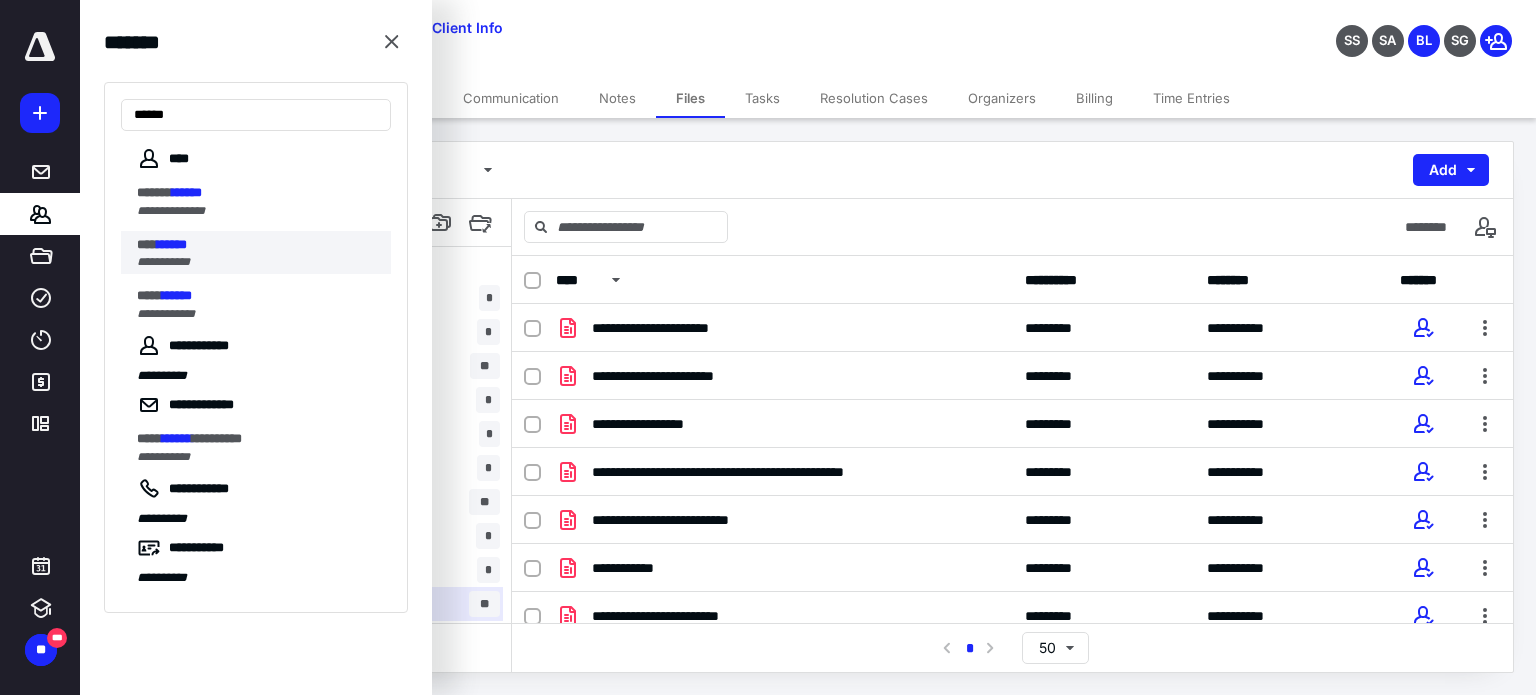 type on "******" 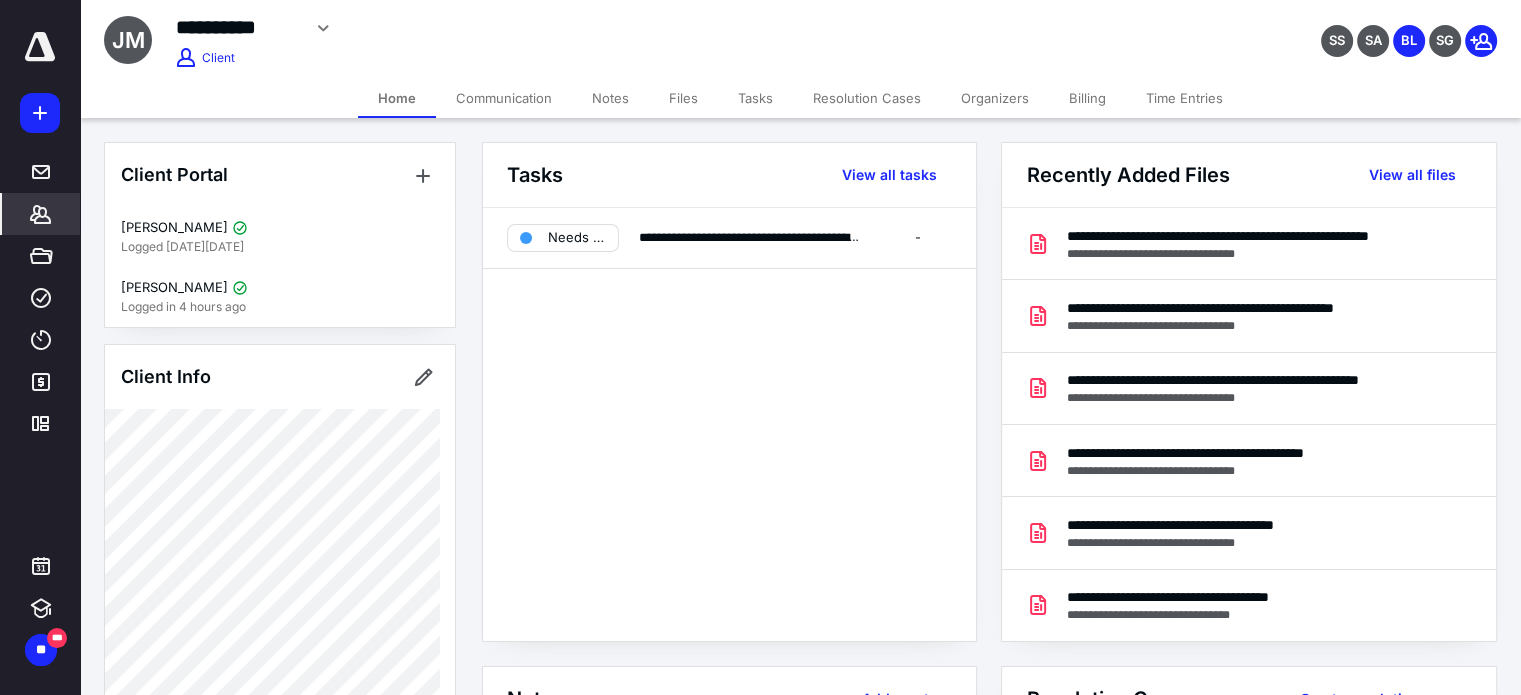 click 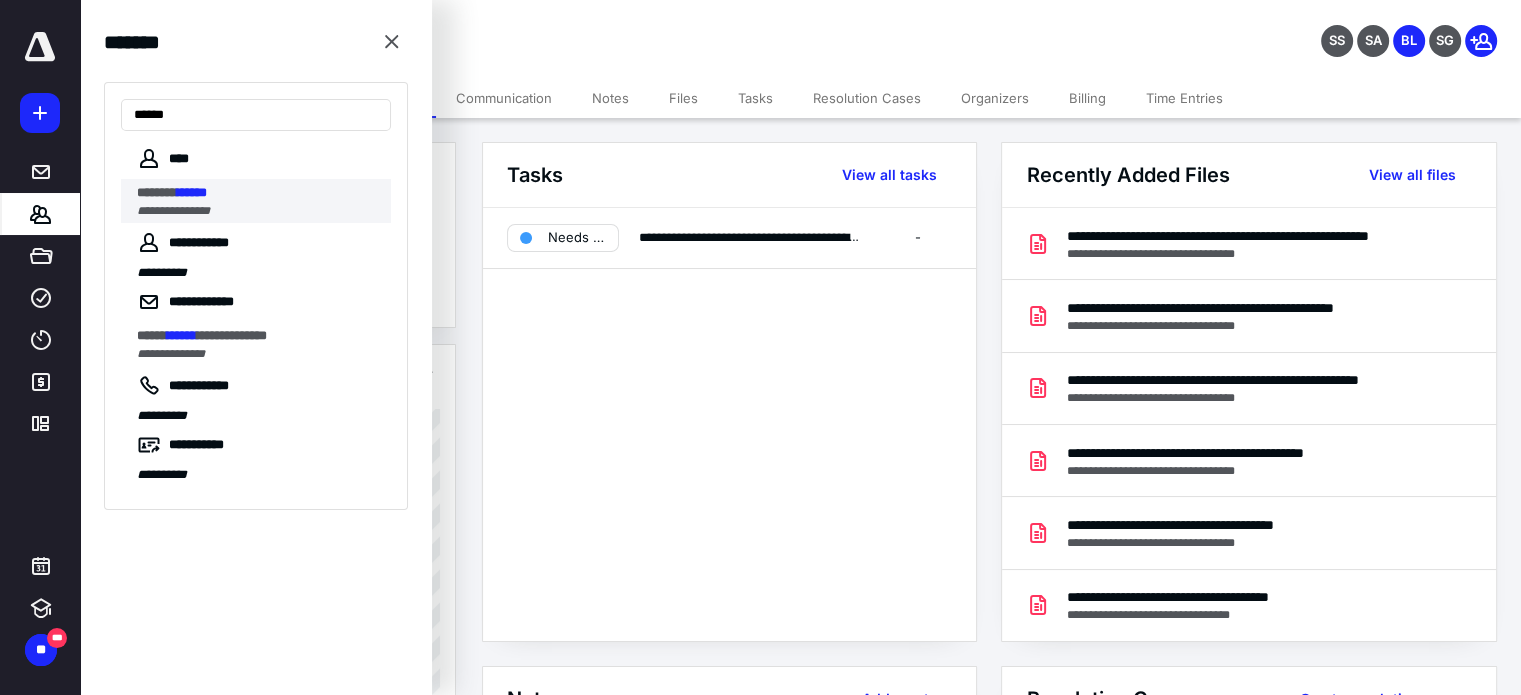 type on "******" 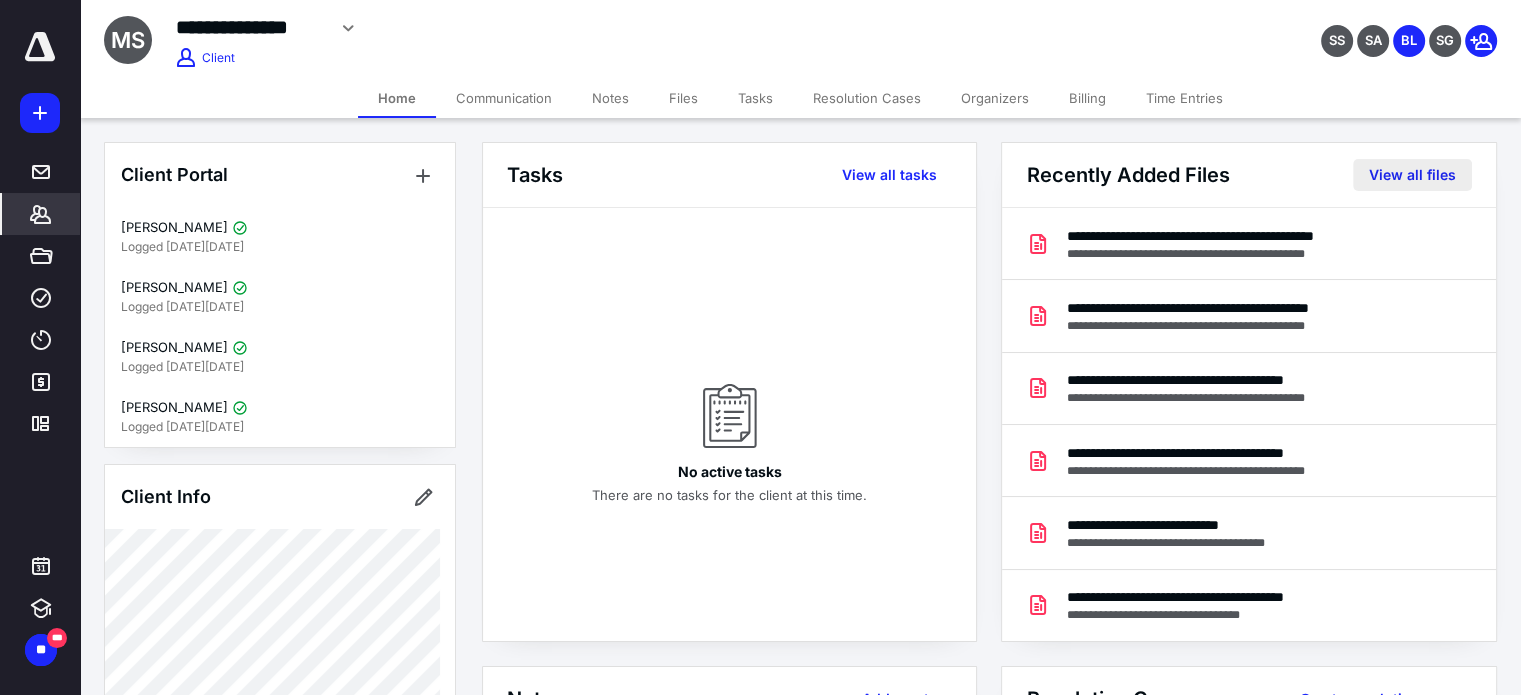 click on "View all files" at bounding box center [1412, 175] 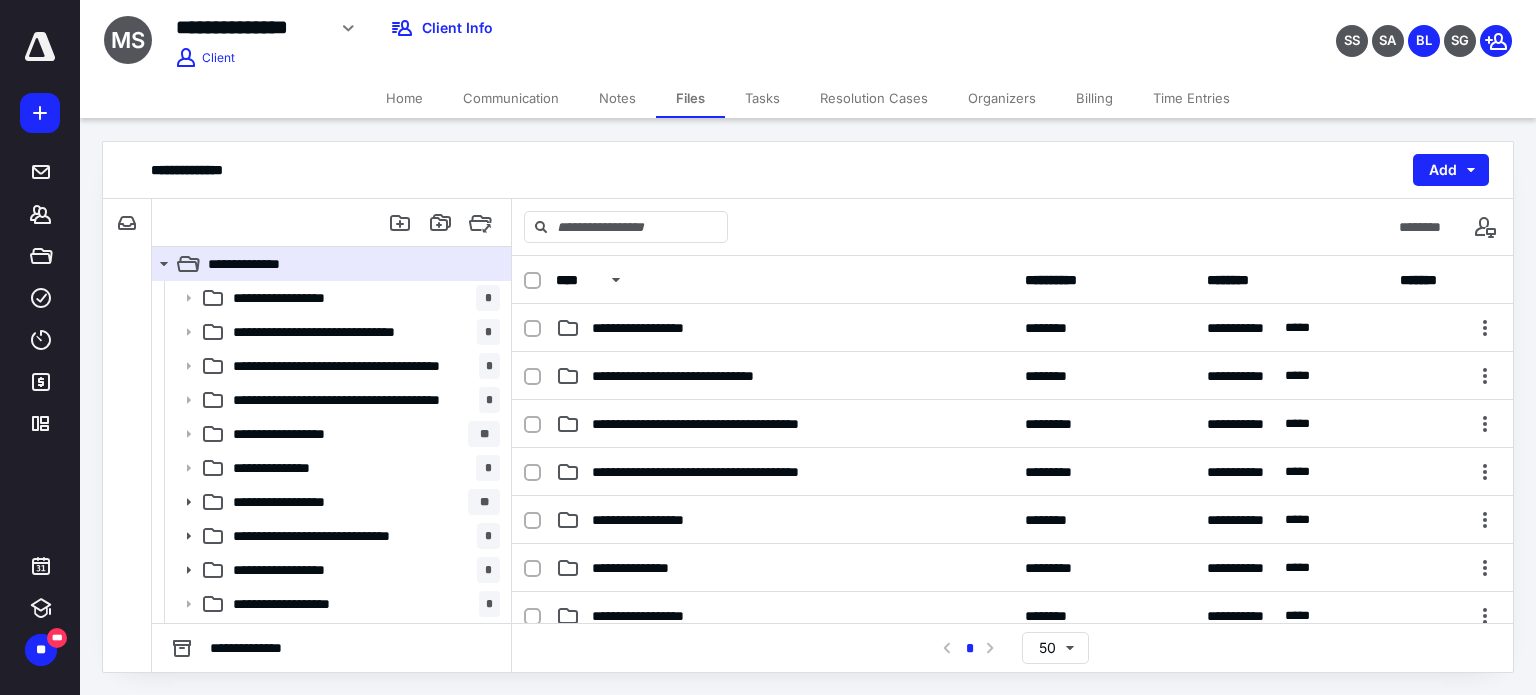 scroll, scrollTop: 64, scrollLeft: 0, axis: vertical 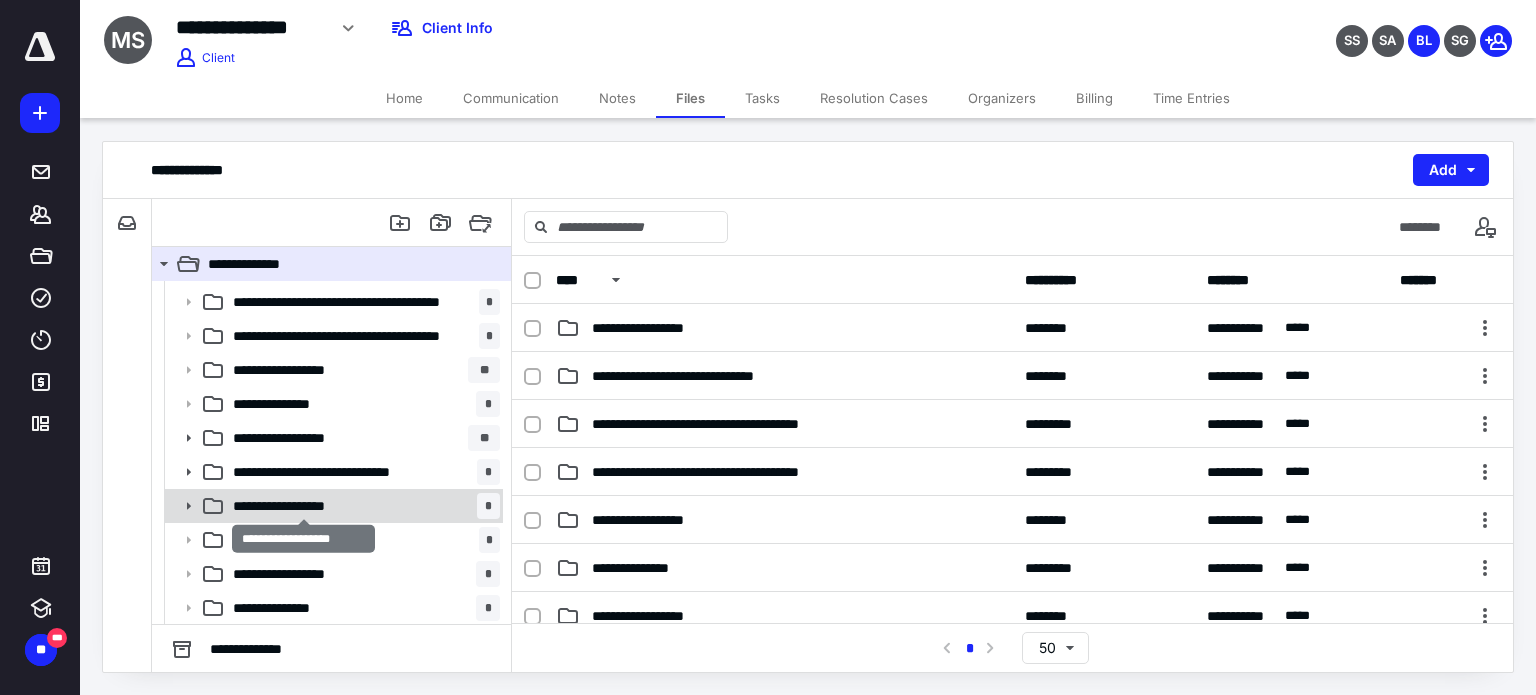 click on "**********" at bounding box center (303, 506) 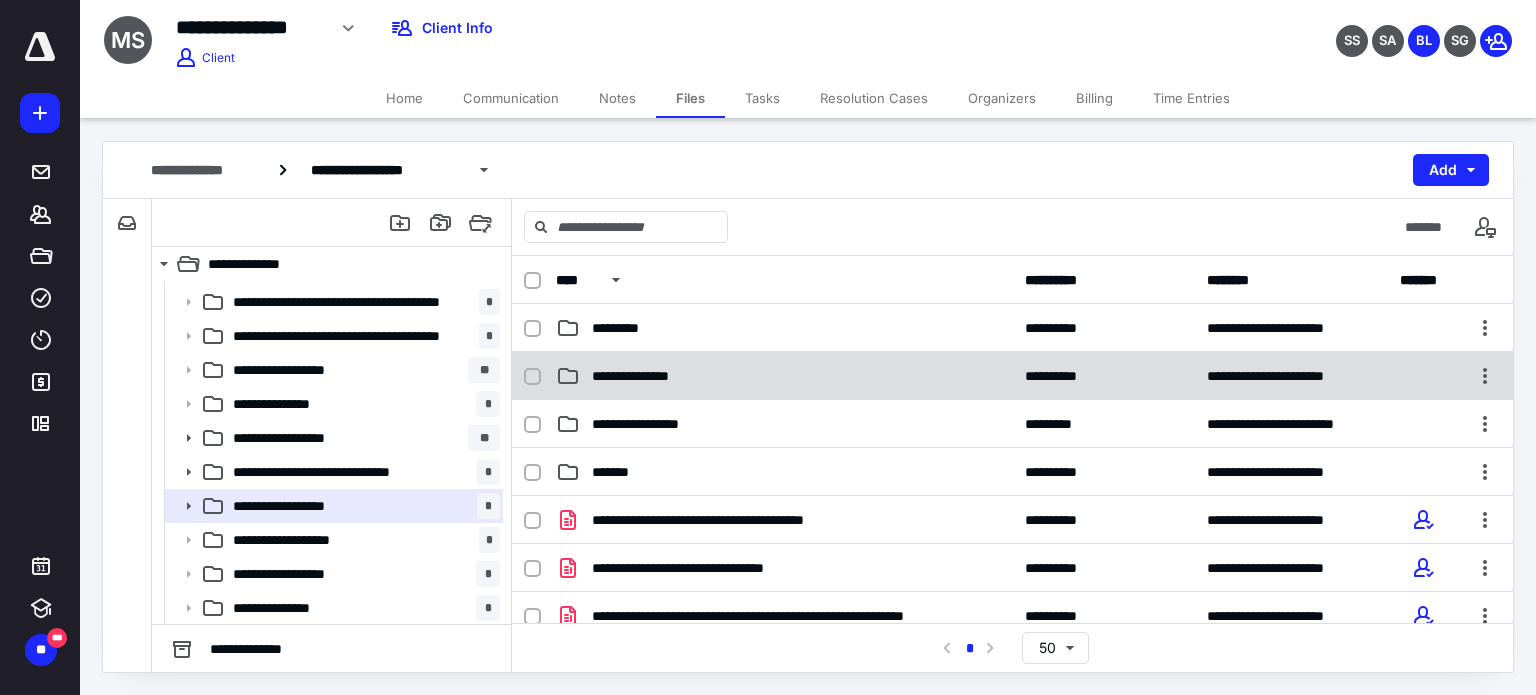 click on "**********" at bounding box center (784, 376) 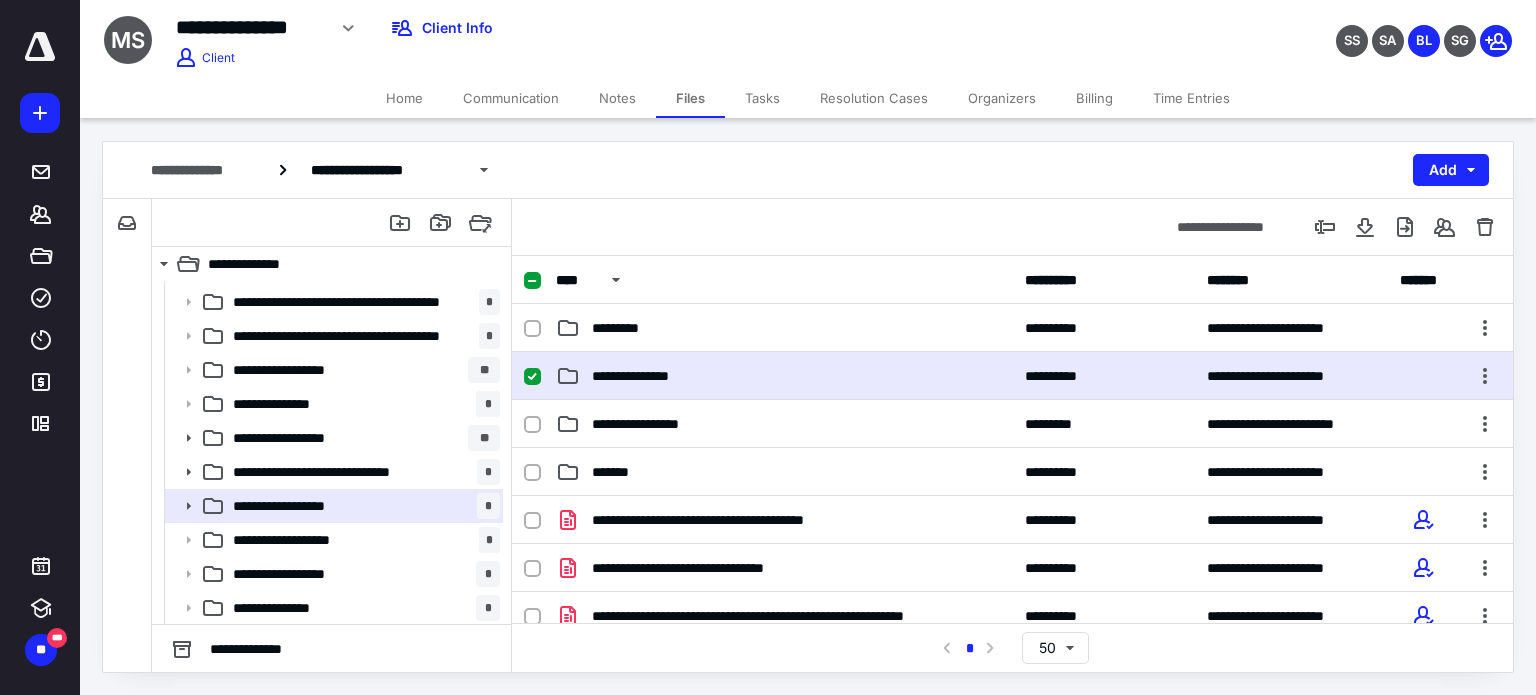 click on "**********" at bounding box center (784, 376) 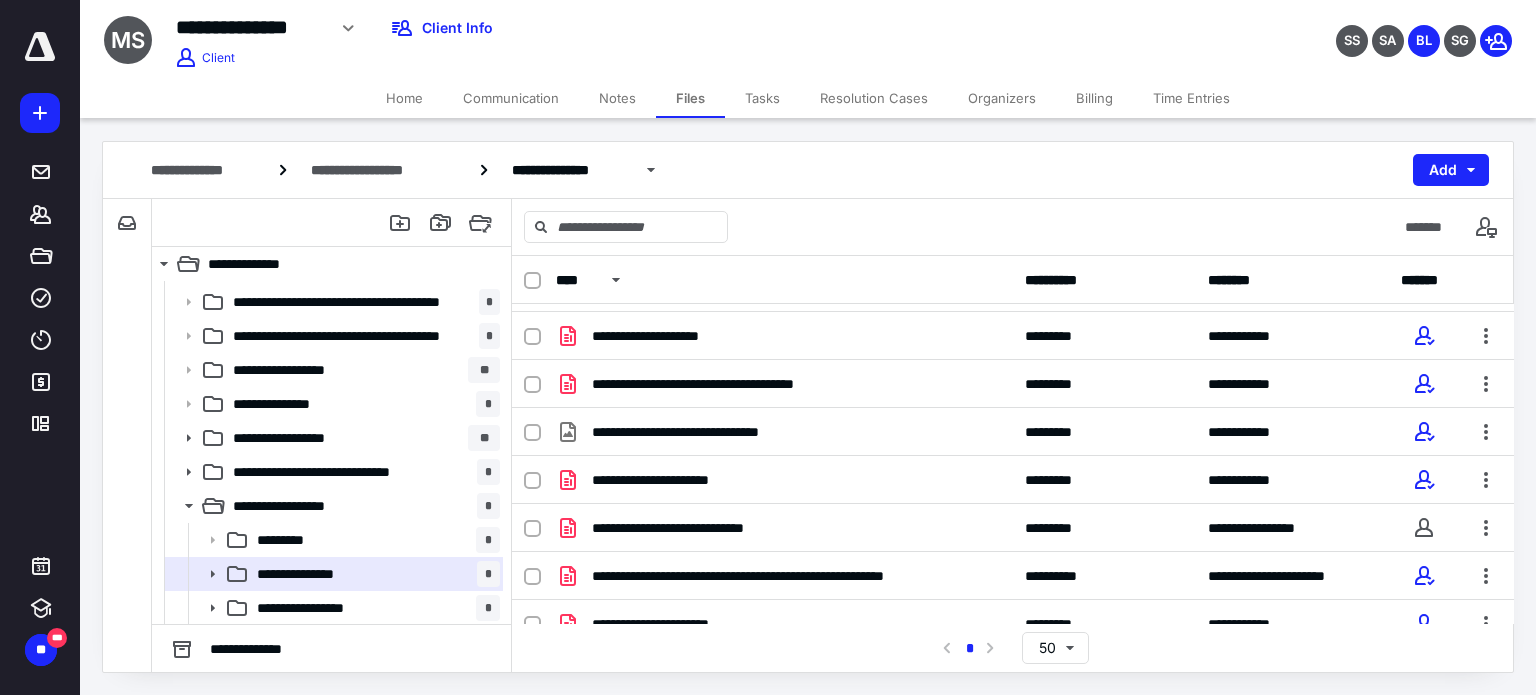 scroll, scrollTop: 62, scrollLeft: 0, axis: vertical 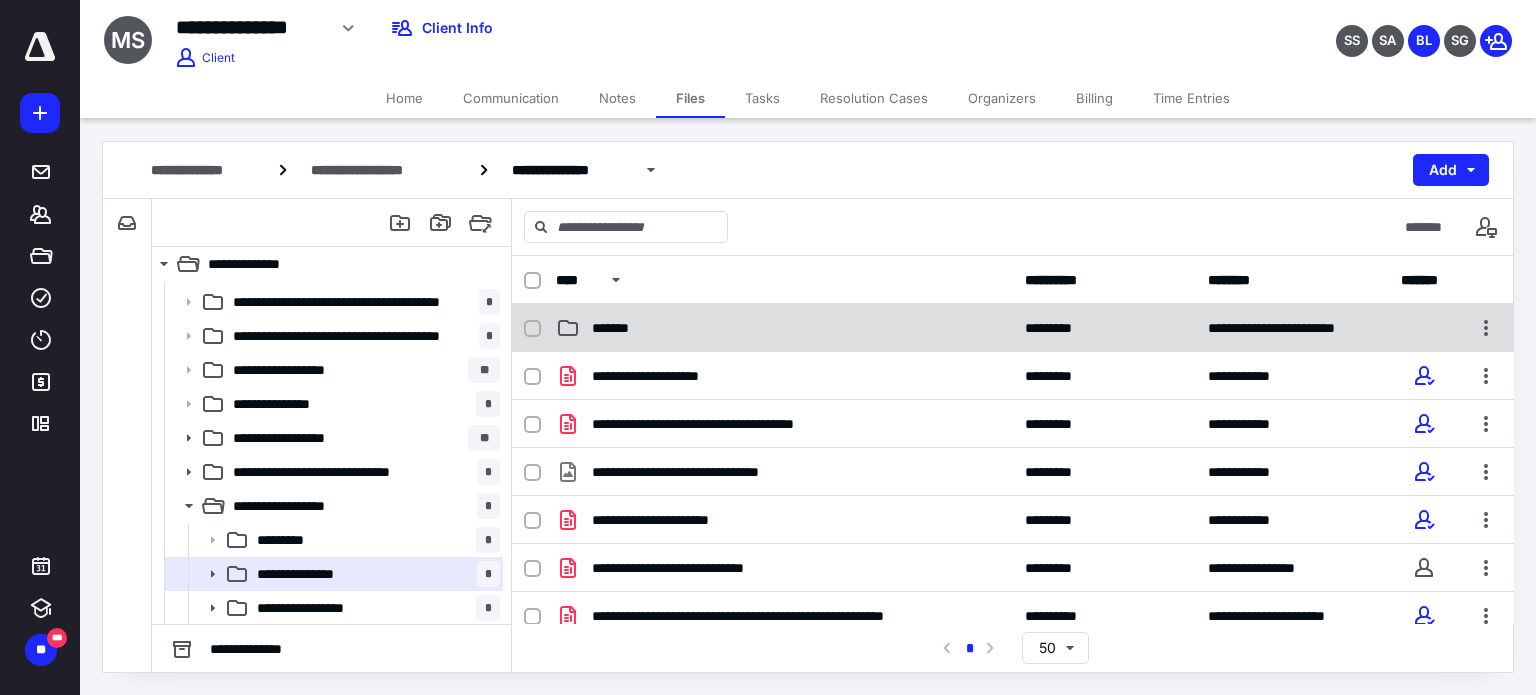 click on "*******" at bounding box center (616, 328) 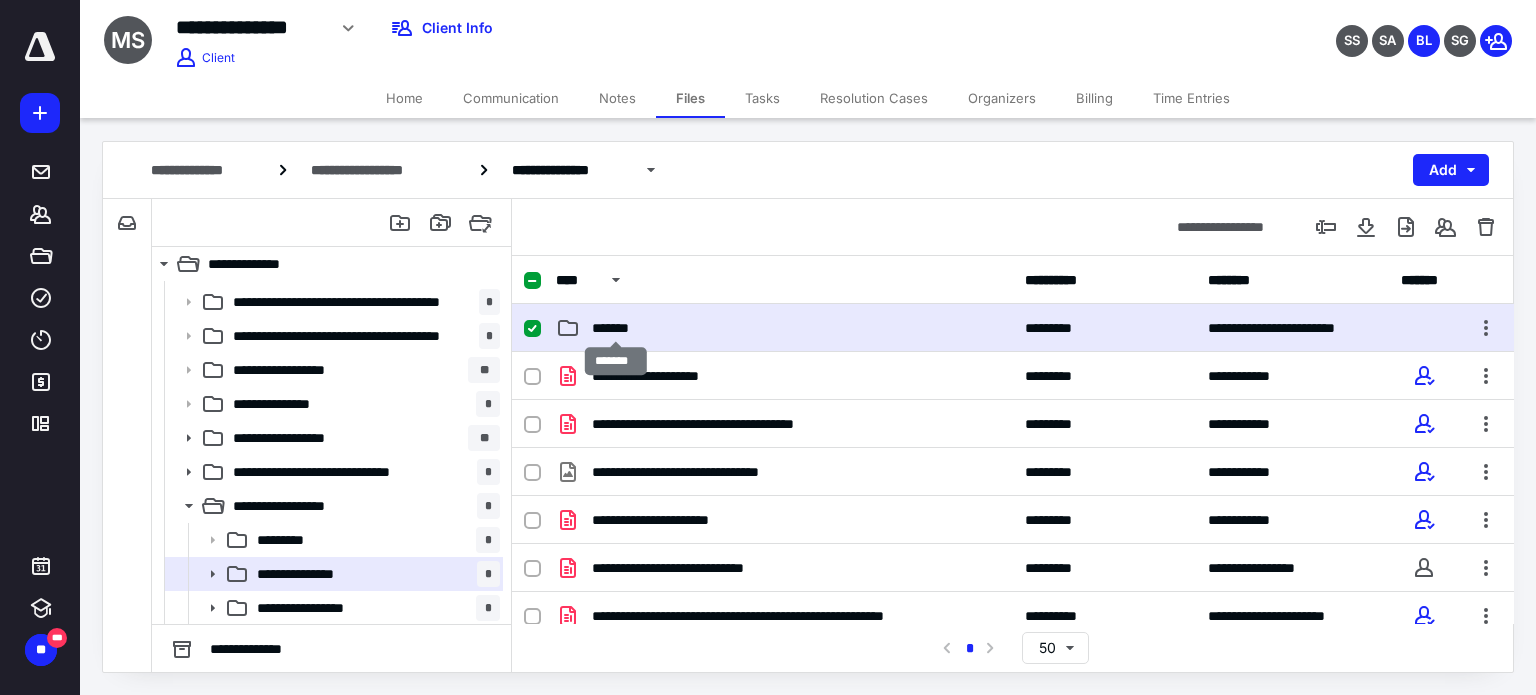 click on "*******" at bounding box center (616, 328) 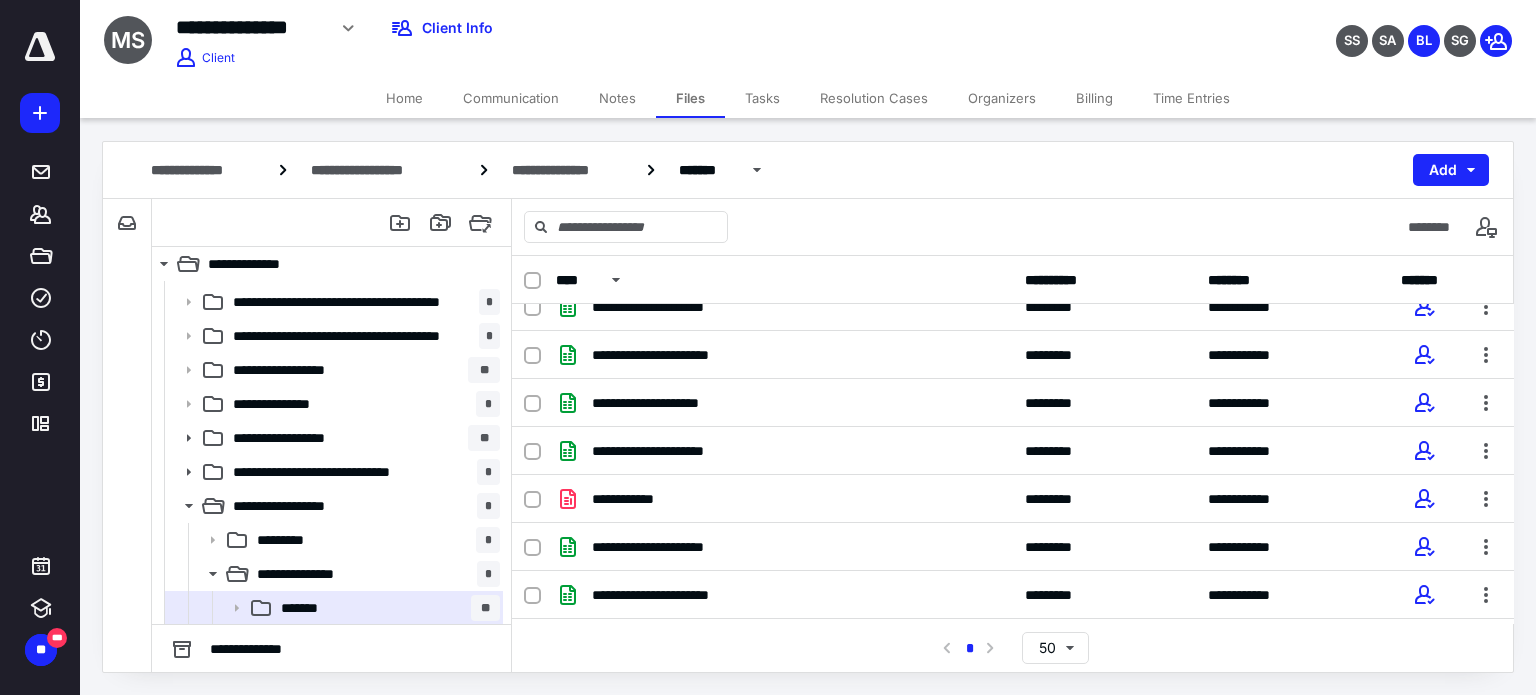 scroll, scrollTop: 24, scrollLeft: 0, axis: vertical 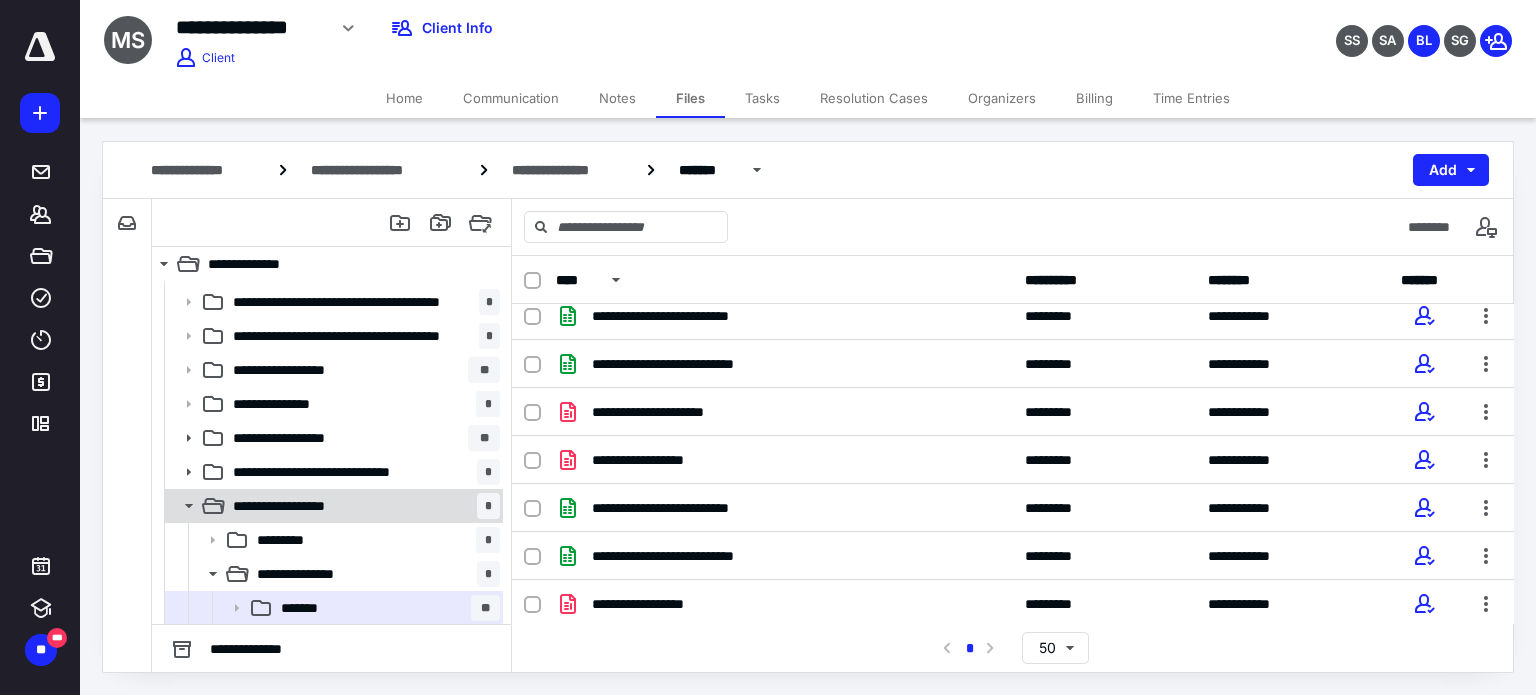 click on "**********" at bounding box center (362, 506) 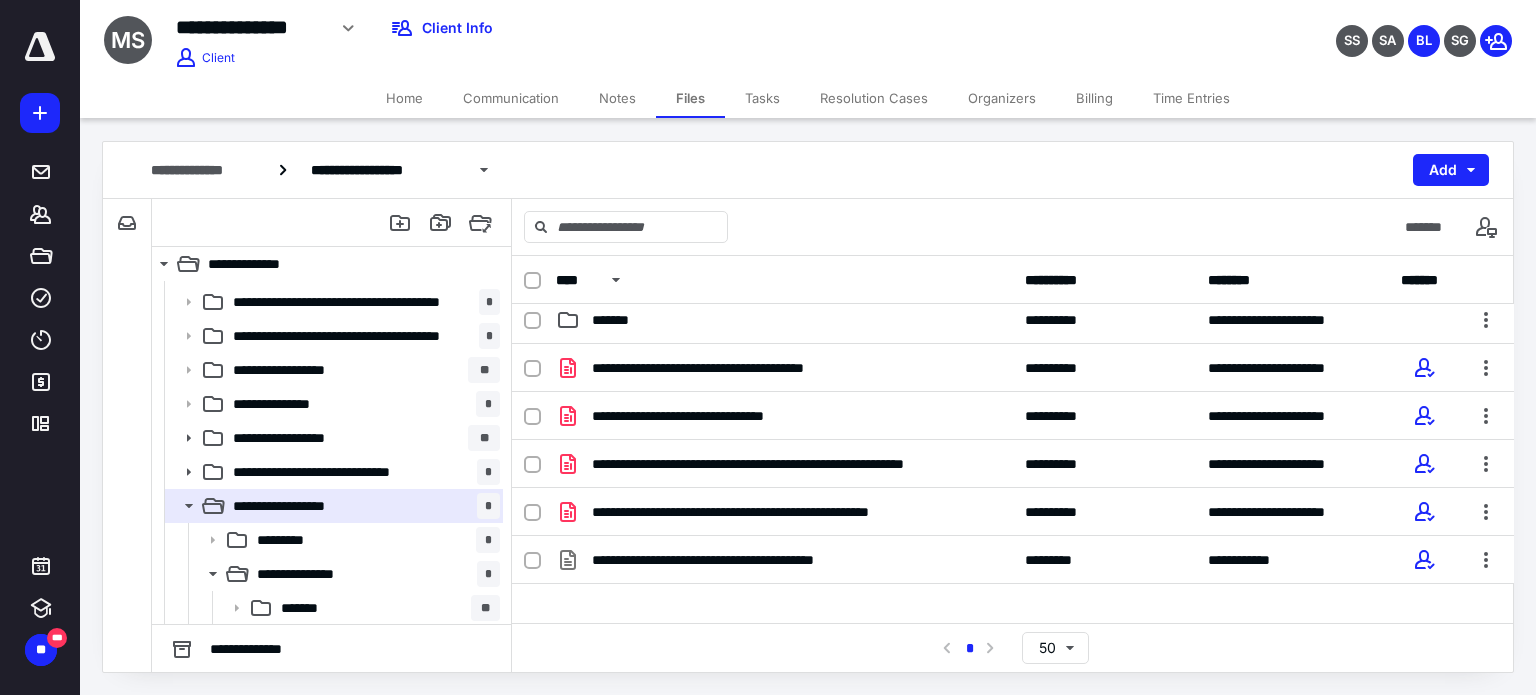 scroll, scrollTop: 171, scrollLeft: 0, axis: vertical 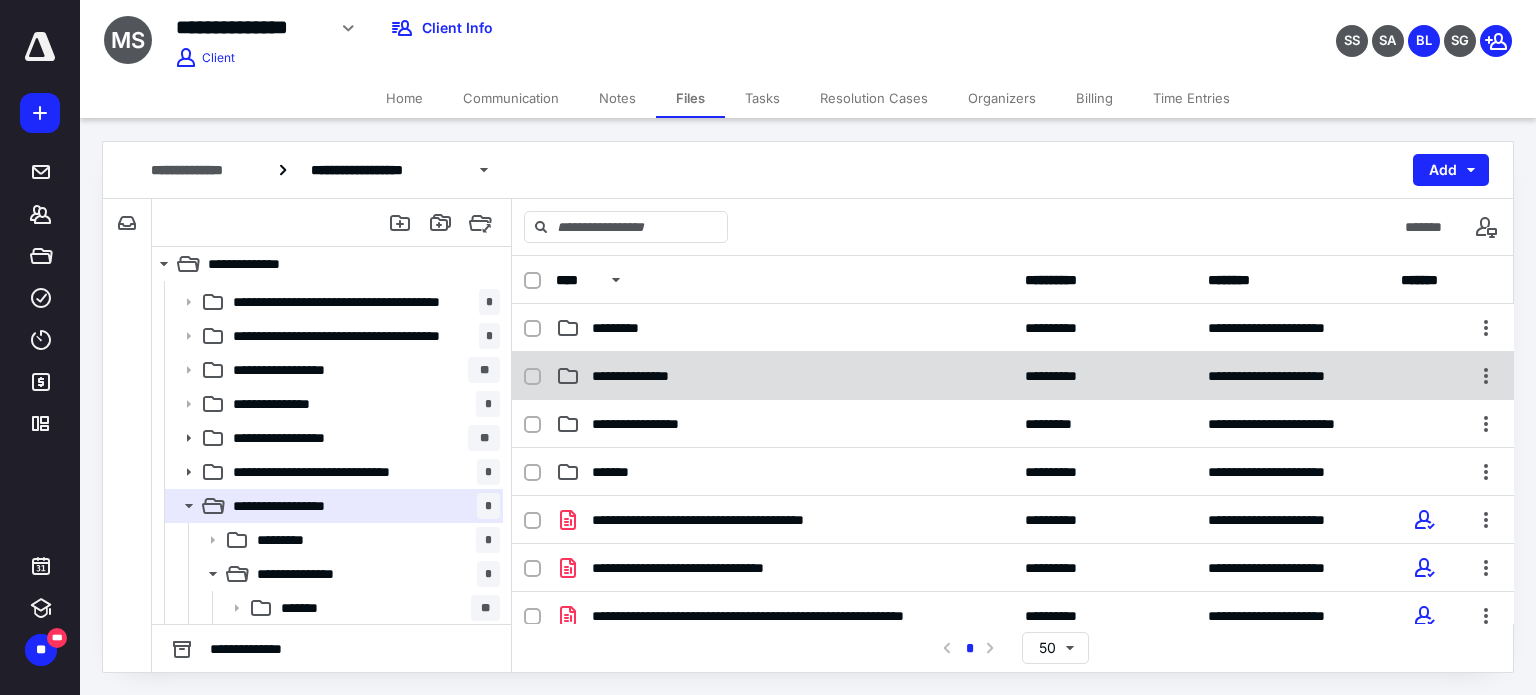 click on "**********" at bounding box center [784, 376] 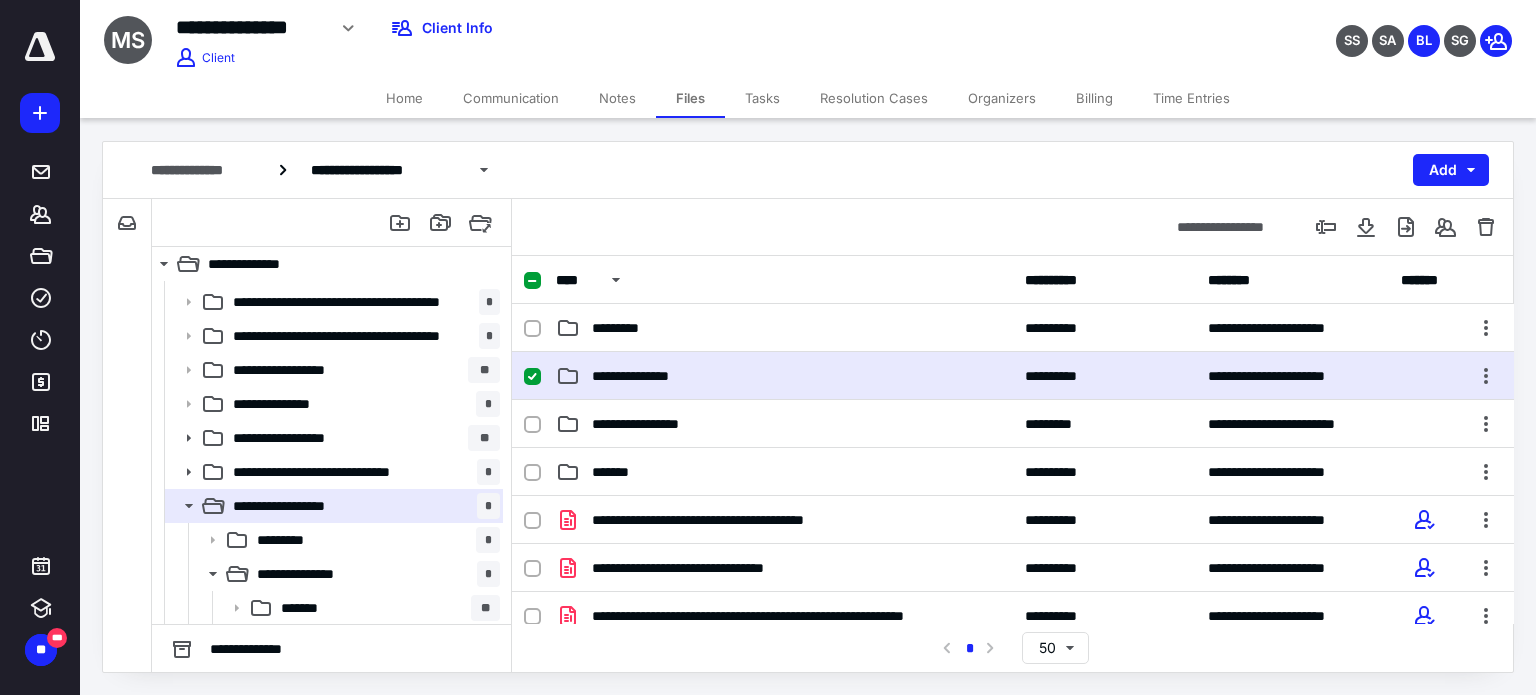 click on "**********" at bounding box center (784, 376) 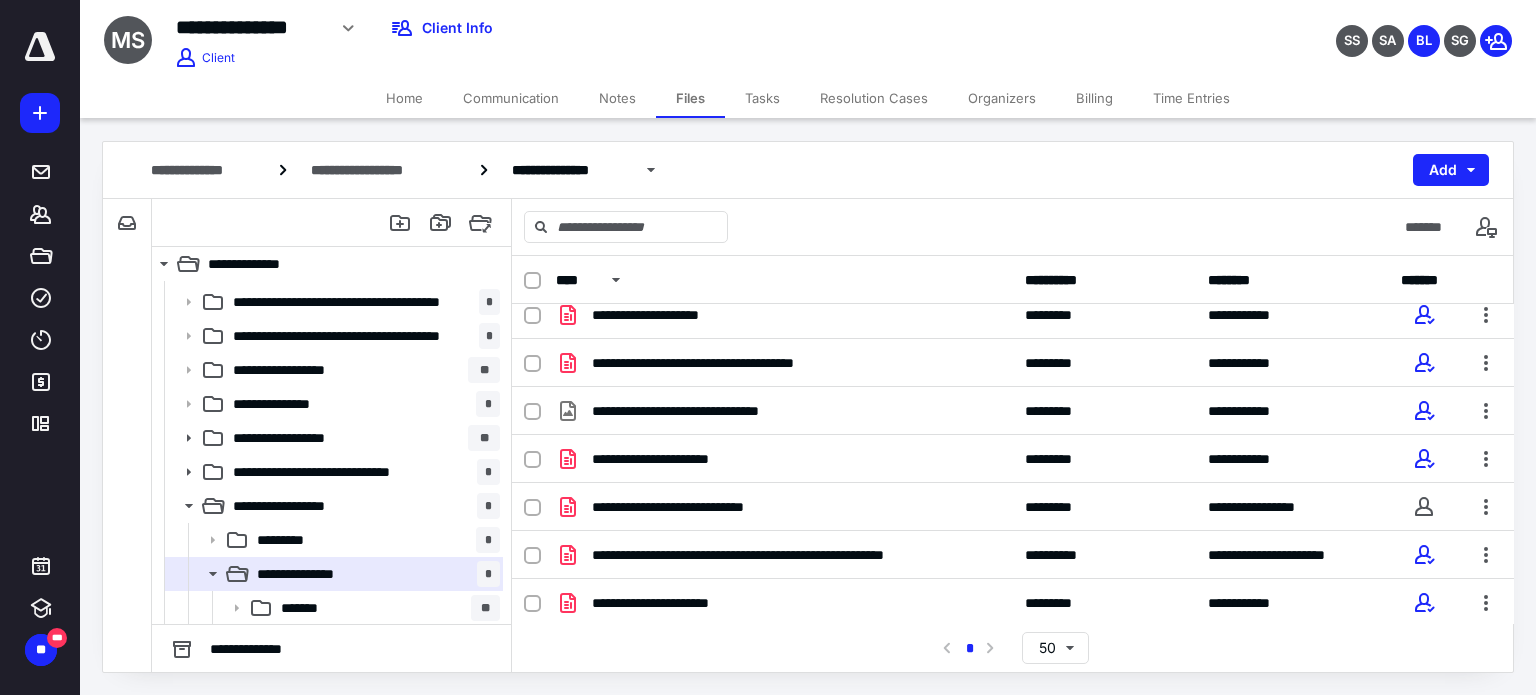 scroll, scrollTop: 62, scrollLeft: 0, axis: vertical 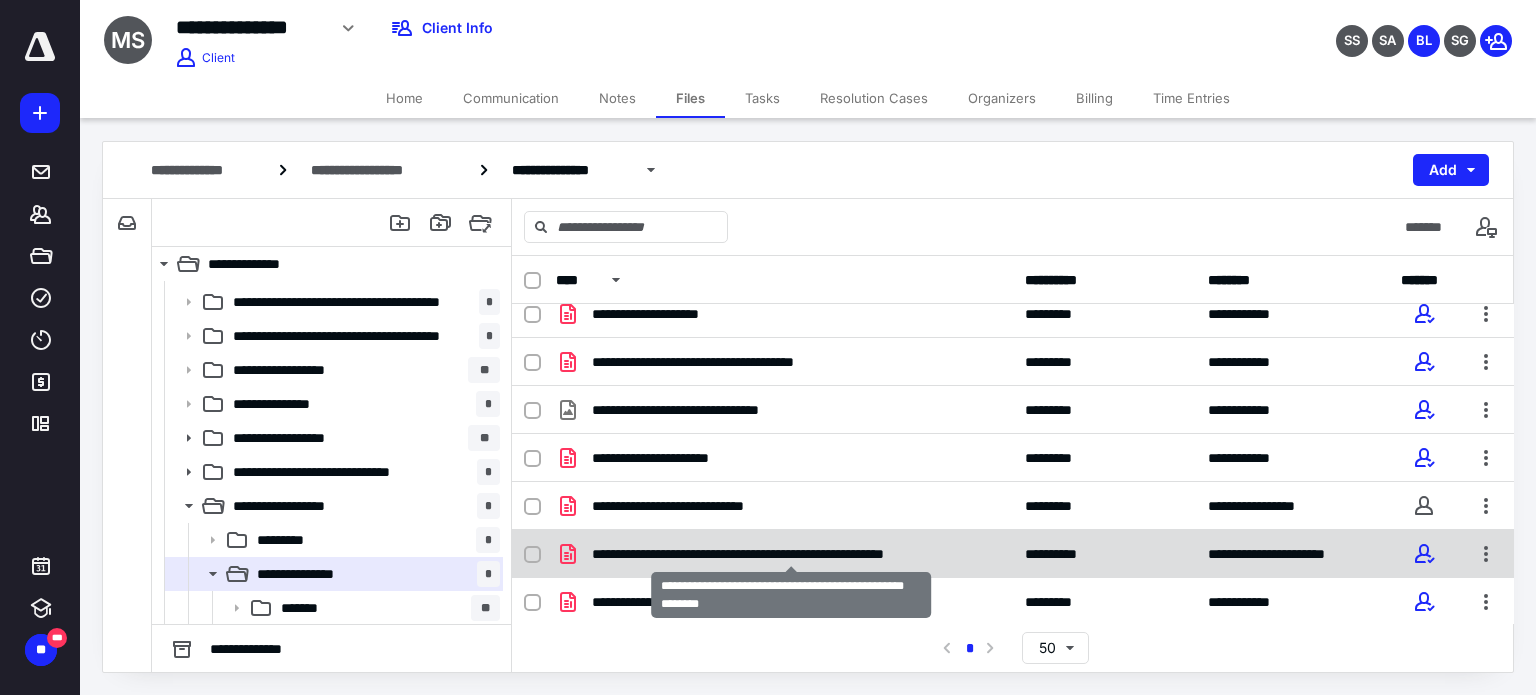 click on "**********" at bounding box center (791, 554) 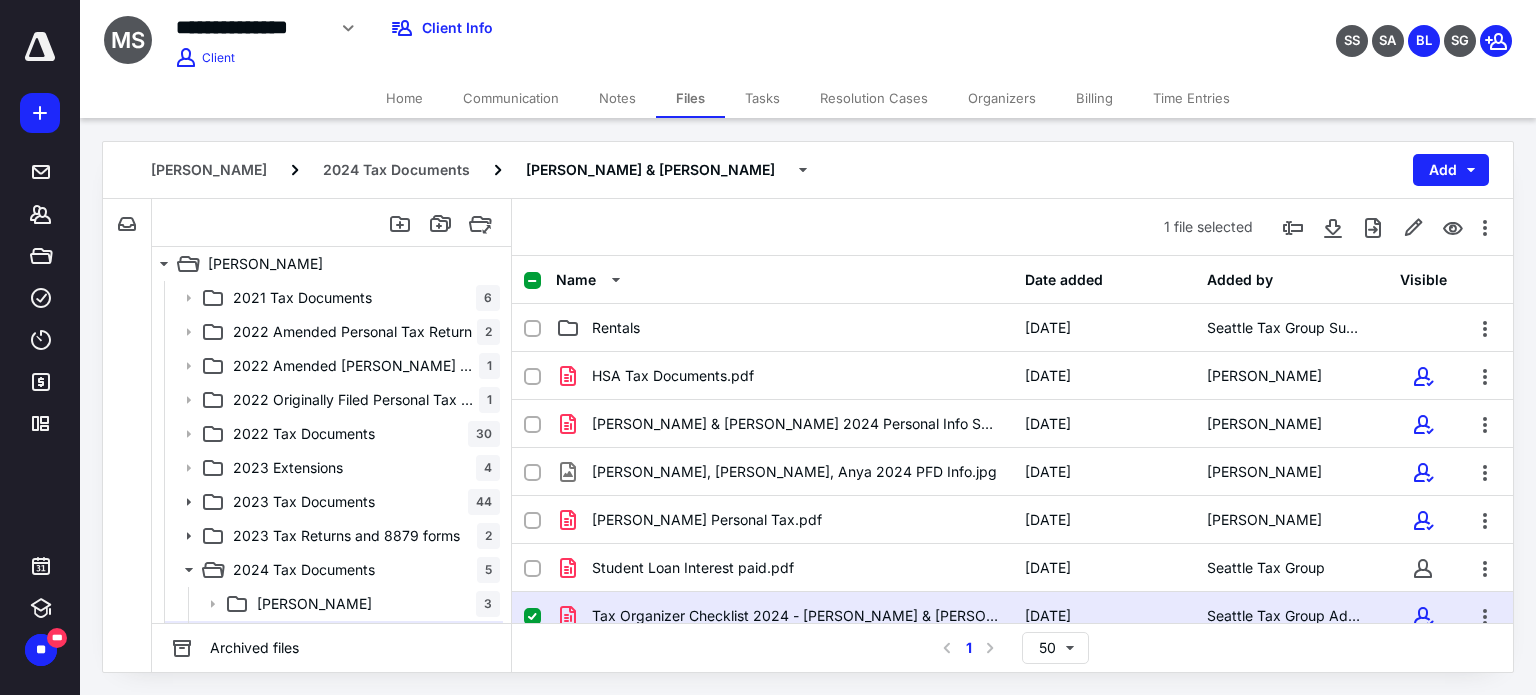 scroll, scrollTop: 64, scrollLeft: 0, axis: vertical 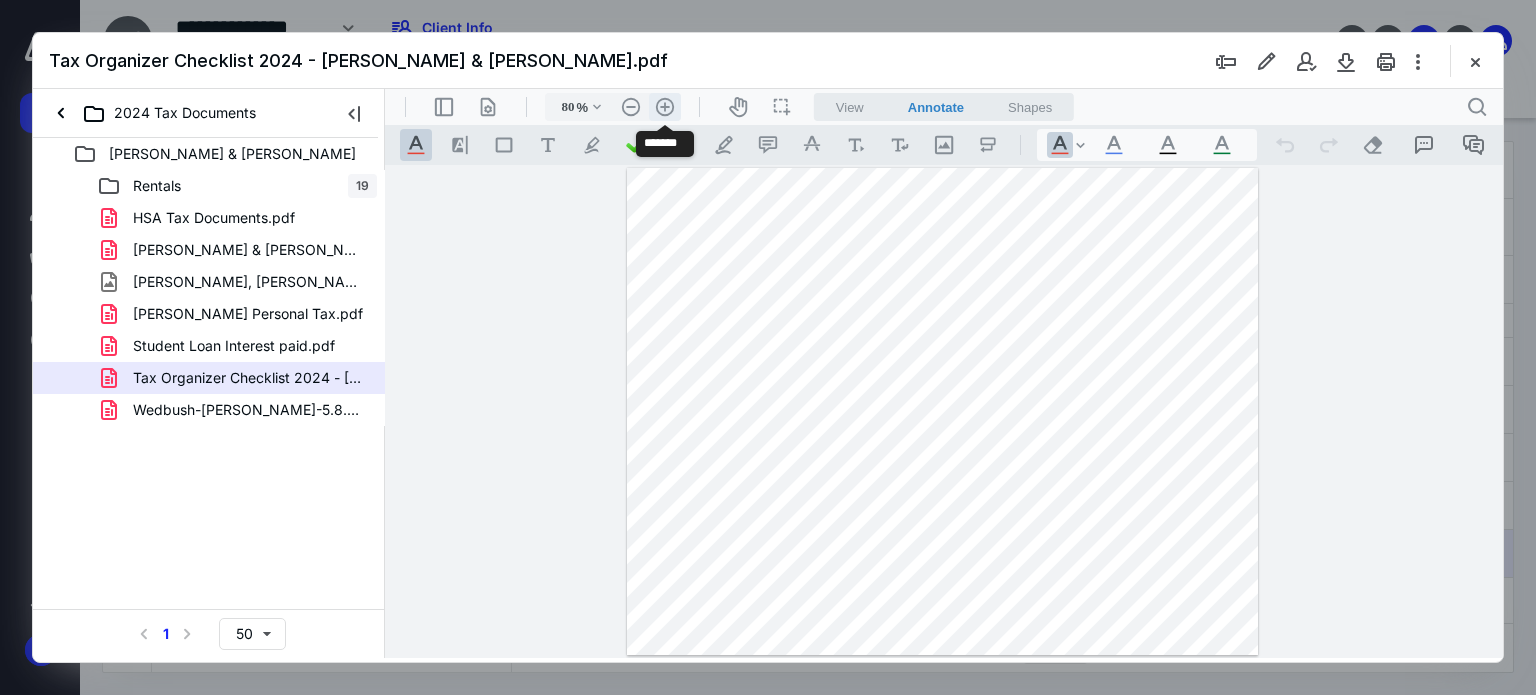 click on ".cls-1{fill:#abb0c4;} icon - header - zoom - in - line" at bounding box center [665, 107] 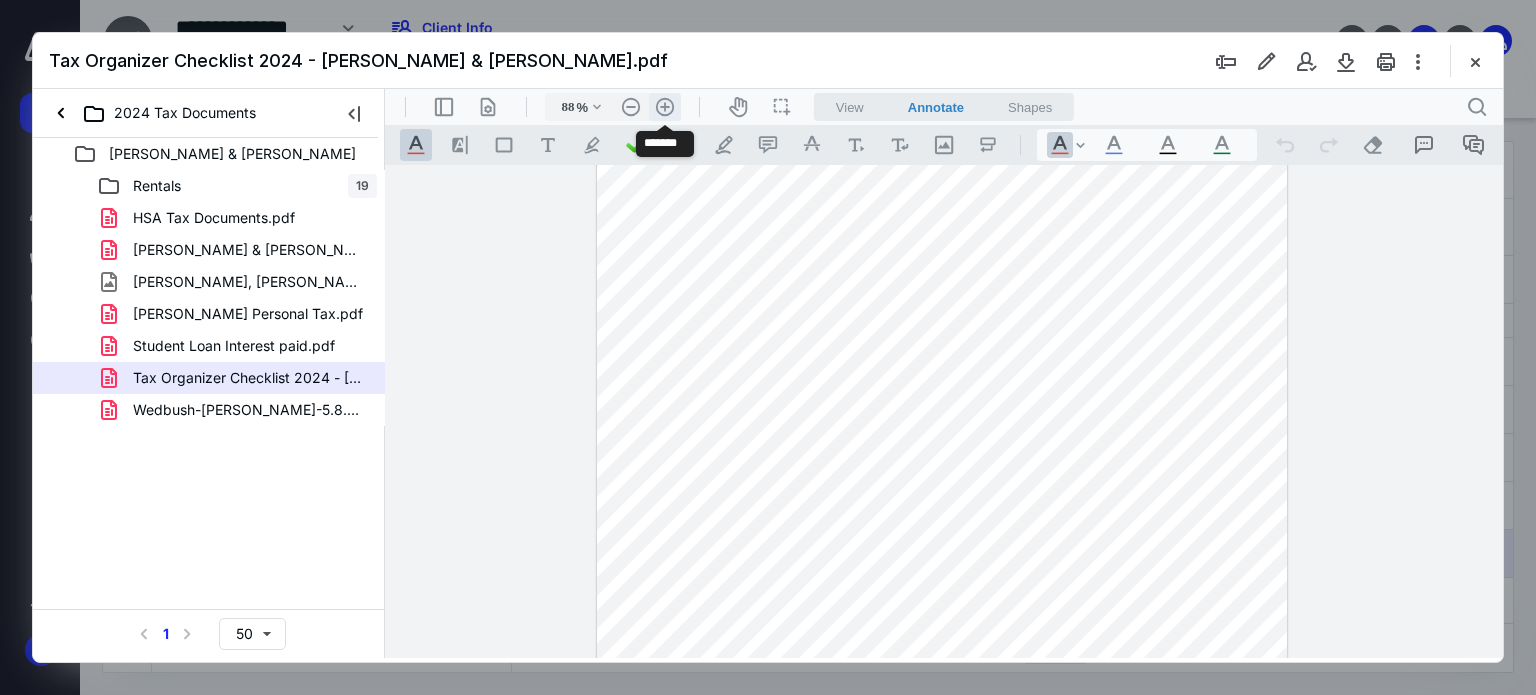 click on ".cls-1{fill:#abb0c4;} icon - header - zoom - in - line" at bounding box center [665, 107] 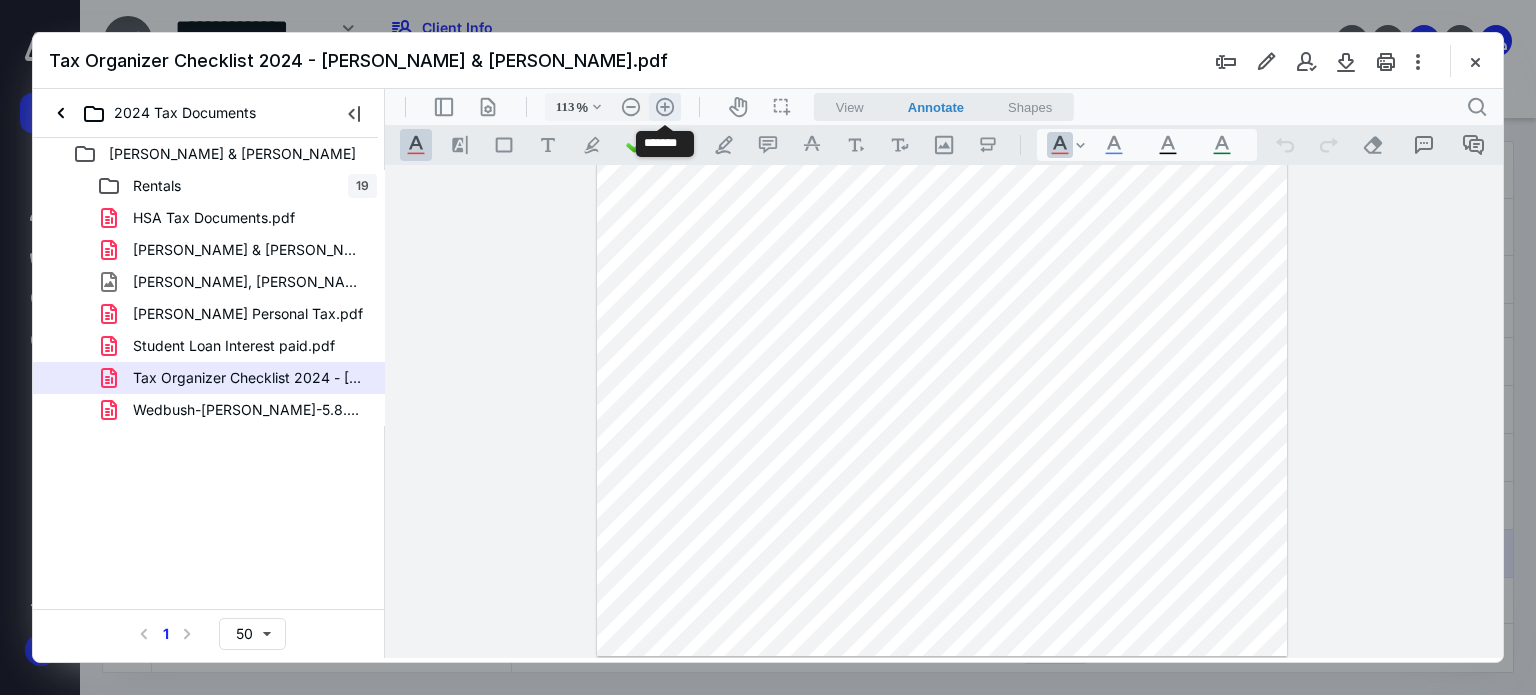 click on ".cls-1{fill:#abb0c4;} icon - header - zoom - in - line" at bounding box center (665, 107) 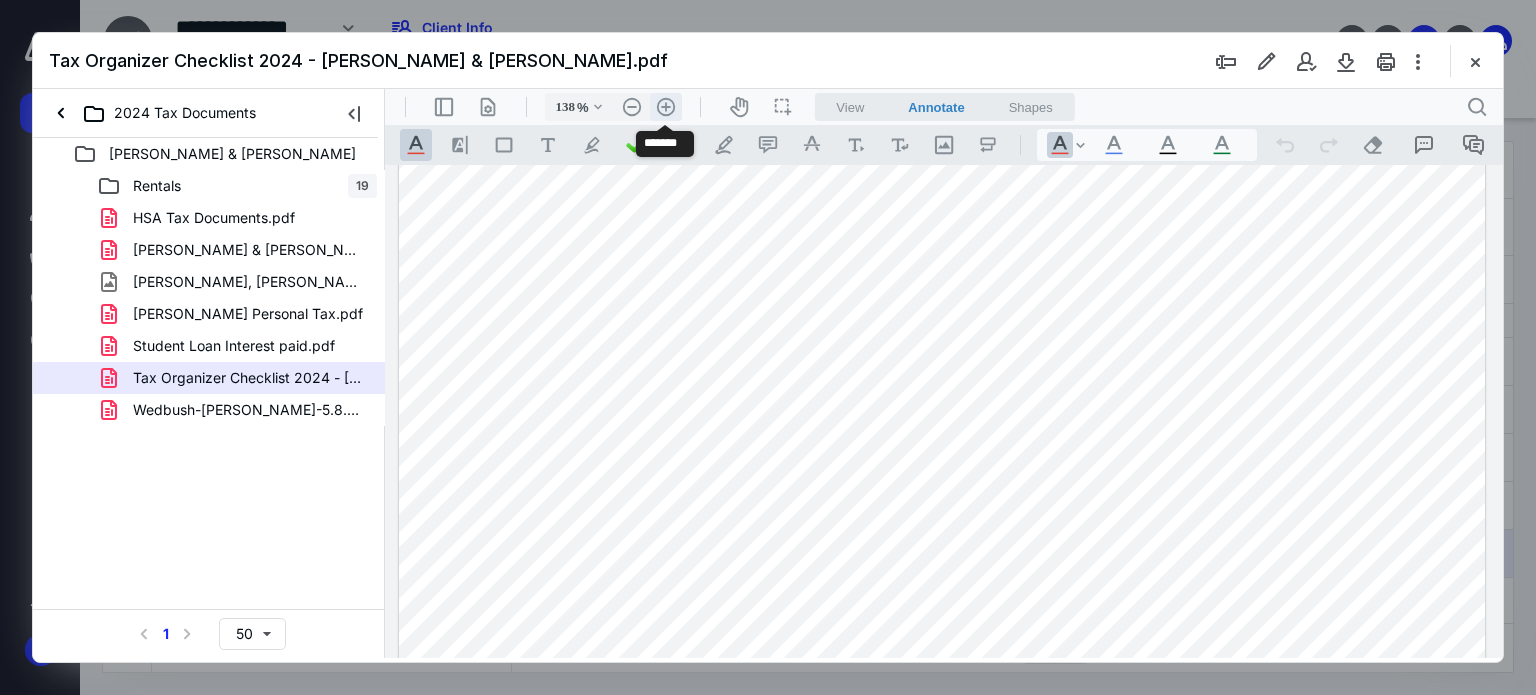 scroll, scrollTop: 151, scrollLeft: 0, axis: vertical 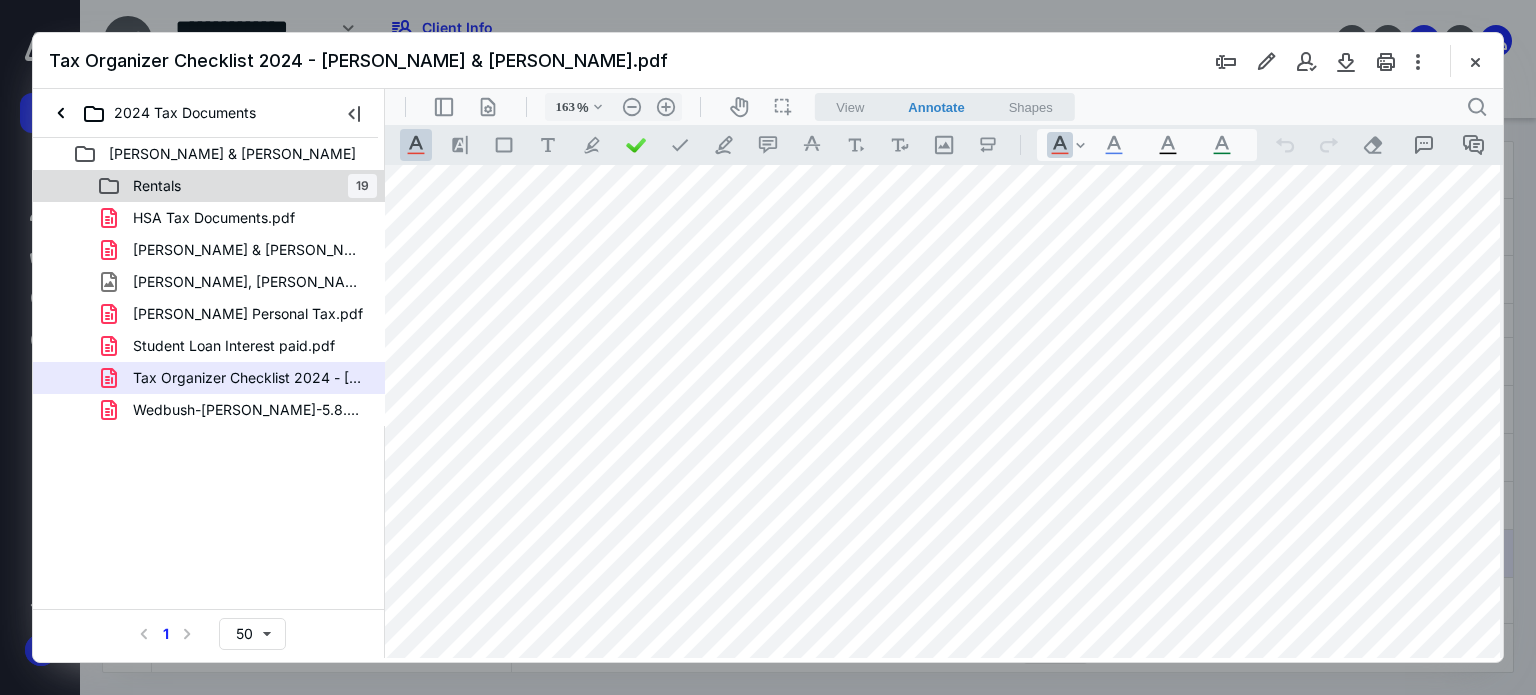 click on "Rentals" at bounding box center (157, 186) 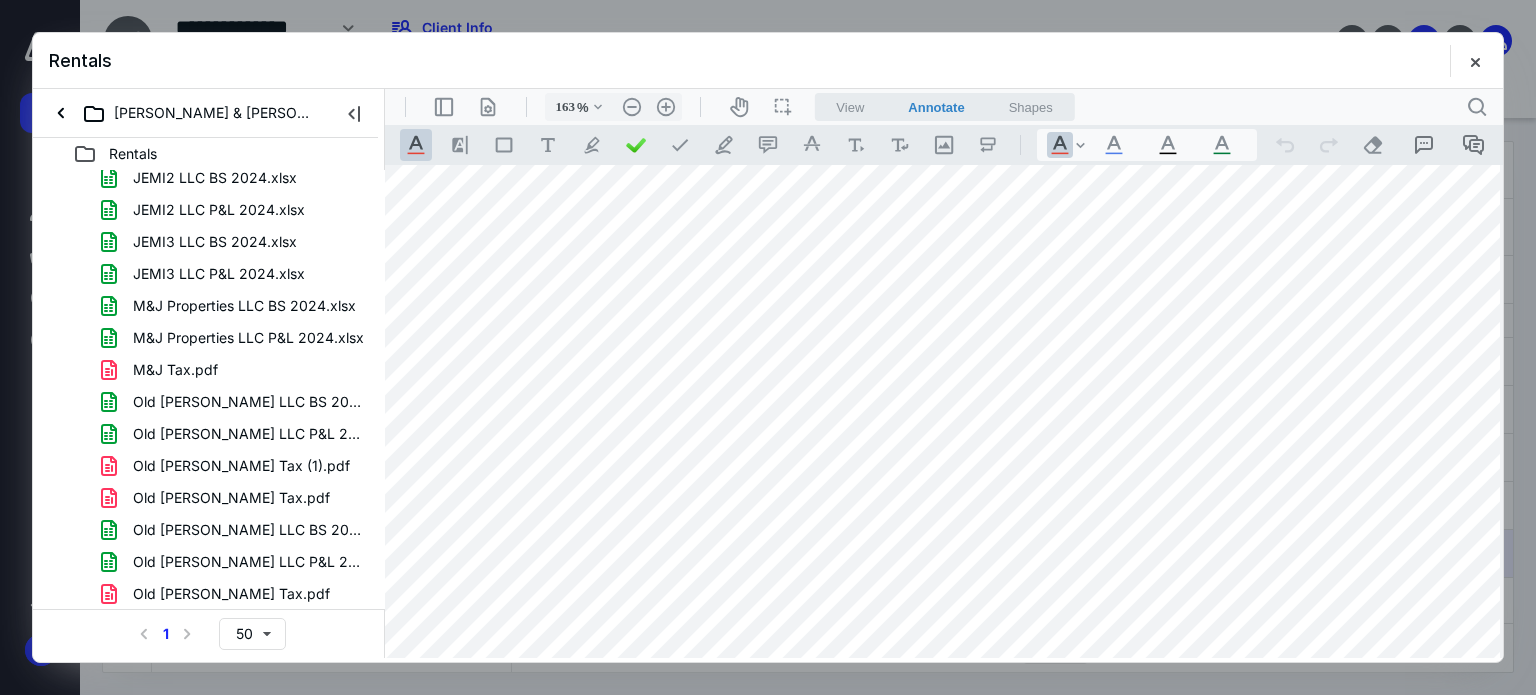 scroll, scrollTop: 0, scrollLeft: 0, axis: both 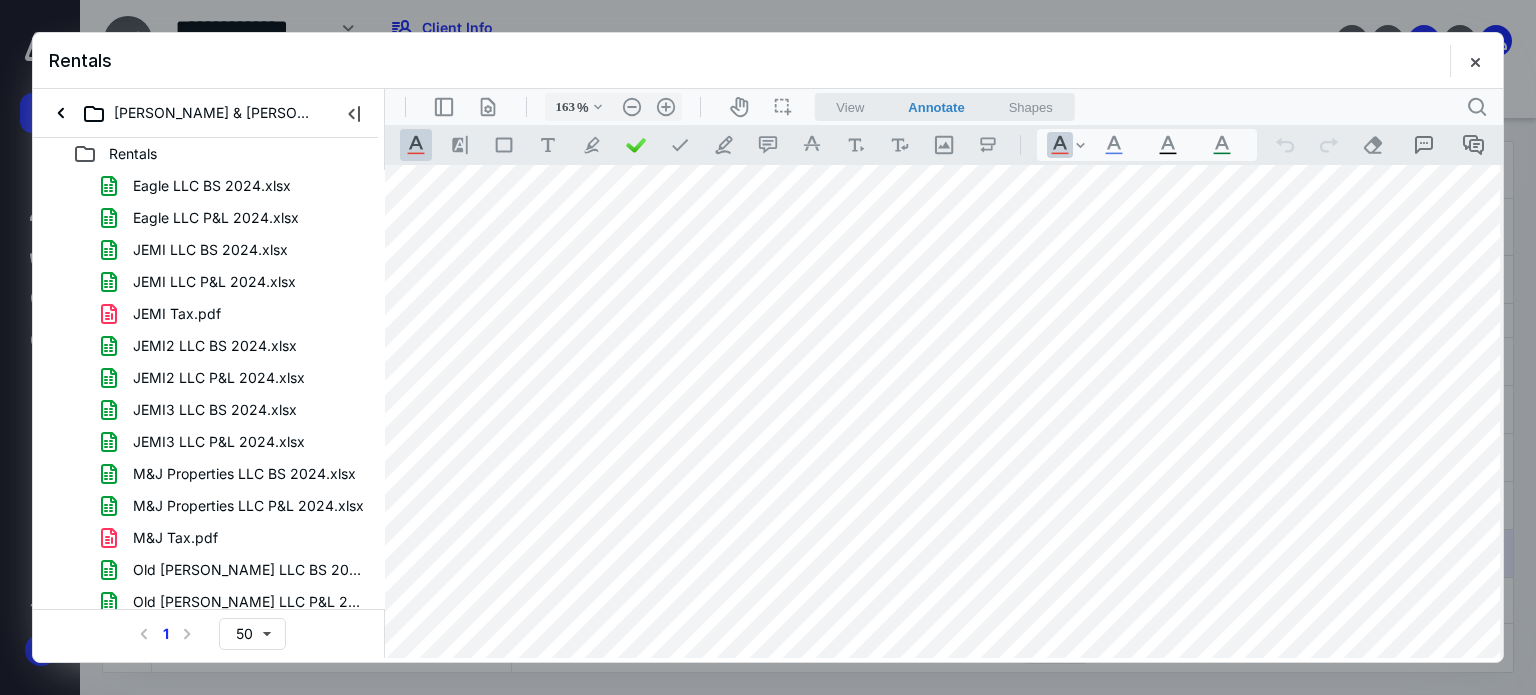 drag, startPoint x: 375, startPoint y: 447, endPoint x: 2, endPoint y: 203, distance: 445.7185 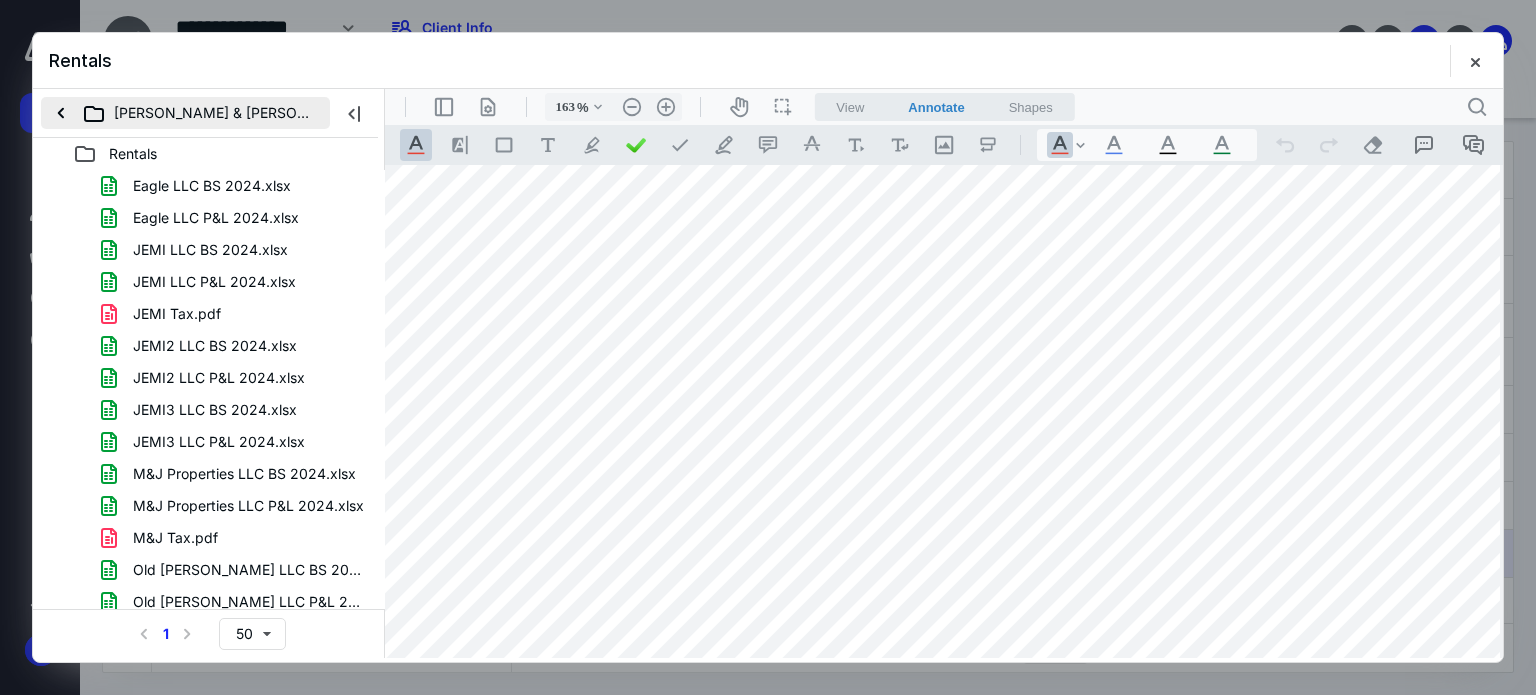 click on "[PERSON_NAME] & [PERSON_NAME]" at bounding box center [185, 113] 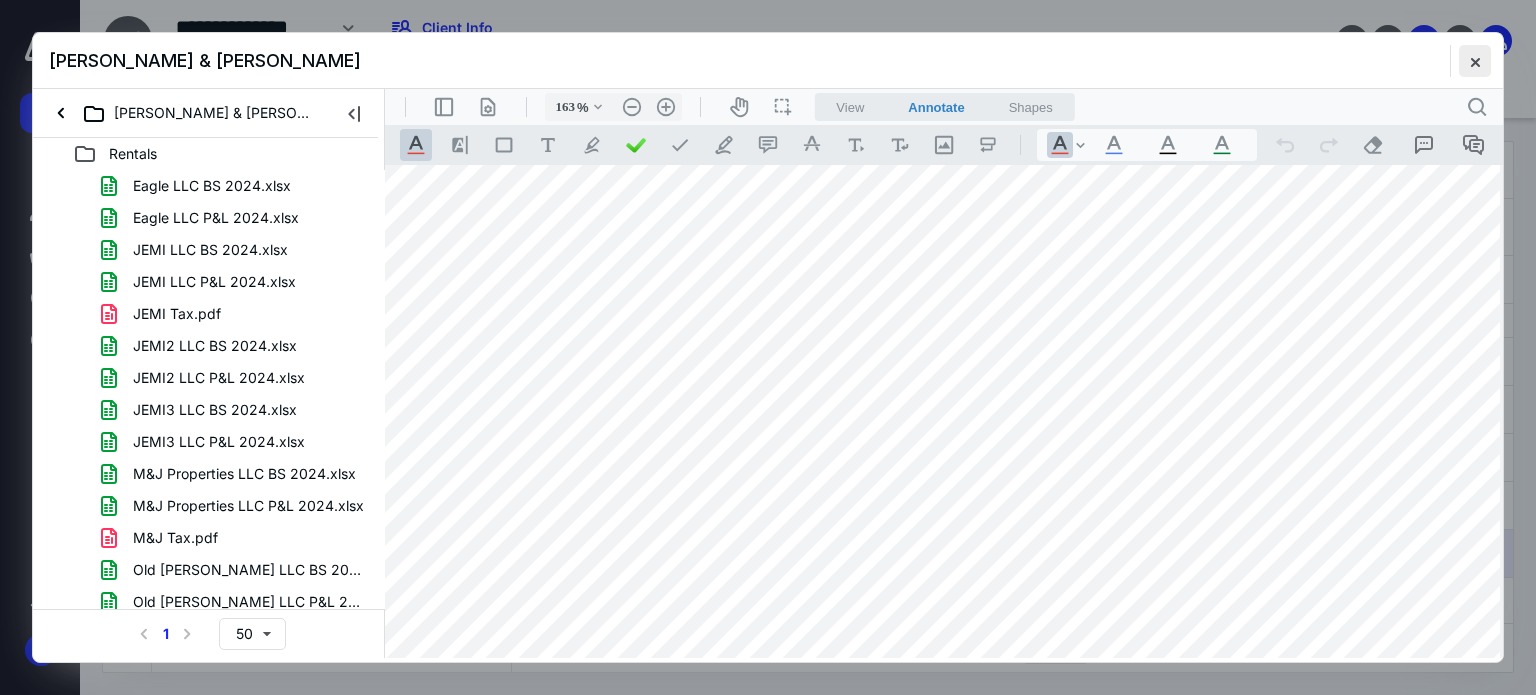 click at bounding box center (1475, 61) 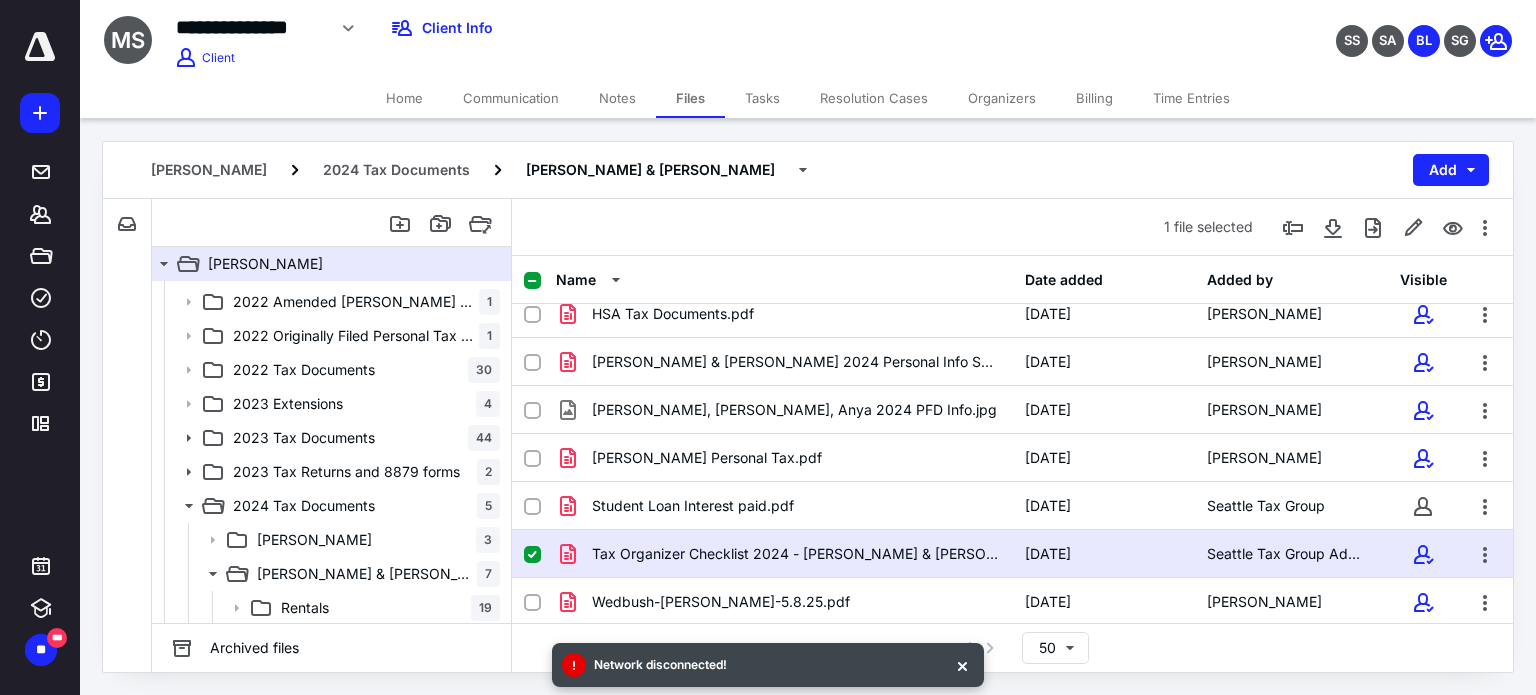 scroll, scrollTop: 0, scrollLeft: 0, axis: both 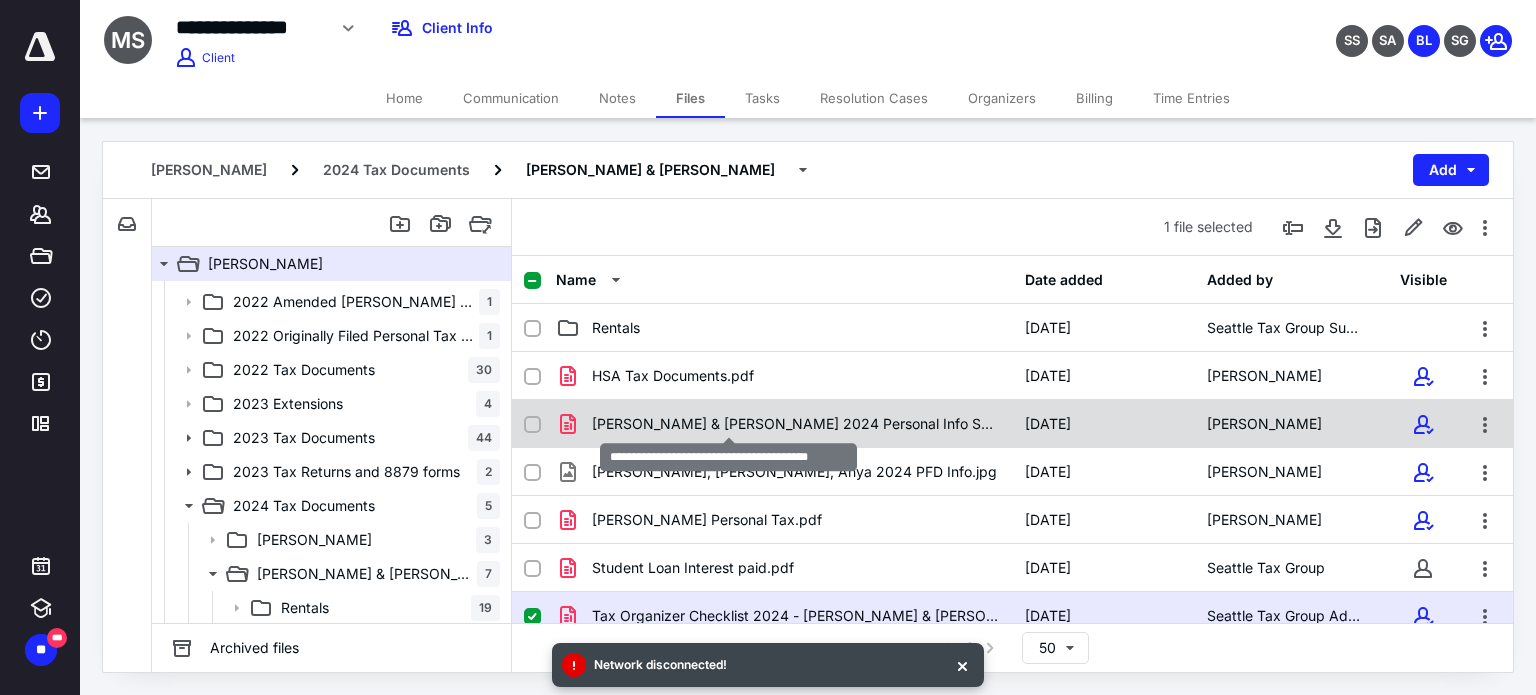 click on "[PERSON_NAME] & [PERSON_NAME] 2024 Personal Info Sheet .pdf" at bounding box center [796, 424] 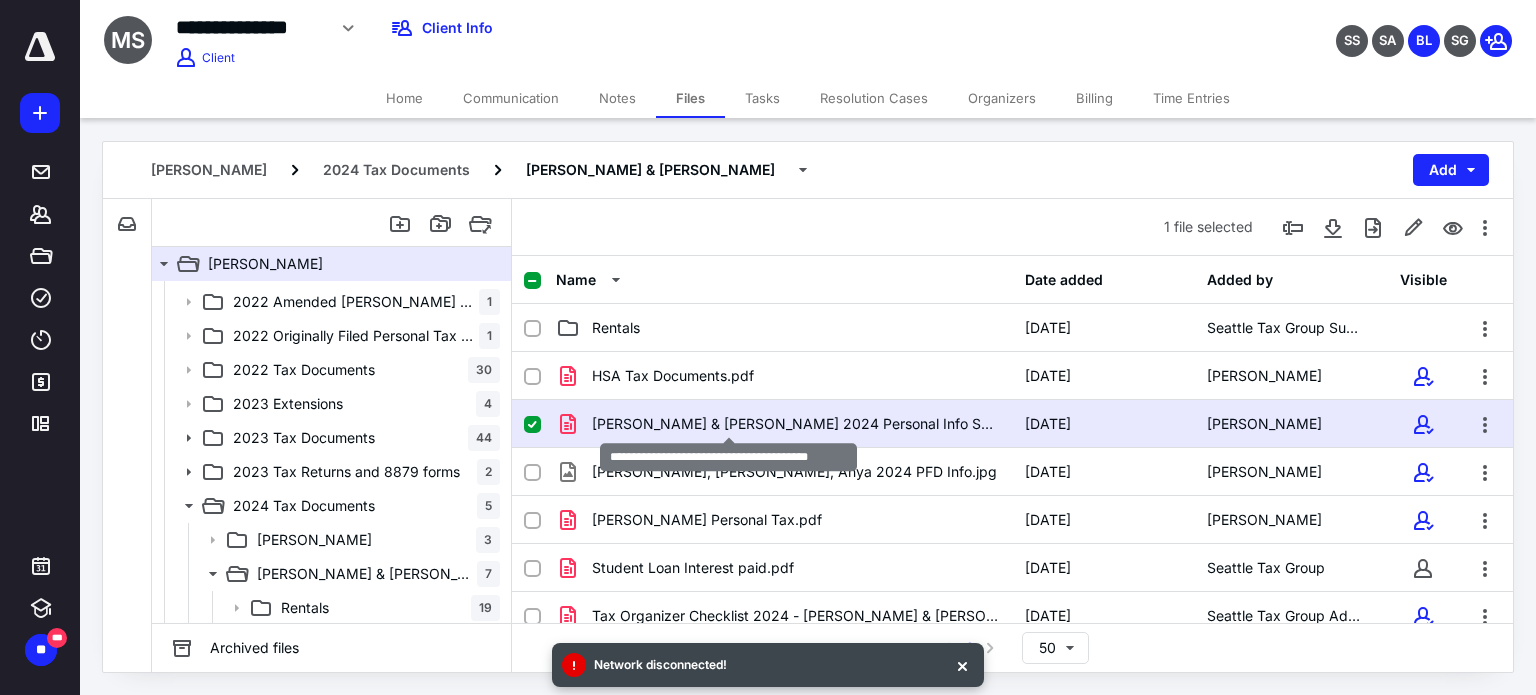 click on "[PERSON_NAME] & [PERSON_NAME] 2024 Personal Info Sheet .pdf" at bounding box center (796, 424) 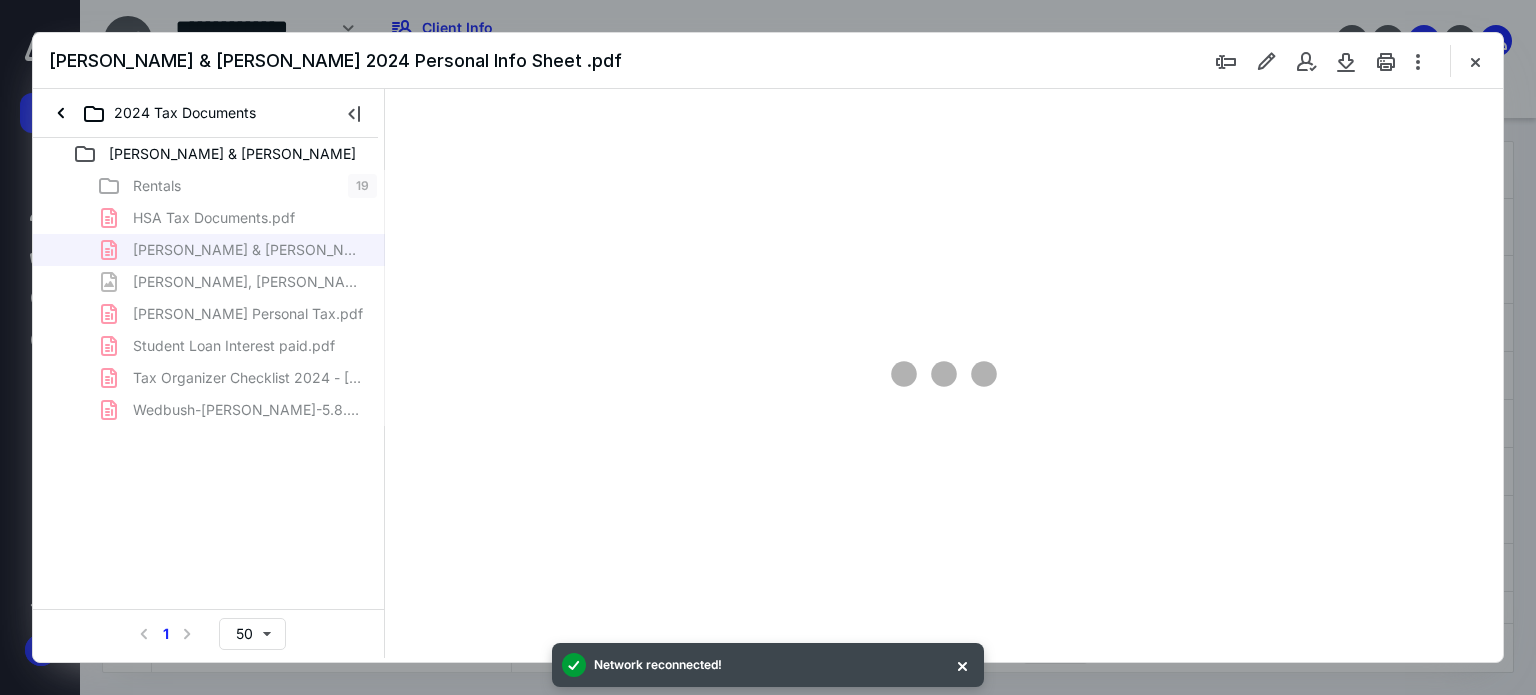 scroll, scrollTop: 0, scrollLeft: 0, axis: both 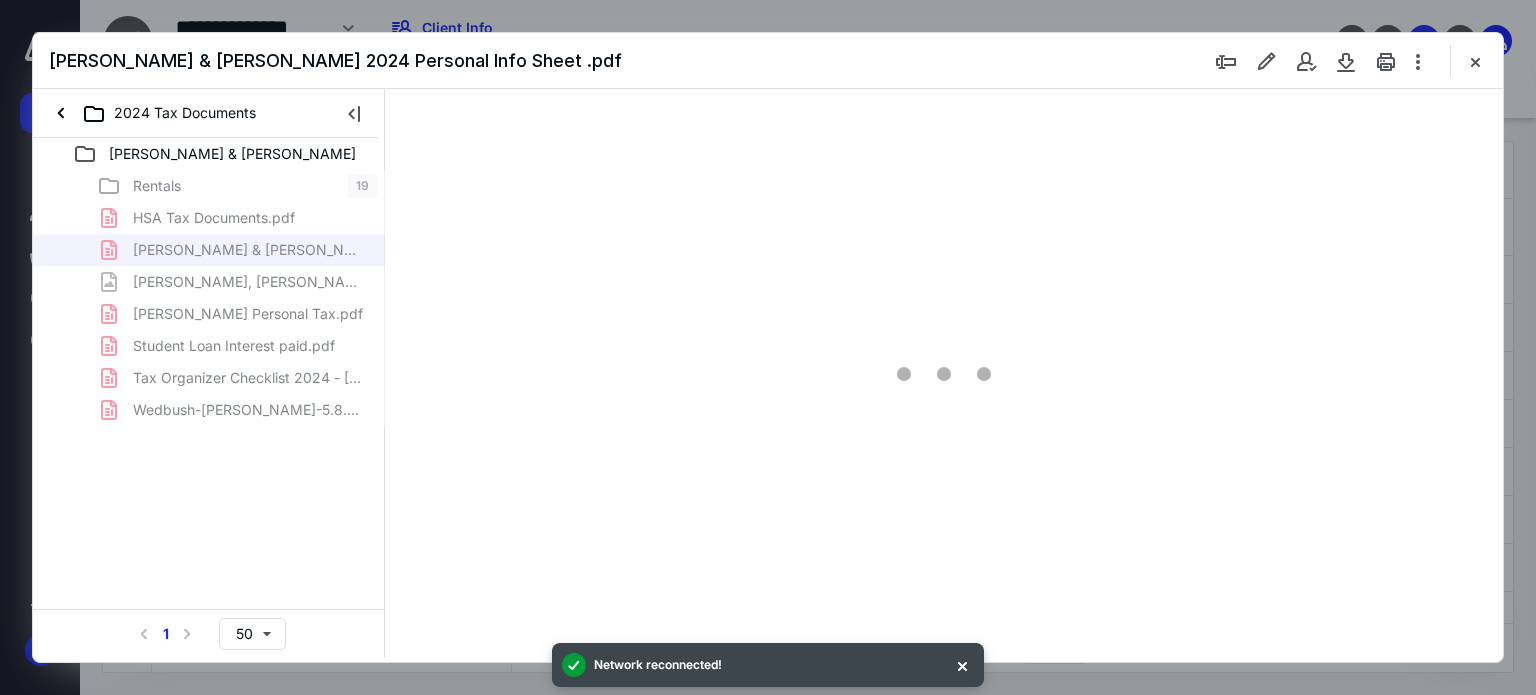 type on "62" 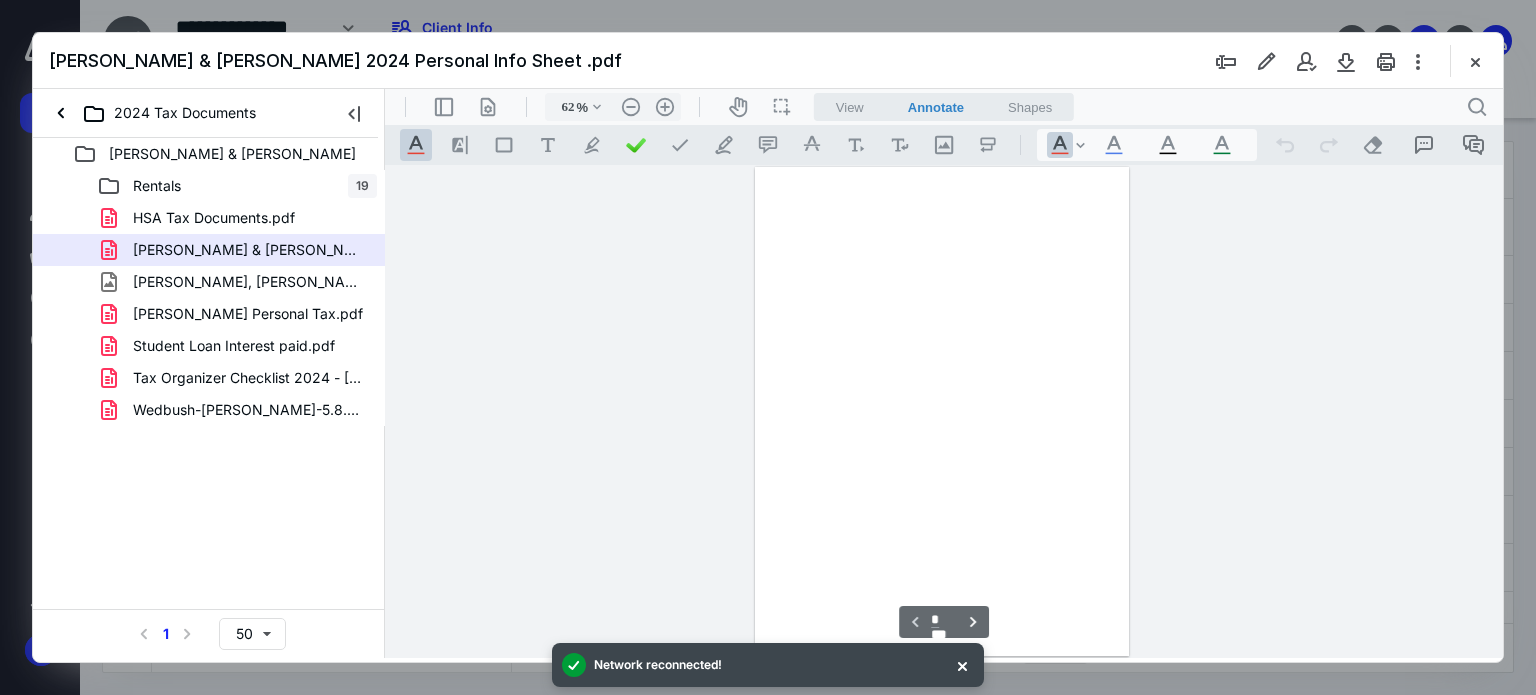 scroll, scrollTop: 78, scrollLeft: 0, axis: vertical 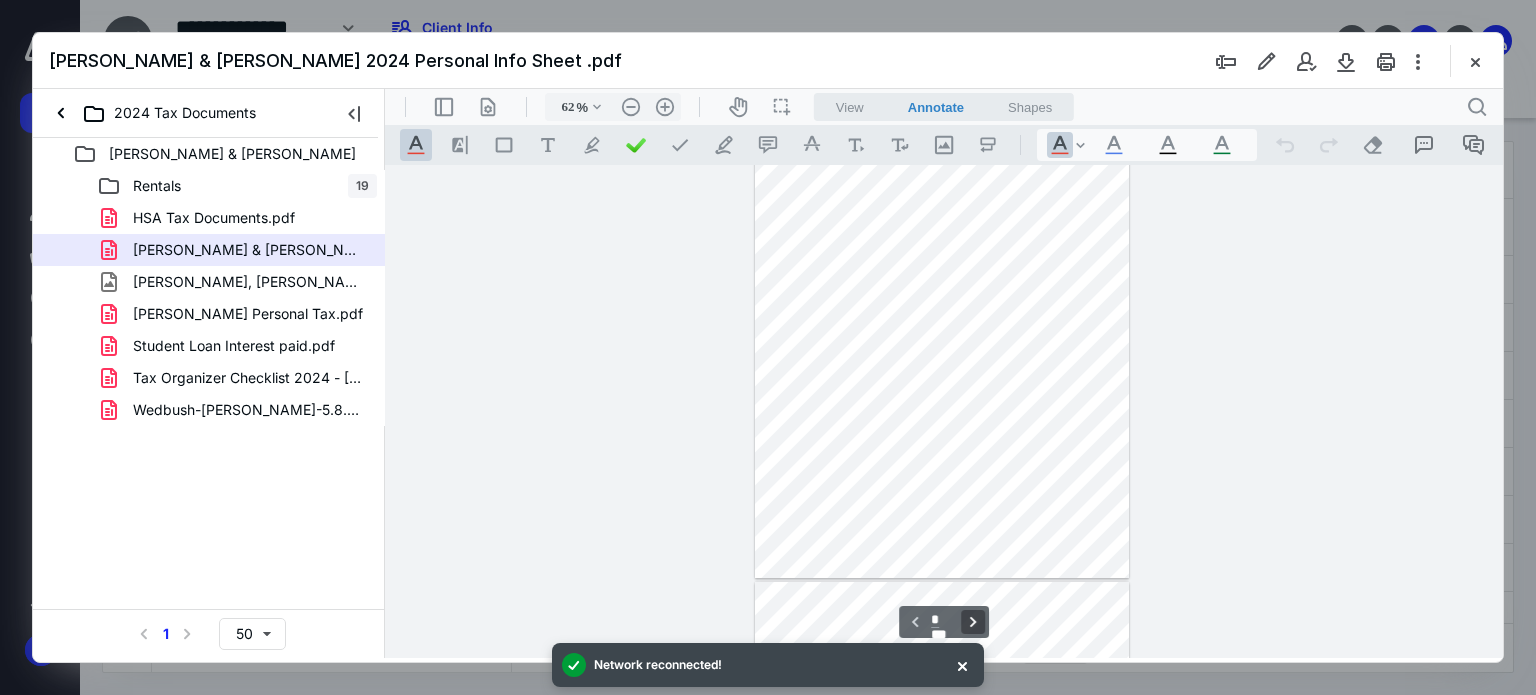 click on "**********" at bounding box center (973, 622) 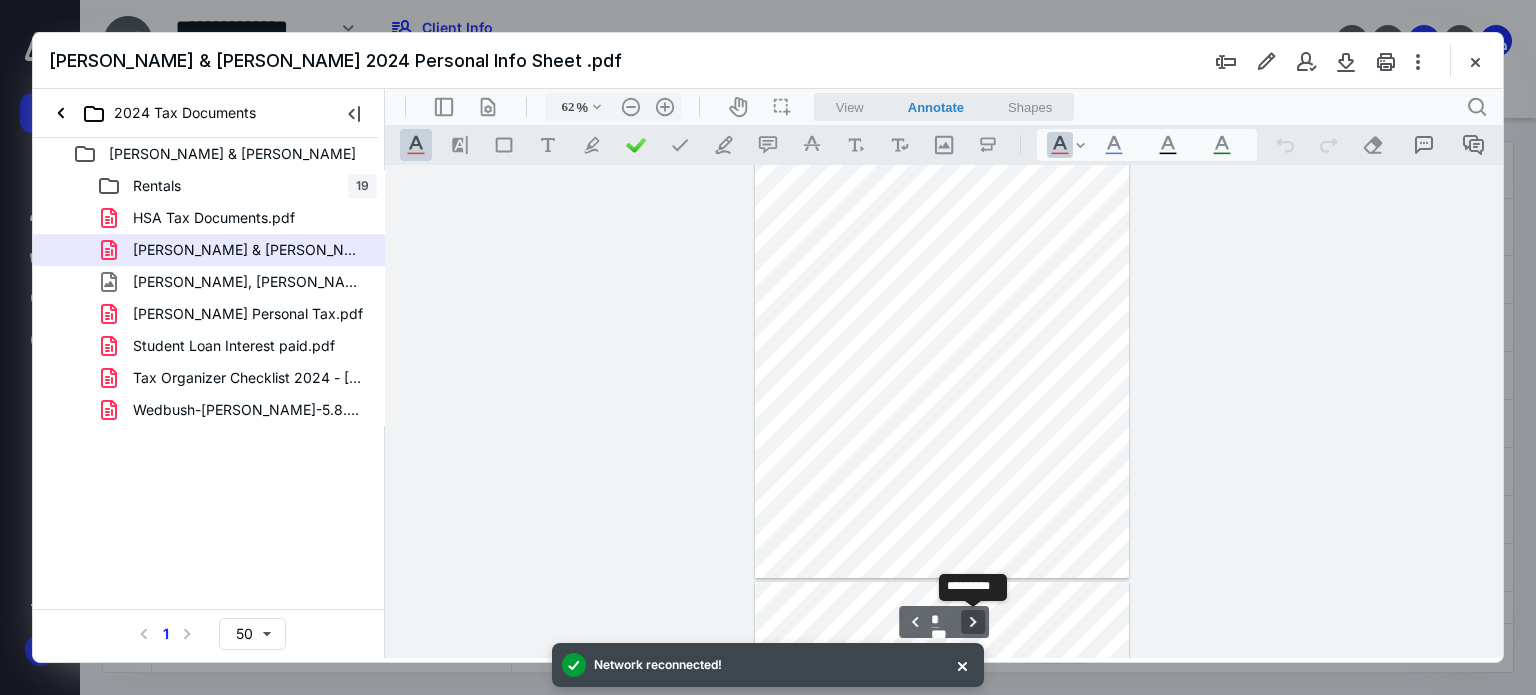 type on "*" 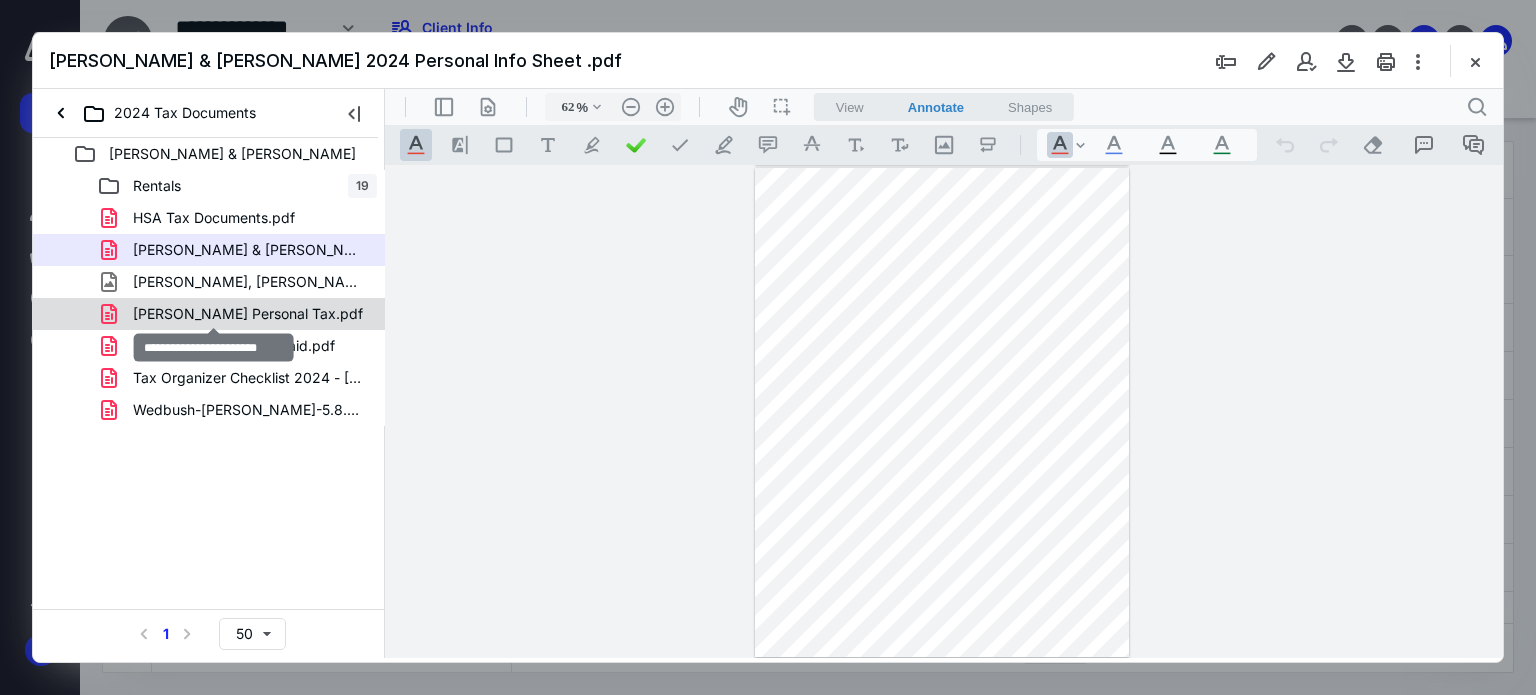 click on "[PERSON_NAME] Personal Tax.pdf" at bounding box center [248, 314] 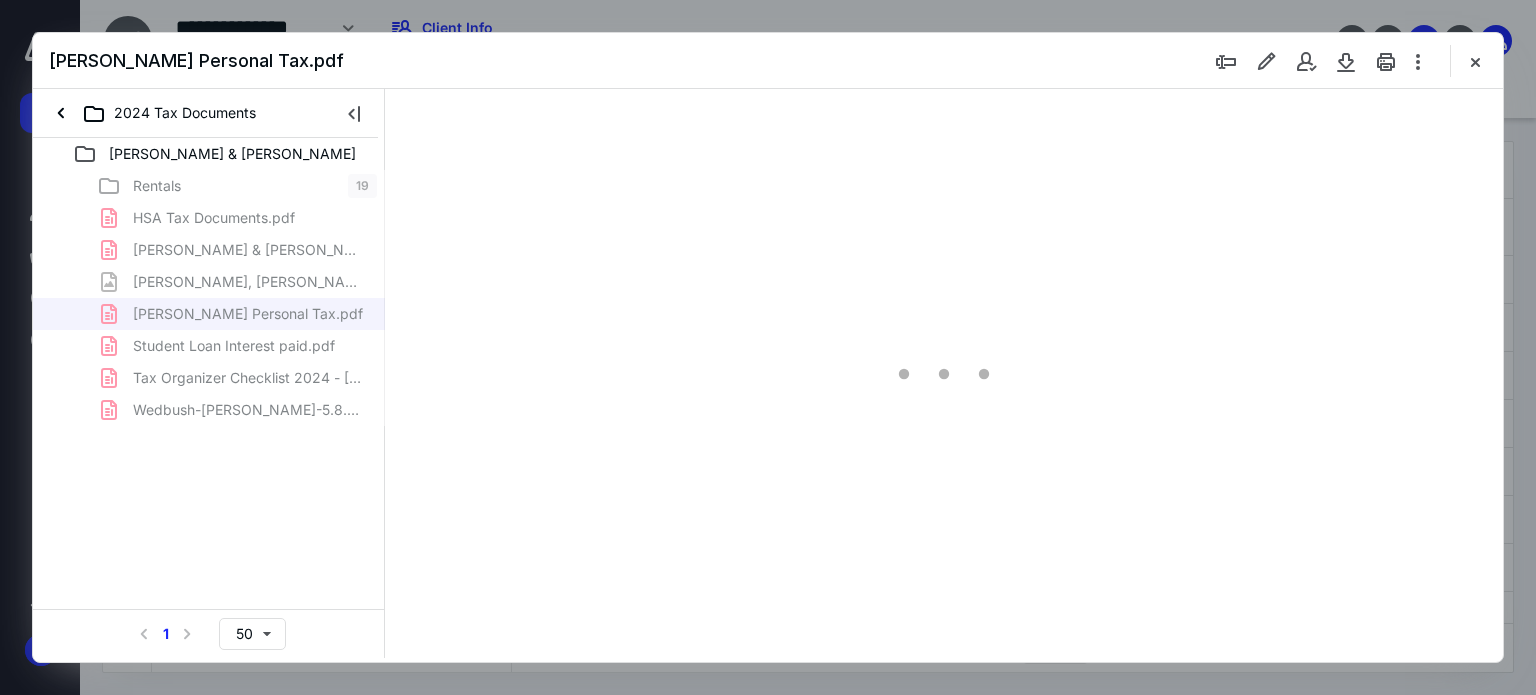type on "62" 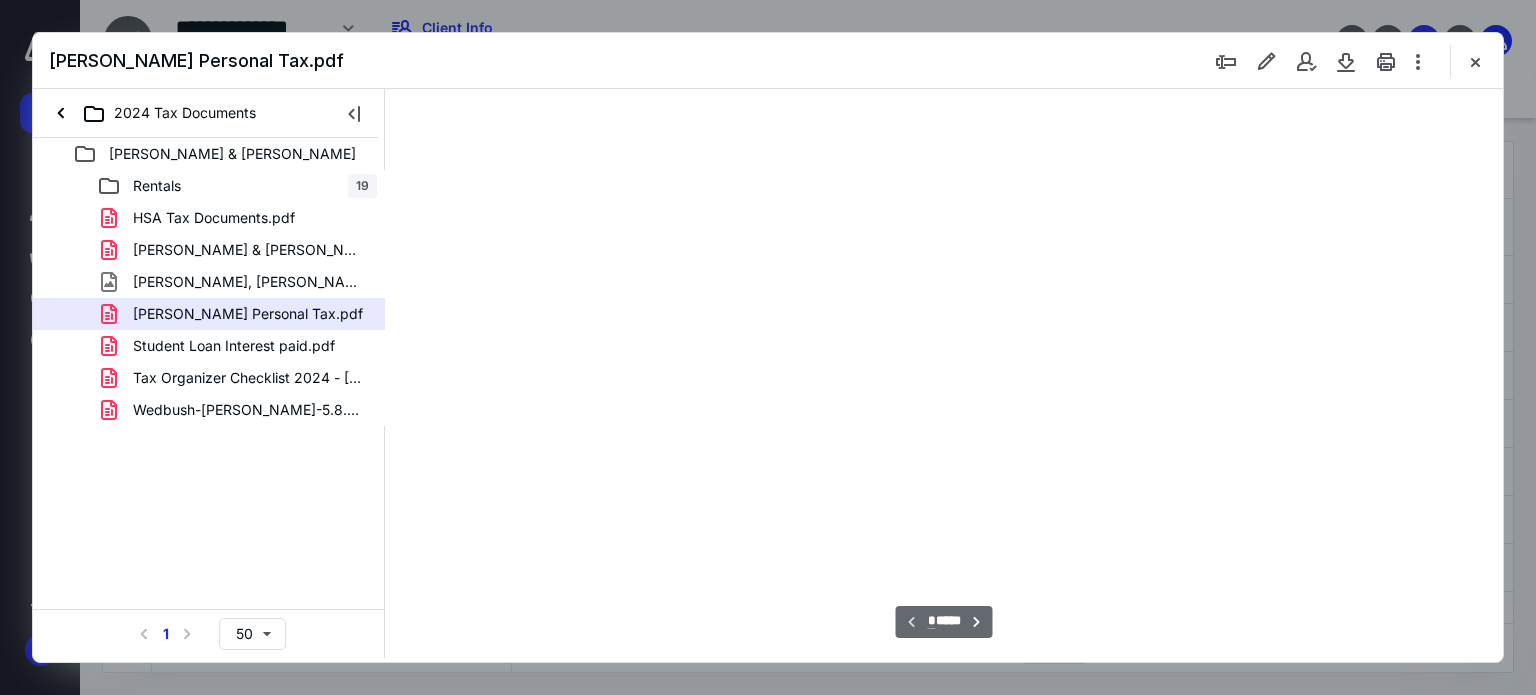 scroll, scrollTop: 78, scrollLeft: 0, axis: vertical 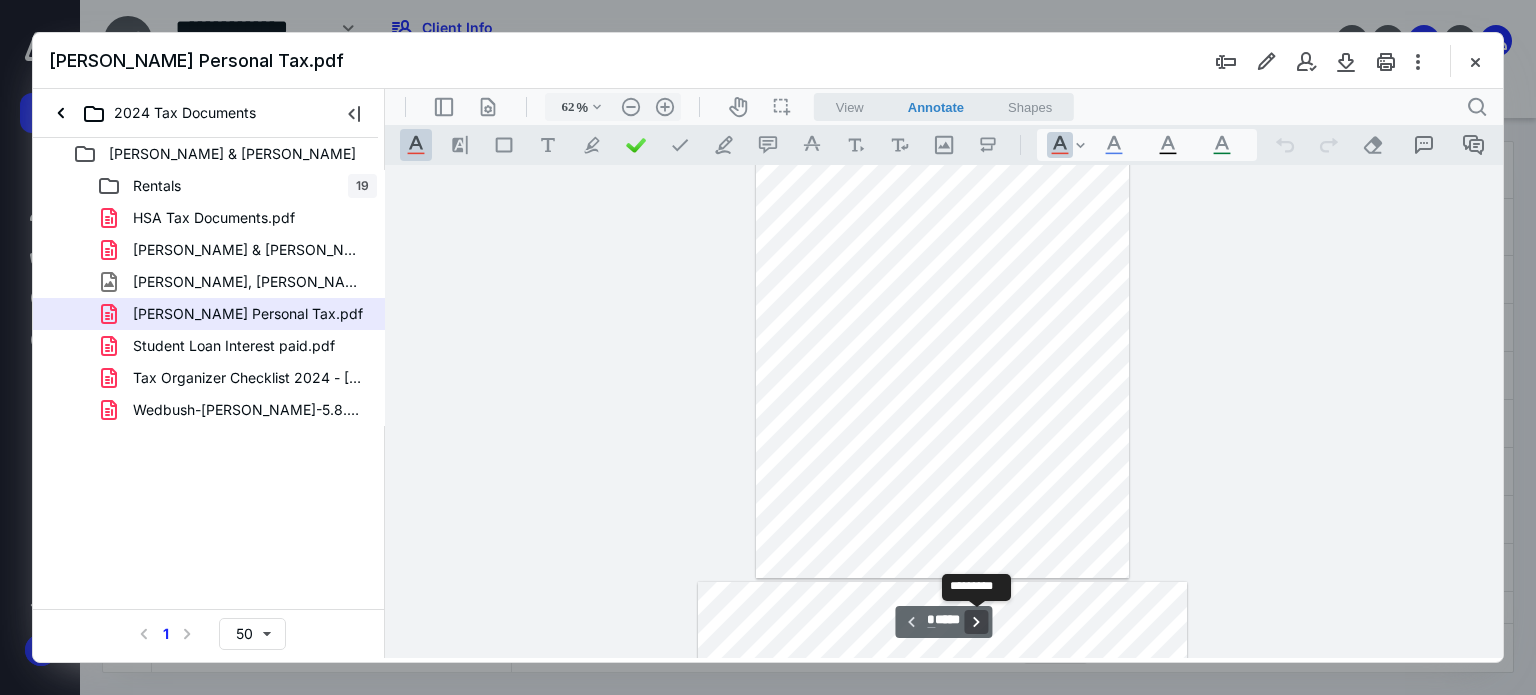 click on "**********" at bounding box center (977, 622) 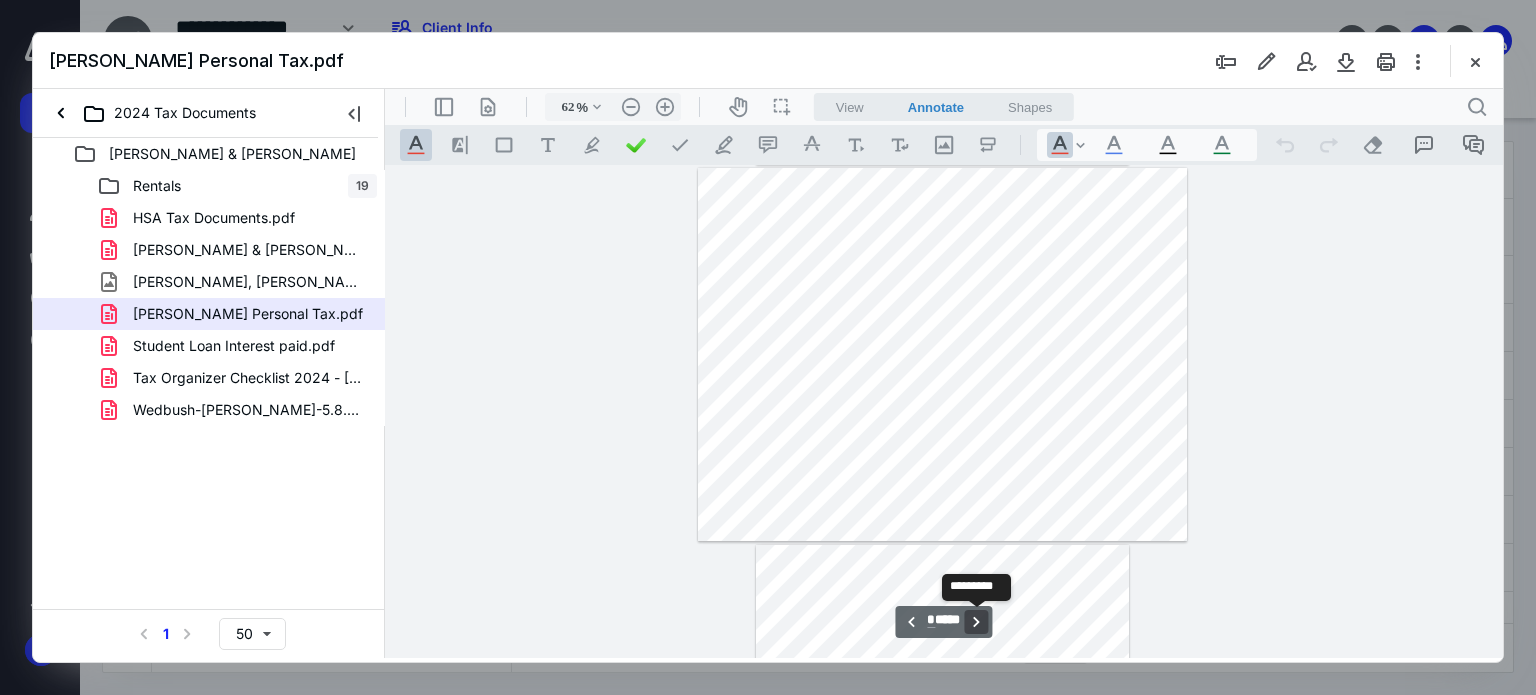 click on "**********" at bounding box center (977, 622) 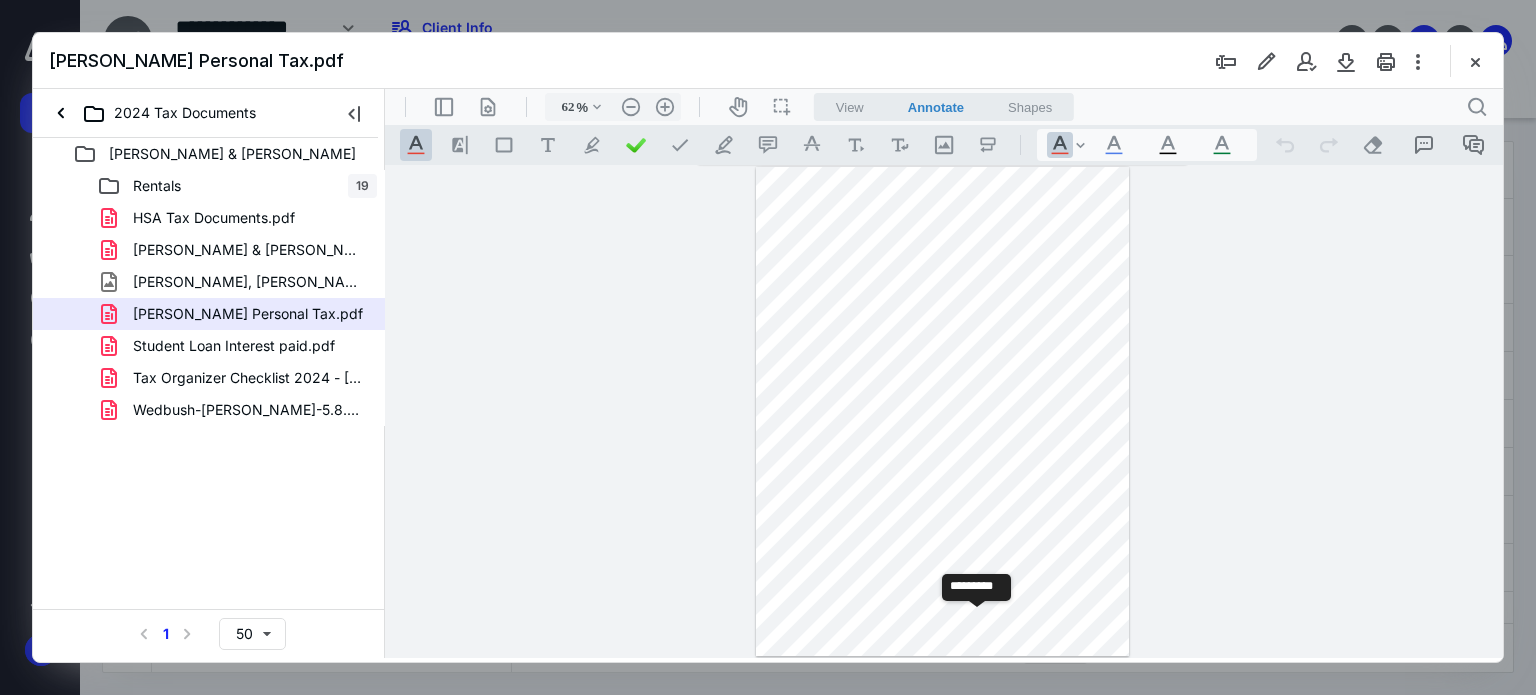 click on "**********" at bounding box center (977, 622) 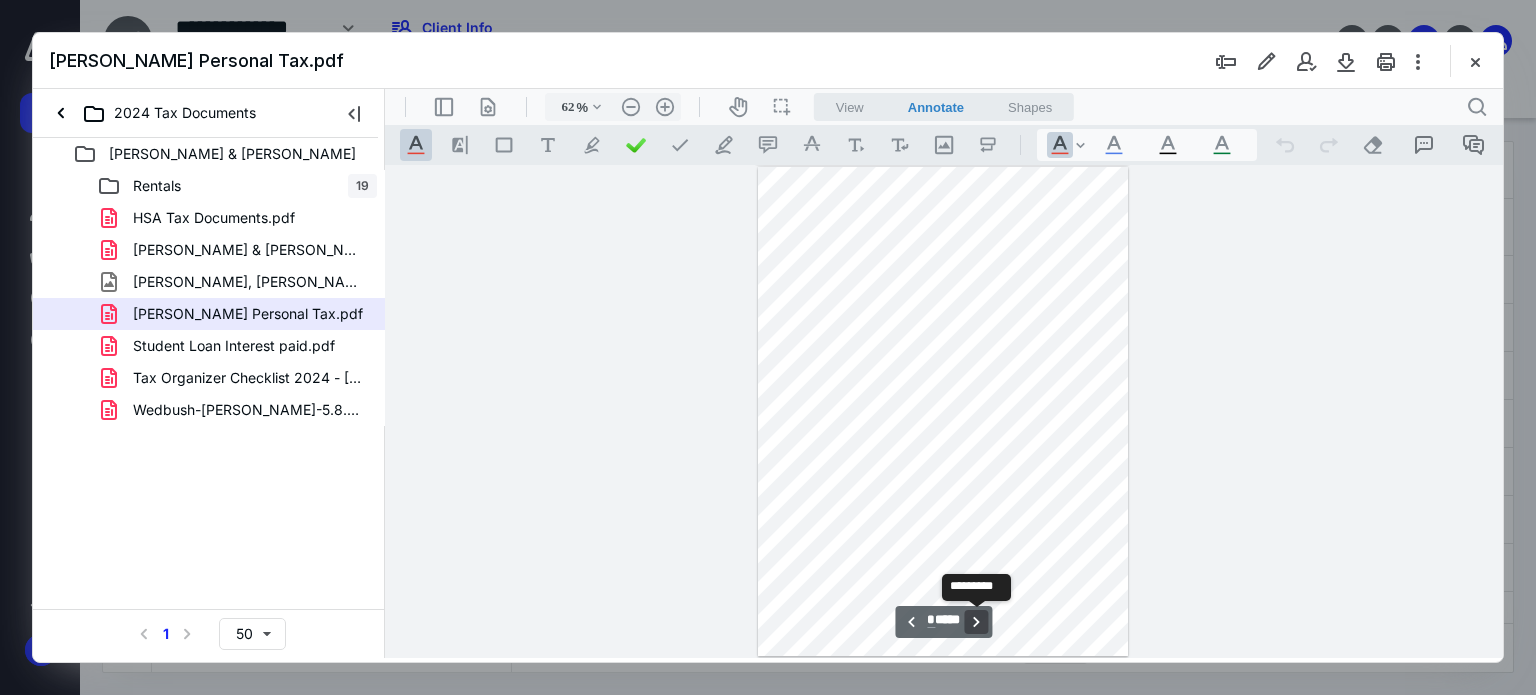 click on "**********" at bounding box center (977, 622) 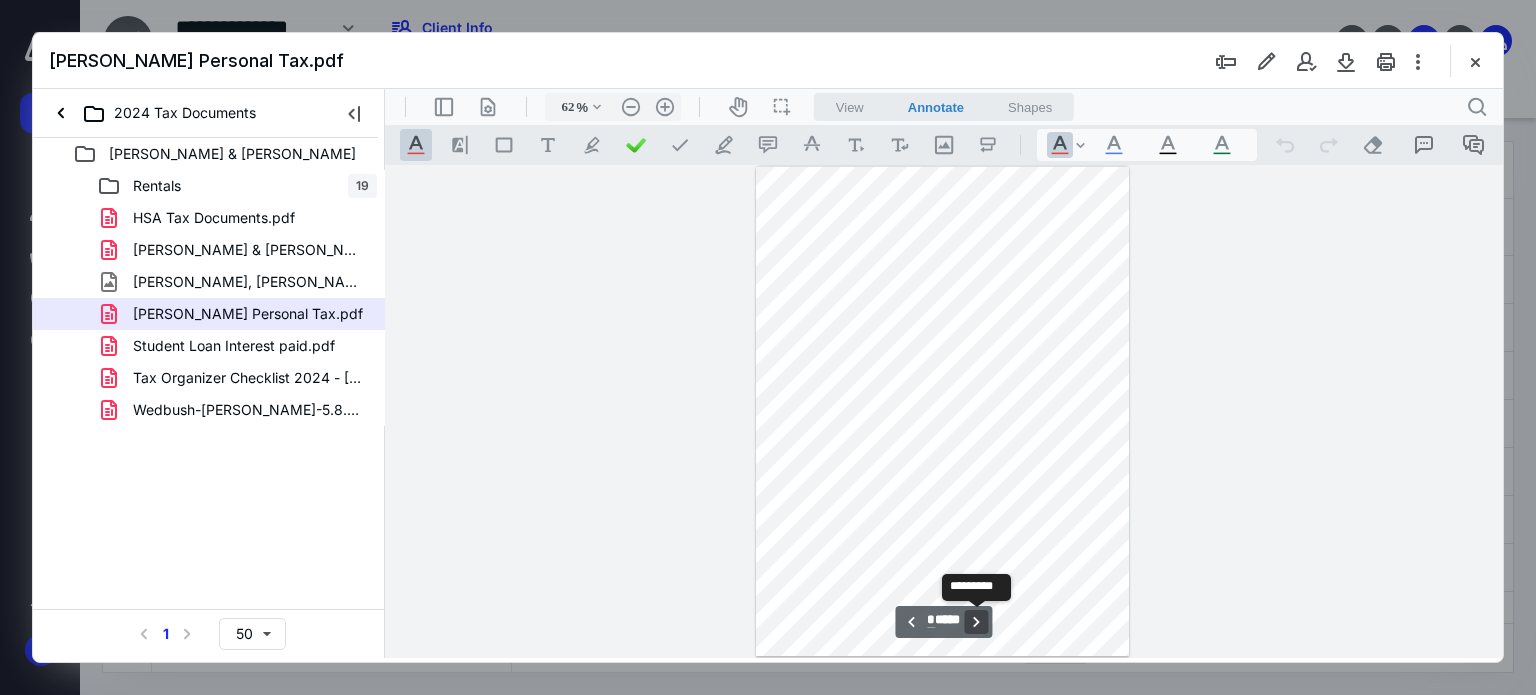 click on "**********" at bounding box center (977, 622) 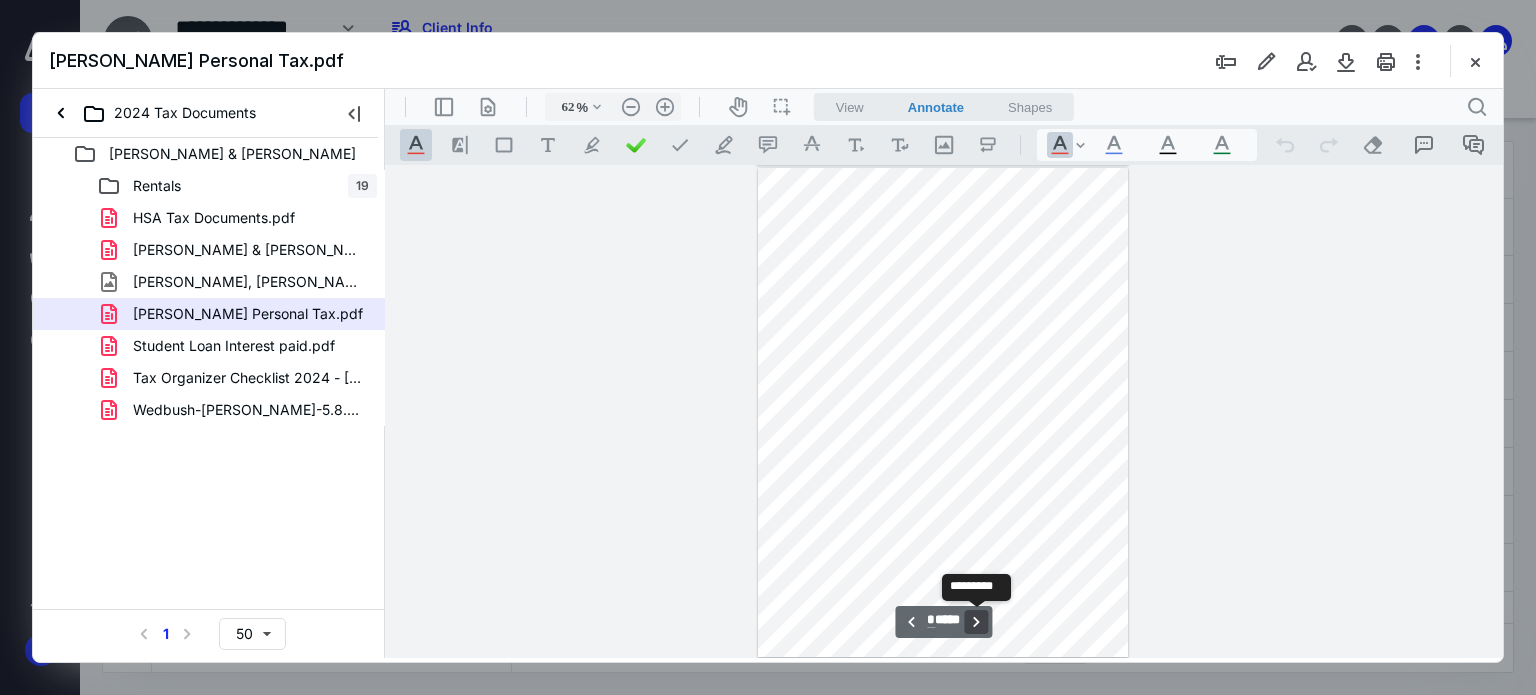 click on "**********" at bounding box center (977, 622) 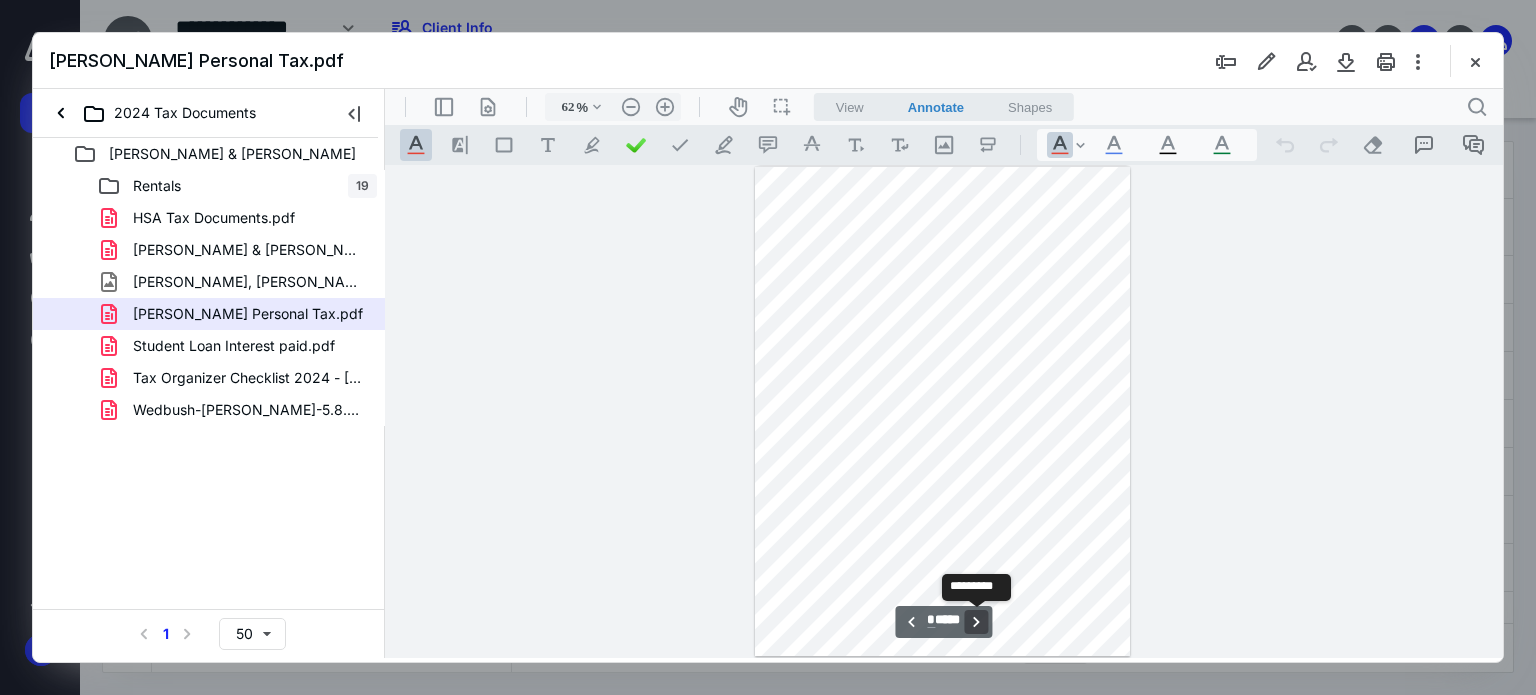 click on "**********" at bounding box center [977, 622] 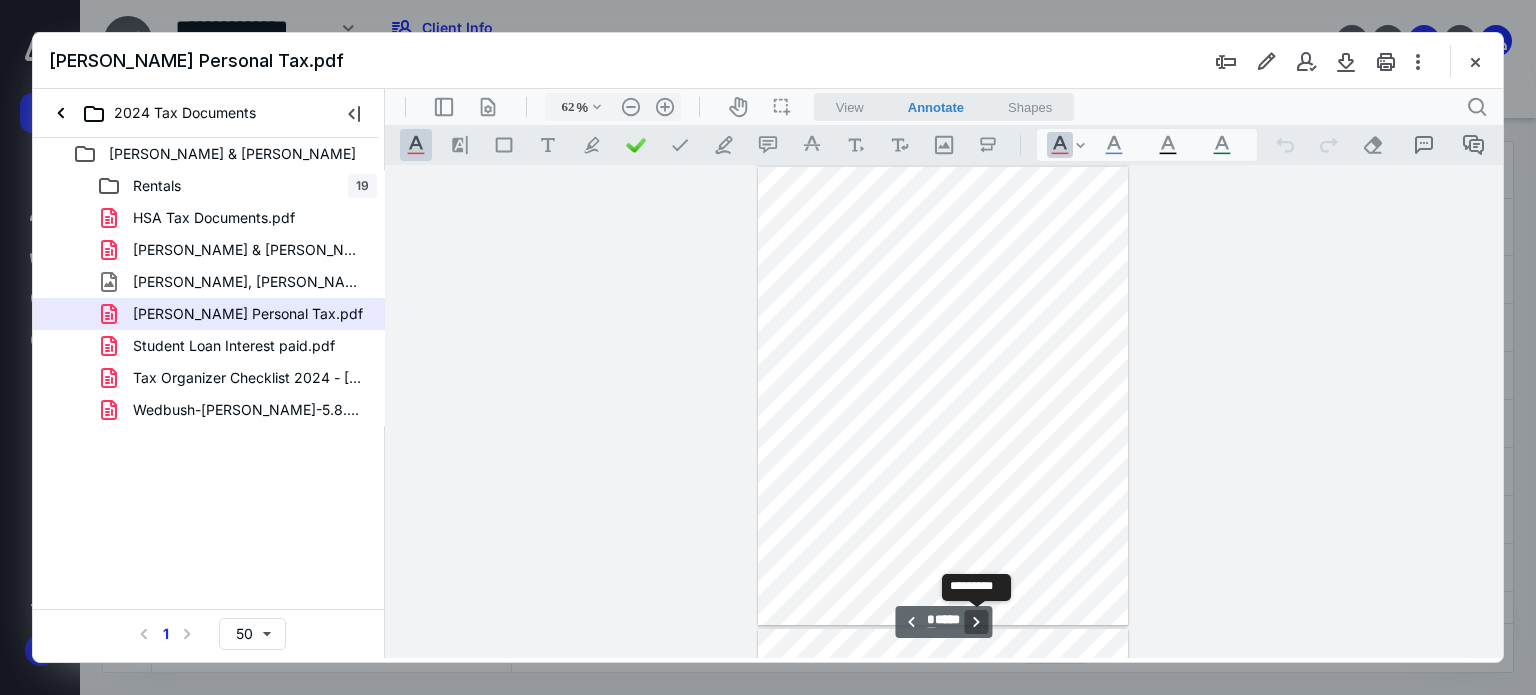 click on "**********" at bounding box center [977, 622] 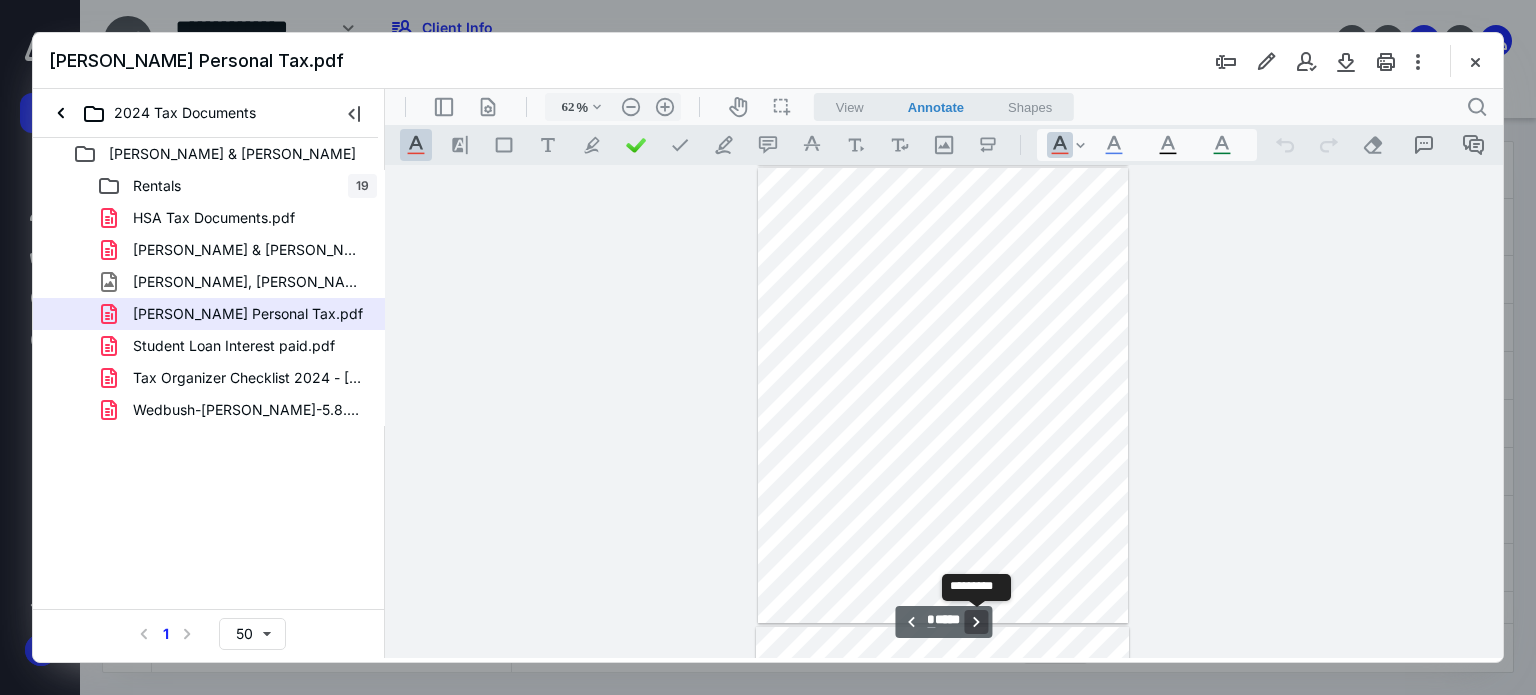 click on "**********" at bounding box center (977, 622) 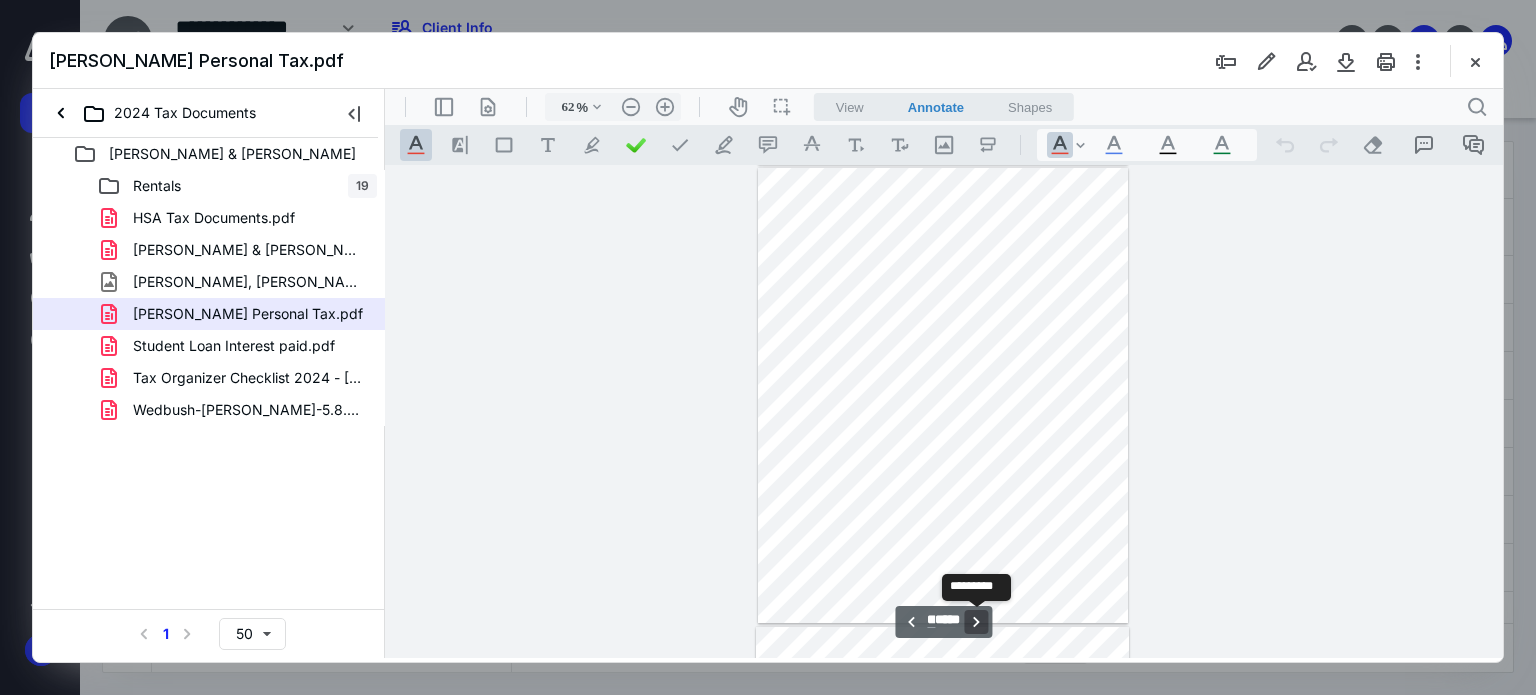 scroll, scrollTop: 4256, scrollLeft: 0, axis: vertical 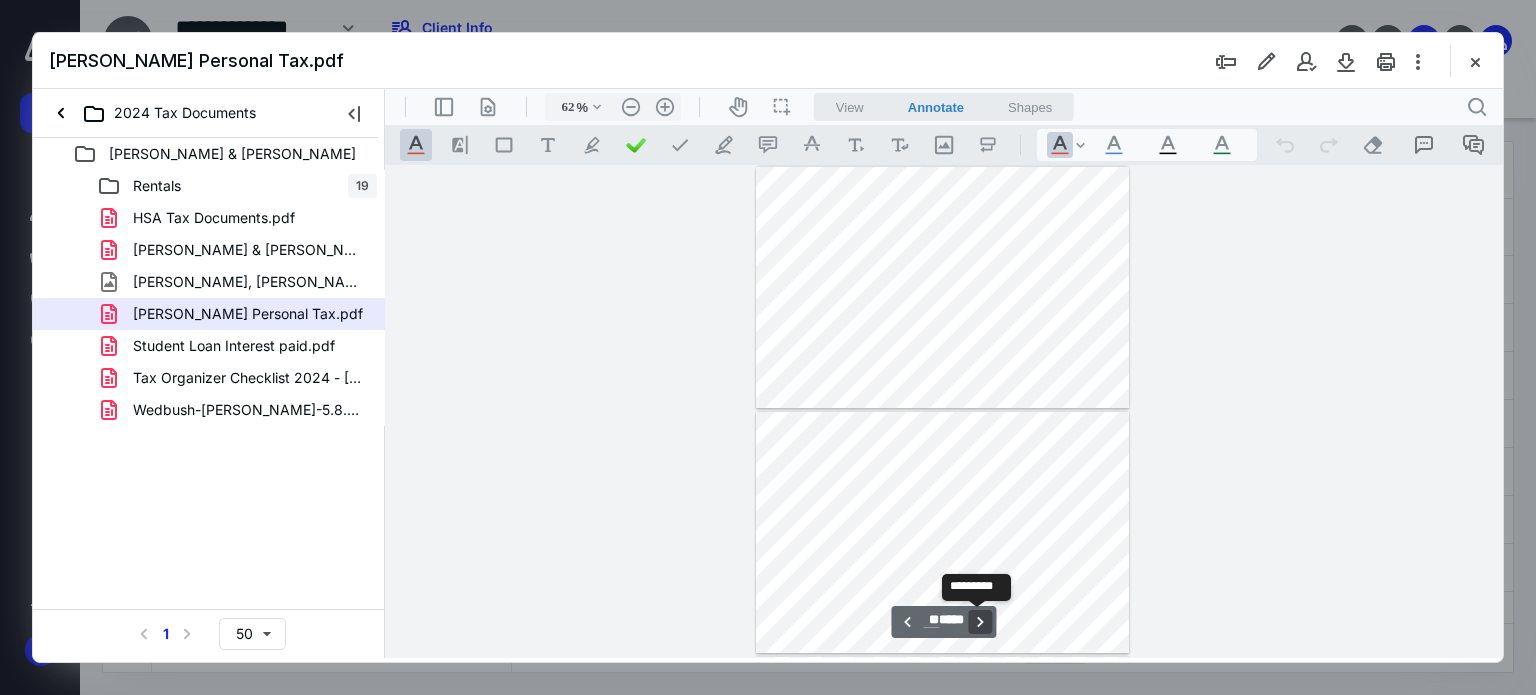 click on "**********" at bounding box center [981, 622] 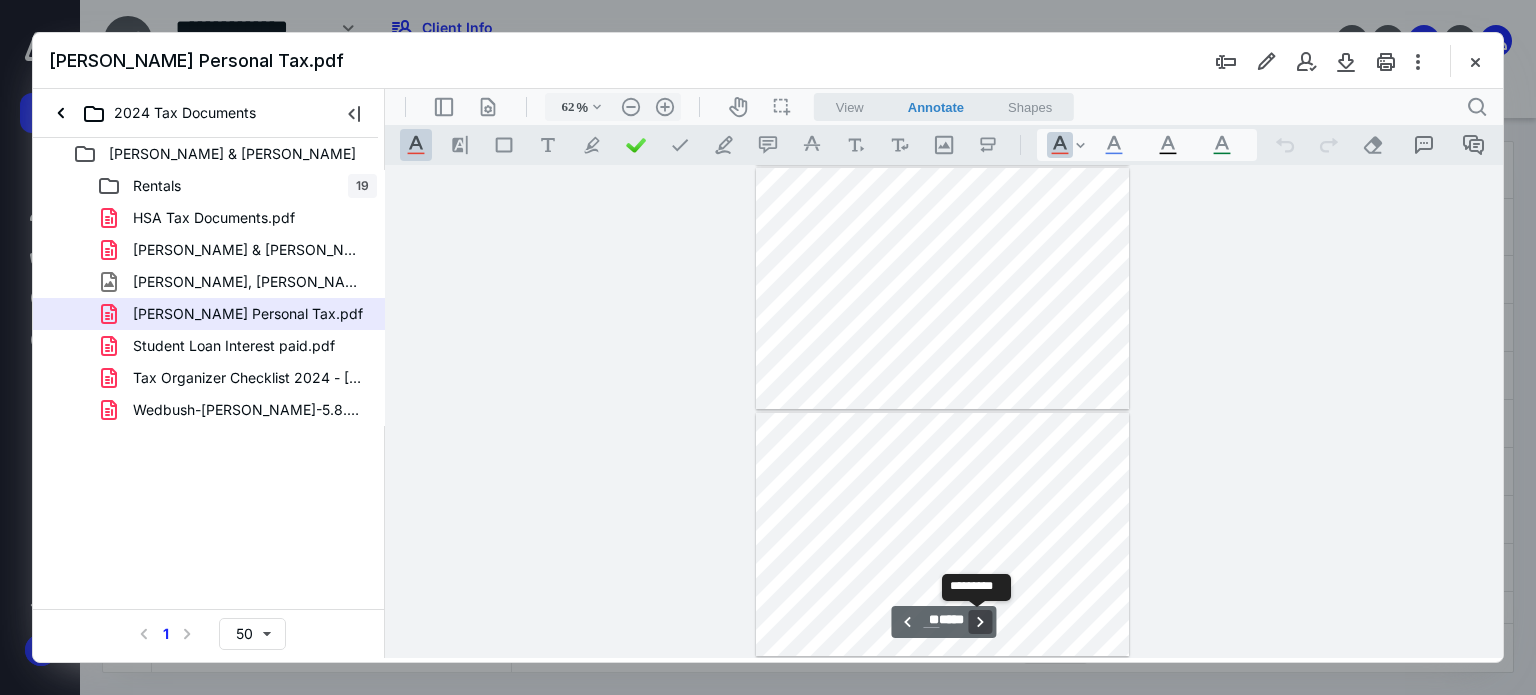 click on "**********" at bounding box center [981, 622] 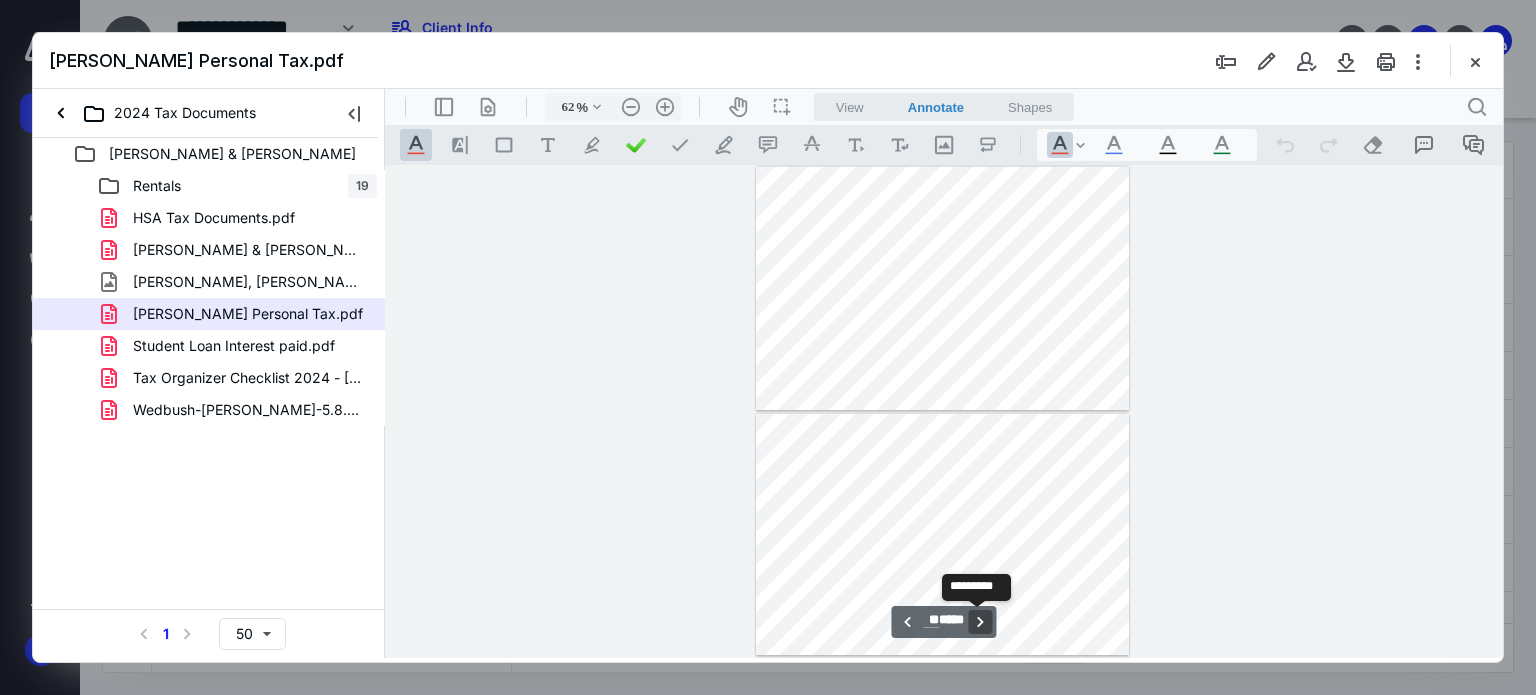 click on "**********" at bounding box center [981, 622] 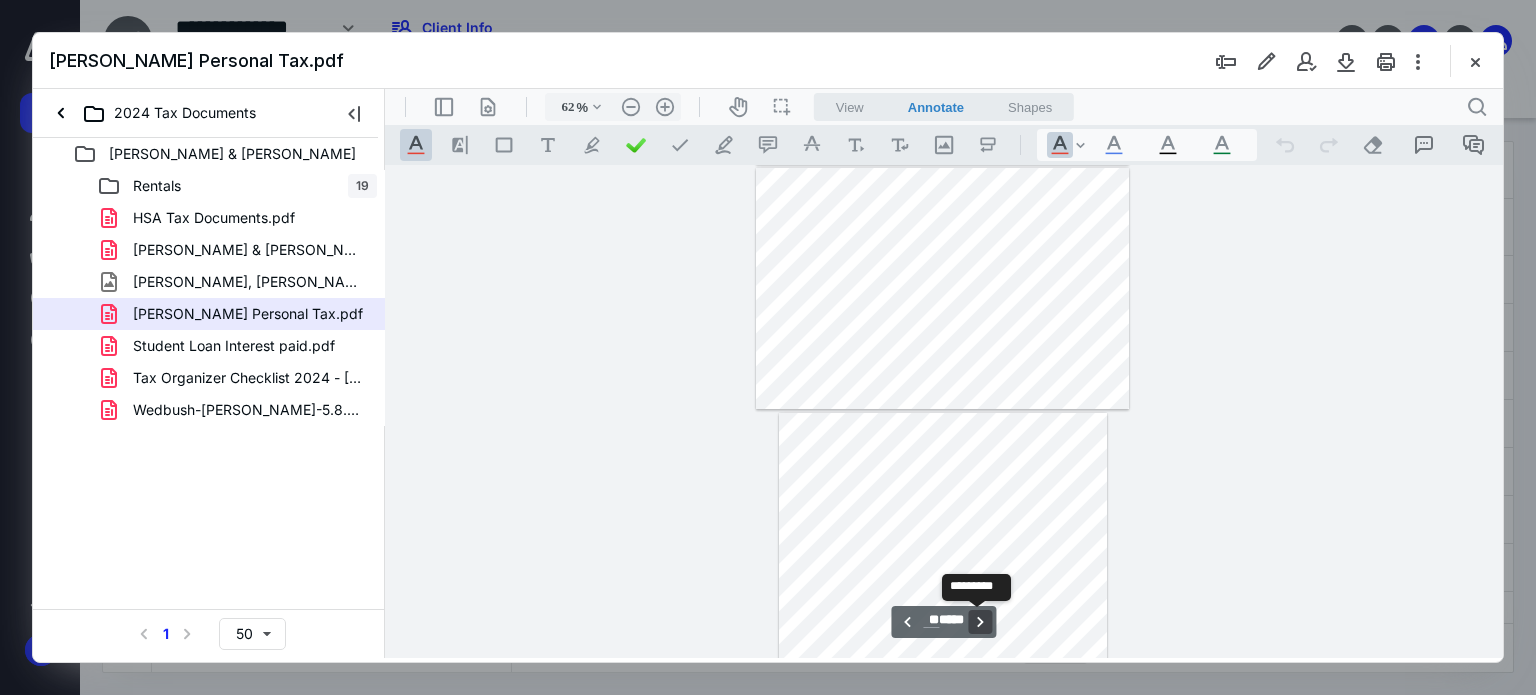 click on "**********" at bounding box center [981, 622] 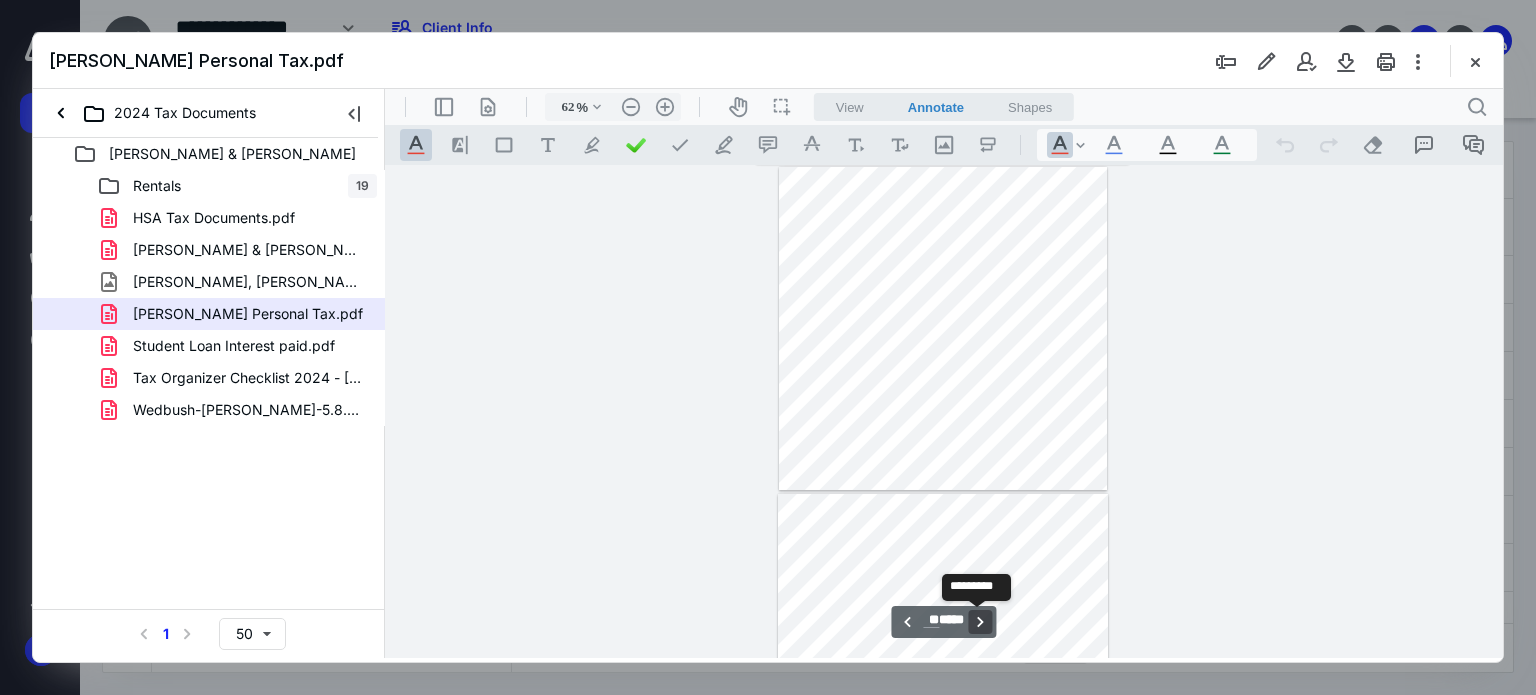 click on "**********" at bounding box center (981, 622) 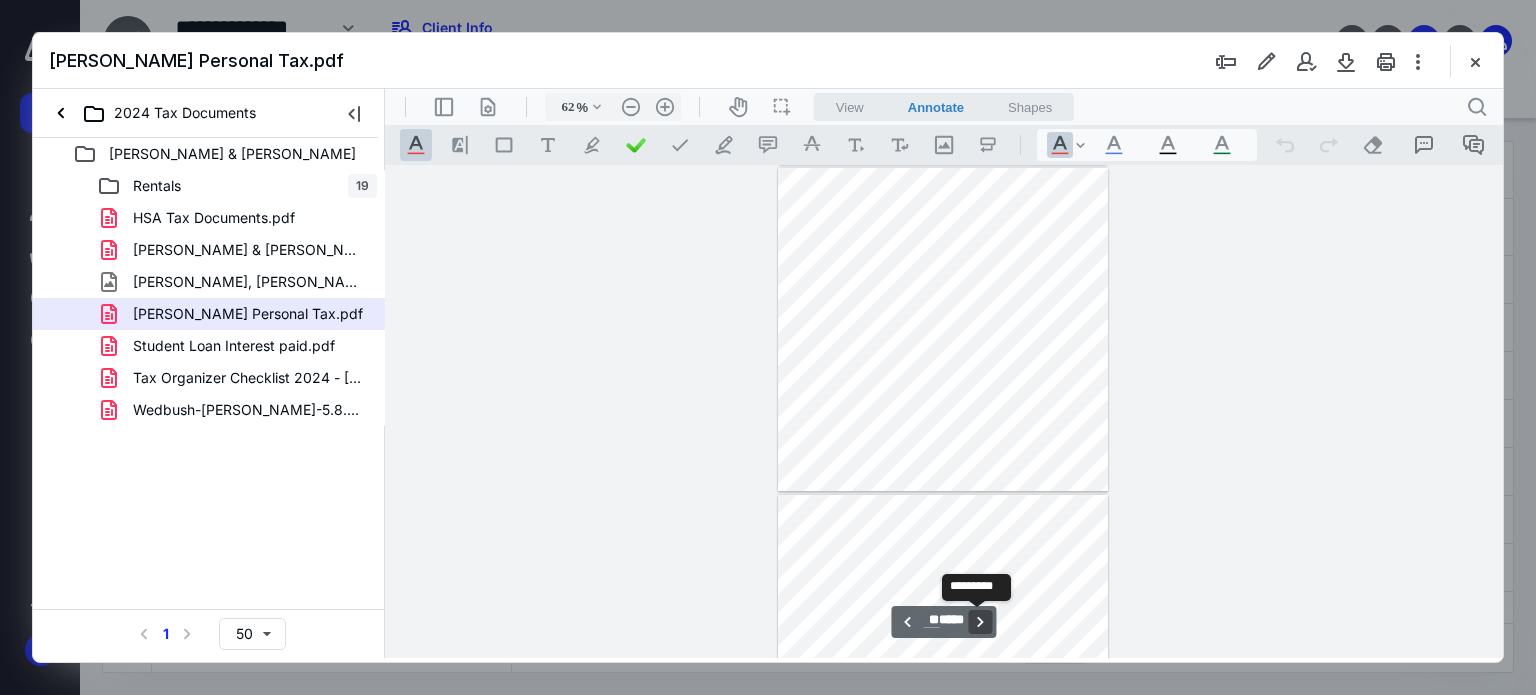 click on "**********" at bounding box center (981, 622) 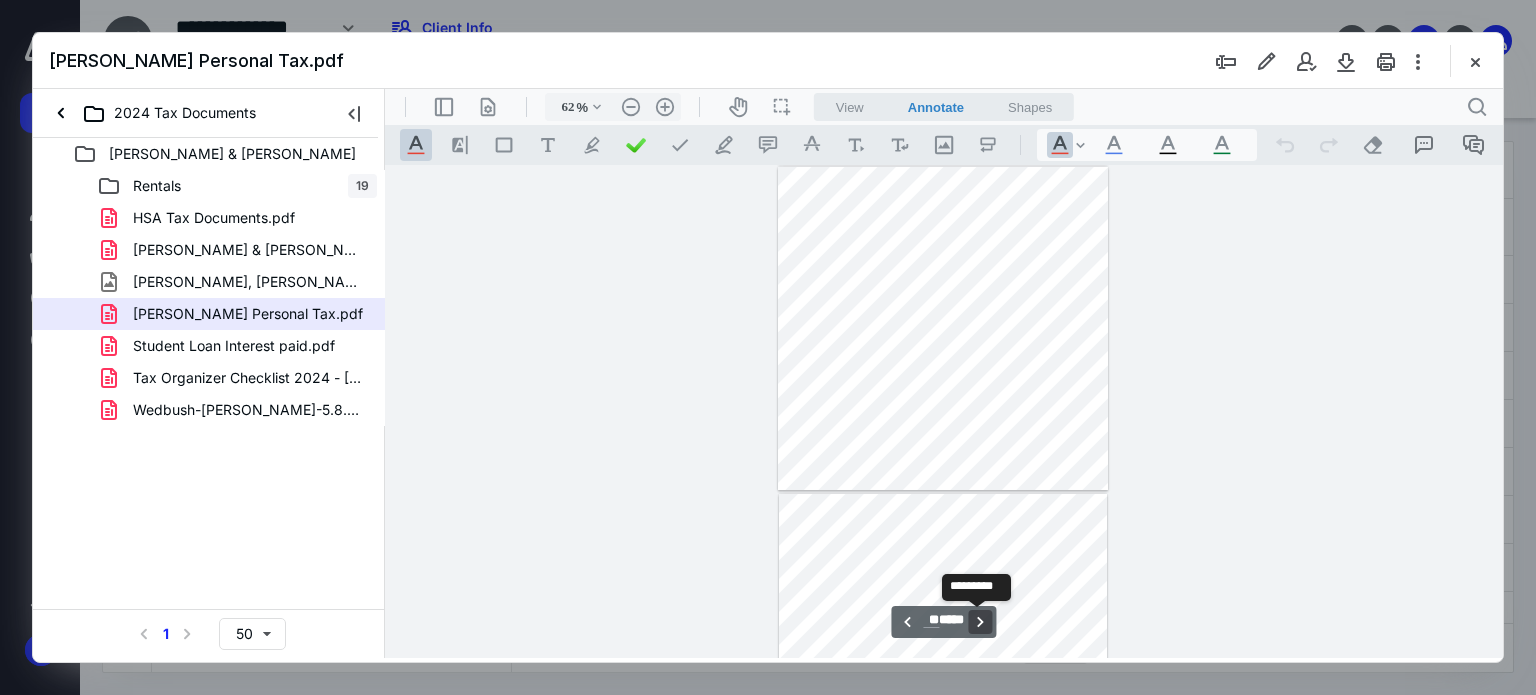 click on "**********" at bounding box center (981, 622) 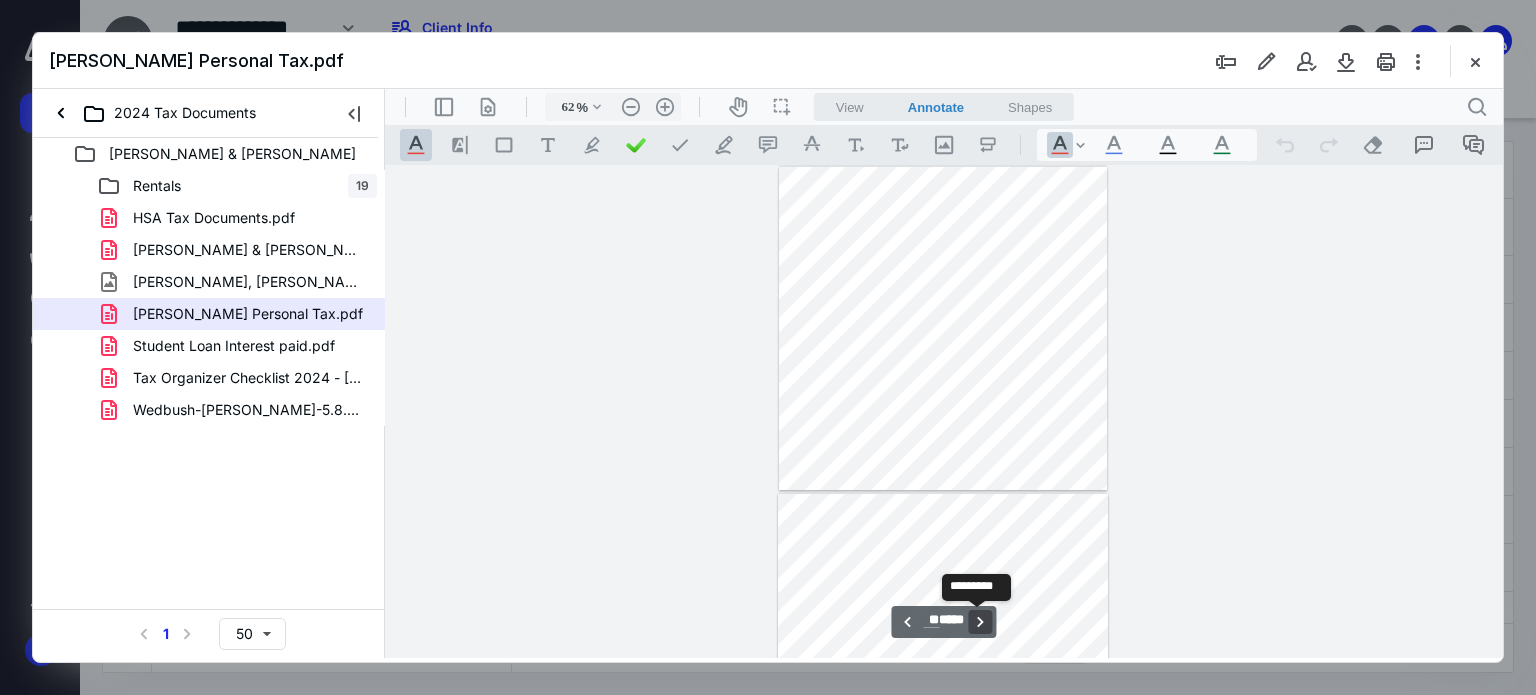 click on "**********" at bounding box center [981, 622] 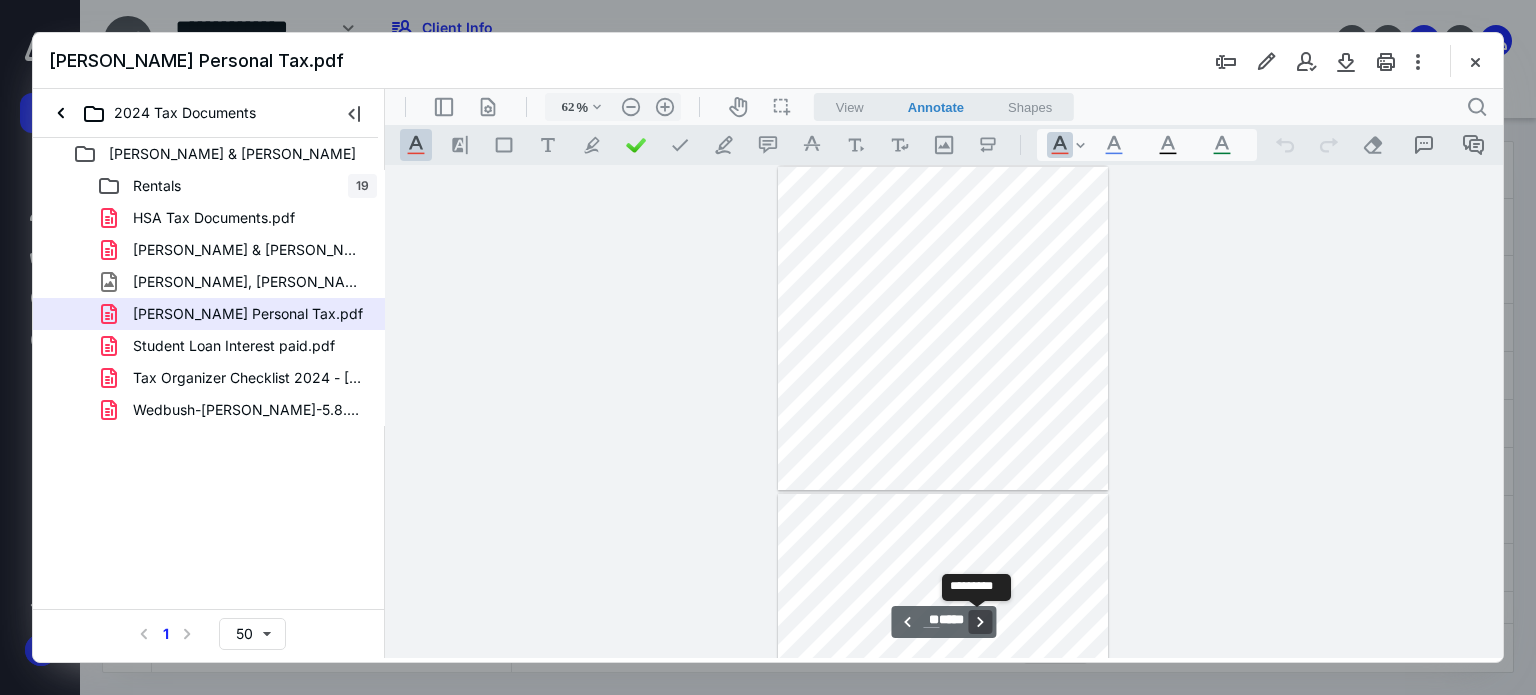 click on "**********" at bounding box center (981, 622) 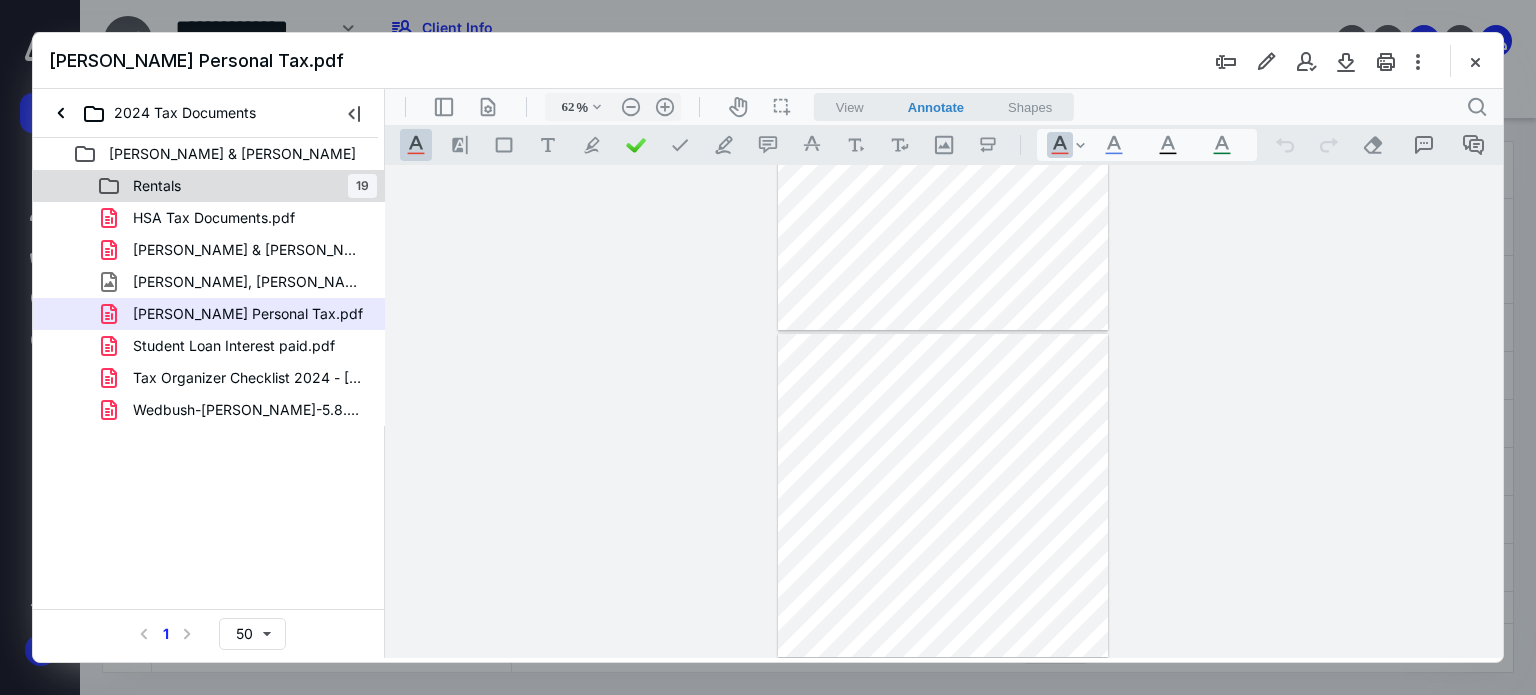 click on "Rentals" at bounding box center (157, 186) 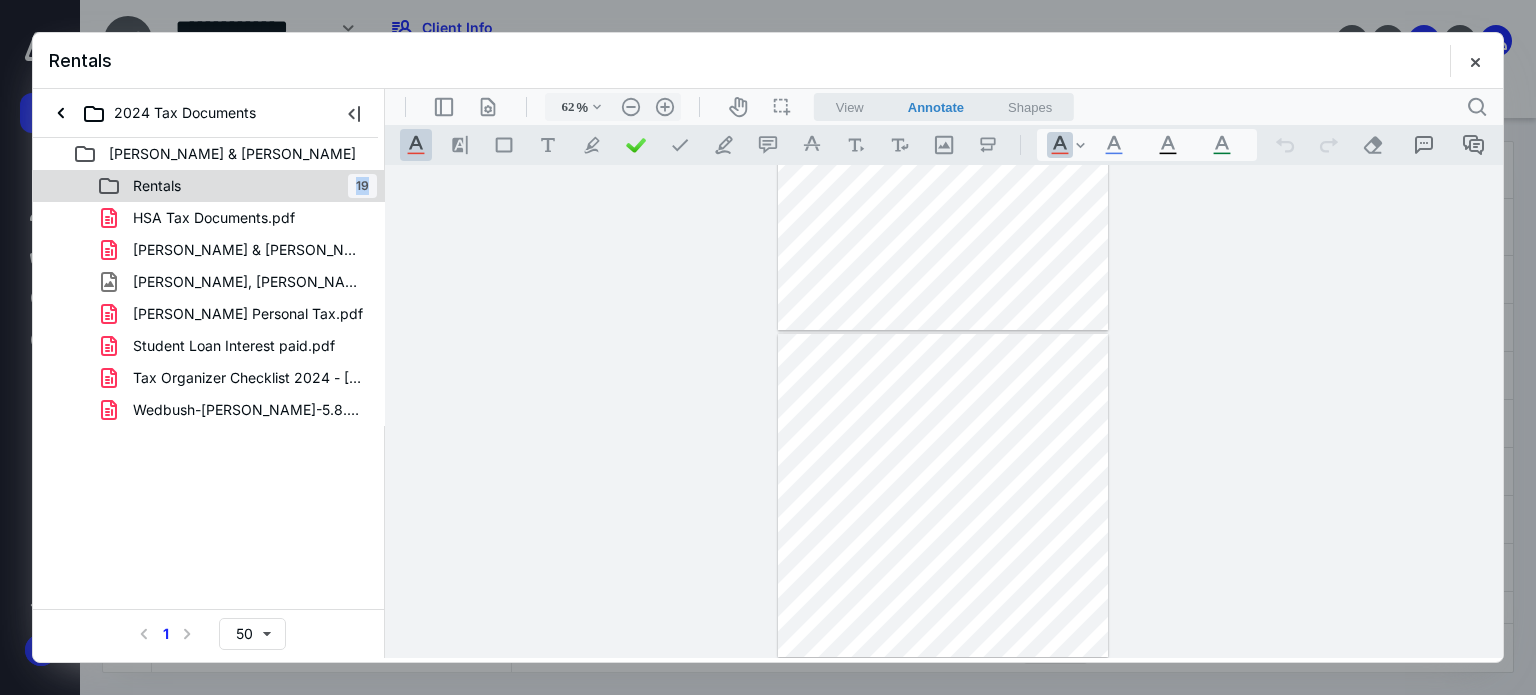 click on "Rentals" at bounding box center (157, 186) 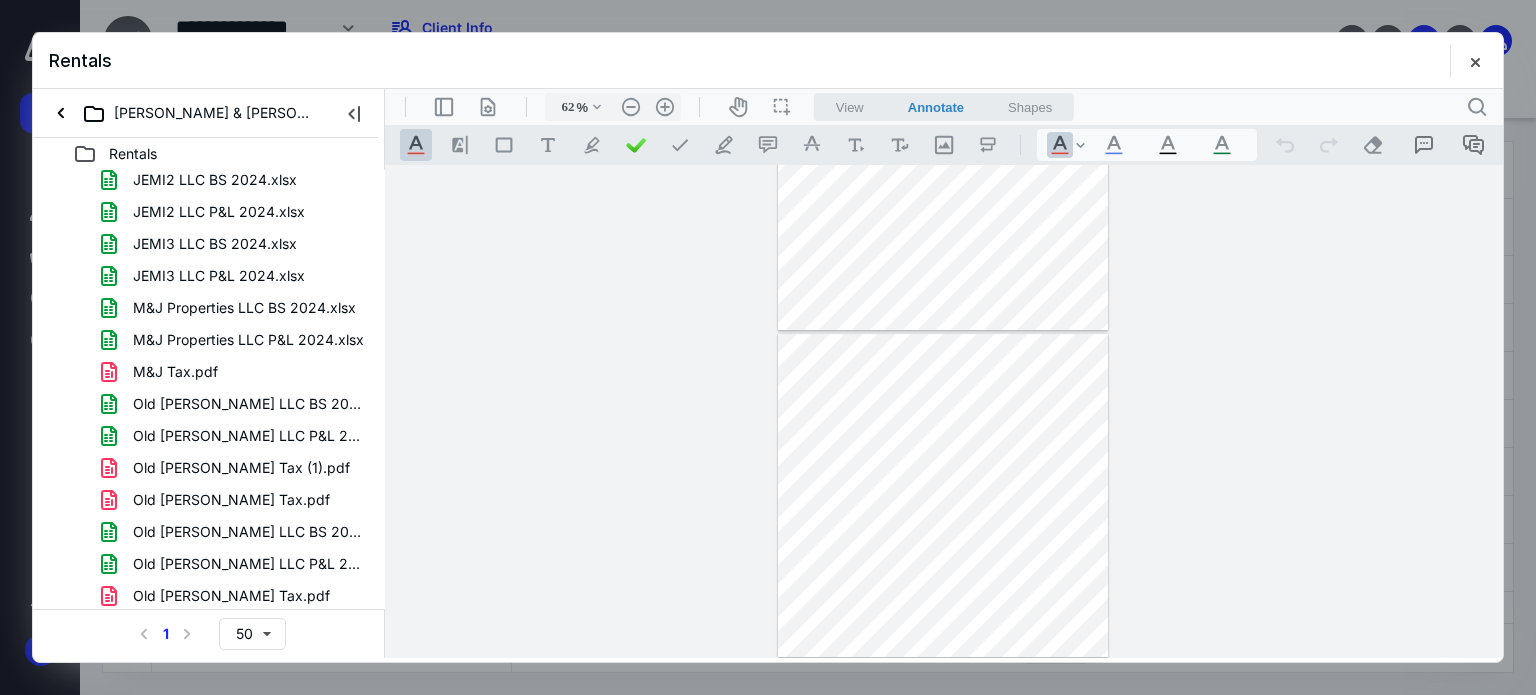 scroll, scrollTop: 168, scrollLeft: 0, axis: vertical 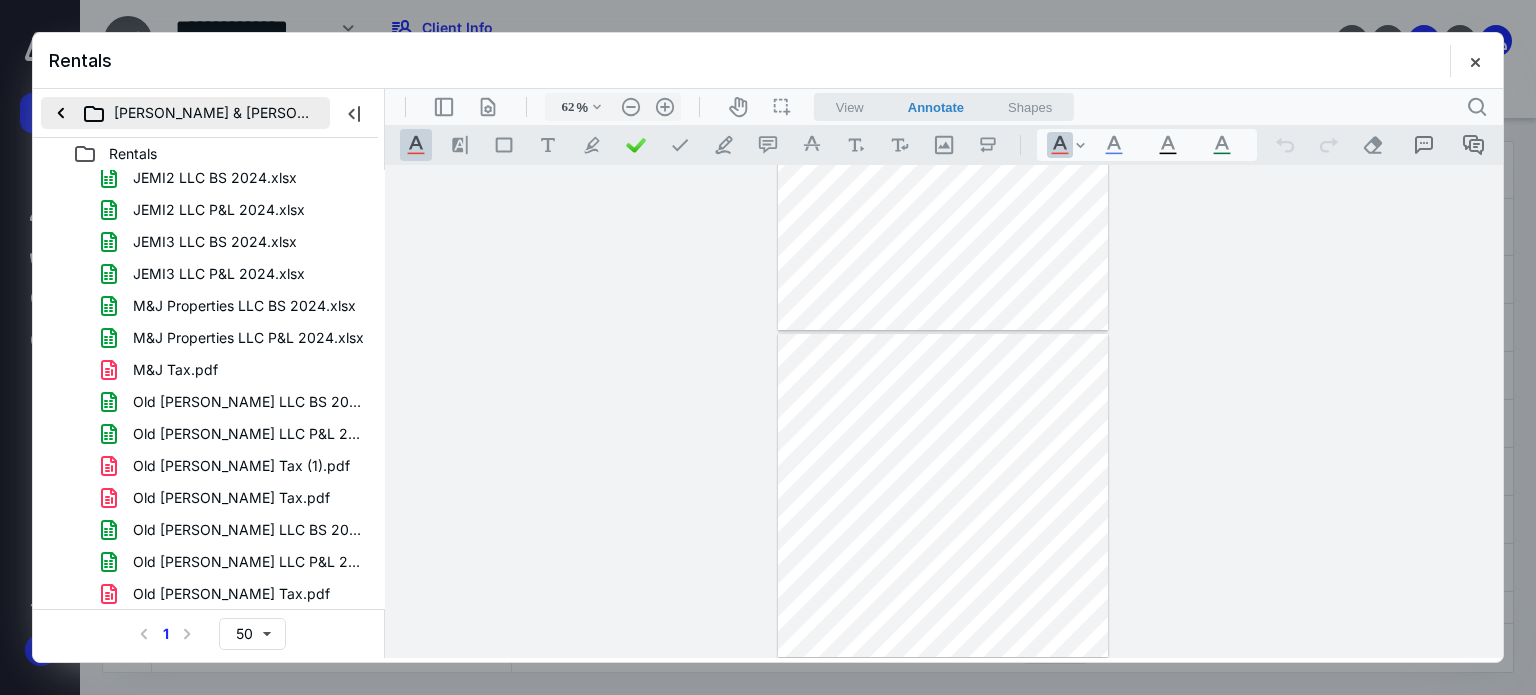 click on "[PERSON_NAME] & [PERSON_NAME]" at bounding box center [185, 113] 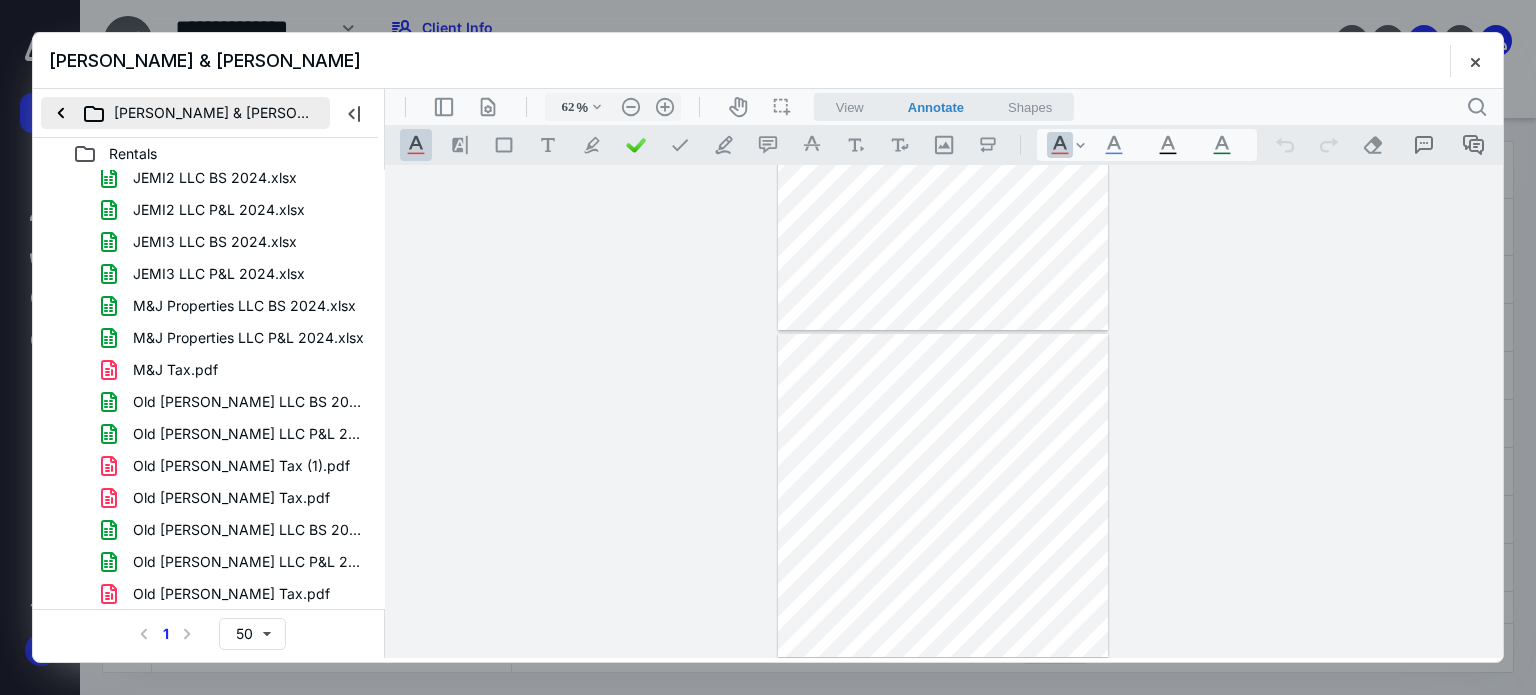 scroll, scrollTop: 0, scrollLeft: 0, axis: both 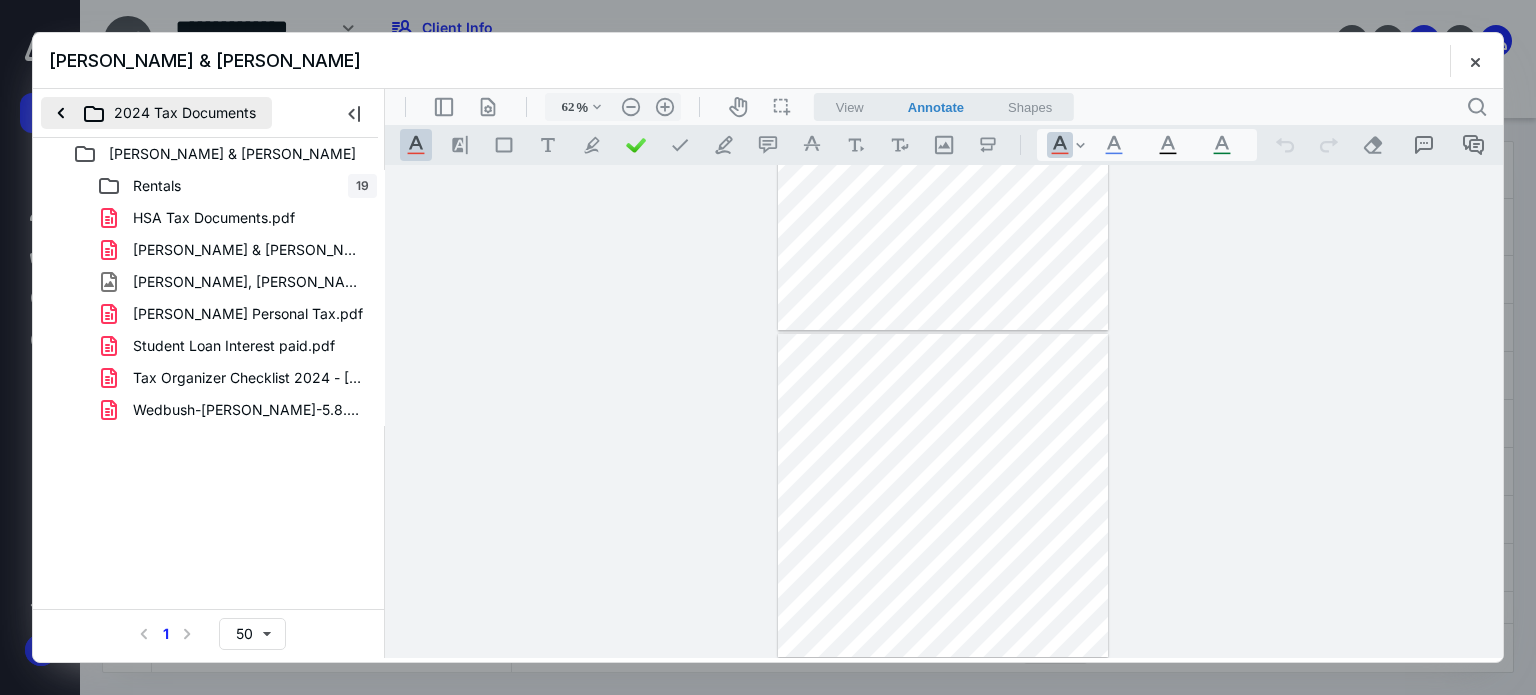 click on "2024 Tax Documents" at bounding box center (156, 113) 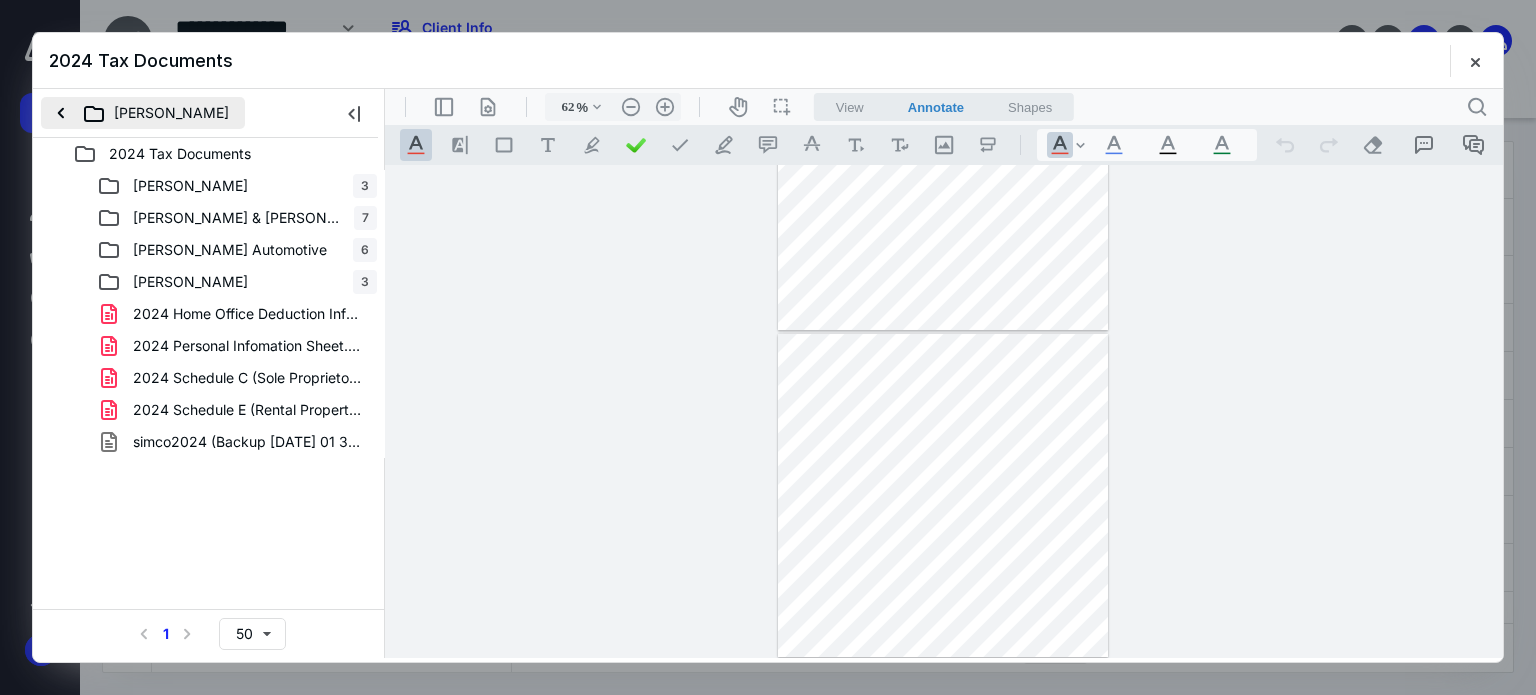 click on "[PERSON_NAME]" at bounding box center [143, 113] 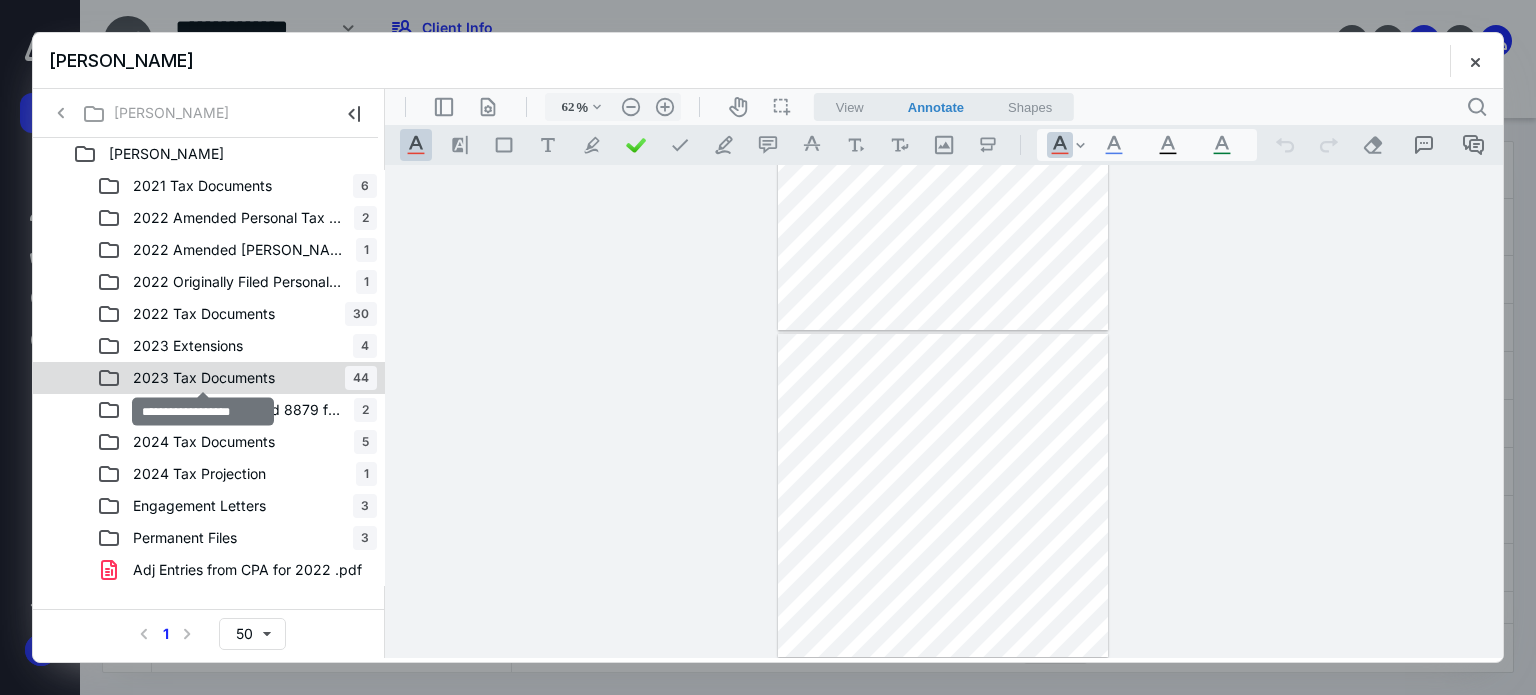 click on "2023 Tax Documents" at bounding box center (204, 378) 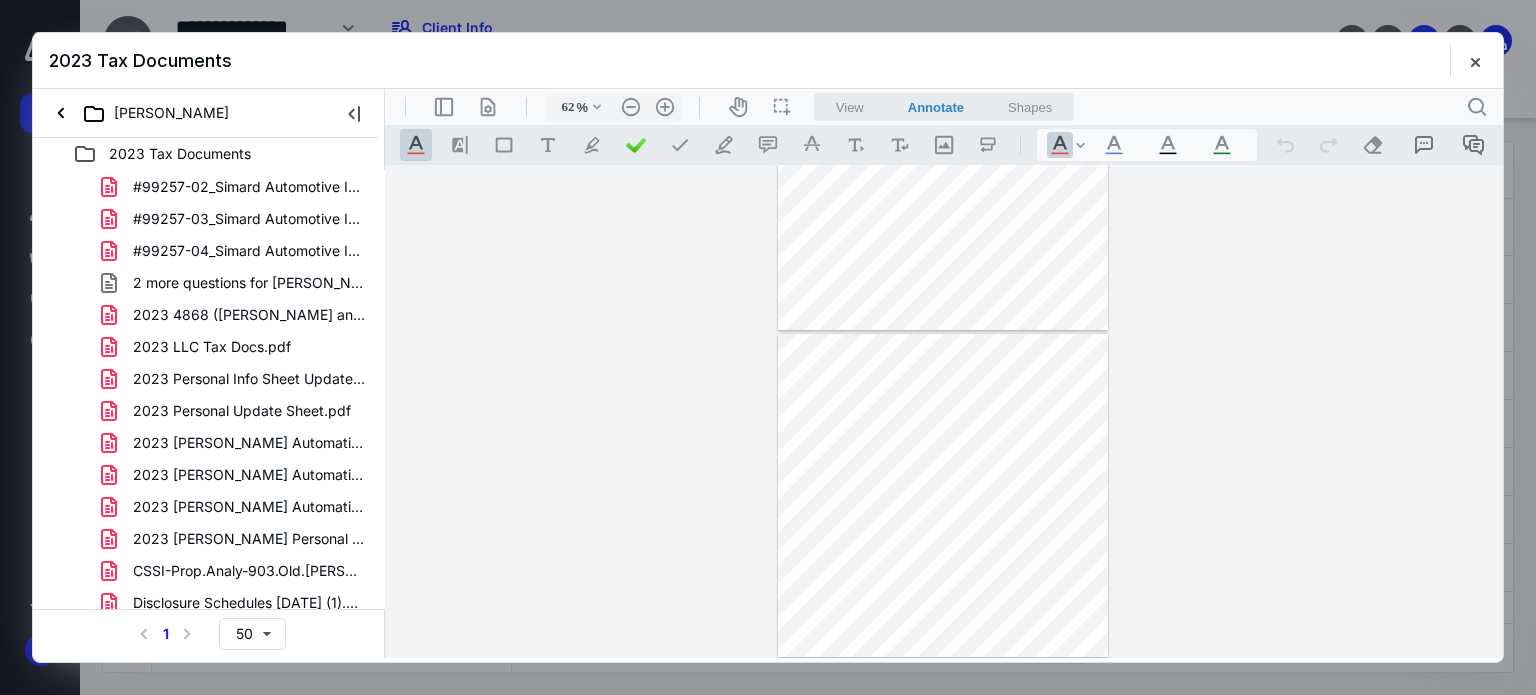 scroll, scrollTop: 0, scrollLeft: 0, axis: both 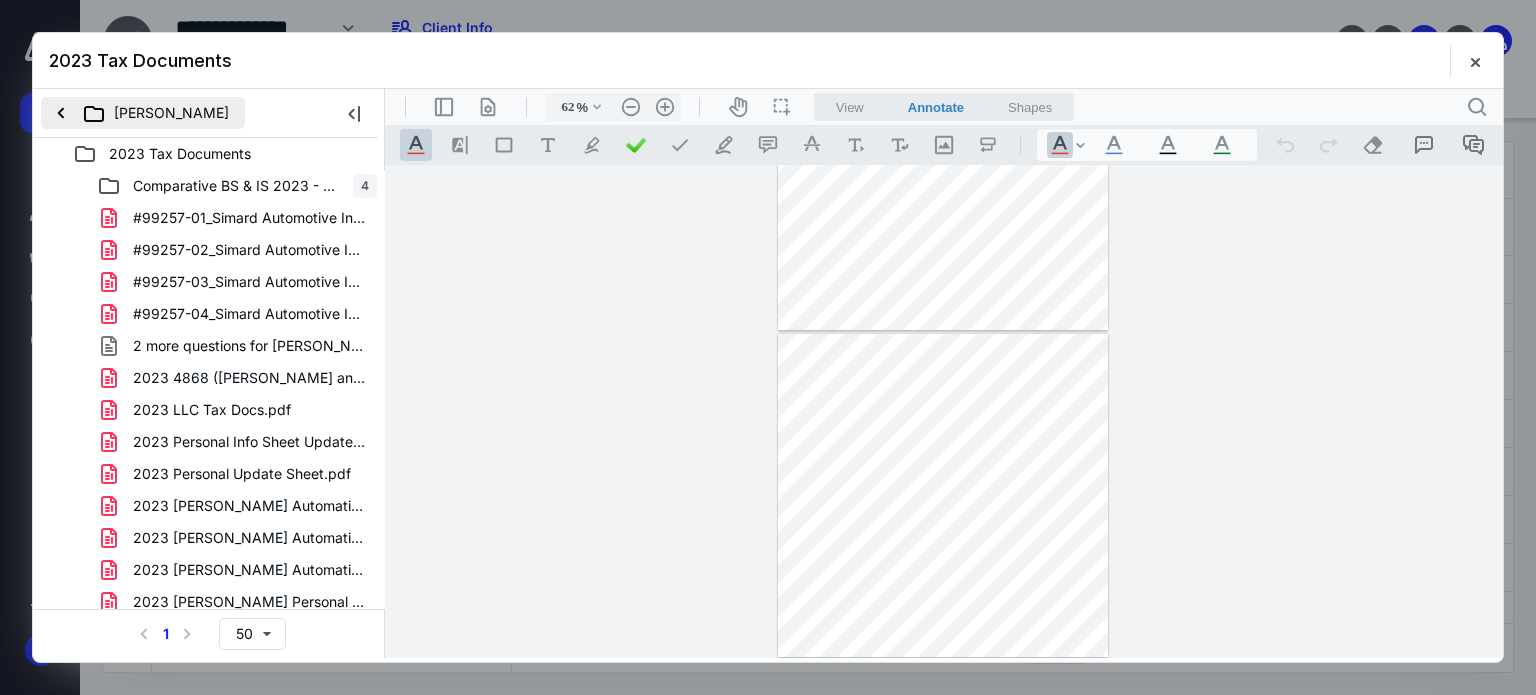 click on "[PERSON_NAME]" at bounding box center (143, 113) 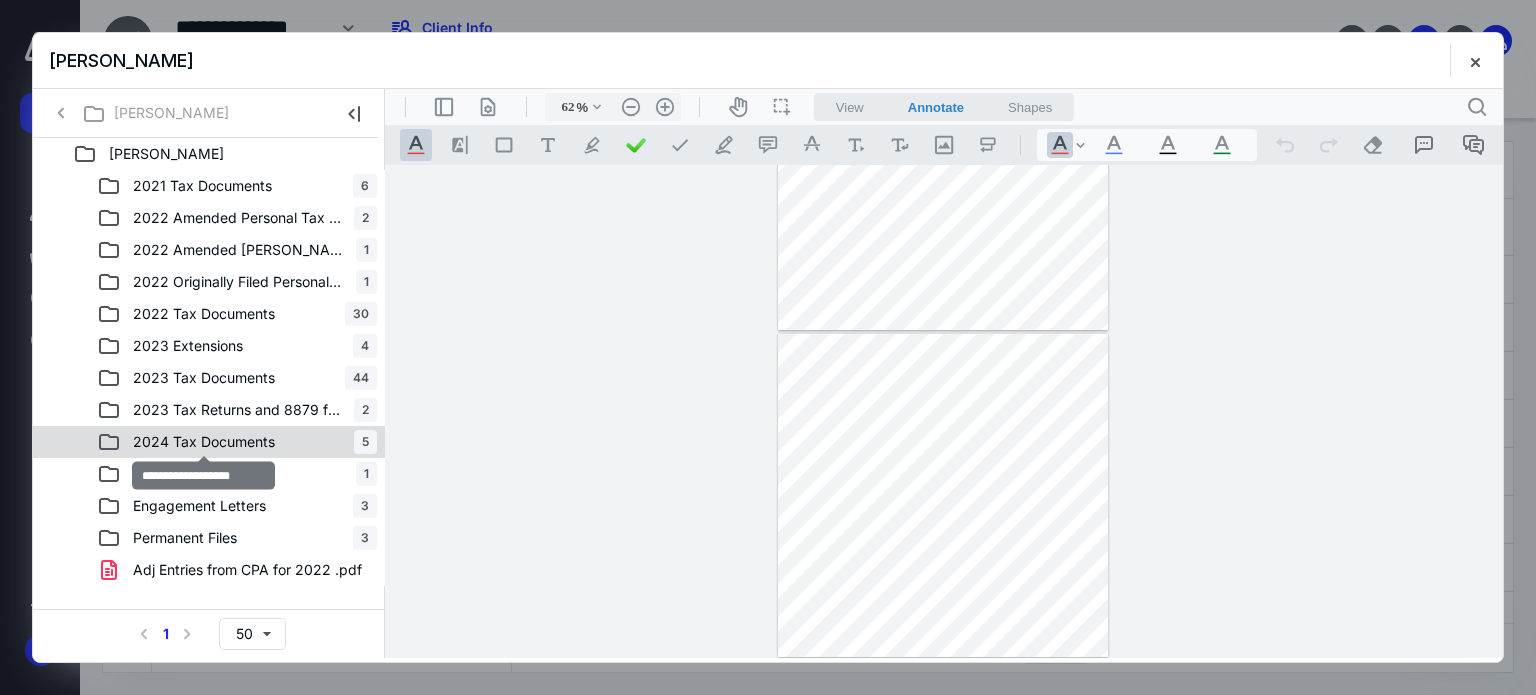 click on "2024 Tax Documents" at bounding box center (204, 442) 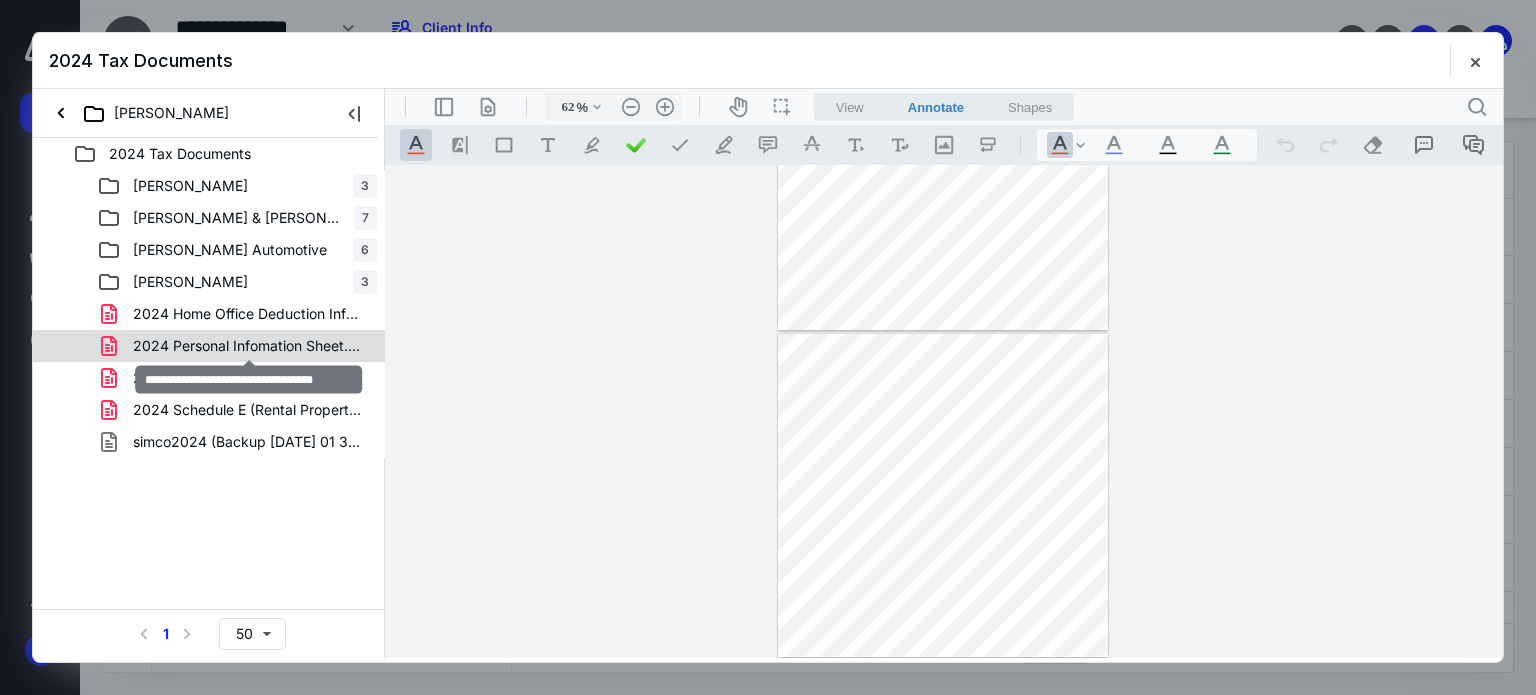 click on "2024 Personal Infomation Sheet.pdf" at bounding box center [249, 346] 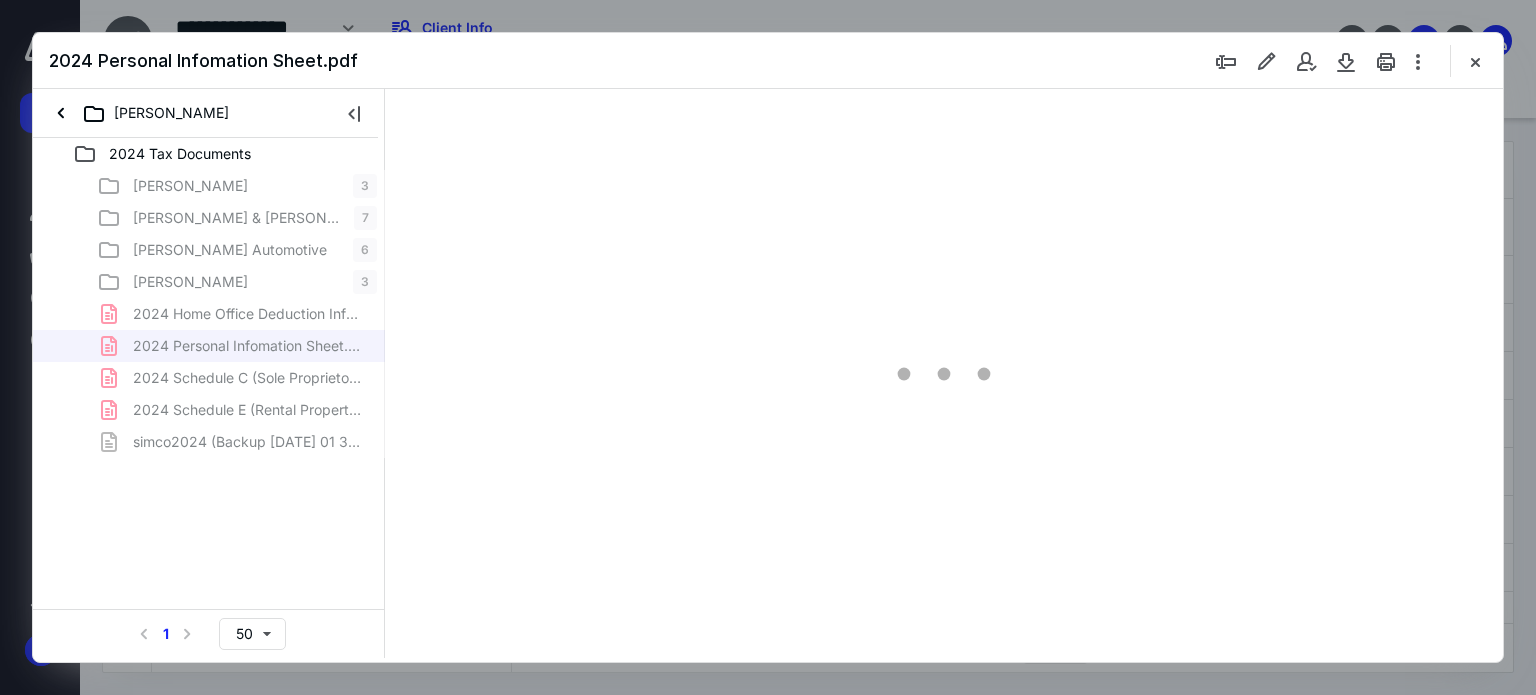 type on "62" 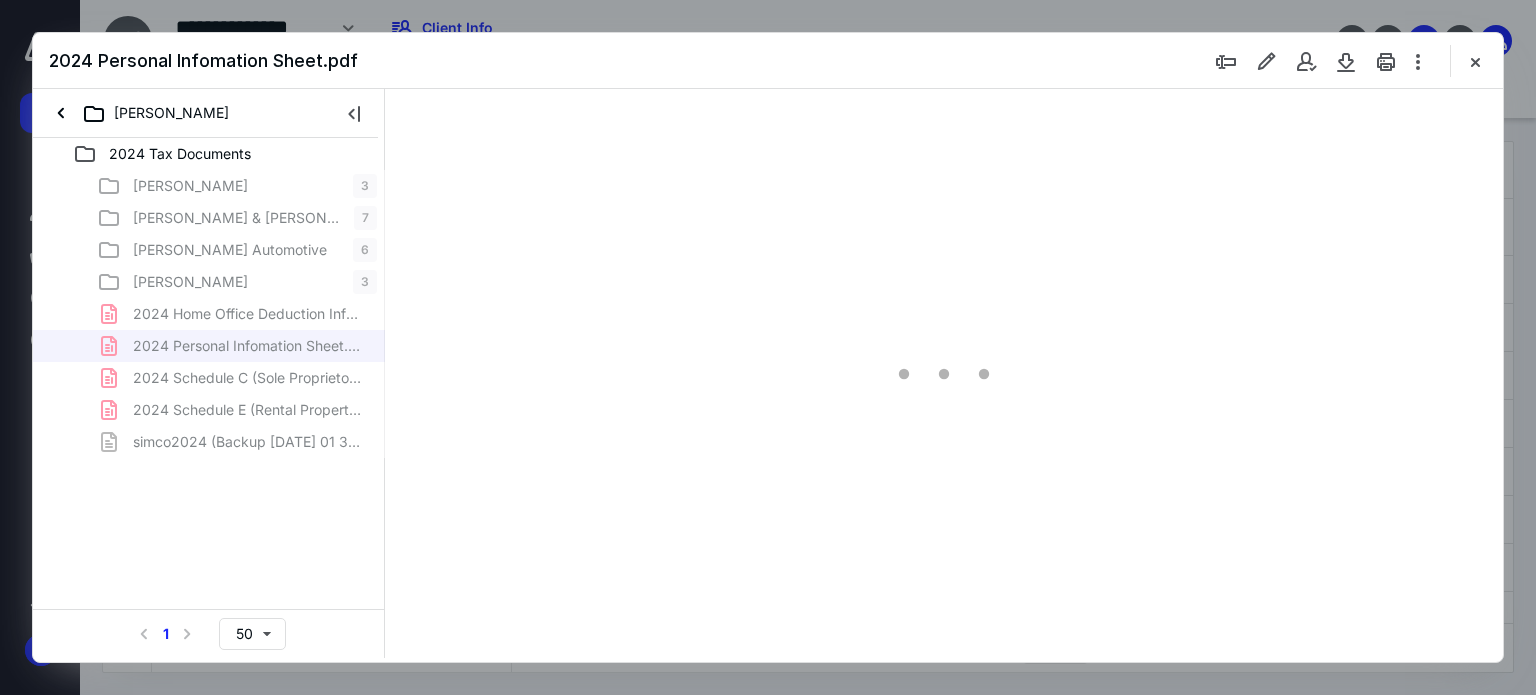scroll, scrollTop: 78, scrollLeft: 0, axis: vertical 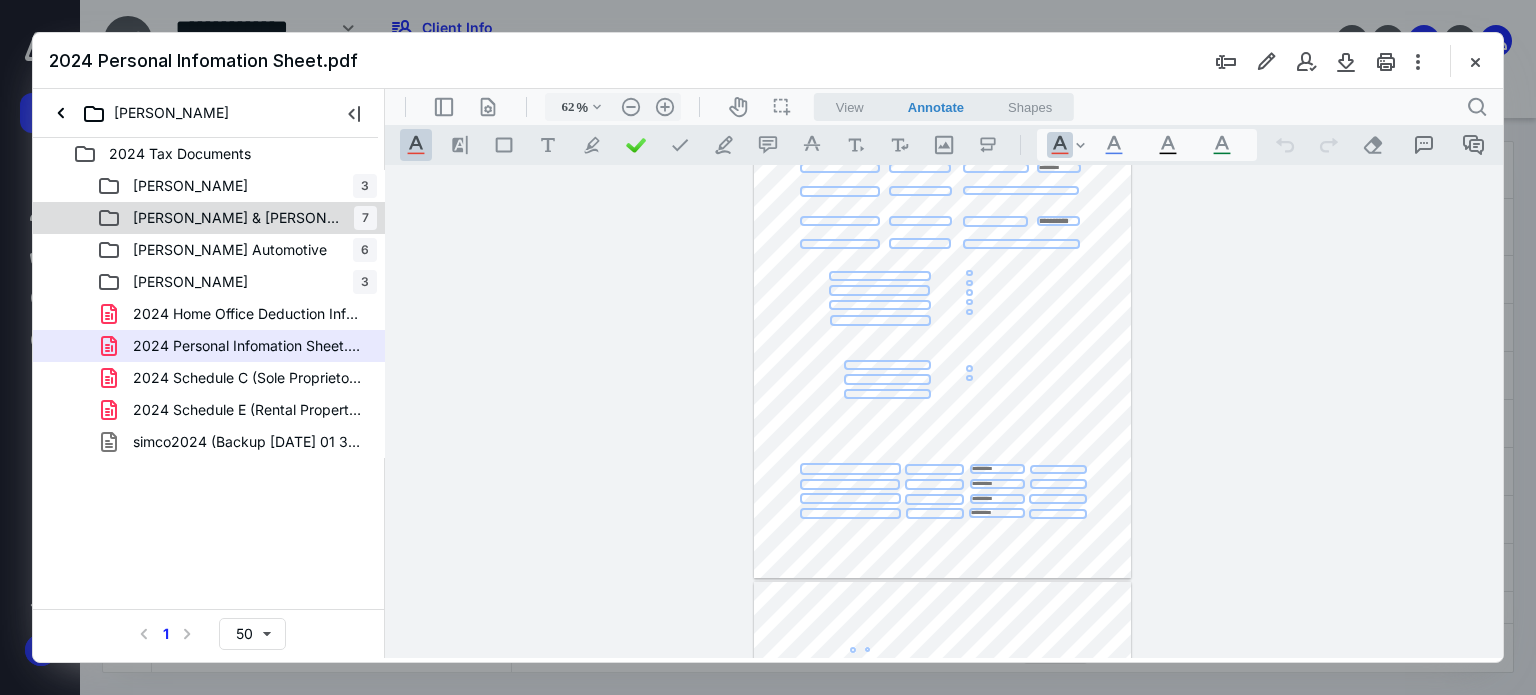click on "[PERSON_NAME] & [PERSON_NAME] 7" at bounding box center (237, 218) 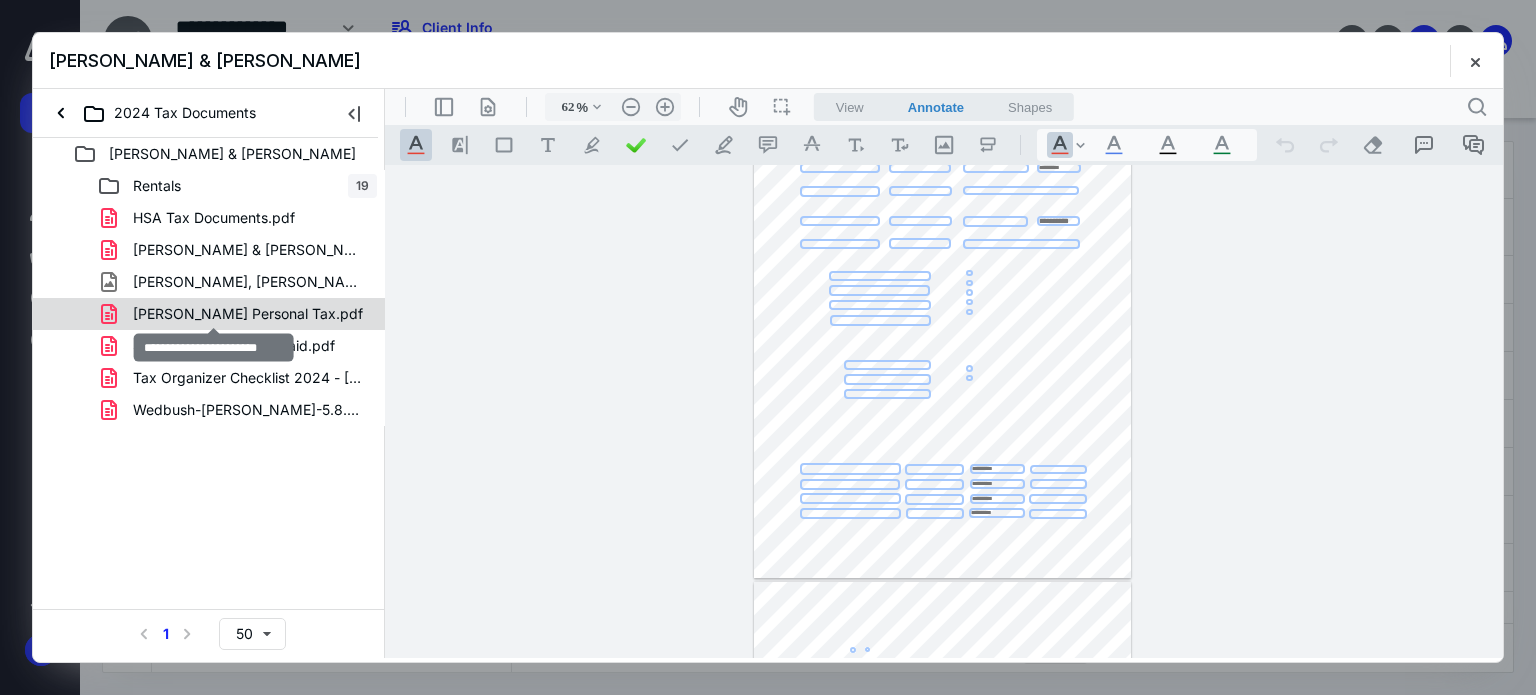 click on "[PERSON_NAME] Personal Tax.pdf" at bounding box center [248, 314] 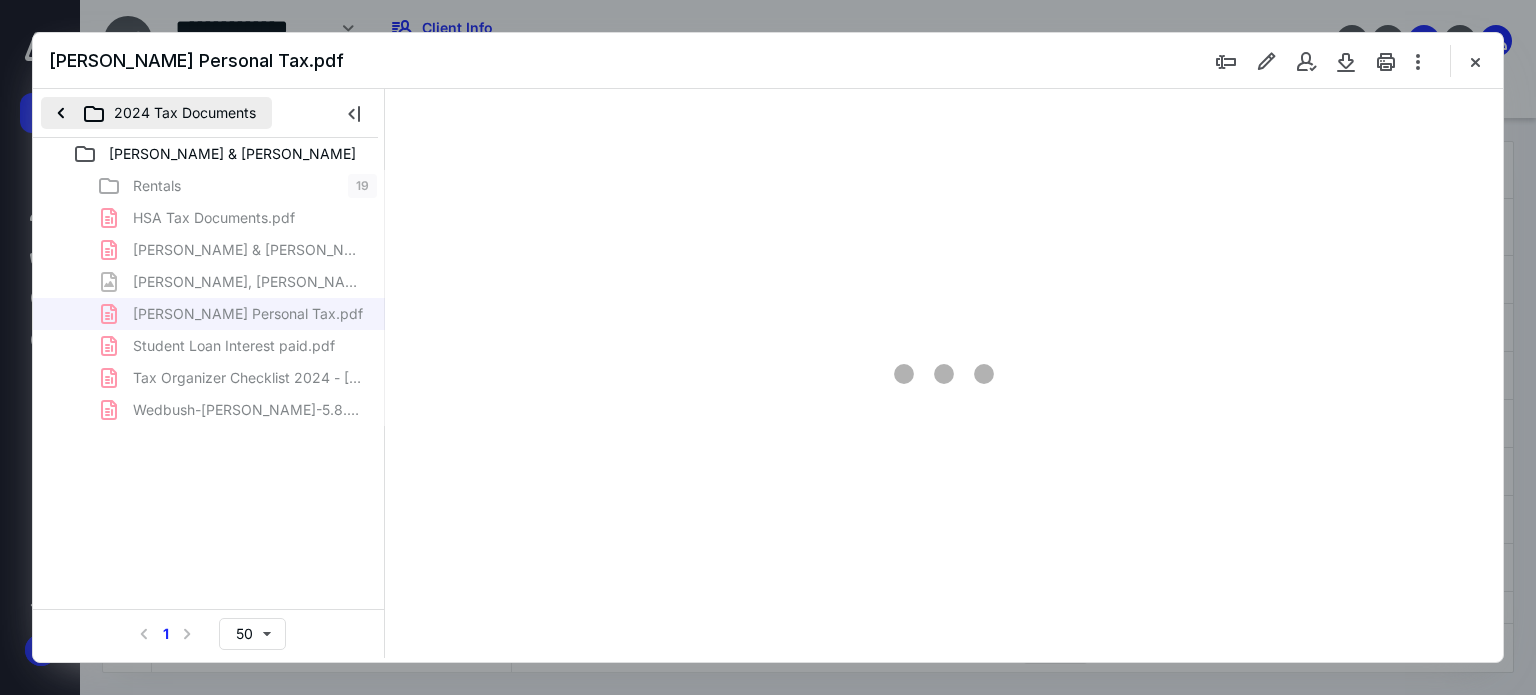click on "2024 Tax Documents" at bounding box center (156, 113) 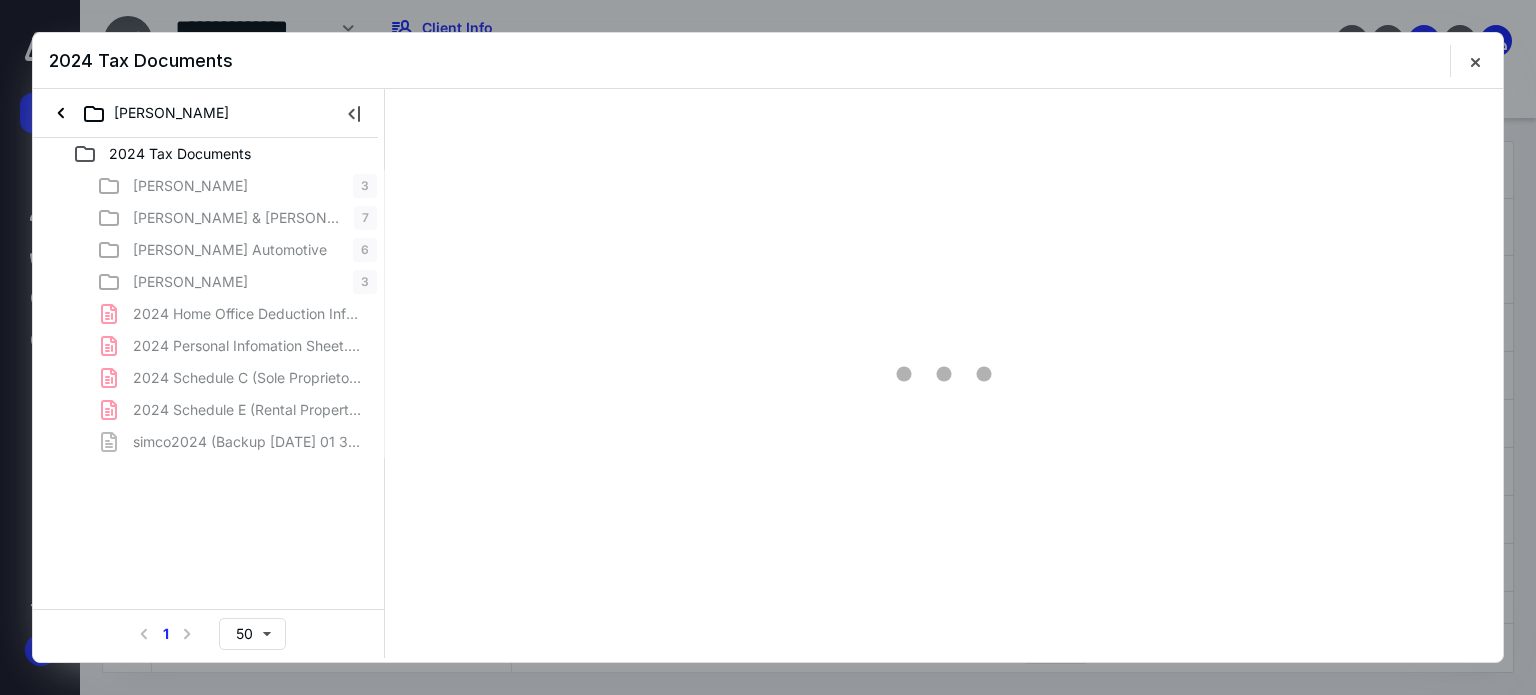 click on "[PERSON_NAME] 3 [PERSON_NAME] & [PERSON_NAME] 7 [PERSON_NAME] Automotive 6 [PERSON_NAME] 3 2024 Home Office Deduction Information.pdf 2024 Personal Infomation Sheet.pdf 2024 Schedule C (Sole Proprietor or LLC Business Income an.pdf 2024 Schedule E (Rental Property Income & Expenses).pdf simco2024 (Backup [DATE]  01 36 PM).qbb" at bounding box center [209, 314] 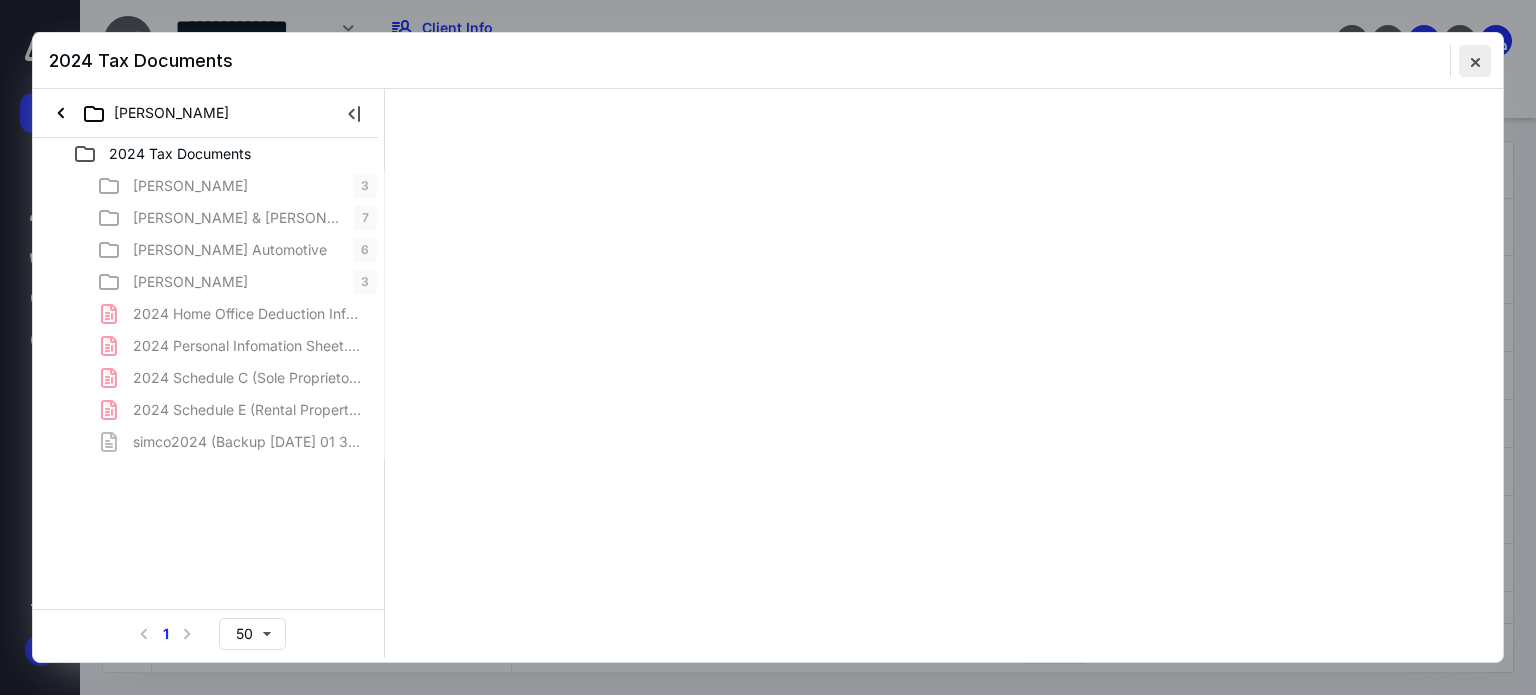 click at bounding box center (1475, 61) 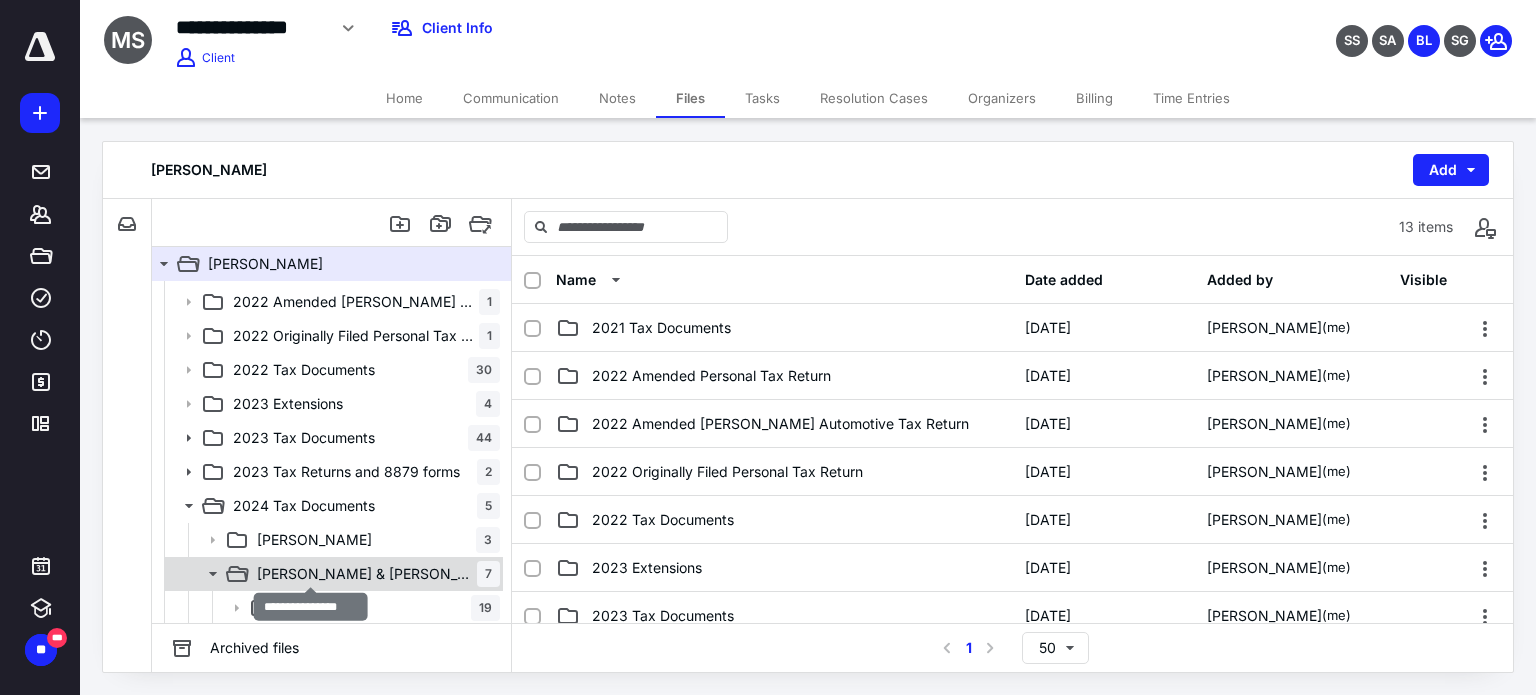 click on "[PERSON_NAME] & [PERSON_NAME]" at bounding box center (367, 574) 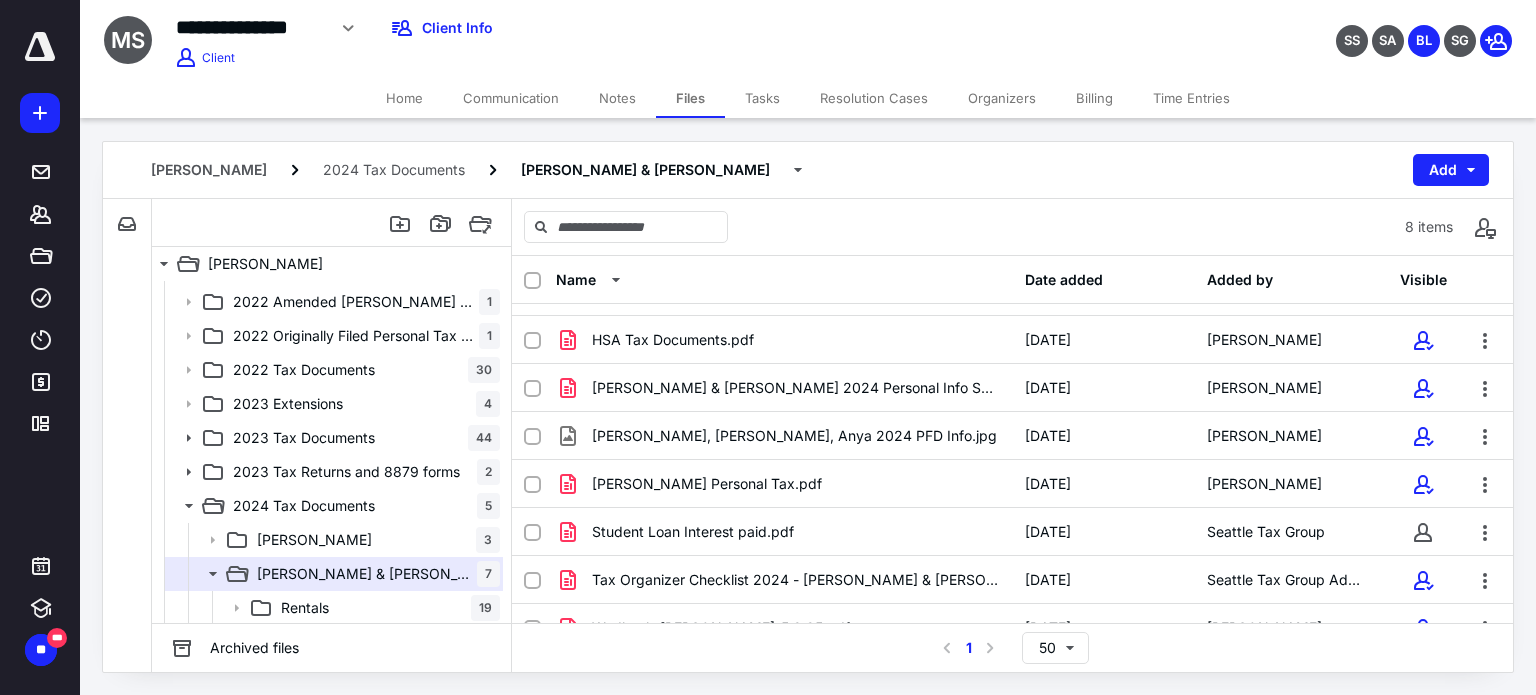 scroll, scrollTop: 62, scrollLeft: 0, axis: vertical 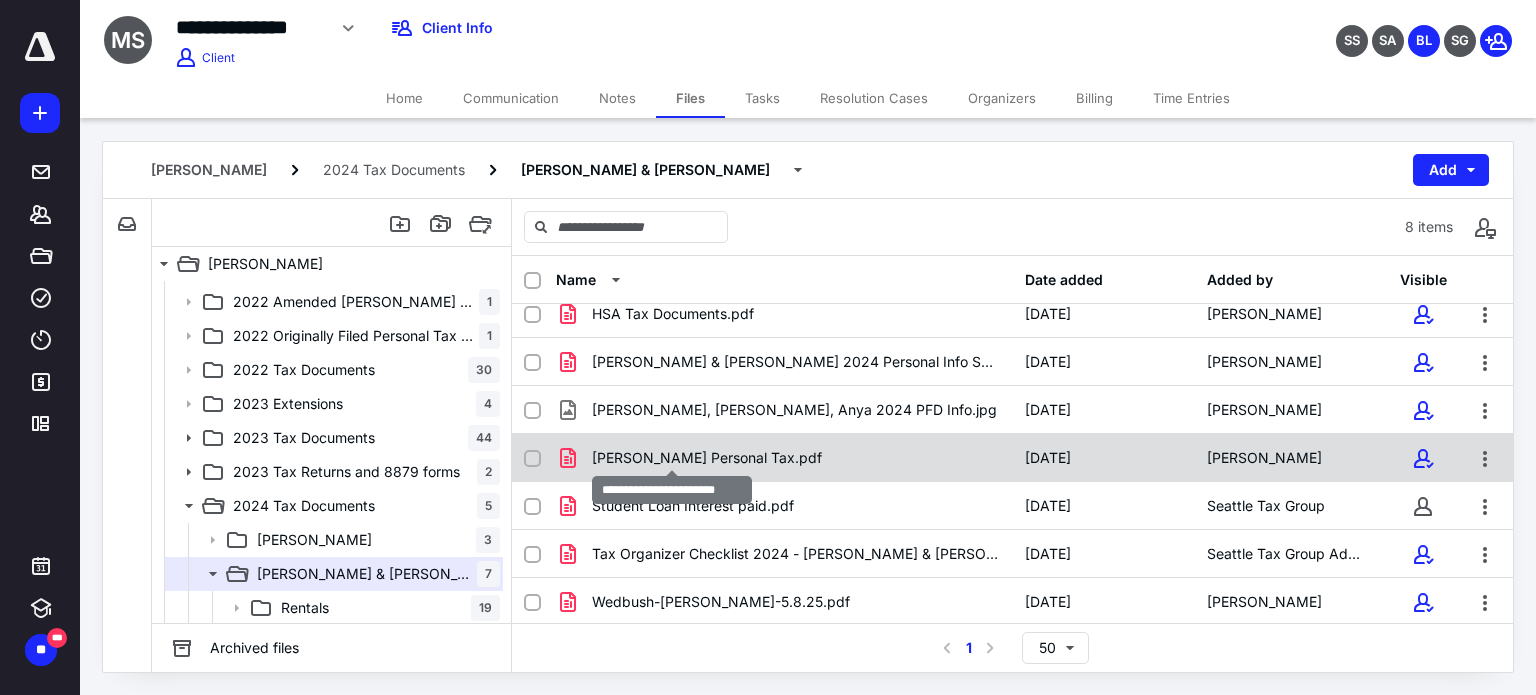 click on "[PERSON_NAME] Personal Tax.pdf" at bounding box center (707, 458) 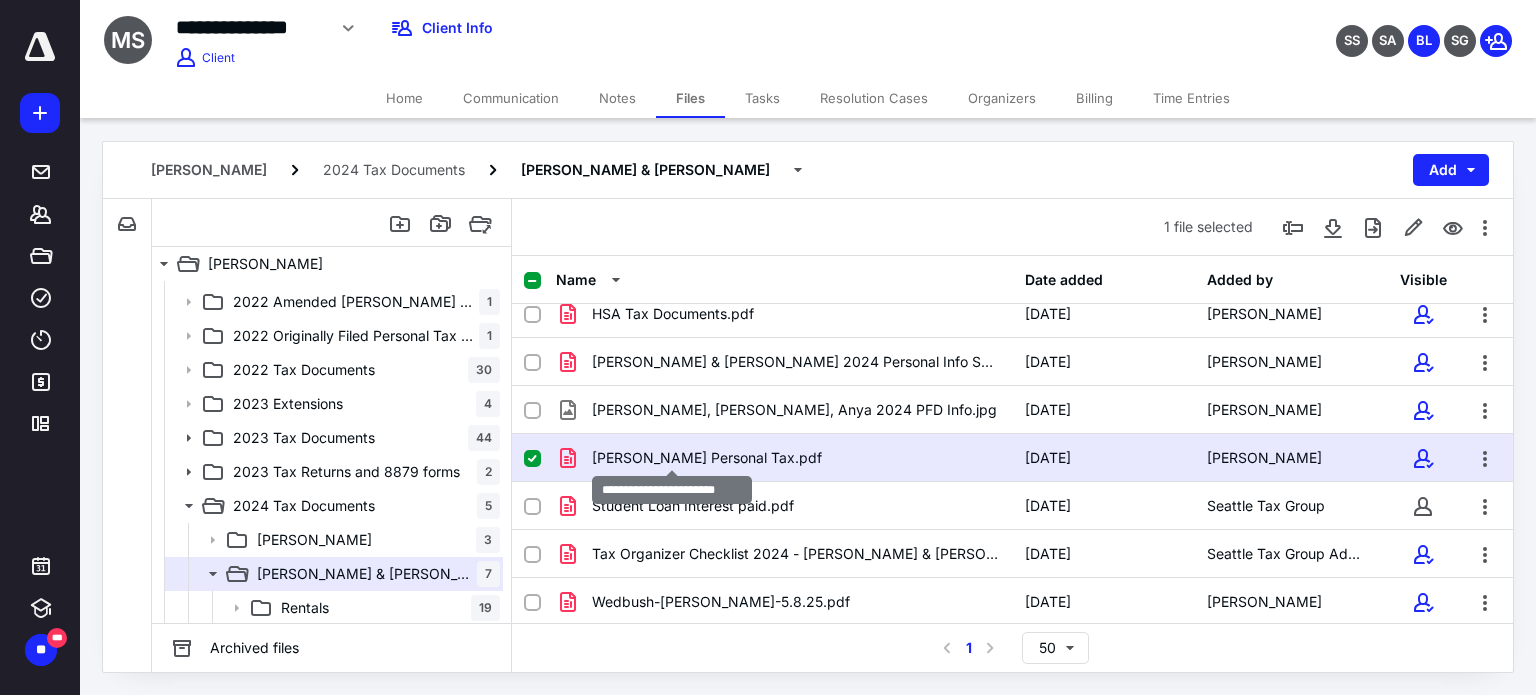 click on "[PERSON_NAME] Personal Tax.pdf" at bounding box center (707, 458) 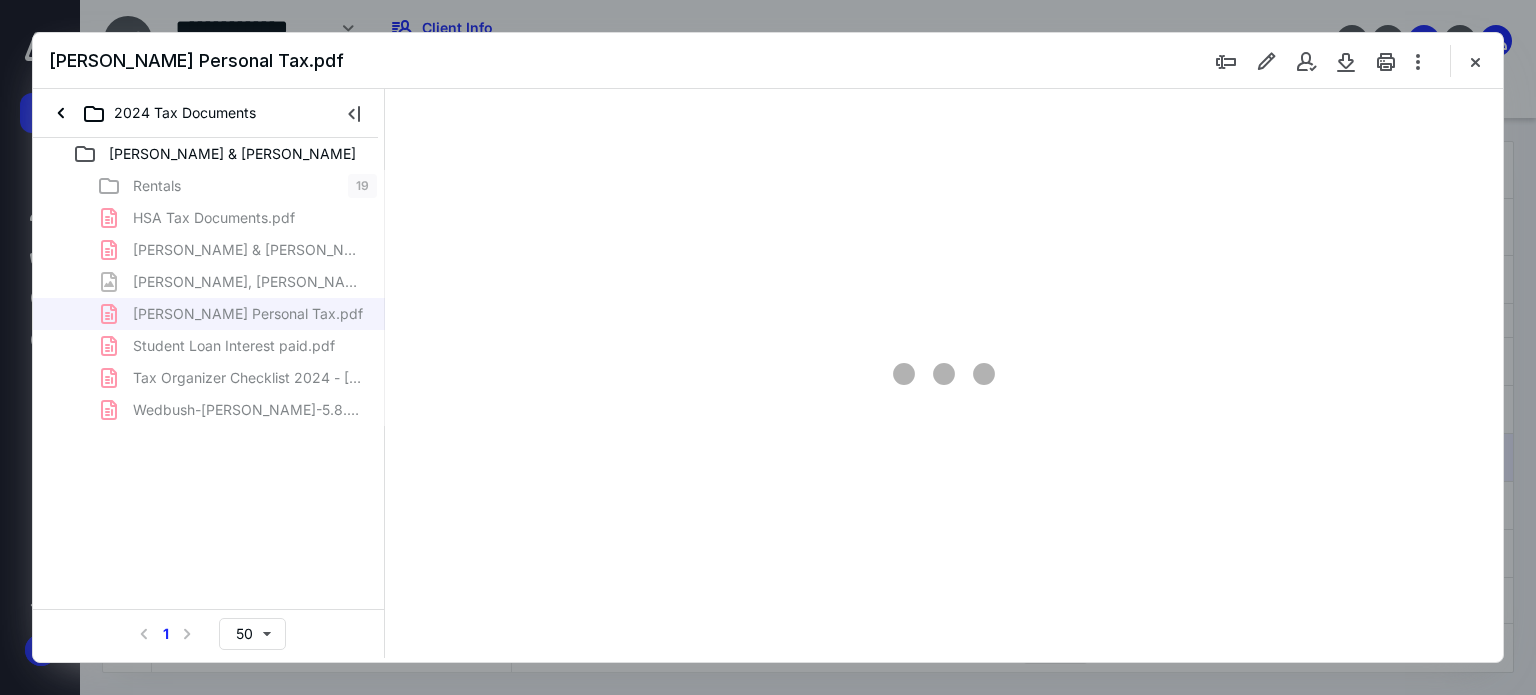 scroll, scrollTop: 0, scrollLeft: 0, axis: both 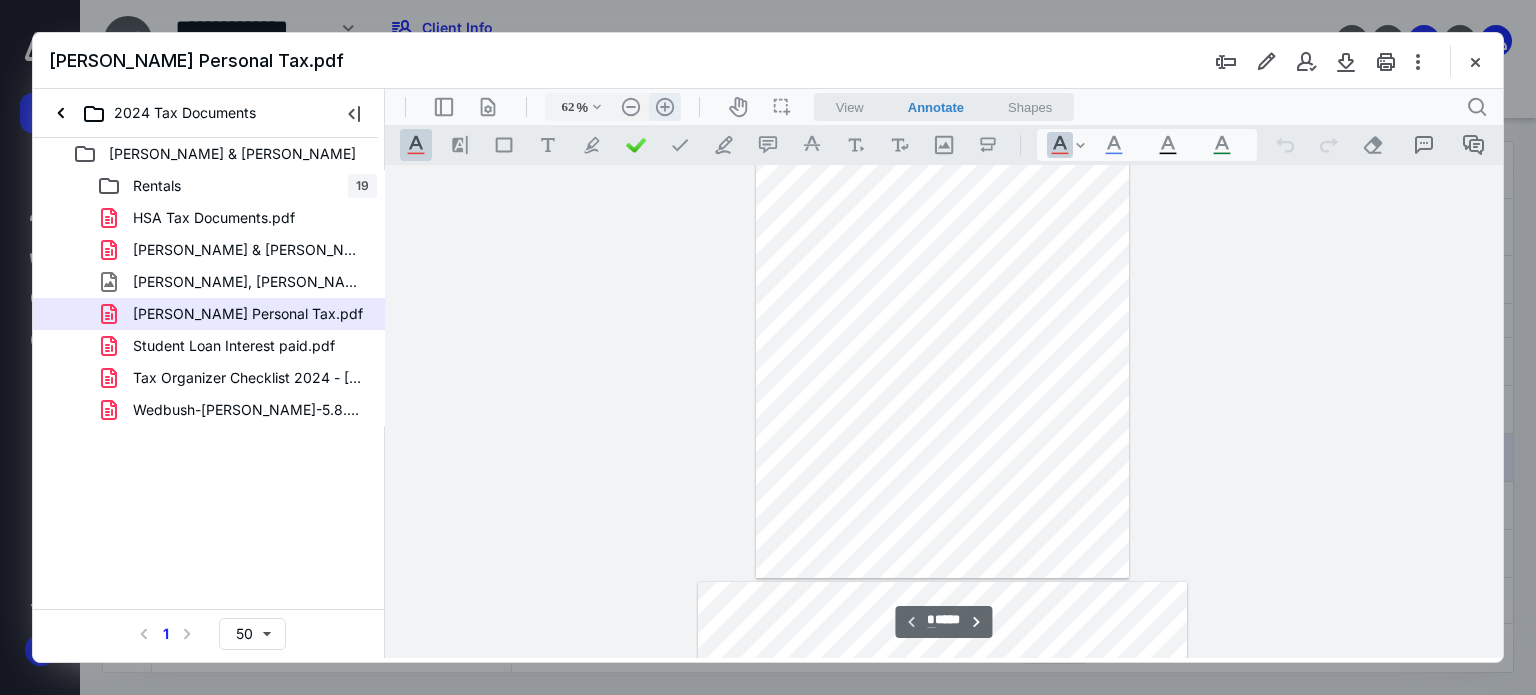 click on ".cls-1{fill:#abb0c4;} icon - header - zoom - in - line" at bounding box center (665, 107) 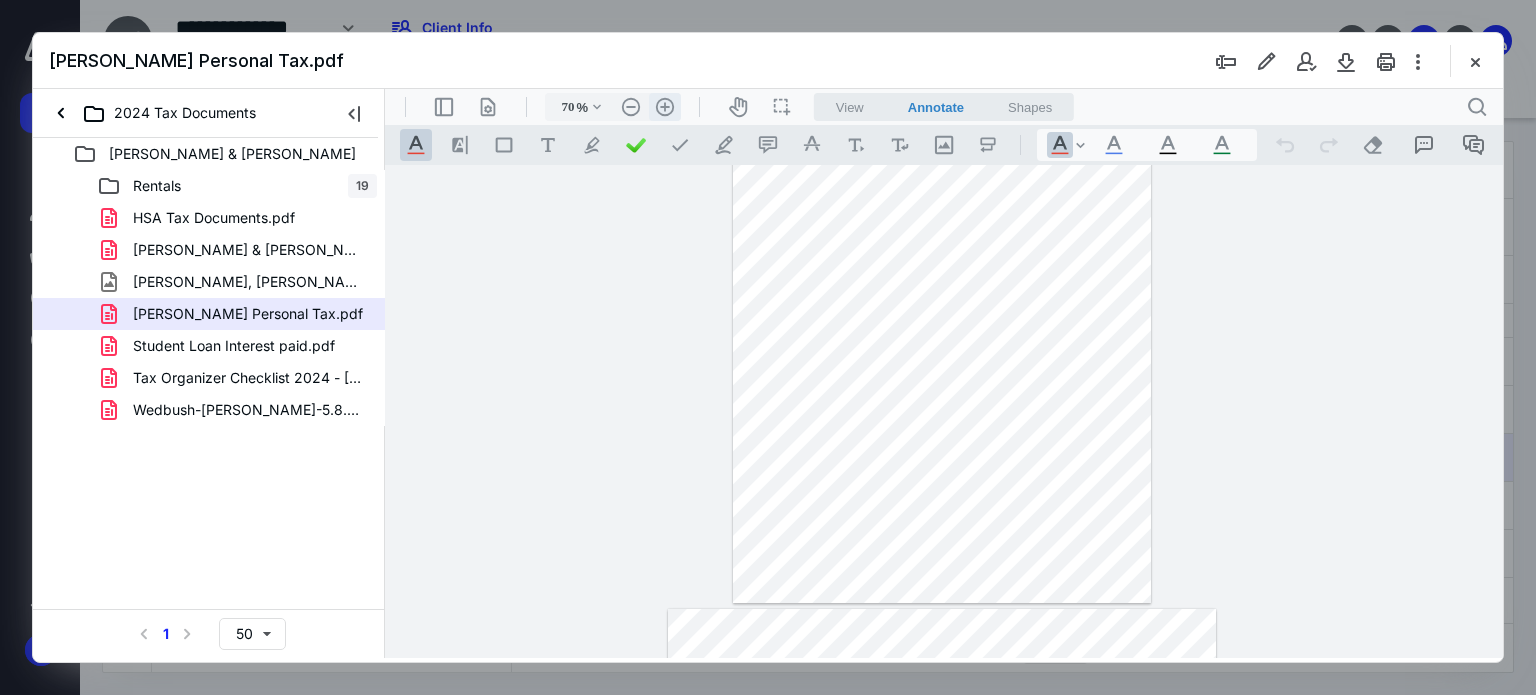 click on ".cls-1{fill:#abb0c4;} icon - header - zoom - in - line" at bounding box center [665, 107] 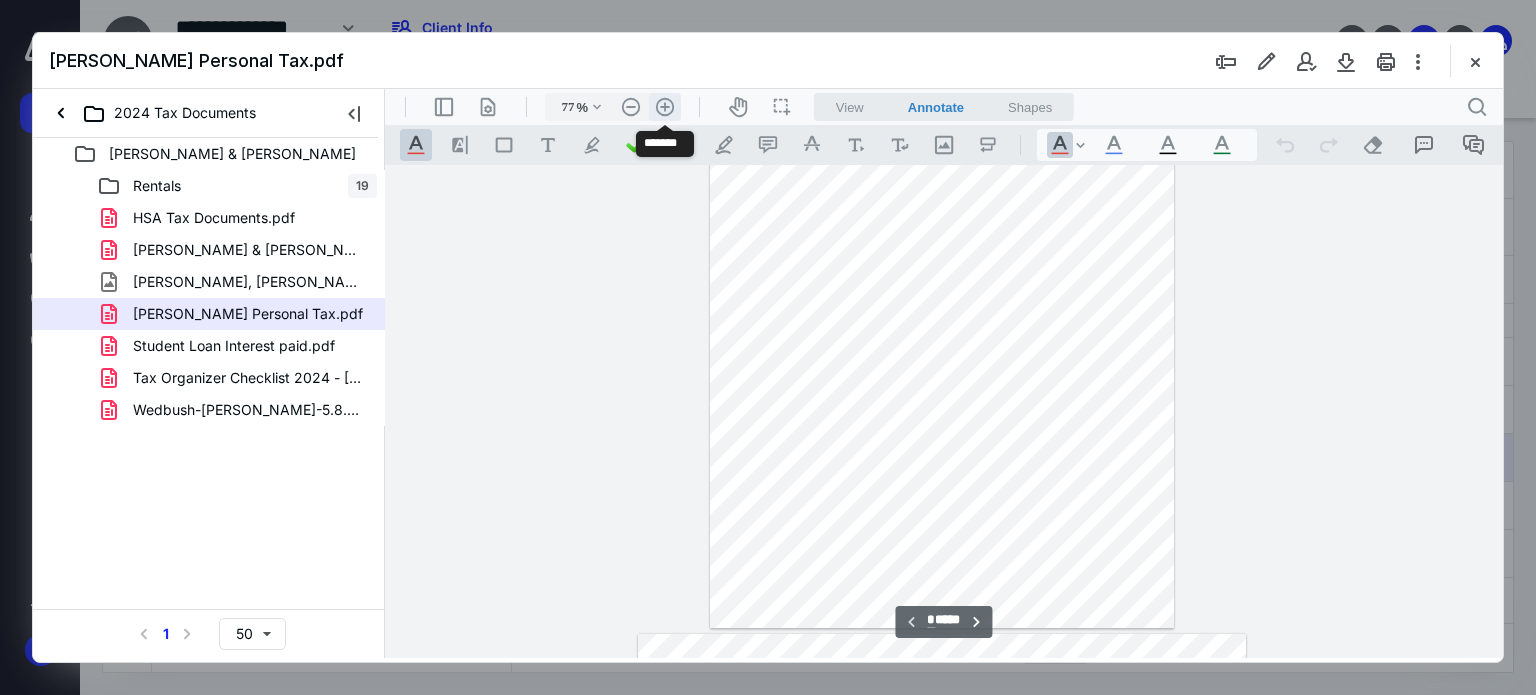 click on ".cls-1{fill:#abb0c4;} icon - header - zoom - in - line" at bounding box center (665, 107) 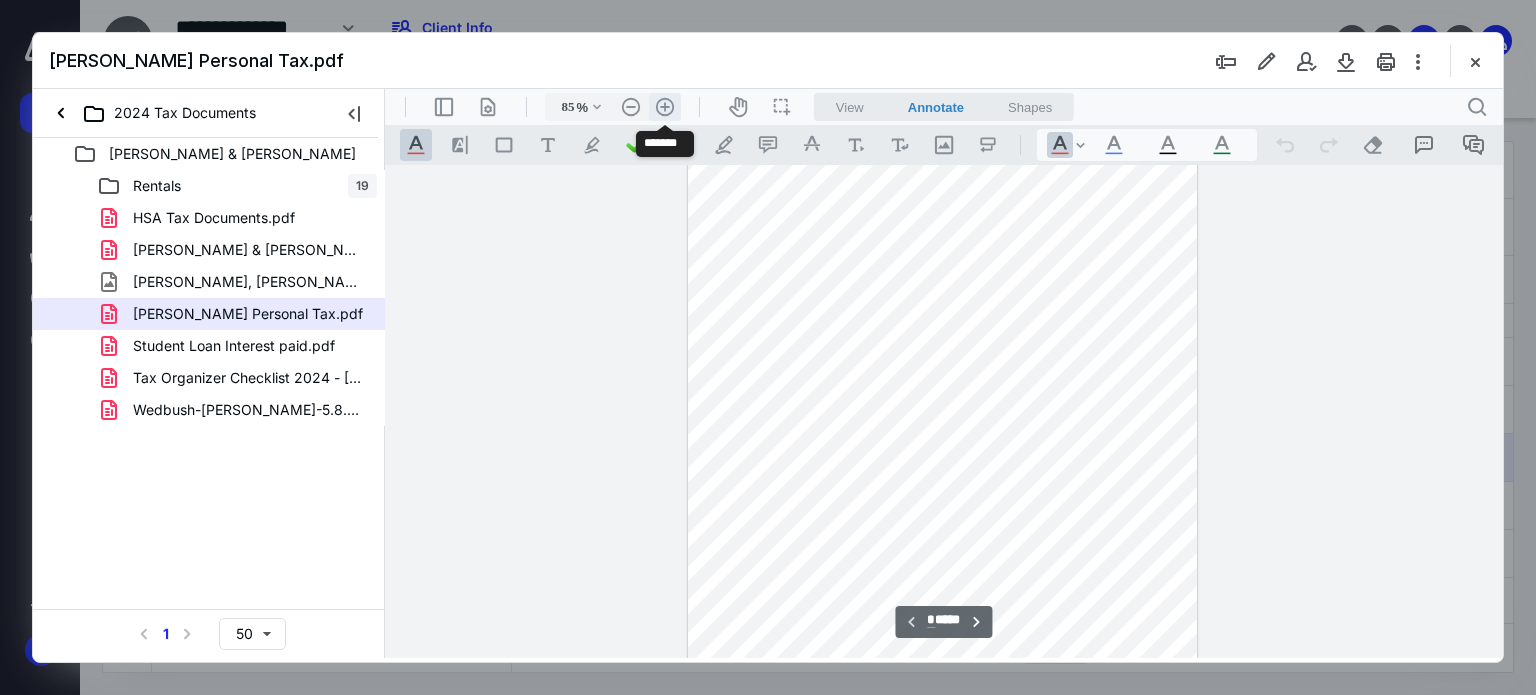 scroll, scrollTop: 184, scrollLeft: 0, axis: vertical 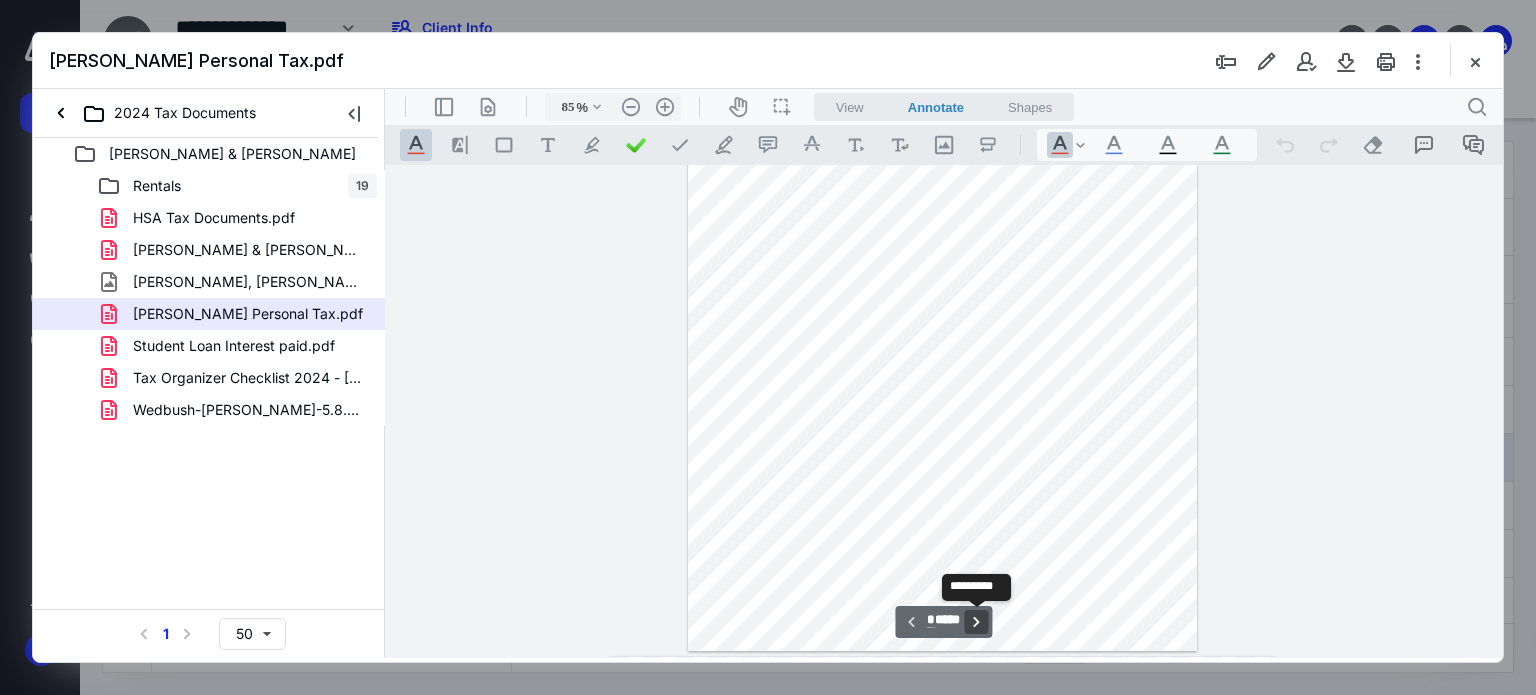 click on "**********" at bounding box center (977, 622) 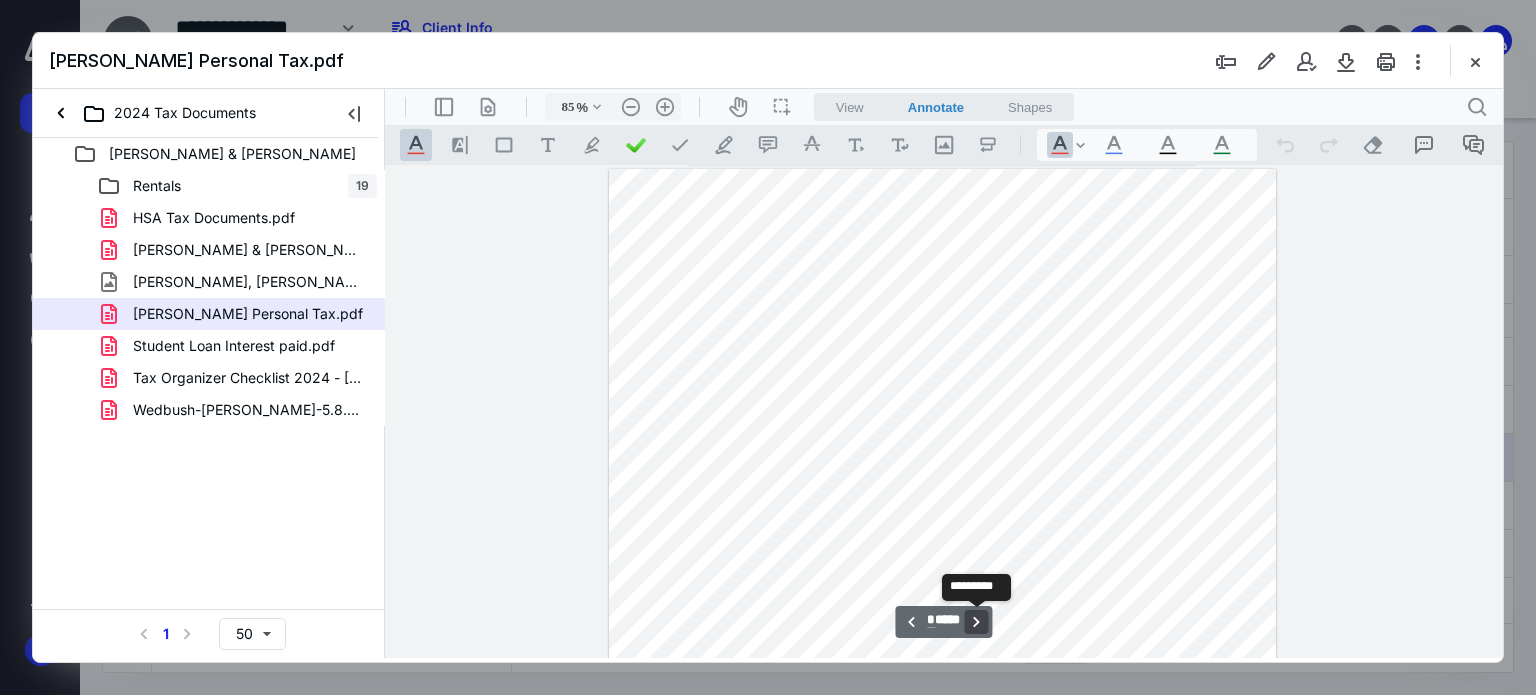 click on "**********" at bounding box center [977, 622] 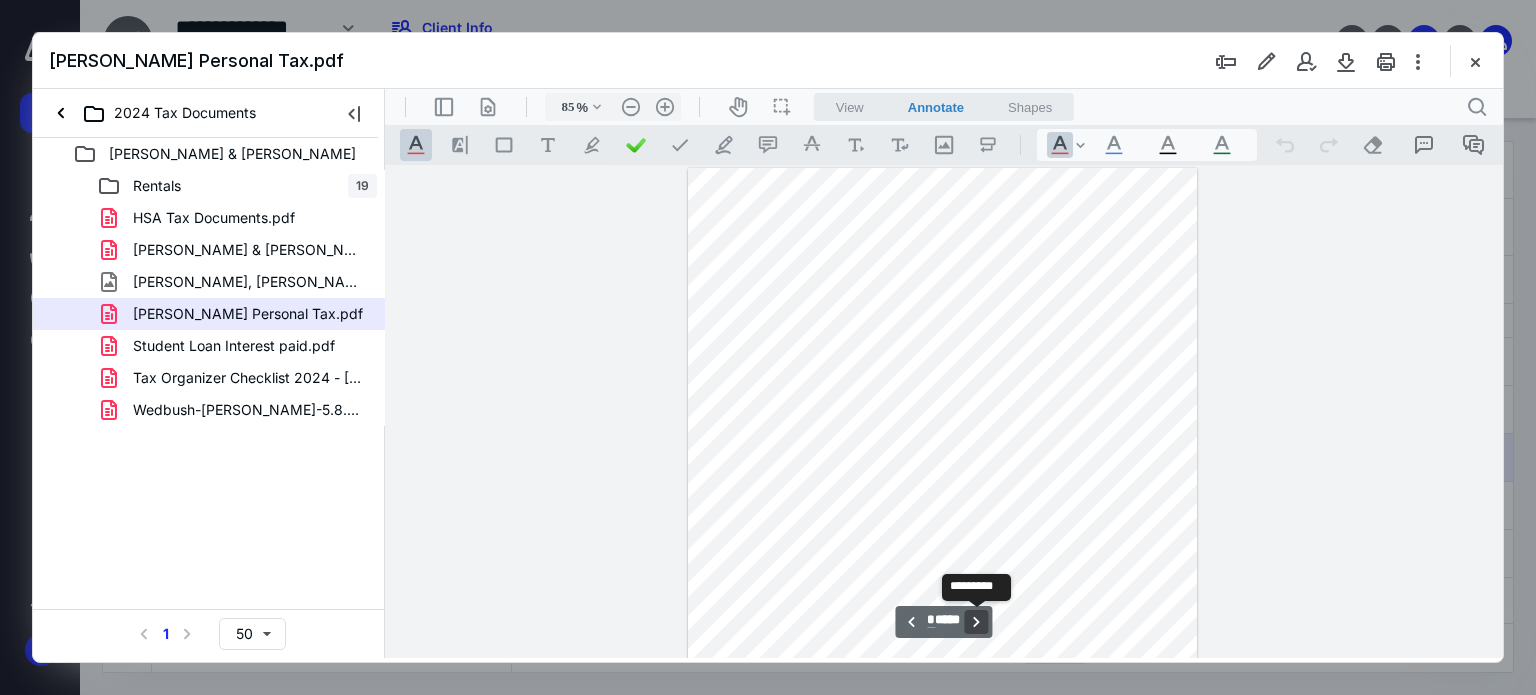 click on "**********" at bounding box center (977, 622) 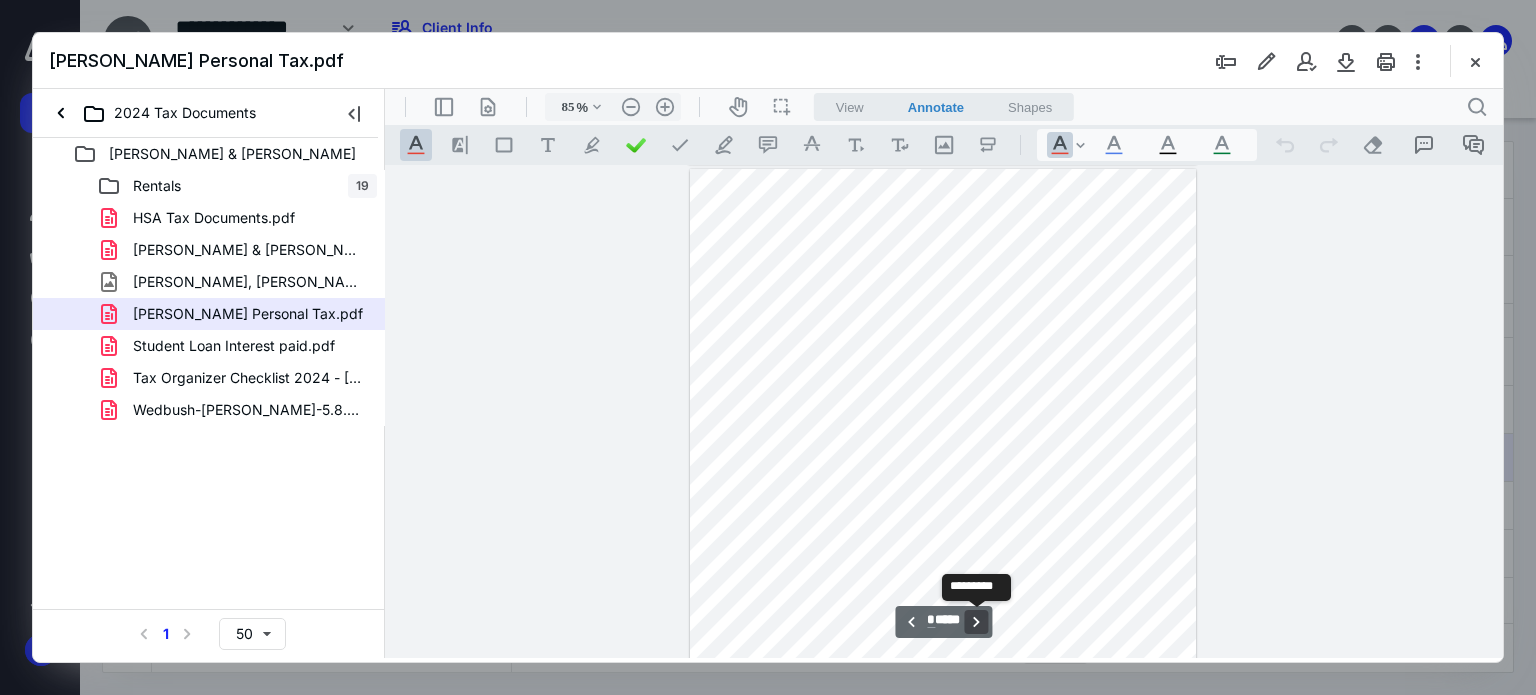 click on "**********" at bounding box center (977, 622) 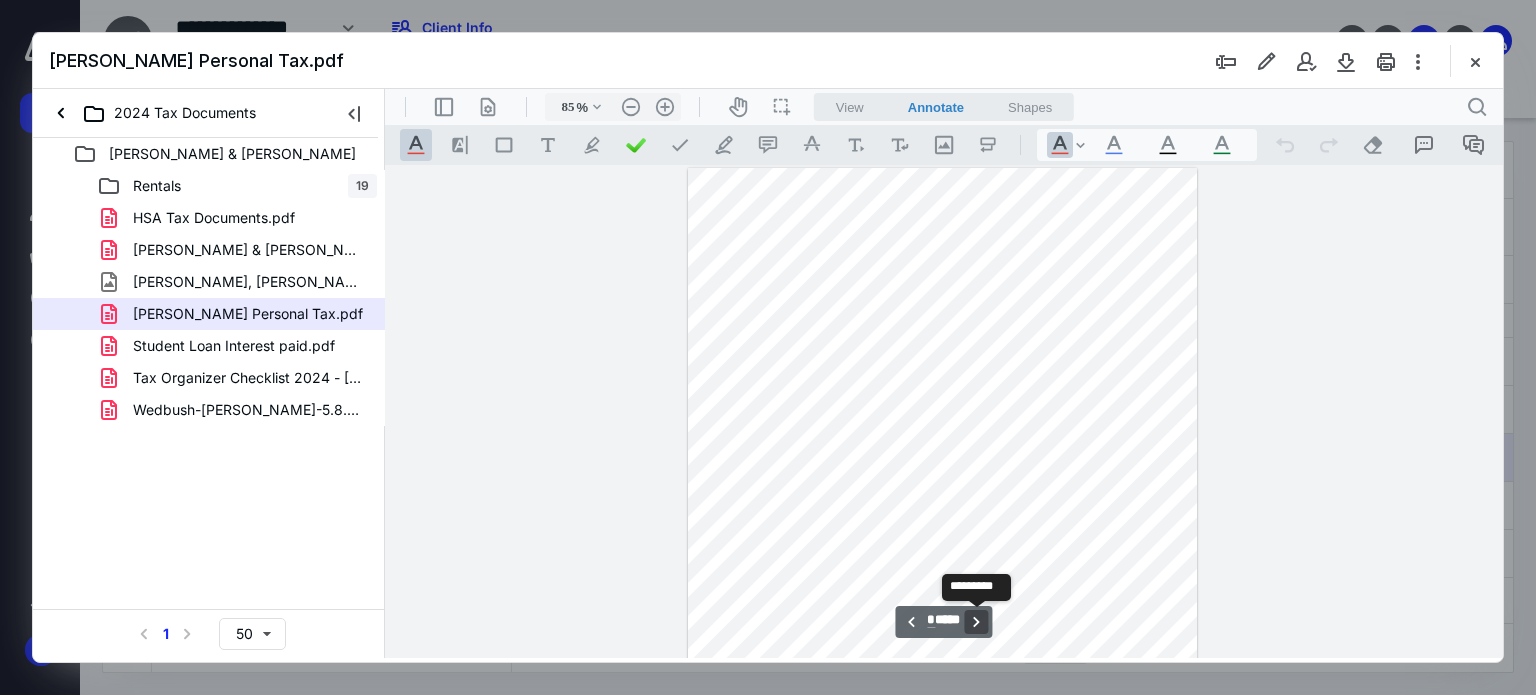click on "**********" at bounding box center [977, 622] 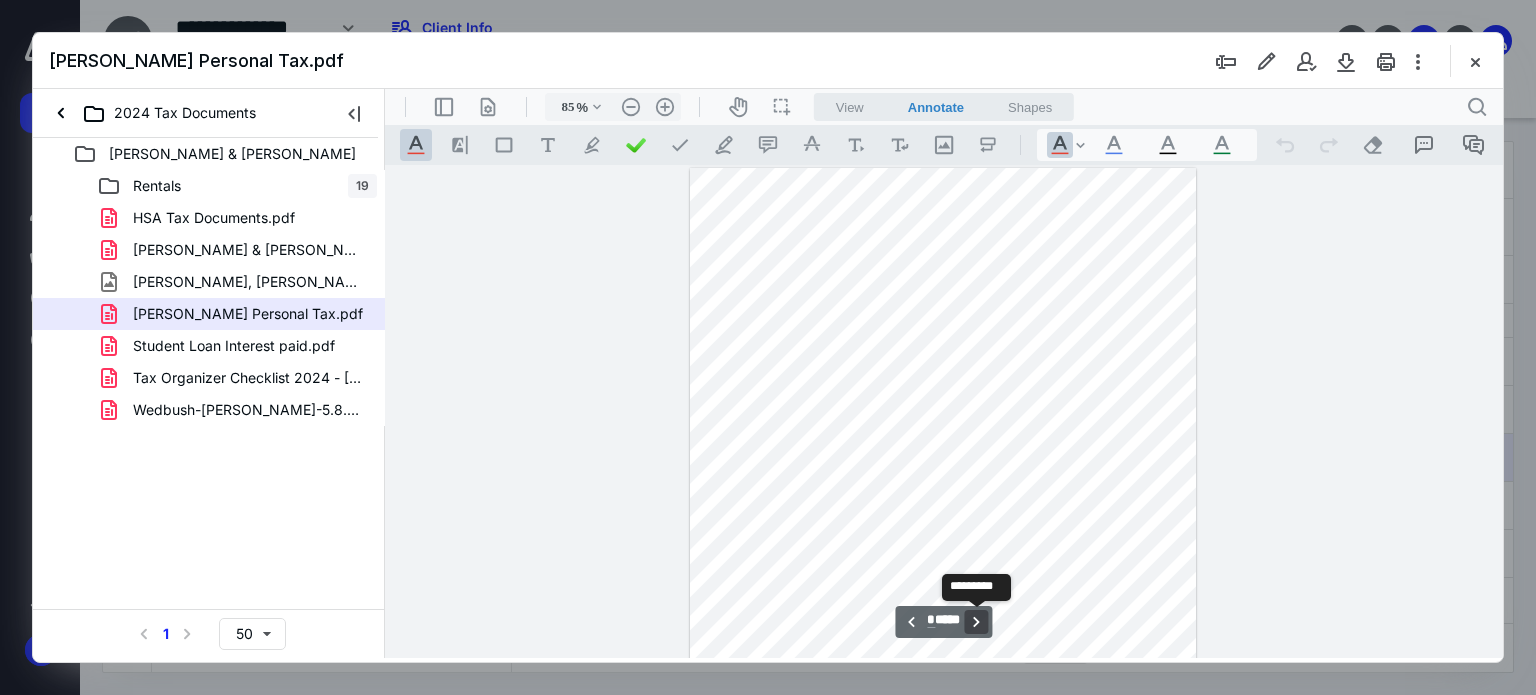 click on "**********" at bounding box center [977, 622] 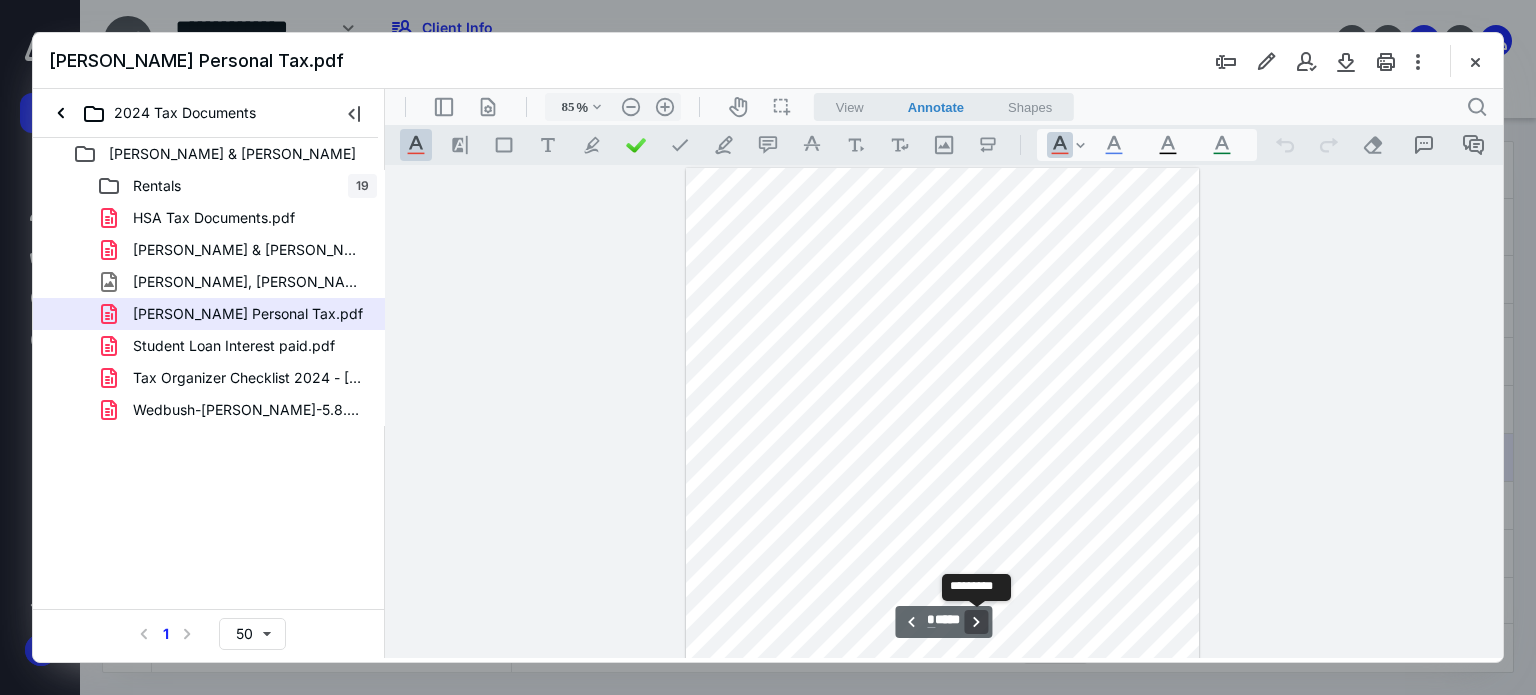 click on "**********" at bounding box center (977, 622) 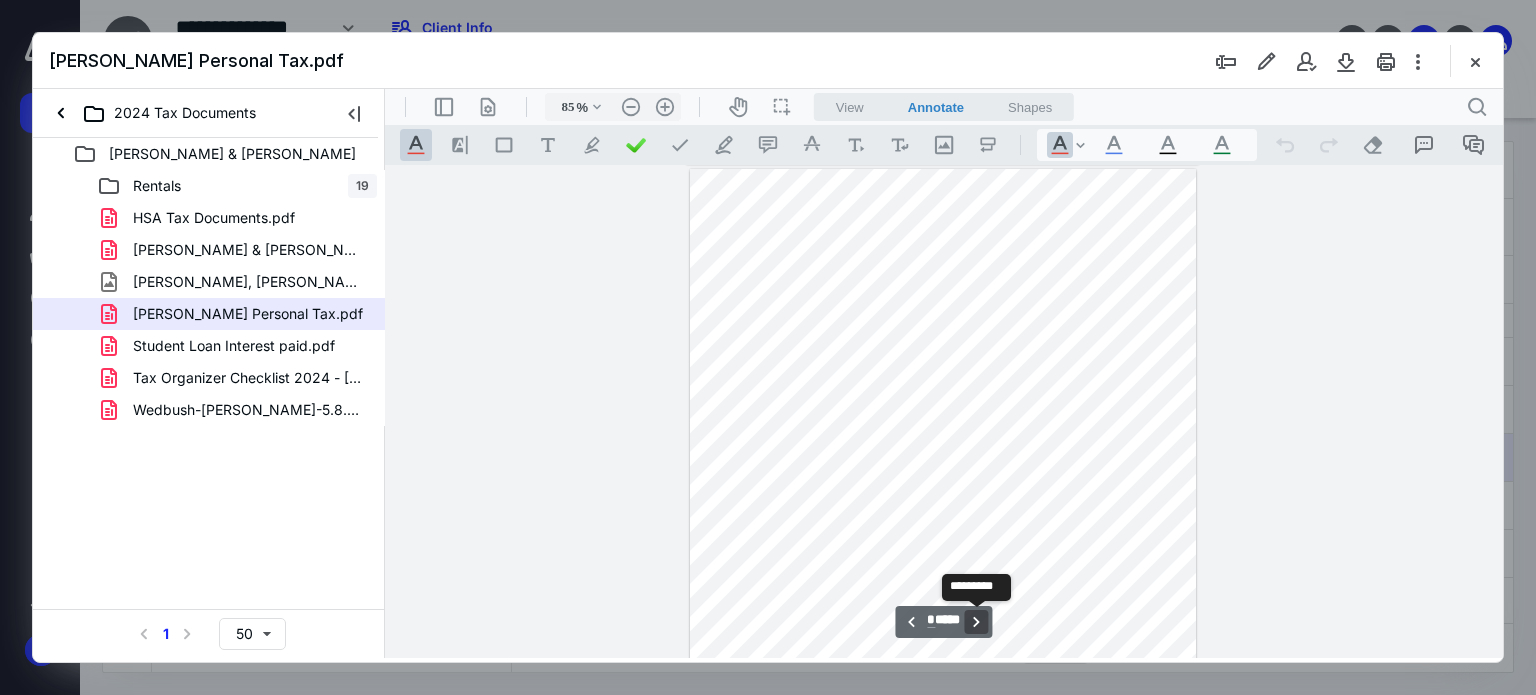 click on "**********" at bounding box center [977, 622] 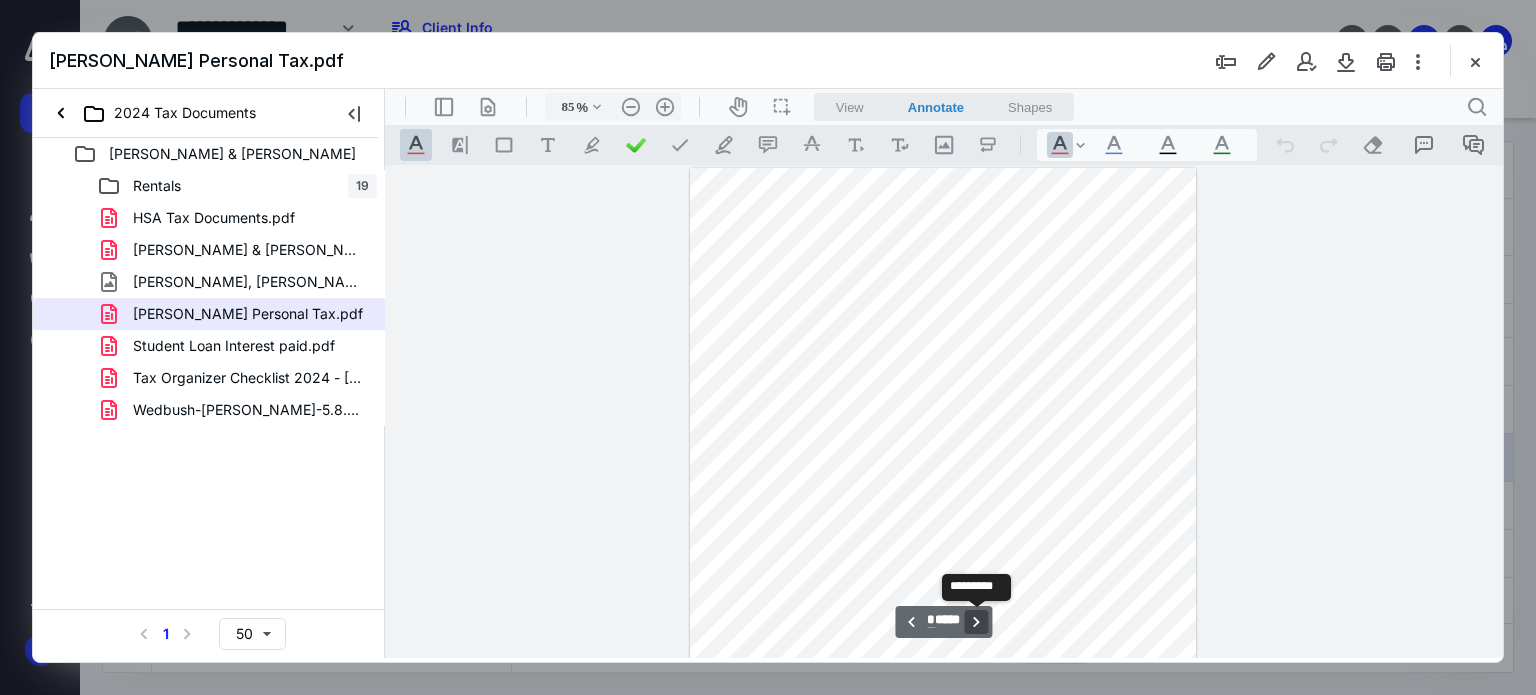 click on "**********" at bounding box center (977, 622) 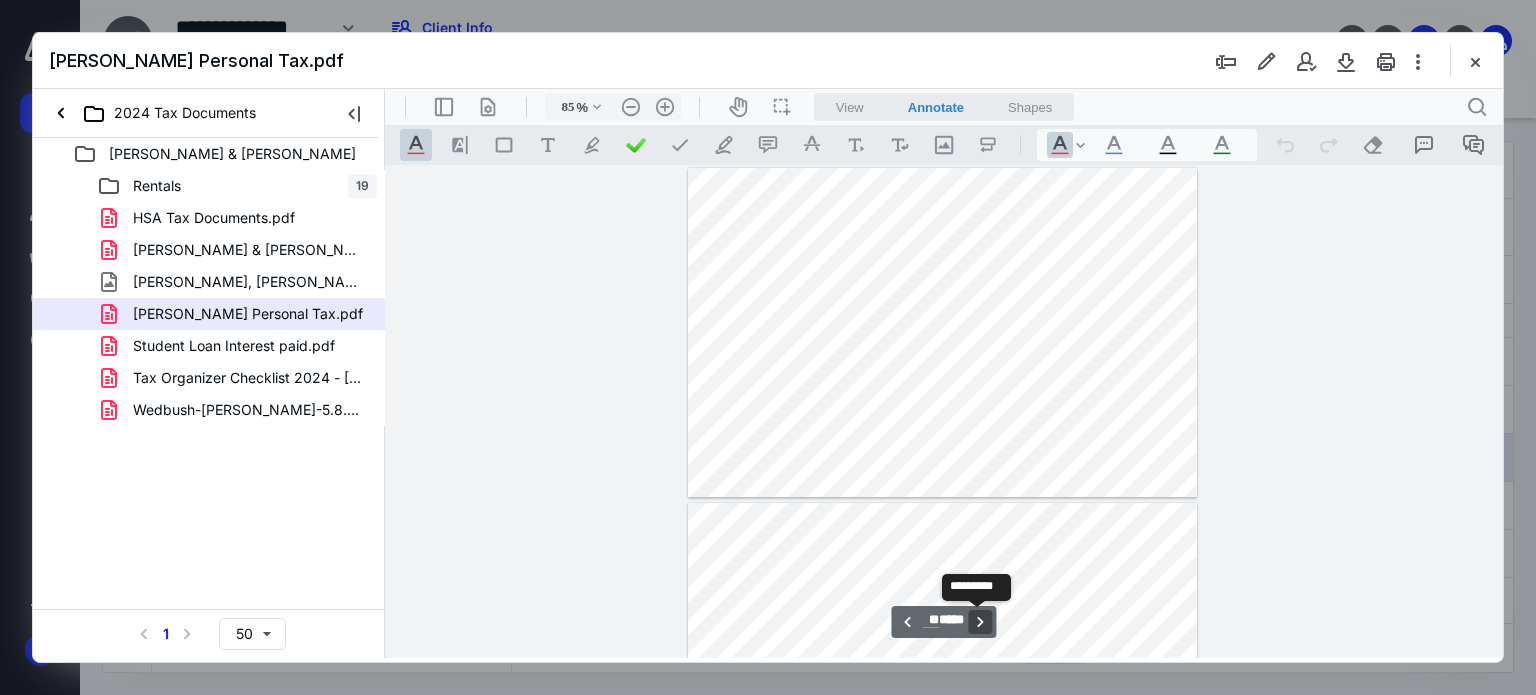 click on "**********" at bounding box center (981, 622) 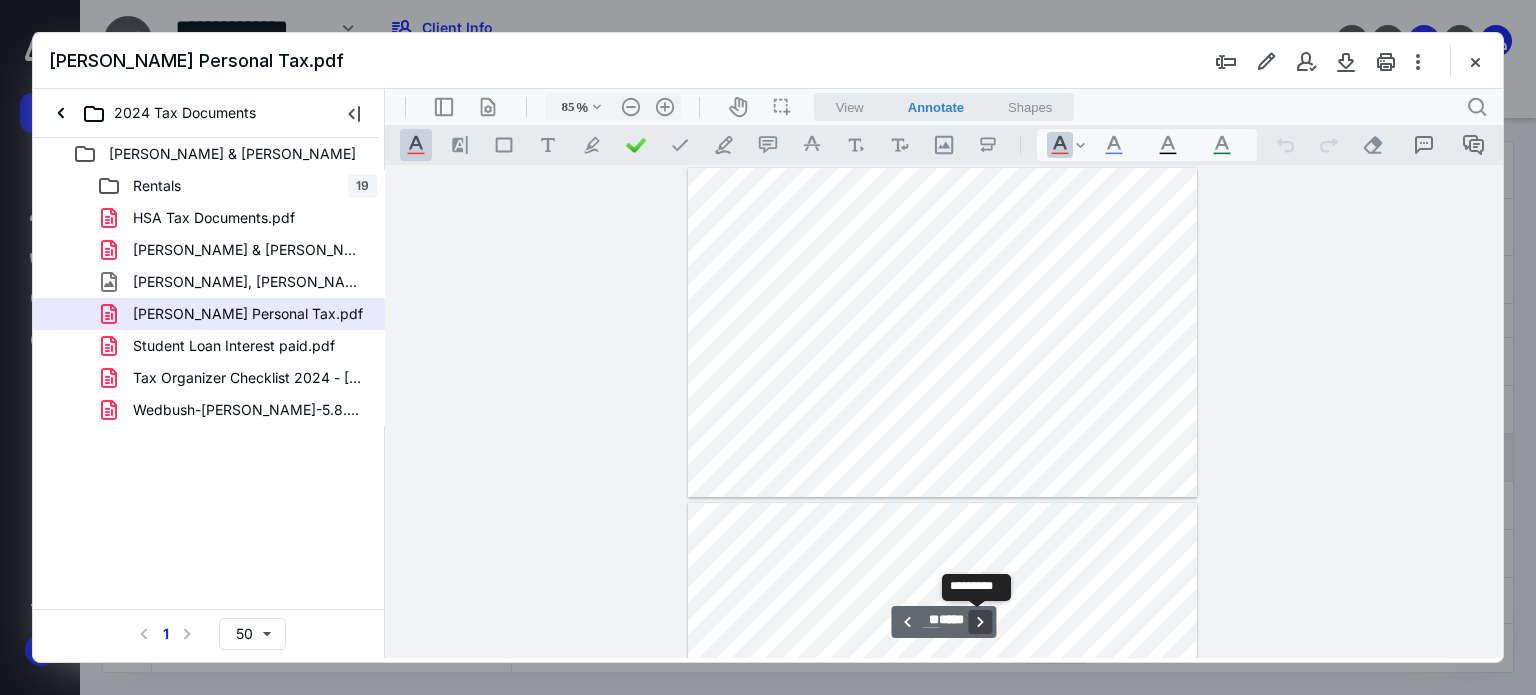 click on "**********" at bounding box center (981, 622) 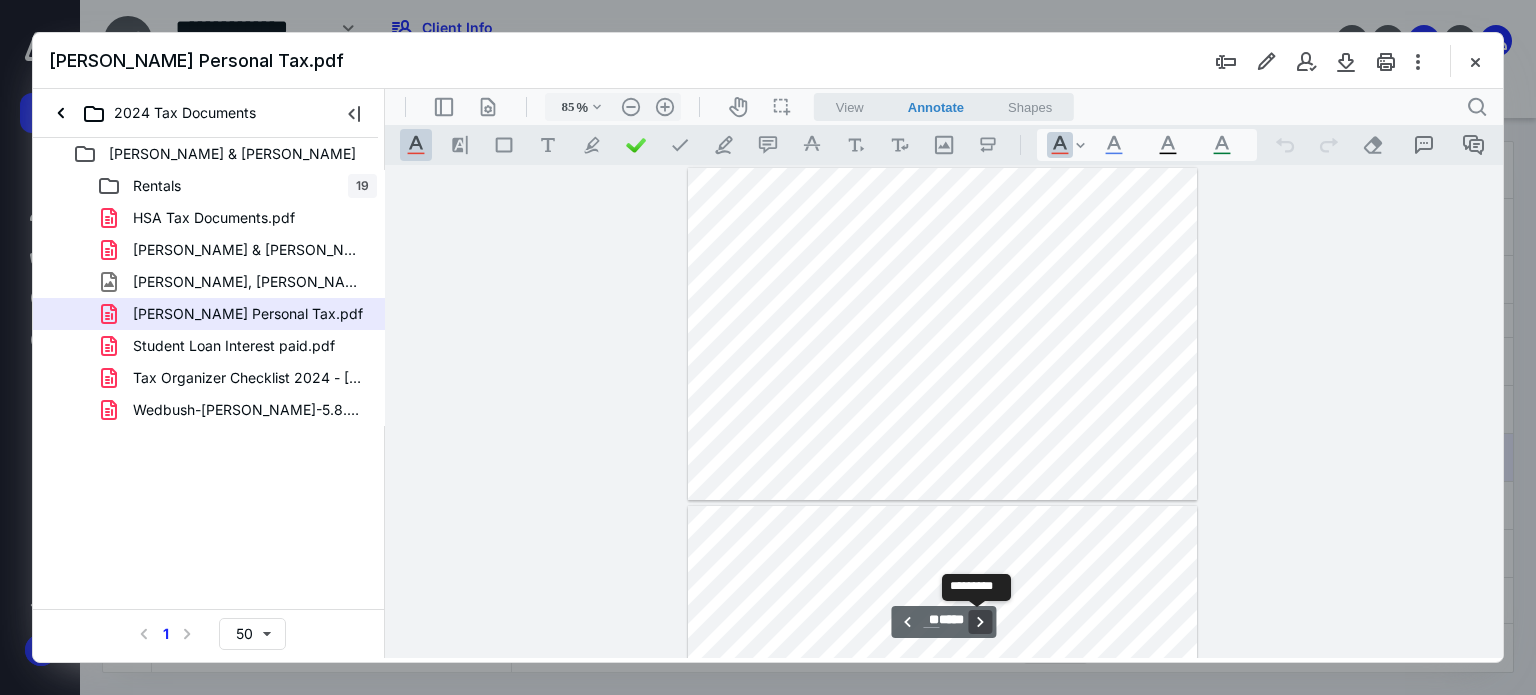 click on "**********" at bounding box center [981, 622] 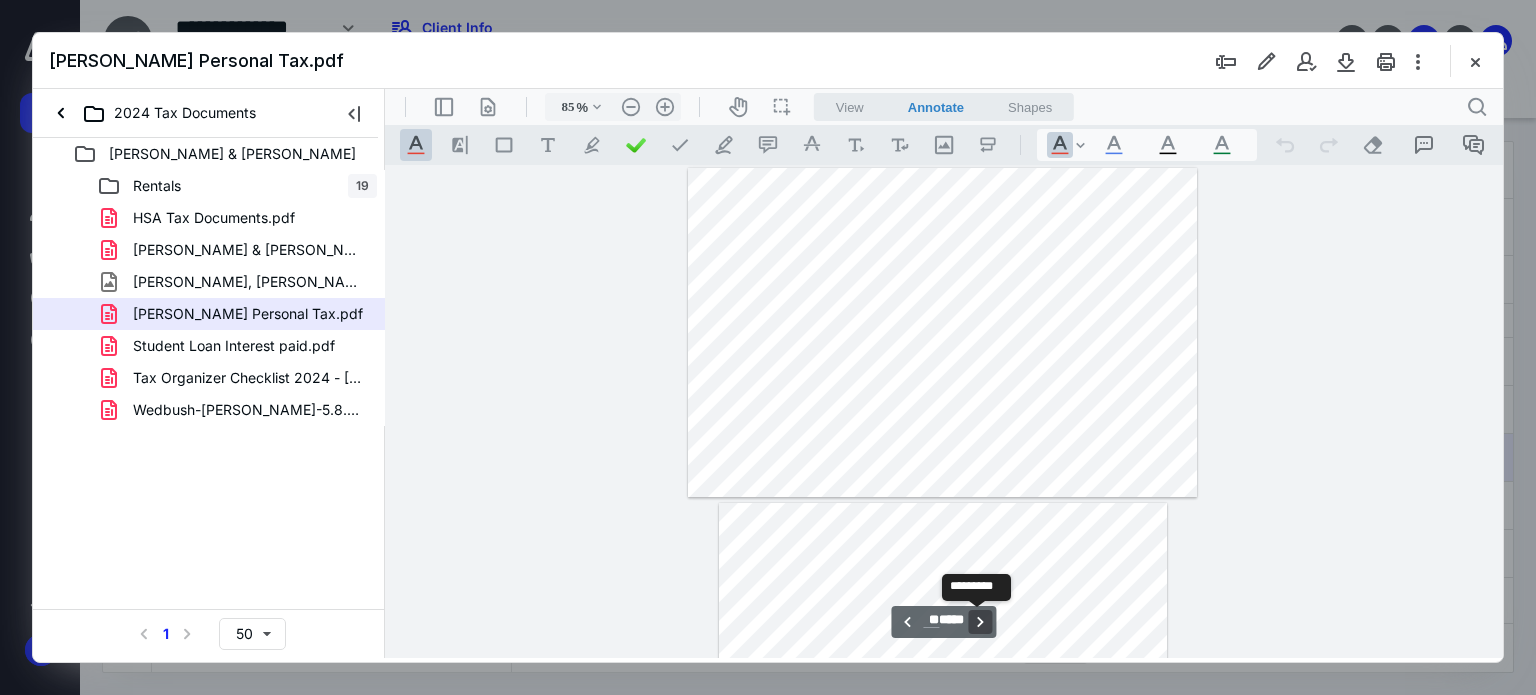 click on "**********" at bounding box center (981, 622) 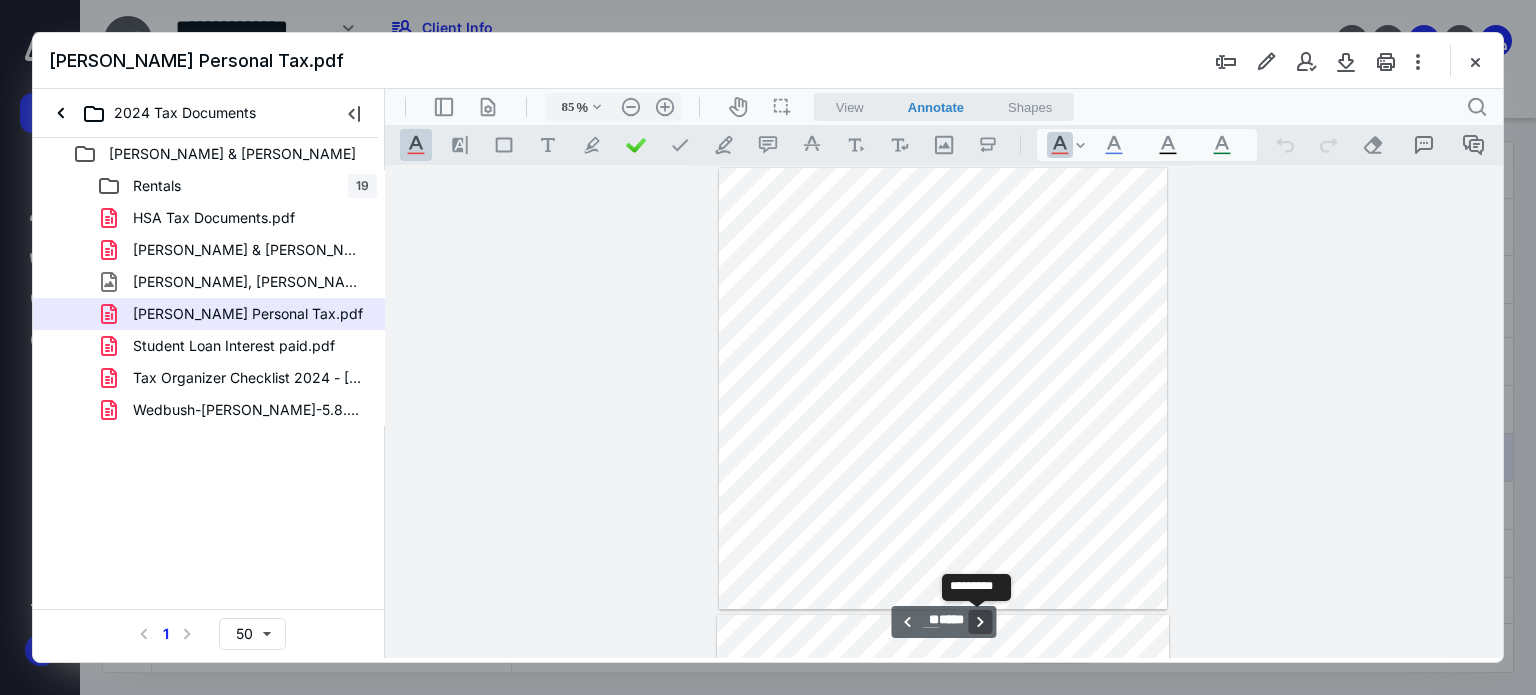 click on "**********" at bounding box center [981, 622] 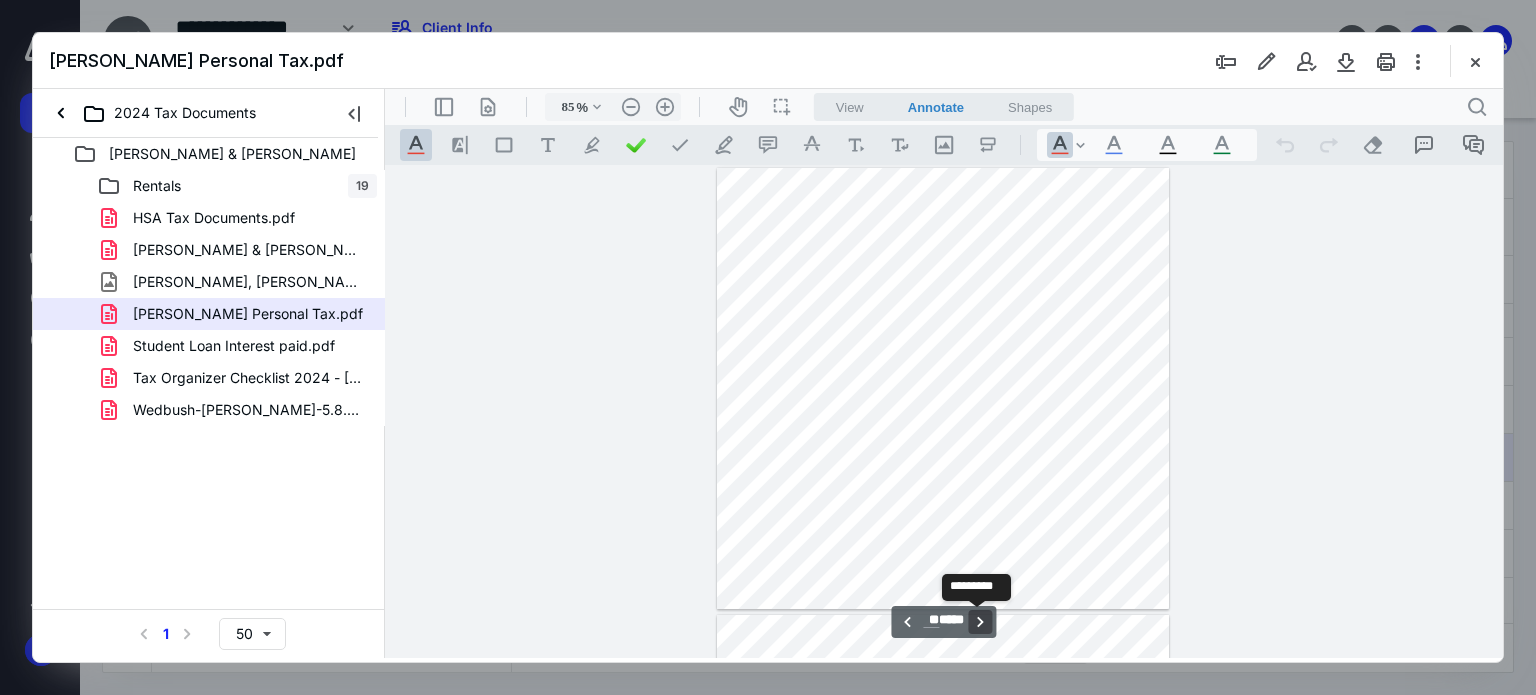 click on "**********" at bounding box center (981, 622) 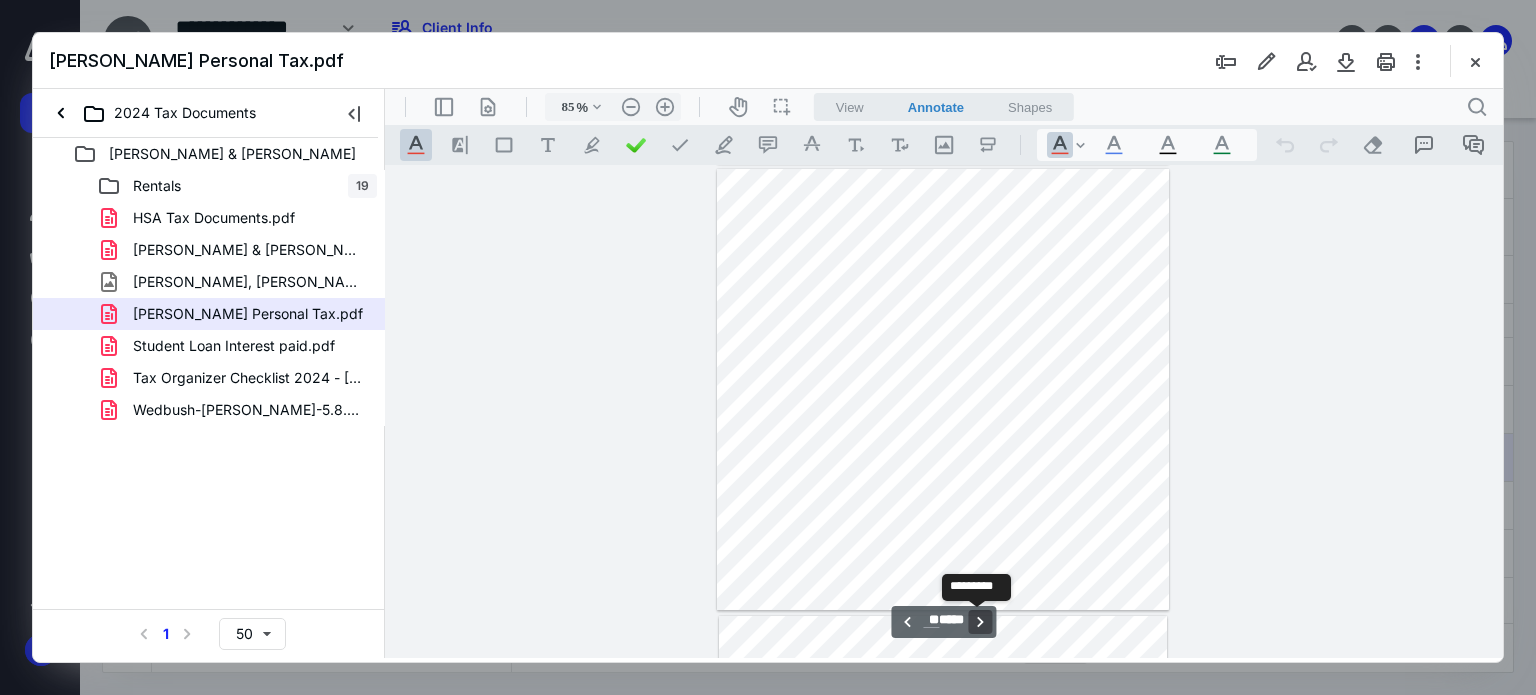 click on "**********" at bounding box center (981, 622) 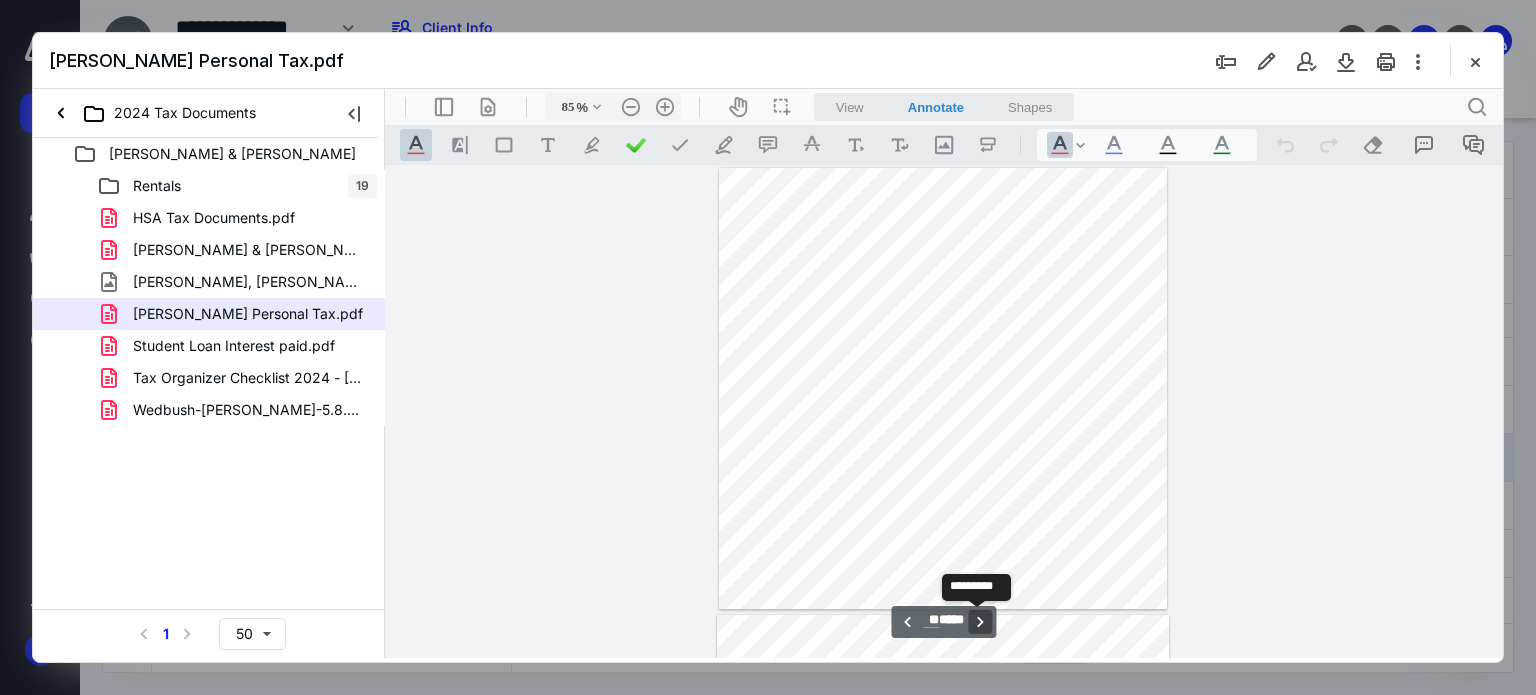 click on "**********" at bounding box center [981, 622] 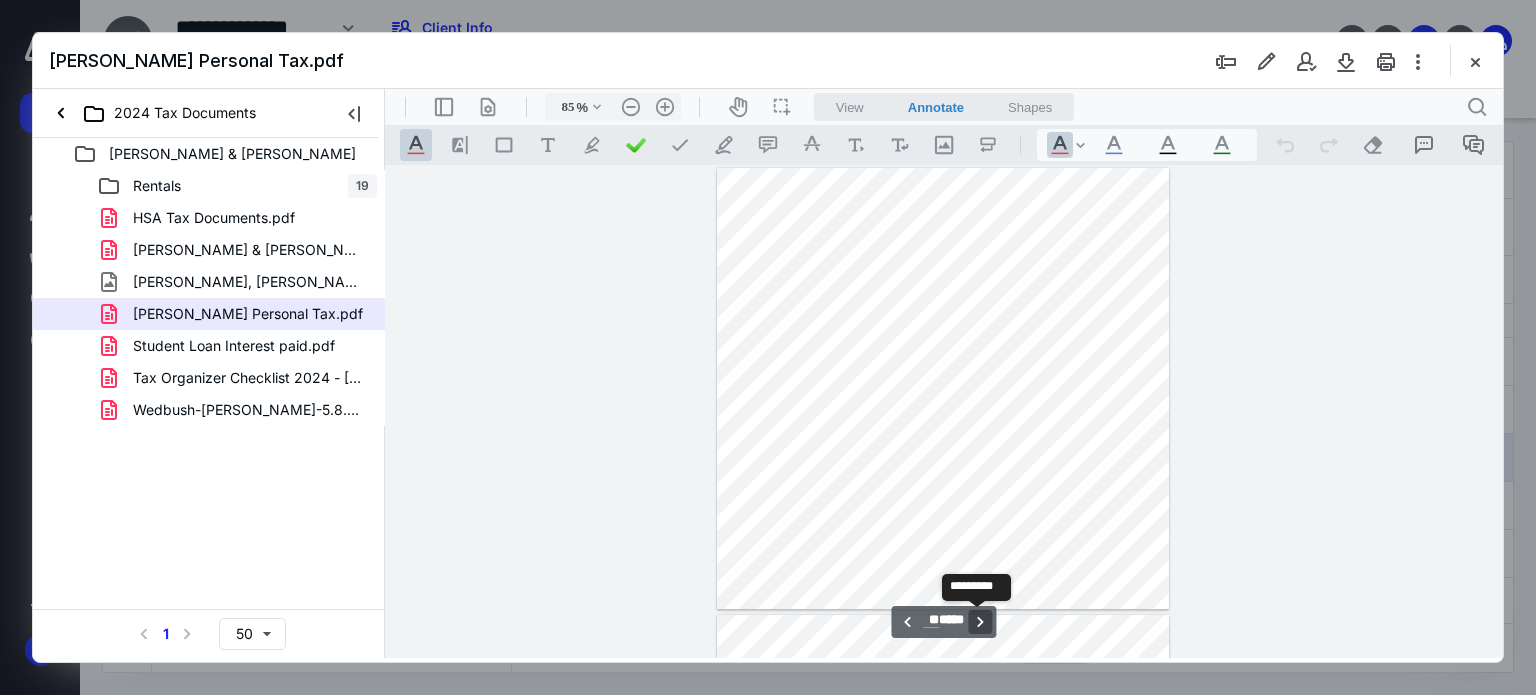 click on "**********" at bounding box center (981, 622) 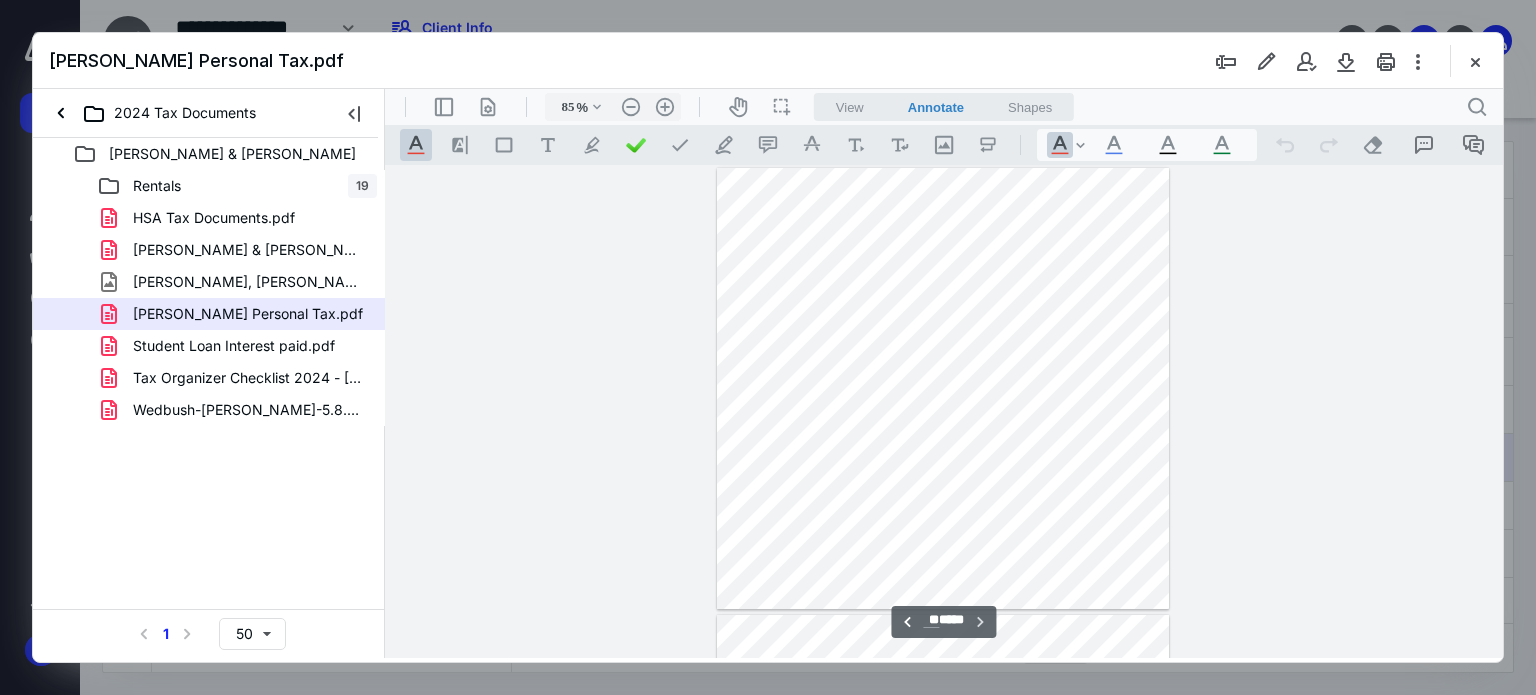 scroll, scrollTop: 9343, scrollLeft: 0, axis: vertical 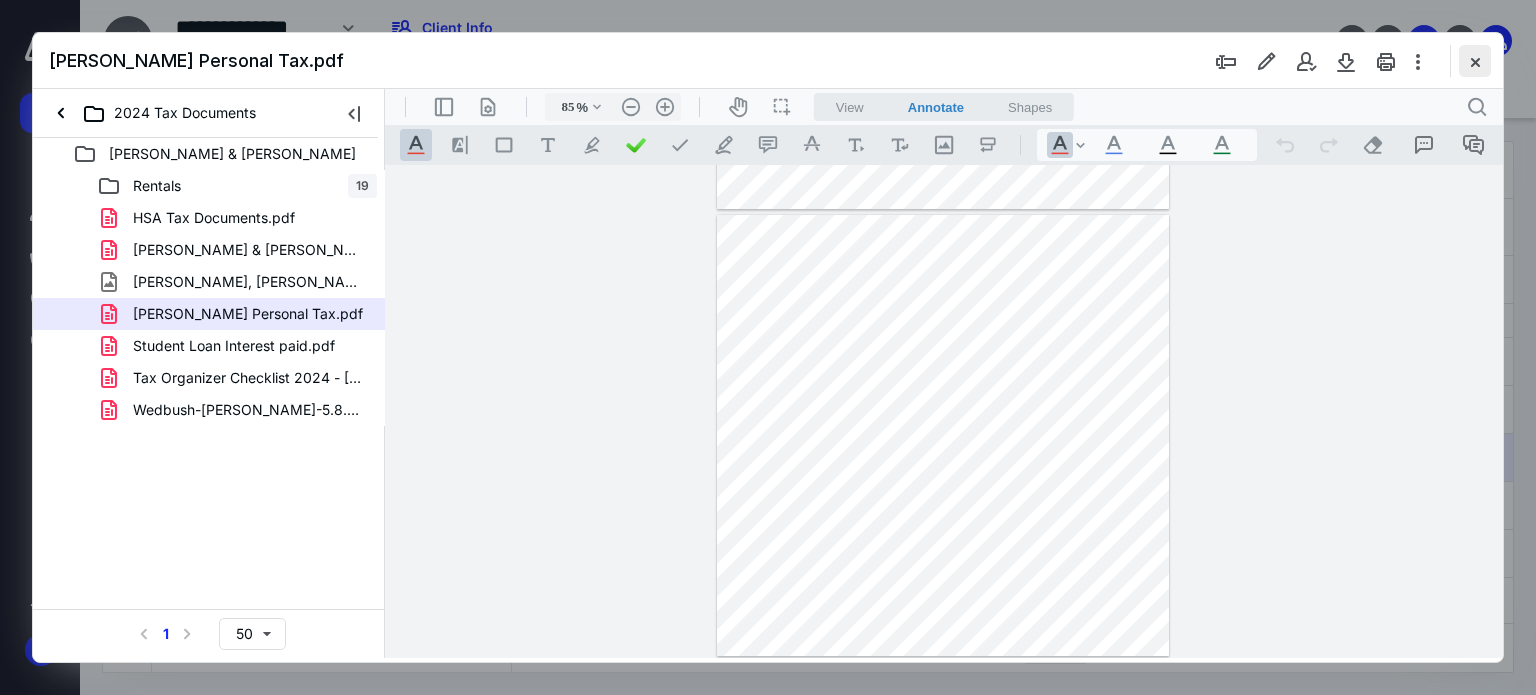 click at bounding box center (1475, 61) 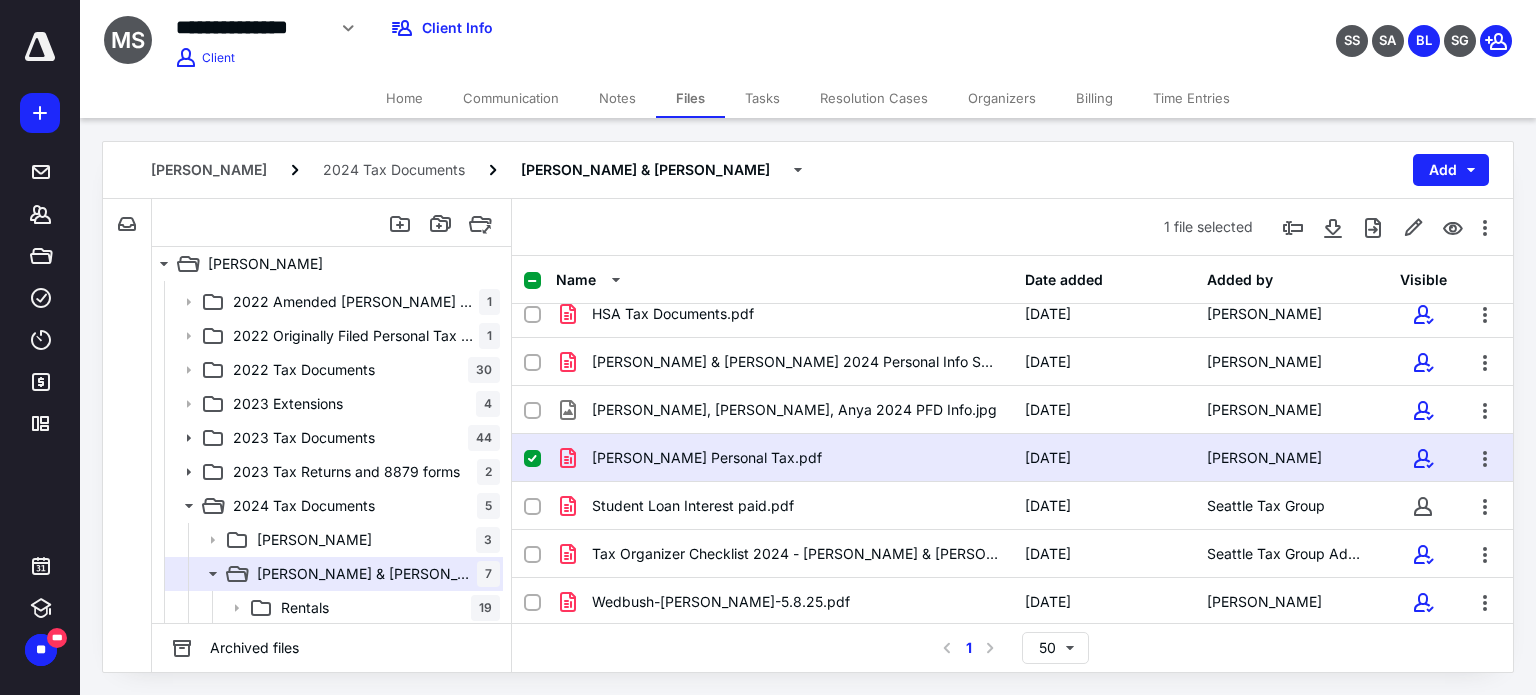 click 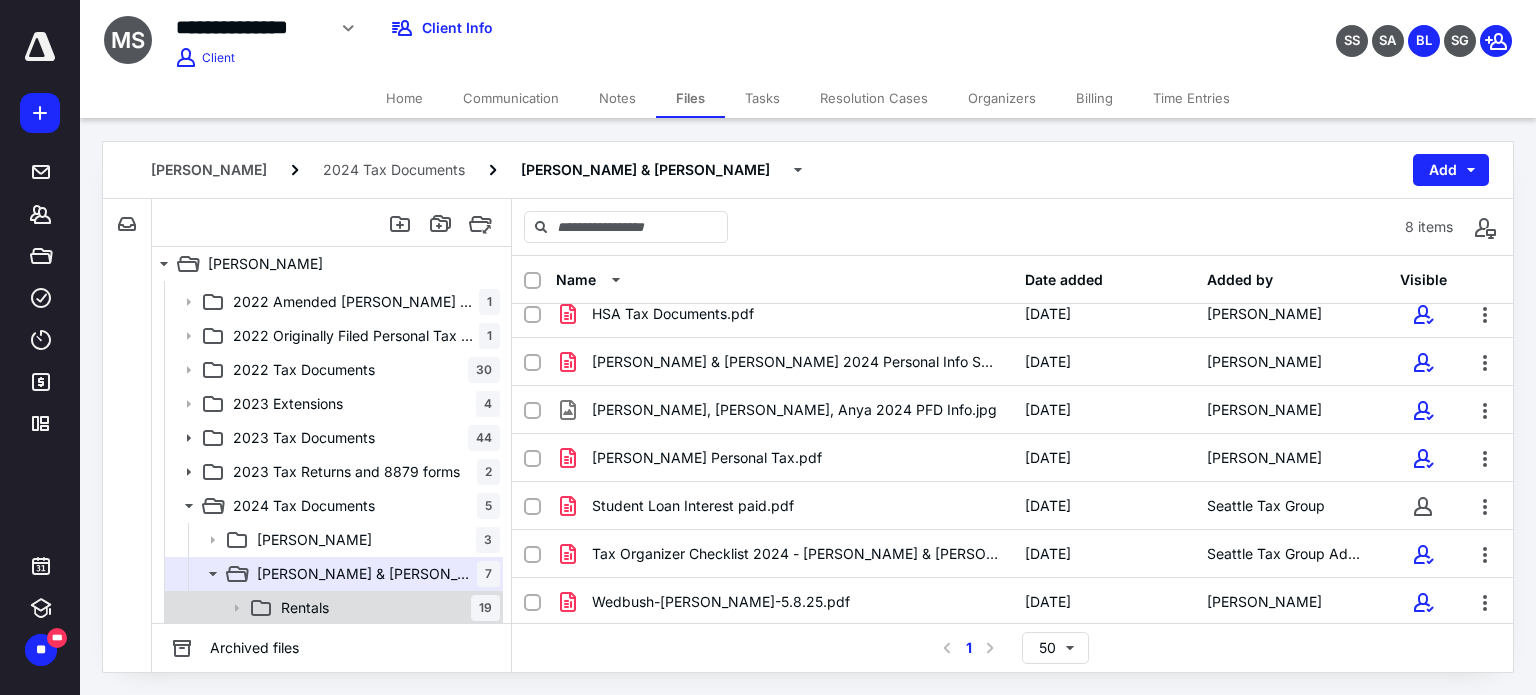 click on "Rentals 19" at bounding box center [386, 608] 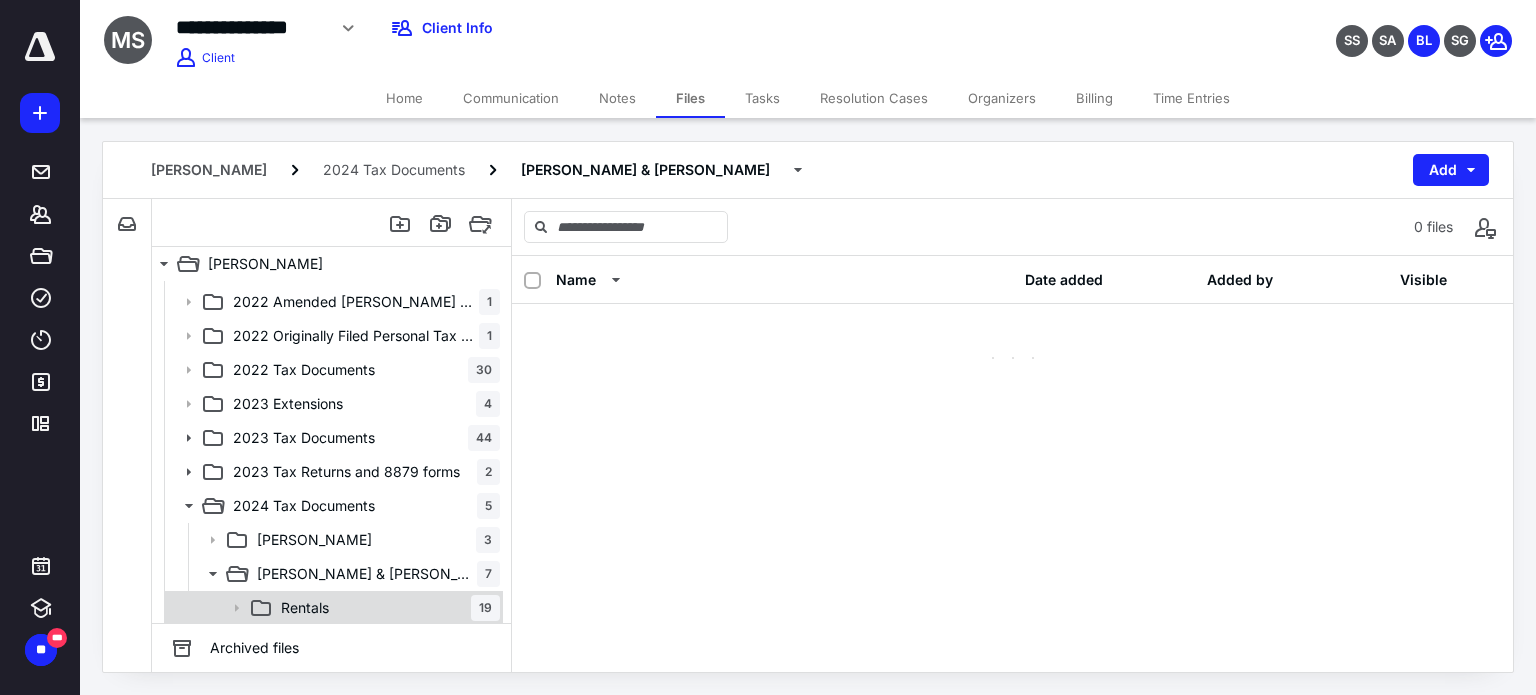 scroll, scrollTop: 0, scrollLeft: 0, axis: both 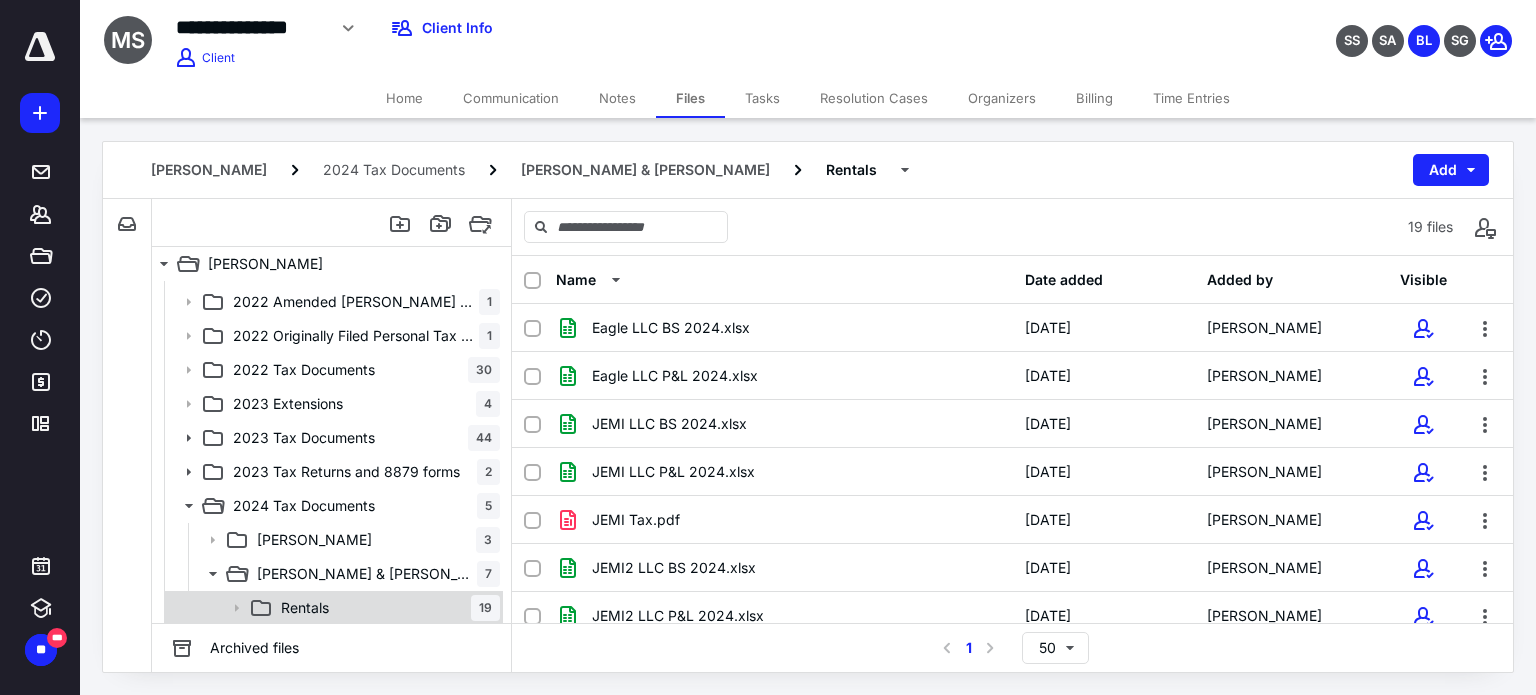 click on "Rentals 19" at bounding box center (386, 608) 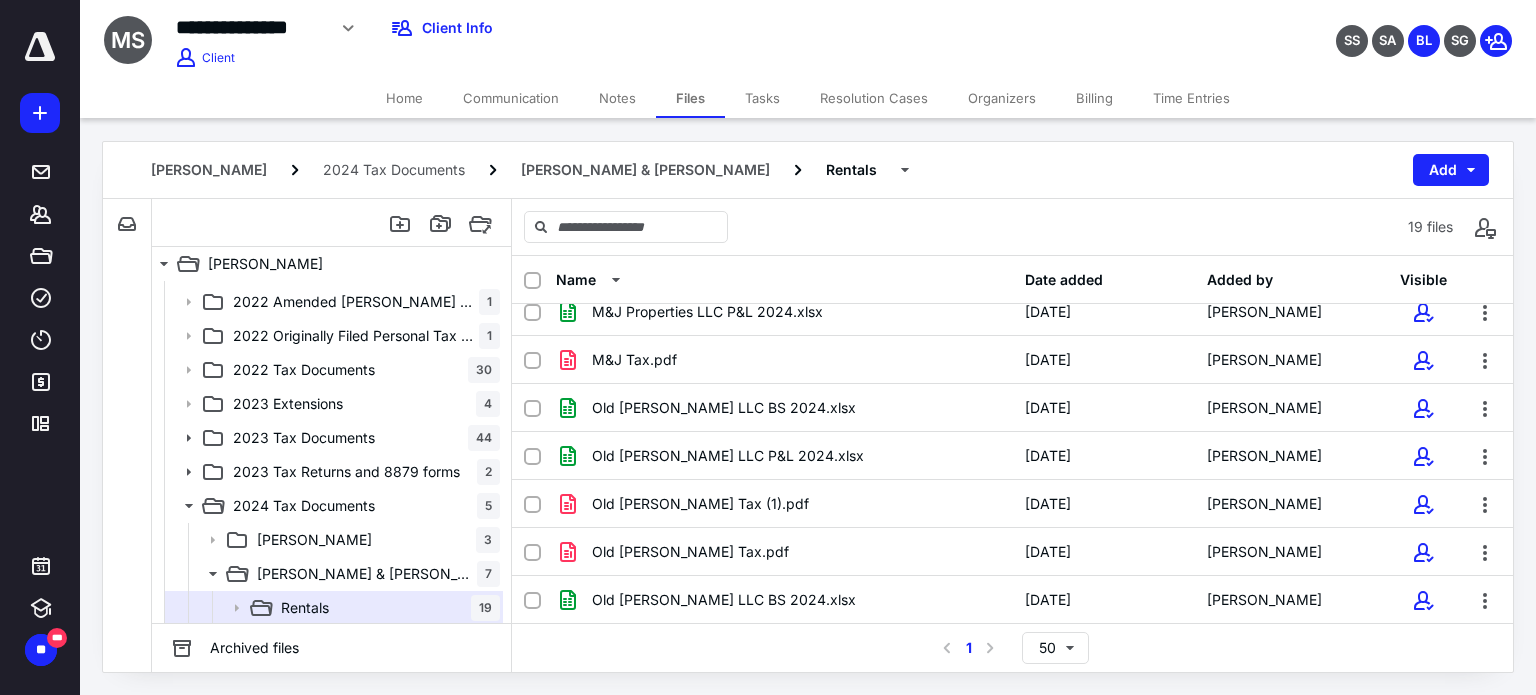 scroll, scrollTop: 494, scrollLeft: 0, axis: vertical 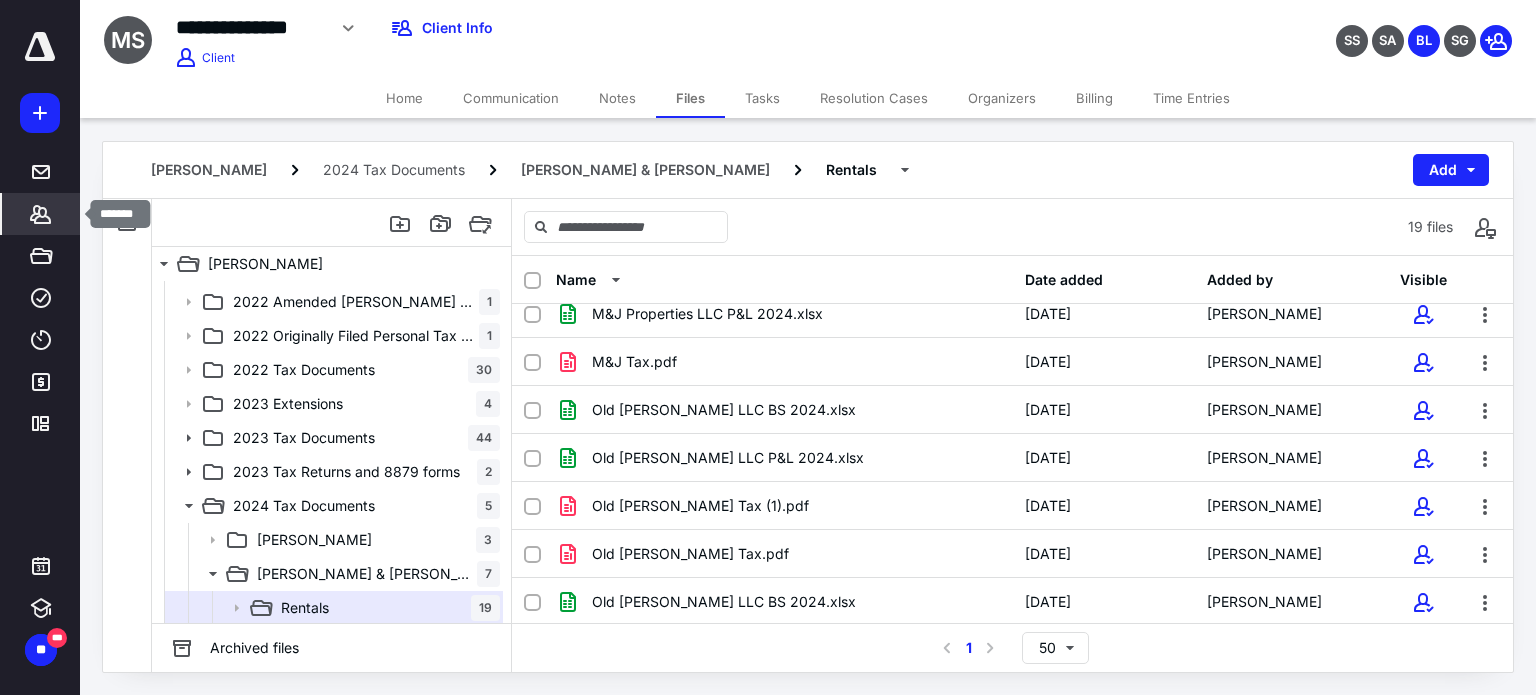 click on "*******" at bounding box center (41, 214) 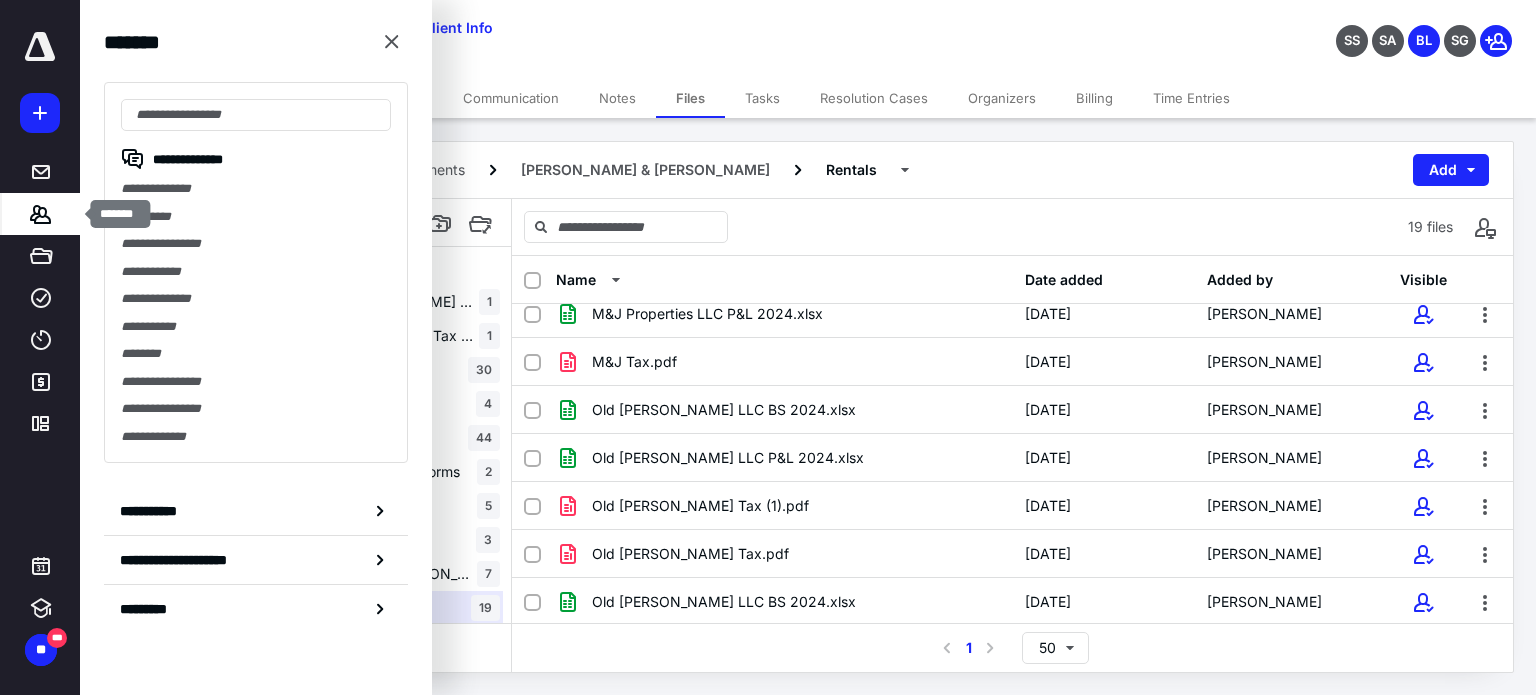 type on "*" 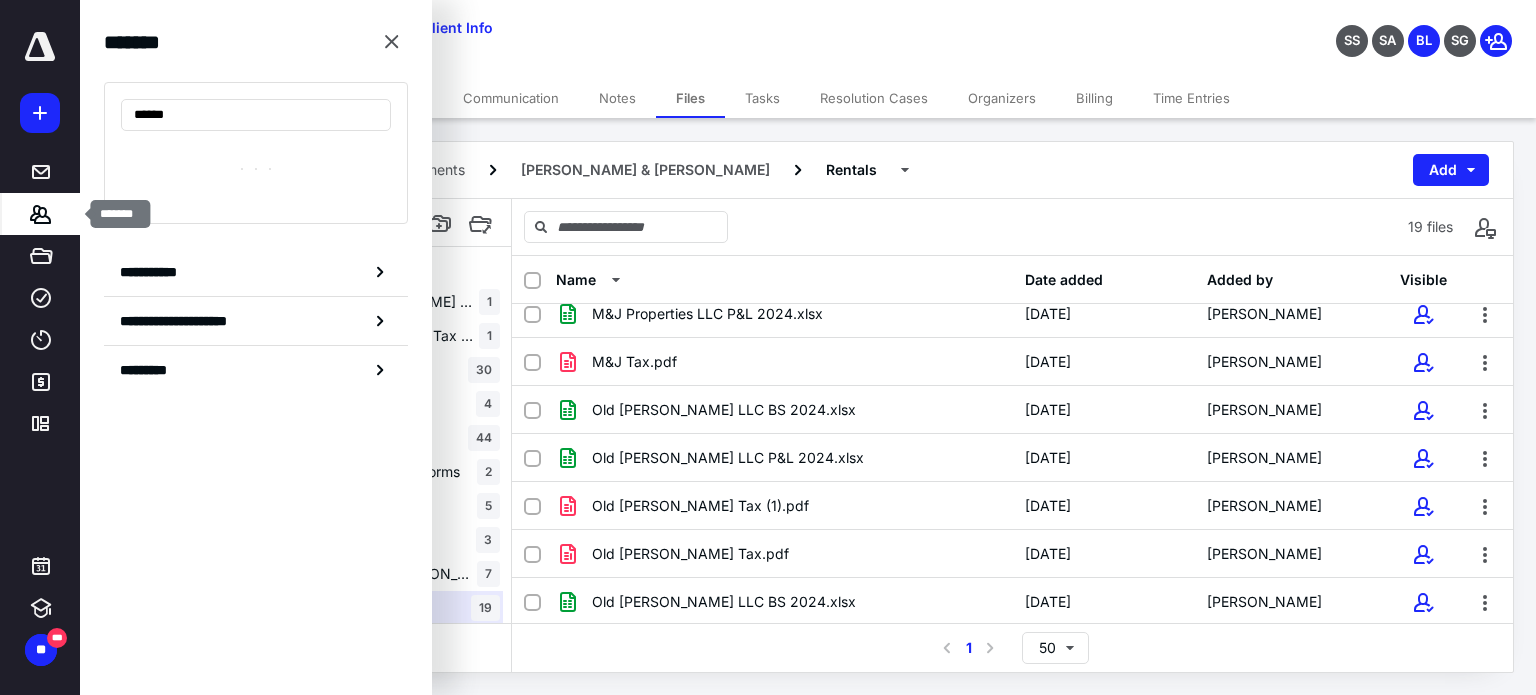 type on "******" 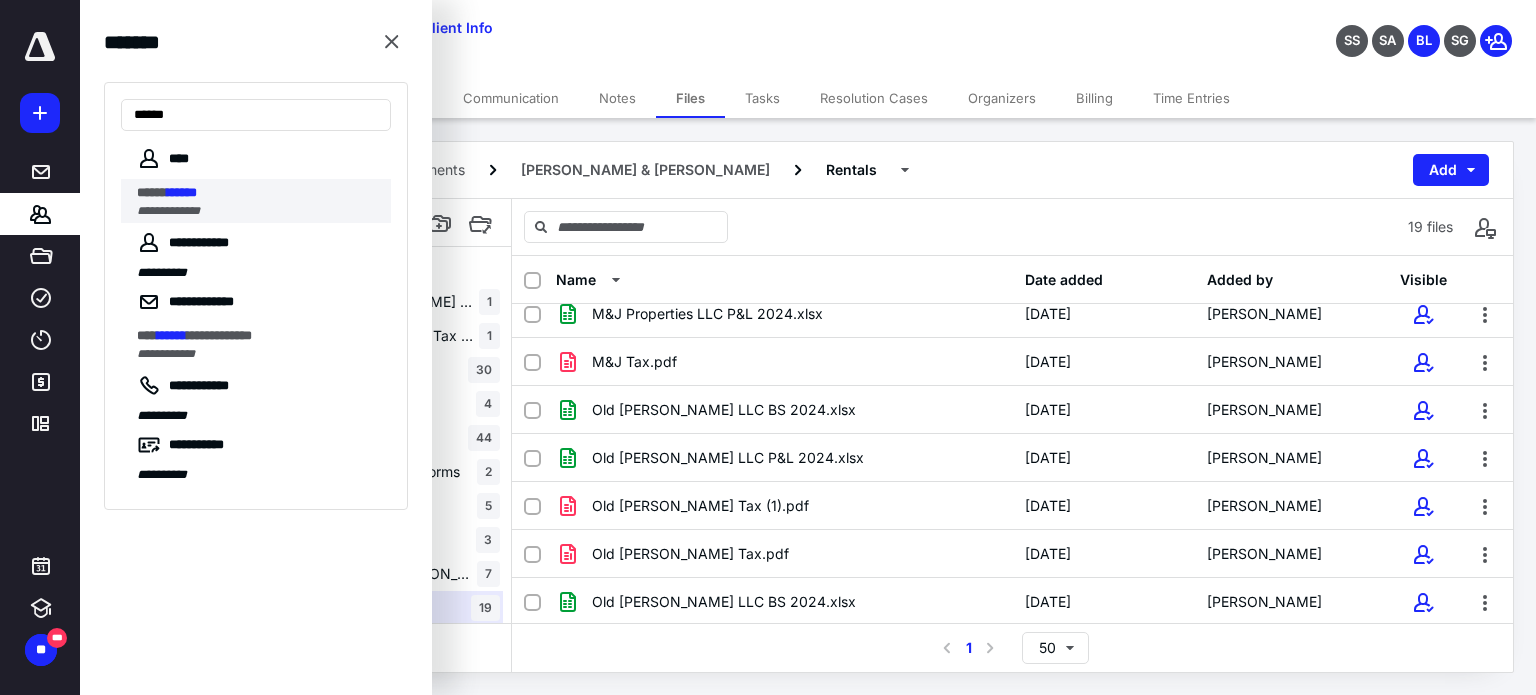 click on "**********" at bounding box center [258, 211] 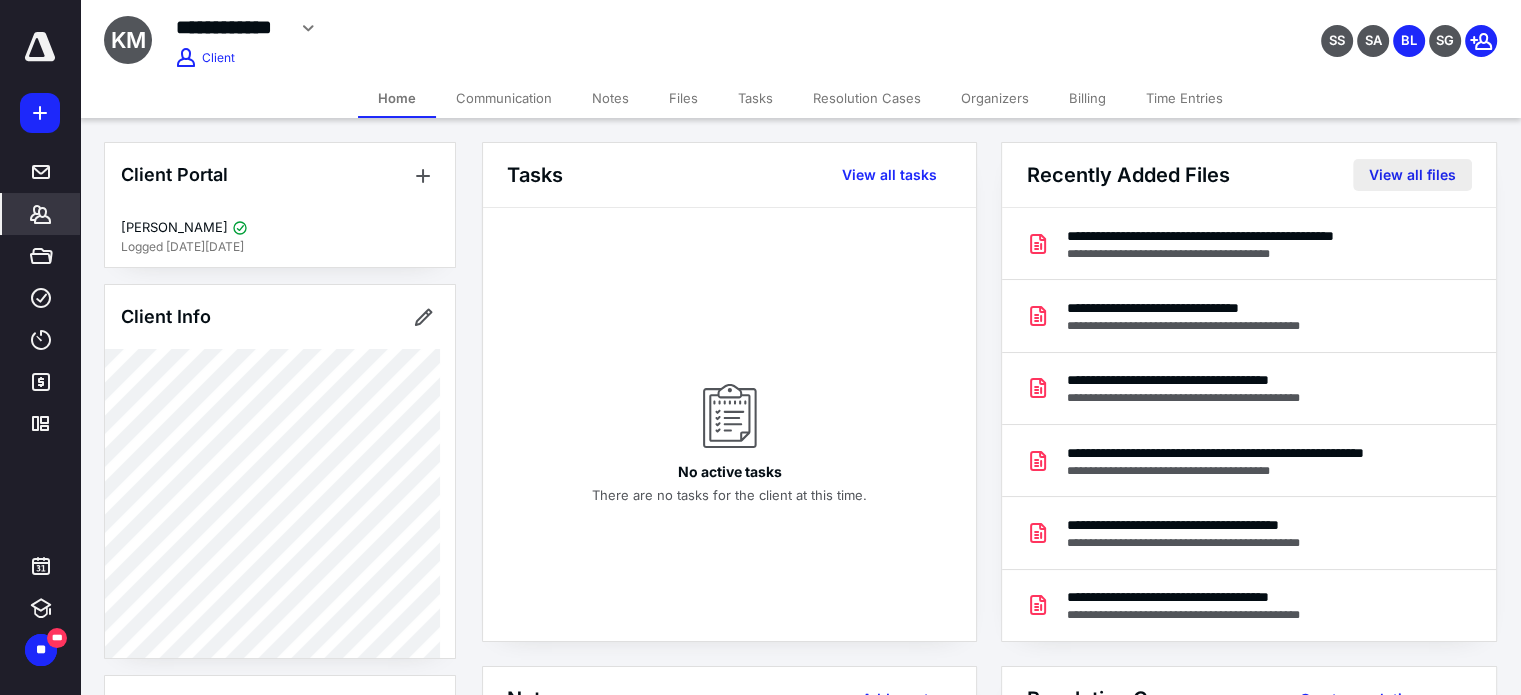 click on "View all files" at bounding box center [1412, 175] 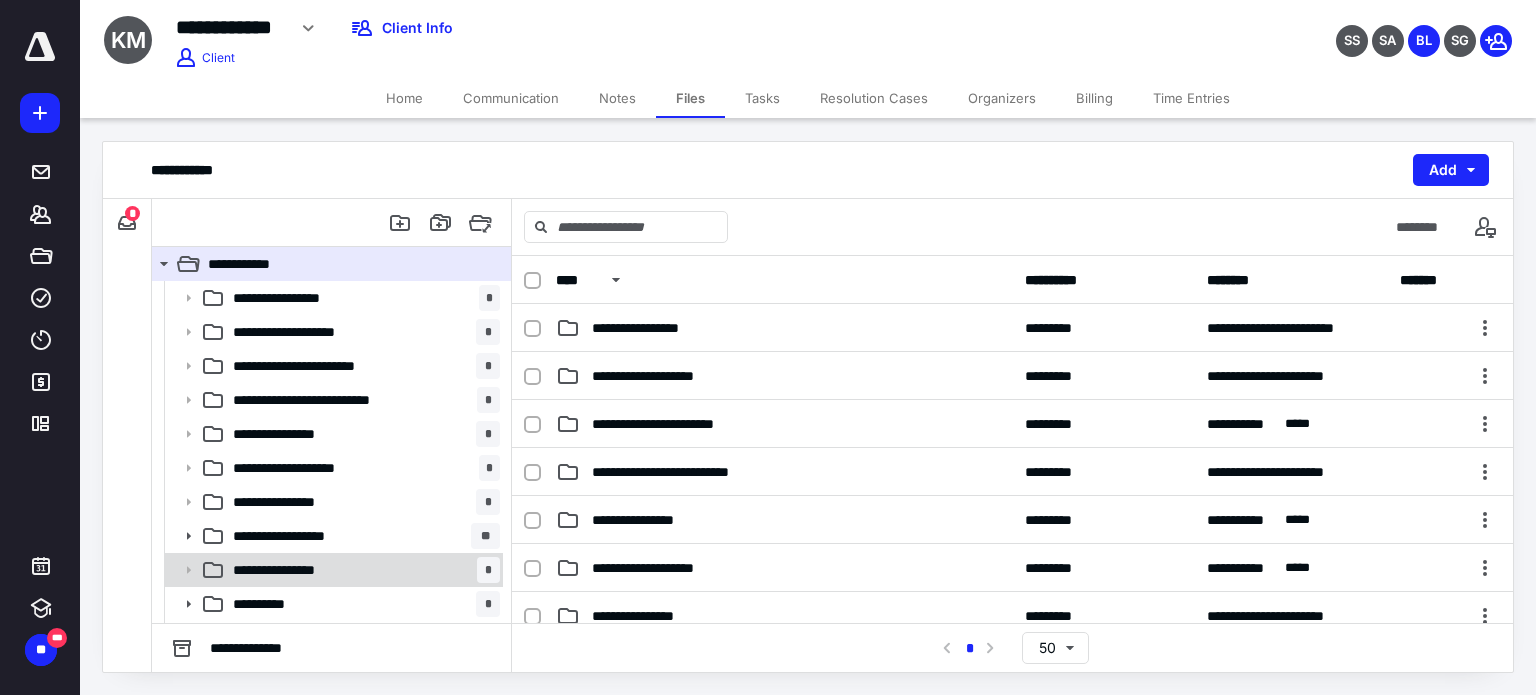 click on "**********" at bounding box center [362, 570] 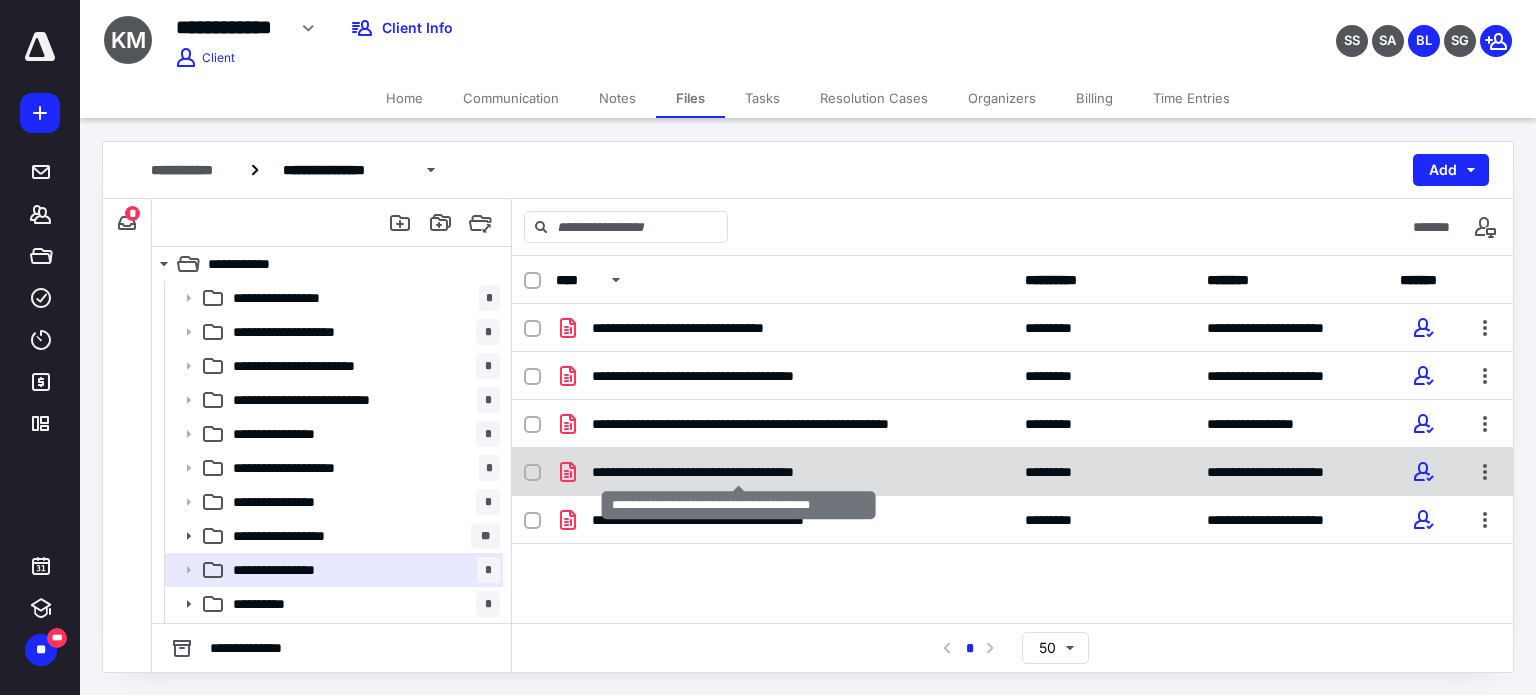 click on "**********" at bounding box center [739, 472] 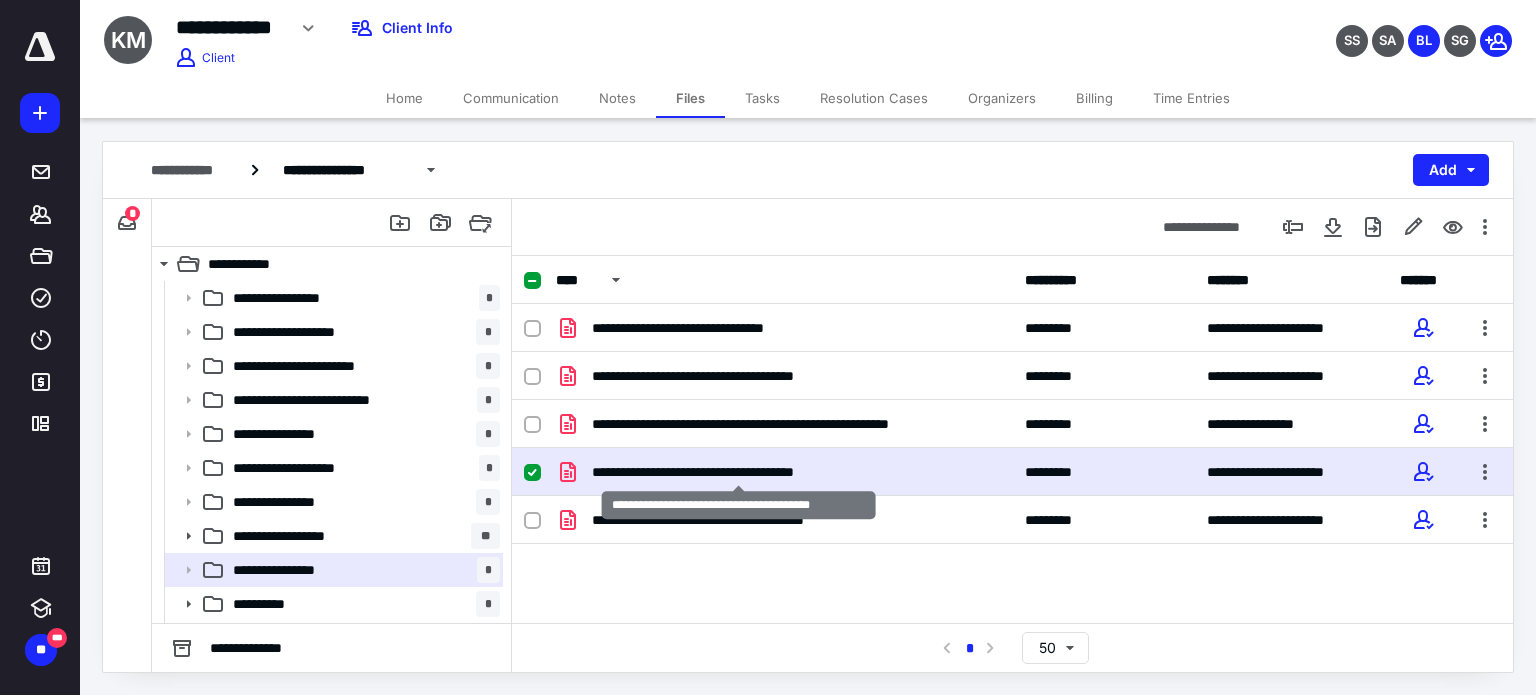 click on "**********" at bounding box center (739, 472) 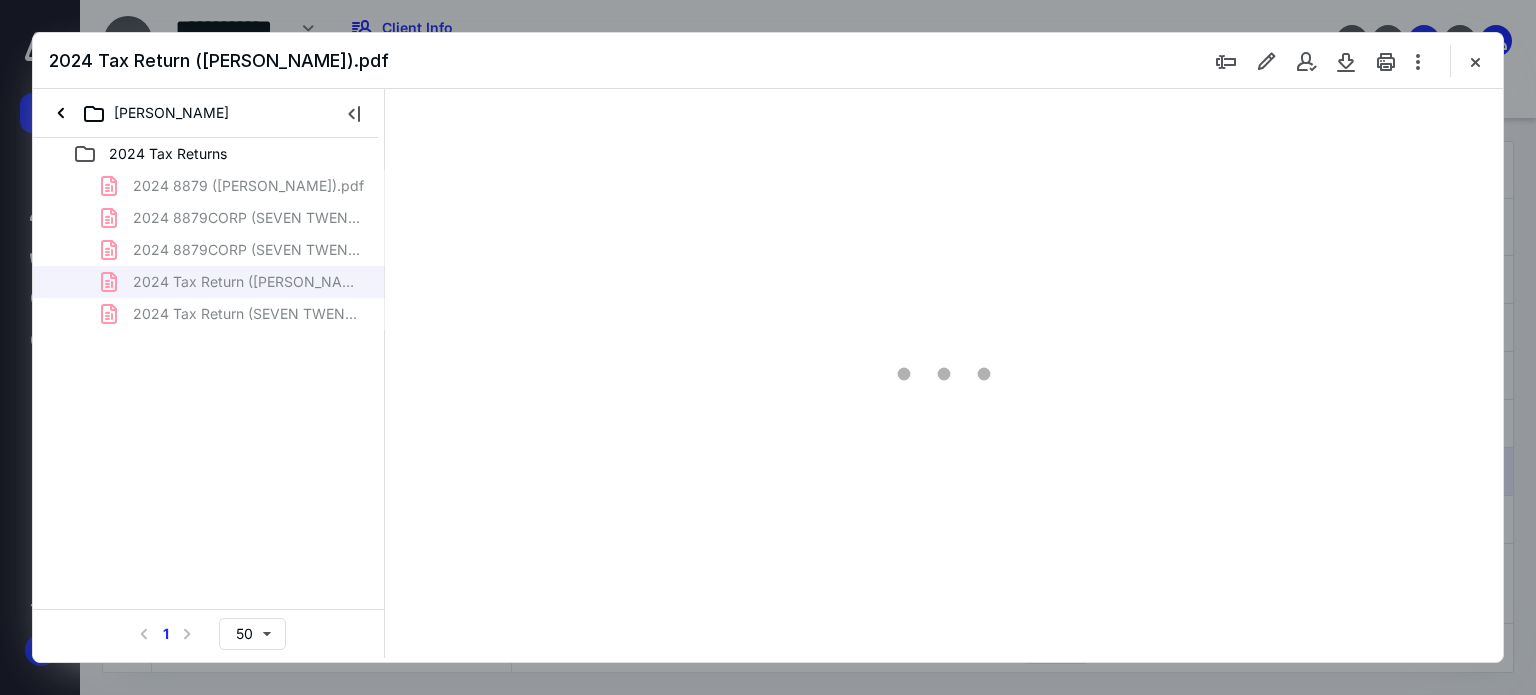 scroll, scrollTop: 0, scrollLeft: 0, axis: both 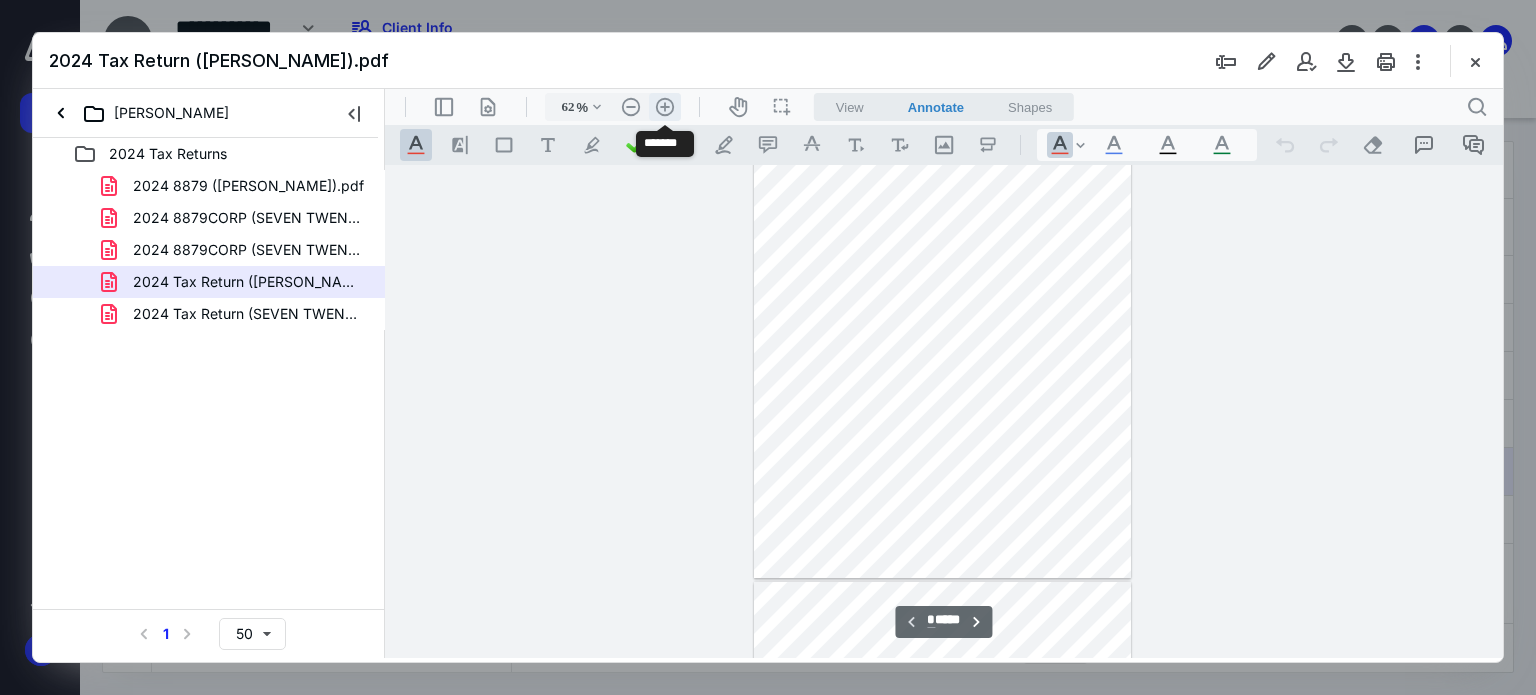 click on ".cls-1{fill:#abb0c4;} icon - header - zoom - in - line" at bounding box center [665, 107] 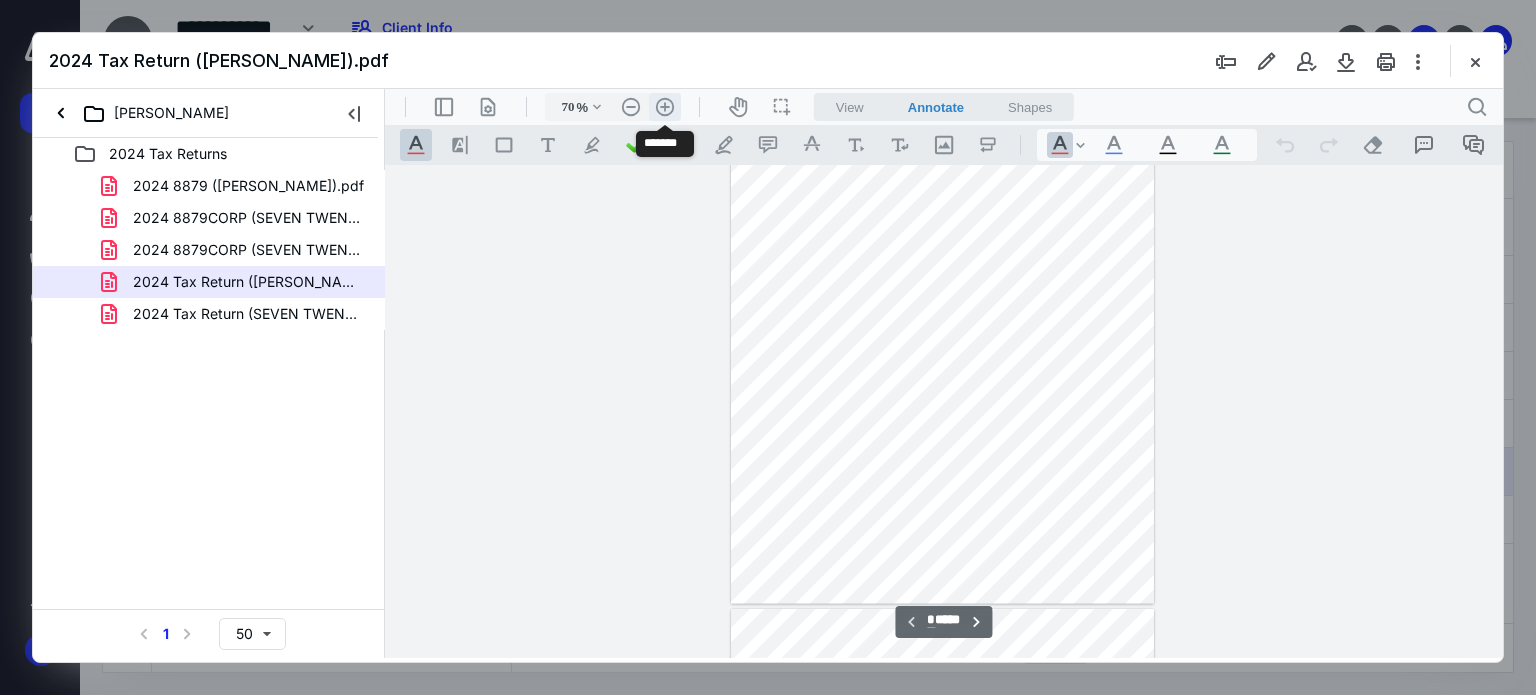 click on ".cls-1{fill:#abb0c4;} icon - header - zoom - in - line" at bounding box center (665, 107) 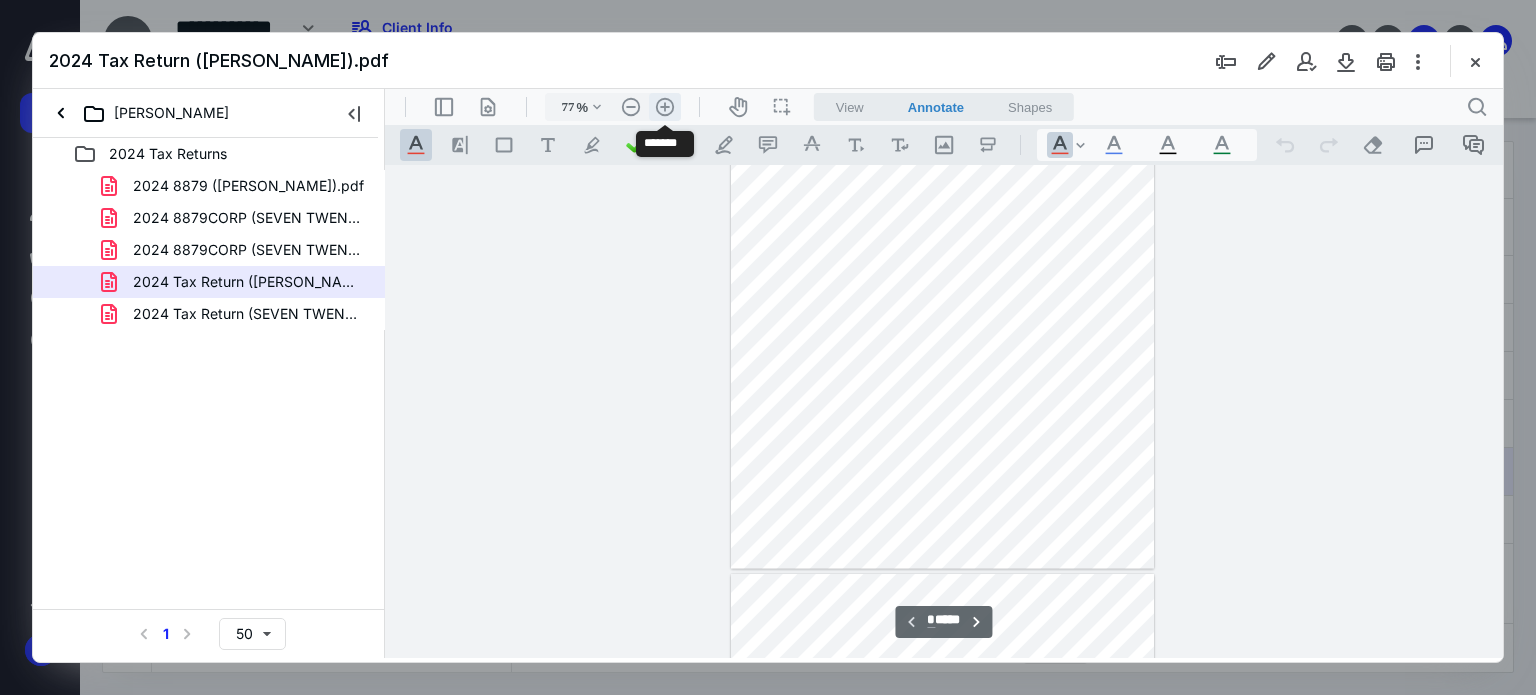 click on ".cls-1{fill:#abb0c4;} icon - header - zoom - in - line" at bounding box center (665, 107) 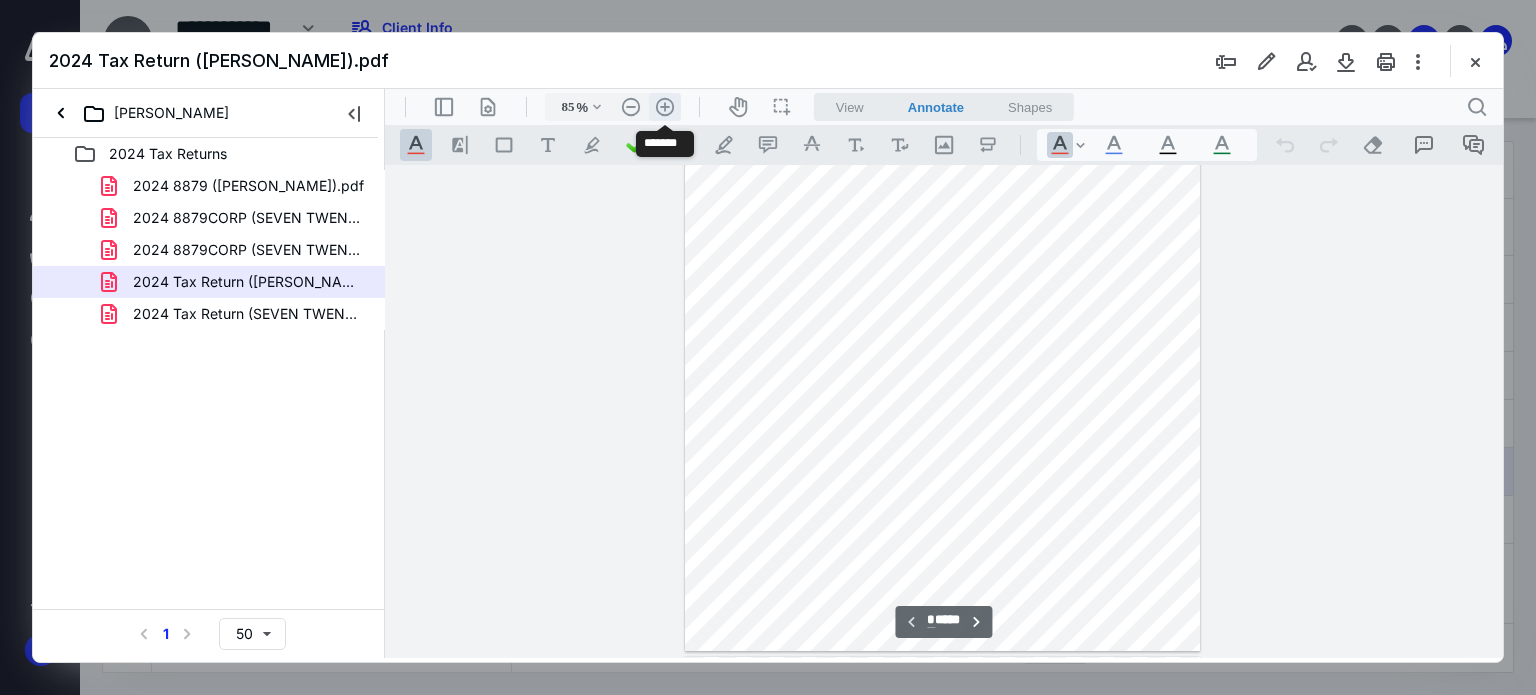 click on ".cls-1{fill:#abb0c4;} icon - header - zoom - in - line" at bounding box center (665, 107) 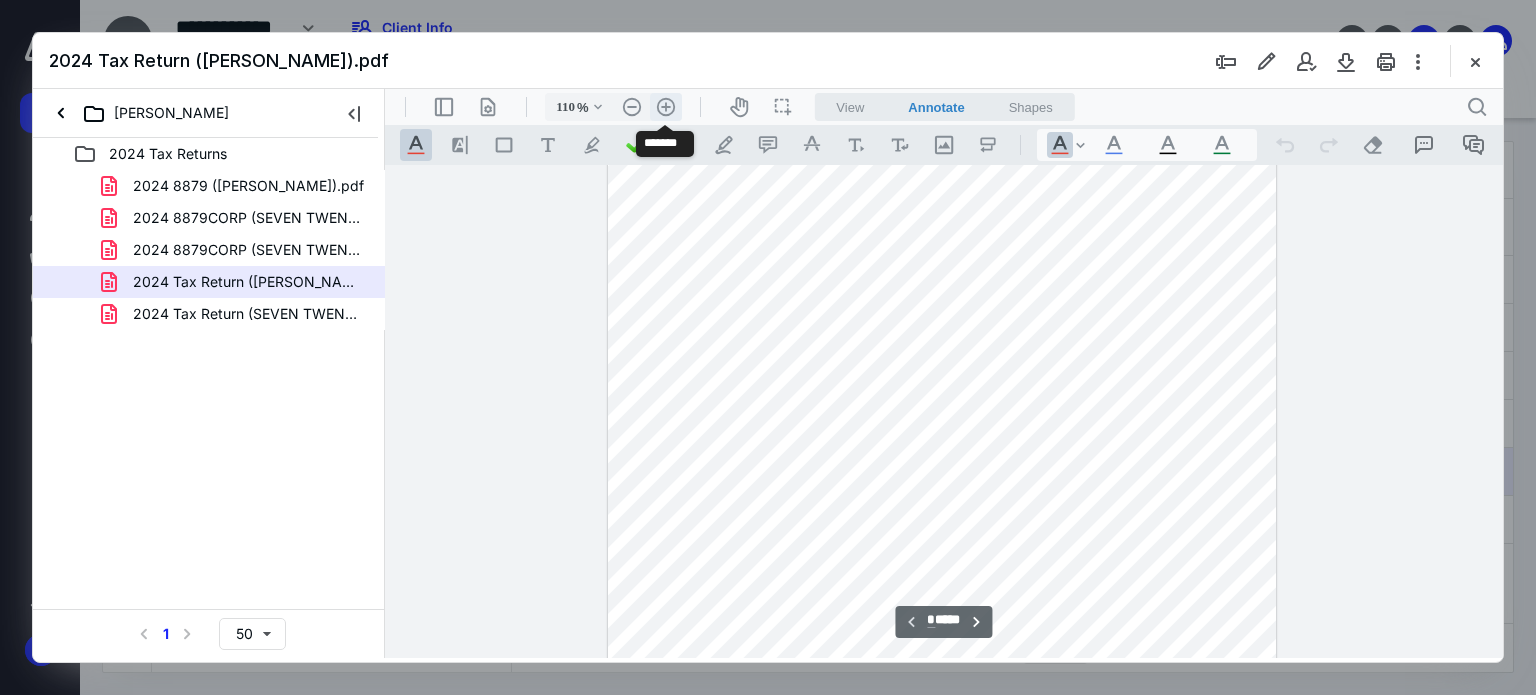 click on ".cls-1{fill:#abb0c4;} icon - header - zoom - in - line" at bounding box center (666, 107) 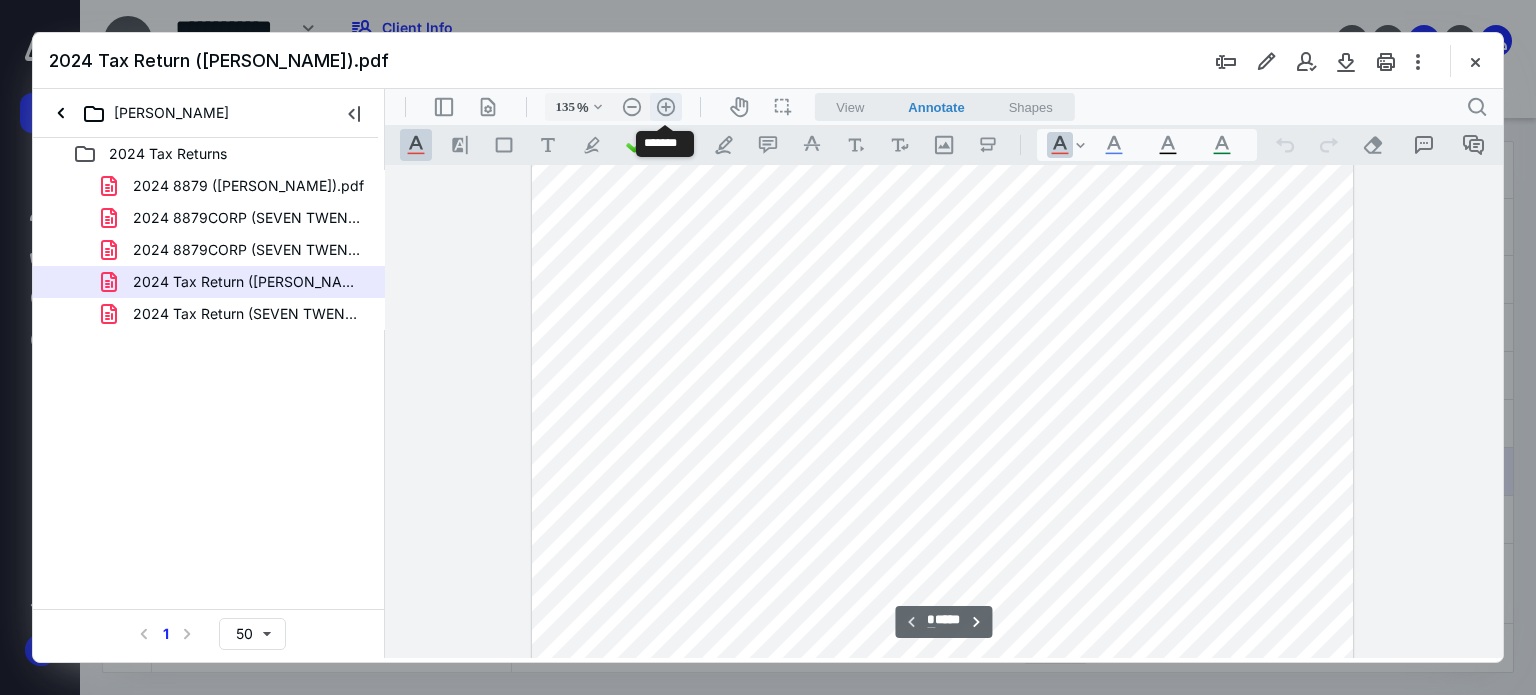 click on ".cls-1{fill:#abb0c4;} icon - header - zoom - in - line" at bounding box center [666, 107] 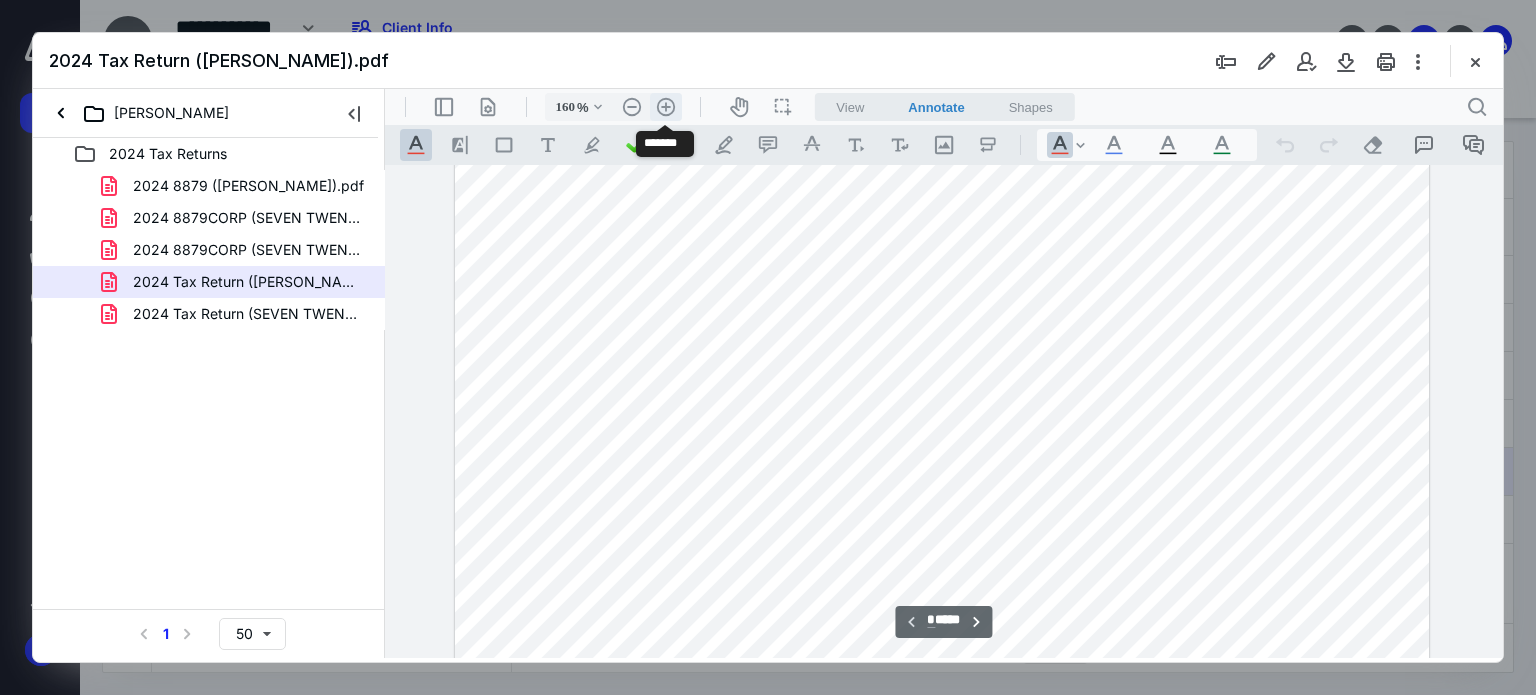 scroll, scrollTop: 534, scrollLeft: 0, axis: vertical 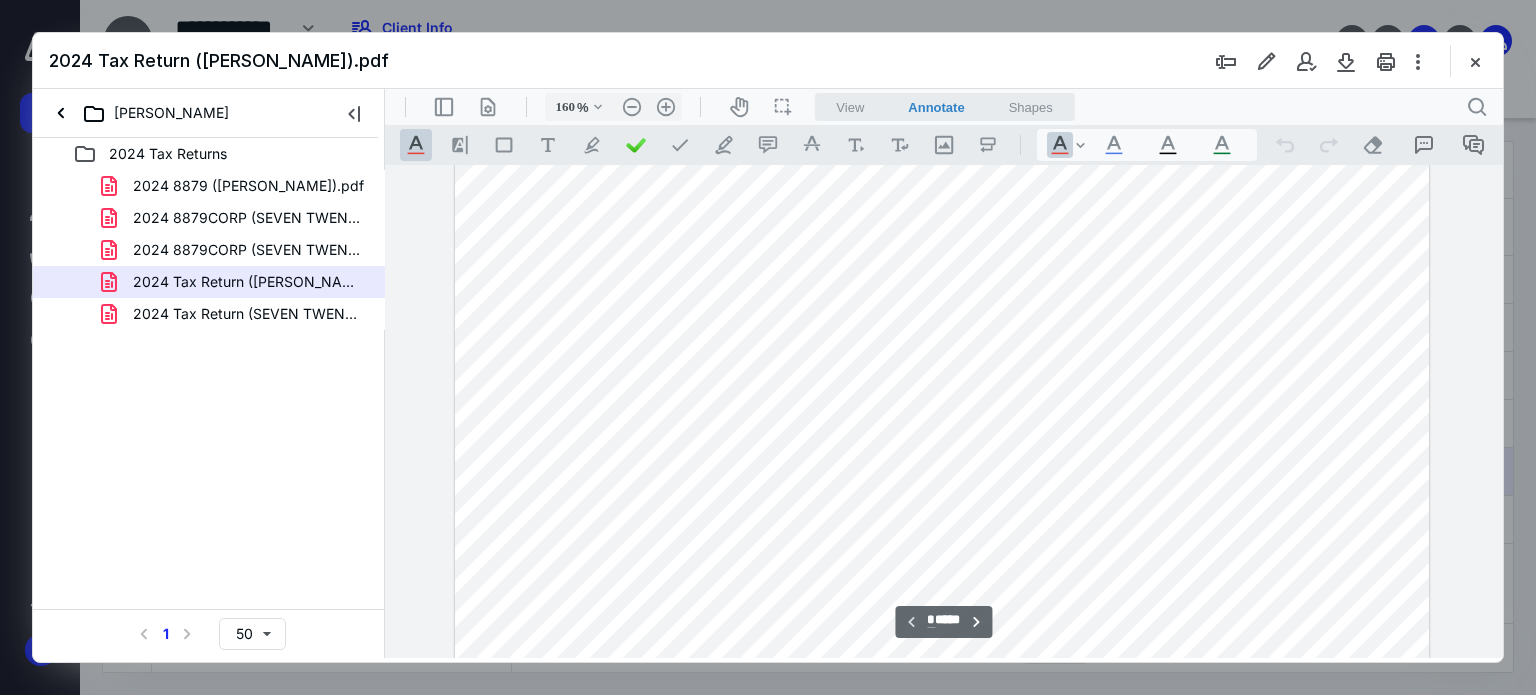 click at bounding box center (942, 267) 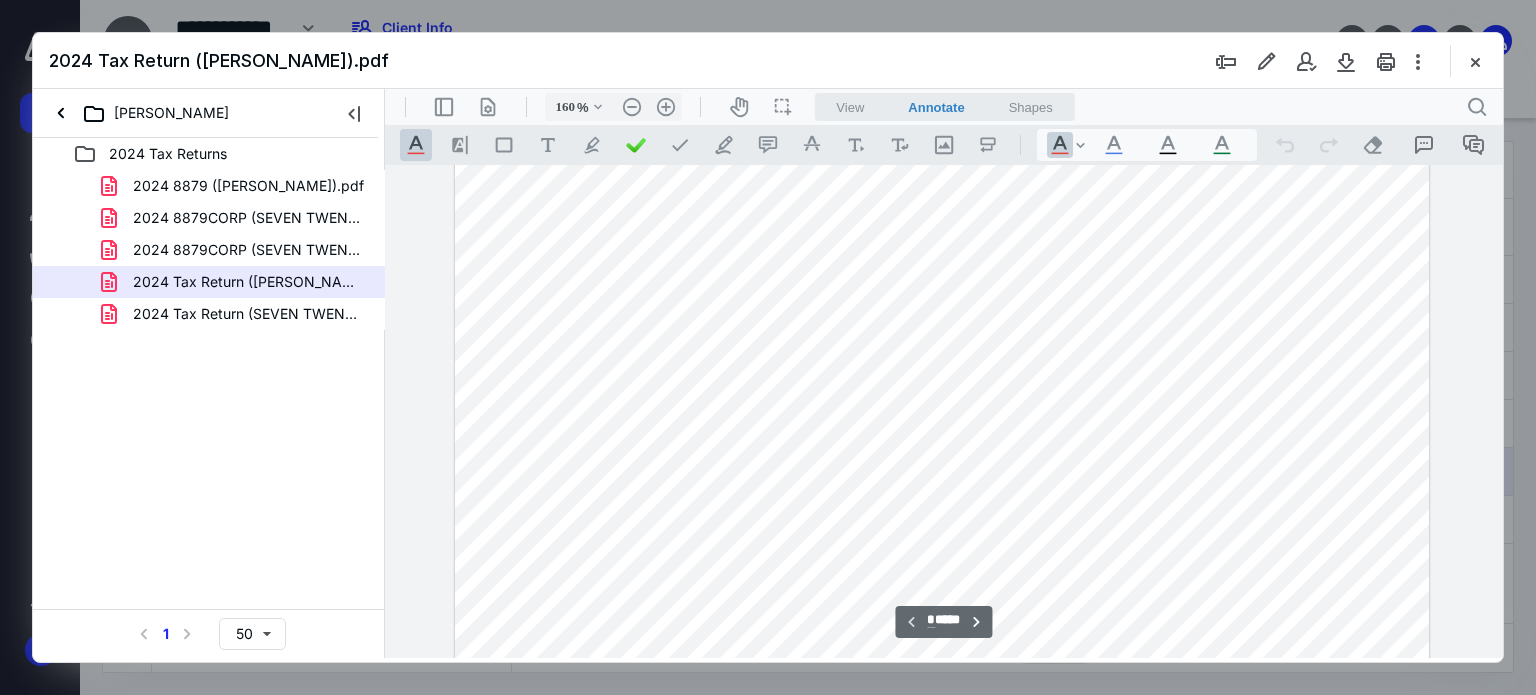 scroll, scrollTop: 294, scrollLeft: 0, axis: vertical 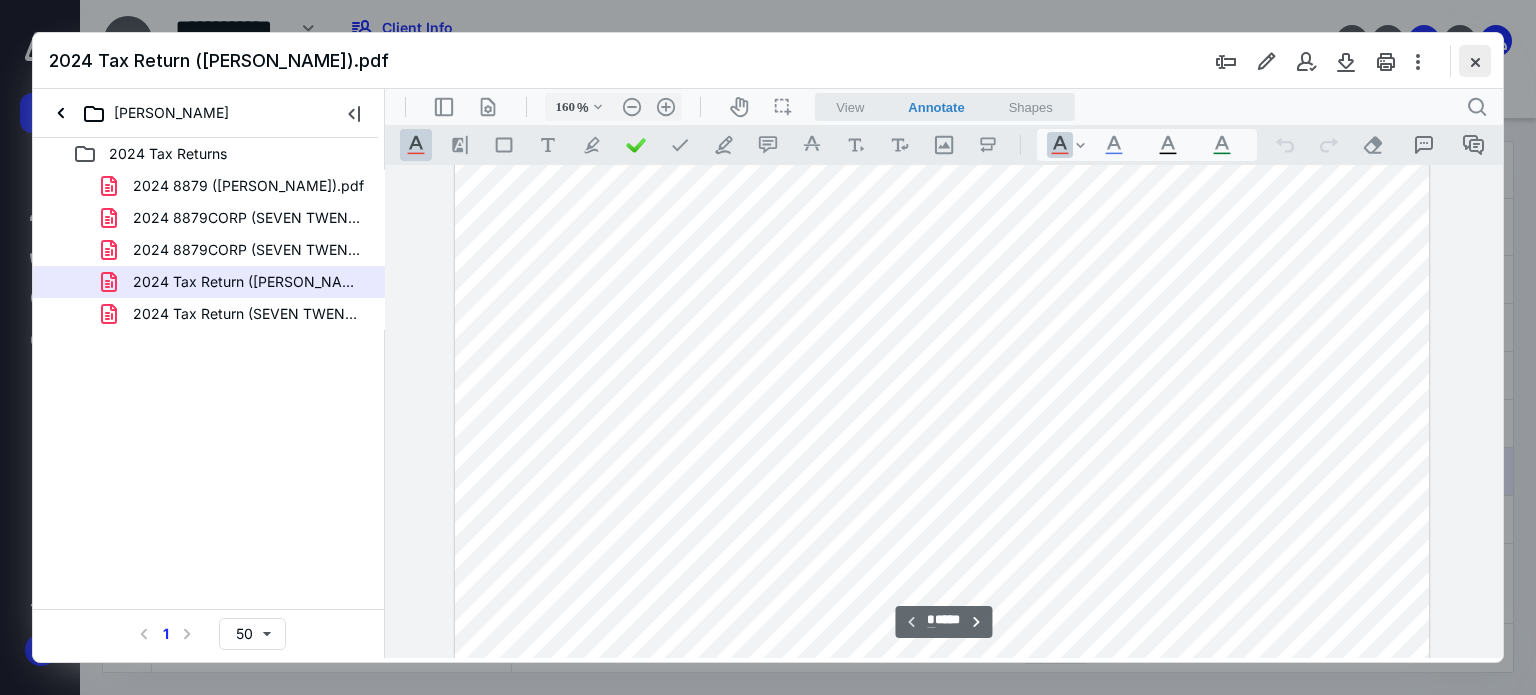 click at bounding box center [1475, 61] 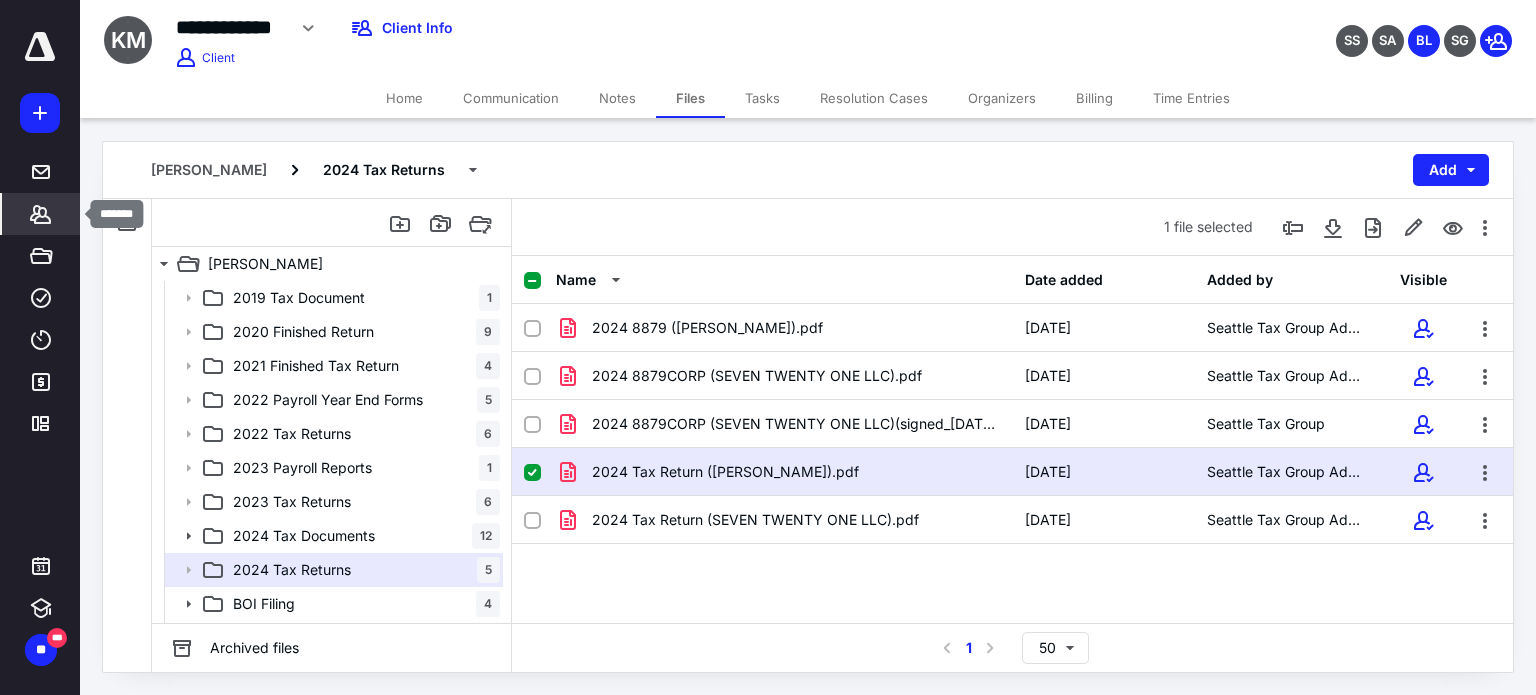 click 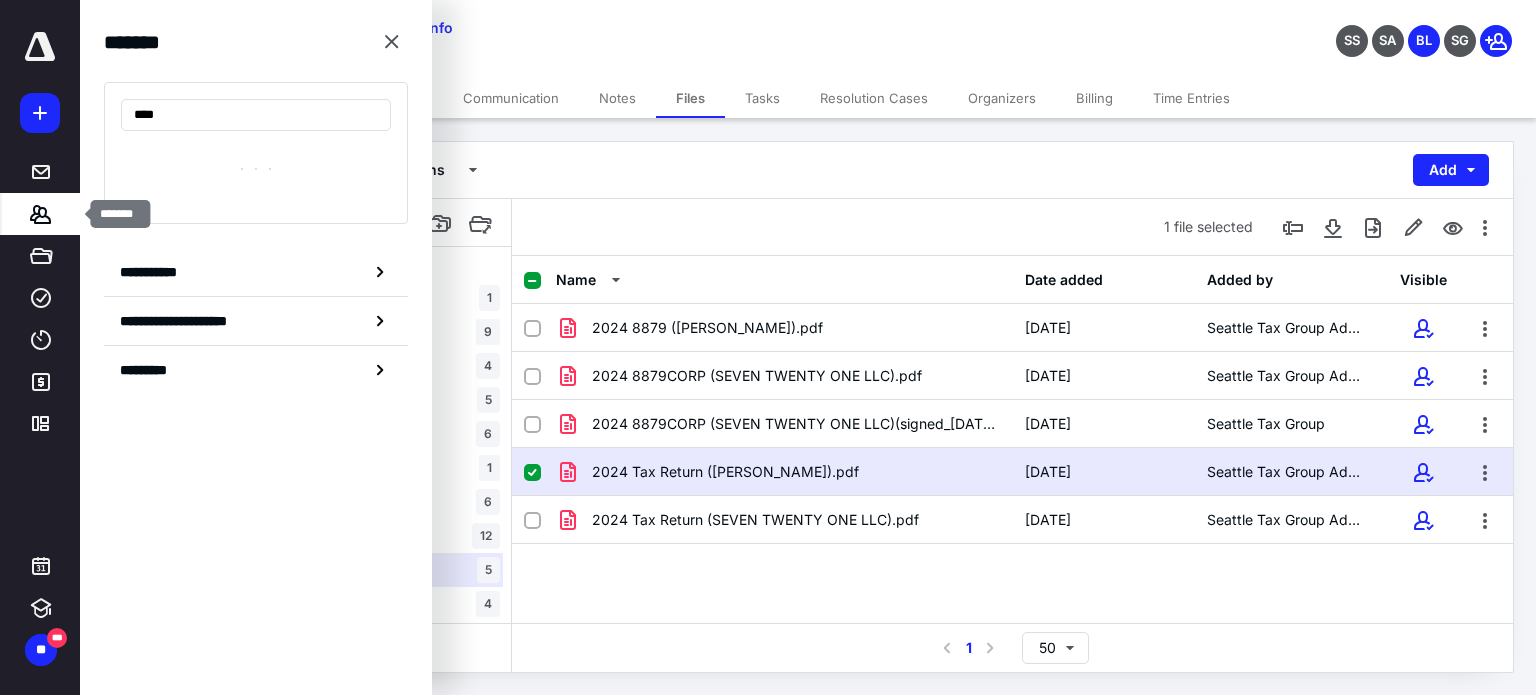 type on "****" 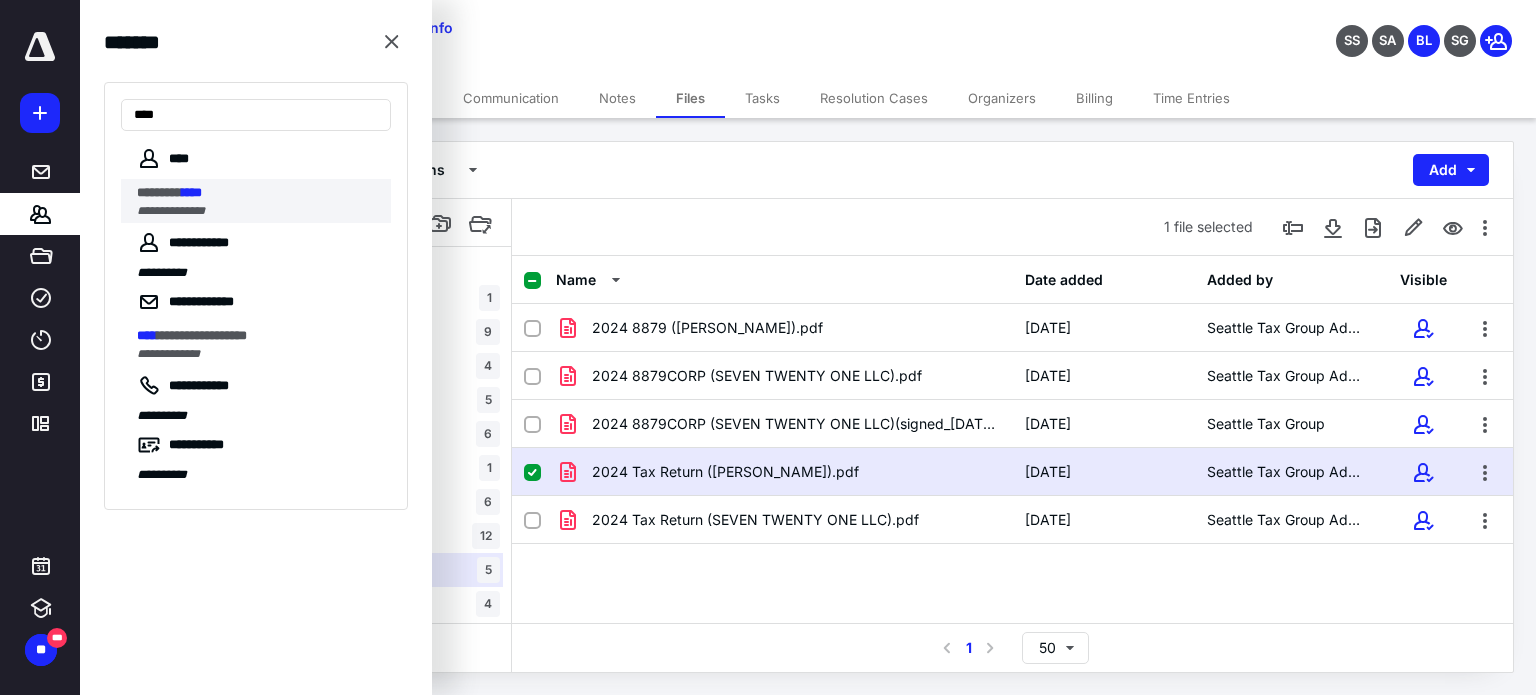 click on "**********" at bounding box center (171, 211) 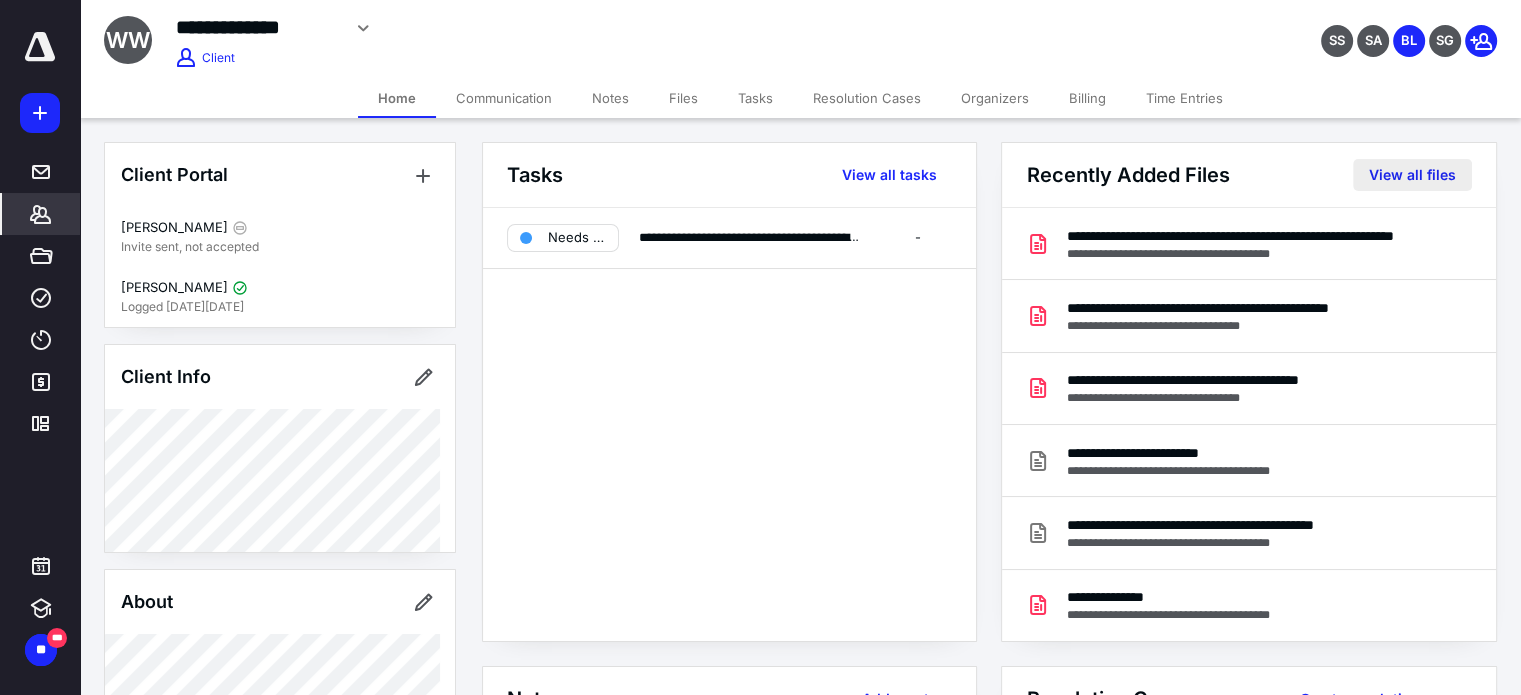 click on "View all files" at bounding box center [1412, 175] 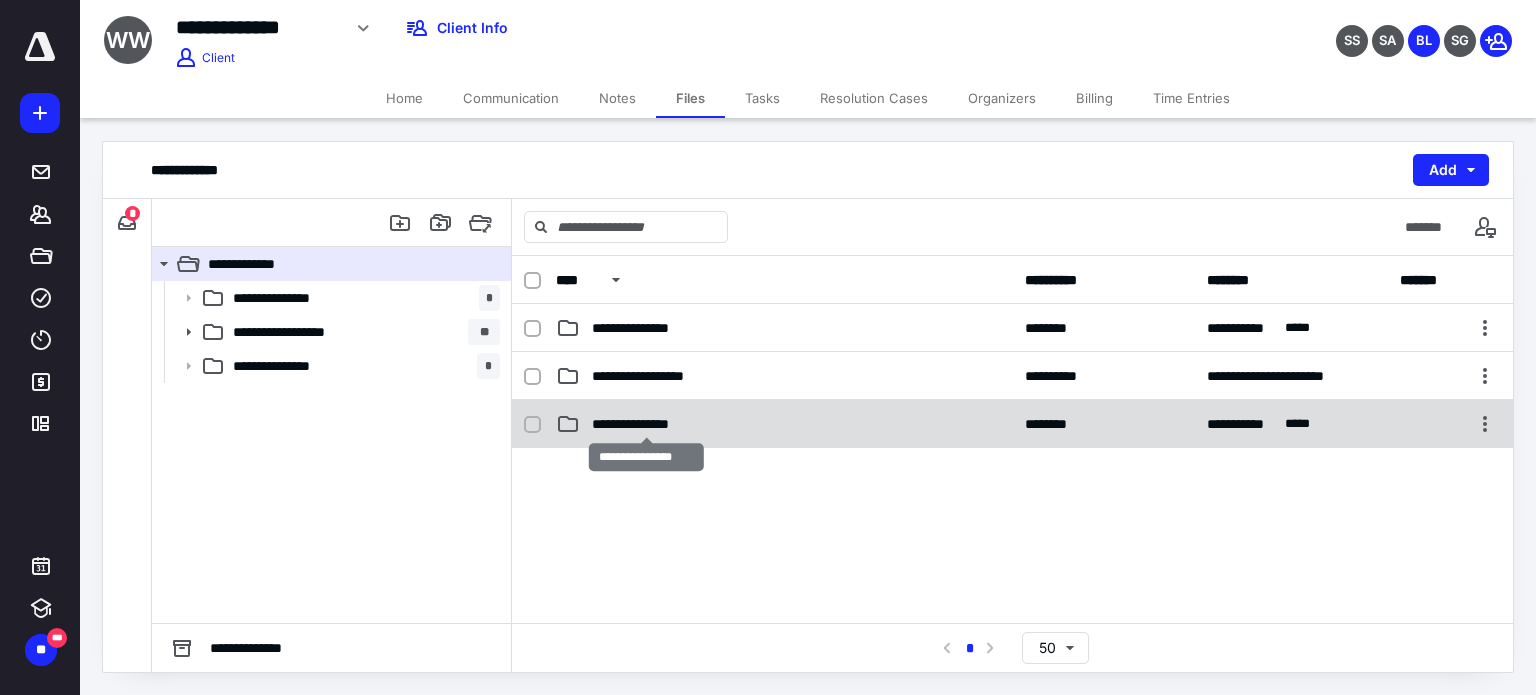 click on "**********" at bounding box center [647, 424] 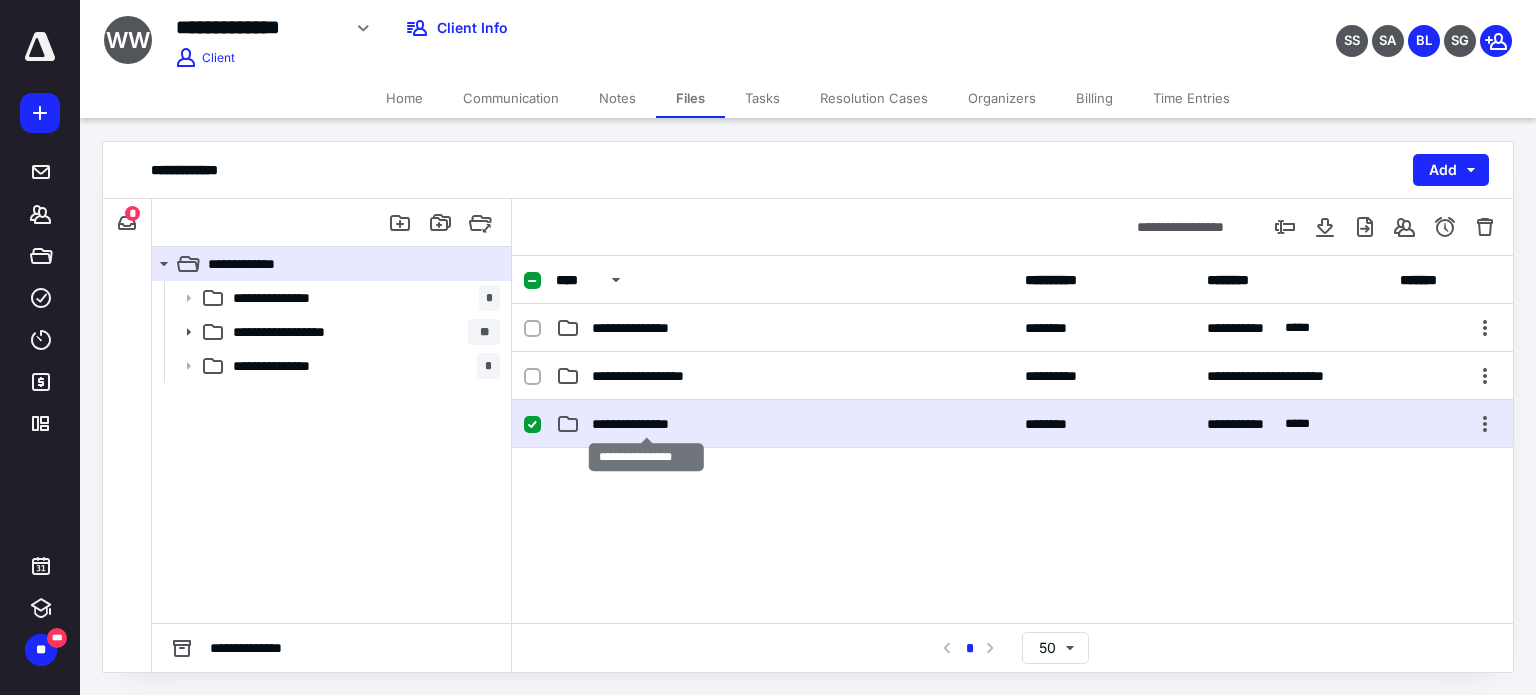 click on "**********" at bounding box center [647, 424] 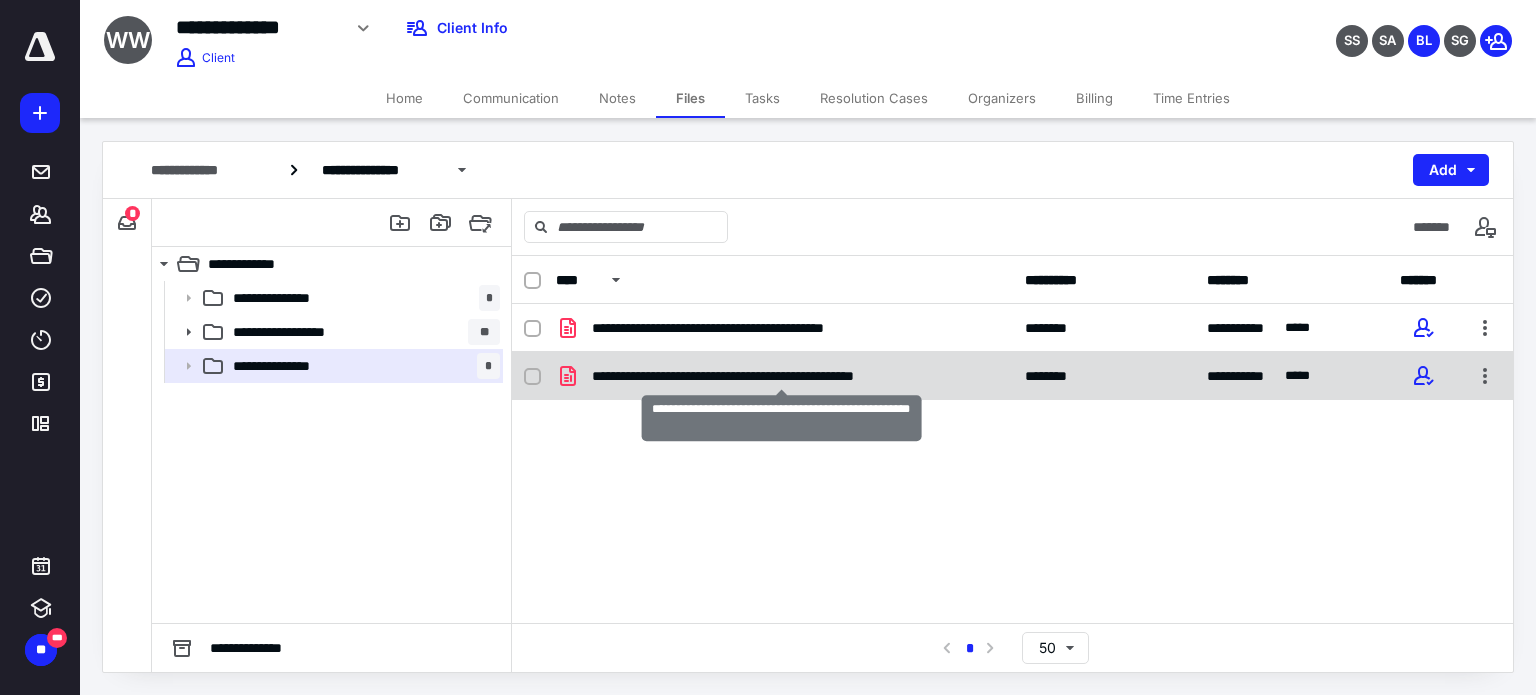 click on "**********" at bounding box center [781, 376] 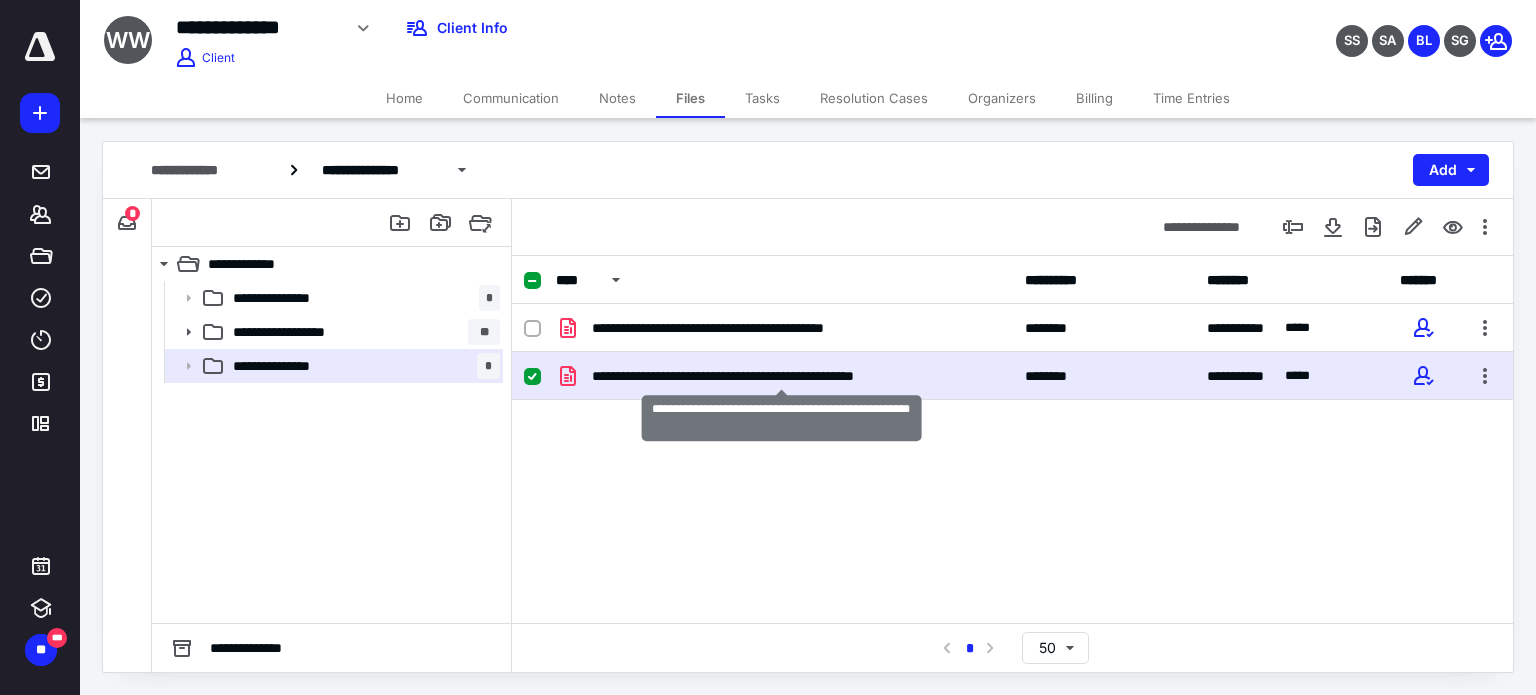 click on "**********" at bounding box center (781, 376) 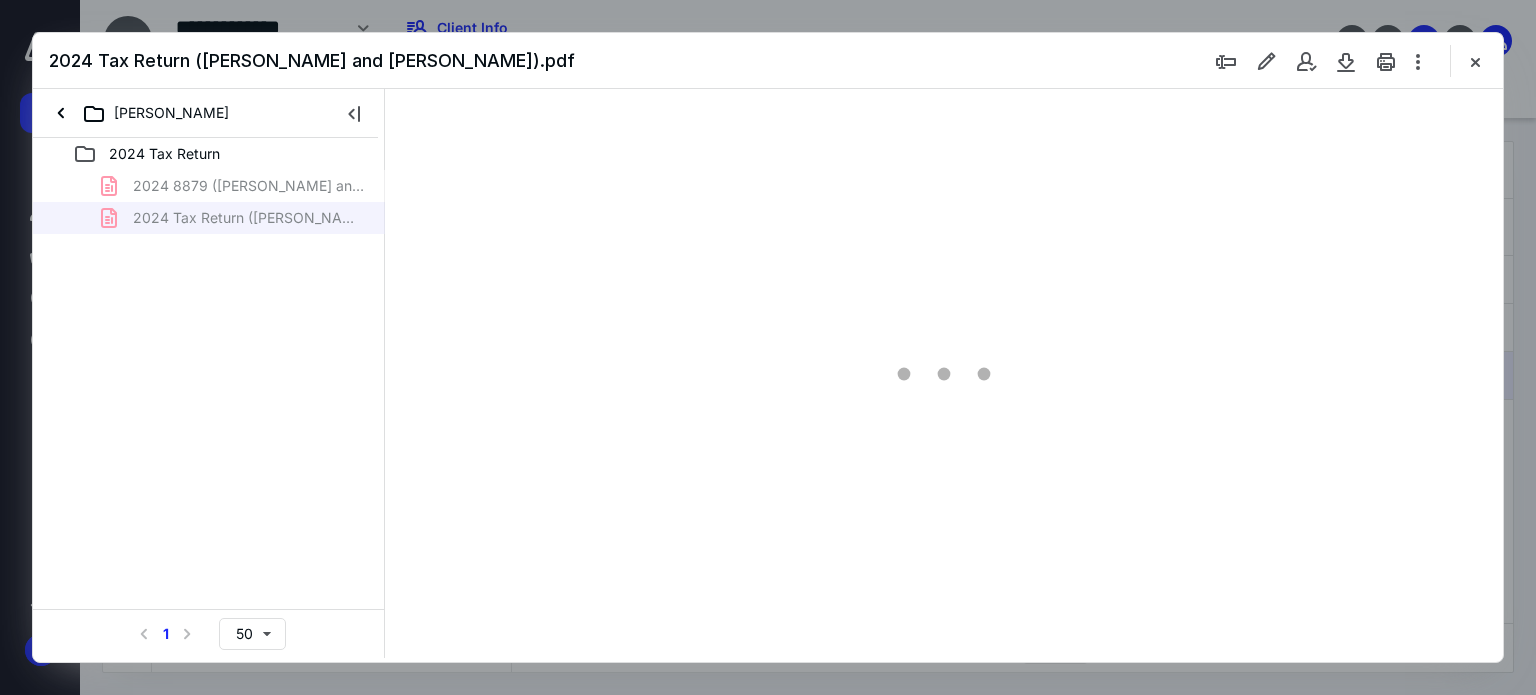 scroll, scrollTop: 0, scrollLeft: 0, axis: both 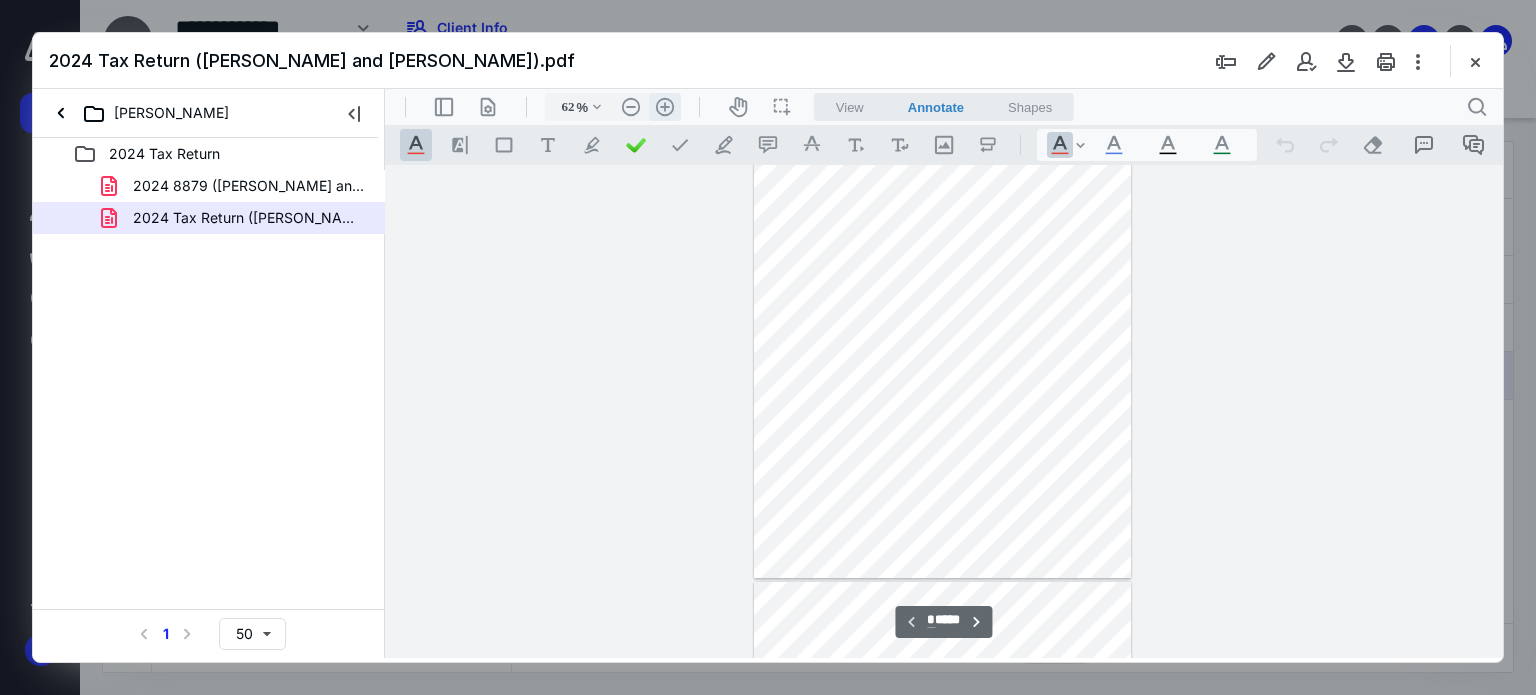 click on ".cls-1{fill:#abb0c4;} icon - header - zoom - in - line" at bounding box center [665, 107] 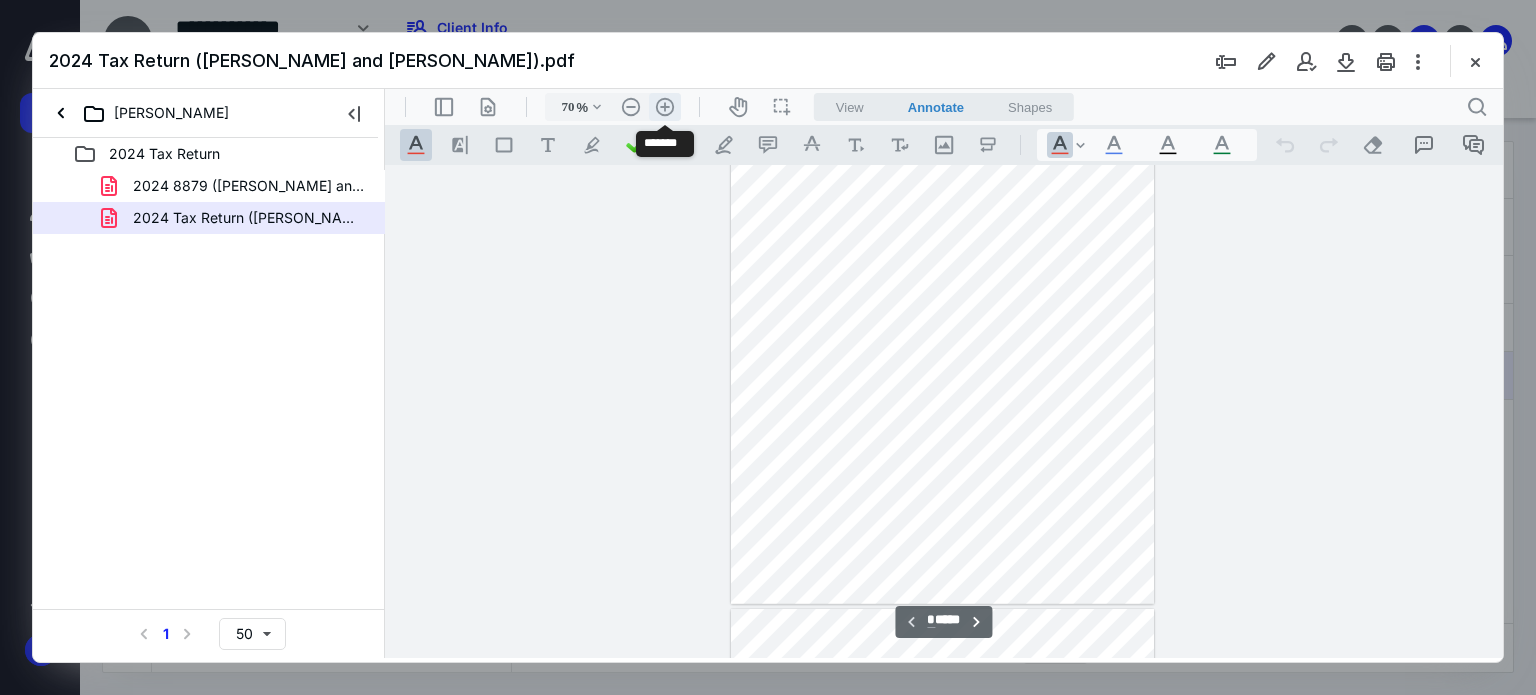 click on ".cls-1{fill:#abb0c4;} icon - header - zoom - in - line" at bounding box center (665, 107) 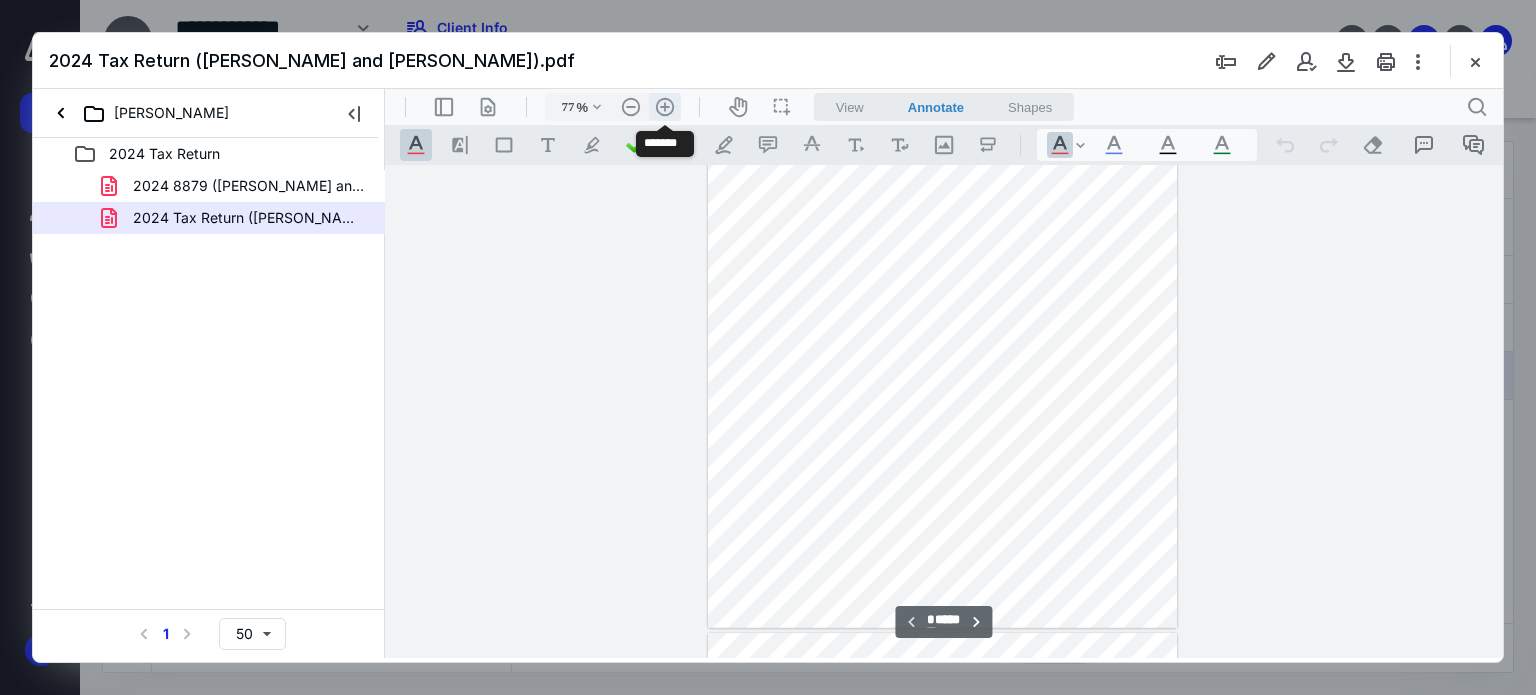 click on ".cls-1{fill:#abb0c4;} icon - header - zoom - in - line" at bounding box center [665, 107] 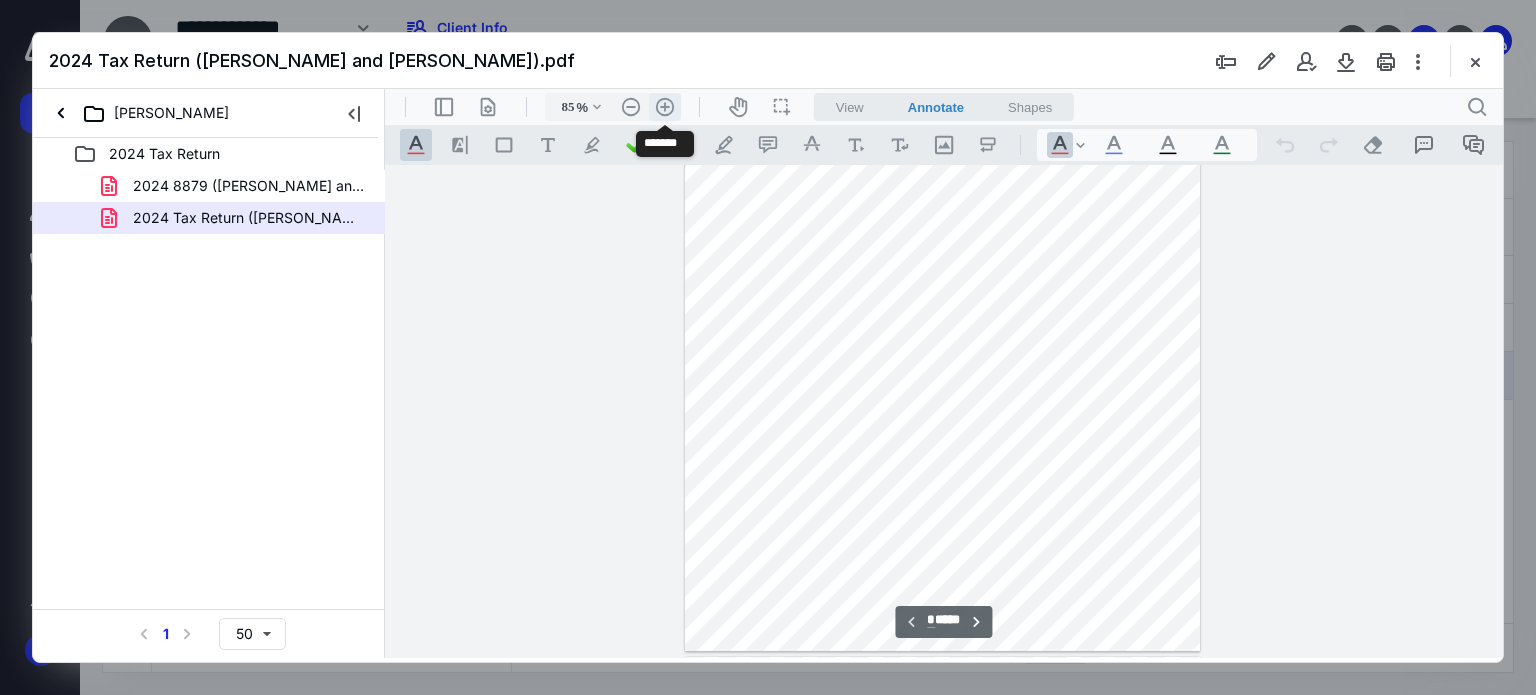 click on ".cls-1{fill:#abb0c4;} icon - header - zoom - in - line" at bounding box center [665, 107] 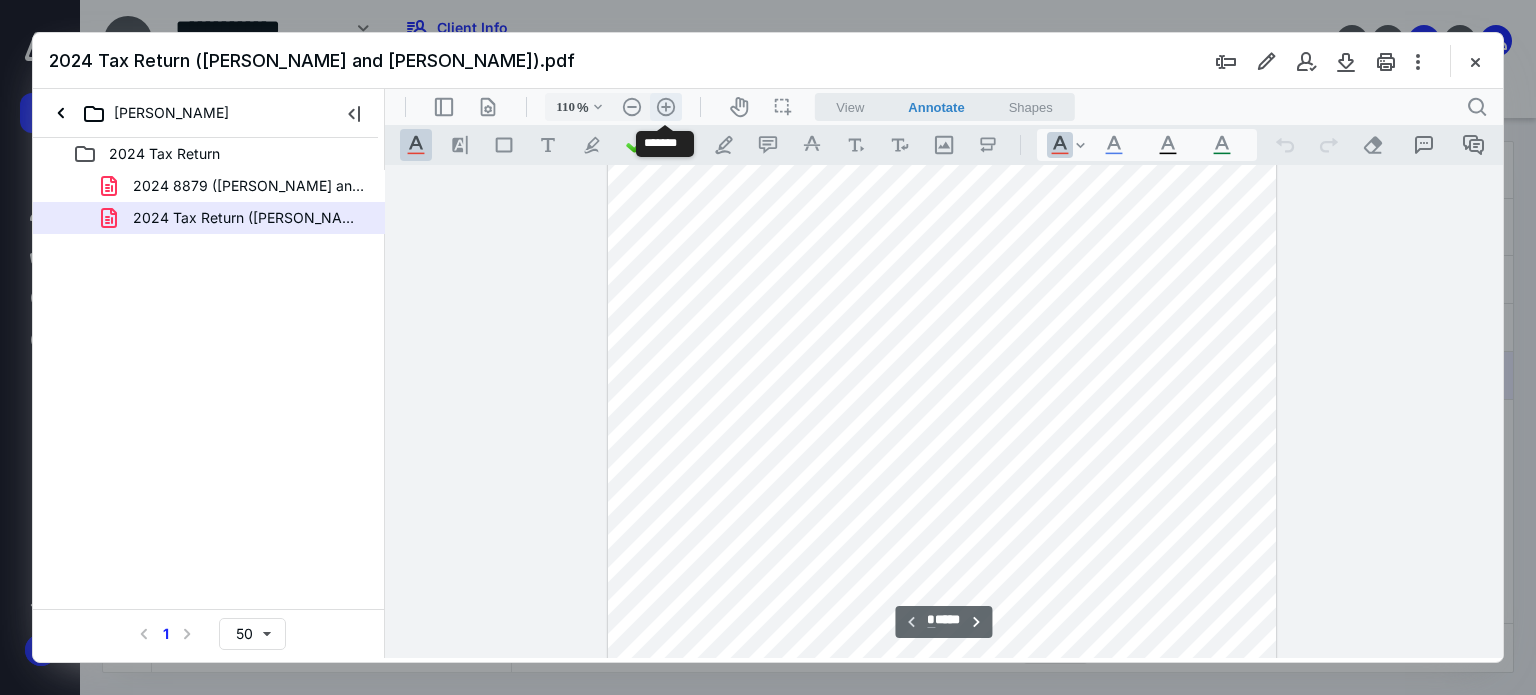 click on ".cls-1{fill:#abb0c4;} icon - header - zoom - in - line" at bounding box center (666, 107) 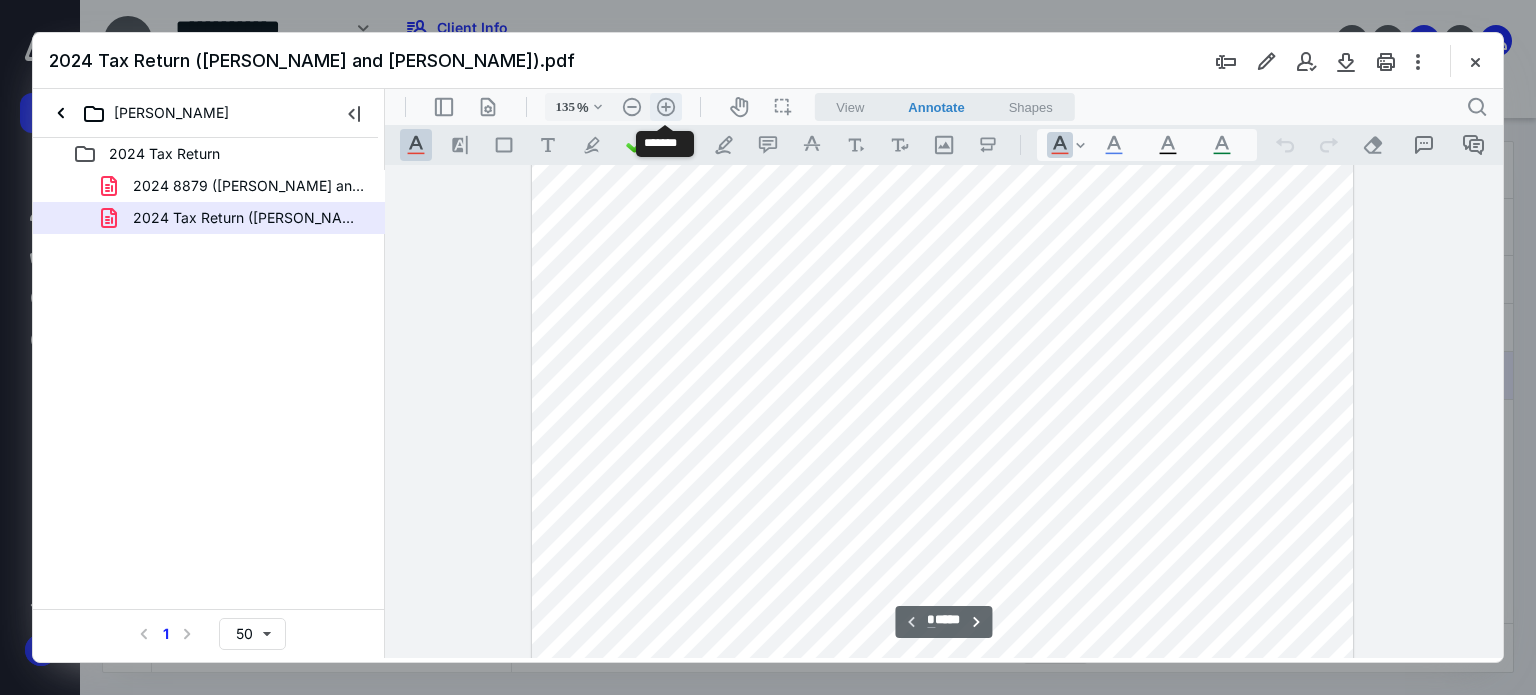 click on ".cls-1{fill:#abb0c4;} icon - header - zoom - in - line" at bounding box center (666, 107) 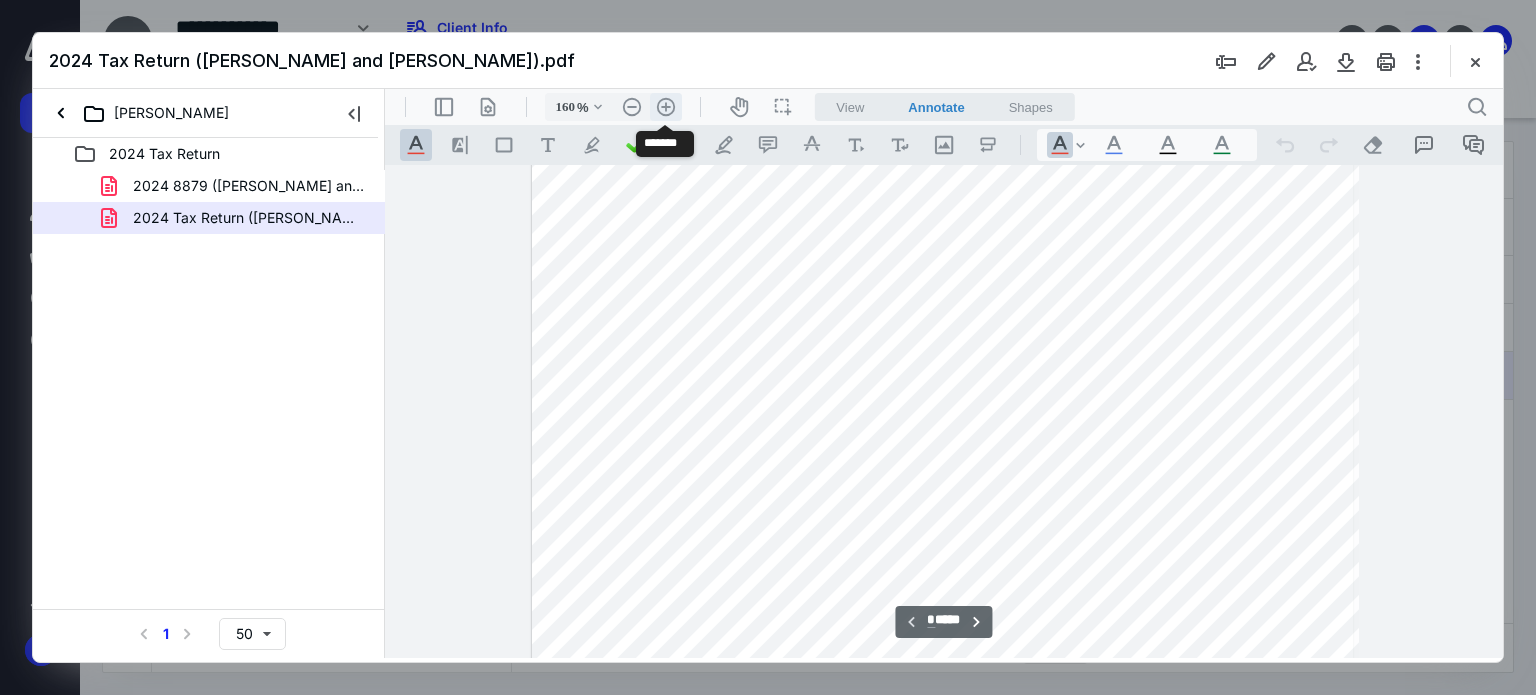 scroll, scrollTop: 534, scrollLeft: 0, axis: vertical 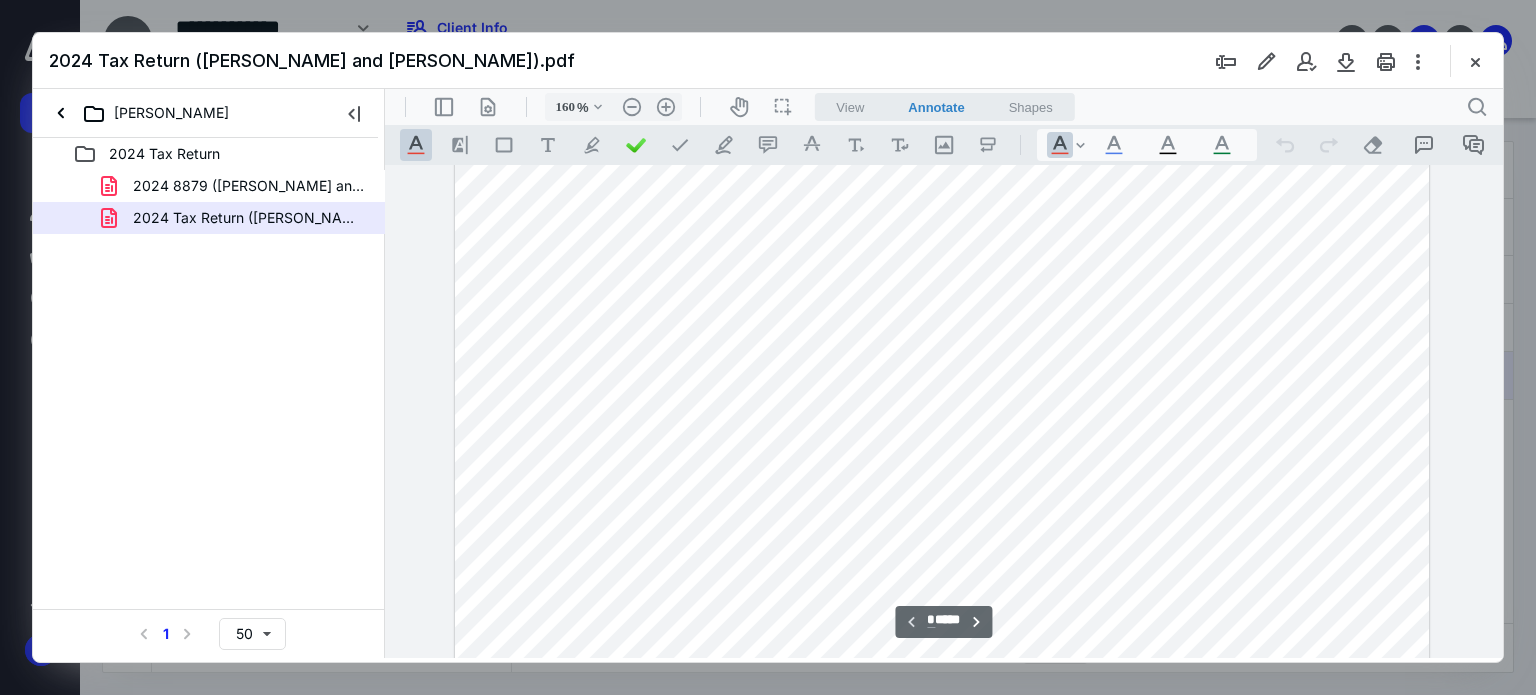 click at bounding box center (942, 267) 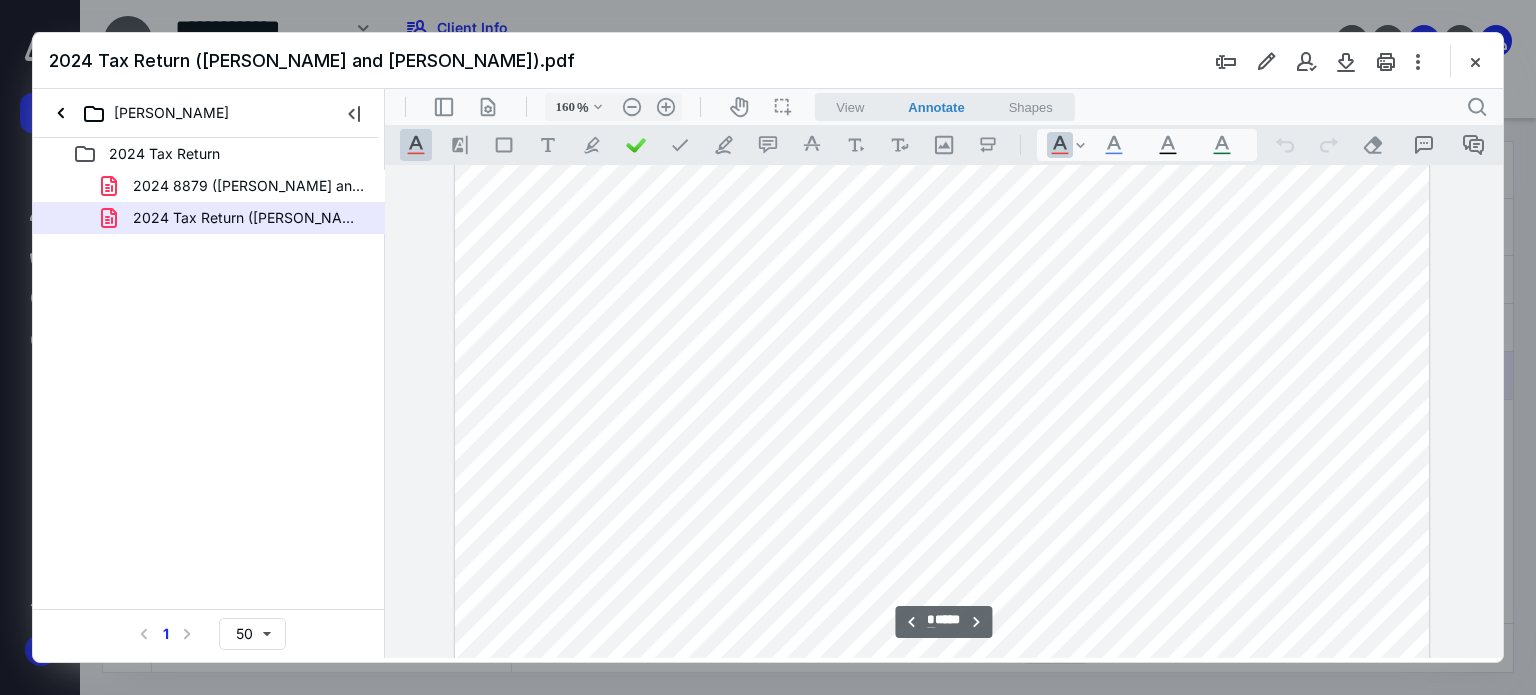 scroll, scrollTop: 9574, scrollLeft: 0, axis: vertical 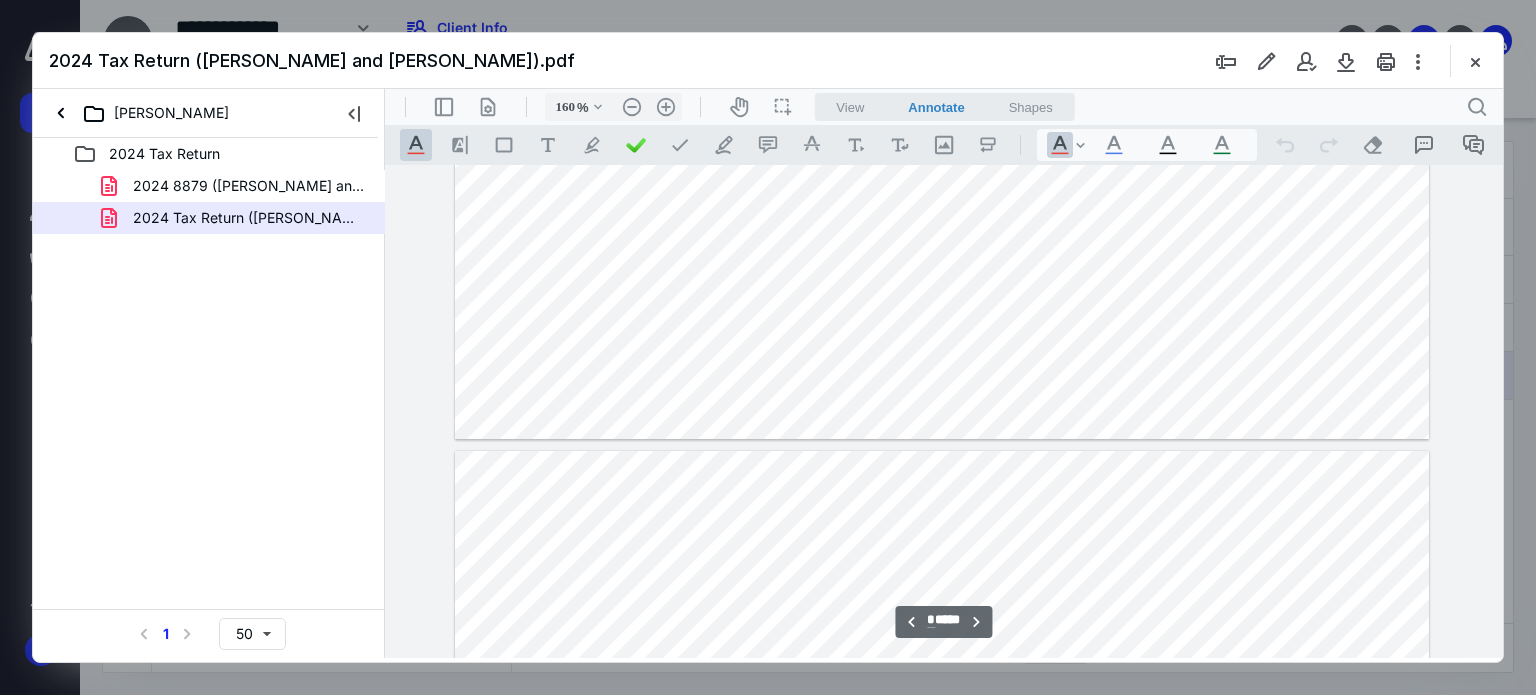 type on "*" 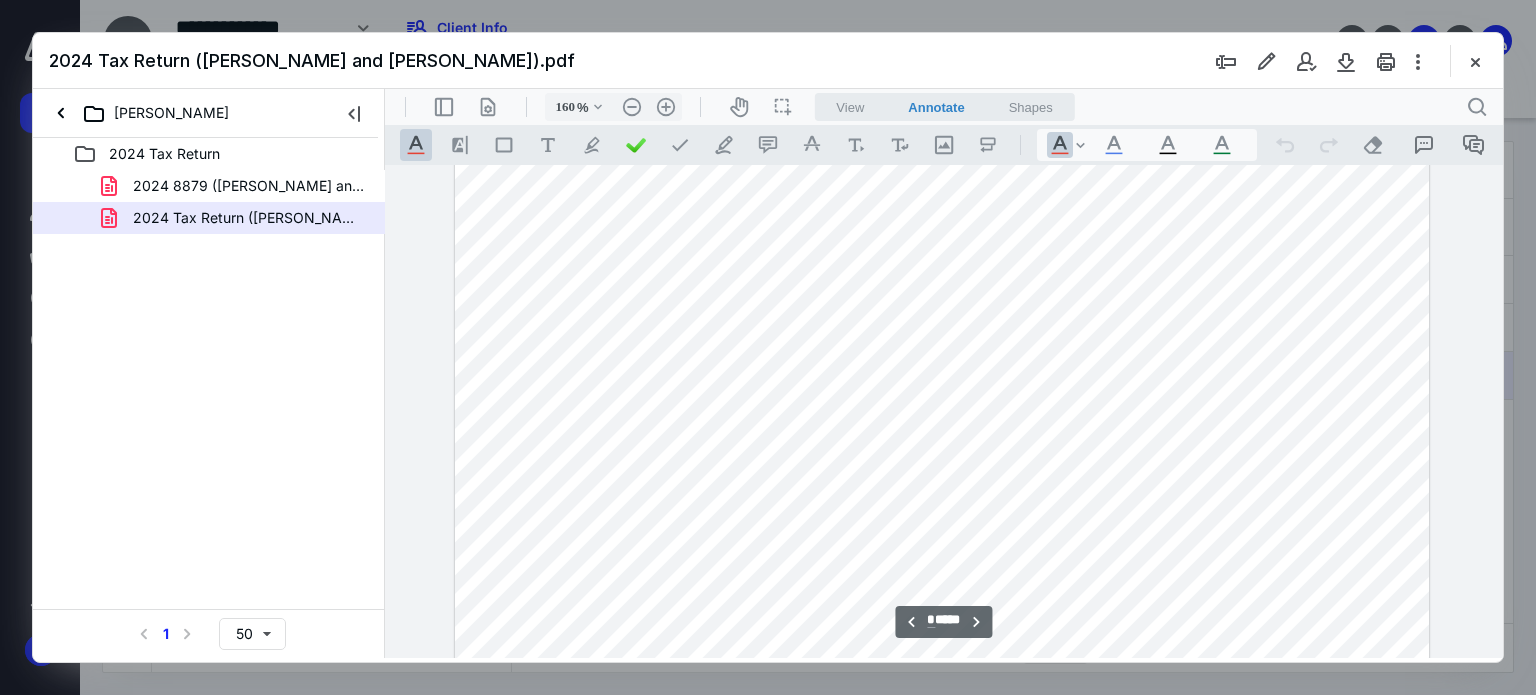 scroll, scrollTop: 10254, scrollLeft: 0, axis: vertical 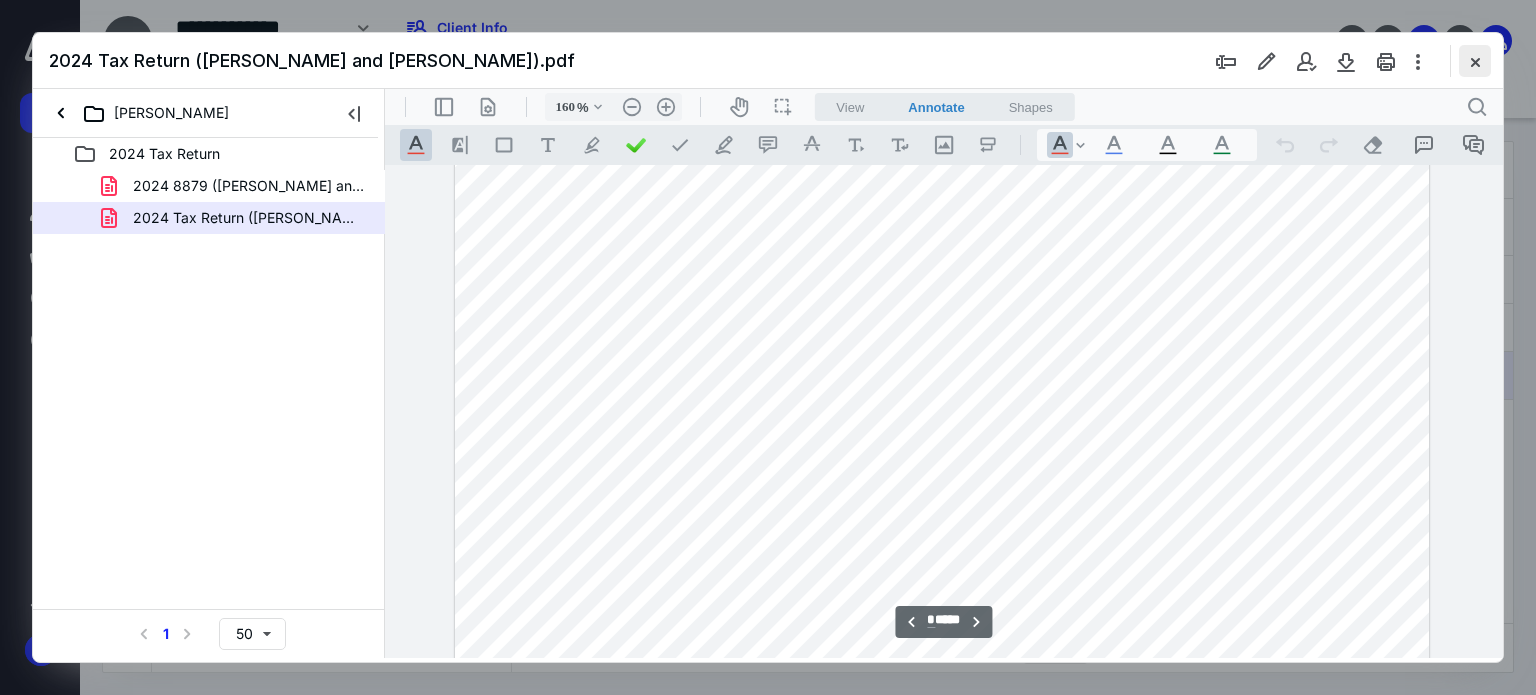 click at bounding box center [1475, 61] 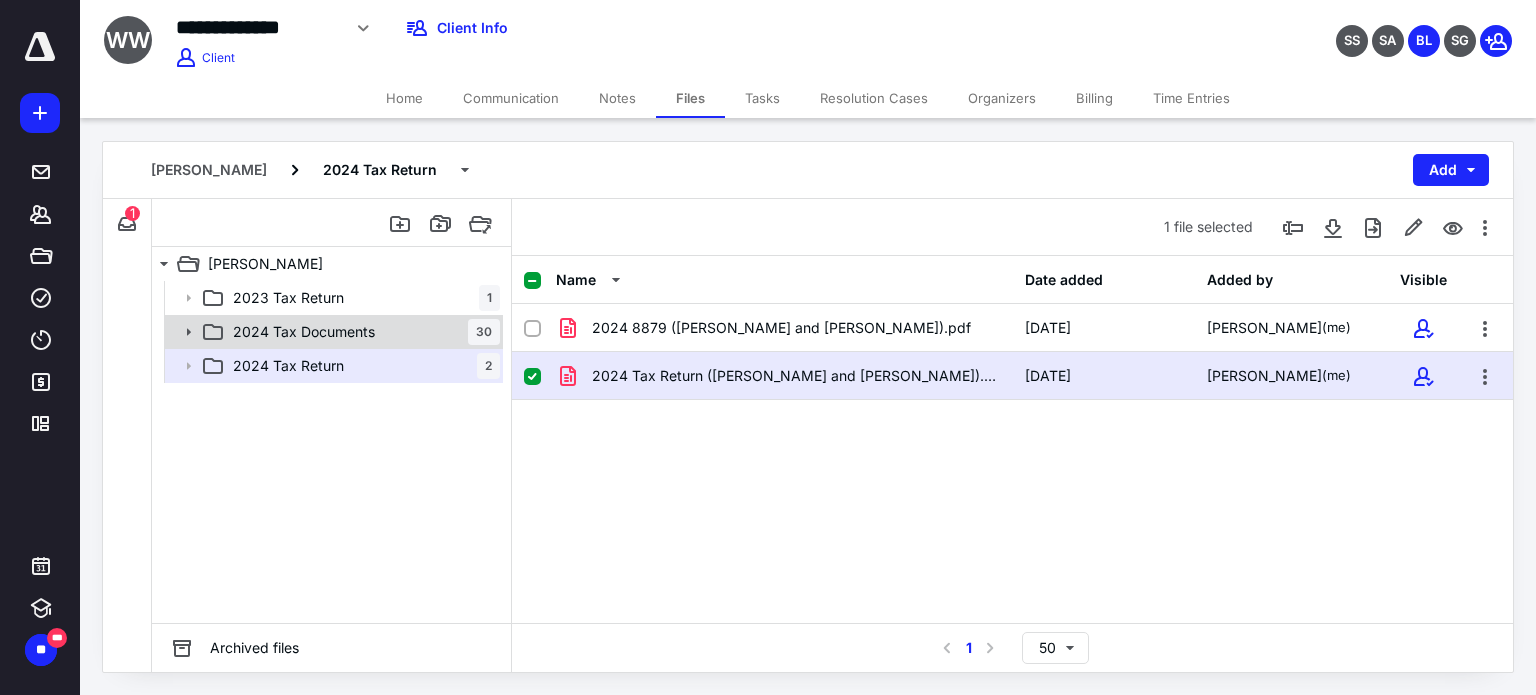 click on "2024 Tax Documents" at bounding box center [304, 332] 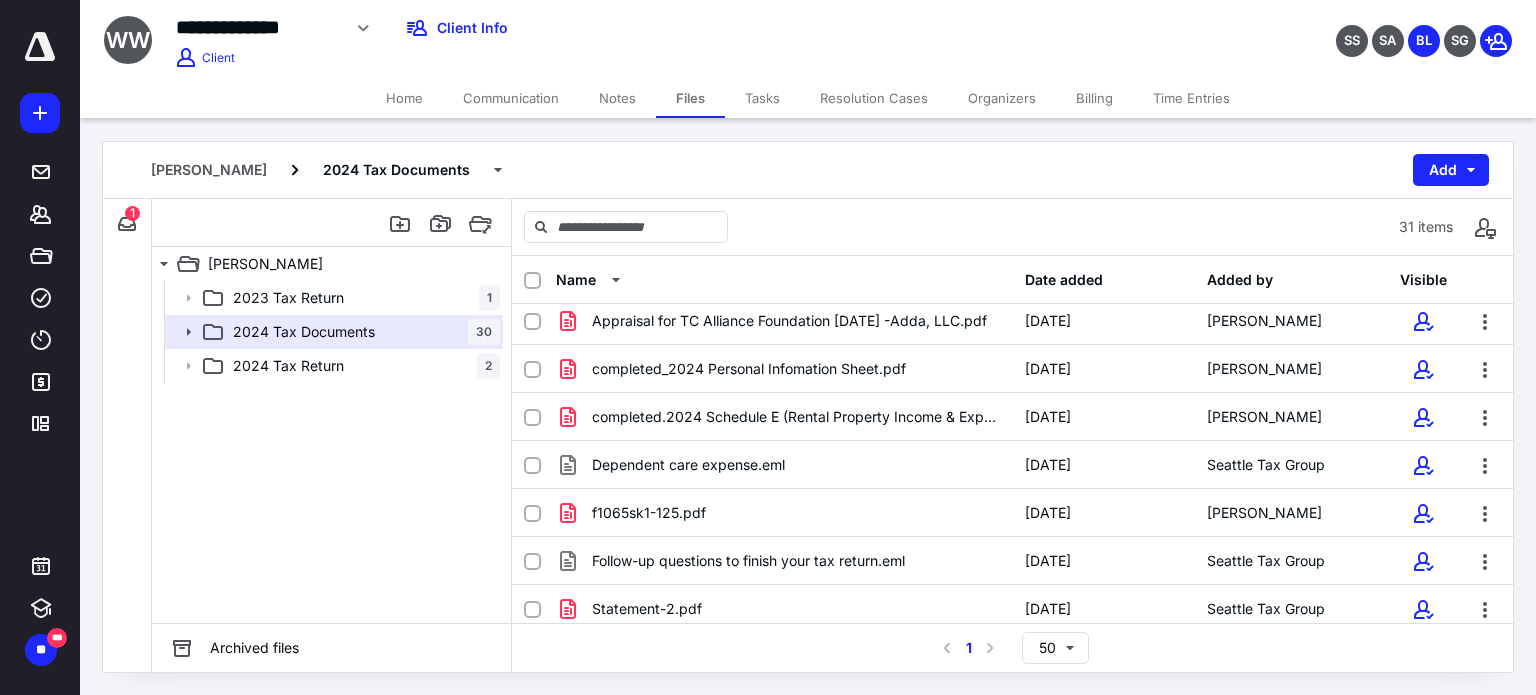 scroll, scrollTop: 1050, scrollLeft: 0, axis: vertical 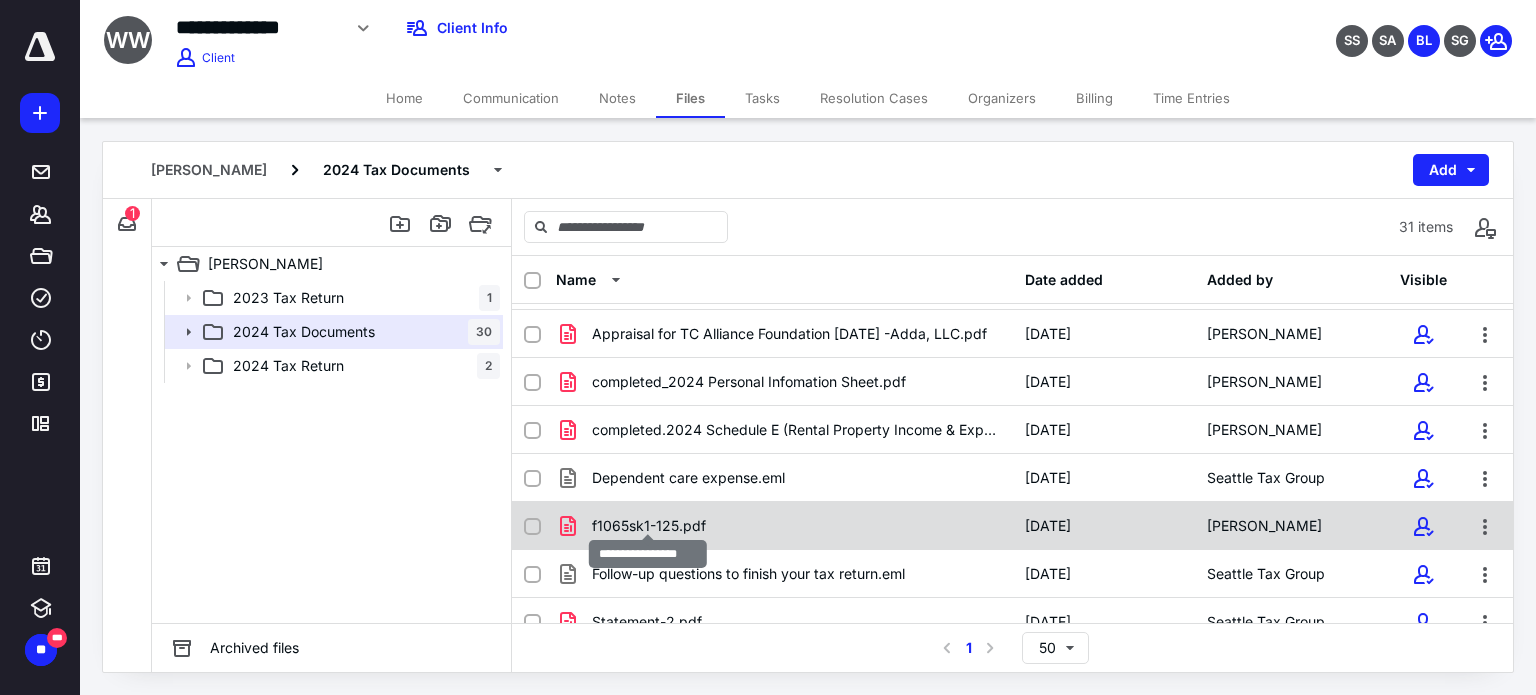click on "f1065sk1-125.pdf" at bounding box center (649, 526) 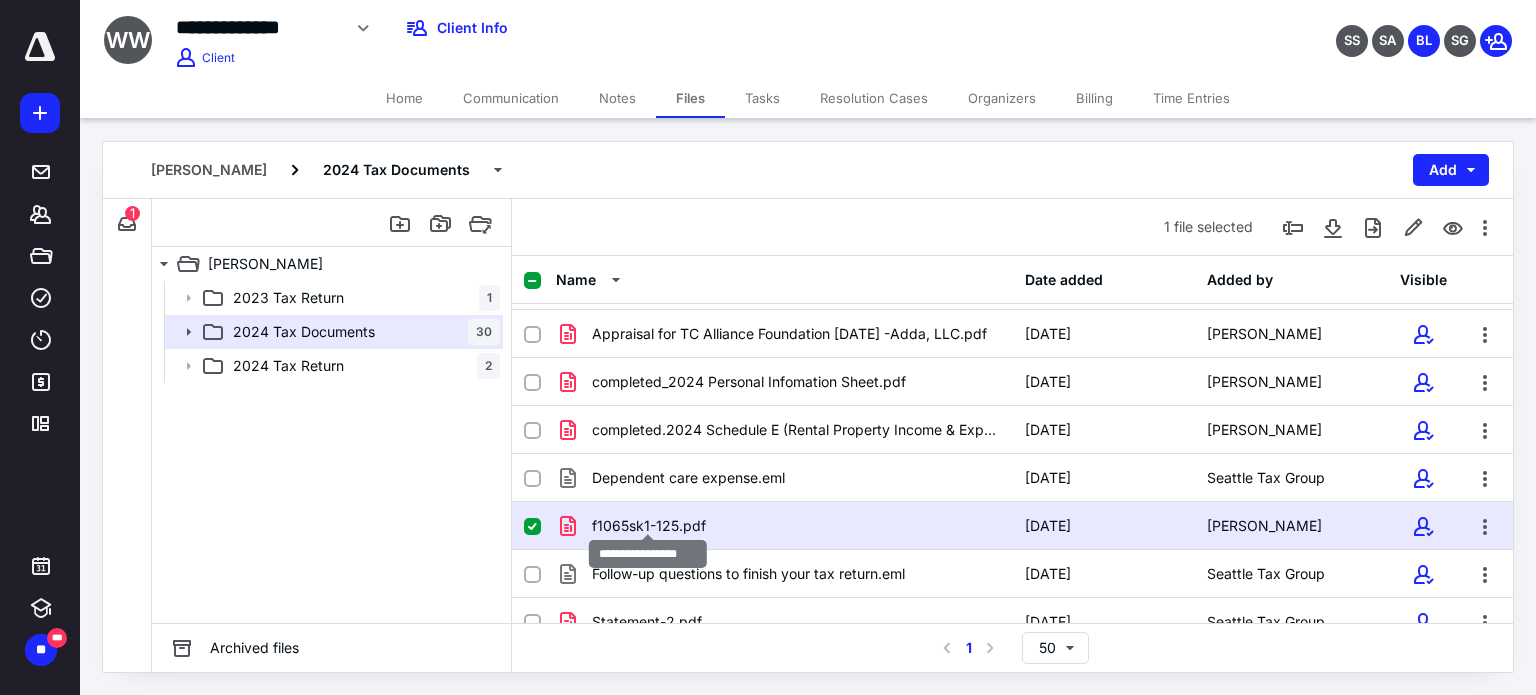 click on "f1065sk1-125.pdf" at bounding box center (649, 526) 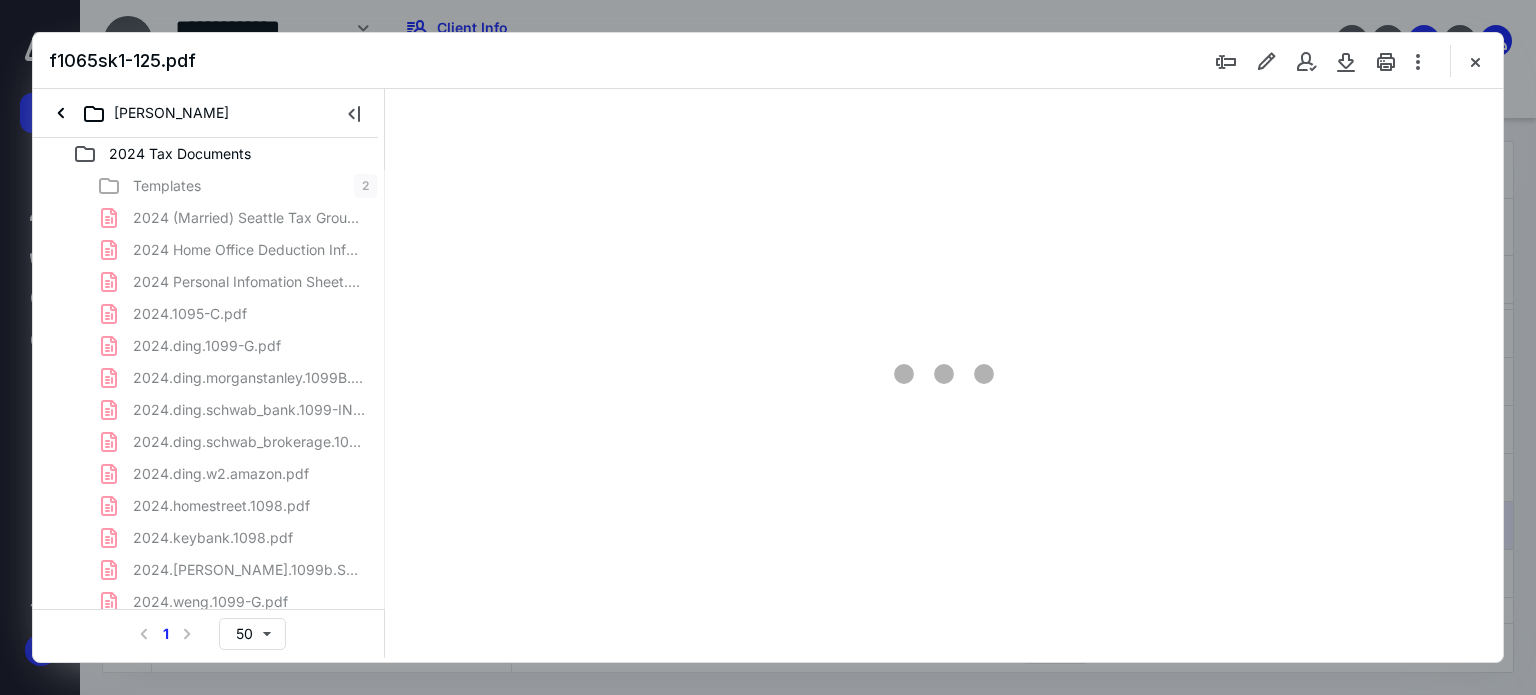 scroll, scrollTop: 0, scrollLeft: 0, axis: both 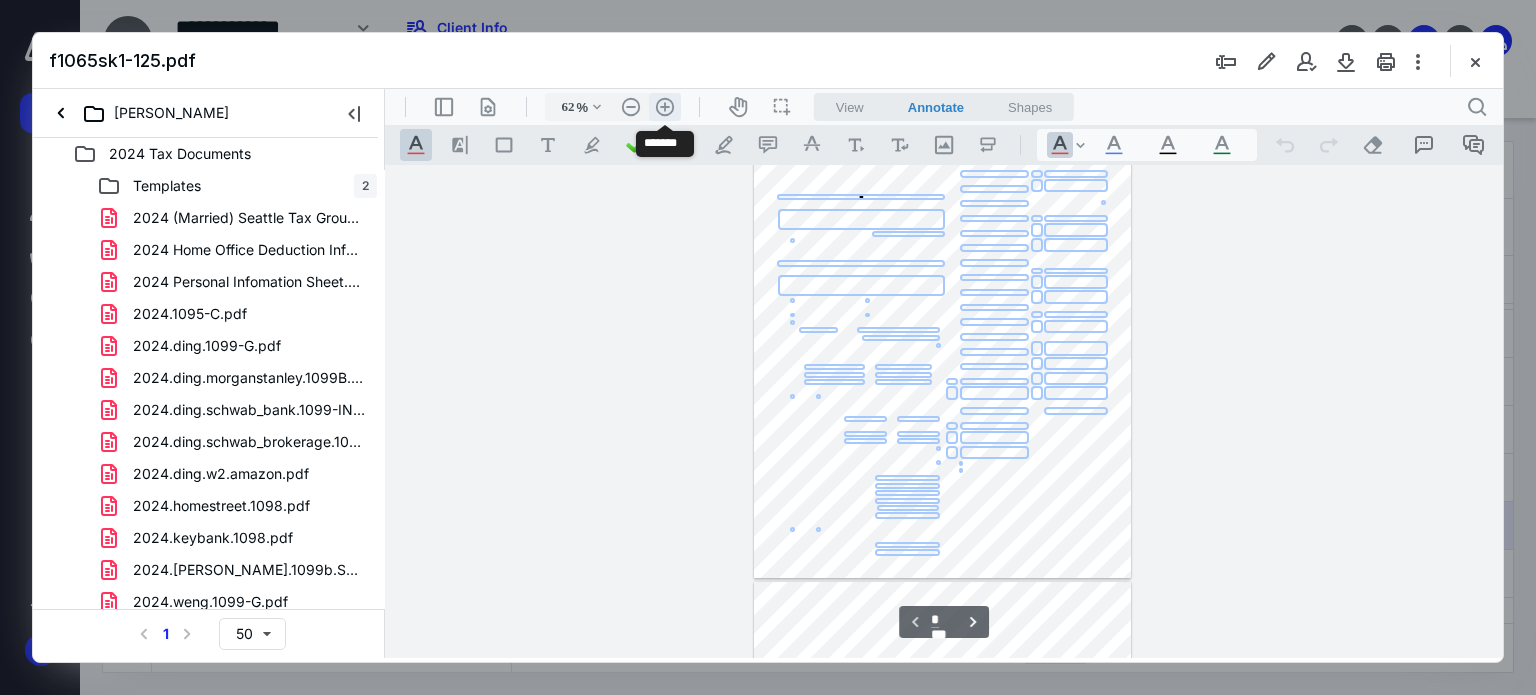 click on ".cls-1{fill:#abb0c4;} icon - header - zoom - in - line" at bounding box center [665, 107] 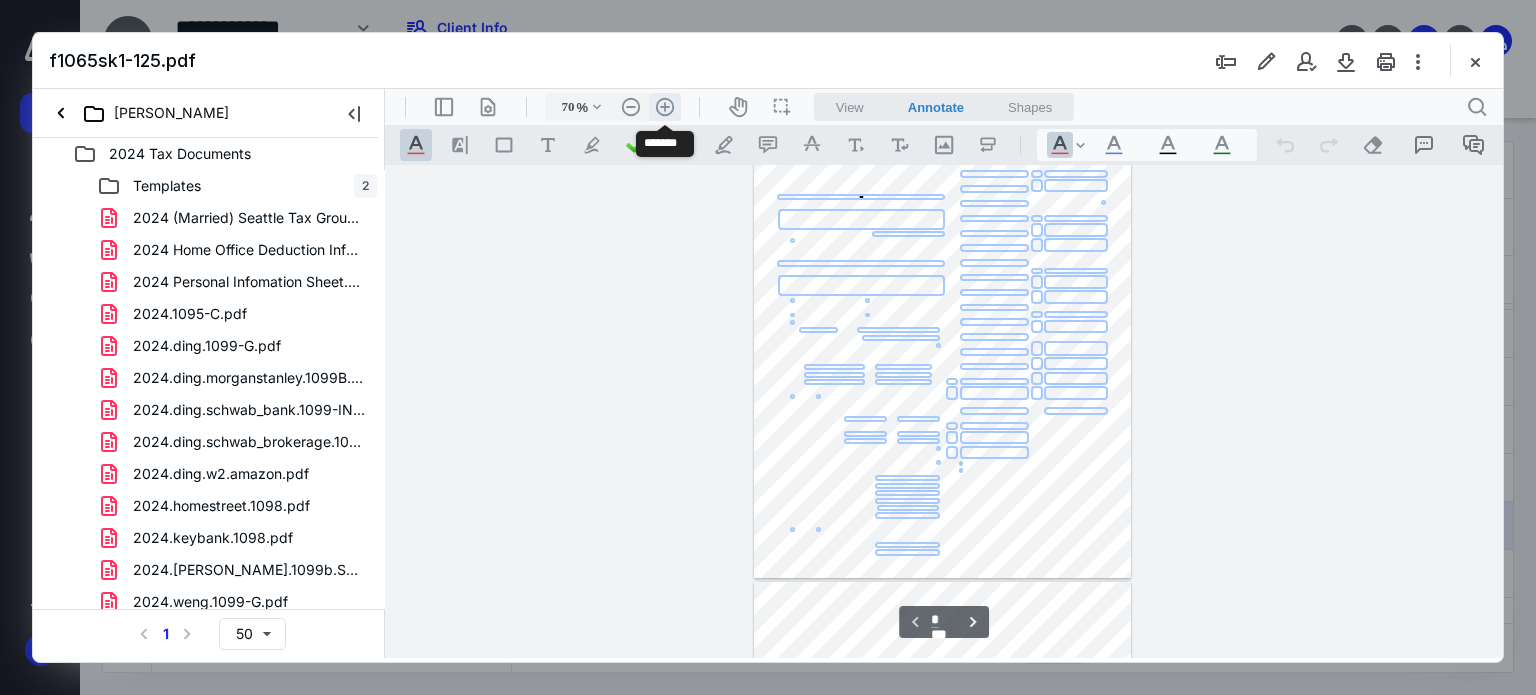 click on ".cls-1{fill:#abb0c4;} icon - header - zoom - in - line" at bounding box center [665, 107] 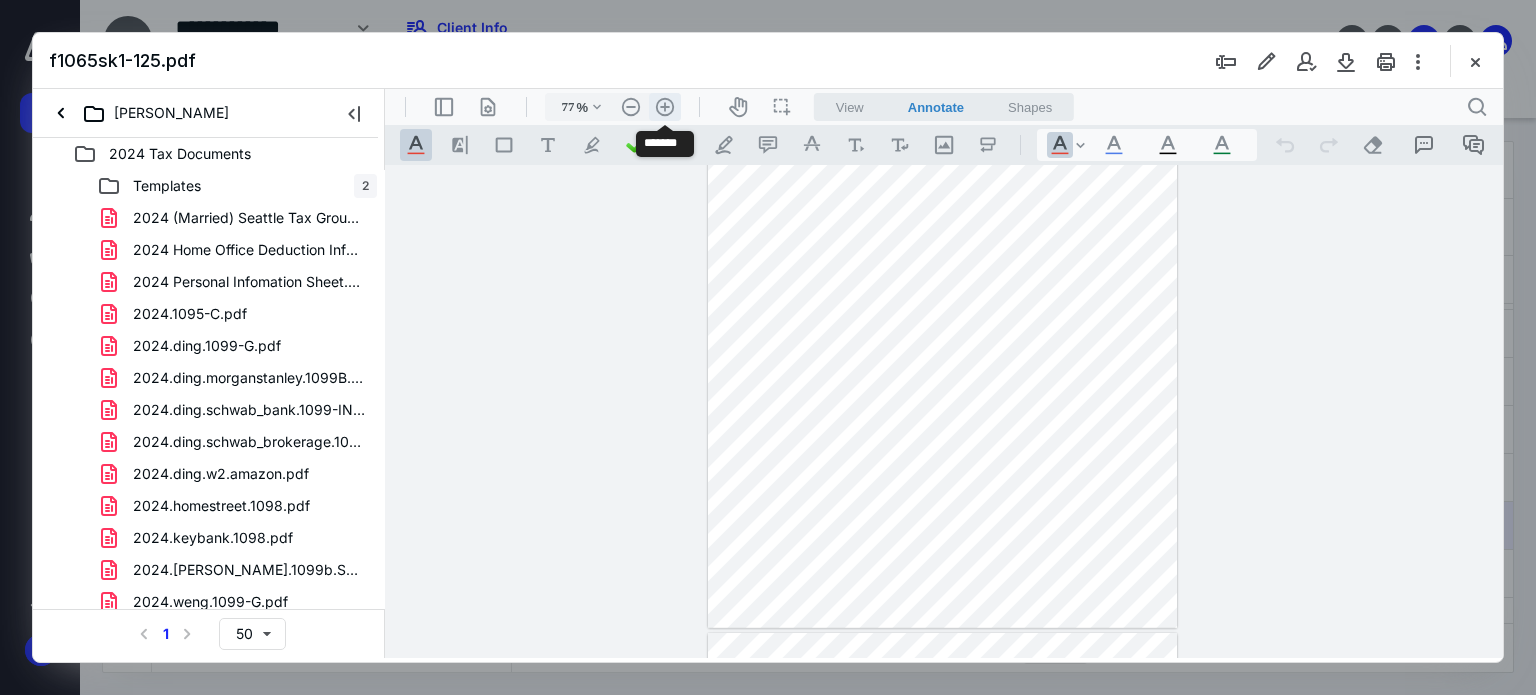 click on ".cls-1{fill:#abb0c4;} icon - header - zoom - in - line" at bounding box center [665, 107] 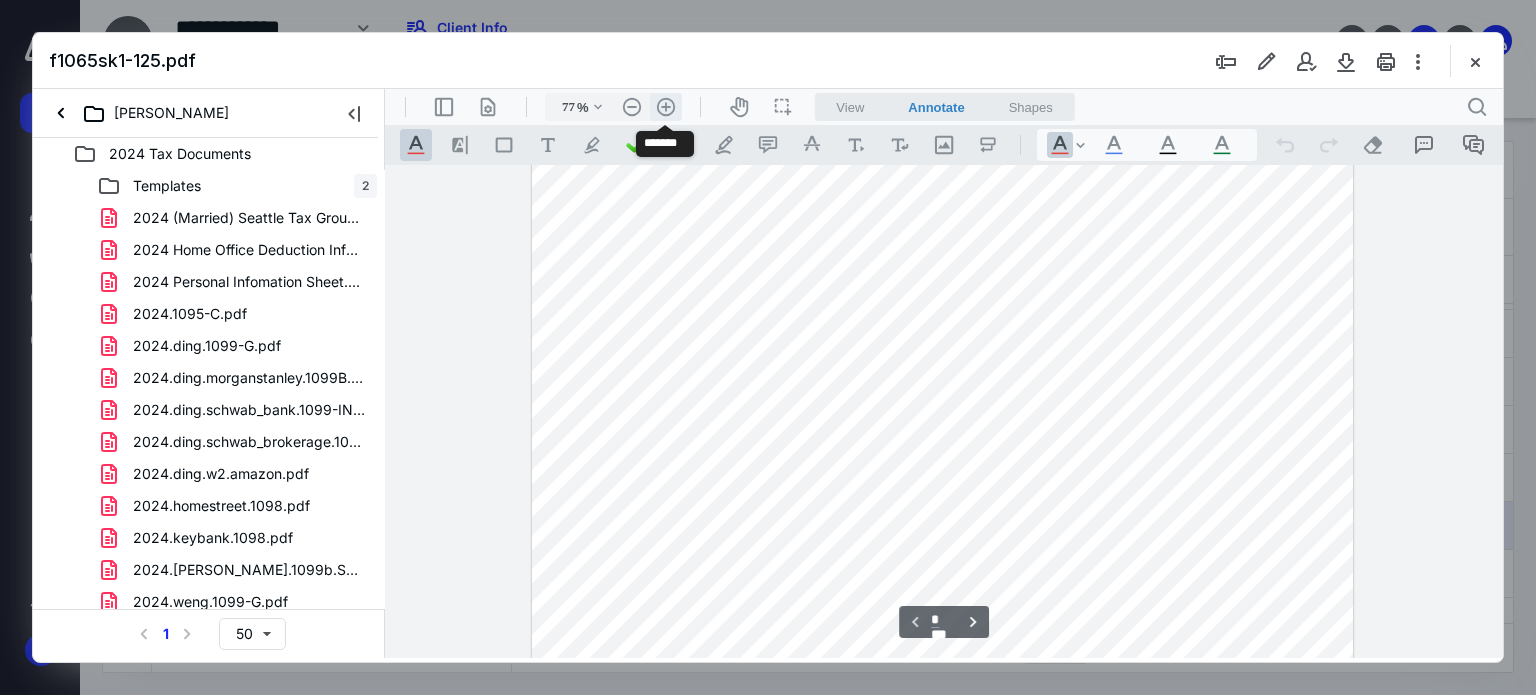 click on ".cls-1{fill:#abb0c4;} icon - header - zoom - in - line" at bounding box center [666, 107] 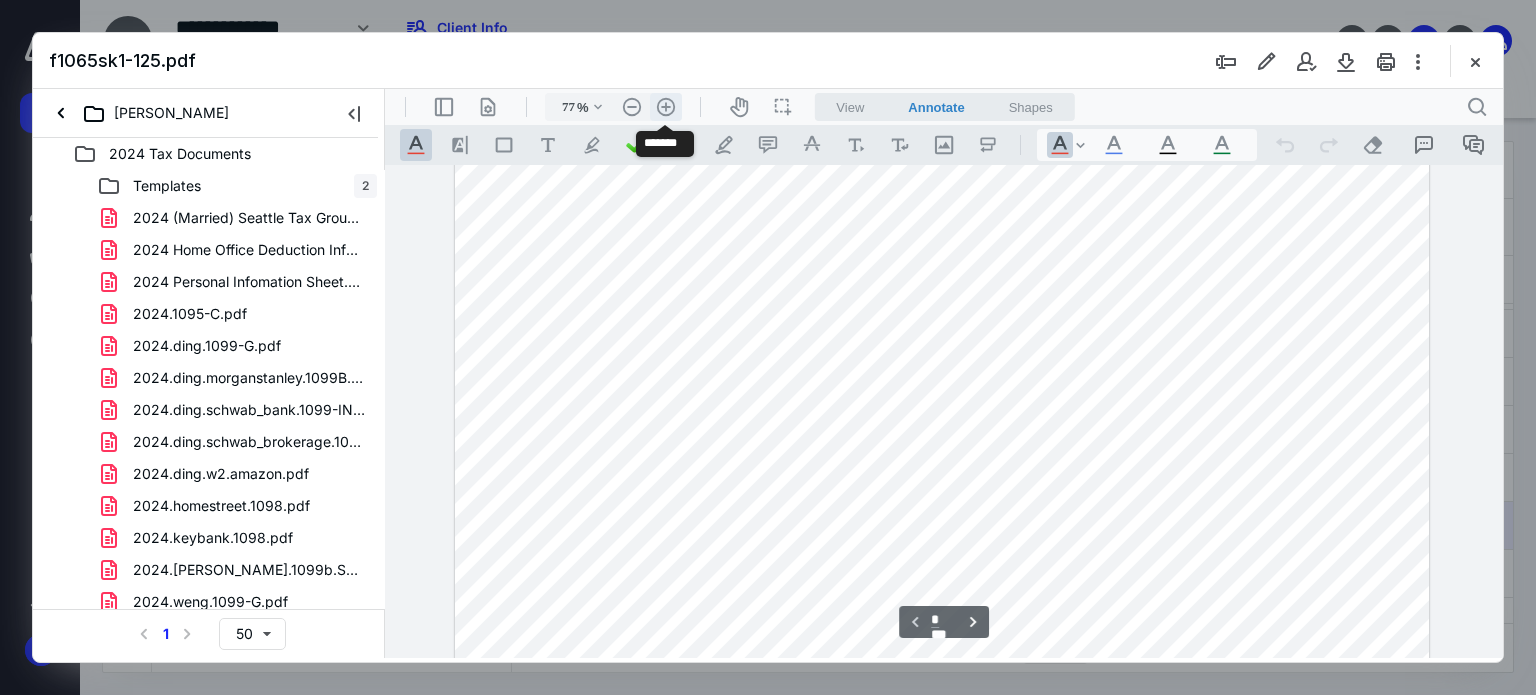 type on "160" 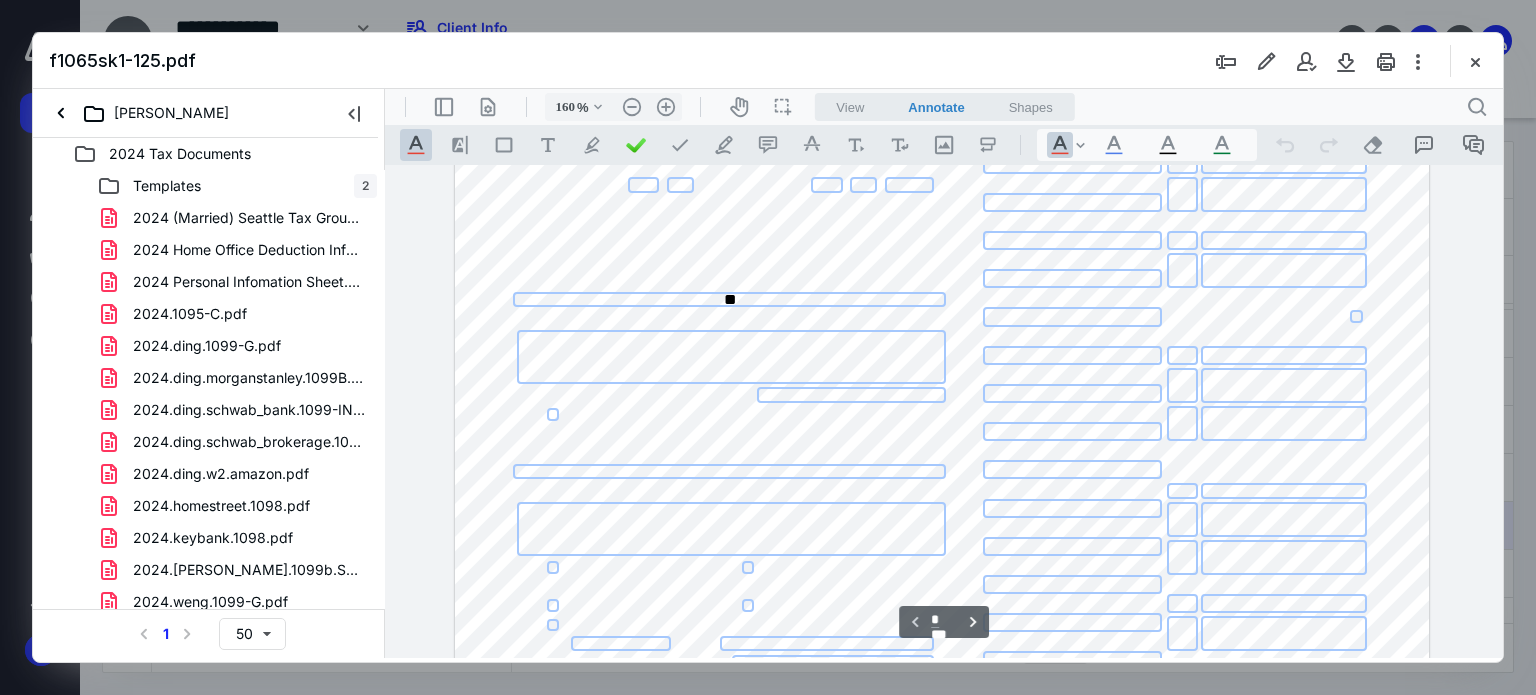 scroll, scrollTop: 534, scrollLeft: 0, axis: vertical 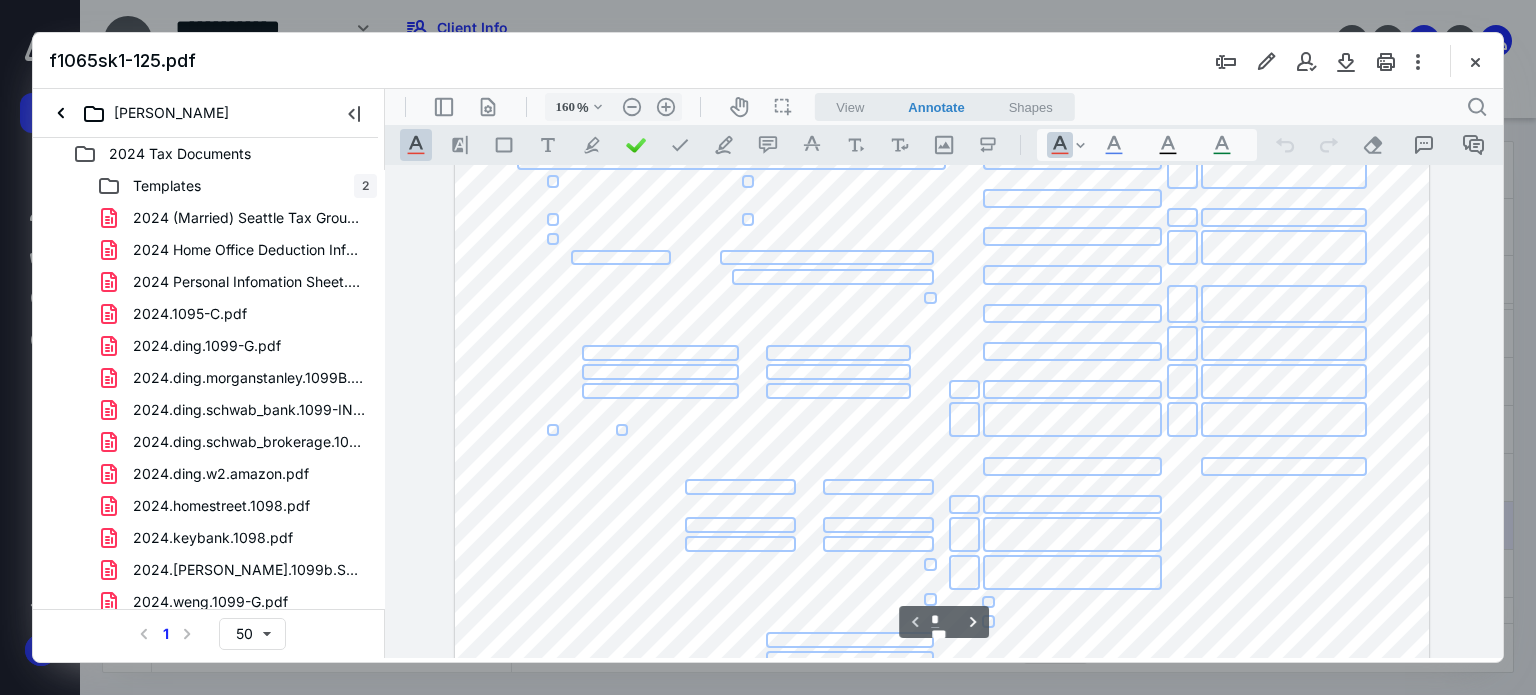 click at bounding box center (942, 267) 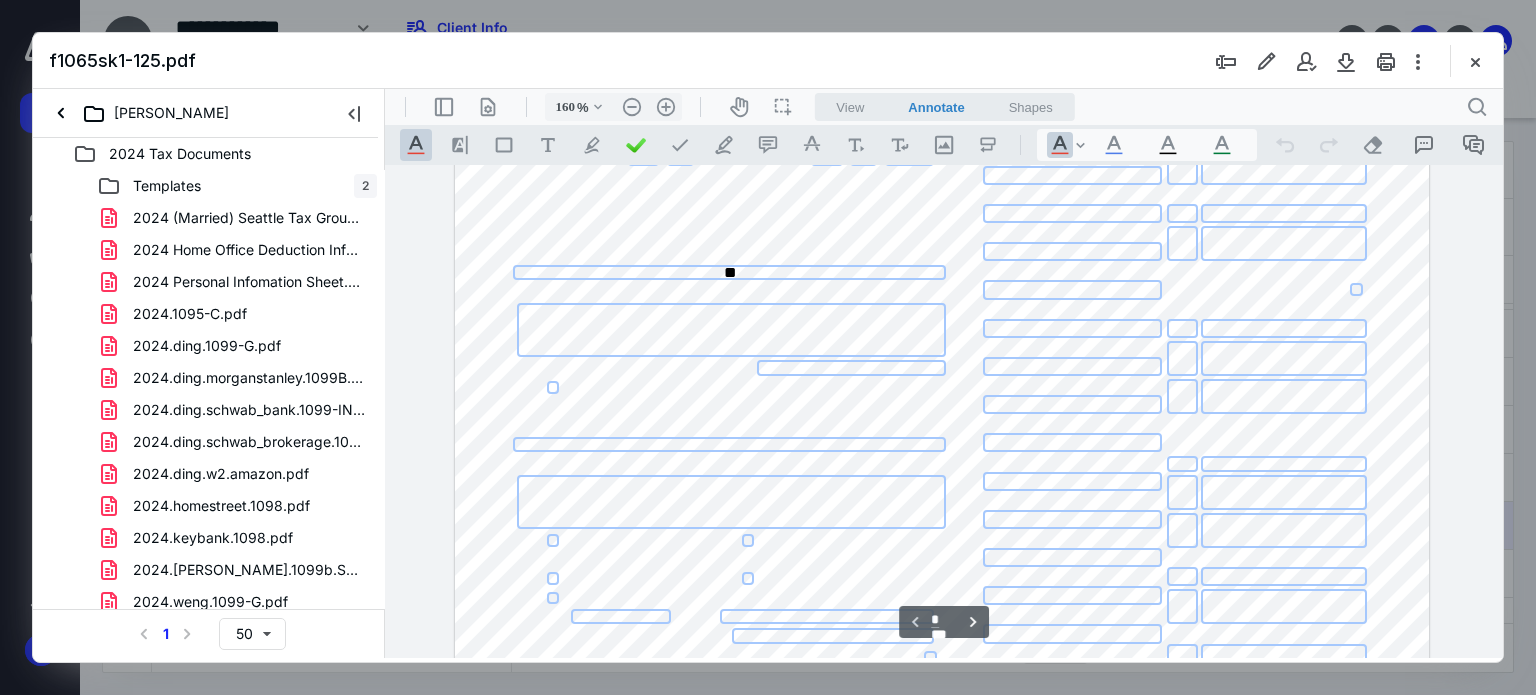 scroll, scrollTop: 214, scrollLeft: 0, axis: vertical 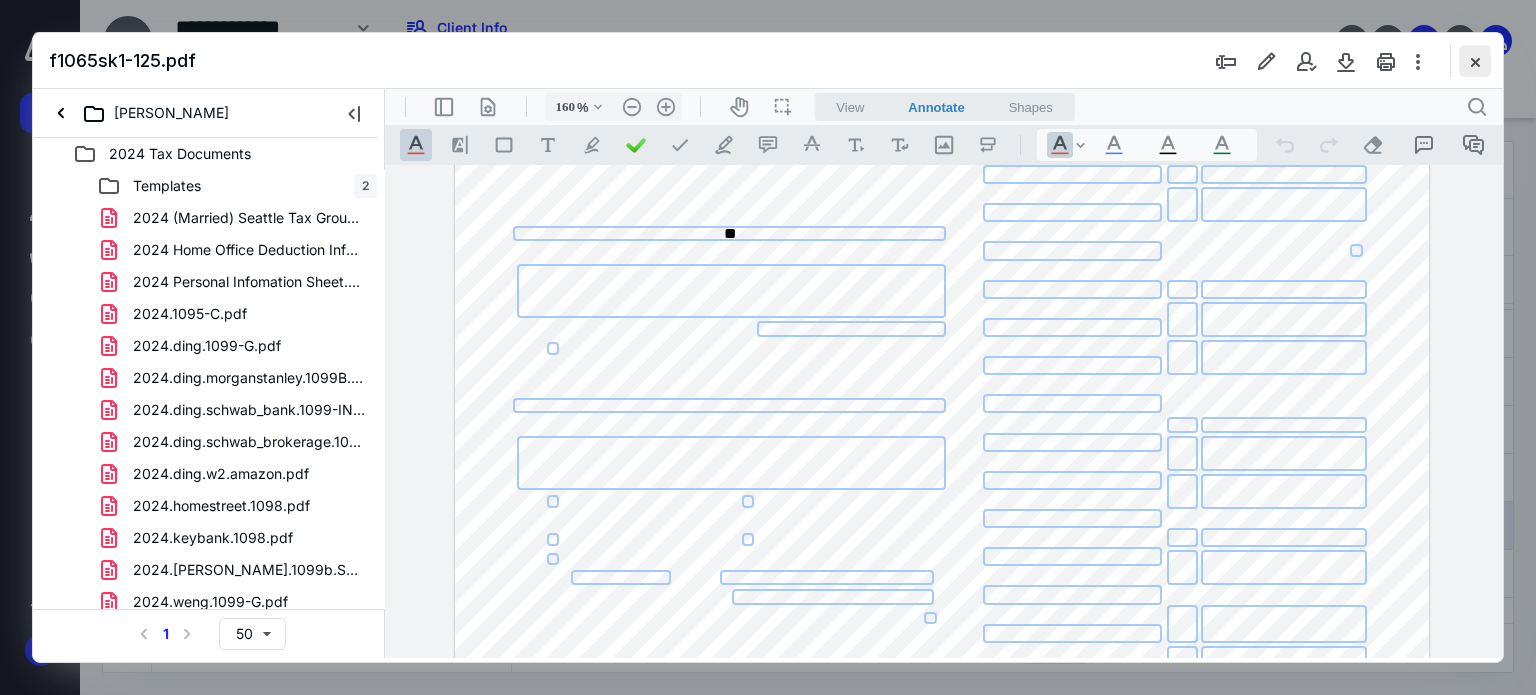 click at bounding box center (1475, 61) 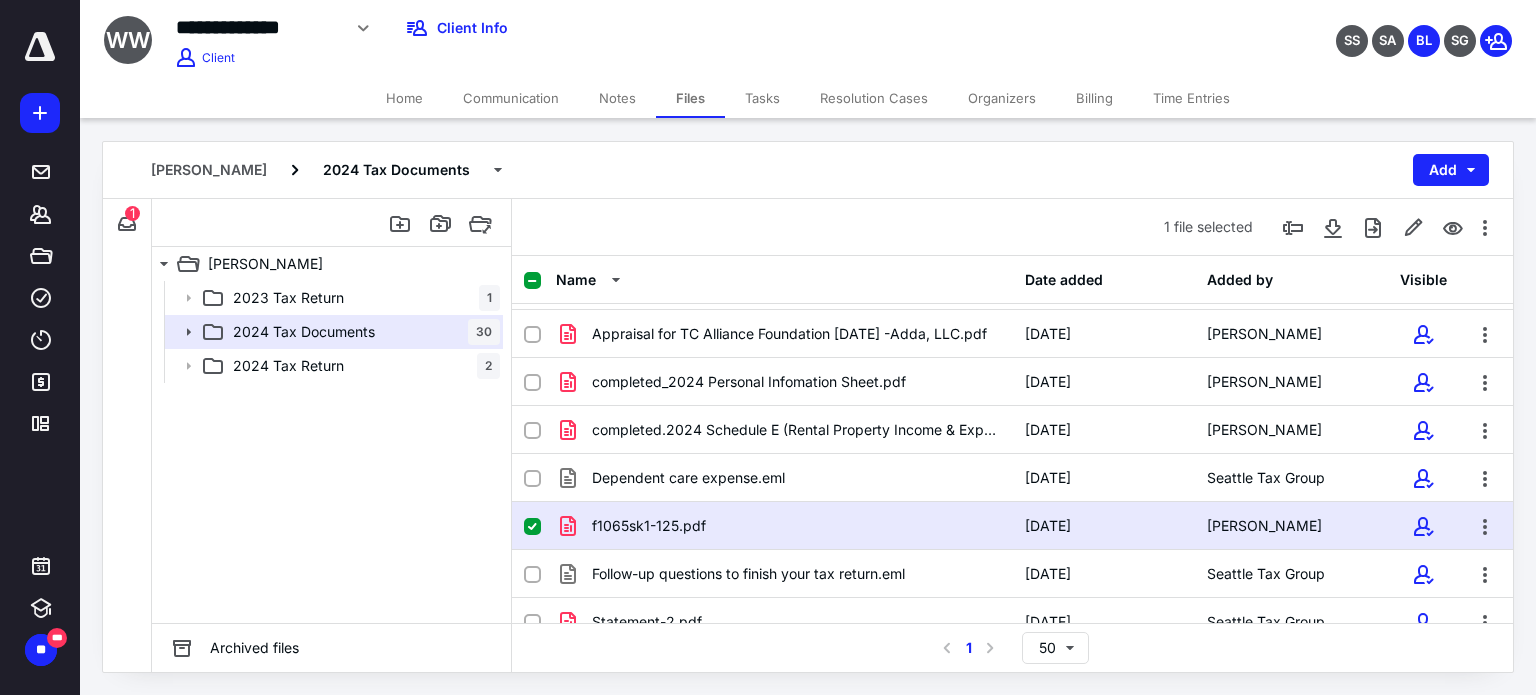 click 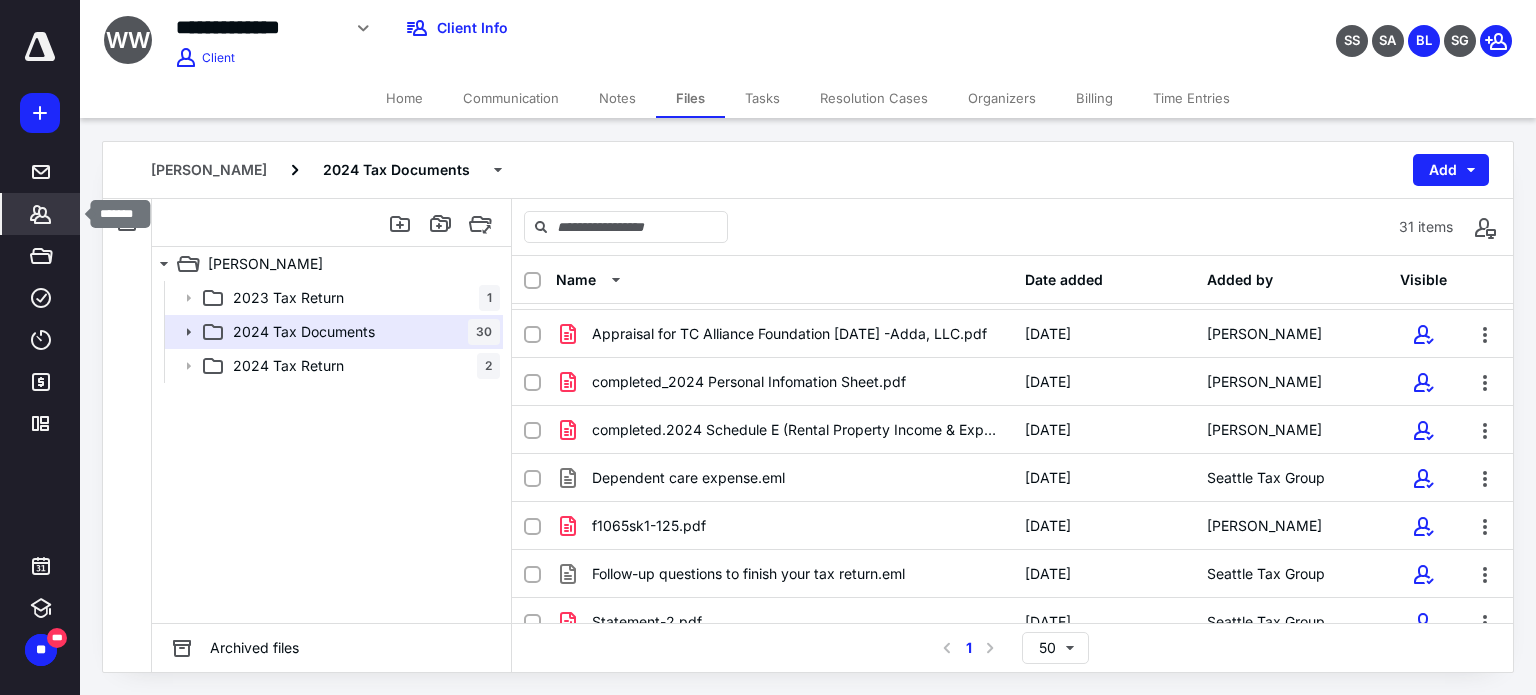 click 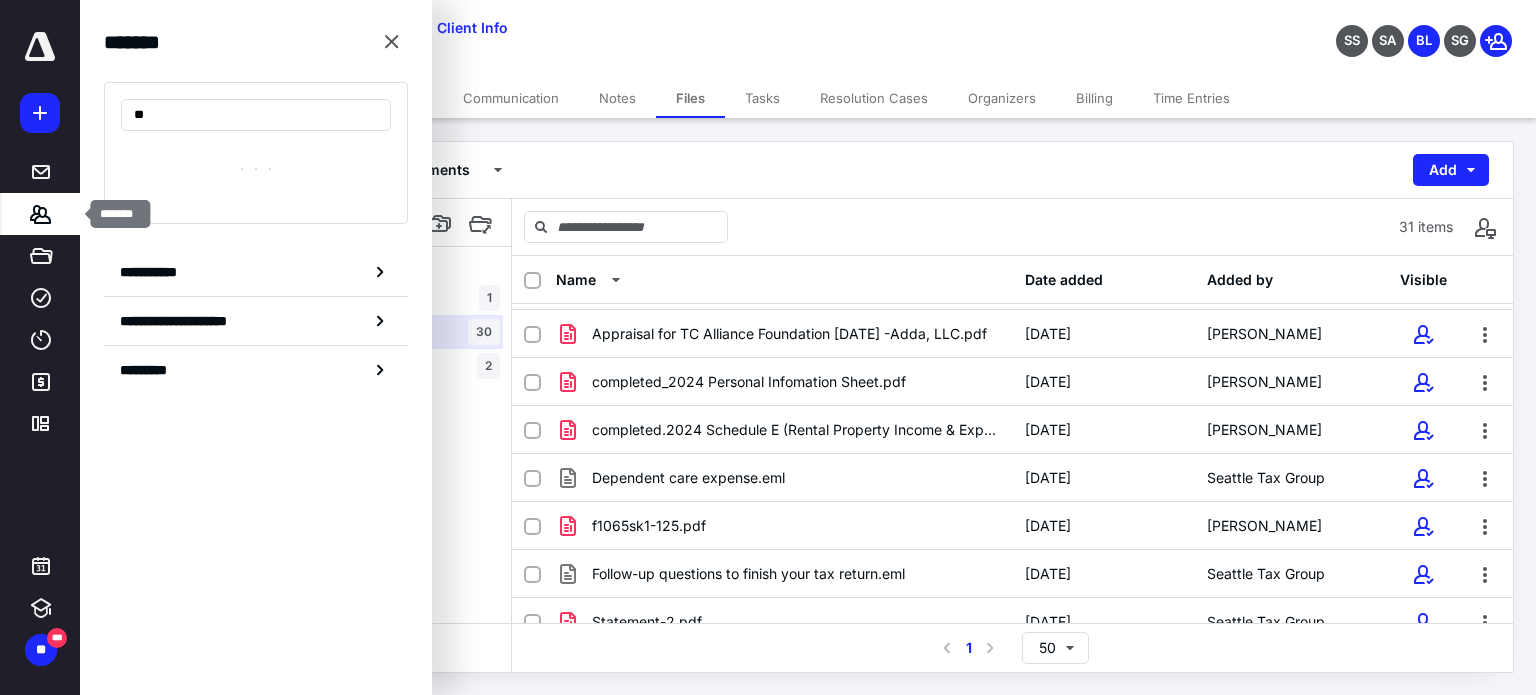type on "*" 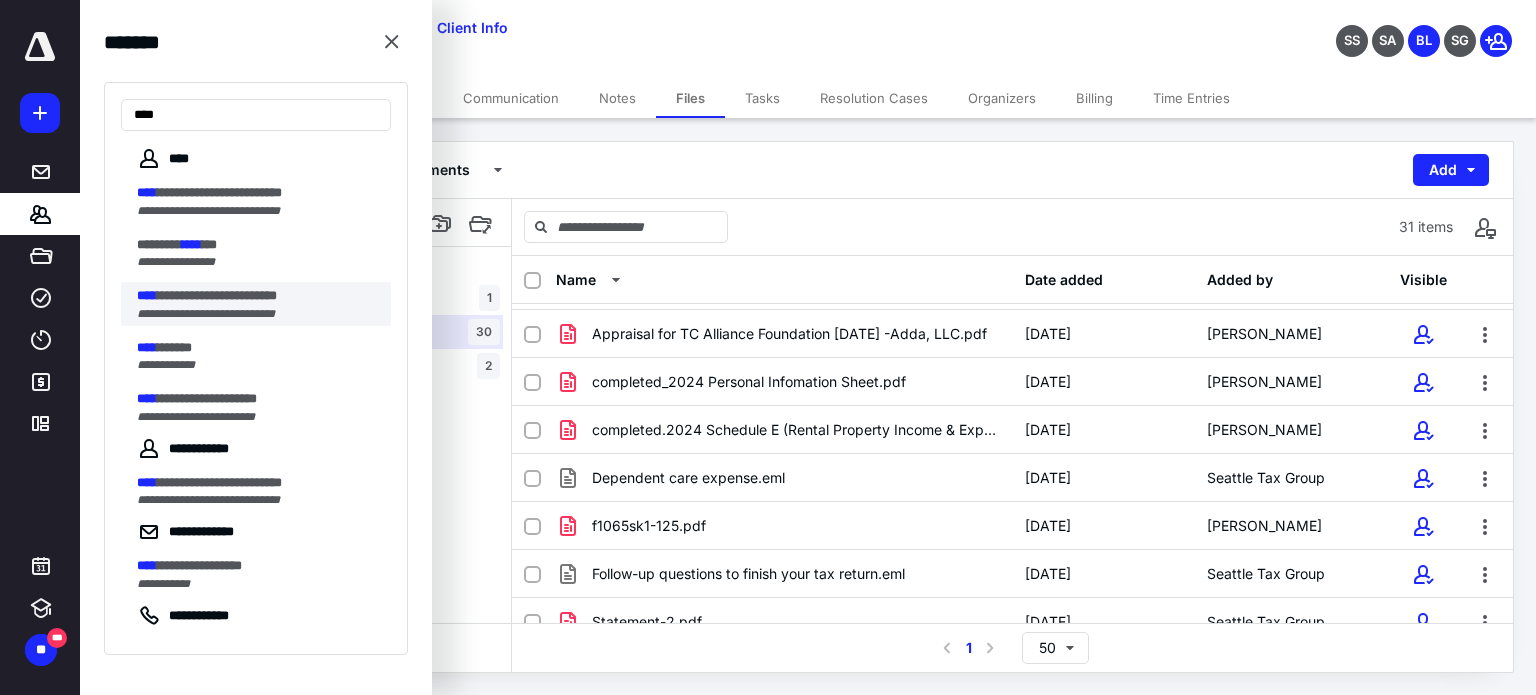 type on "****" 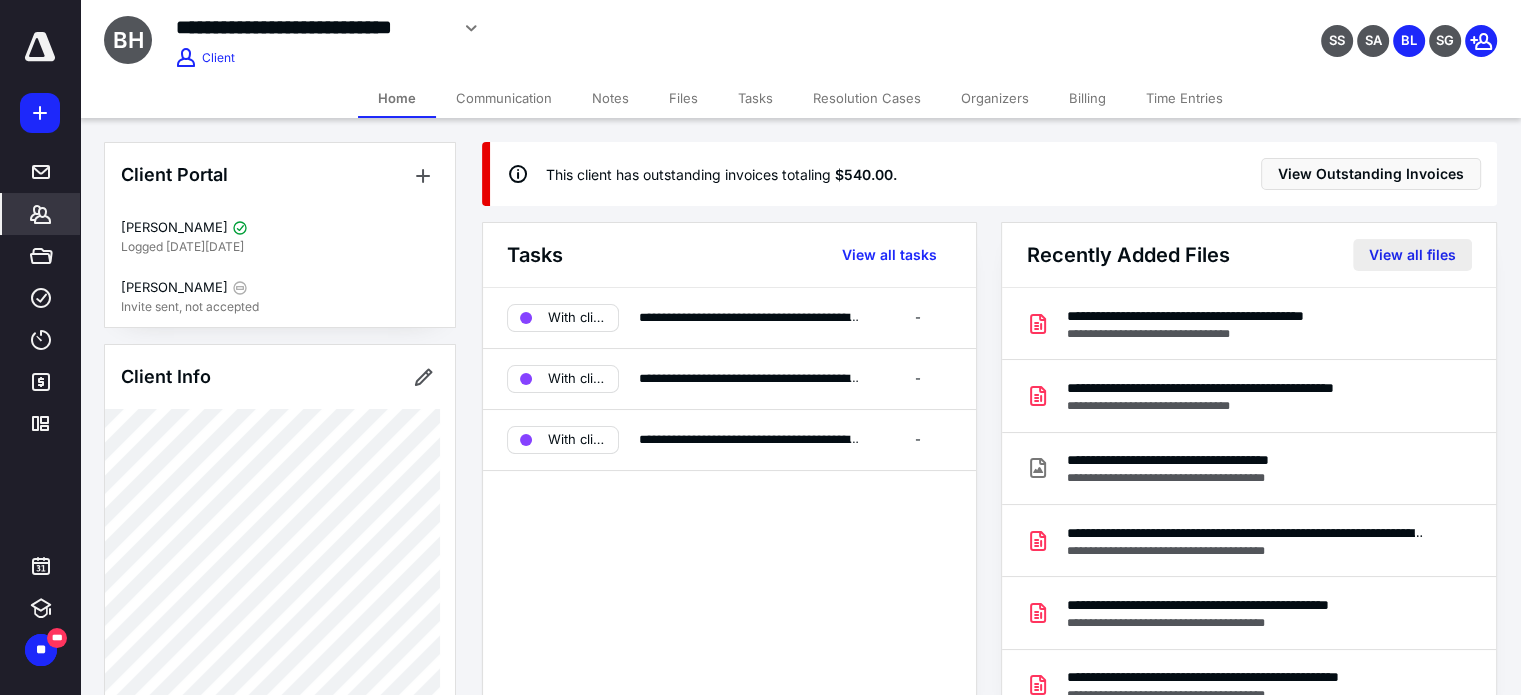 click on "View all files" at bounding box center (1412, 255) 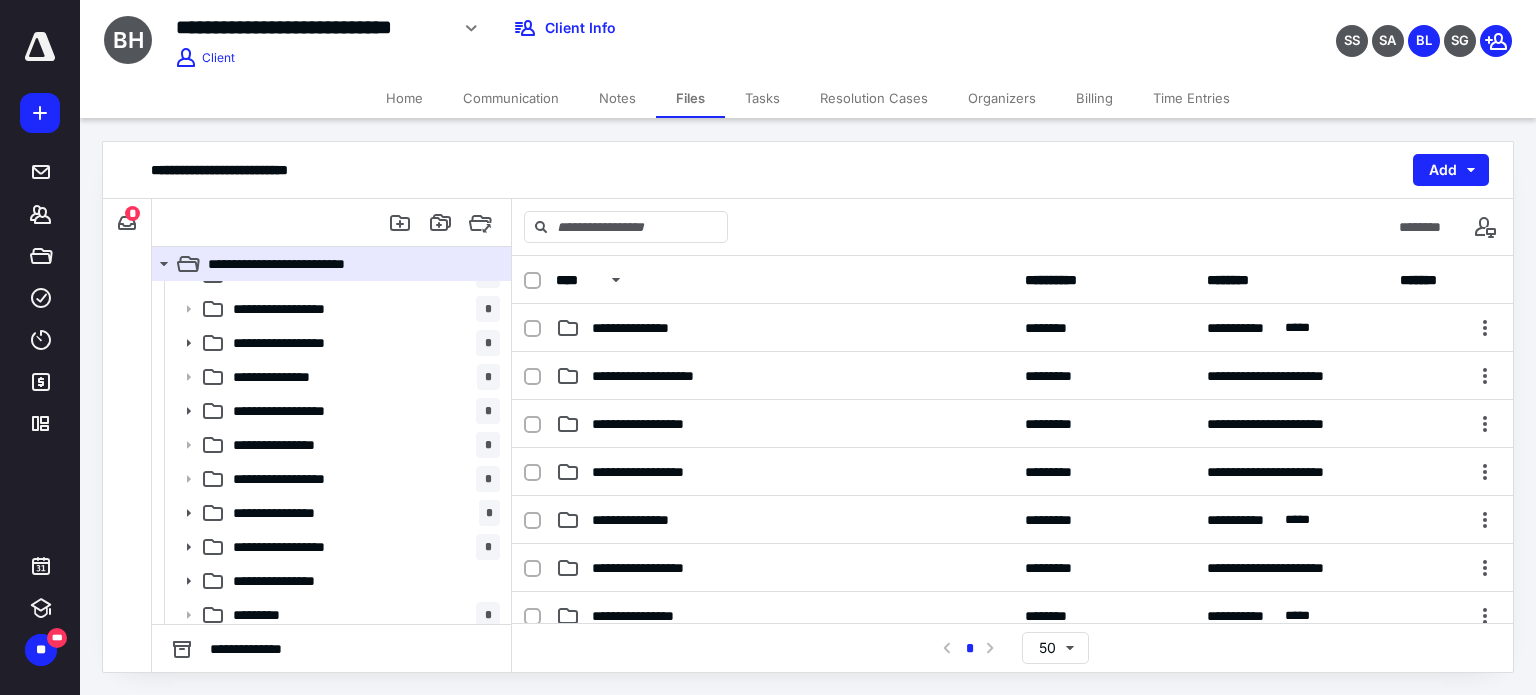 scroll, scrollTop: 64, scrollLeft: 0, axis: vertical 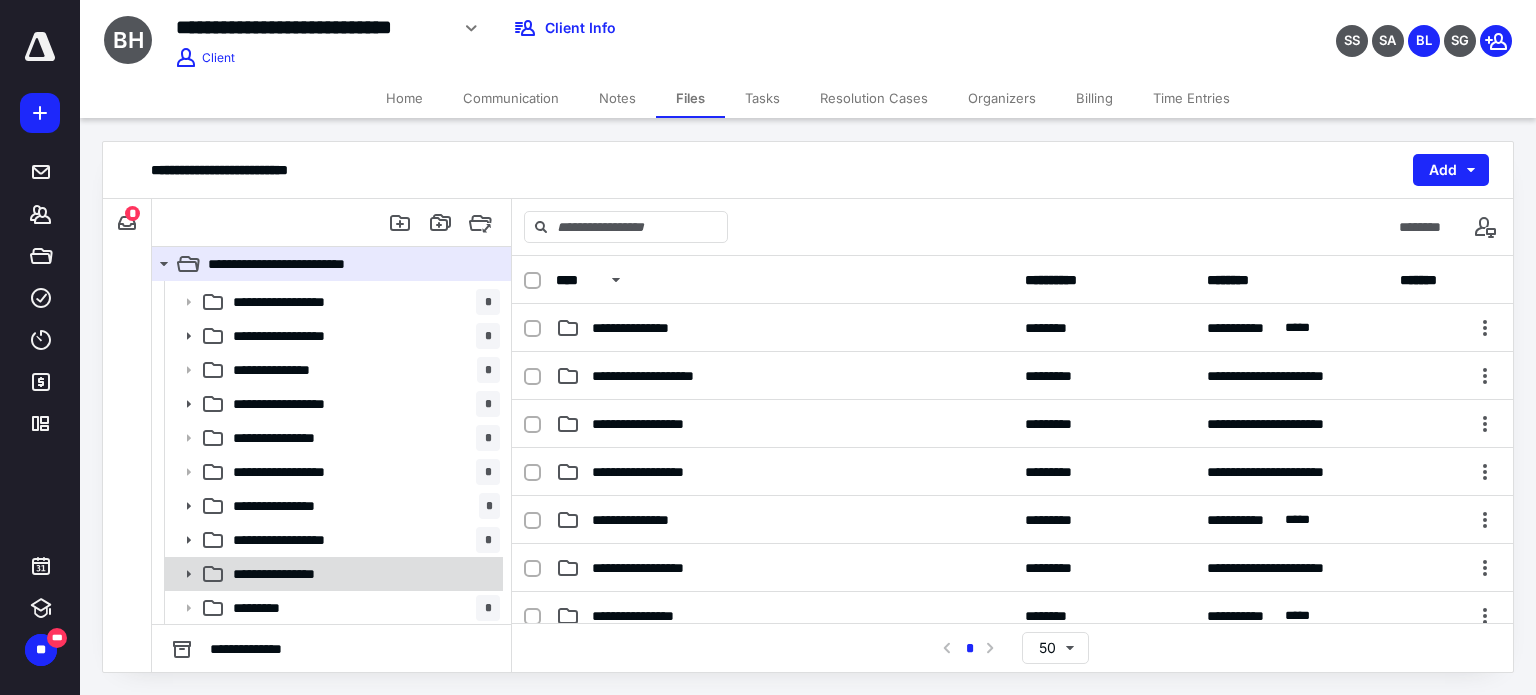 click on "**********" at bounding box center [291, 574] 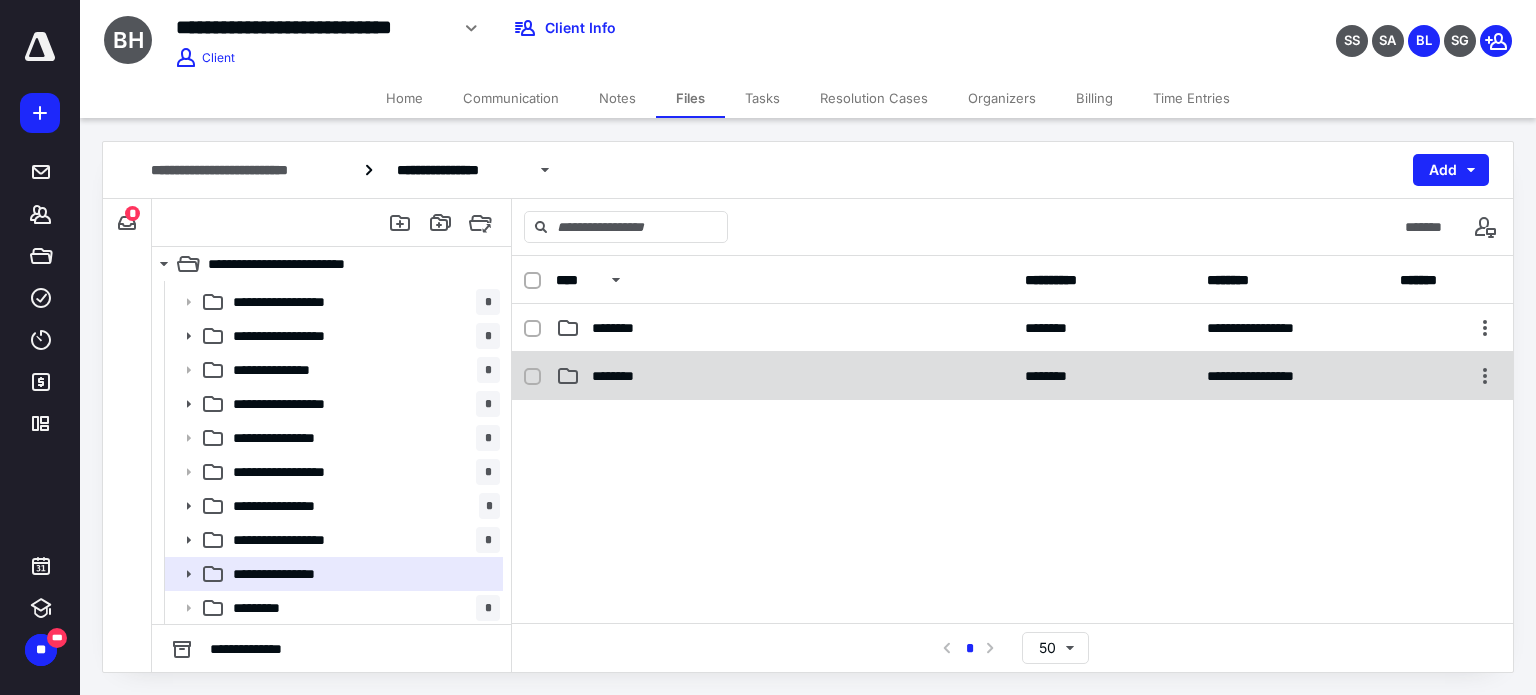 click on "********" at bounding box center (784, 376) 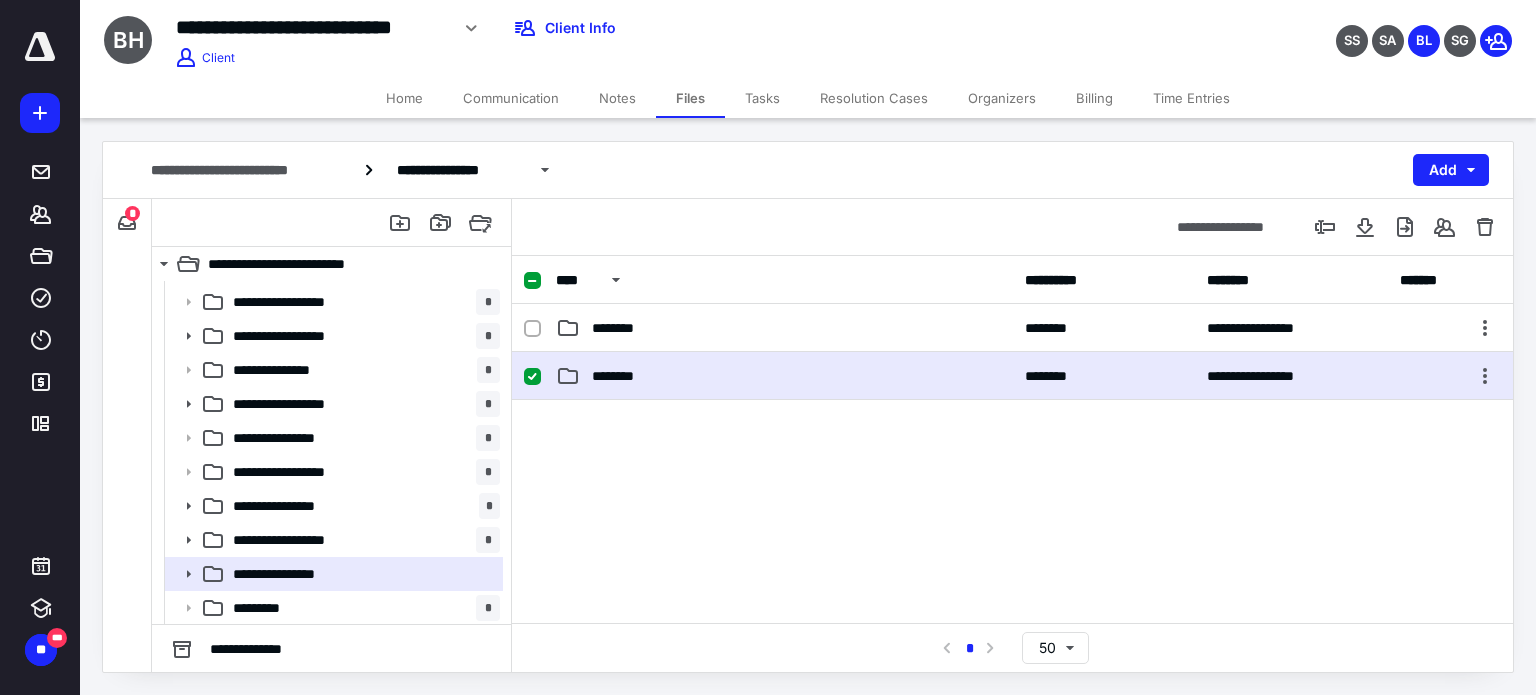click on "********" at bounding box center [784, 376] 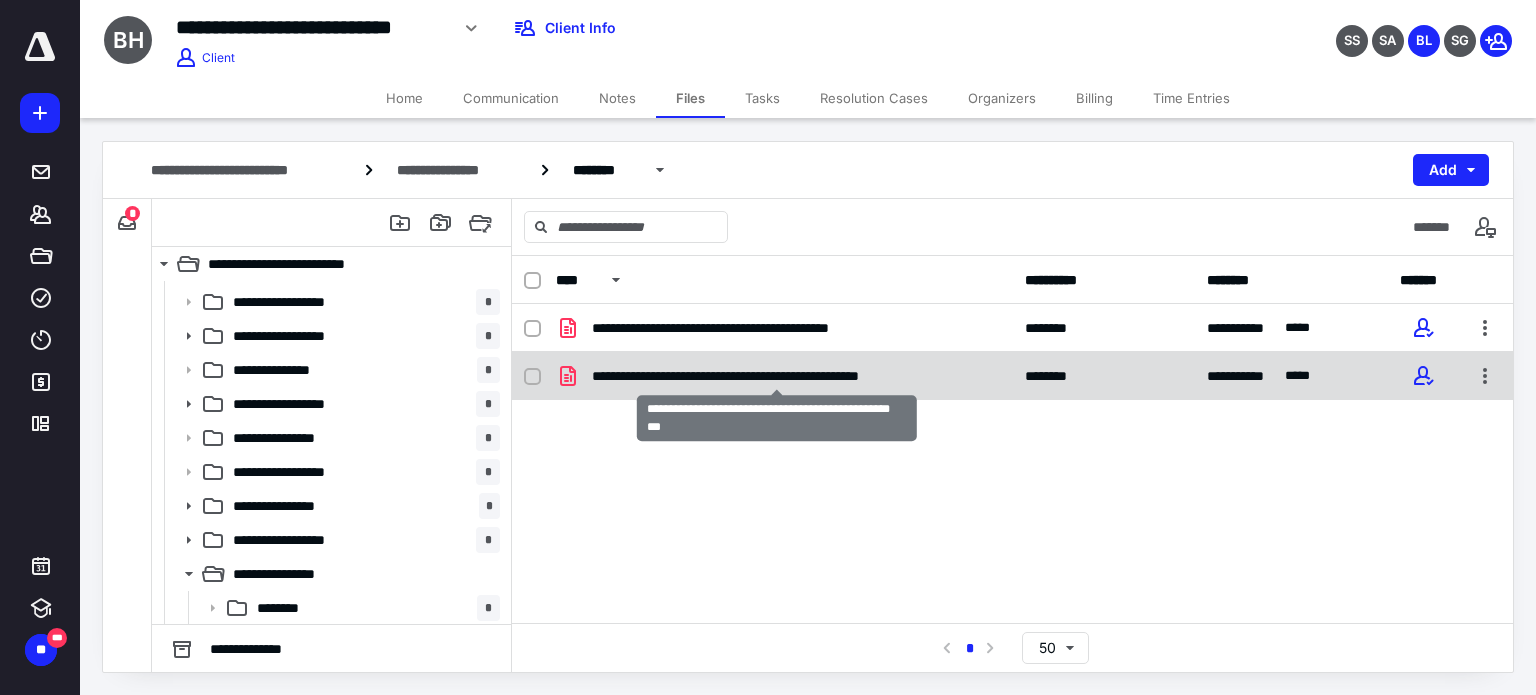 click on "**********" at bounding box center (777, 376) 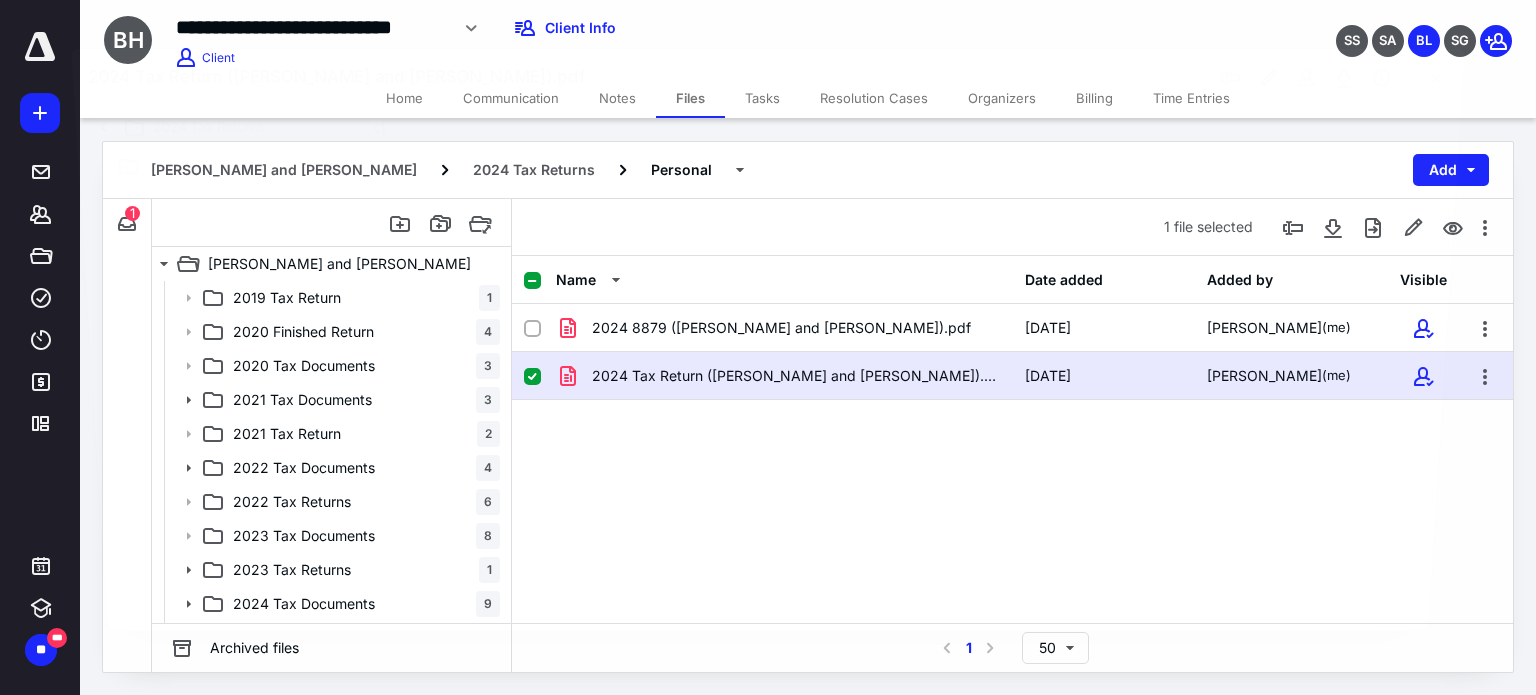 scroll, scrollTop: 64, scrollLeft: 0, axis: vertical 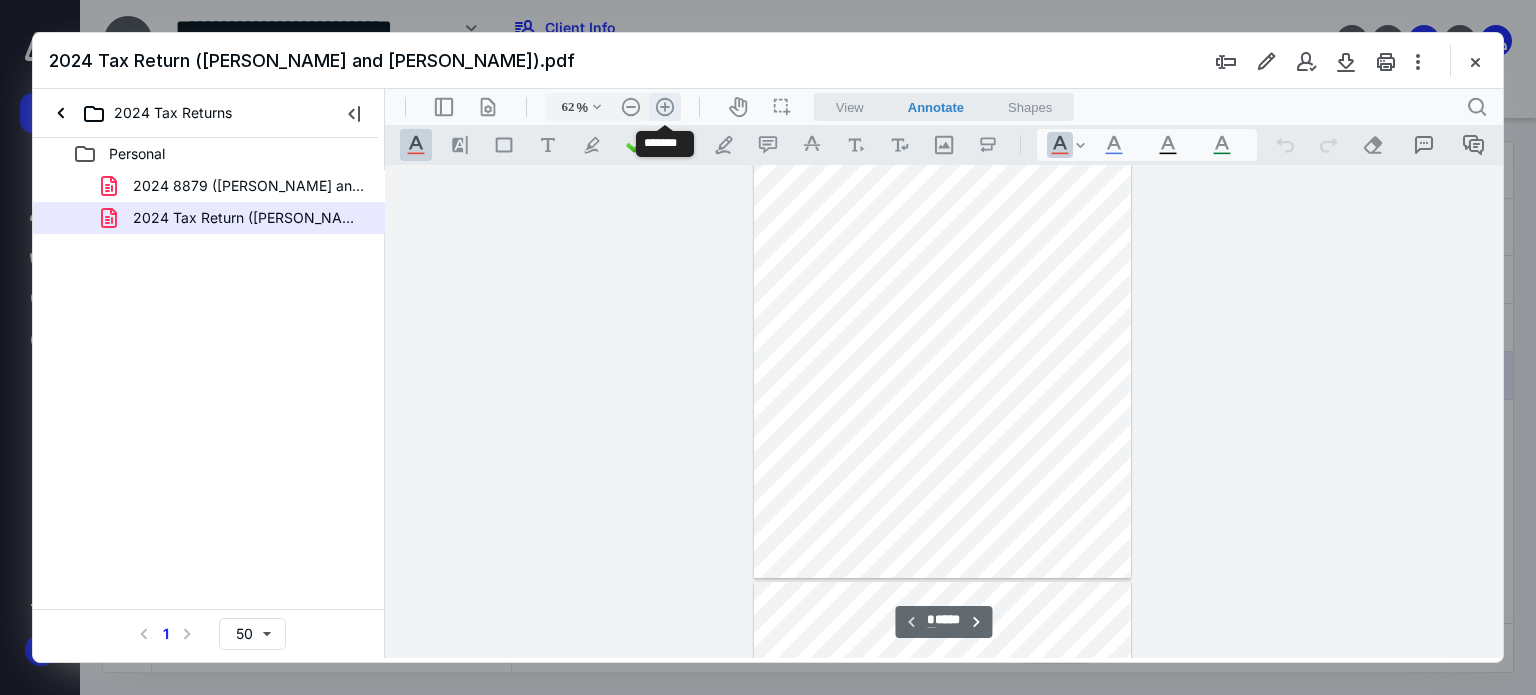 click on ".cls-1{fill:#abb0c4;} icon - header - zoom - in - line" at bounding box center (665, 107) 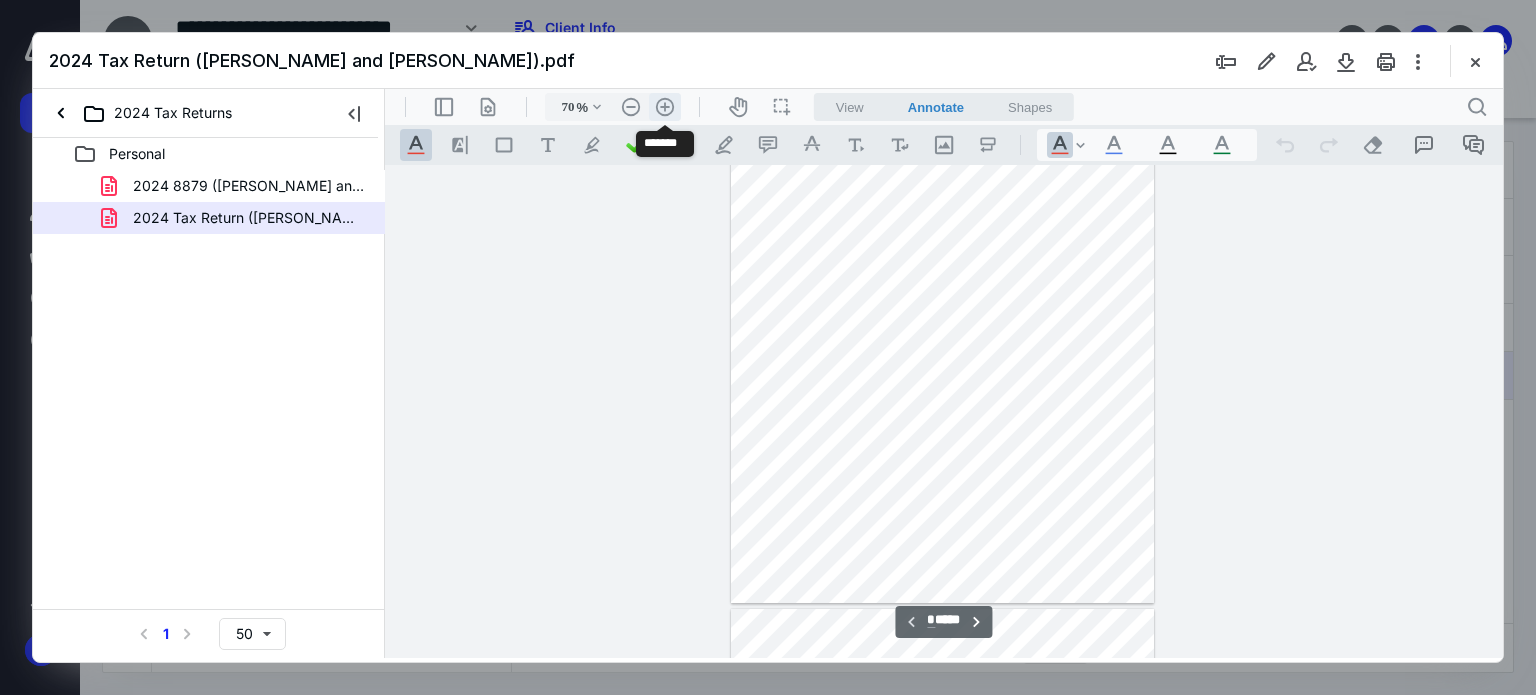 click on ".cls-1{fill:#abb0c4;} icon - header - zoom - in - line" at bounding box center (665, 107) 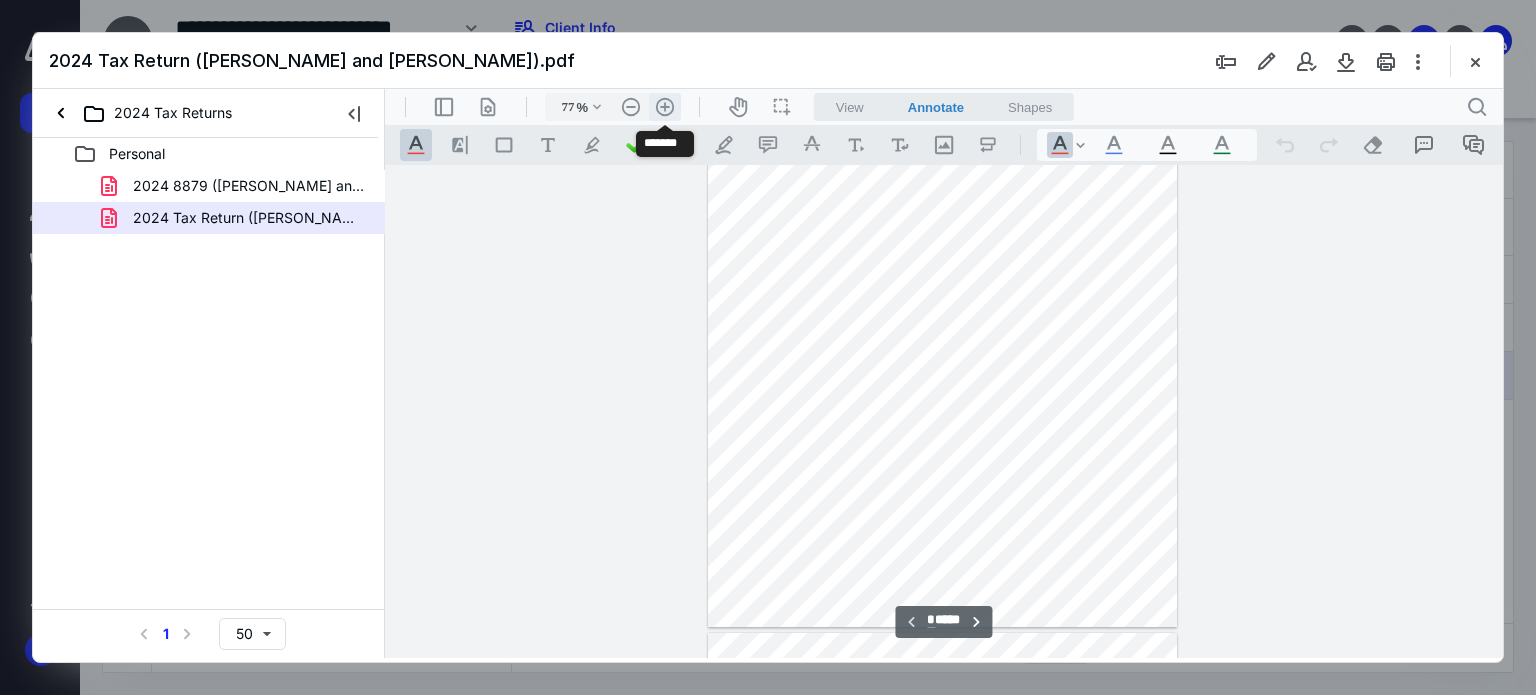 click on ".cls-1{fill:#abb0c4;} icon - header - zoom - in - line" at bounding box center (665, 107) 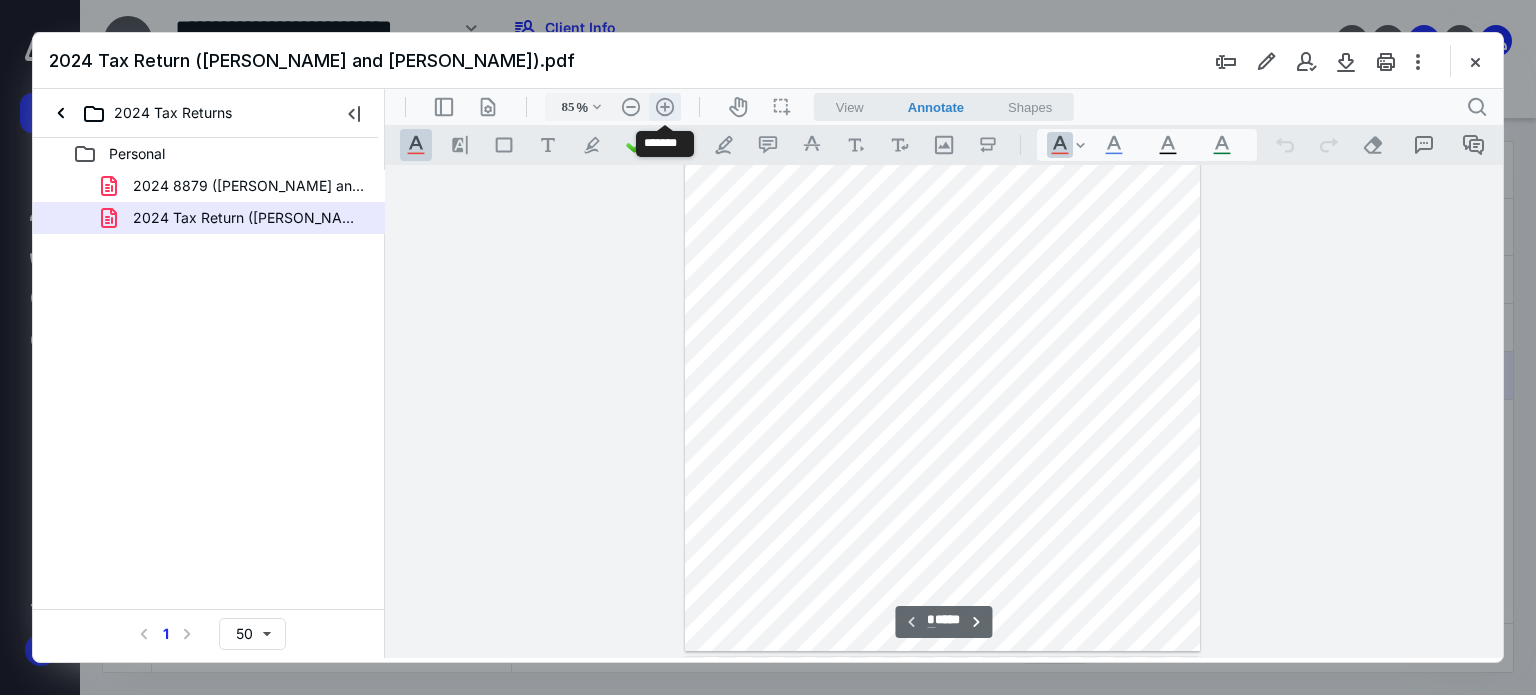 click on ".cls-1{fill:#abb0c4;} icon - header - zoom - in - line" at bounding box center (665, 107) 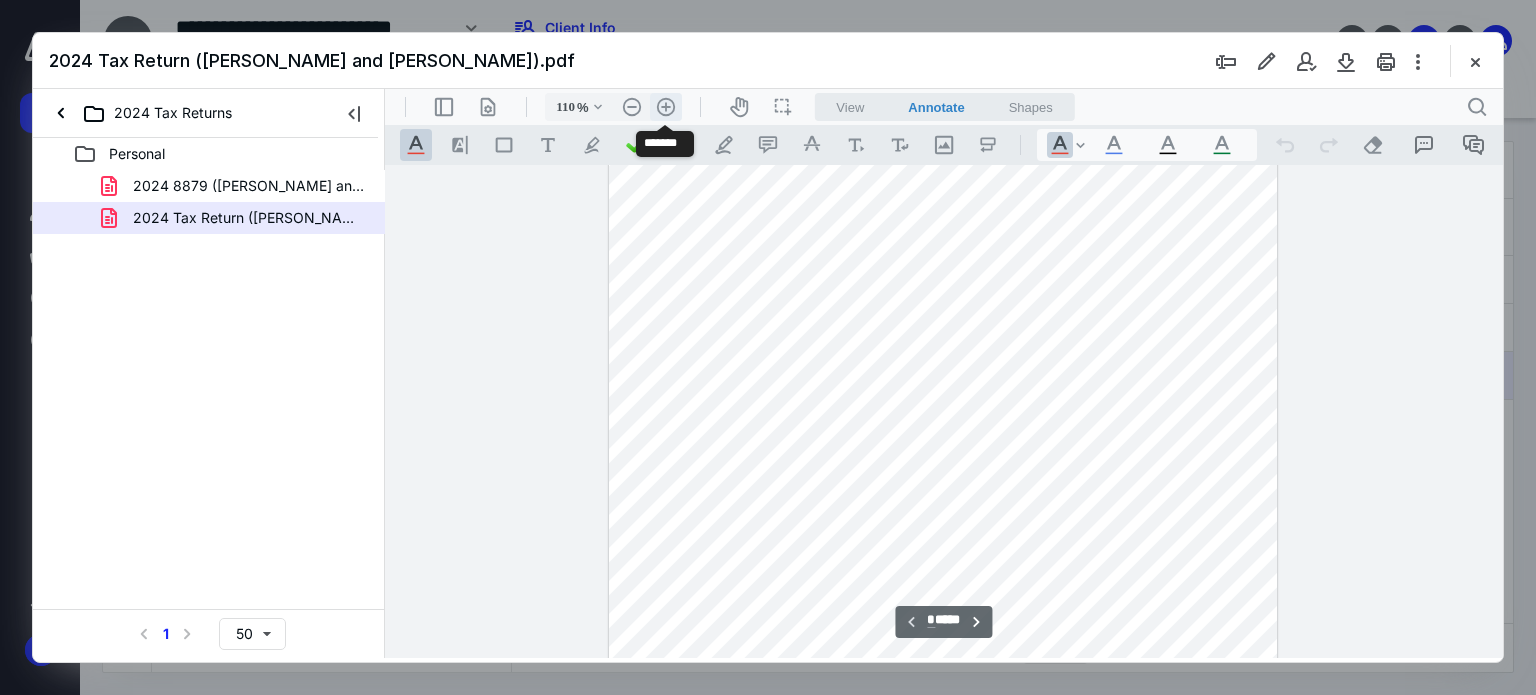 click on ".cls-1{fill:#abb0c4;} icon - header - zoom - in - line" at bounding box center [666, 107] 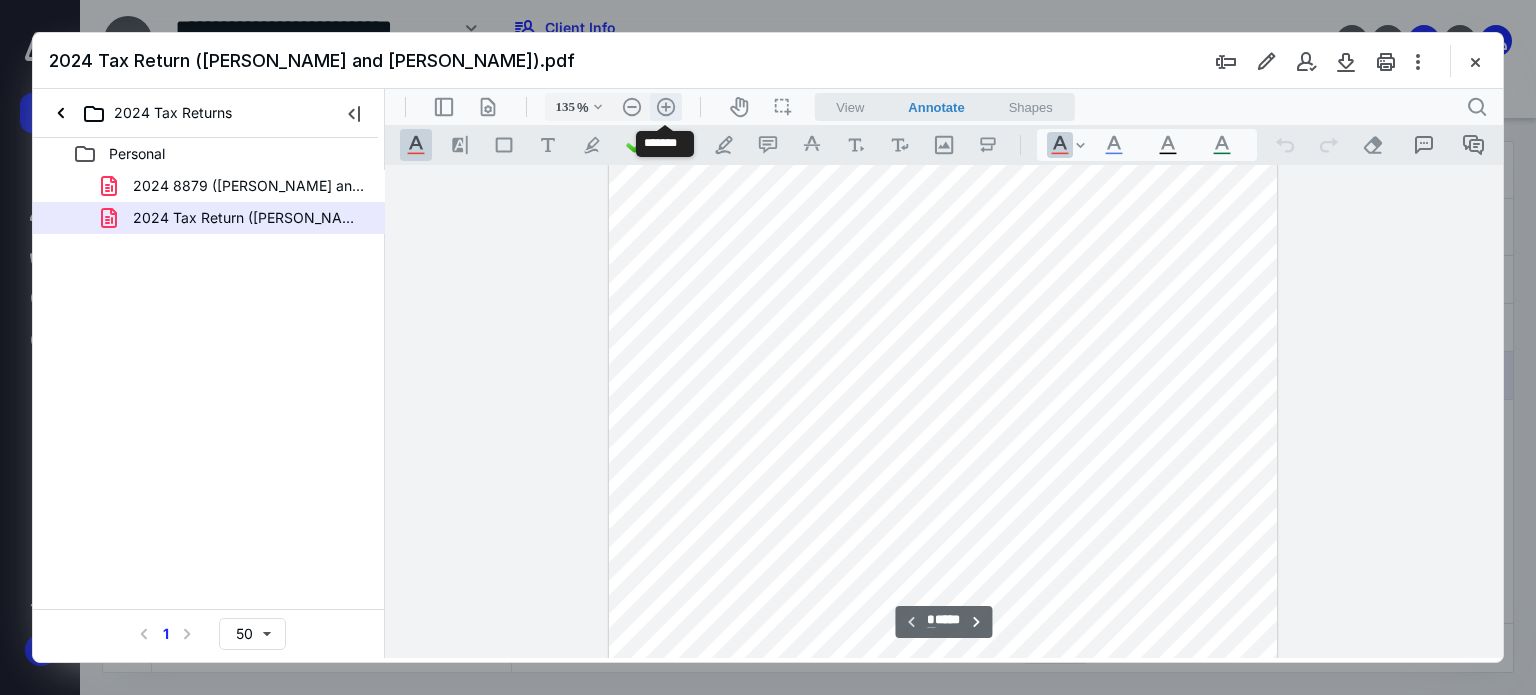 scroll, scrollTop: 417, scrollLeft: 0, axis: vertical 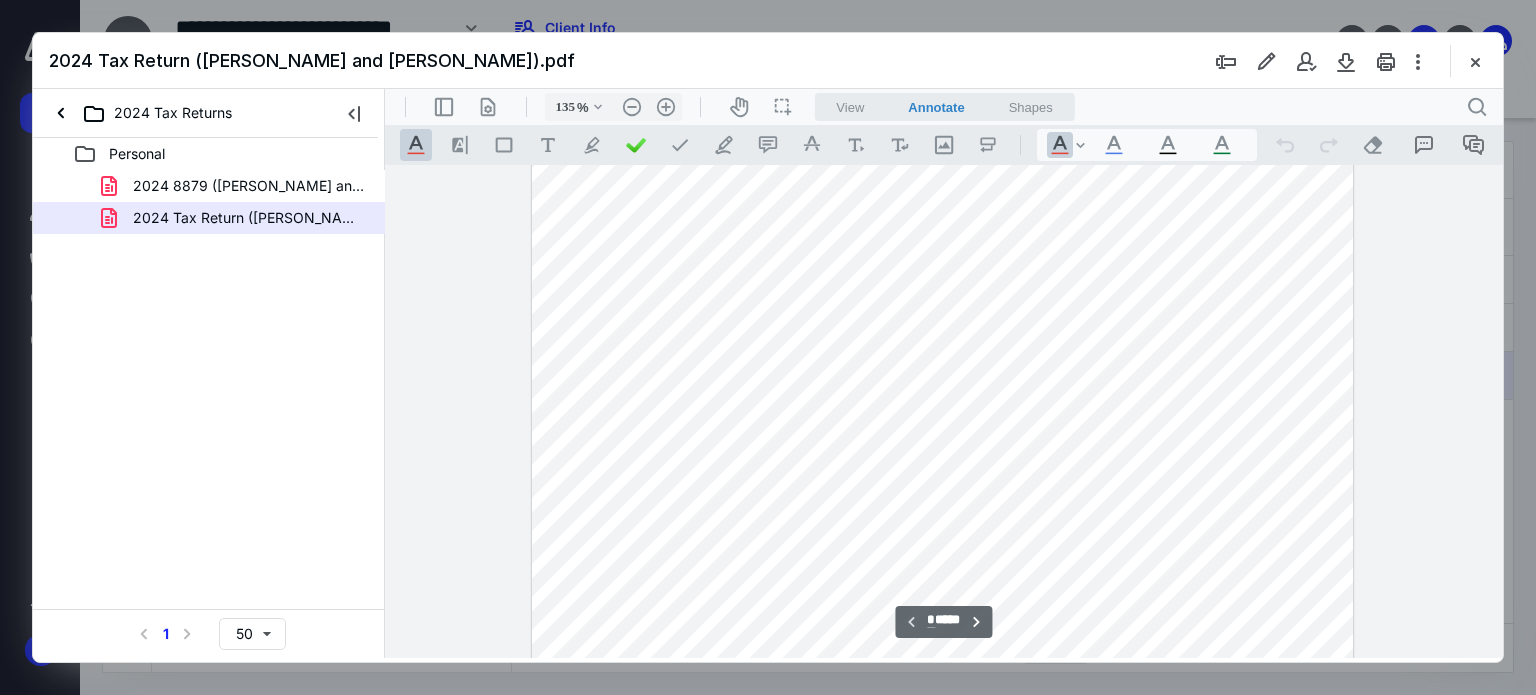 click at bounding box center [943, 284] 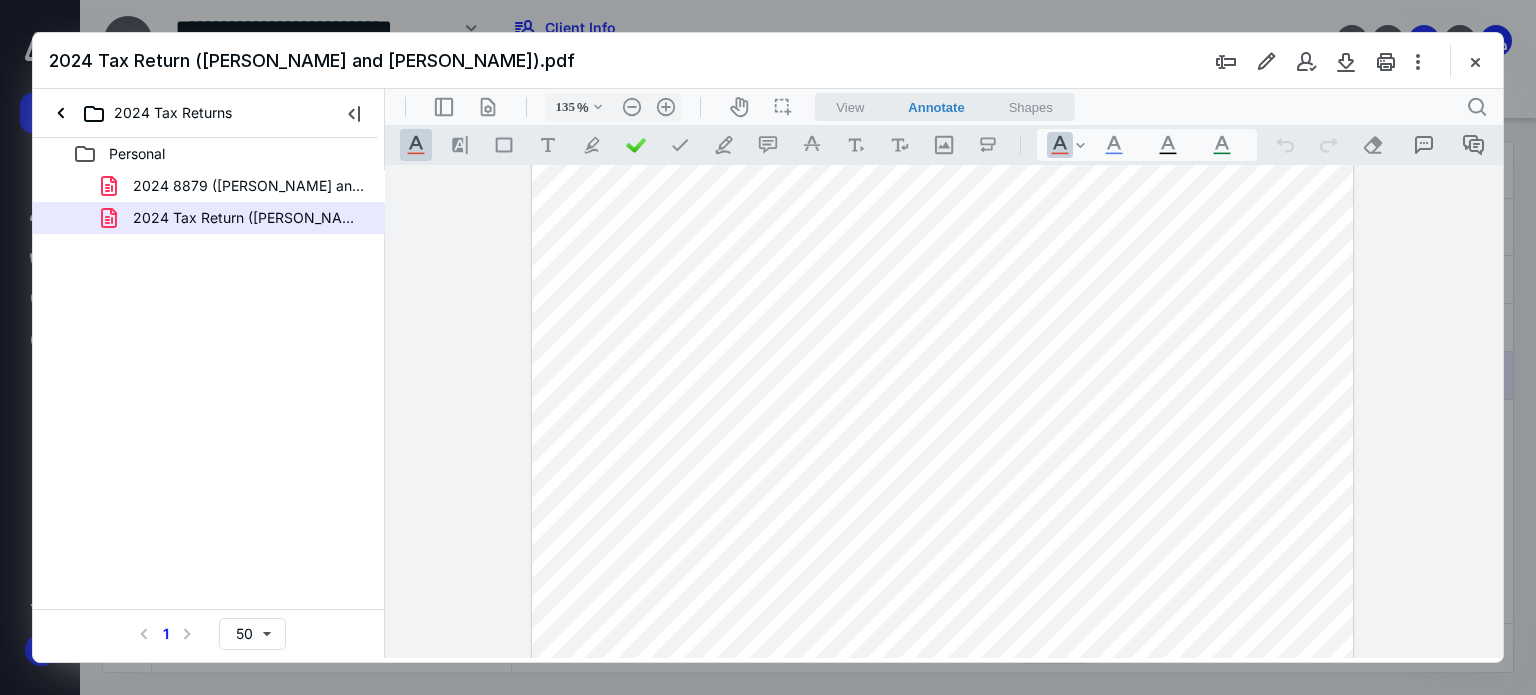 click at bounding box center [942, 284] 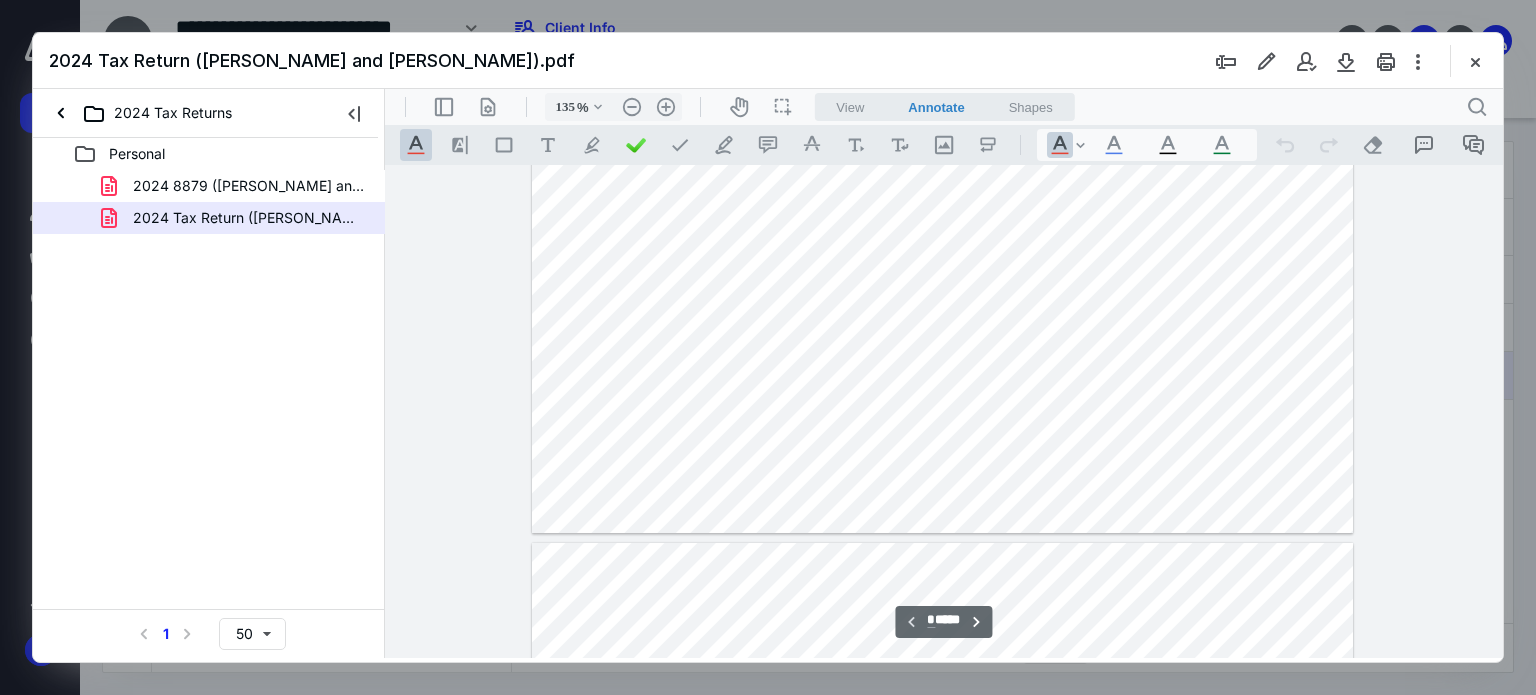 type on "*" 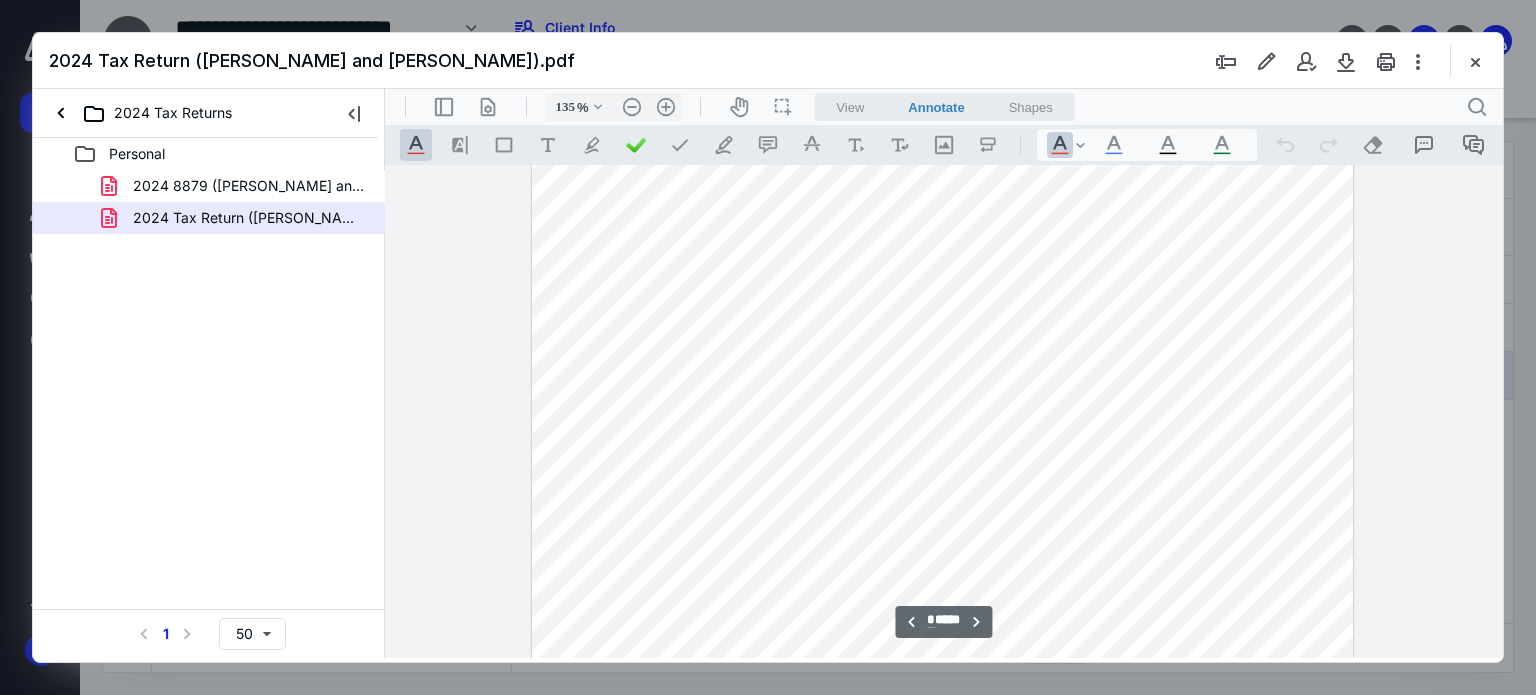 scroll, scrollTop: 1297, scrollLeft: 0, axis: vertical 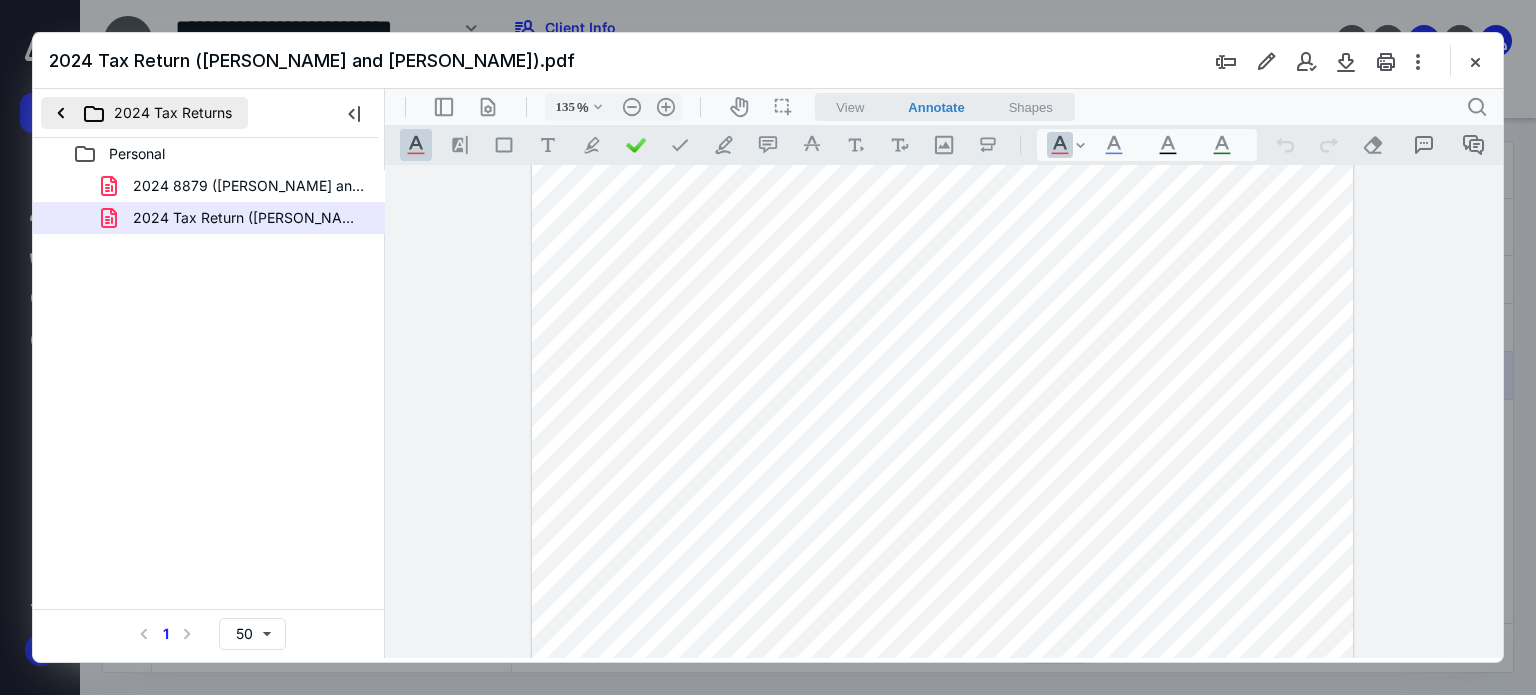 click on "2024 Tax Returns" at bounding box center [144, 113] 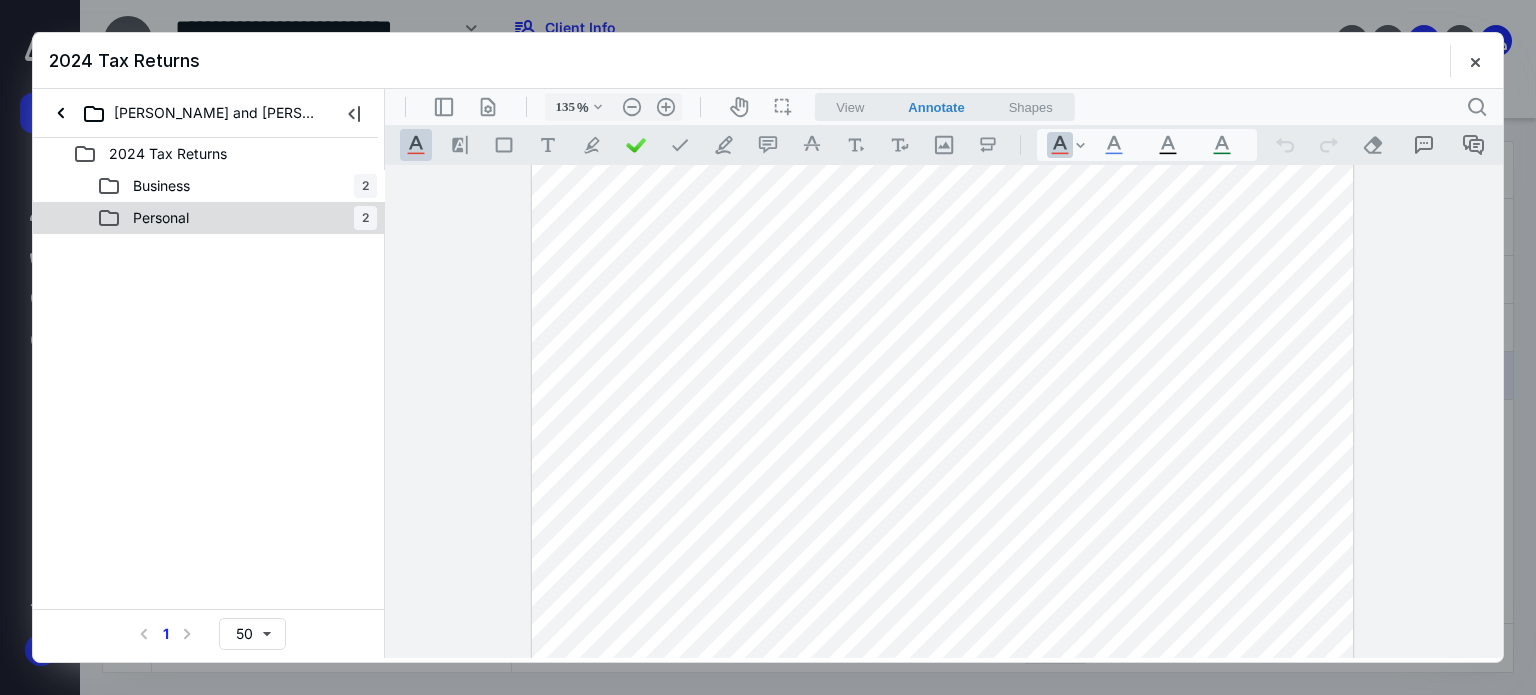 click on "Personal" at bounding box center [149, 218] 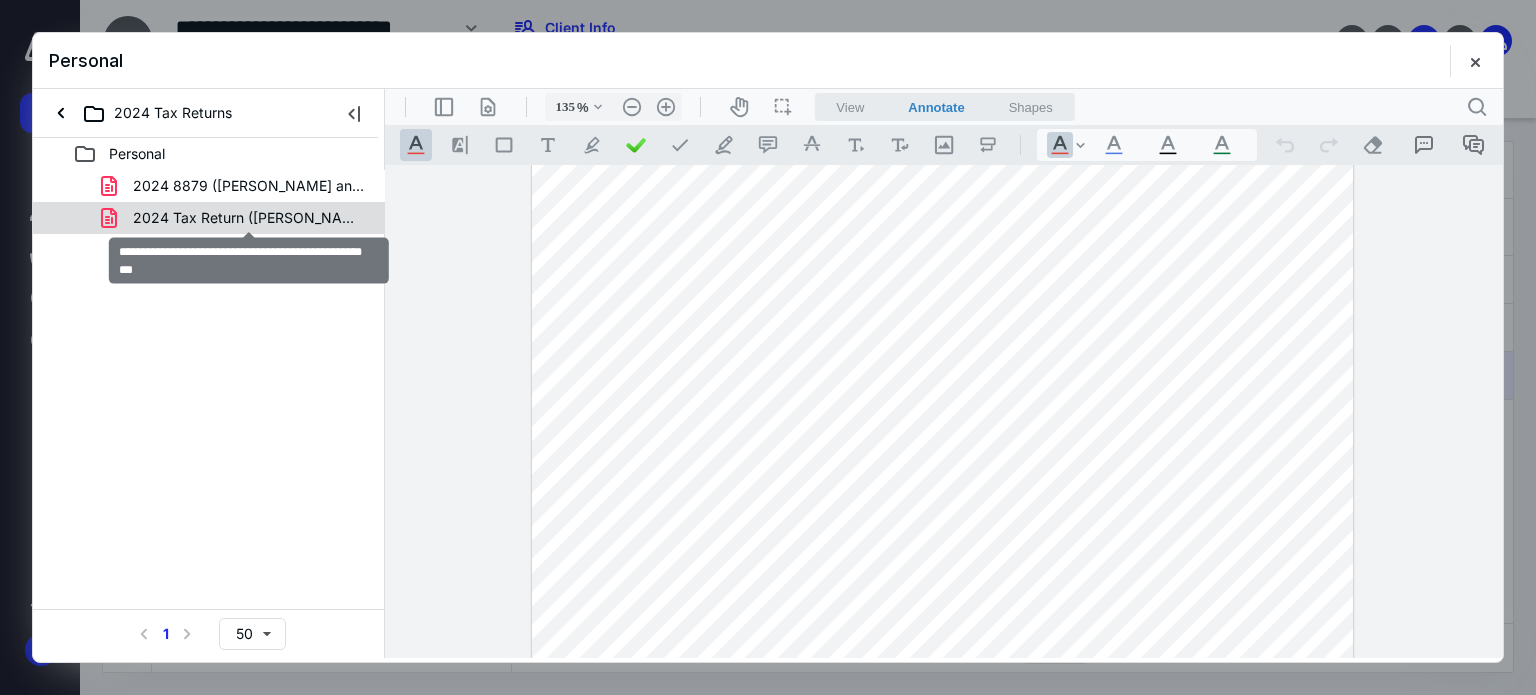 click on "2024 Tax Return ([PERSON_NAME] and [PERSON_NAME]).pdf" at bounding box center (249, 218) 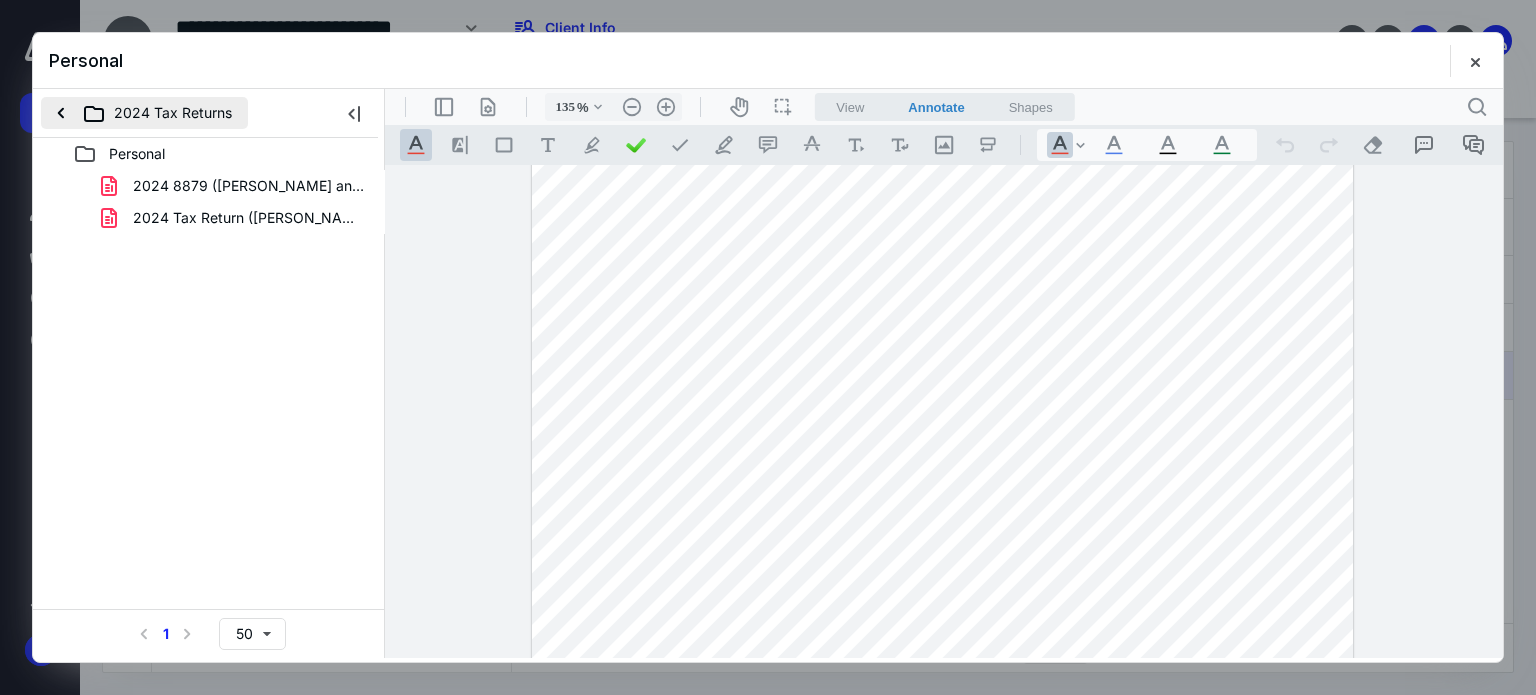 click on "2024 Tax Returns" at bounding box center [144, 113] 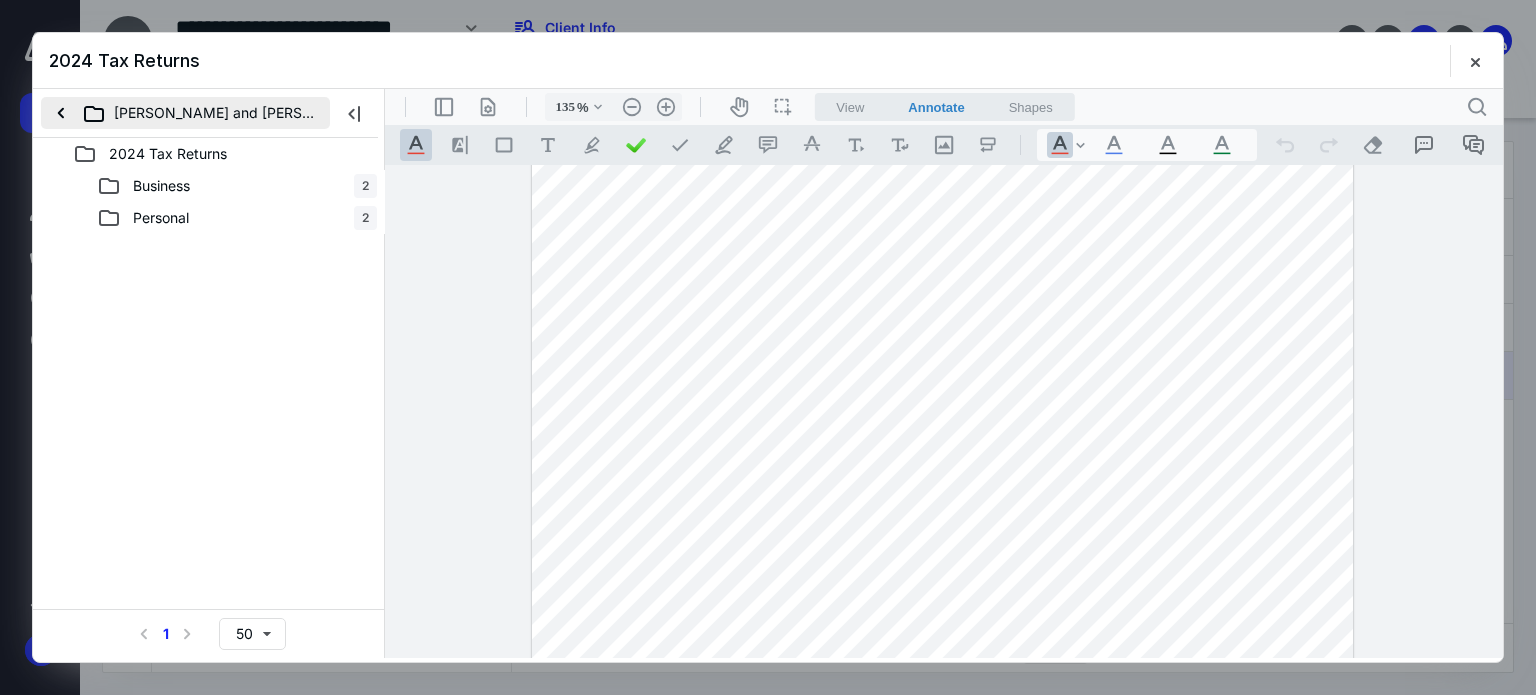 click on "[PERSON_NAME] and [PERSON_NAME]" at bounding box center [185, 113] 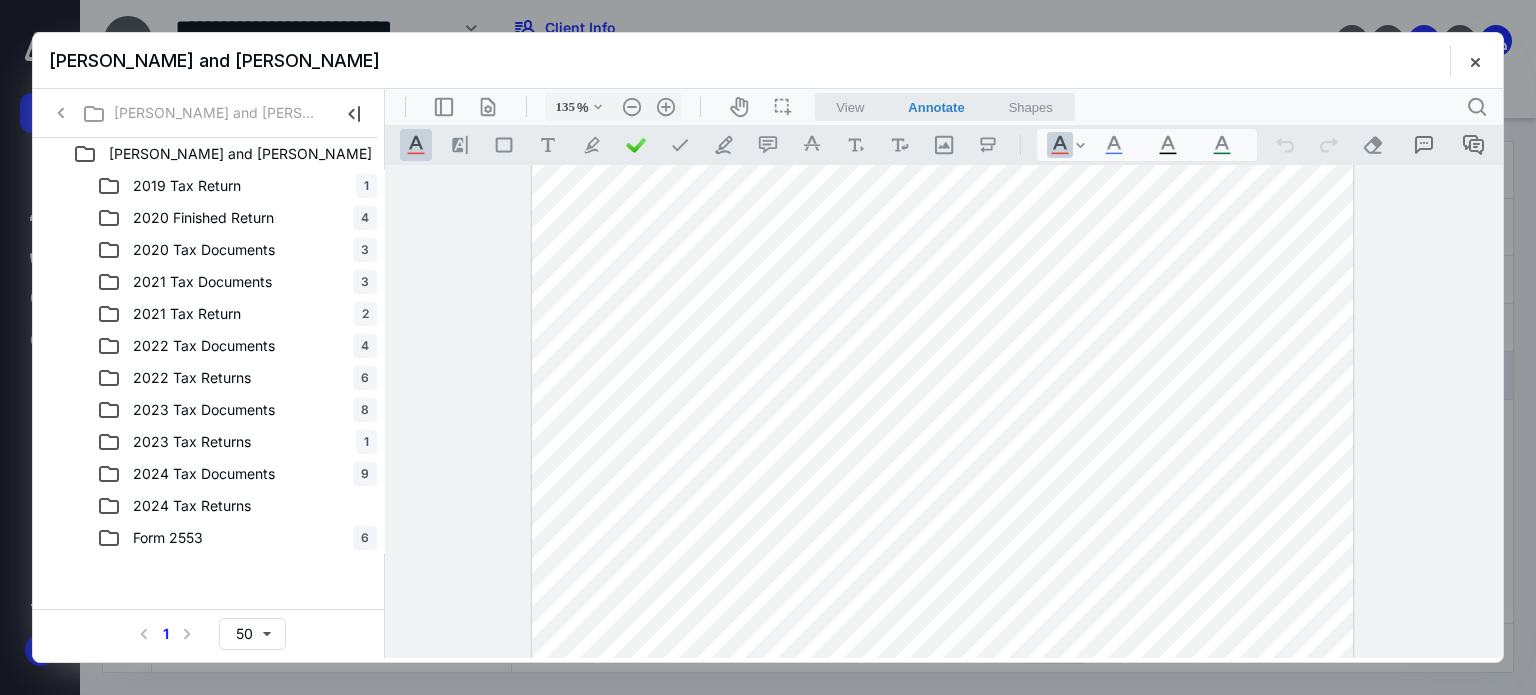 click on "2024 Tax Documents" at bounding box center [204, 474] 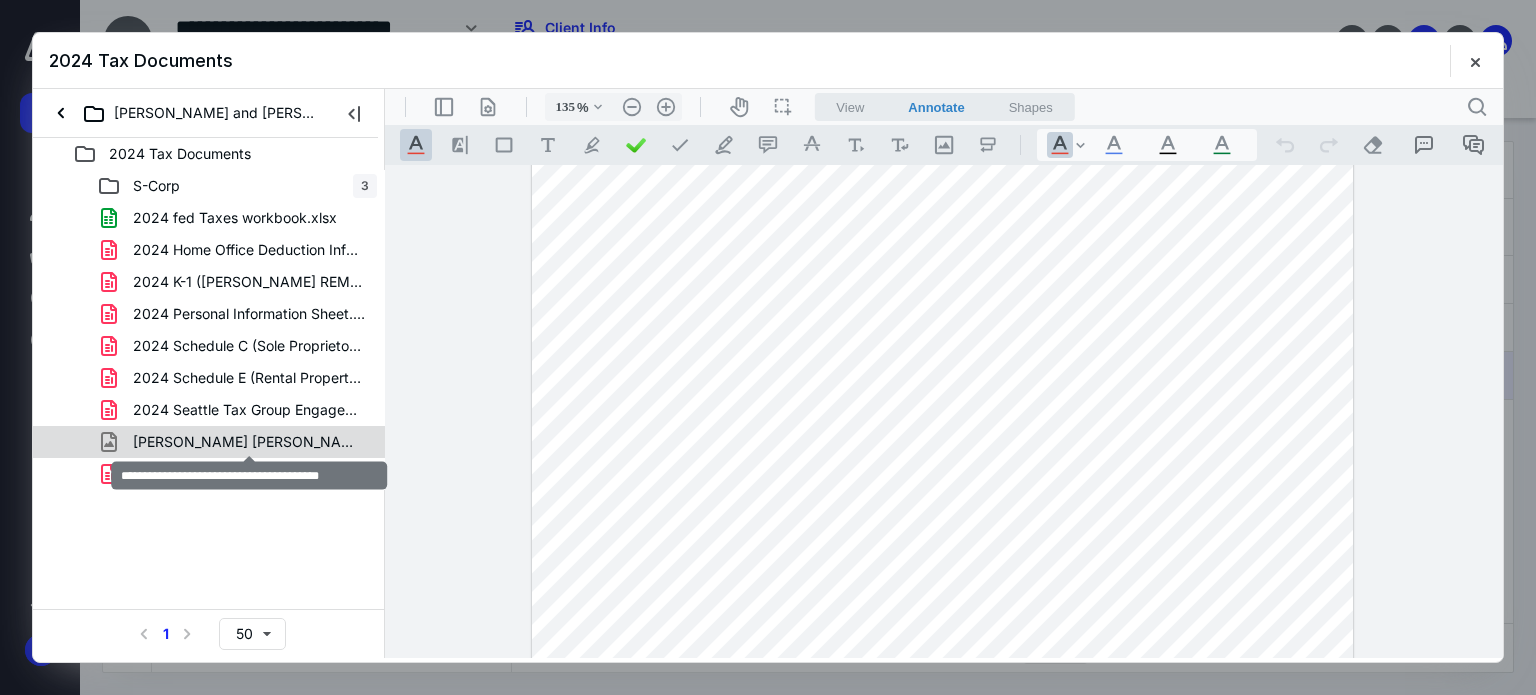 click on "[PERSON_NAME] [PERSON_NAME] 1099-DIV reuploaded.jpg" at bounding box center (249, 442) 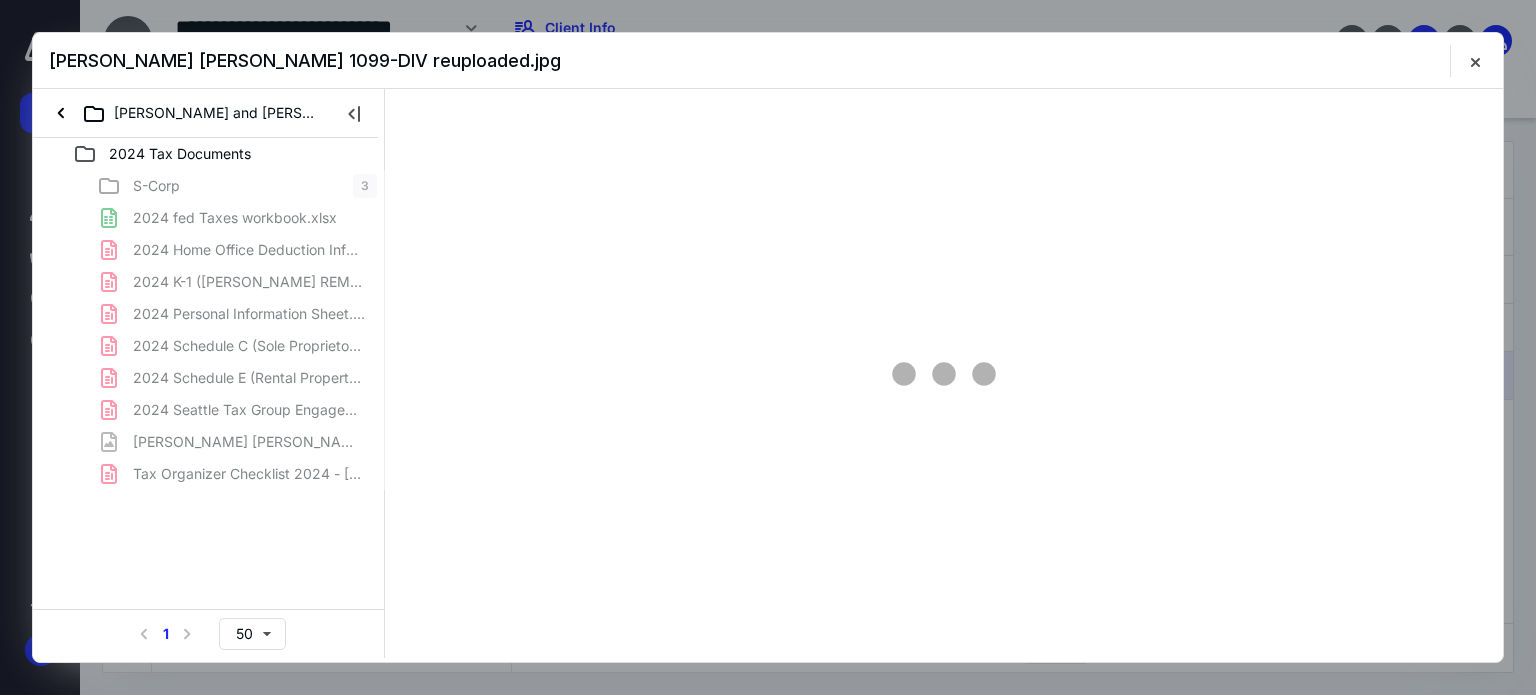 click on "S-Corp 3 2024 fed Taxes workbook.xlsx 2024 Home Office Deduction Information.pdf 2024 K-1 ([PERSON_NAME] REMODELING LLC).pdf 2024 Personal Information Sheet.pdf 2024 Schedule C (Sole Proprietor or LLC Business Income an.pdf 2024 Schedule E (Rental Property Income and Expenses).pdf 2024 Seattle Tax Group Engagement Letter.pdf [PERSON_NAME] [PERSON_NAME] 1099-DIV reuploaded.jpg Tax Organizer Checklist 2024 - [PERSON_NAME] & [PERSON_NAME].pdf" at bounding box center [209, 330] 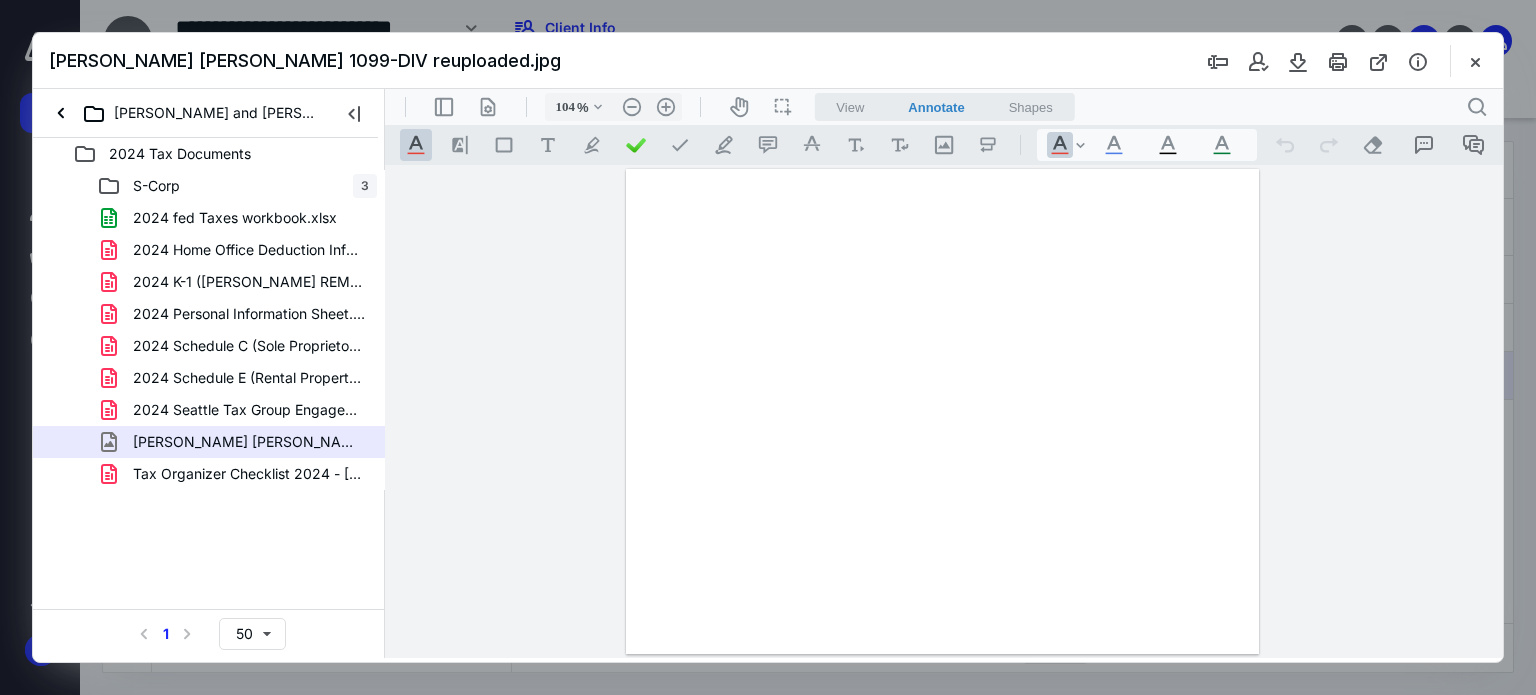 scroll, scrollTop: 0, scrollLeft: 0, axis: both 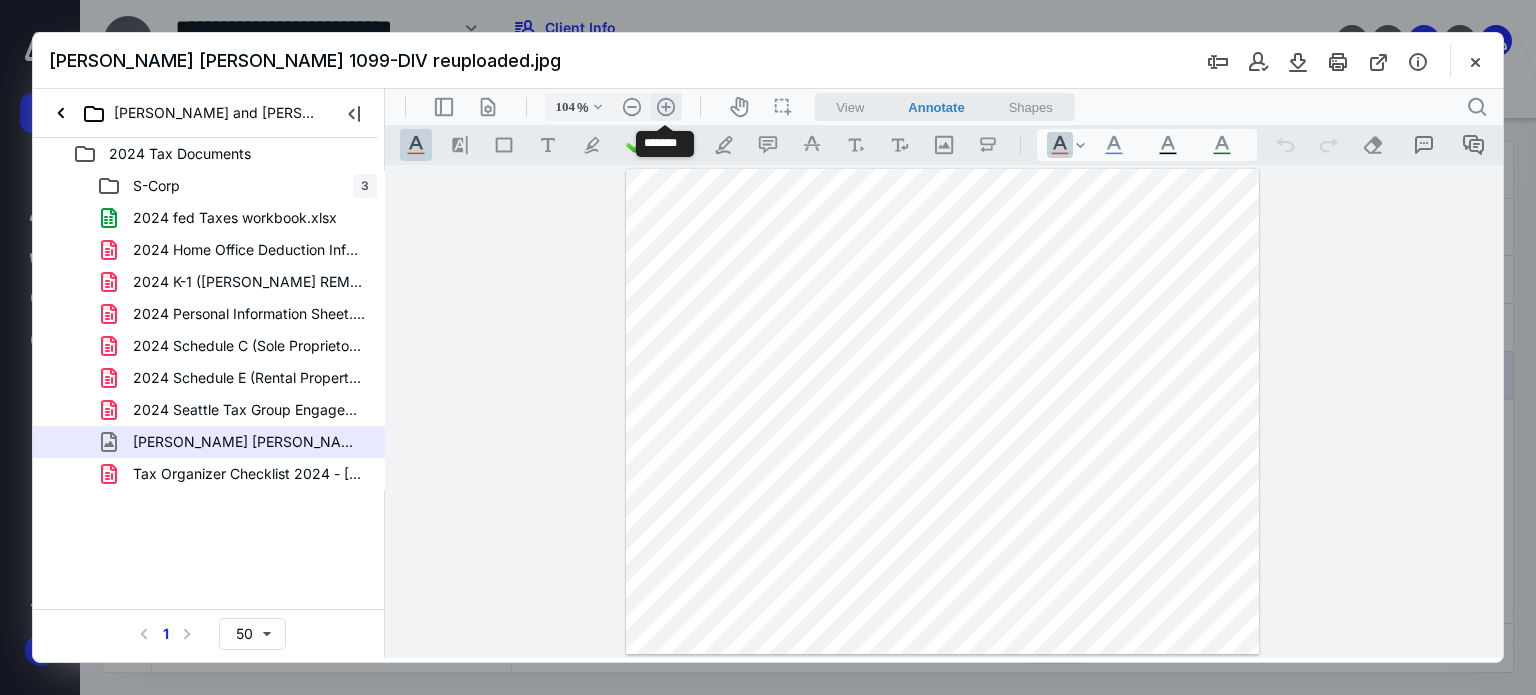 click on ".cls-1{fill:#abb0c4;} icon - header - zoom - in - line" at bounding box center (666, 107) 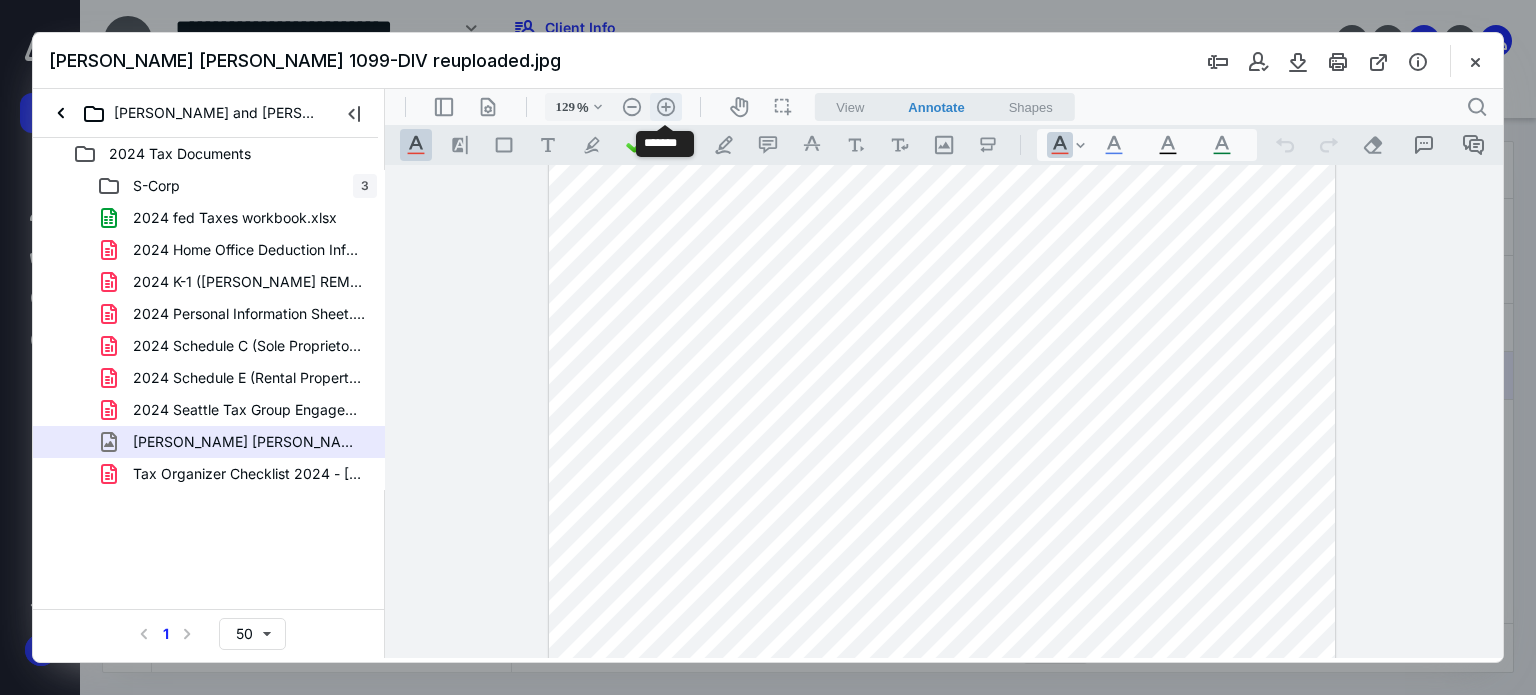 click on ".cls-1{fill:#abb0c4;} icon - header - zoom - in - line" at bounding box center [666, 107] 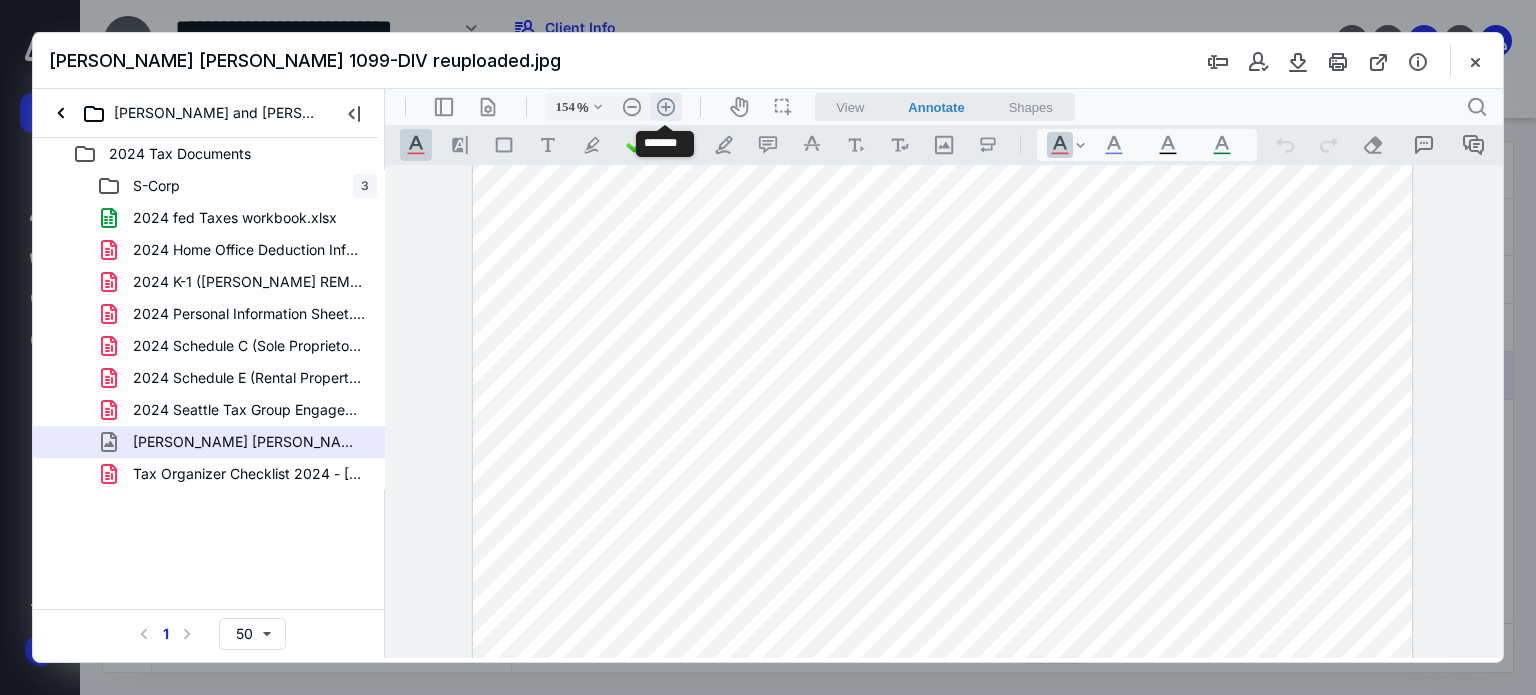 scroll, scrollTop: 100, scrollLeft: 0, axis: vertical 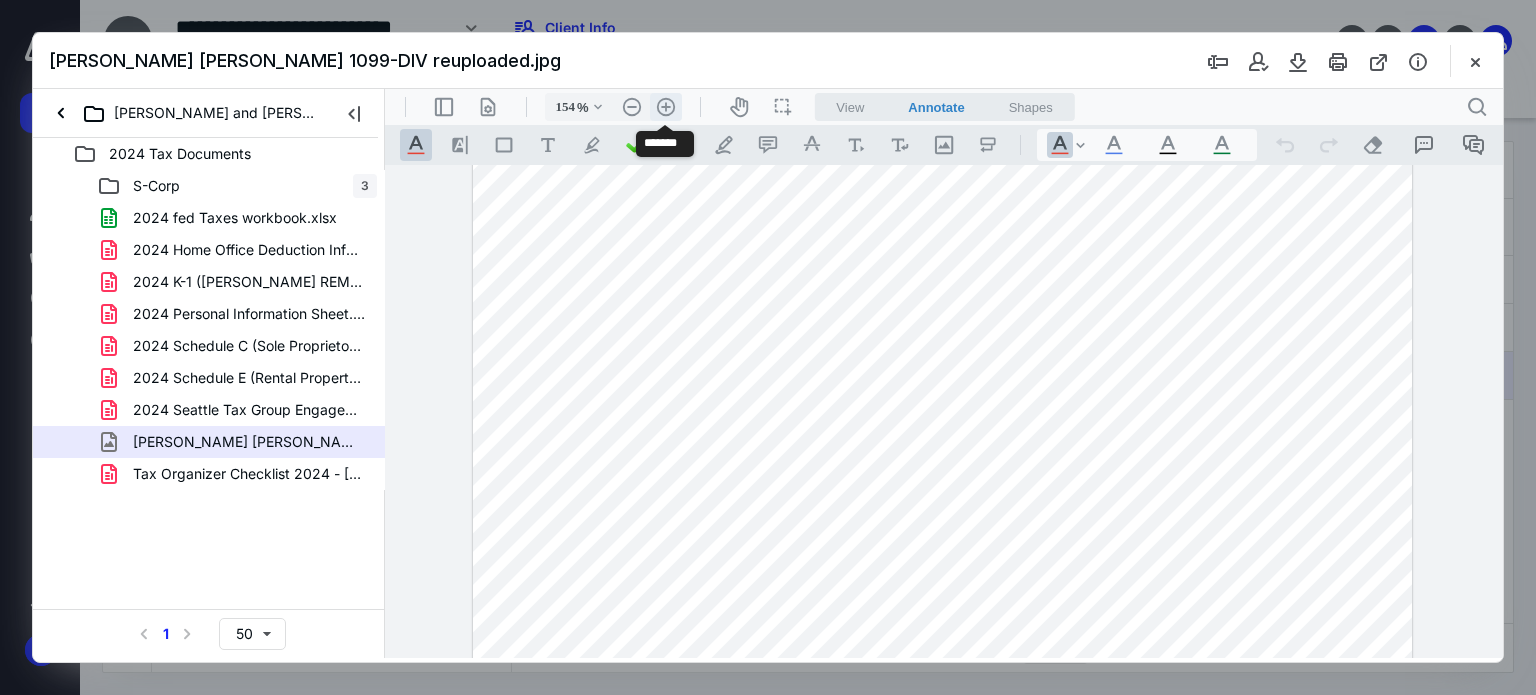 click on ".cls-1{fill:#abb0c4;} icon - header - zoom - in - line" at bounding box center [666, 107] 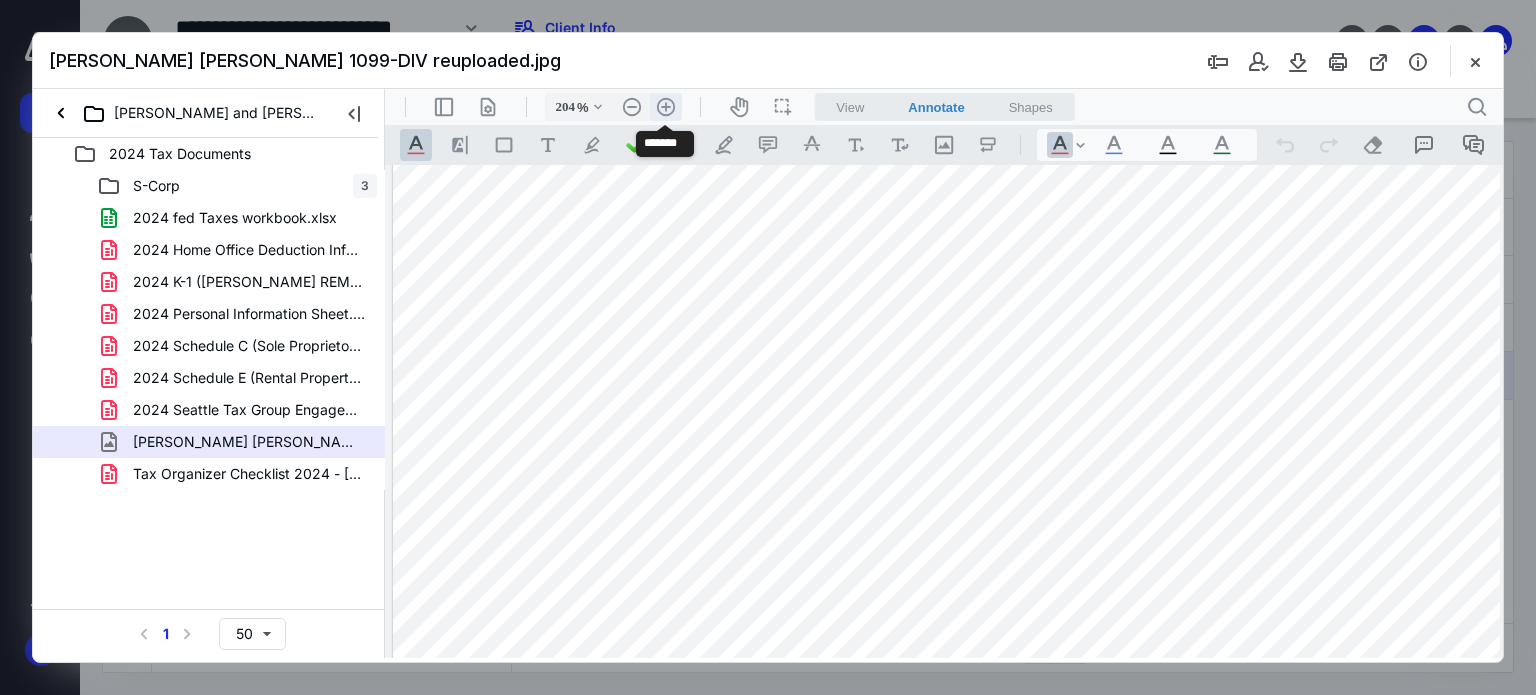 scroll, scrollTop: 201, scrollLeft: 77, axis: both 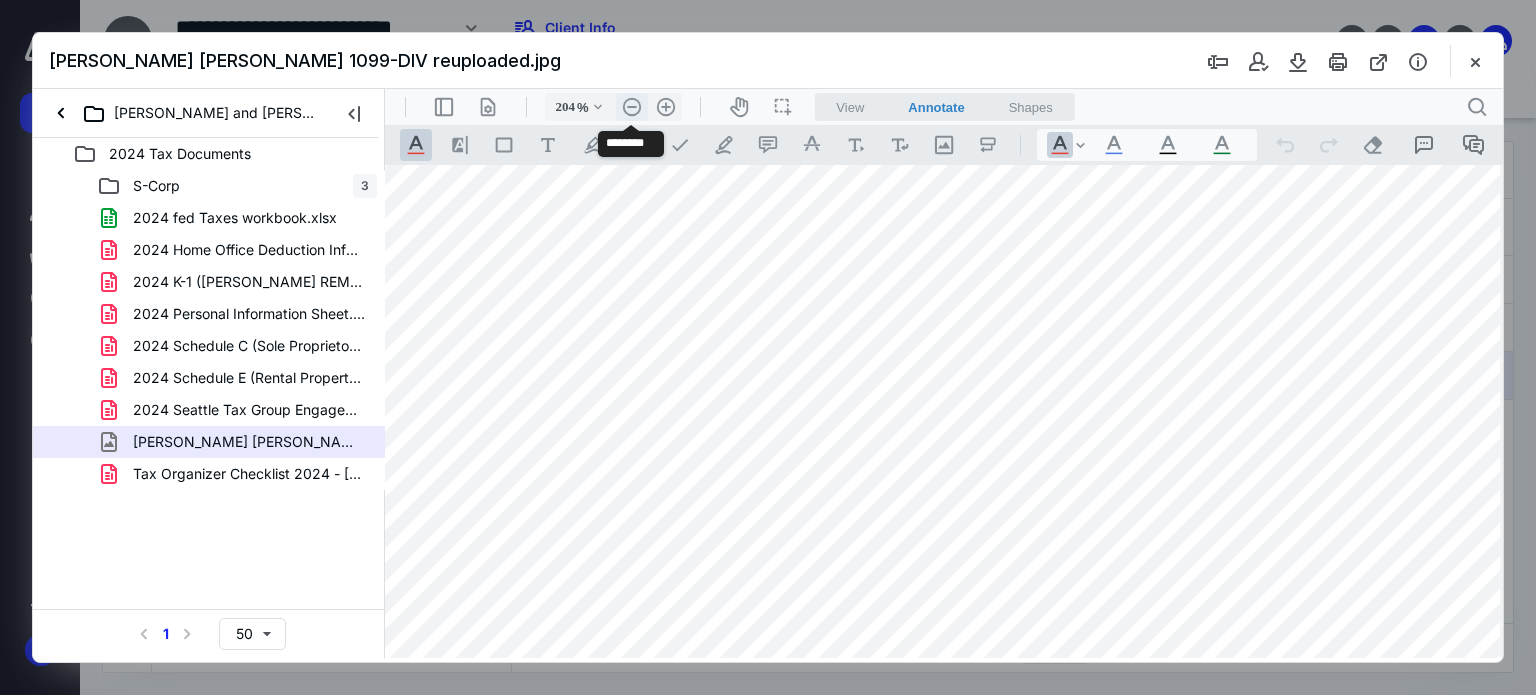 click on ".cls-1{fill:#abb0c4;} icon - header - zoom - out - line" at bounding box center (632, 107) 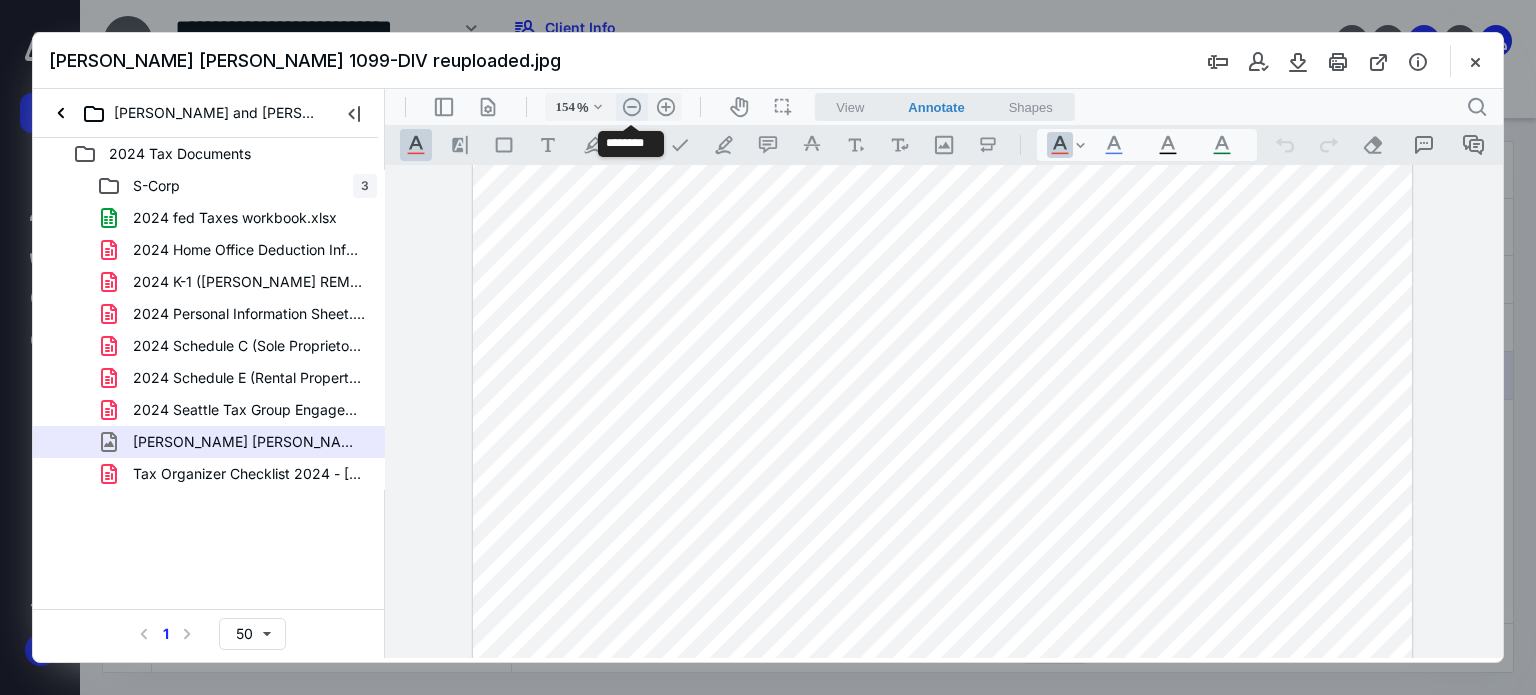 scroll, scrollTop: 100, scrollLeft: 0, axis: vertical 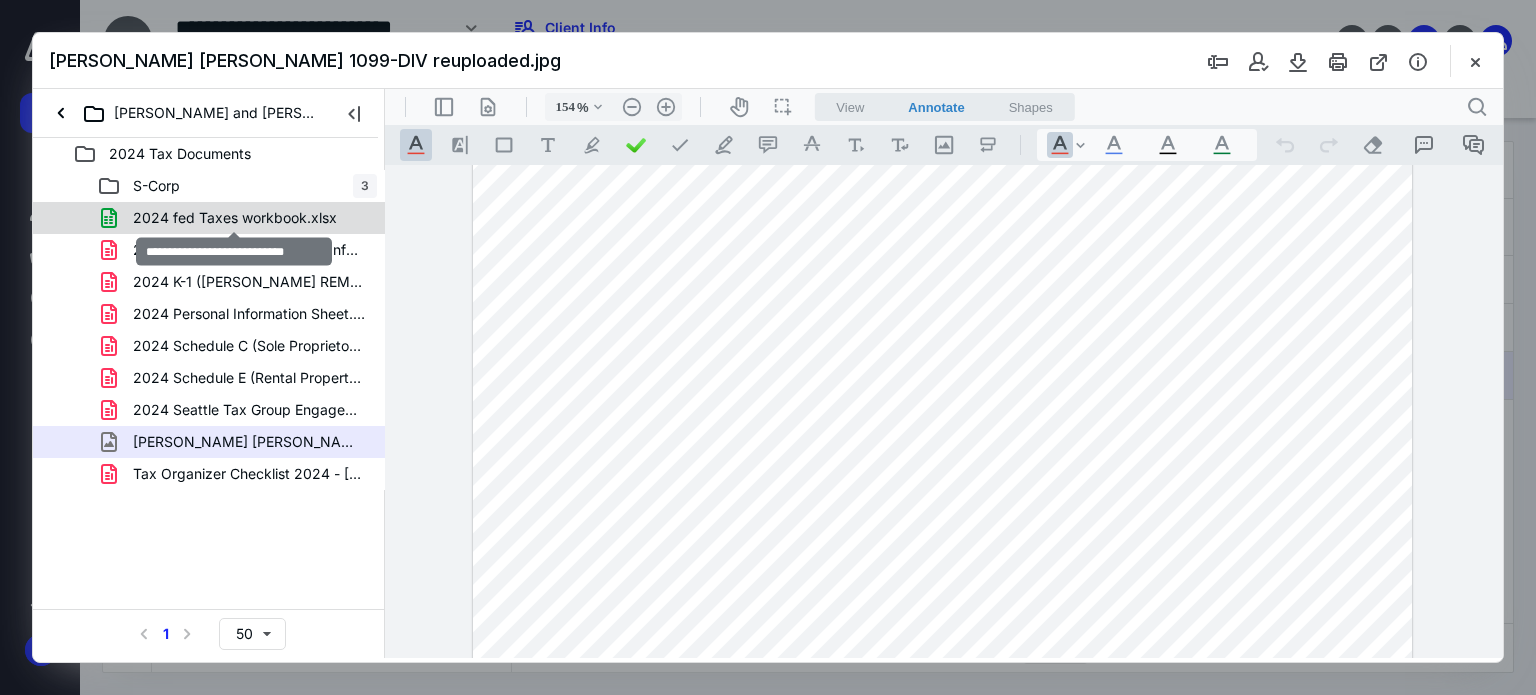 click on "2024 fed Taxes workbook.xlsx" at bounding box center [235, 218] 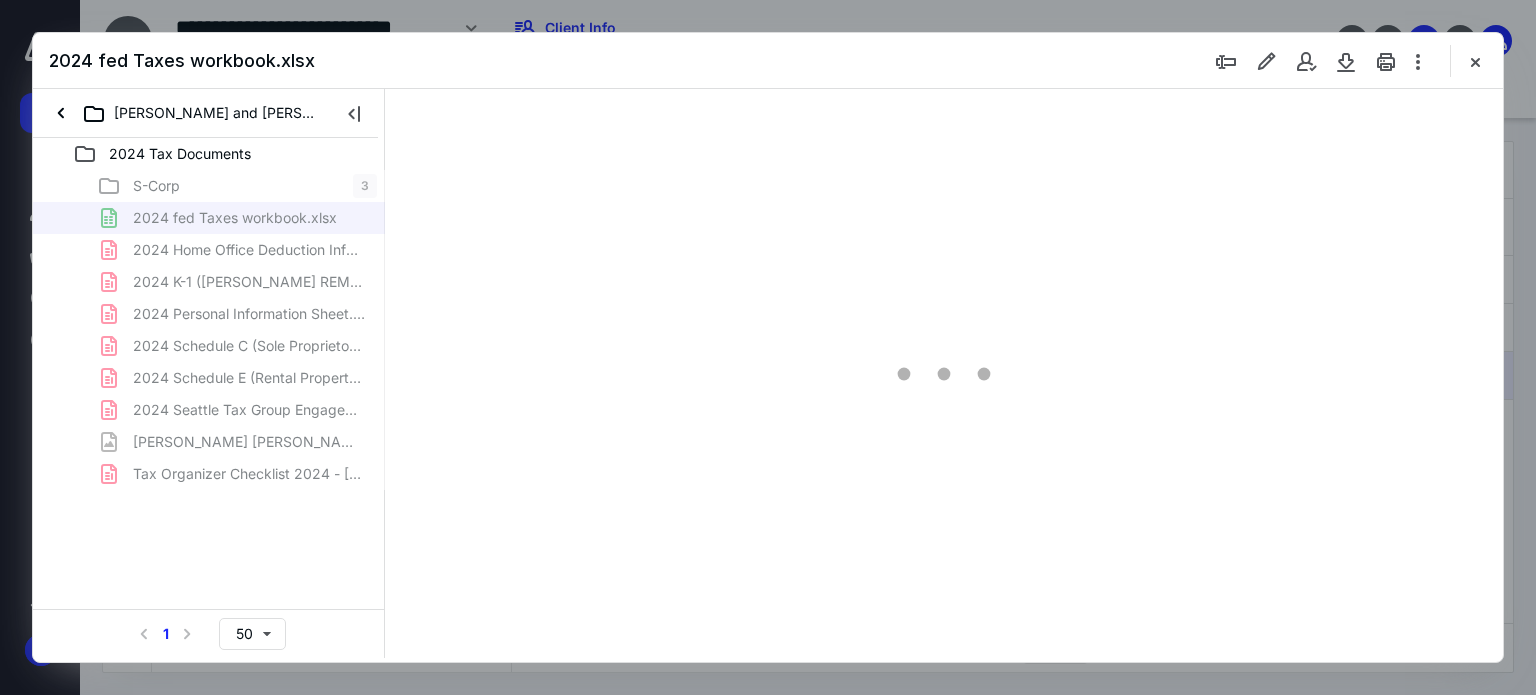 type on "4" 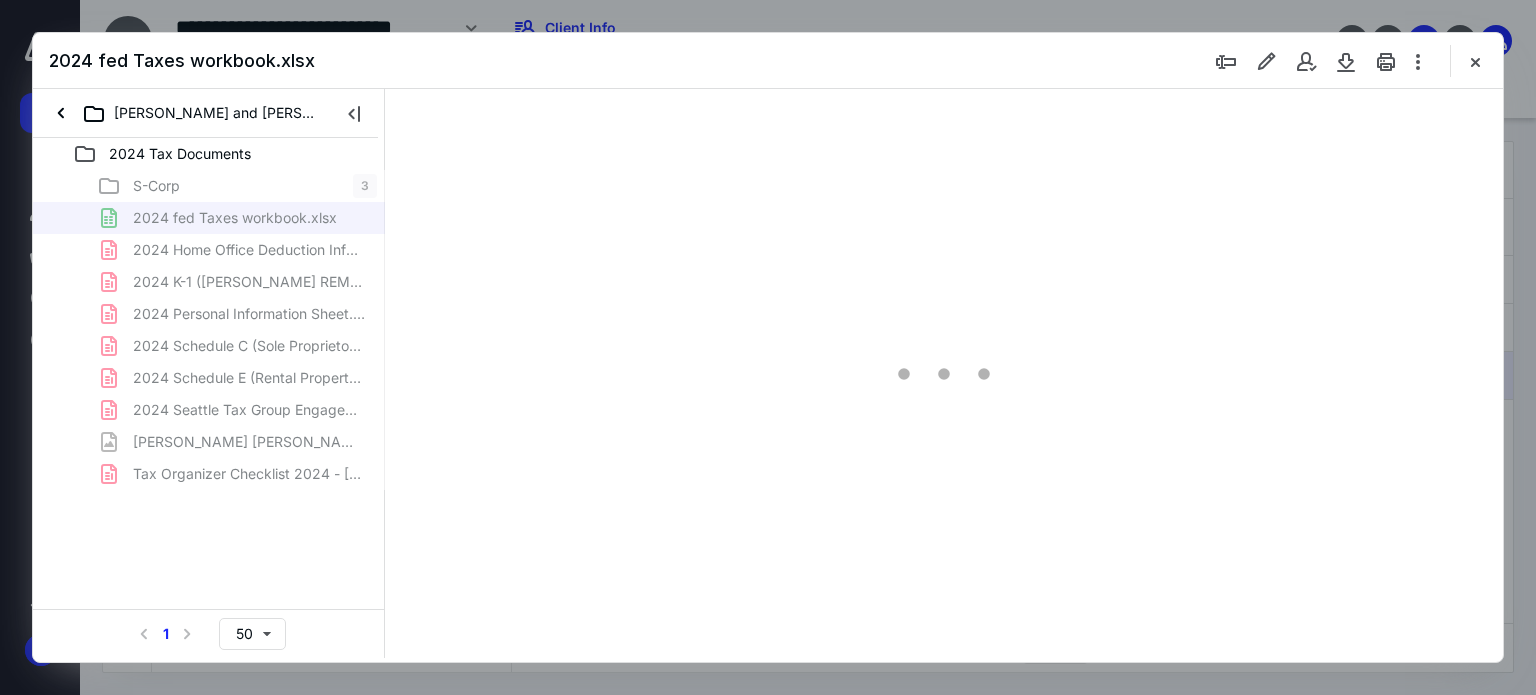 type on "*" 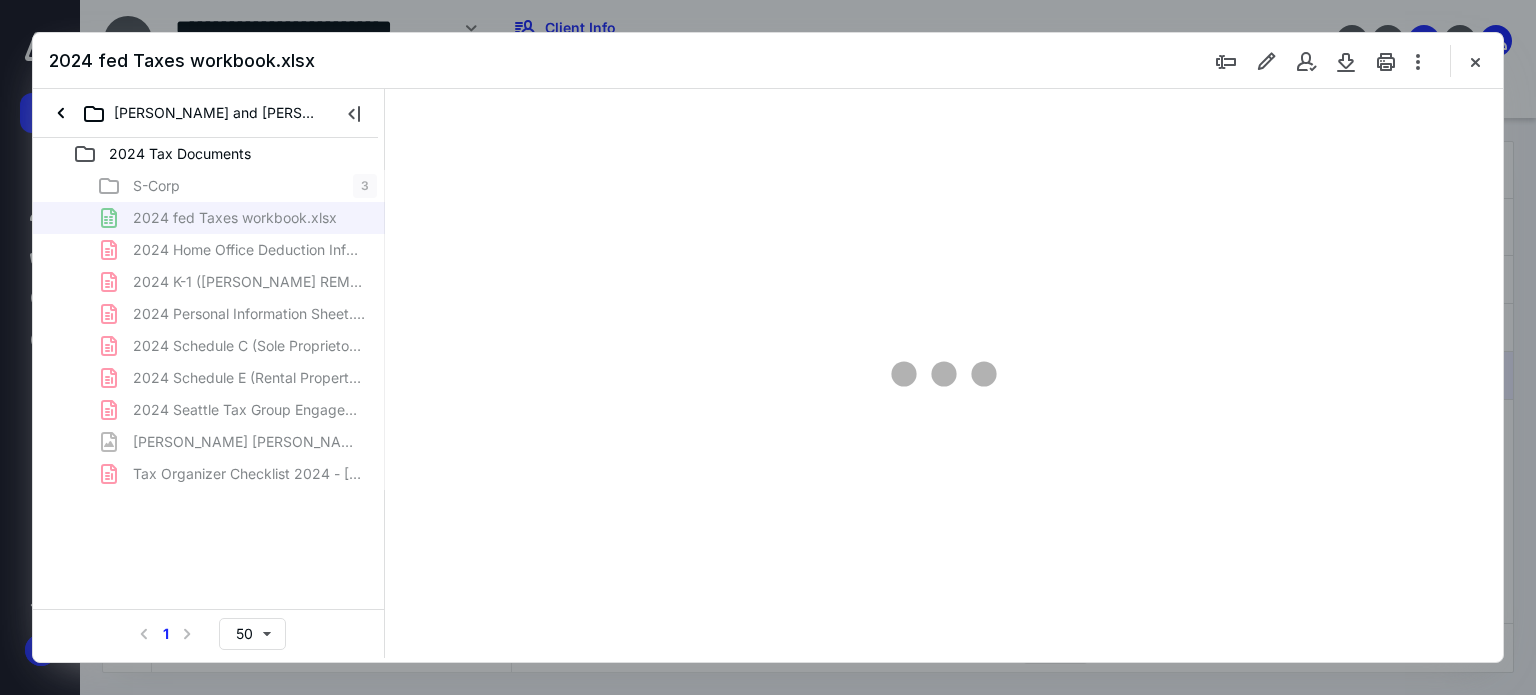 scroll, scrollTop: 7, scrollLeft: 0, axis: vertical 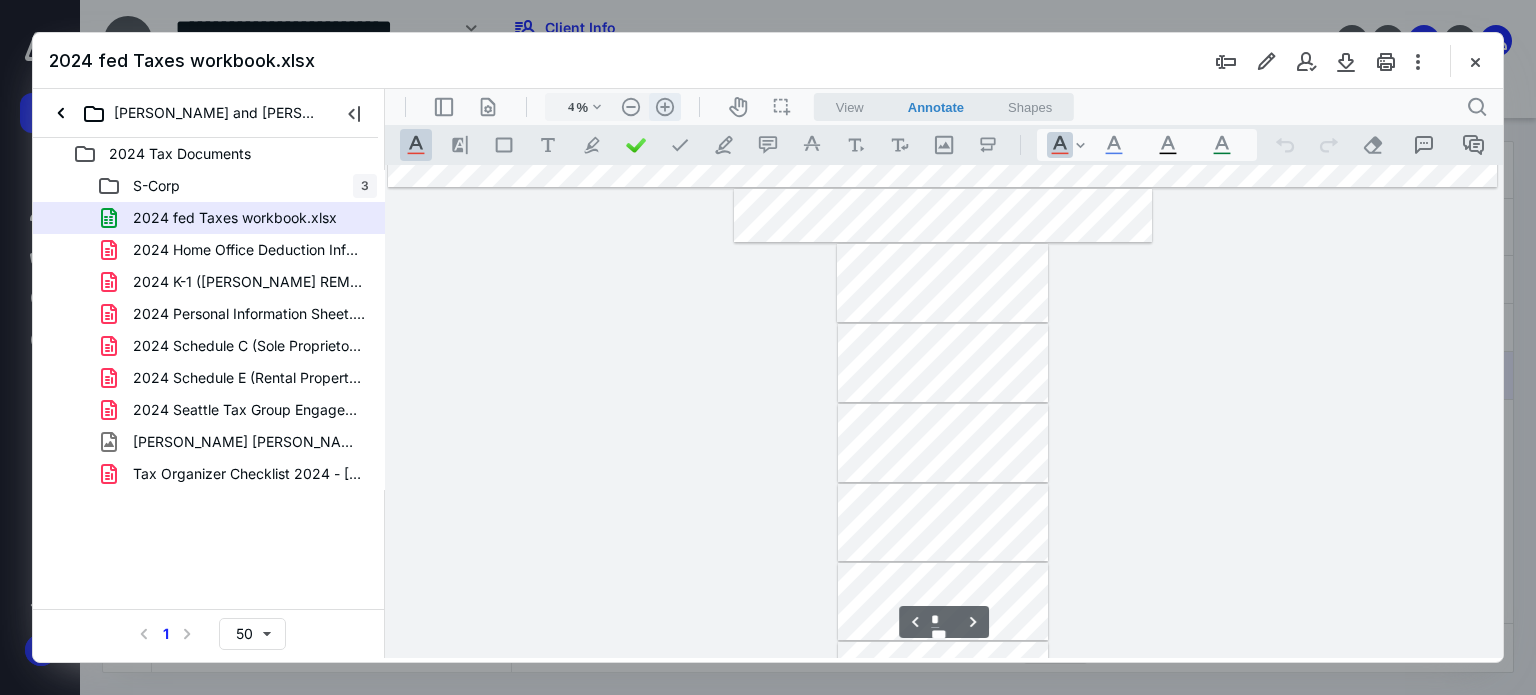 click on ".cls-1{fill:#abb0c4;} icon - header - zoom - in - line" at bounding box center [665, 107] 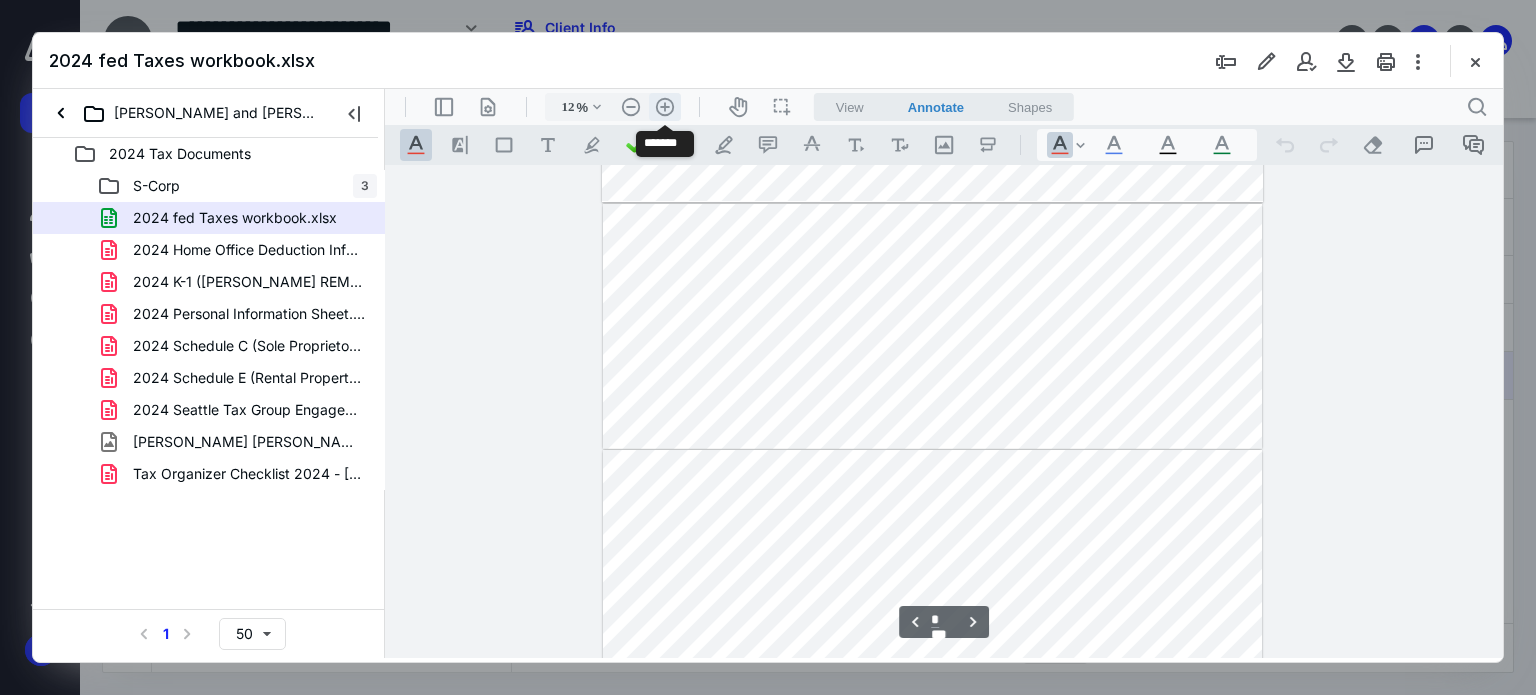 click on ".cls-1{fill:#abb0c4;} icon - header - zoom - in - line" at bounding box center (665, 107) 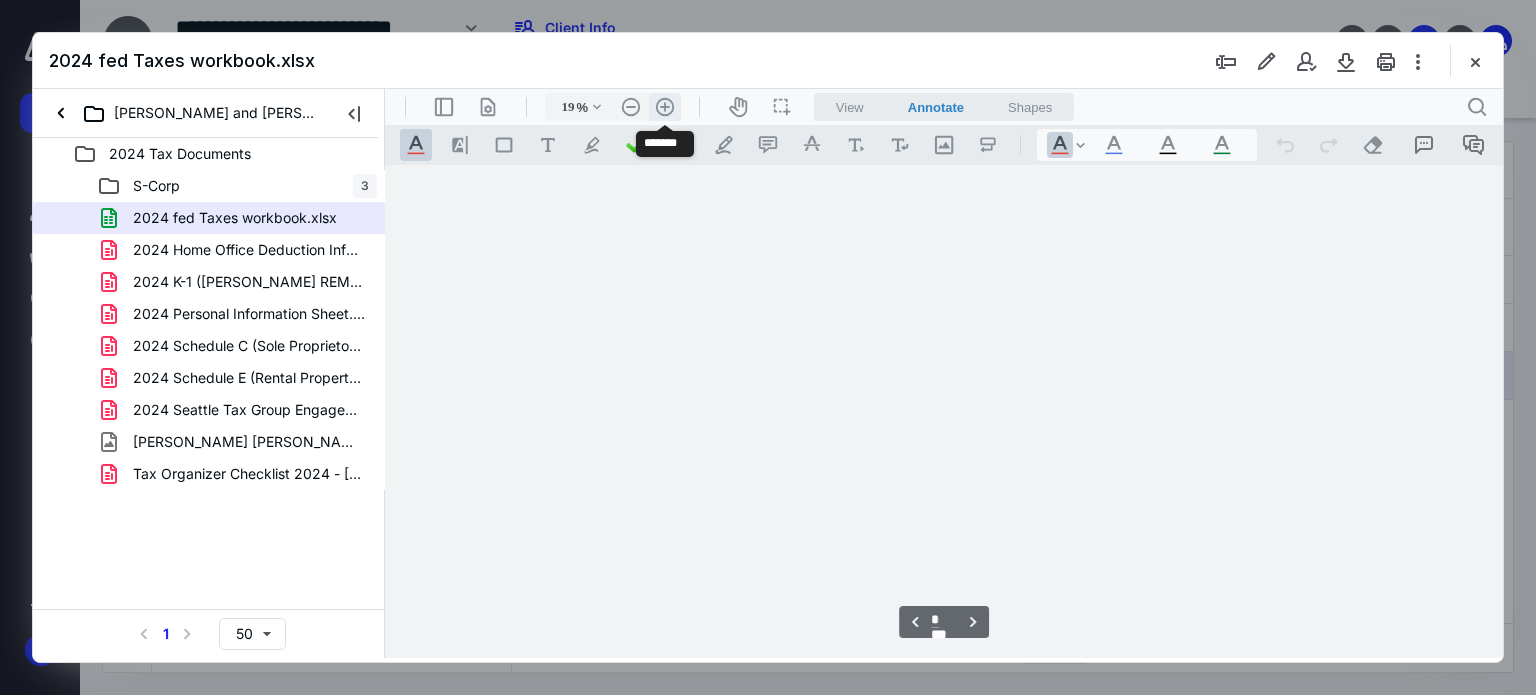 click on ".cls-1{fill:#abb0c4;} icon - header - zoom - in - line" at bounding box center [665, 107] 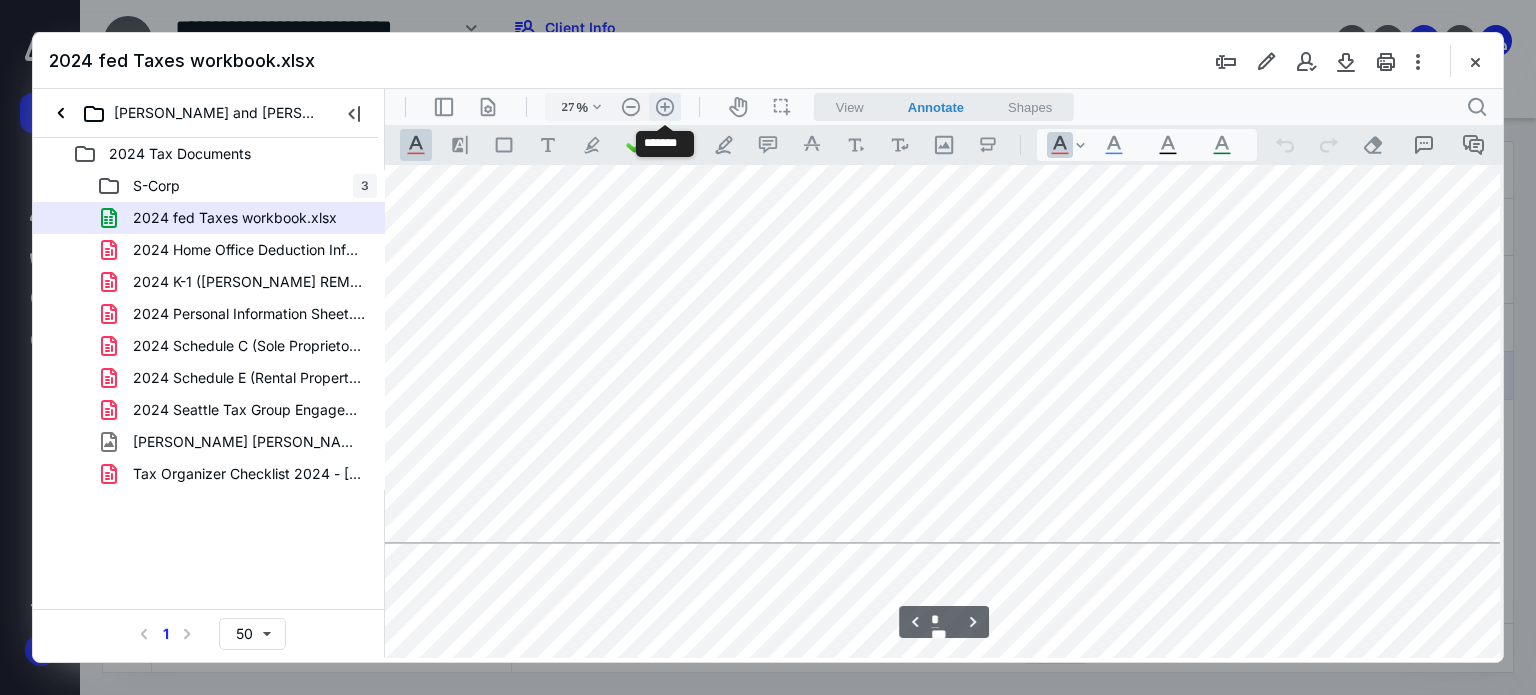 click on ".cls-1{fill:#abb0c4;} icon - header - zoom - in - line" at bounding box center (665, 107) 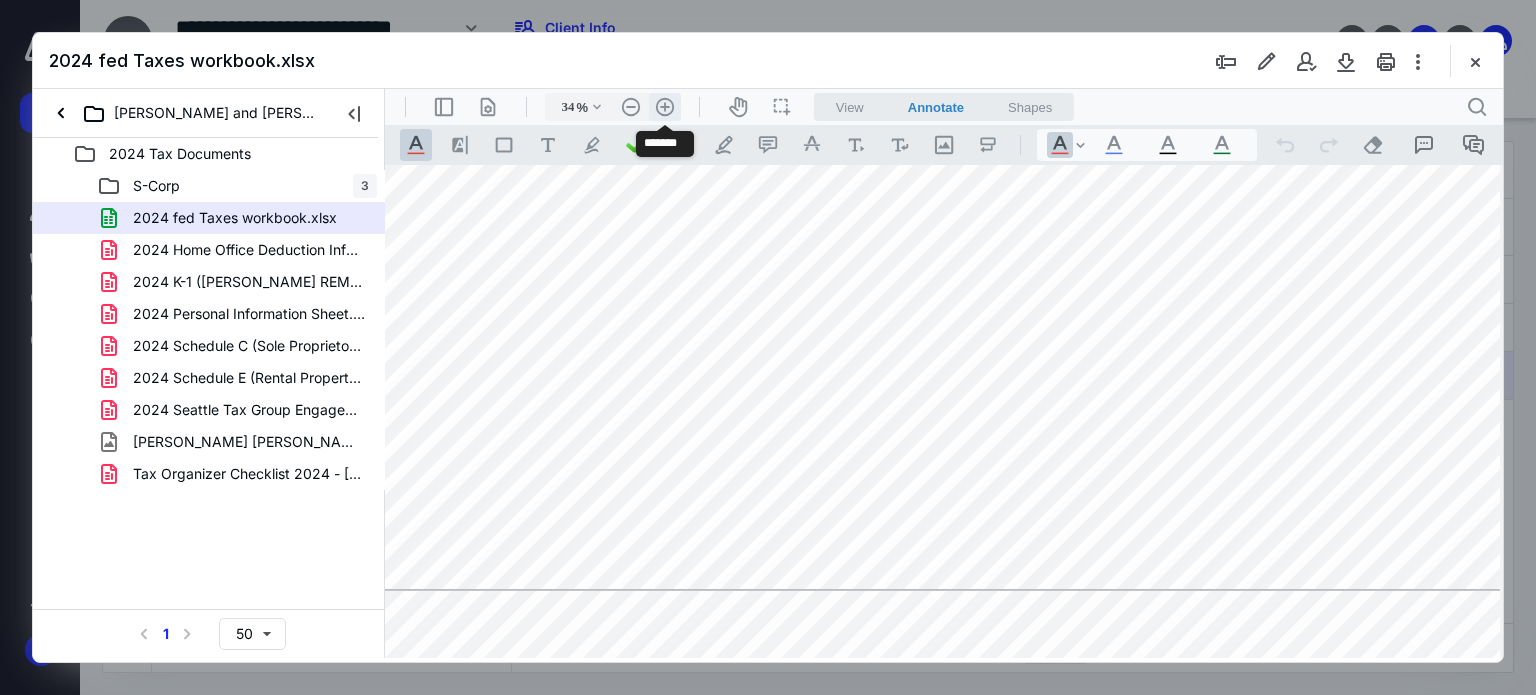 click on ".cls-1{fill:#abb0c4;} icon - header - zoom - in - line" at bounding box center (665, 107) 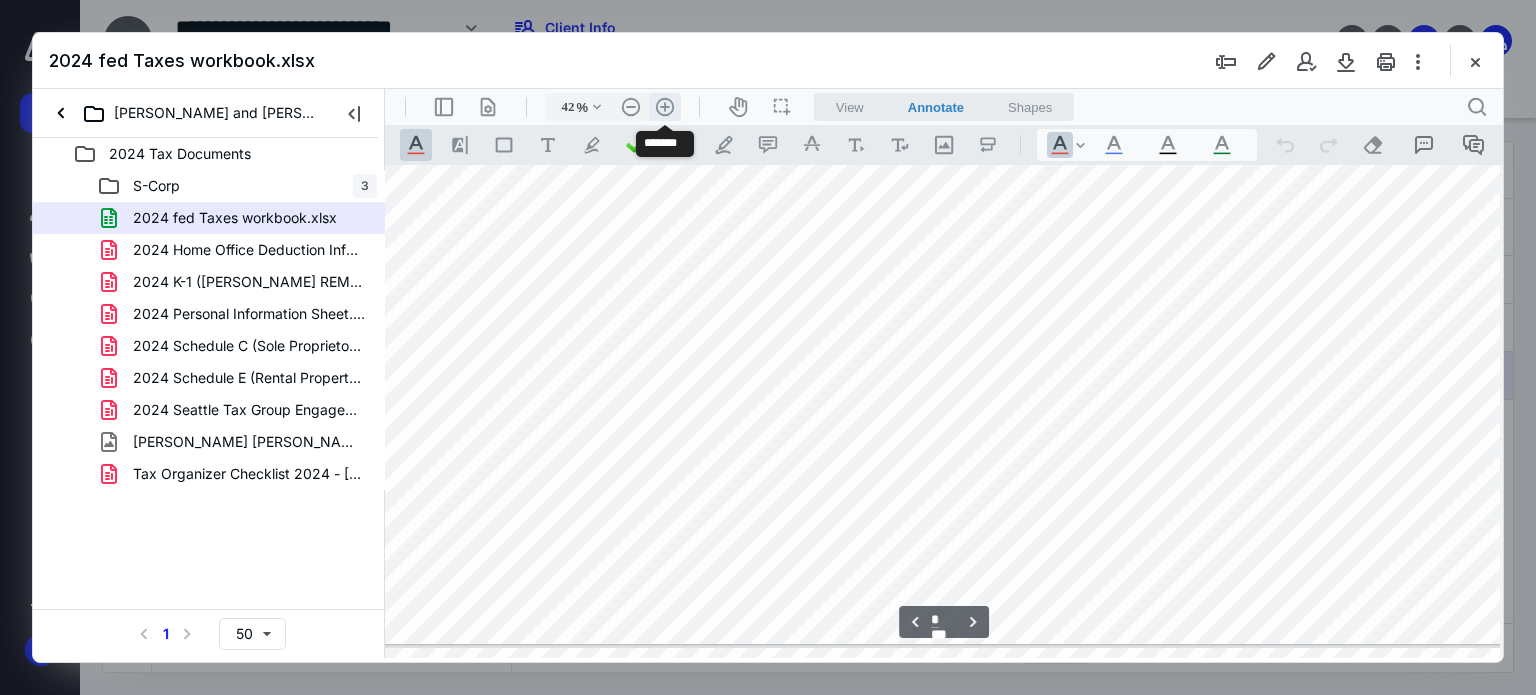 click on ".cls-1{fill:#abb0c4;} icon - header - zoom - in - line" at bounding box center [665, 107] 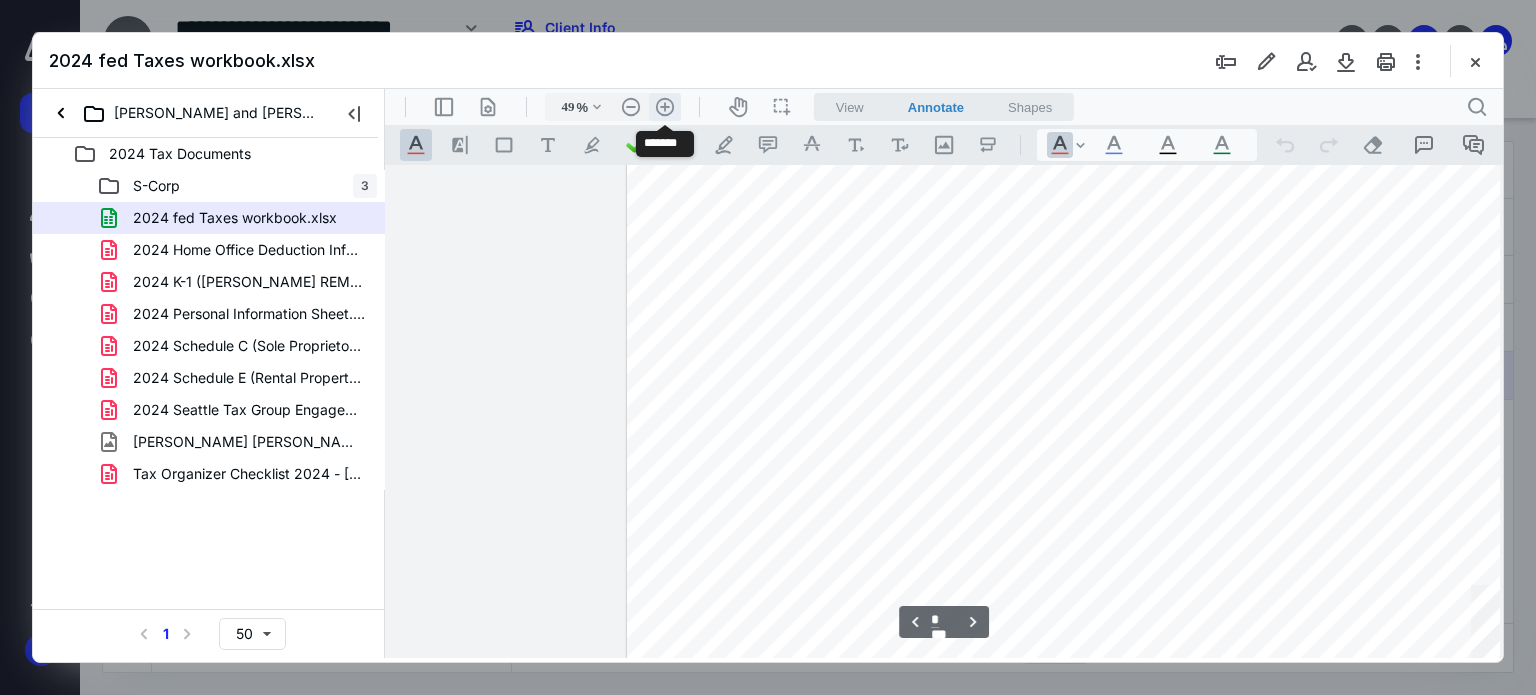 scroll, scrollTop: 2767, scrollLeft: 7132, axis: both 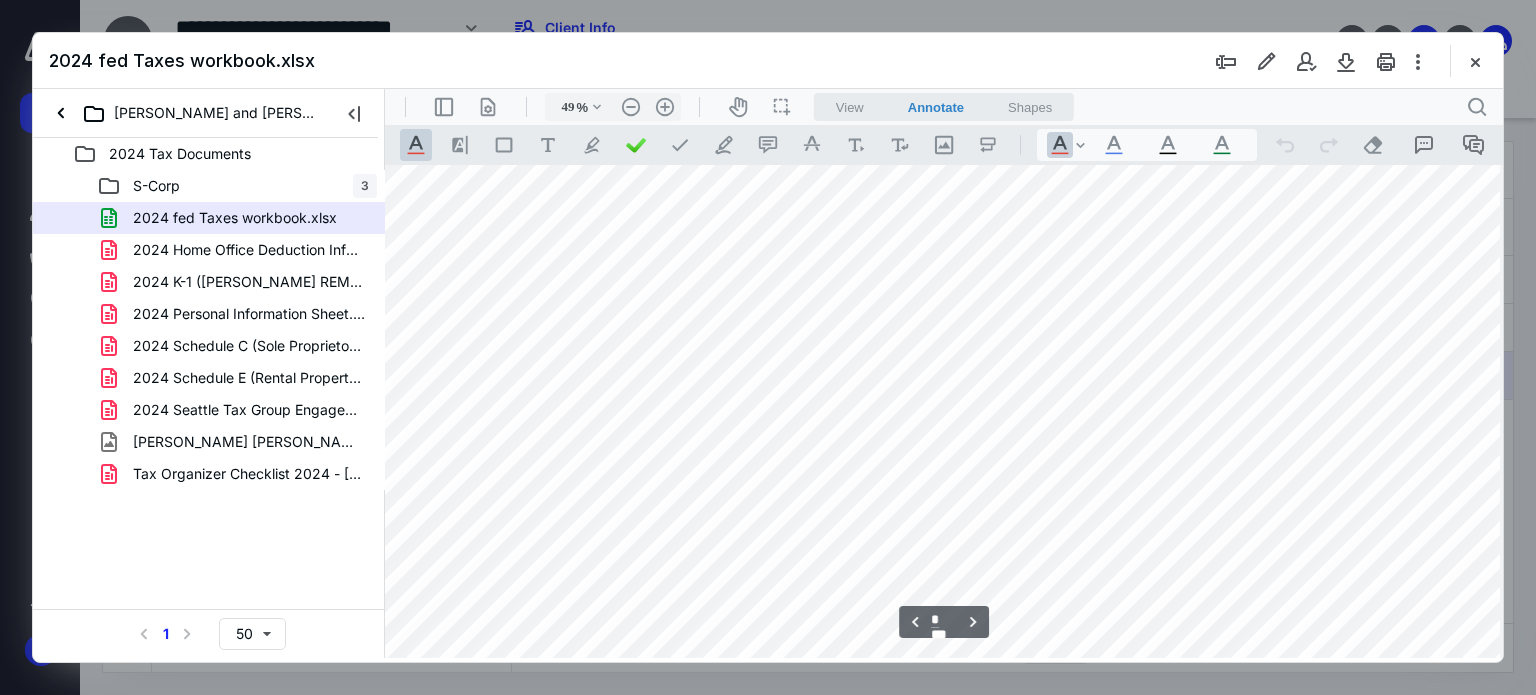 click at bounding box center [890, 154] 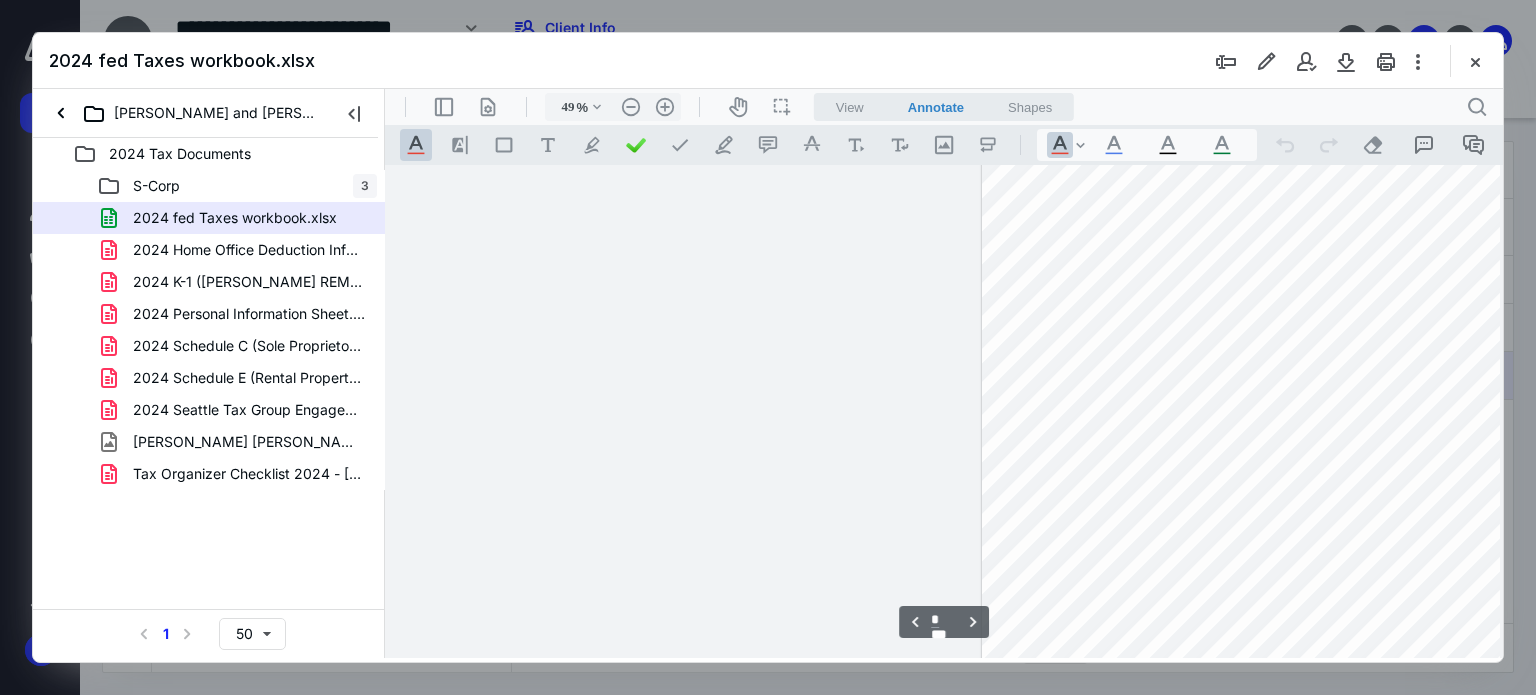 scroll, scrollTop: 2767, scrollLeft: 5812, axis: both 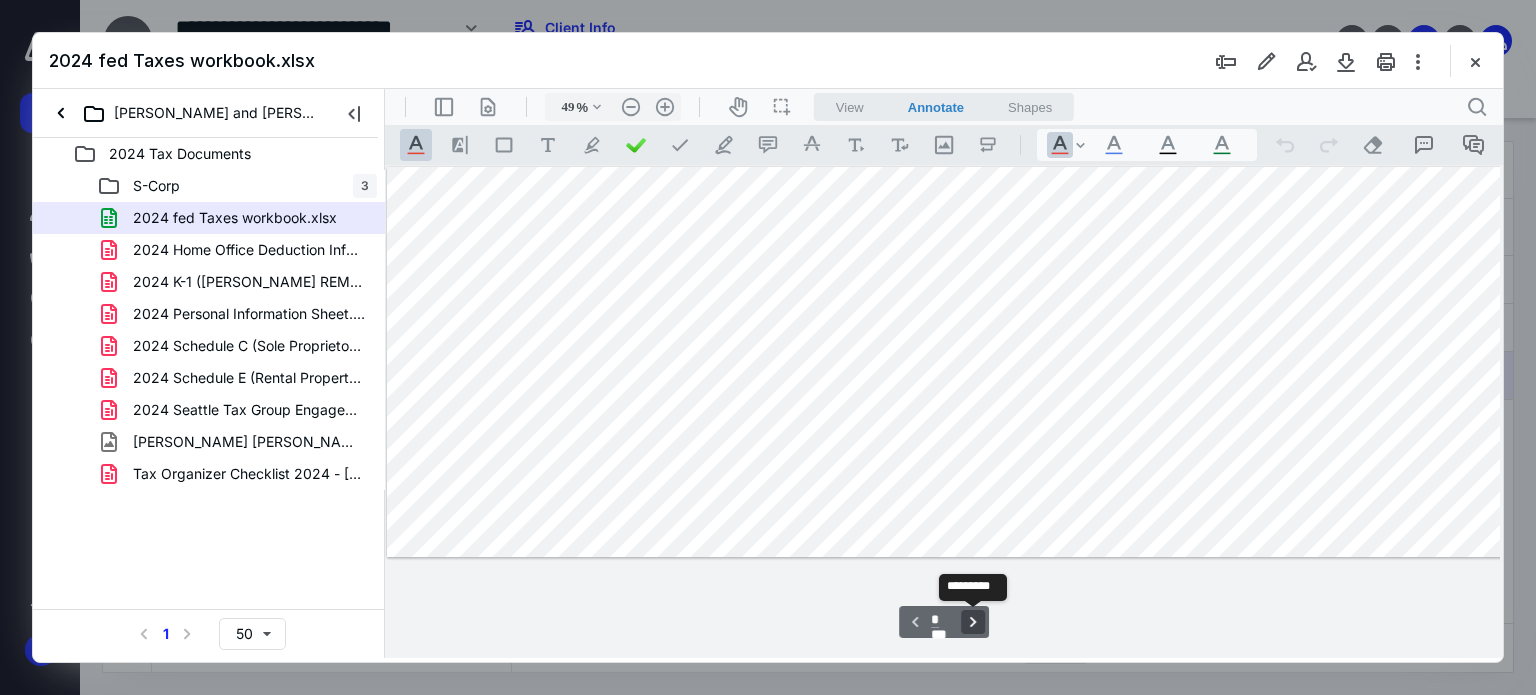click on "**********" at bounding box center (973, 622) 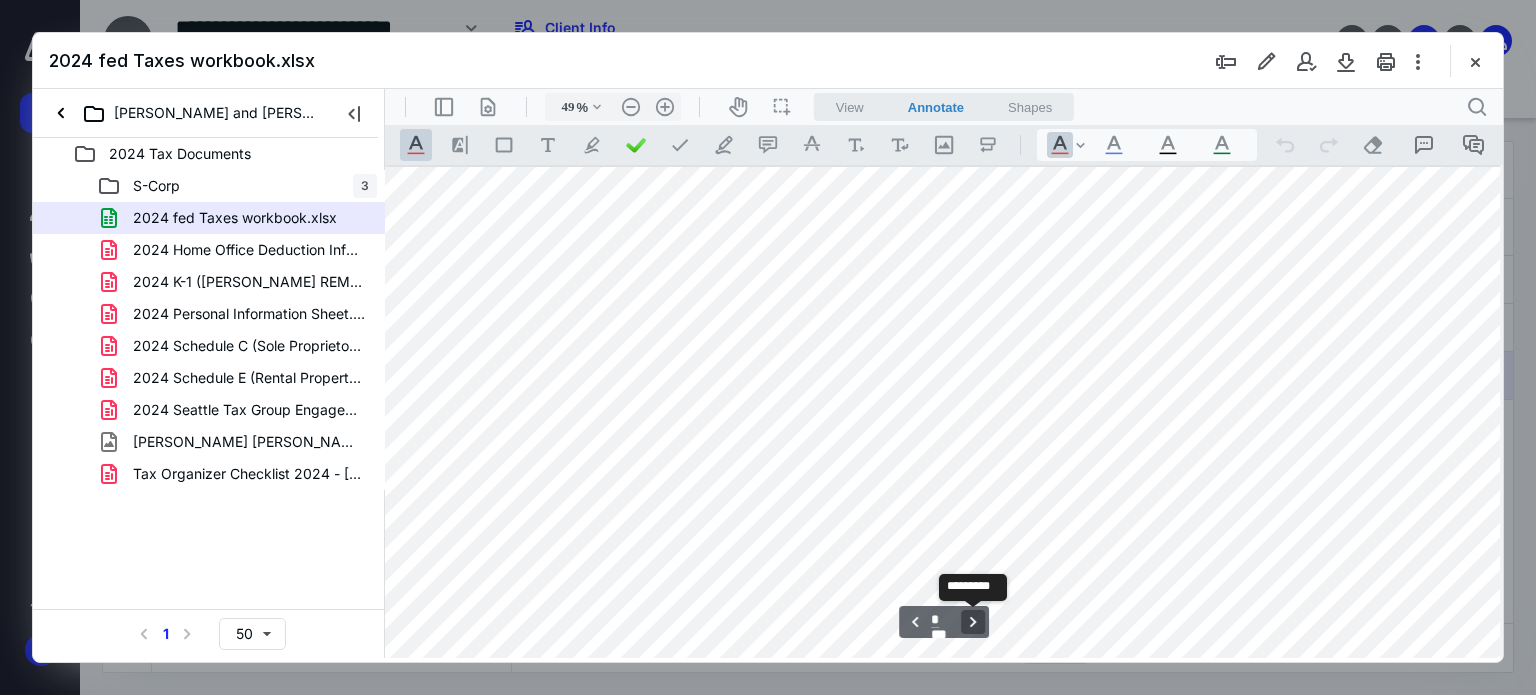 click on "**********" at bounding box center (973, 622) 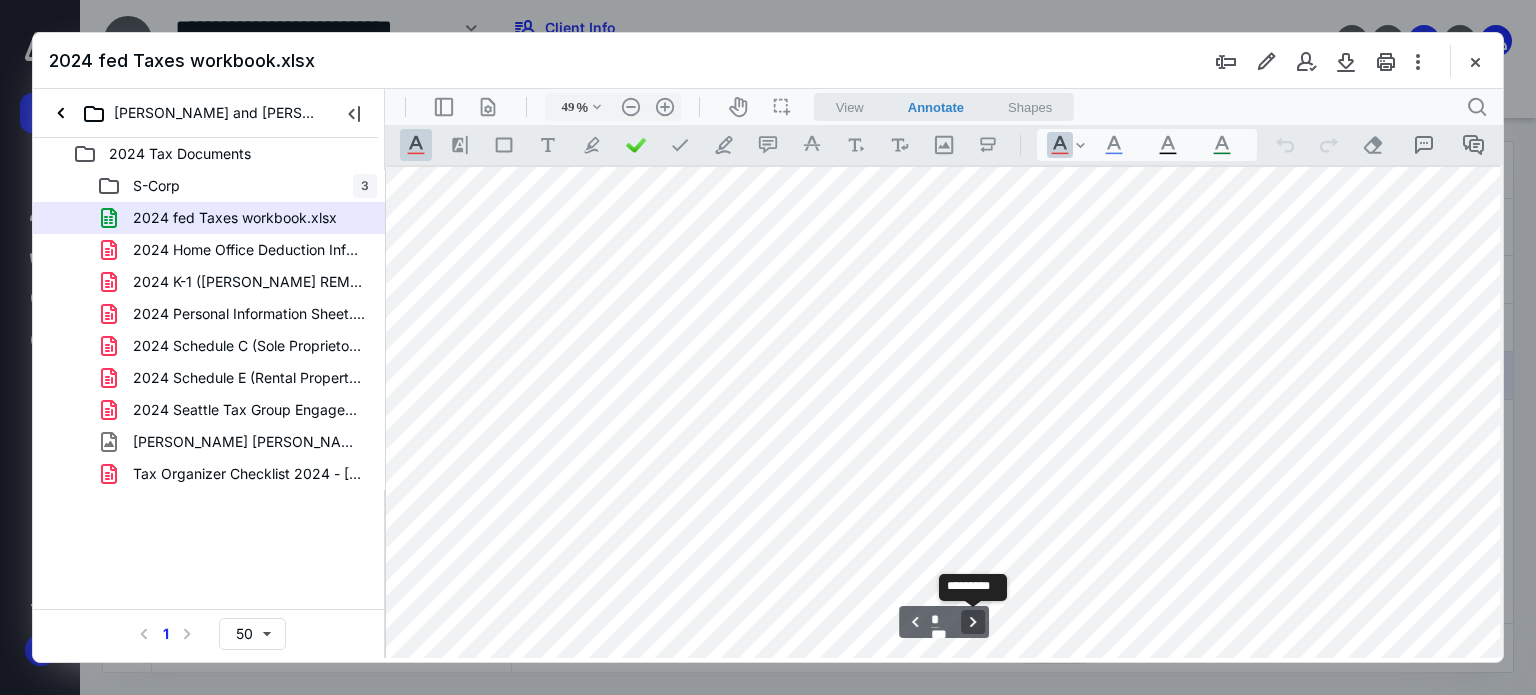 click on "**********" at bounding box center [973, 622] 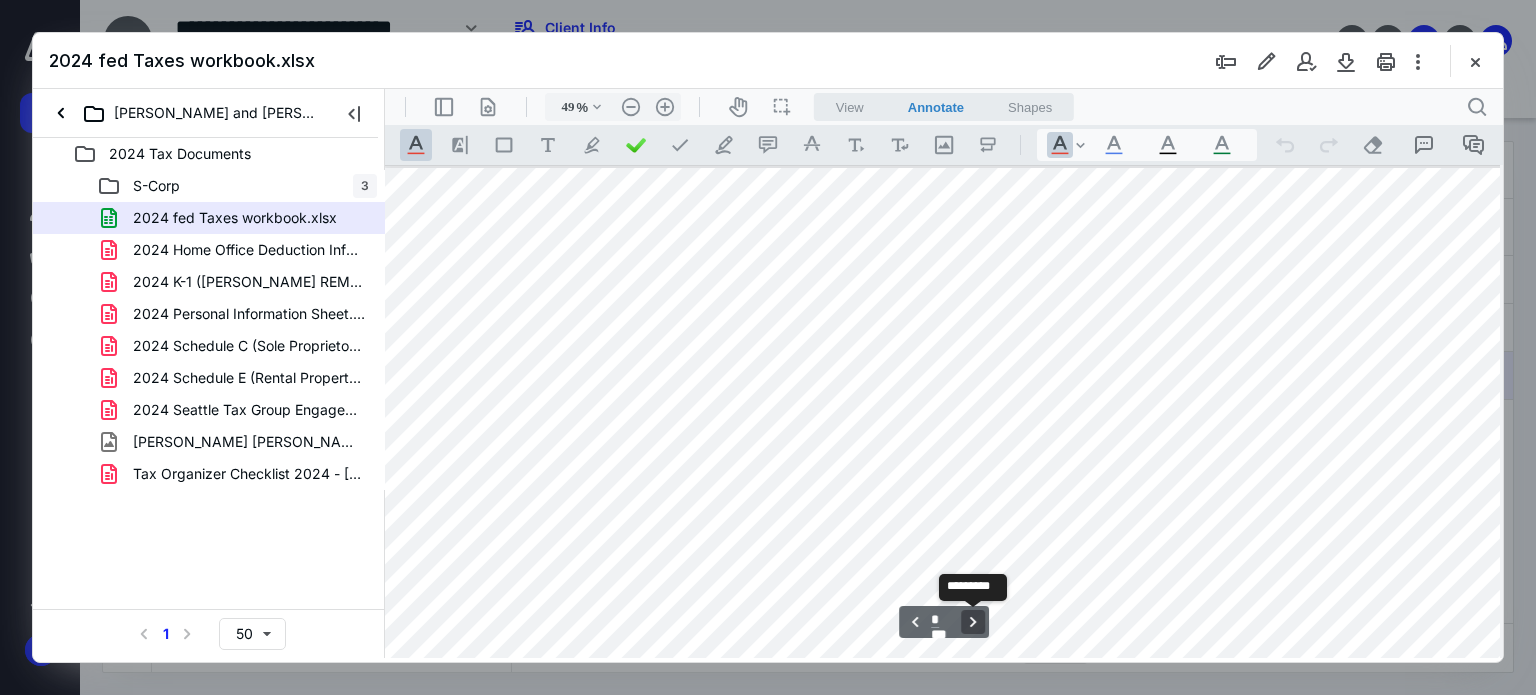 click on "**********" at bounding box center (973, 622) 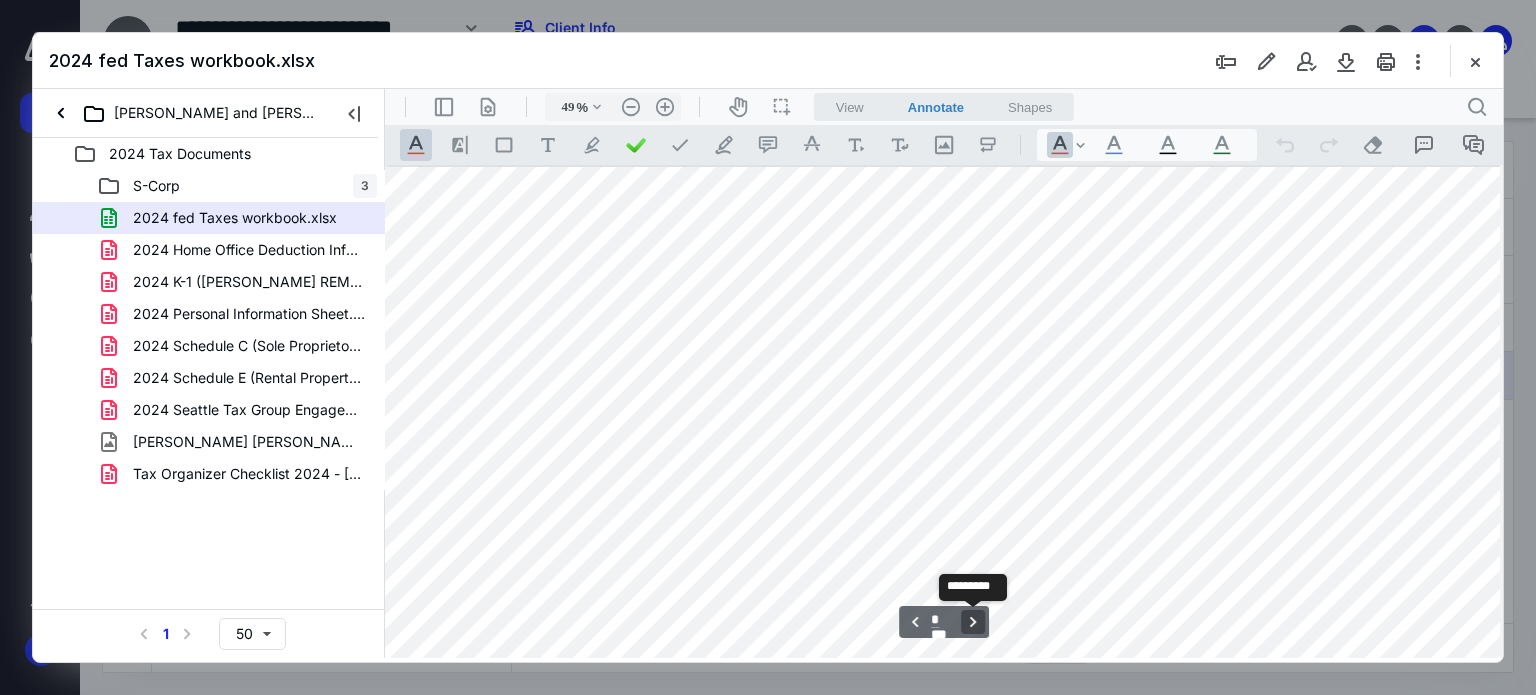 click on "**********" at bounding box center (973, 622) 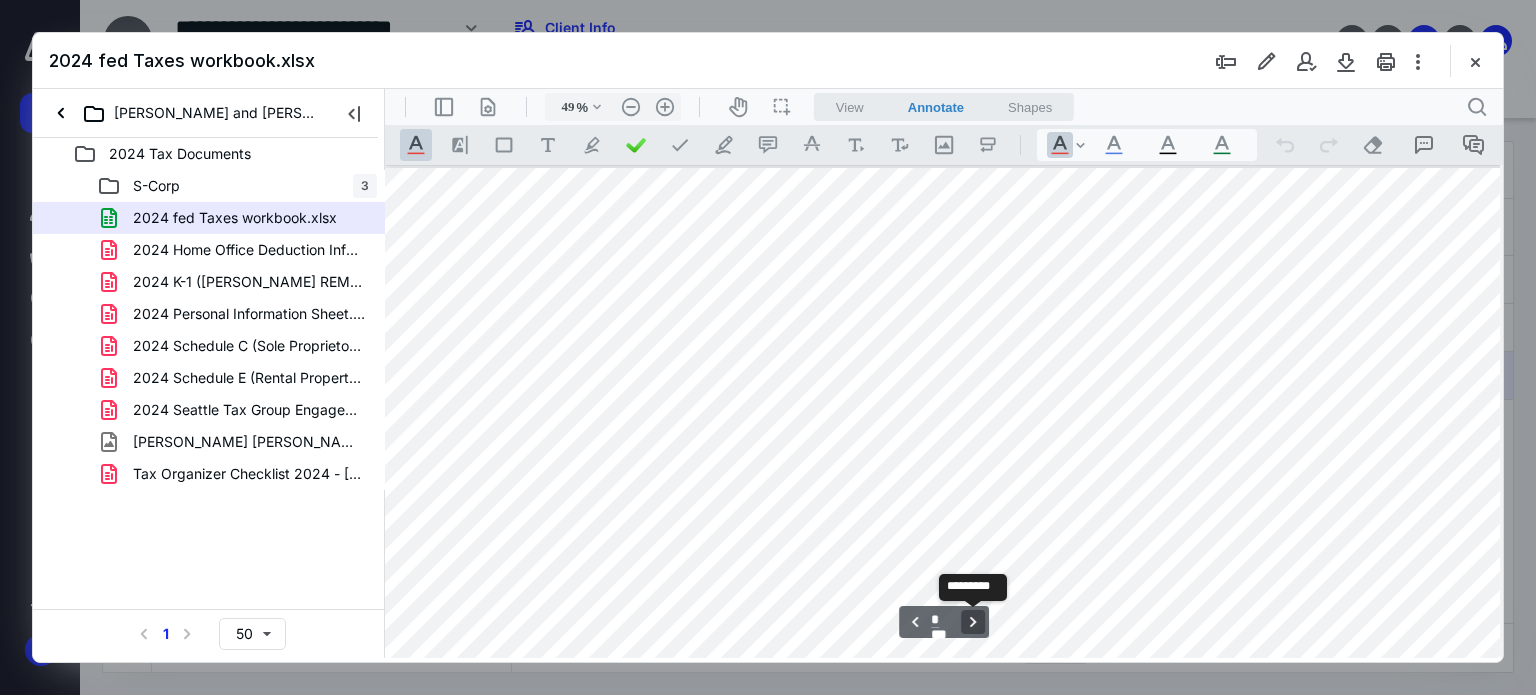 click on "**********" at bounding box center [973, 622] 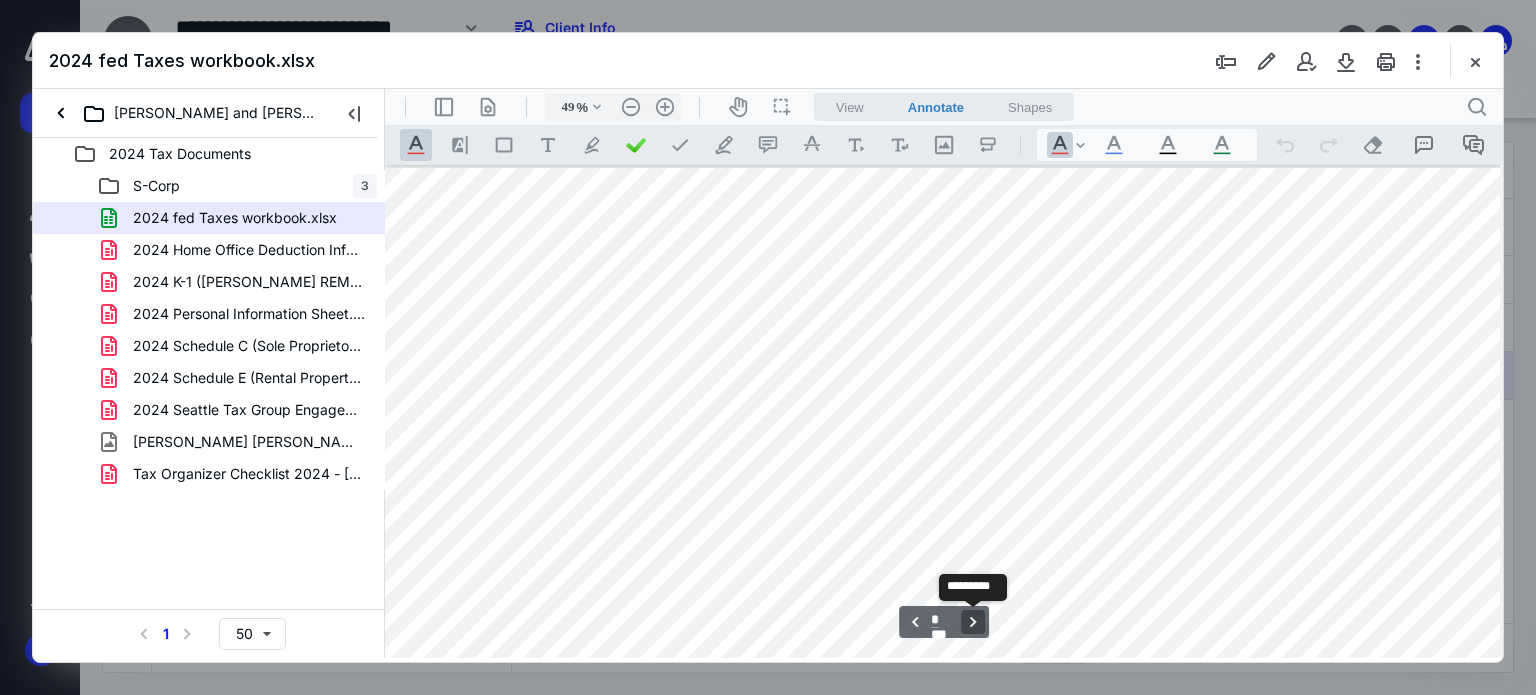 click on "**********" at bounding box center (973, 622) 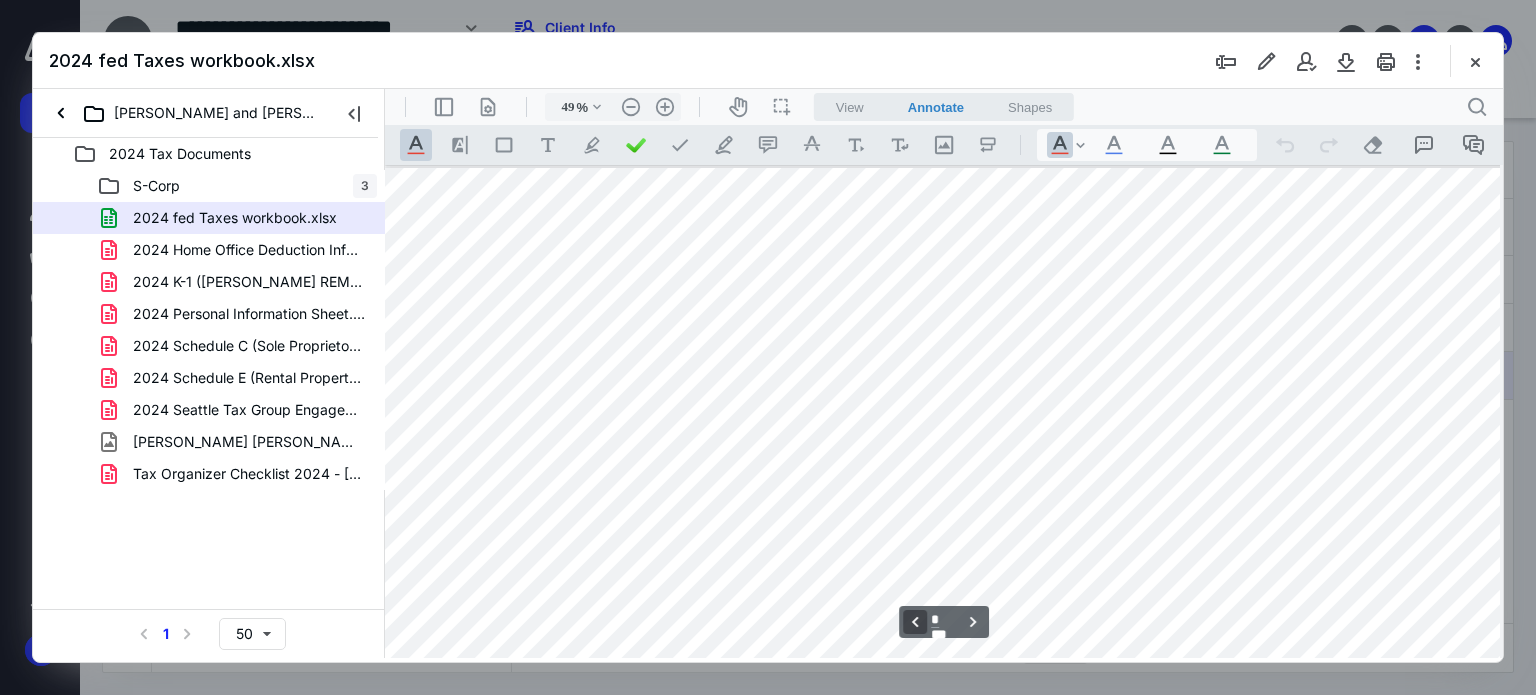 click on "**********" at bounding box center (915, 622) 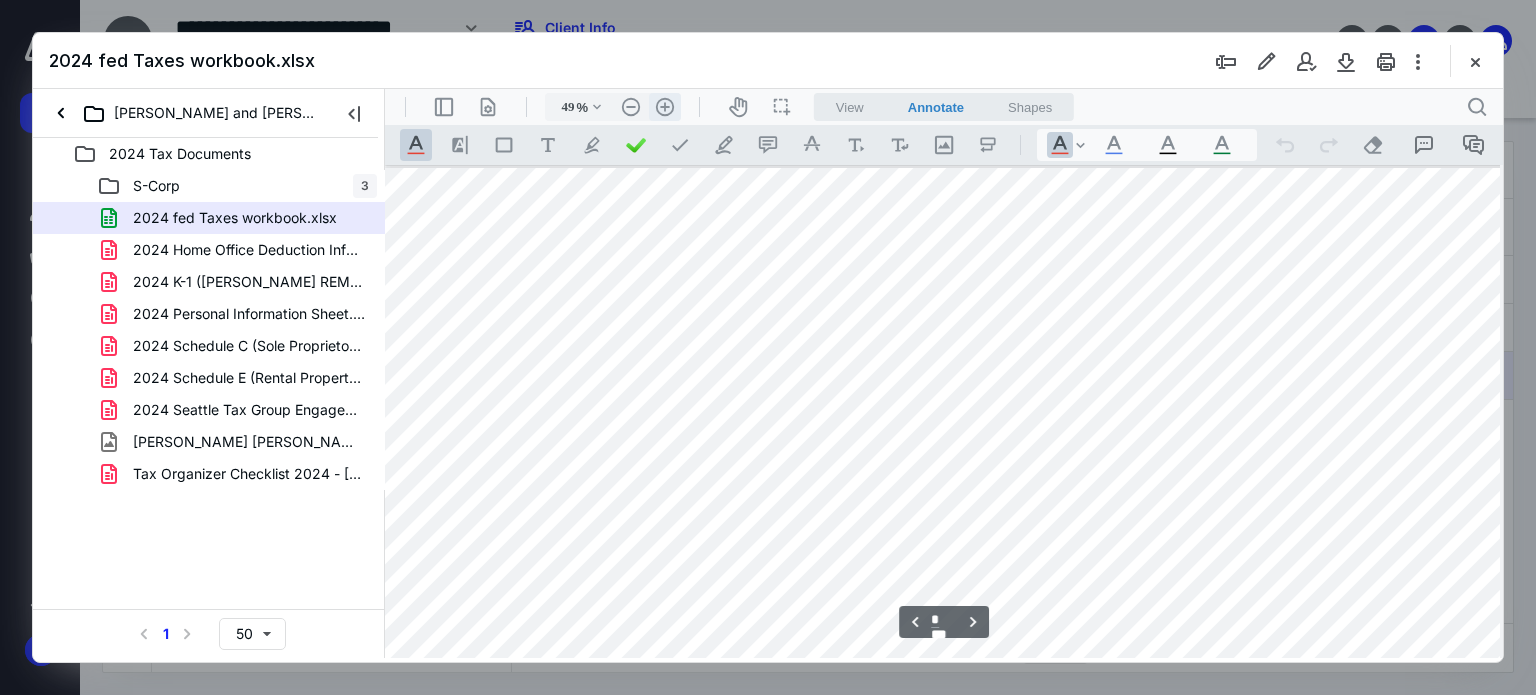 click on ".cls-1{fill:#abb0c4;} icon - header - zoom - in - line" at bounding box center [665, 107] 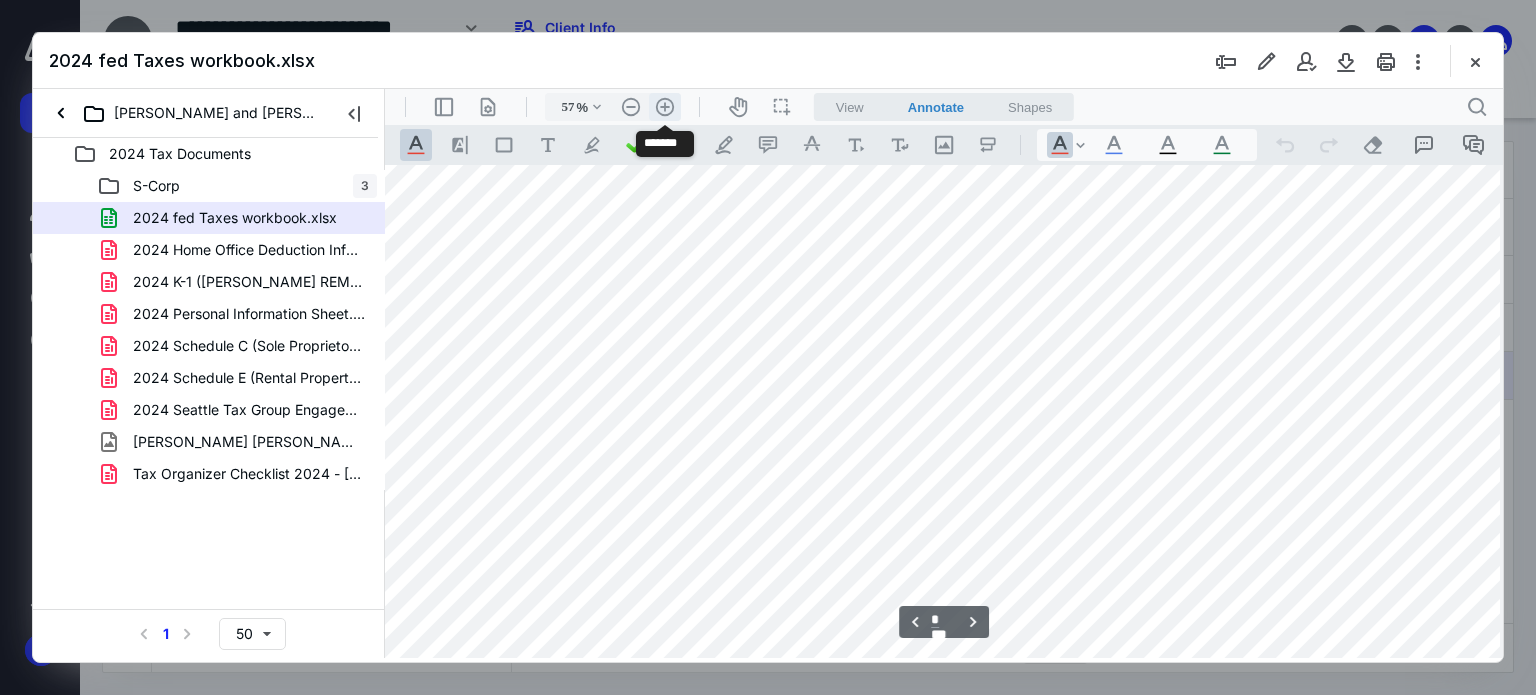 click on ".cls-1{fill:#abb0c4;} icon - header - zoom - in - line" at bounding box center (665, 107) 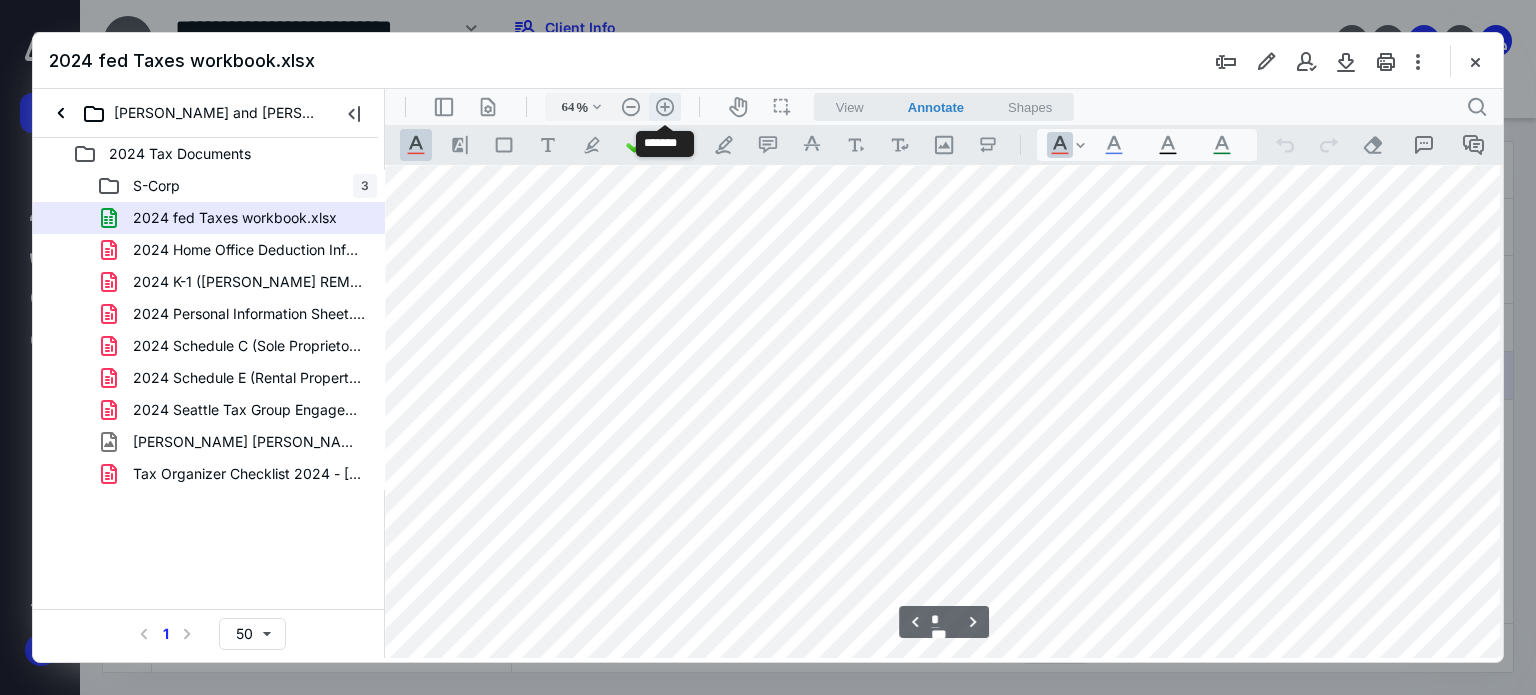 click on ".cls-1{fill:#abb0c4;} icon - header - zoom - in - line" at bounding box center [665, 107] 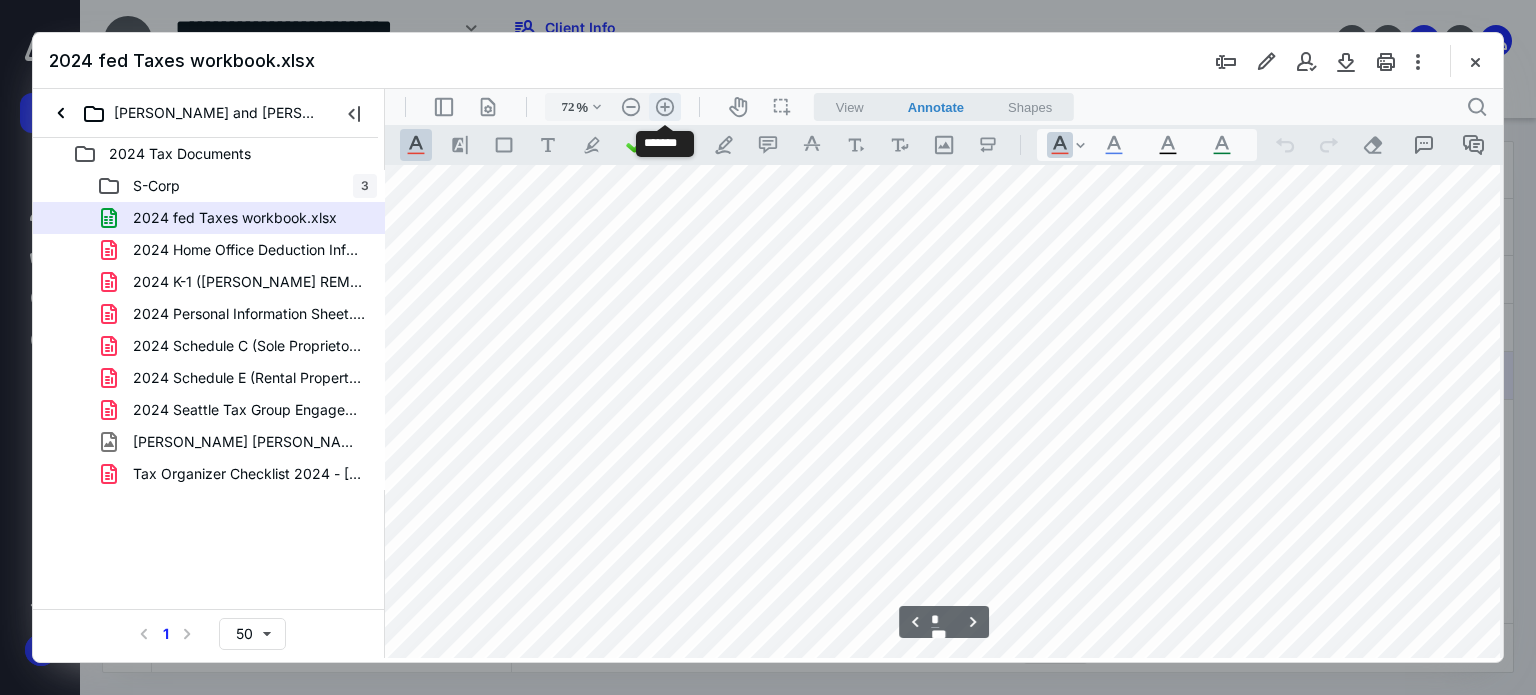 click on ".cls-1{fill:#abb0c4;} icon - header - zoom - in - line" at bounding box center (665, 107) 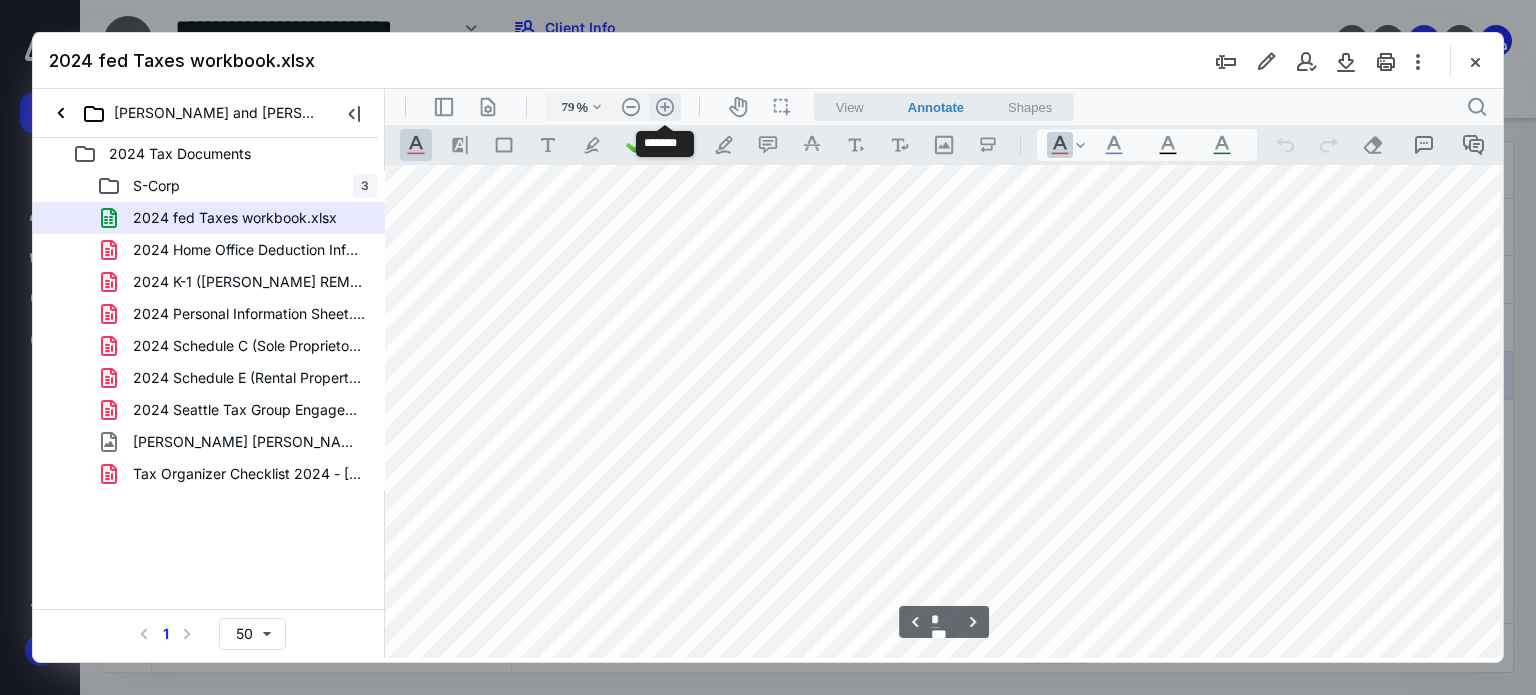 scroll, scrollTop: 8946, scrollLeft: 10356, axis: both 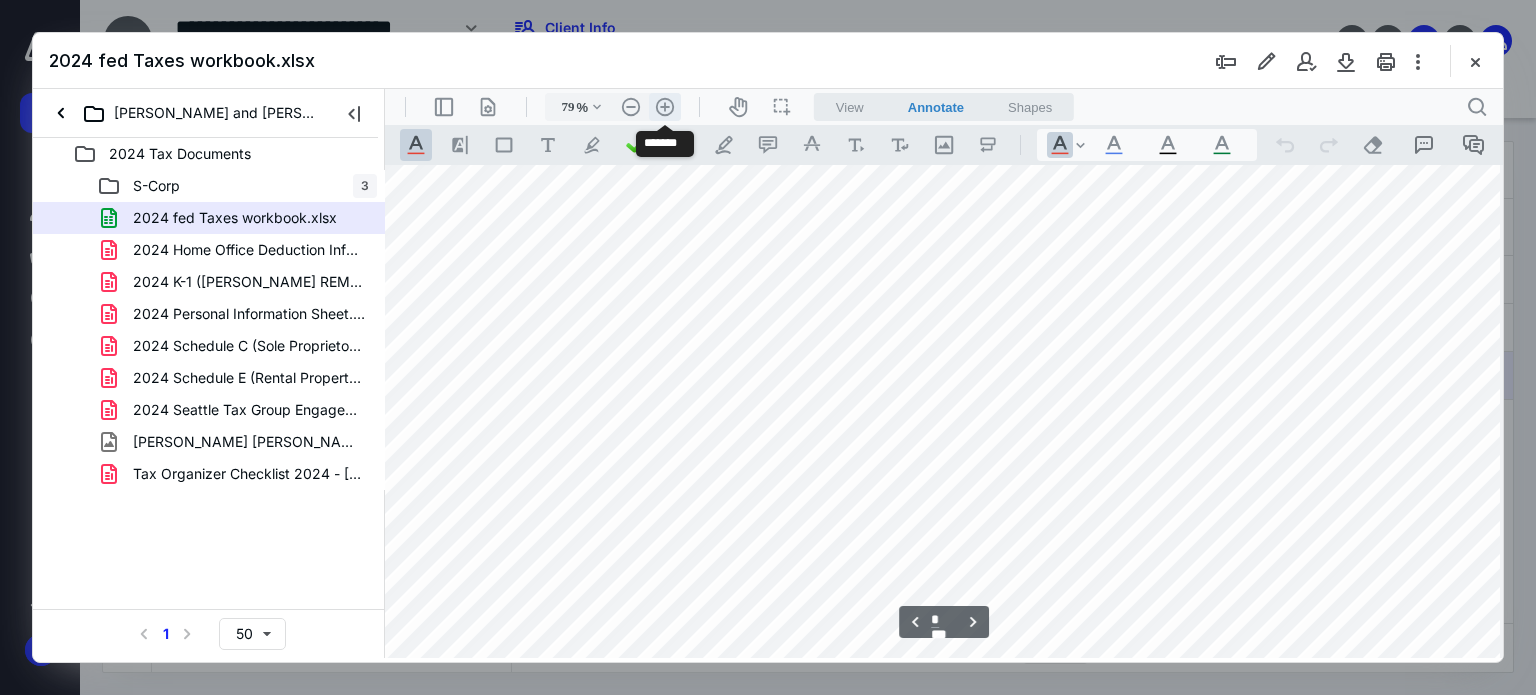 click on ".cls-1{fill:#abb0c4;} icon - header - zoom - in - line" at bounding box center (665, 107) 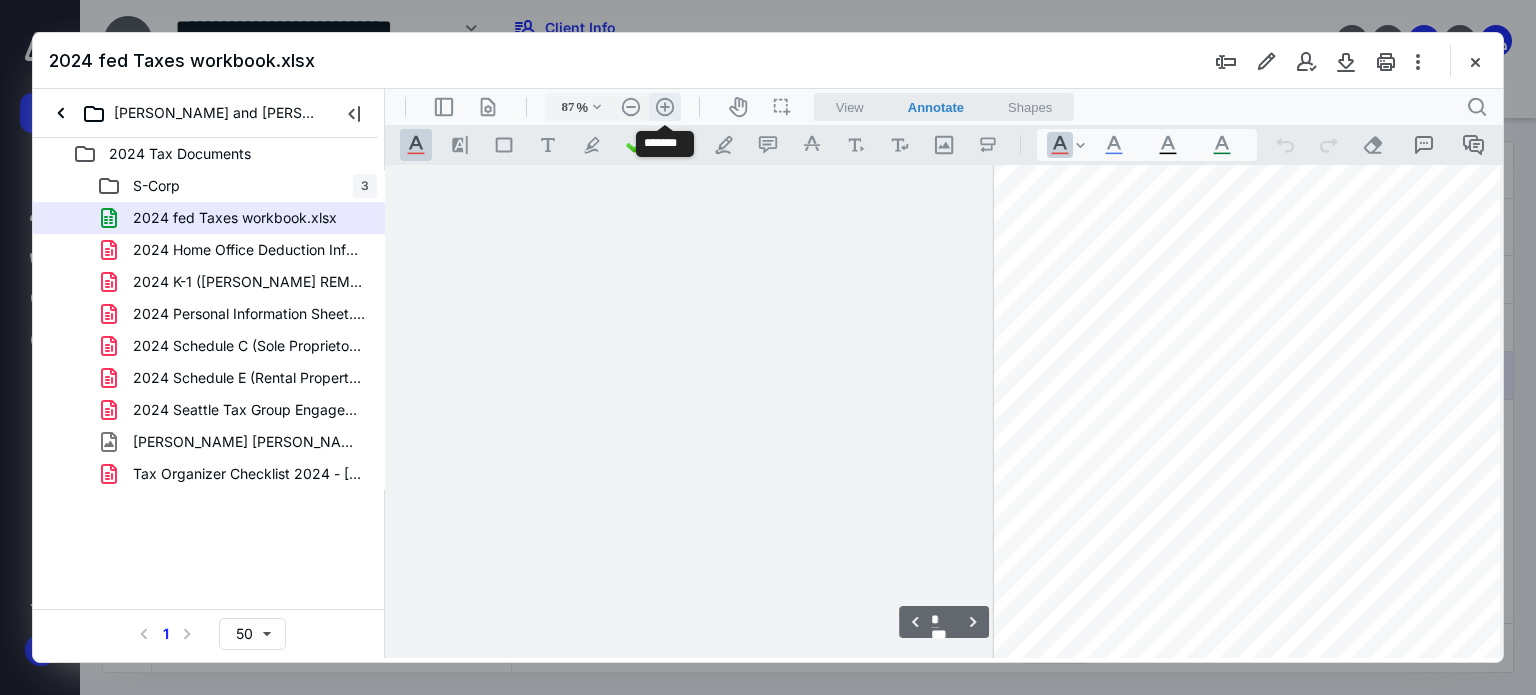 scroll, scrollTop: 9820, scrollLeft: 11398, axis: both 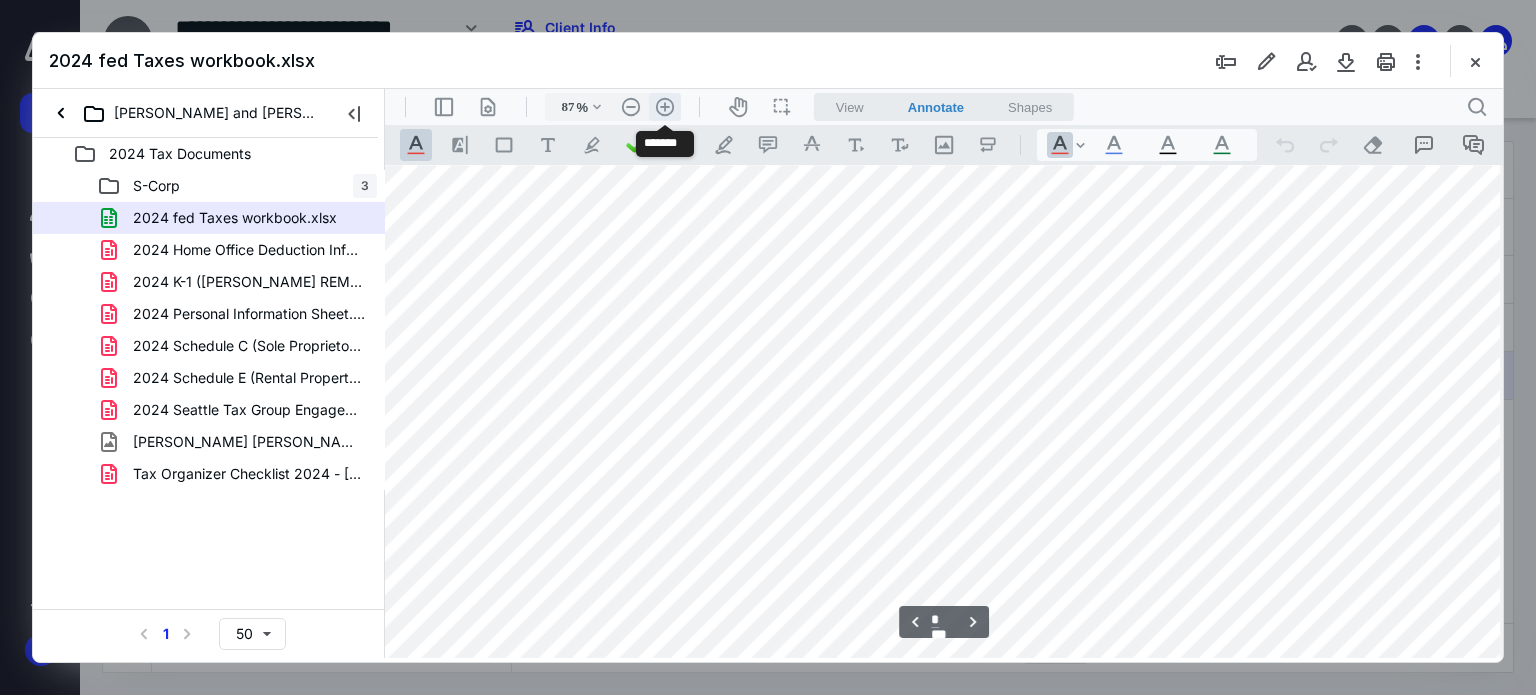 click on ".cls-1{fill:#abb0c4;} icon - header - zoom - in - line" at bounding box center [665, 107] 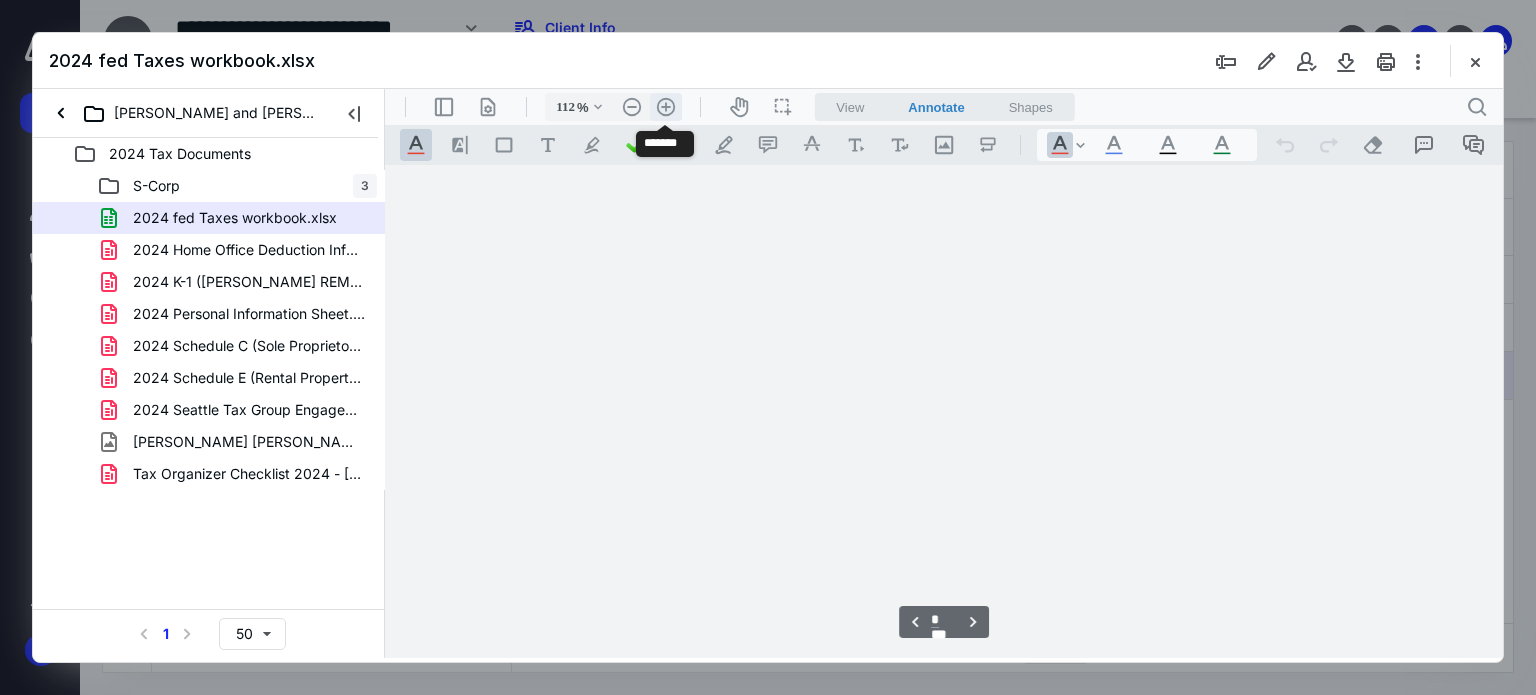 scroll, scrollTop: 12735, scrollLeft: 14873, axis: both 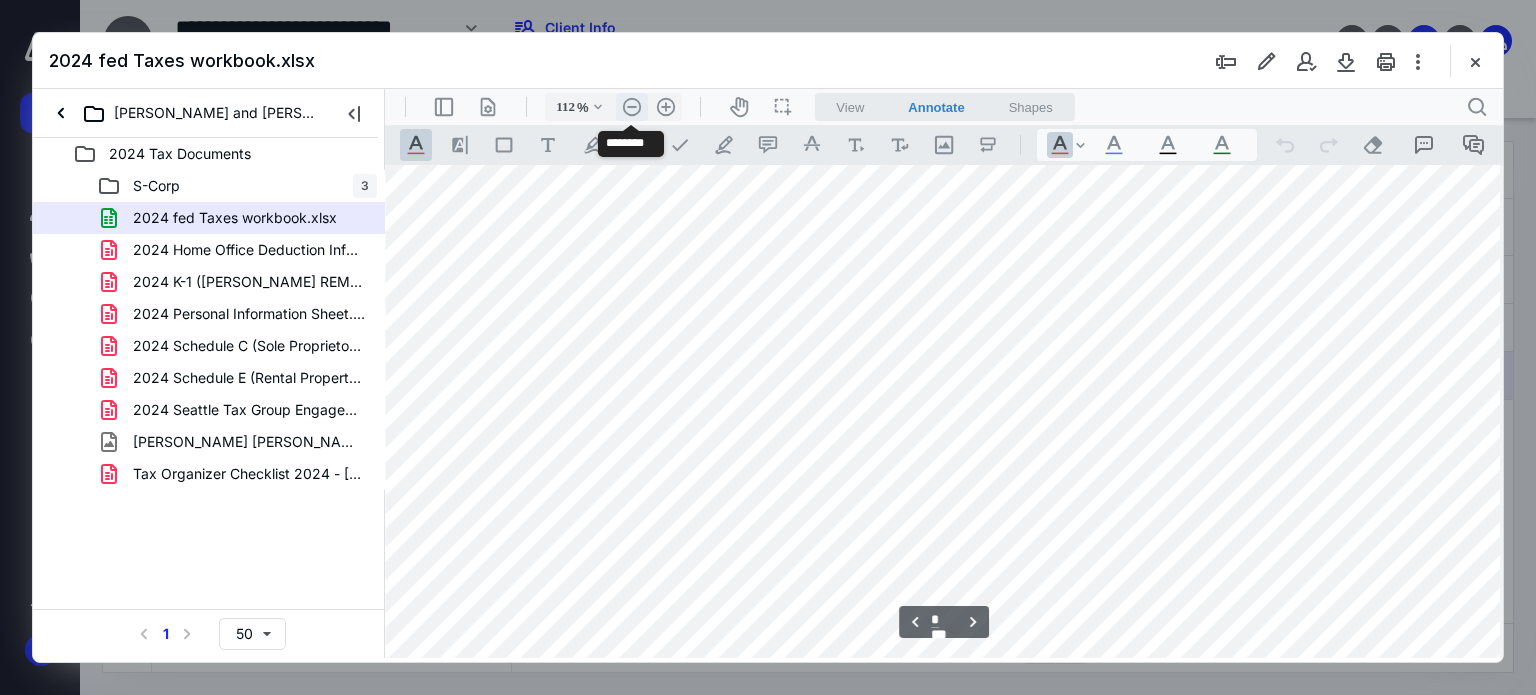 click on ".cls-1{fill:#abb0c4;} icon - header - zoom - out - line" at bounding box center [632, 107] 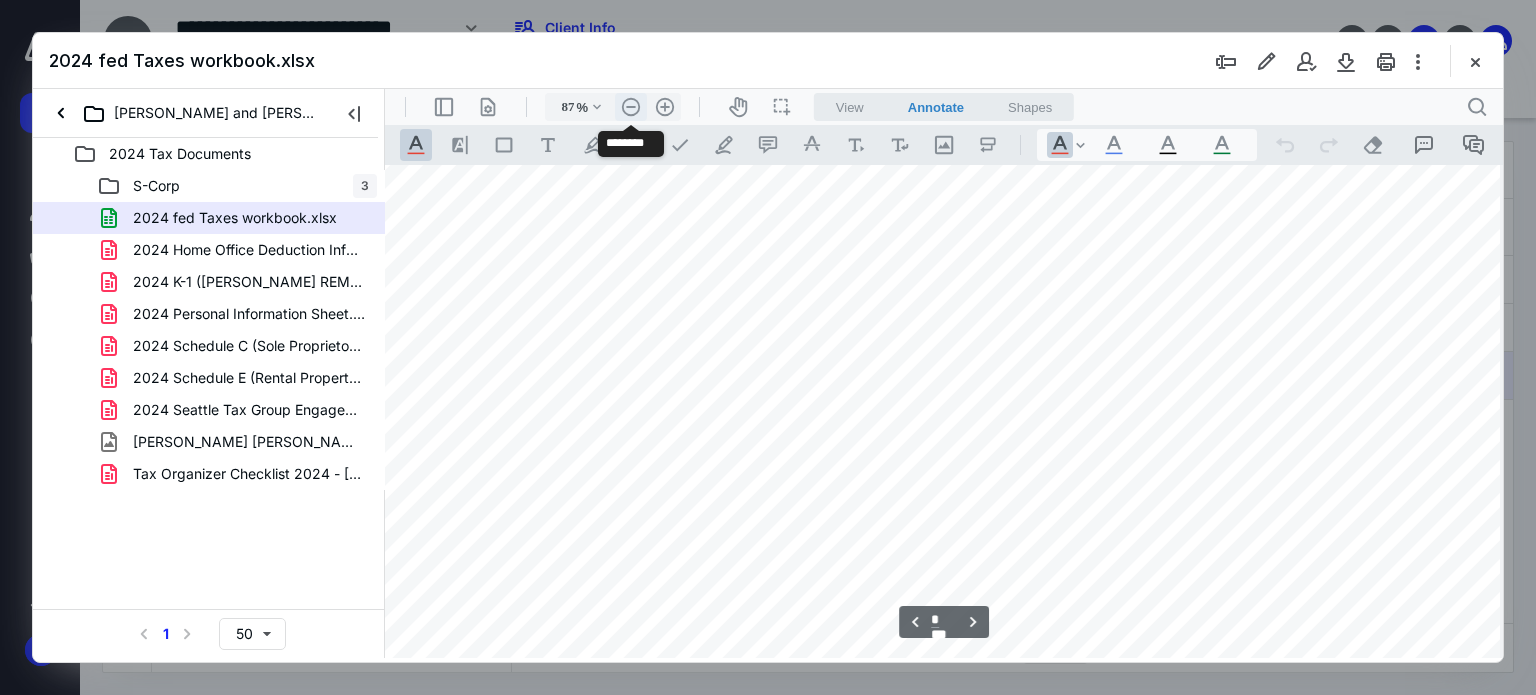 scroll, scrollTop: 9820, scrollLeft: 11398, axis: both 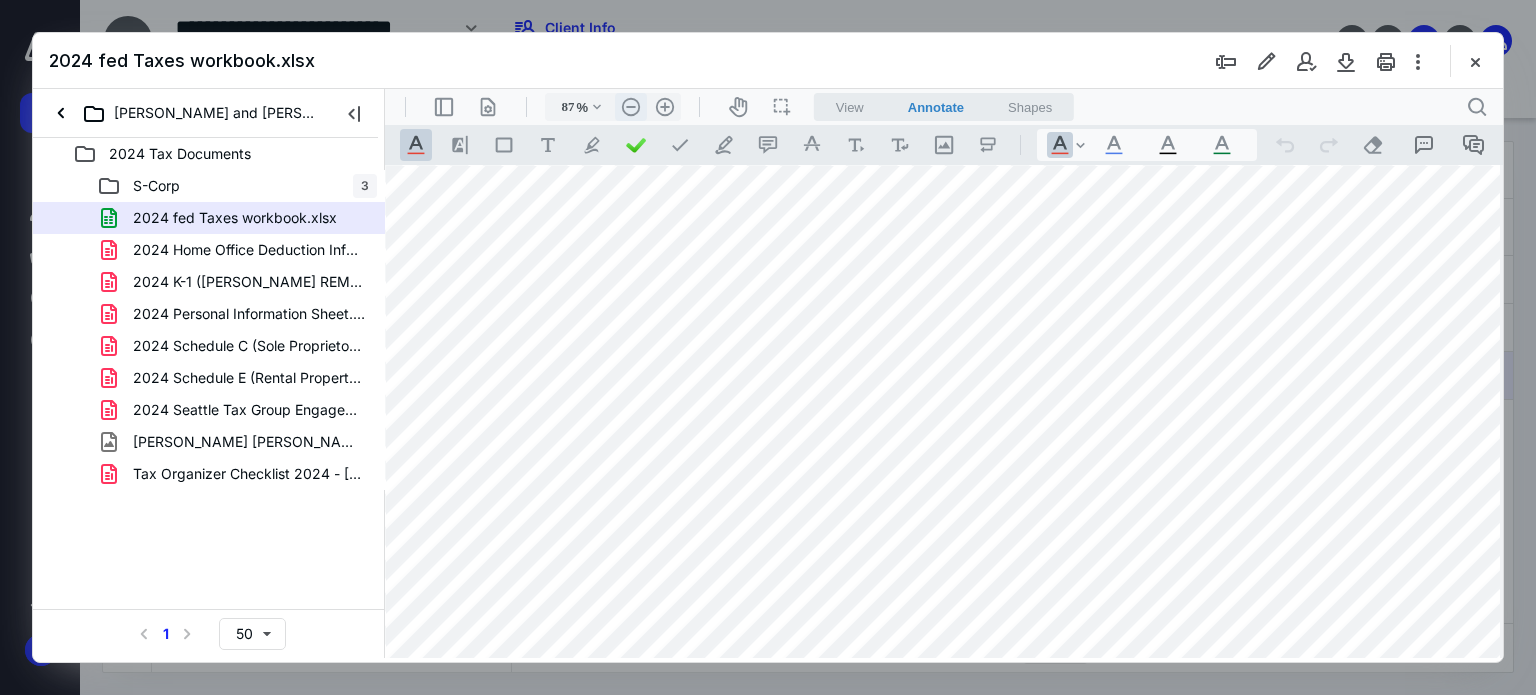 click on ".cls-1{fill:#abb0c4;} icon - header - zoom - out - line" at bounding box center (631, 107) 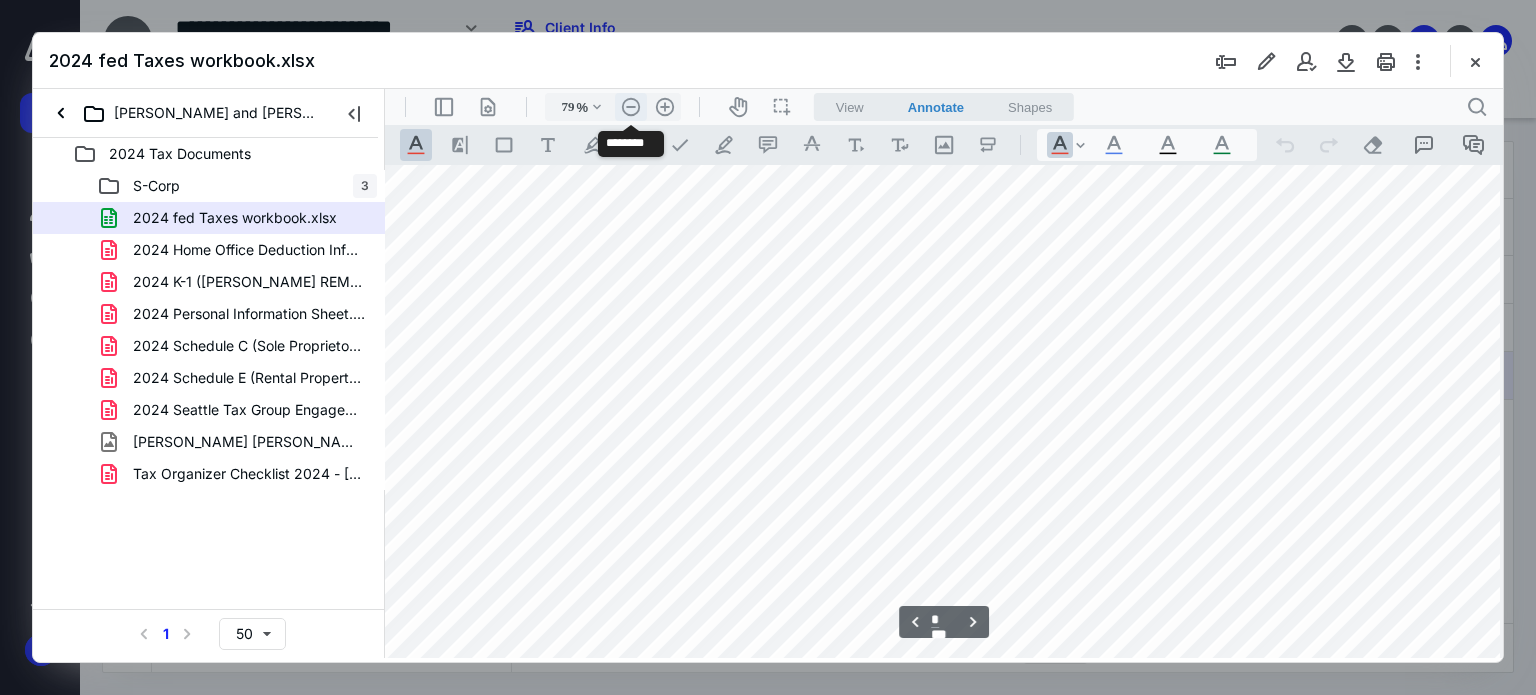 click on ".cls-1{fill:#abb0c4;} icon - header - zoom - out - line" at bounding box center [631, 107] 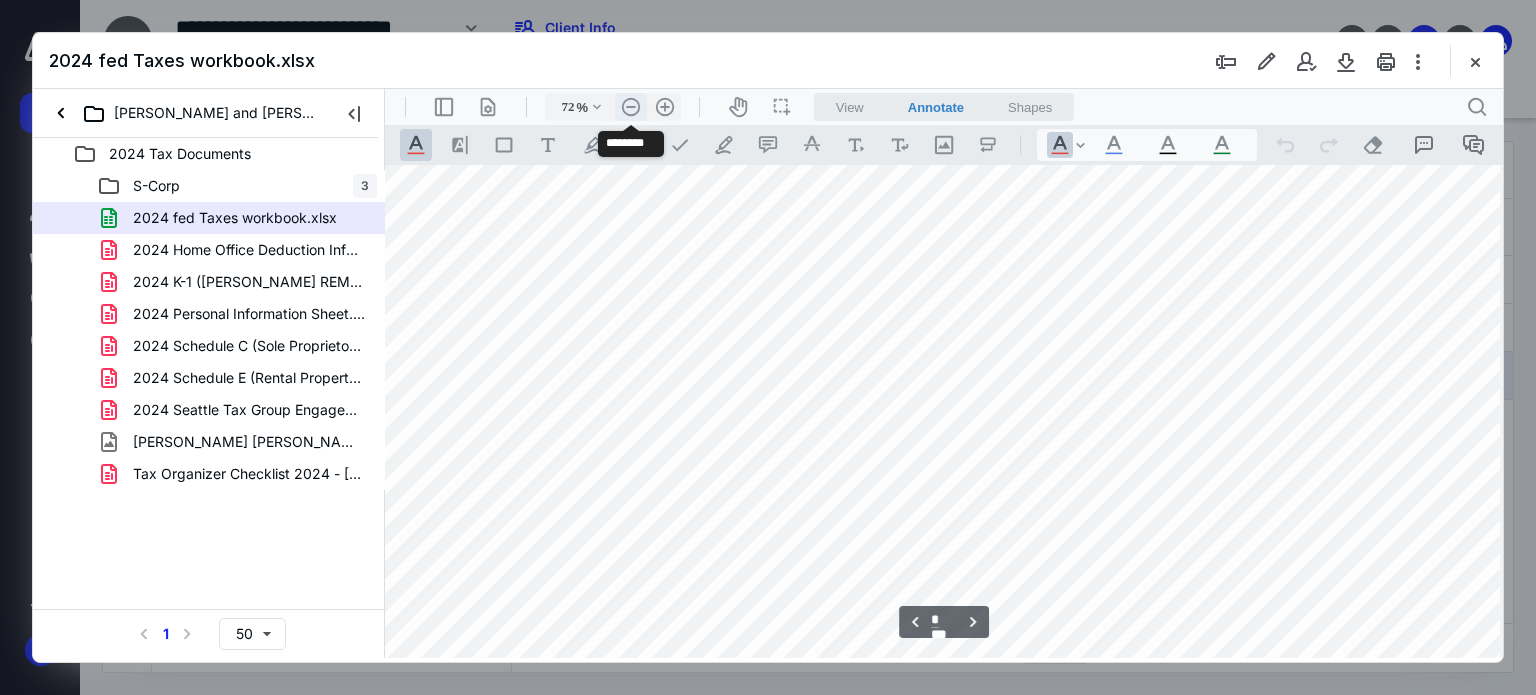 scroll, scrollTop: 8072, scrollLeft: 9313, axis: both 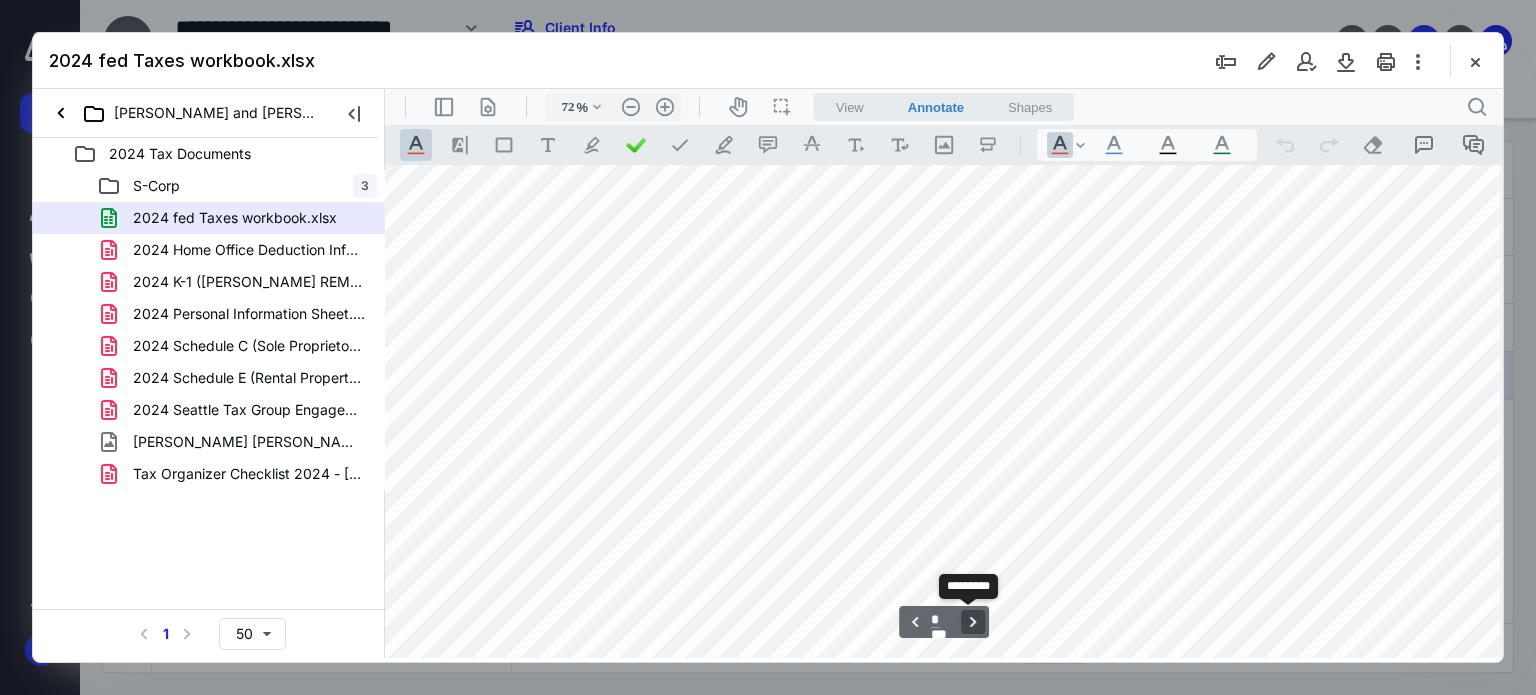 click on "**********" at bounding box center (973, 622) 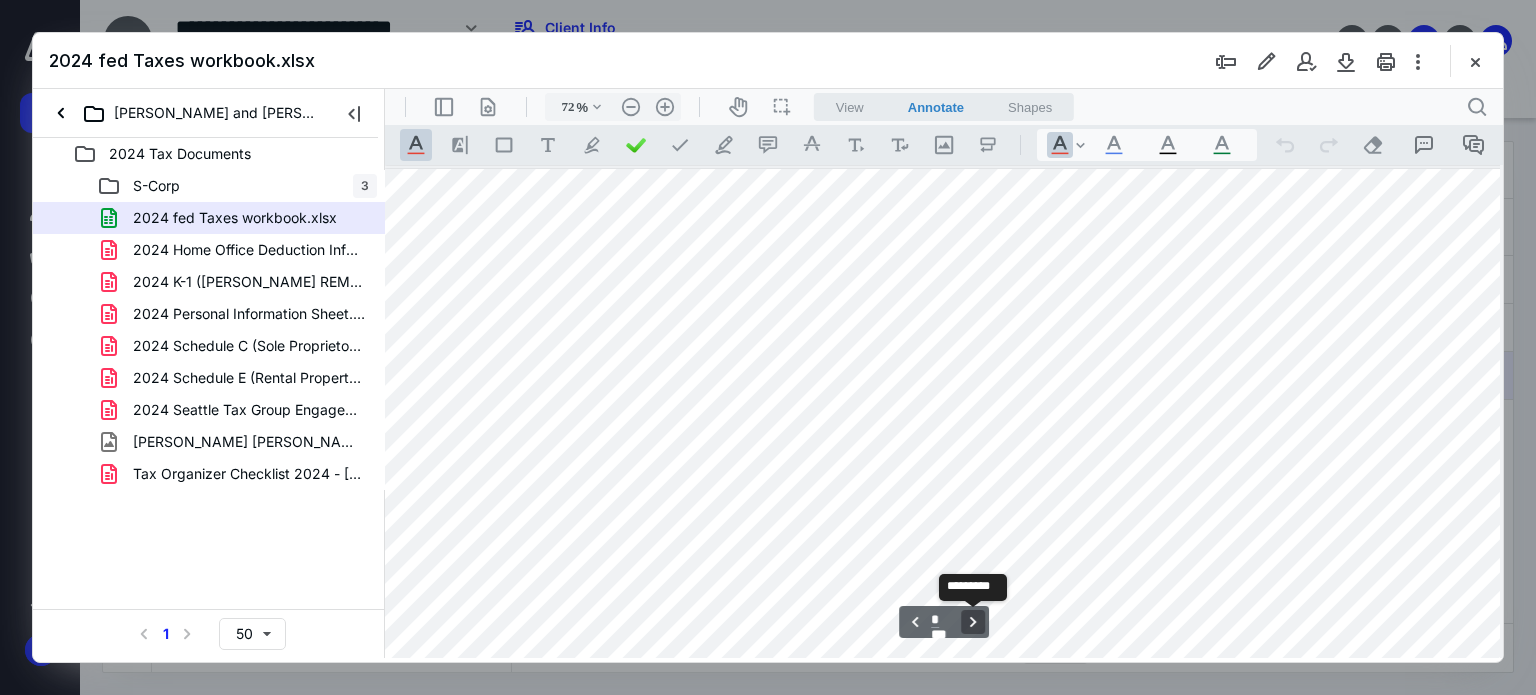 click on "**********" at bounding box center (973, 622) 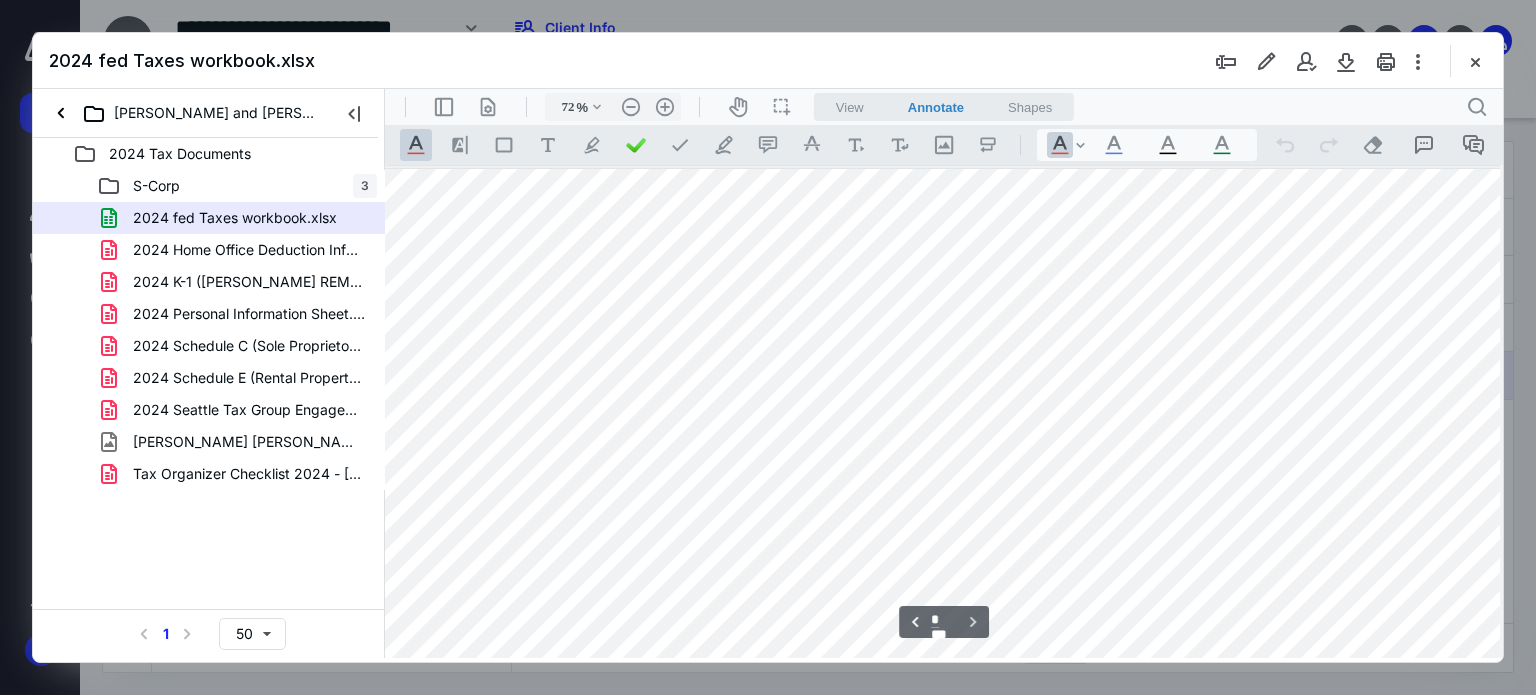 scroll, scrollTop: 11136, scrollLeft: 7099, axis: both 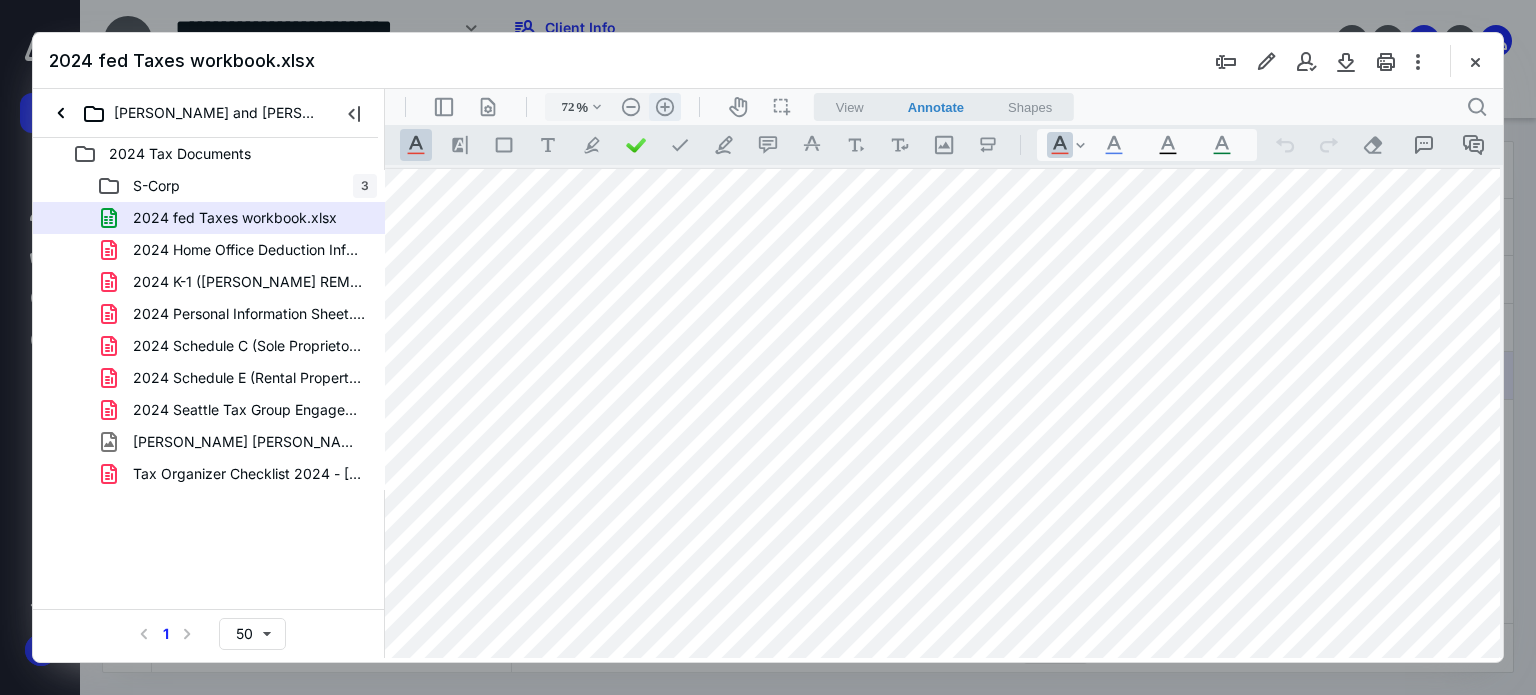click on ".cls-1{fill:#abb0c4;} icon - header - zoom - in - line" at bounding box center (665, 107) 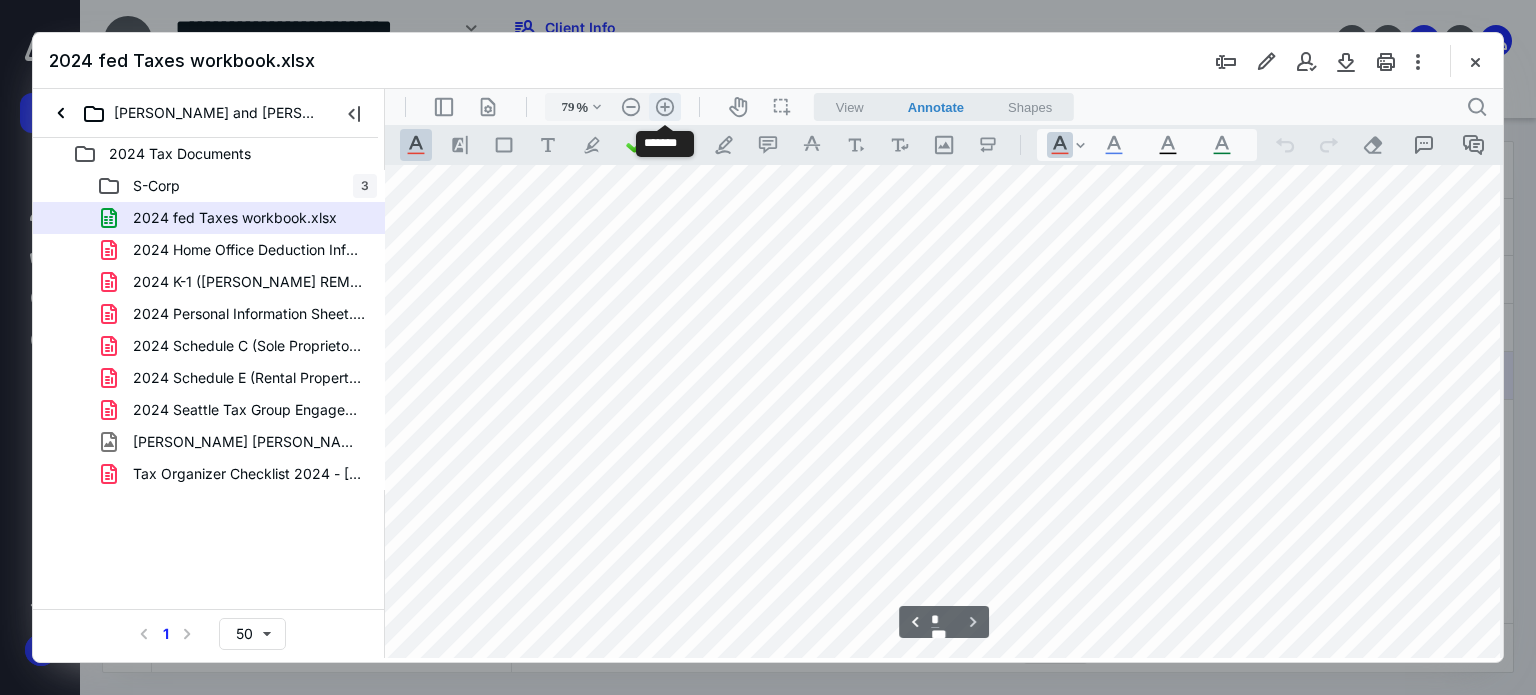 click on ".cls-1{fill:#abb0c4;} icon - header - zoom - in - line" at bounding box center [665, 107] 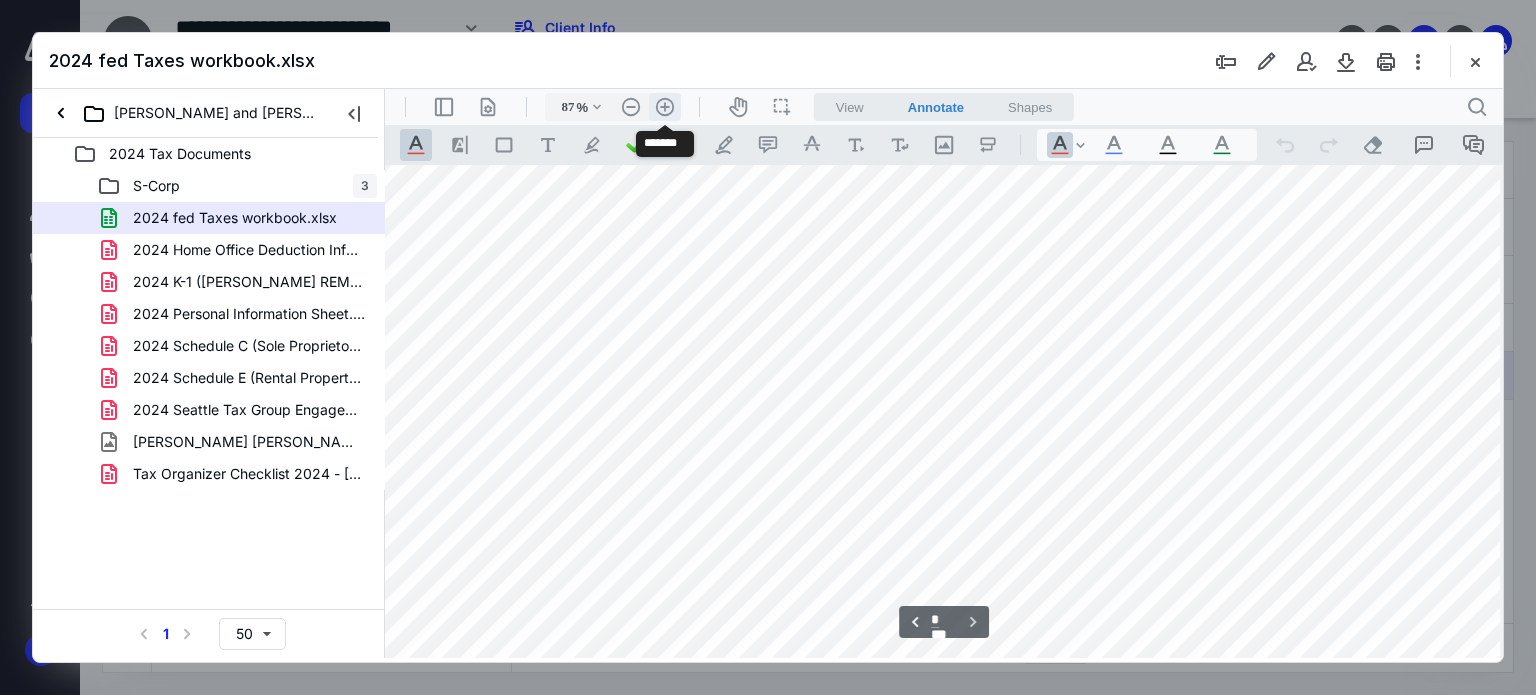 click on ".cls-1{fill:#abb0c4;} icon - header - zoom - in - line" at bounding box center [665, 107] 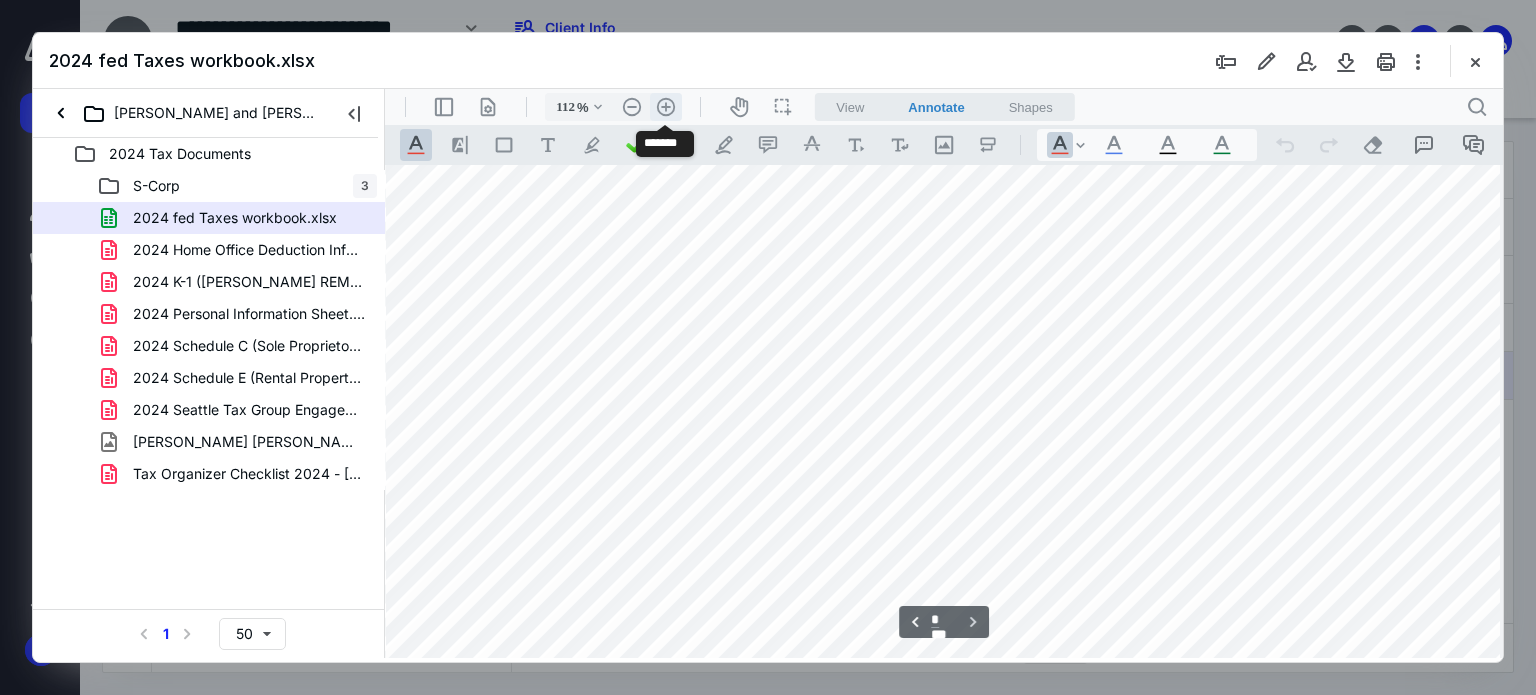 click on ".cls-1{fill:#abb0c4;} icon - header - zoom - in - line" at bounding box center (666, 107) 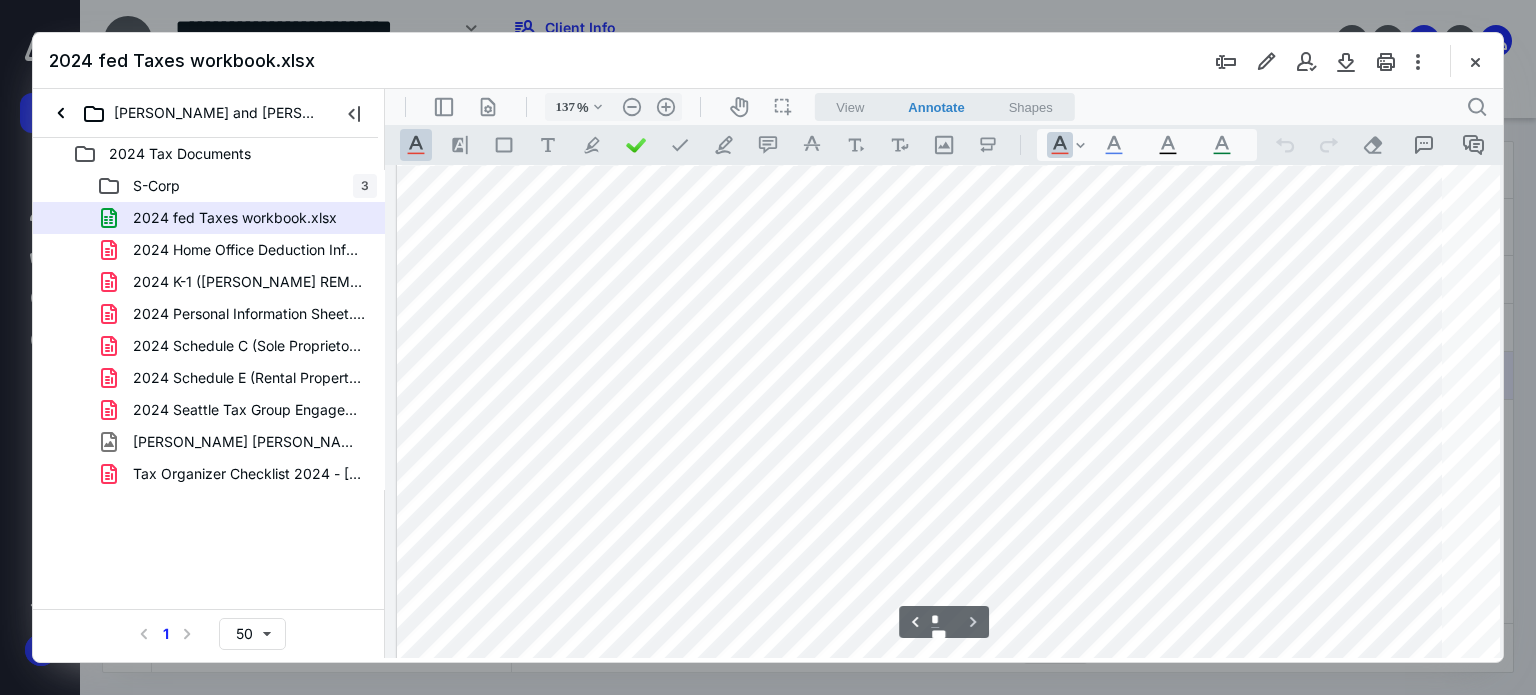scroll, scrollTop: 21520, scrollLeft: 13612, axis: both 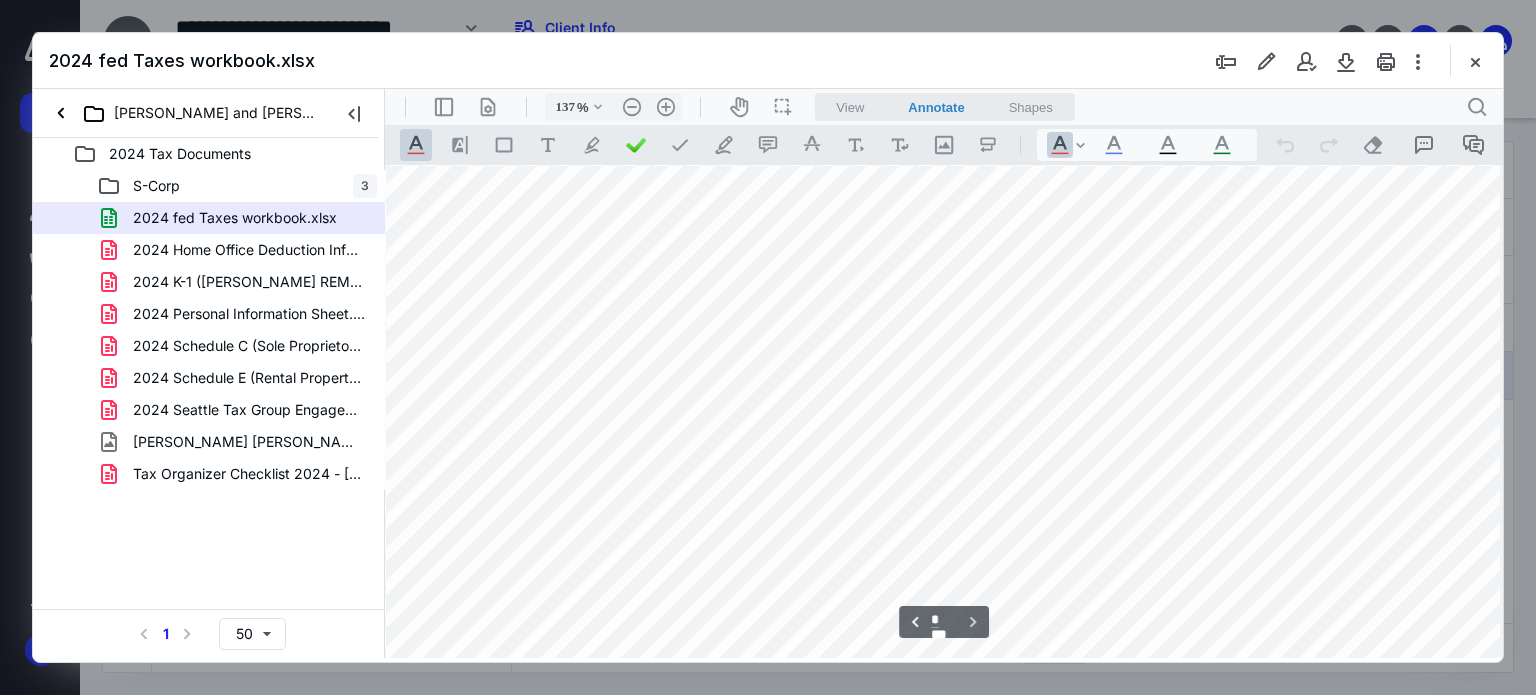 click at bounding box center [8179, 520] 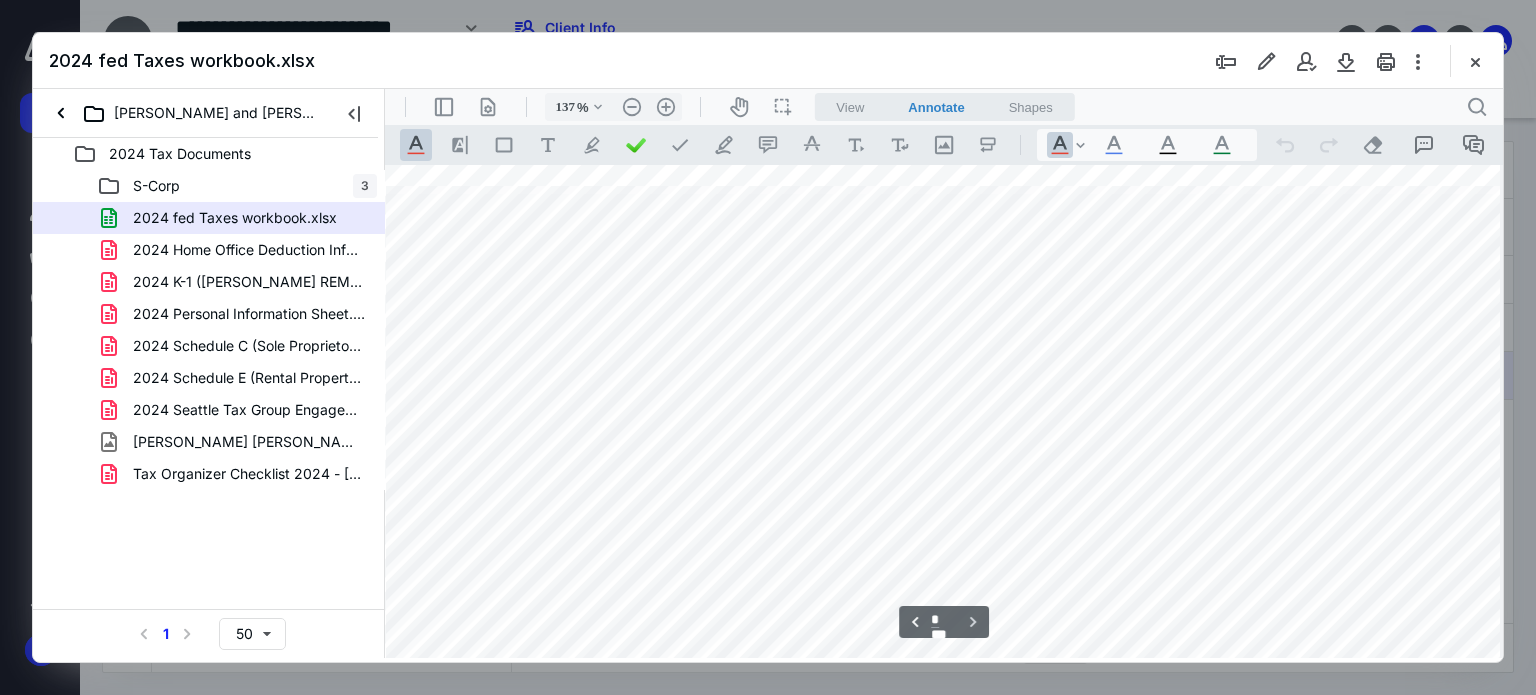 scroll, scrollTop: 21720, scrollLeft: 13612, axis: both 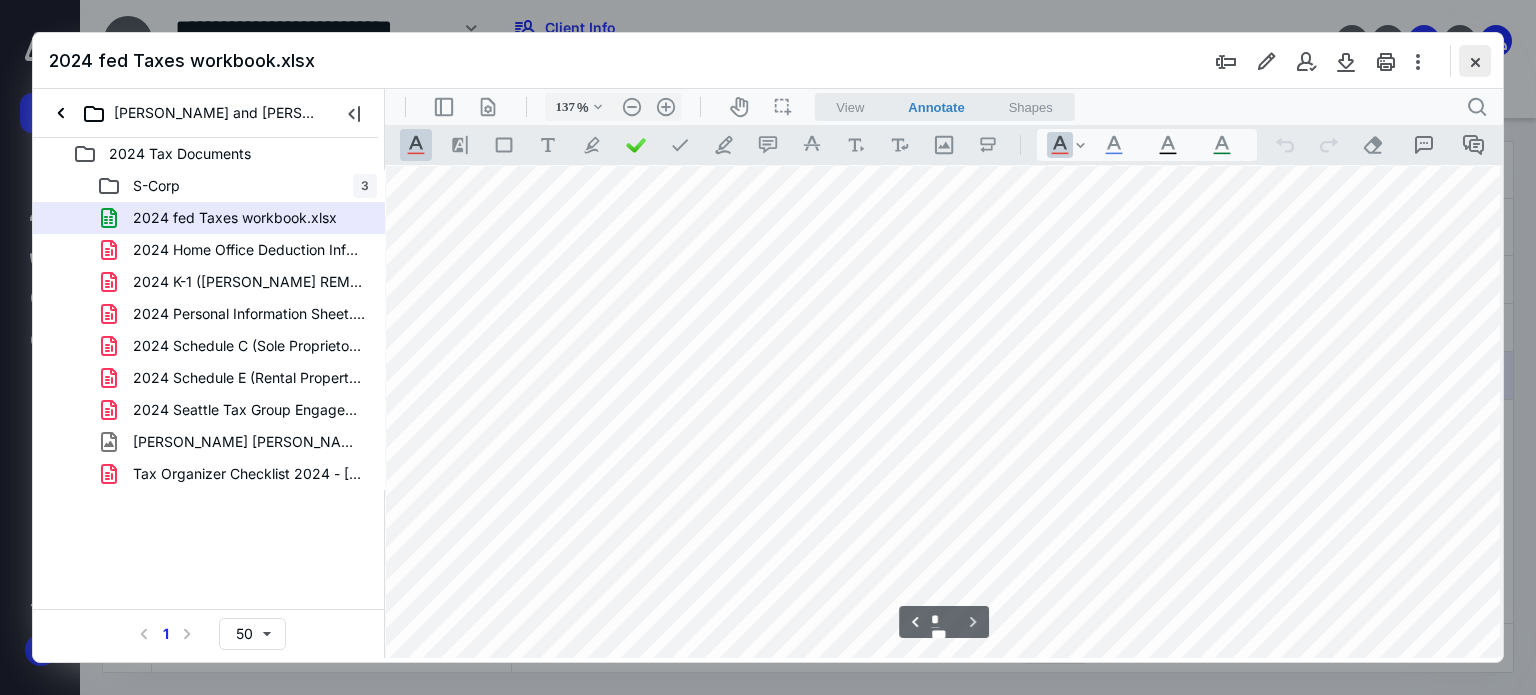click at bounding box center [1475, 61] 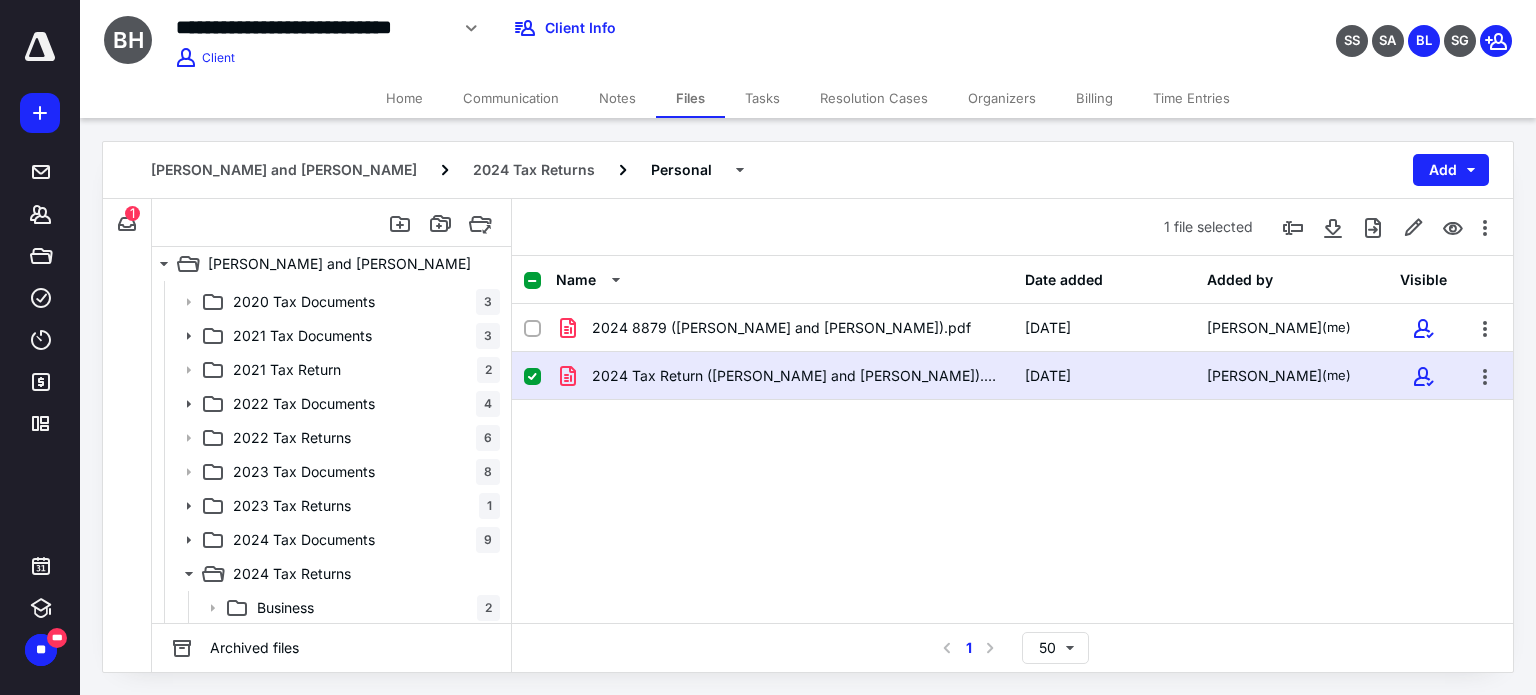 click 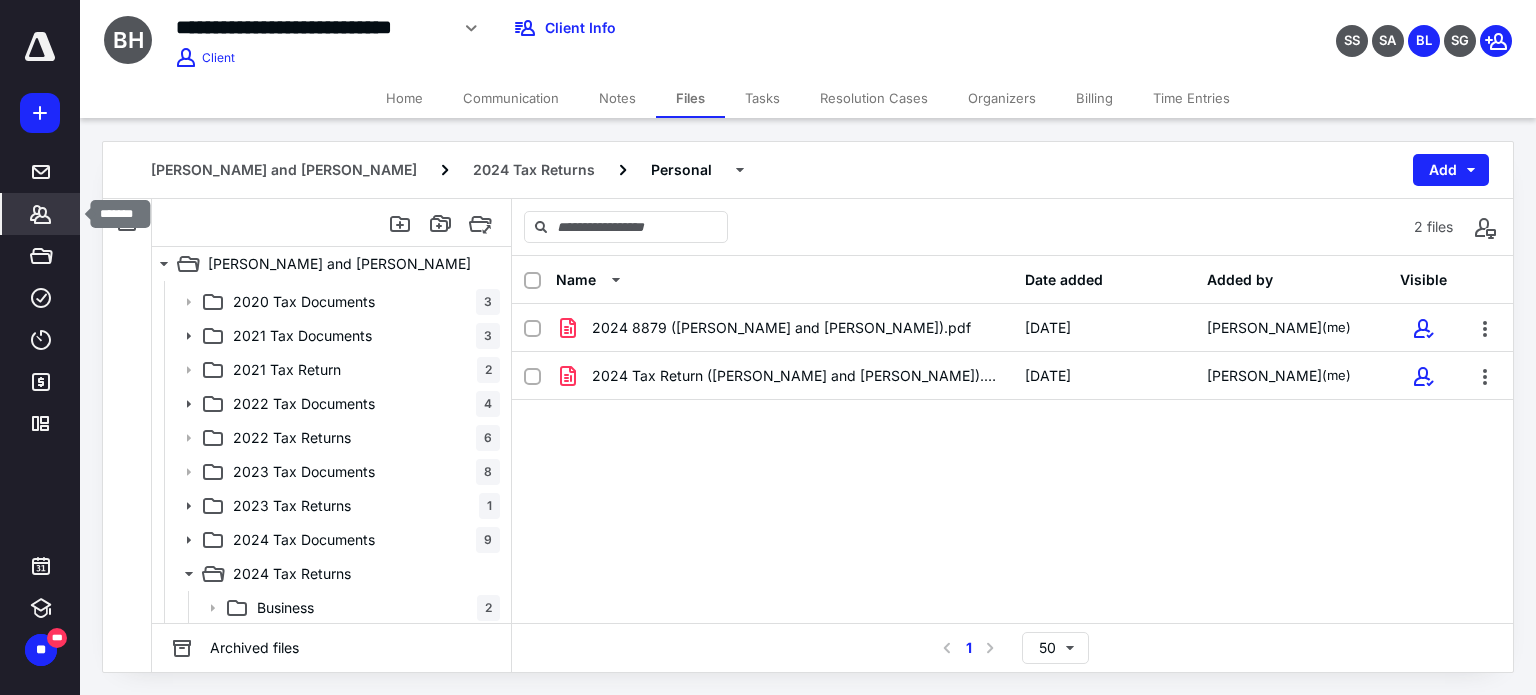 click 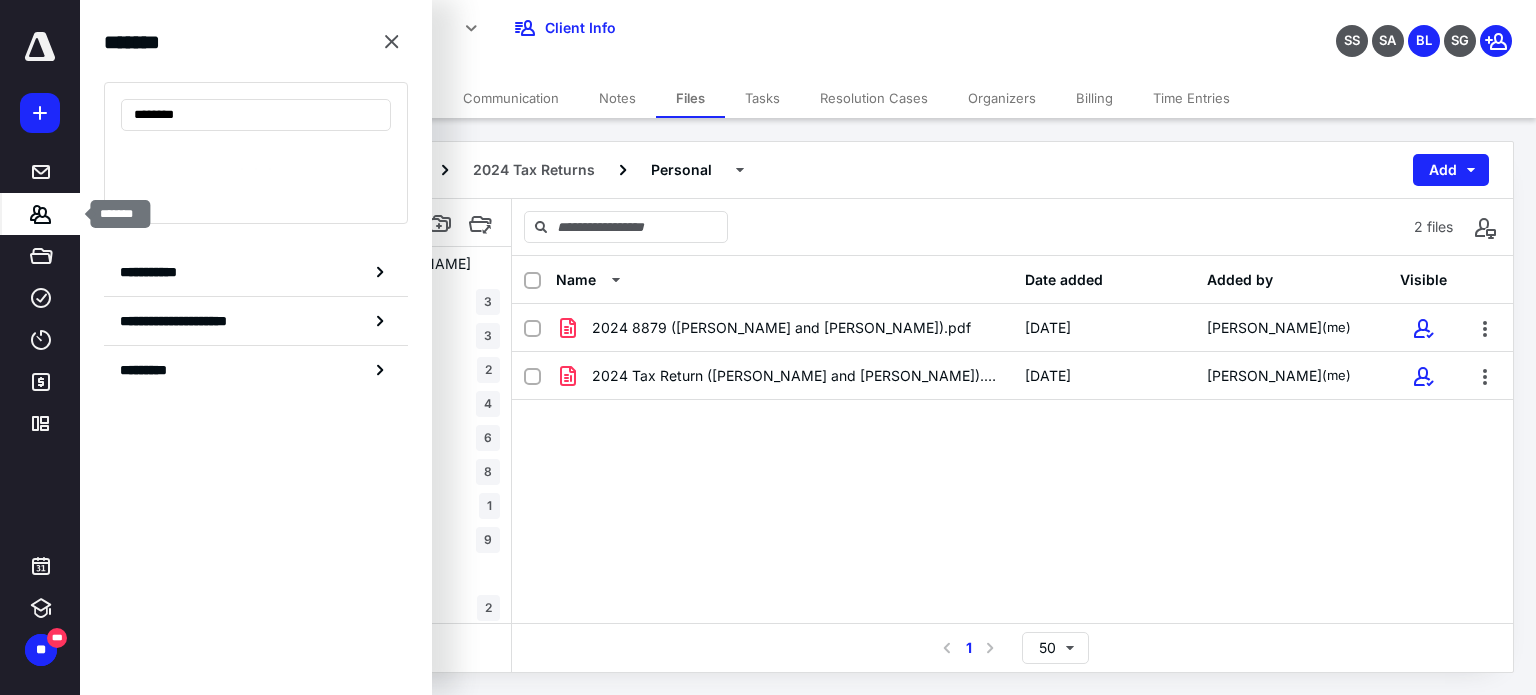 type on "********" 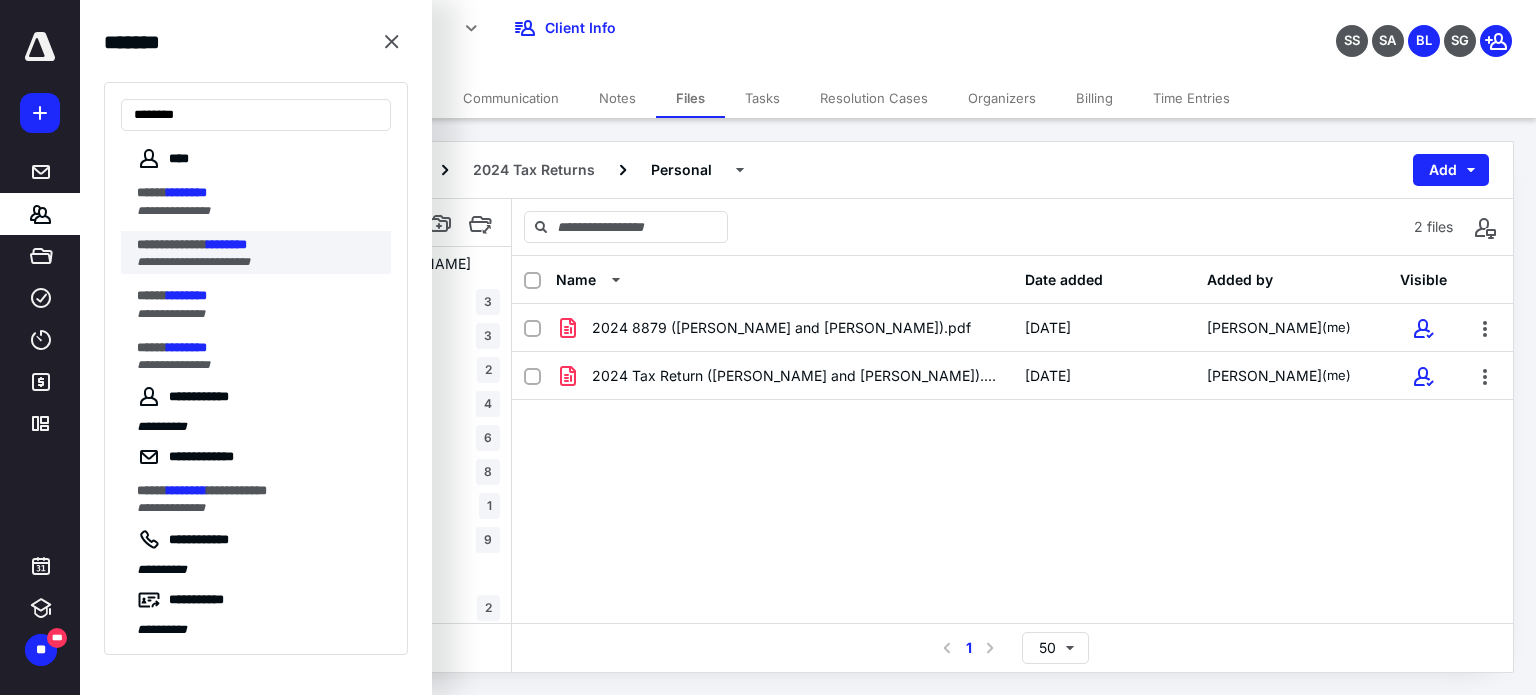 click on "**********" at bounding box center [193, 262] 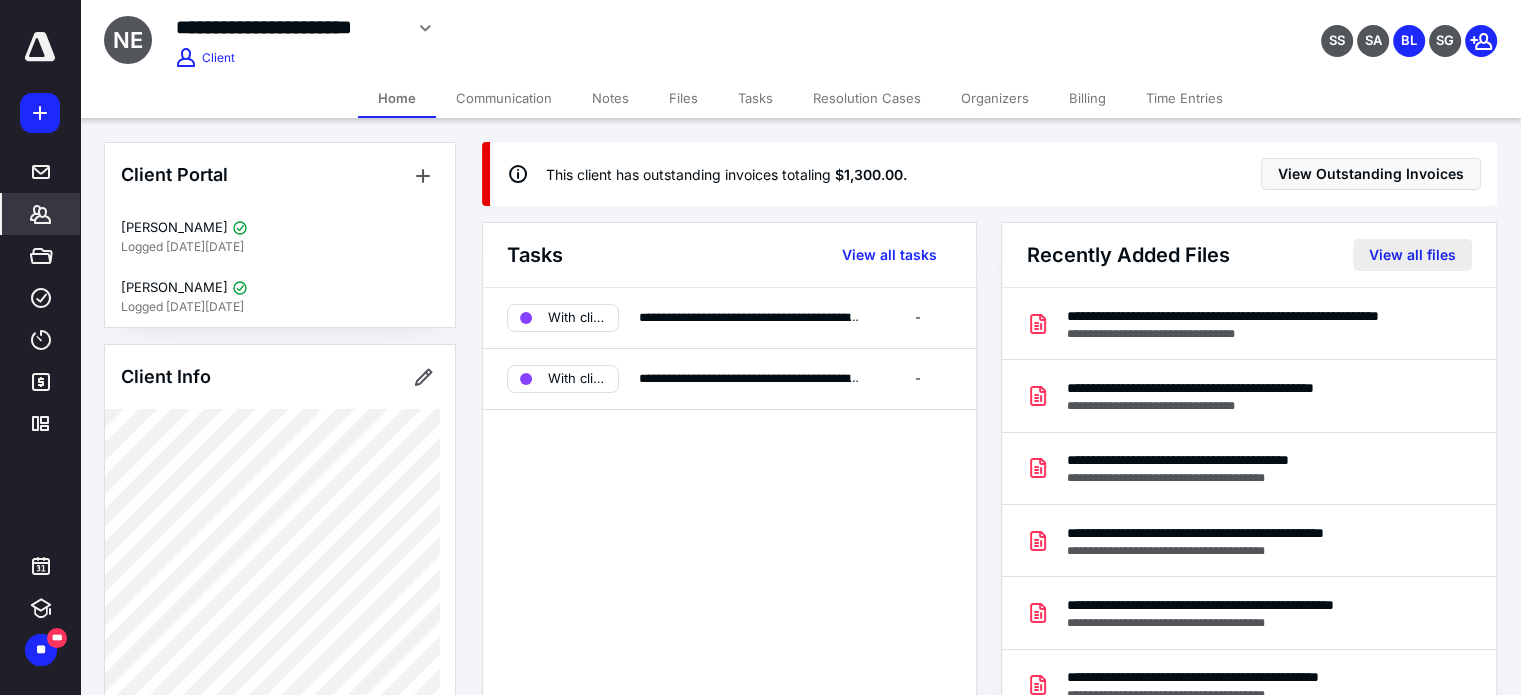 click on "View all files" at bounding box center (1412, 255) 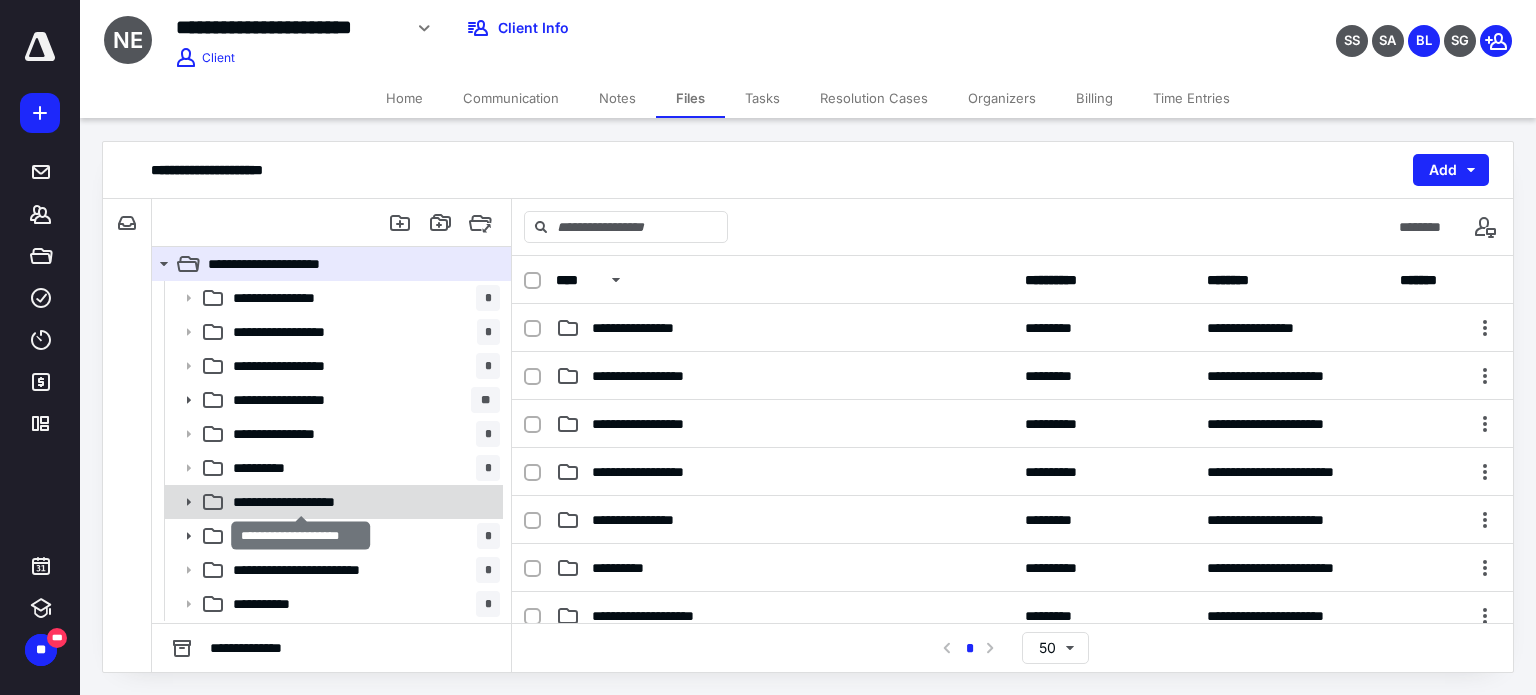 click on "**********" at bounding box center (301, 502) 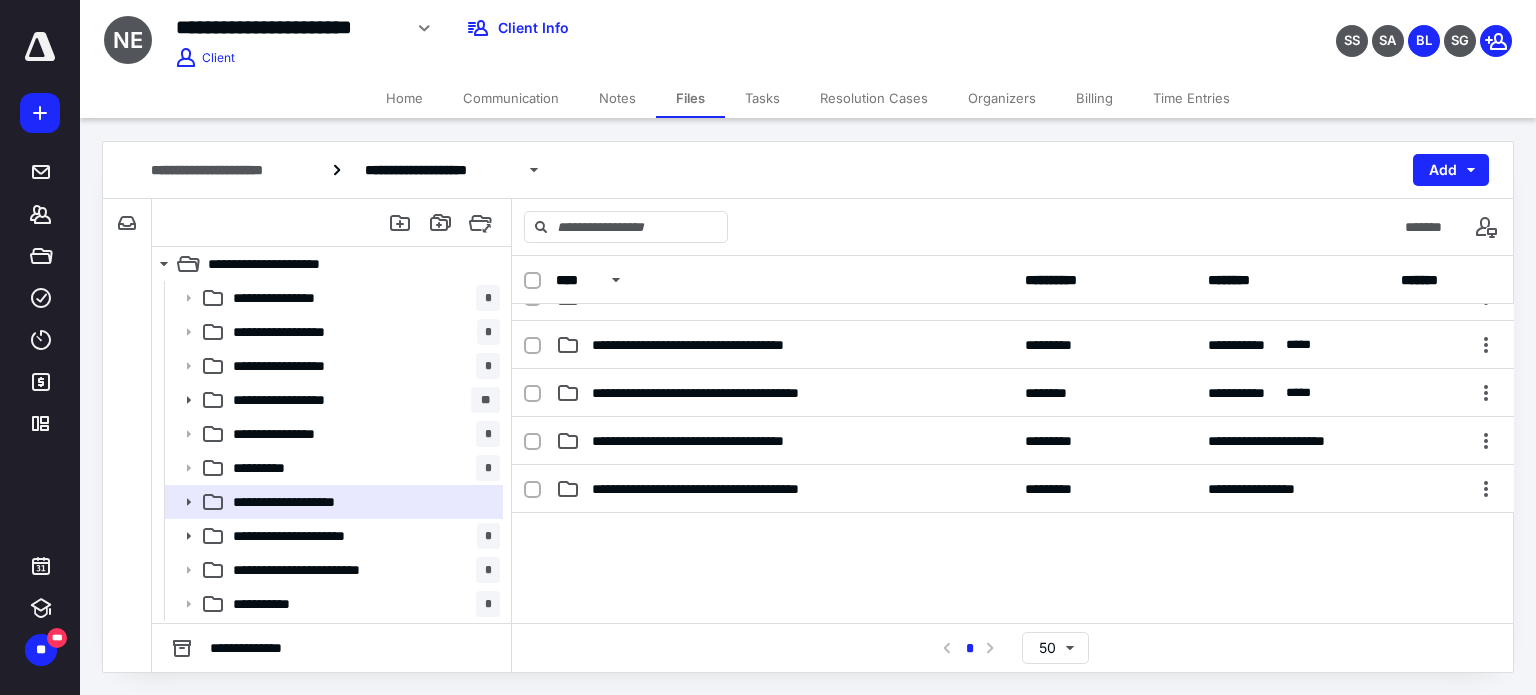 scroll, scrollTop: 229, scrollLeft: 0, axis: vertical 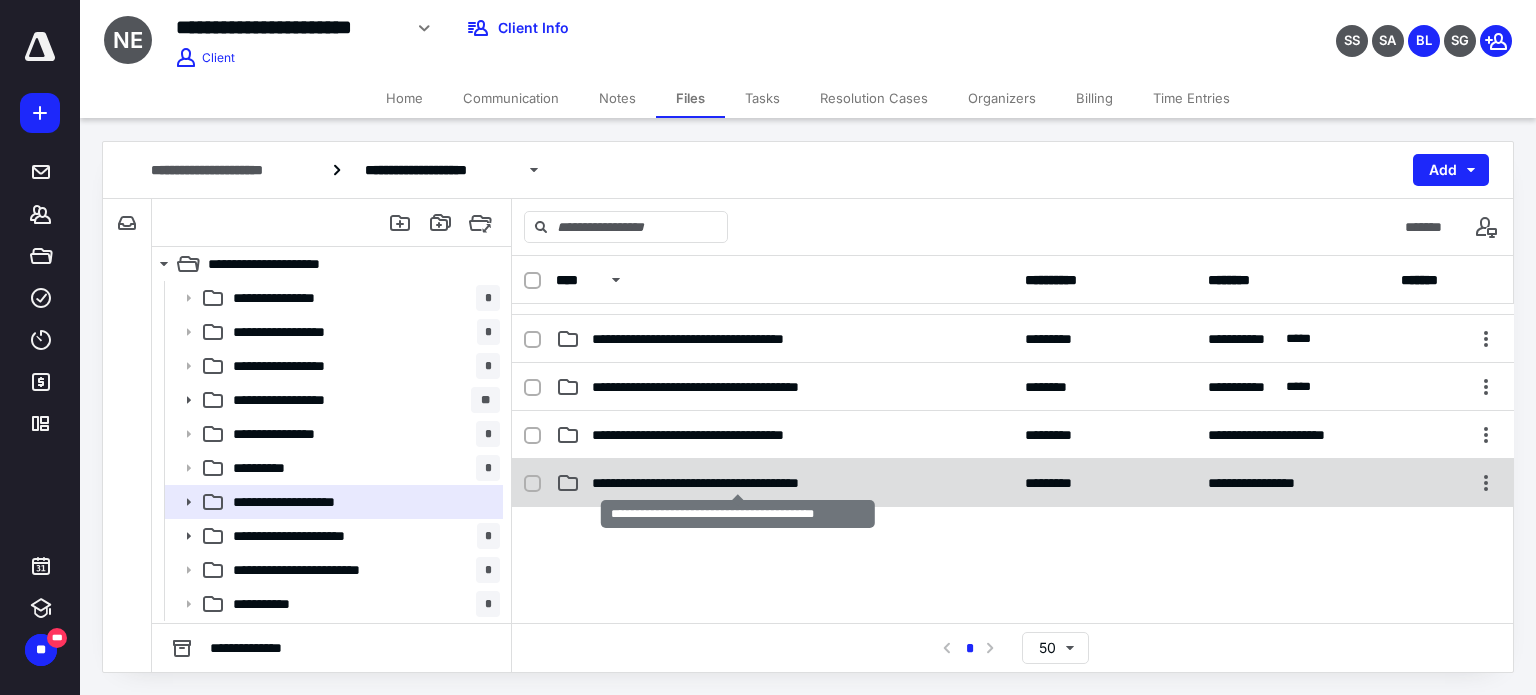 click on "**********" at bounding box center (738, 483) 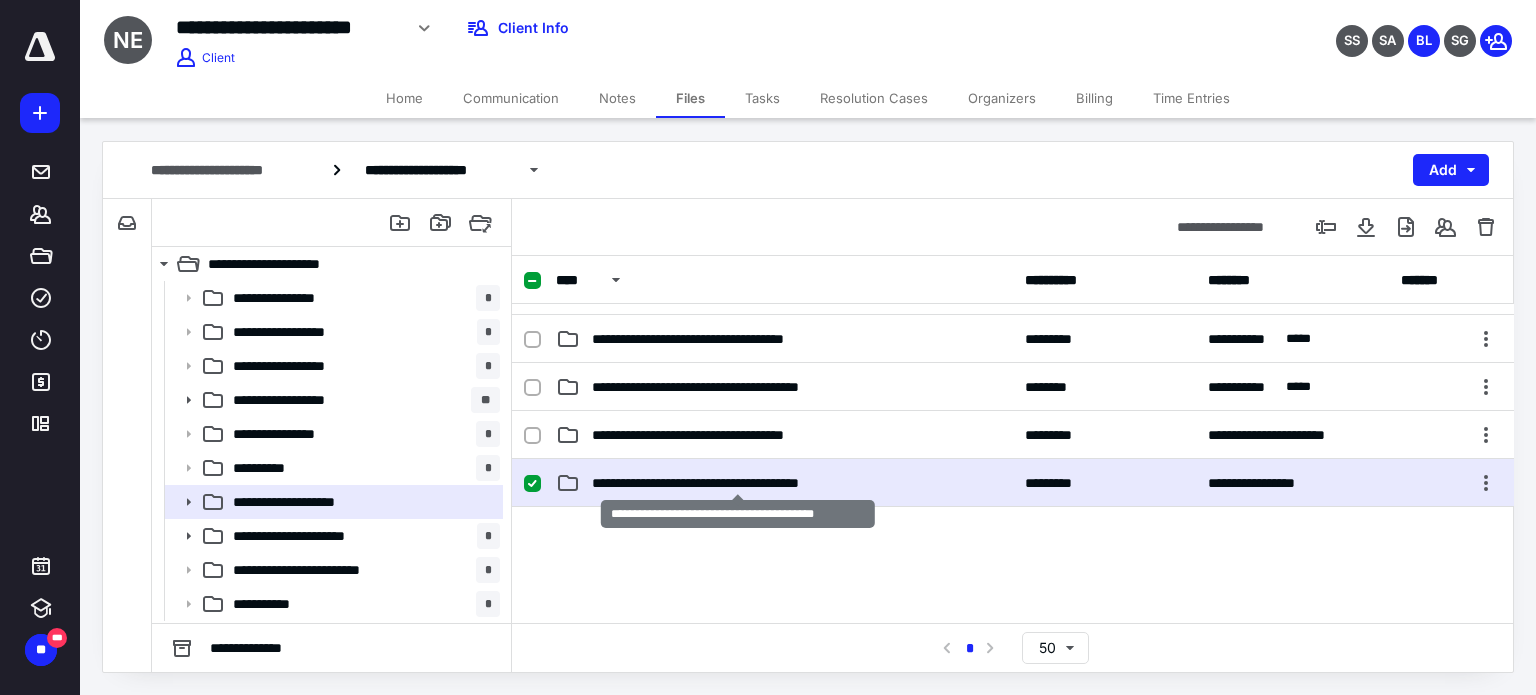 click on "**********" at bounding box center [738, 483] 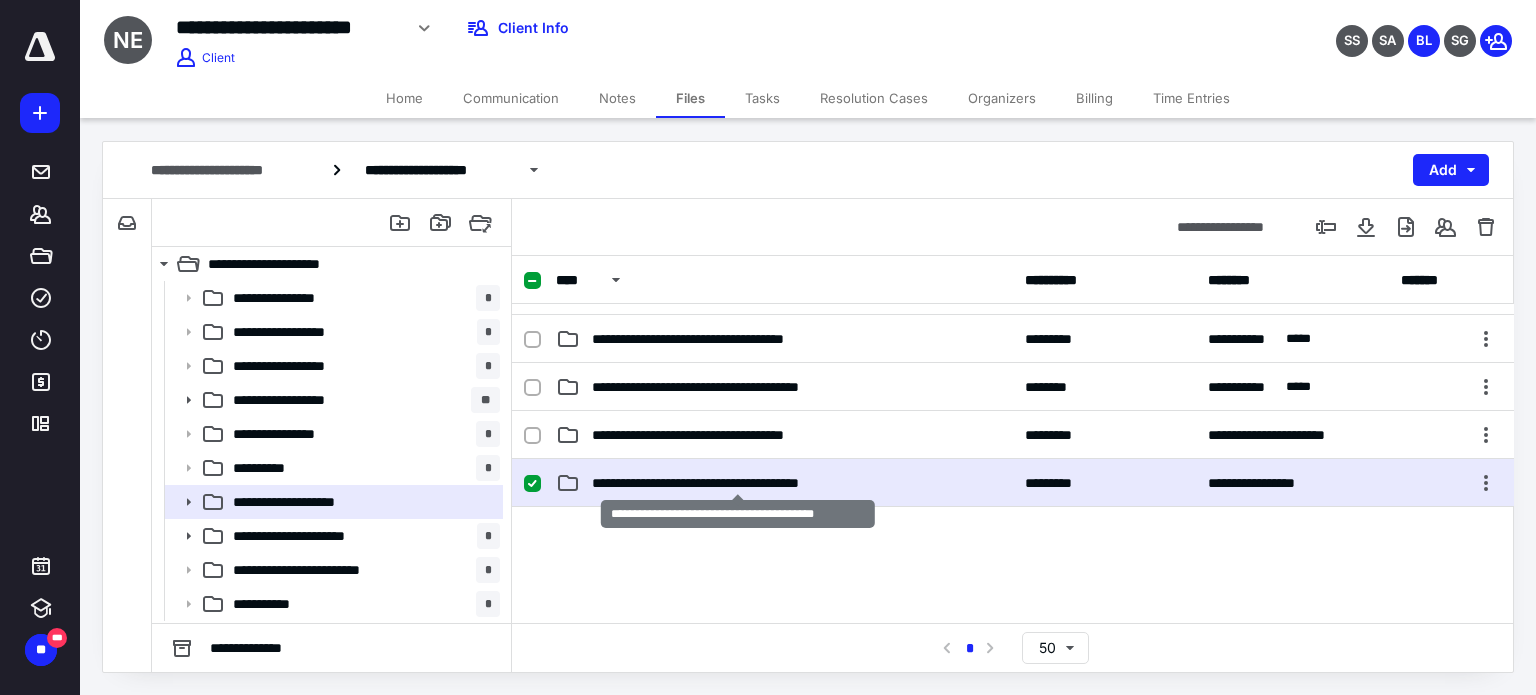 scroll, scrollTop: 0, scrollLeft: 0, axis: both 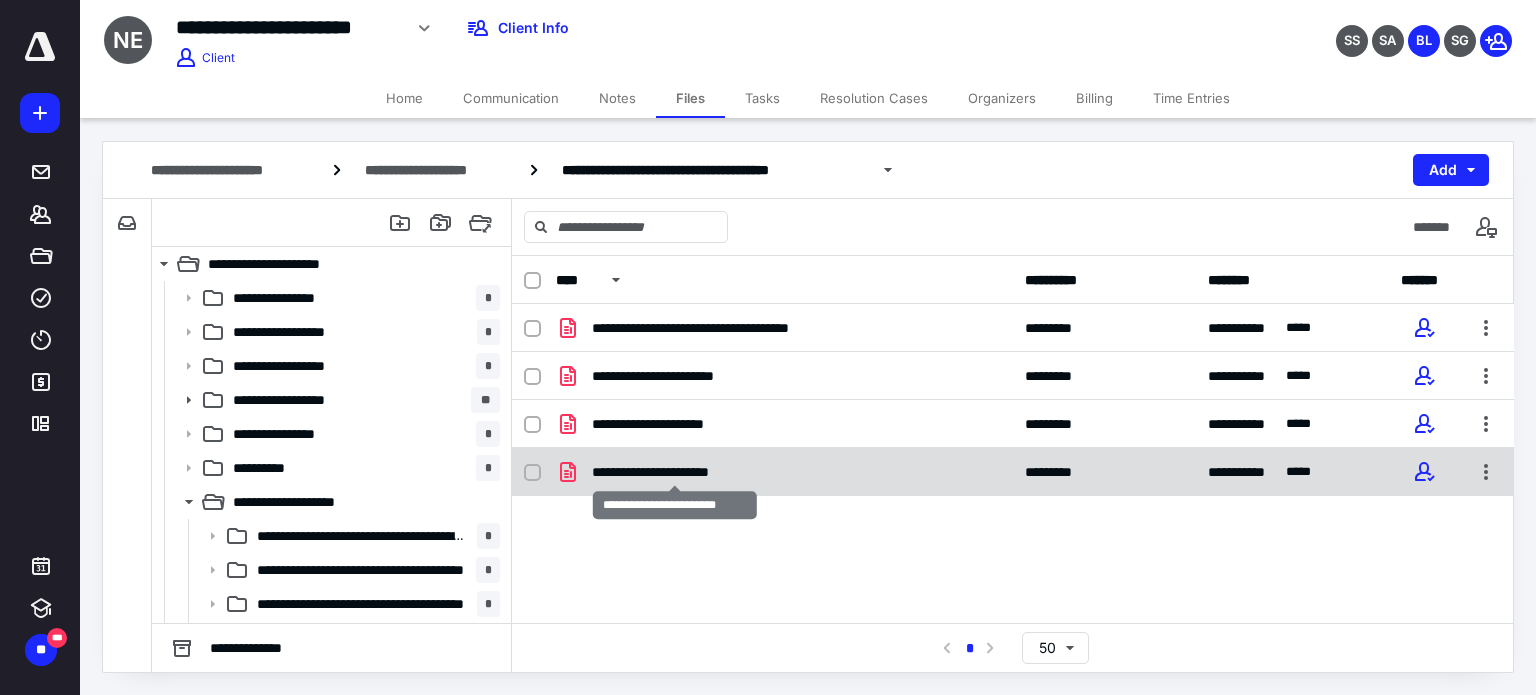click on "**********" at bounding box center [675, 472] 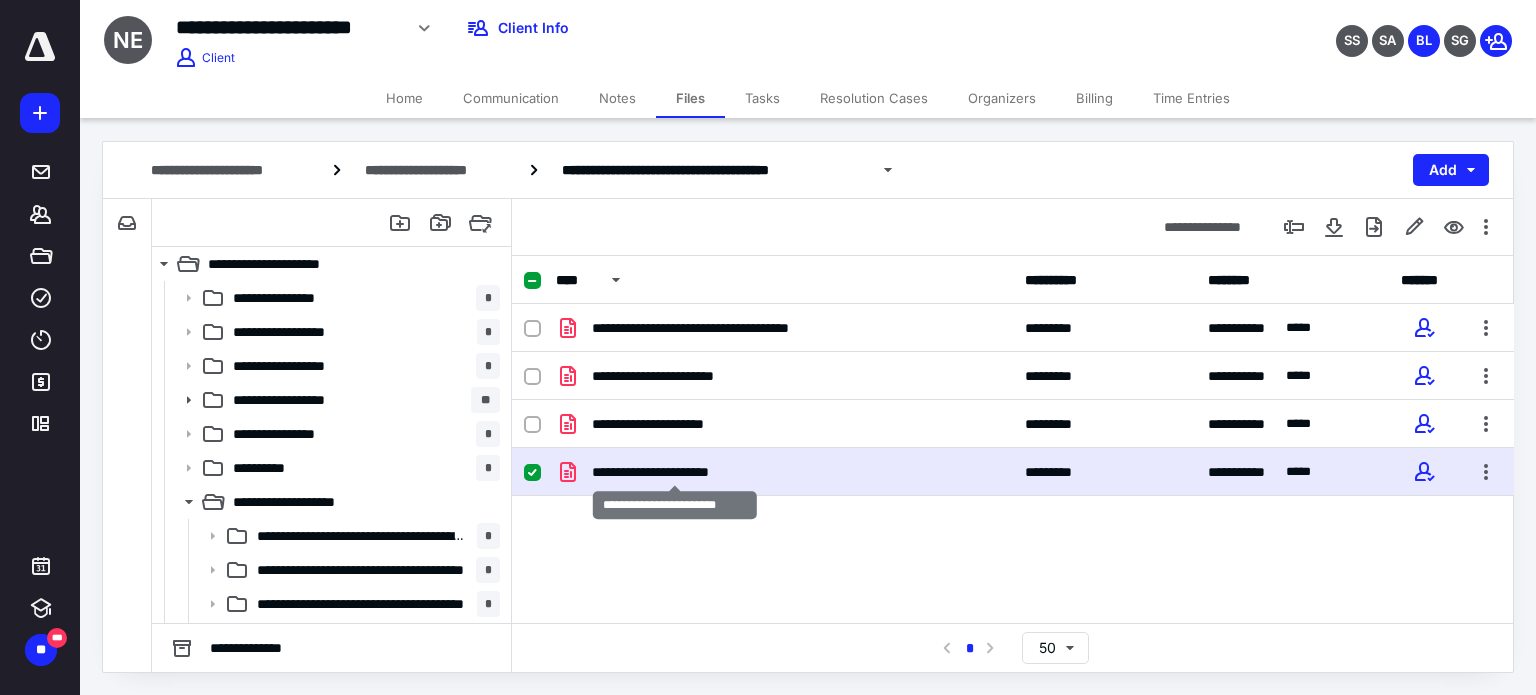 click on "**********" at bounding box center [675, 472] 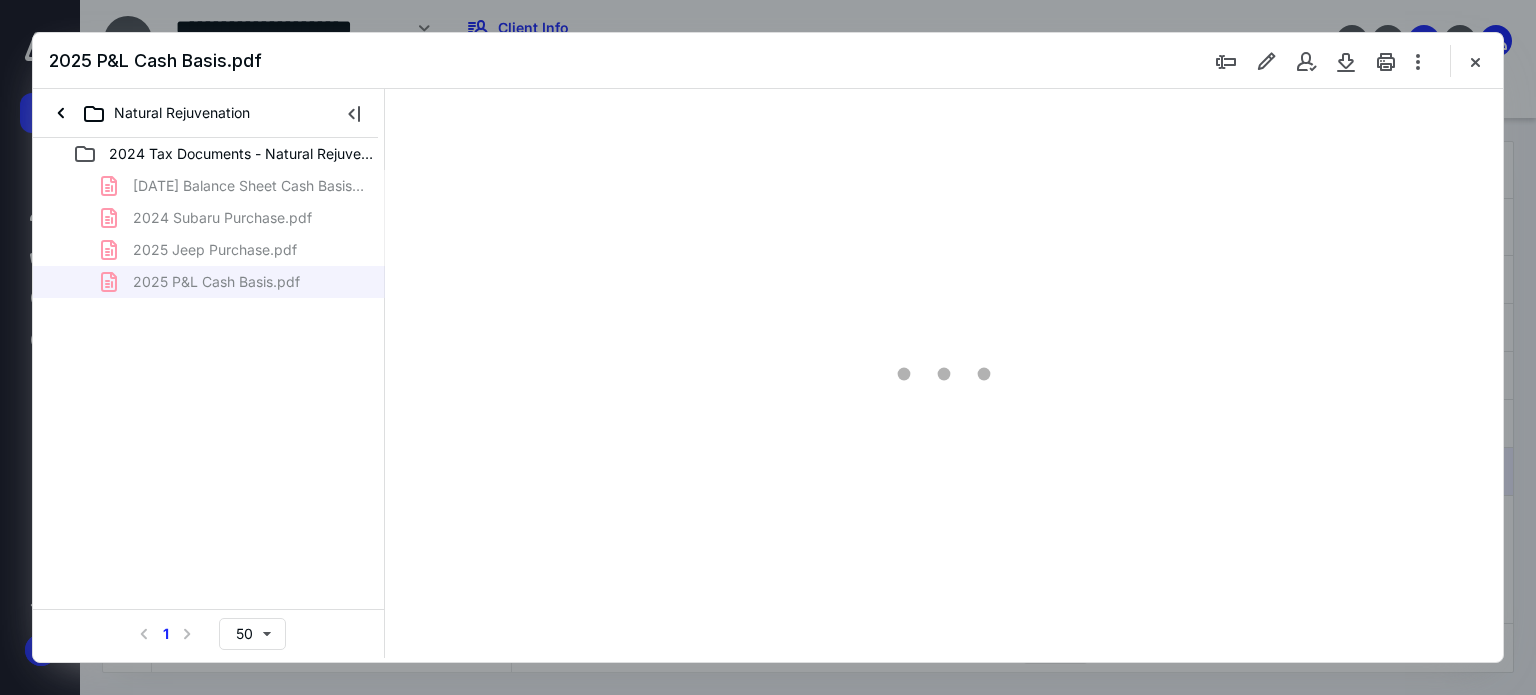 scroll, scrollTop: 0, scrollLeft: 0, axis: both 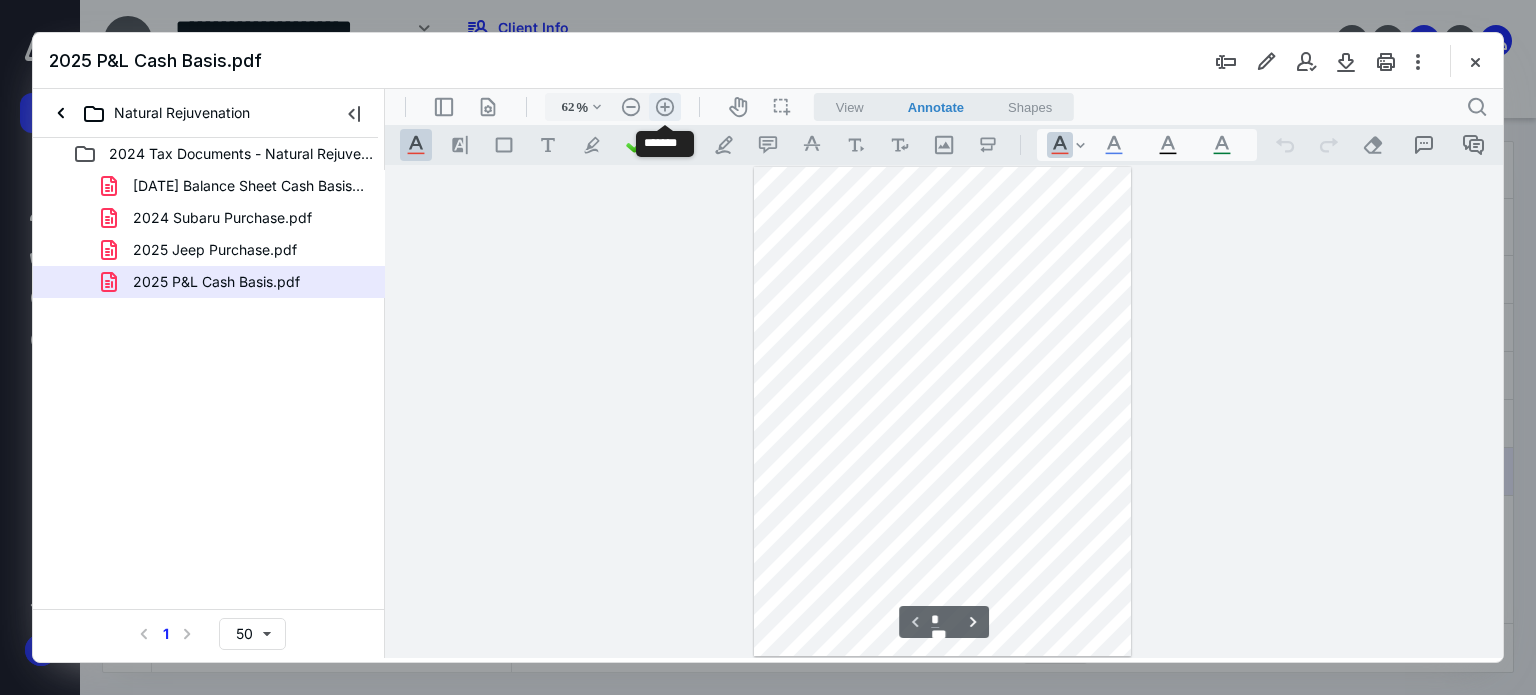 click on ".cls-1{fill:#abb0c4;} icon - header - zoom - in - line" at bounding box center [665, 107] 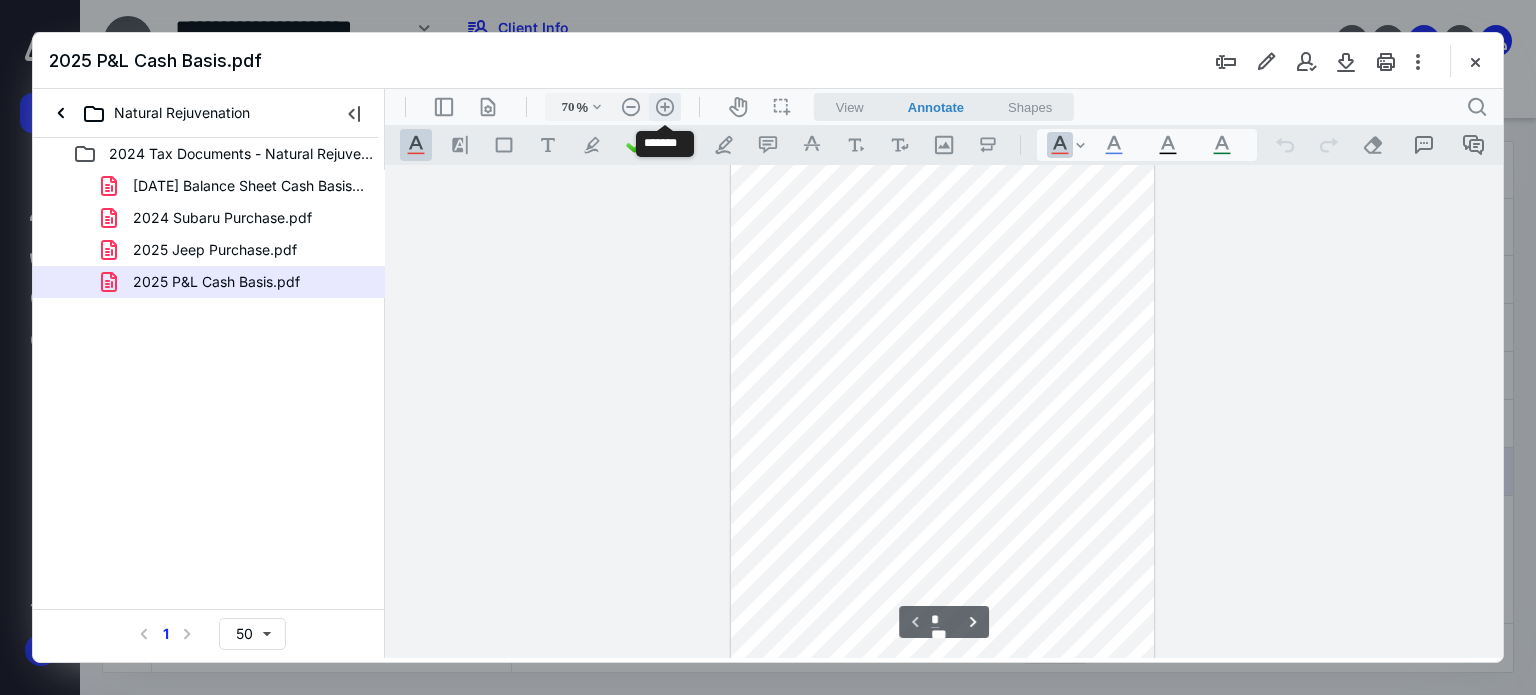 click on ".cls-1{fill:#abb0c4;} icon - header - zoom - in - line" at bounding box center (665, 107) 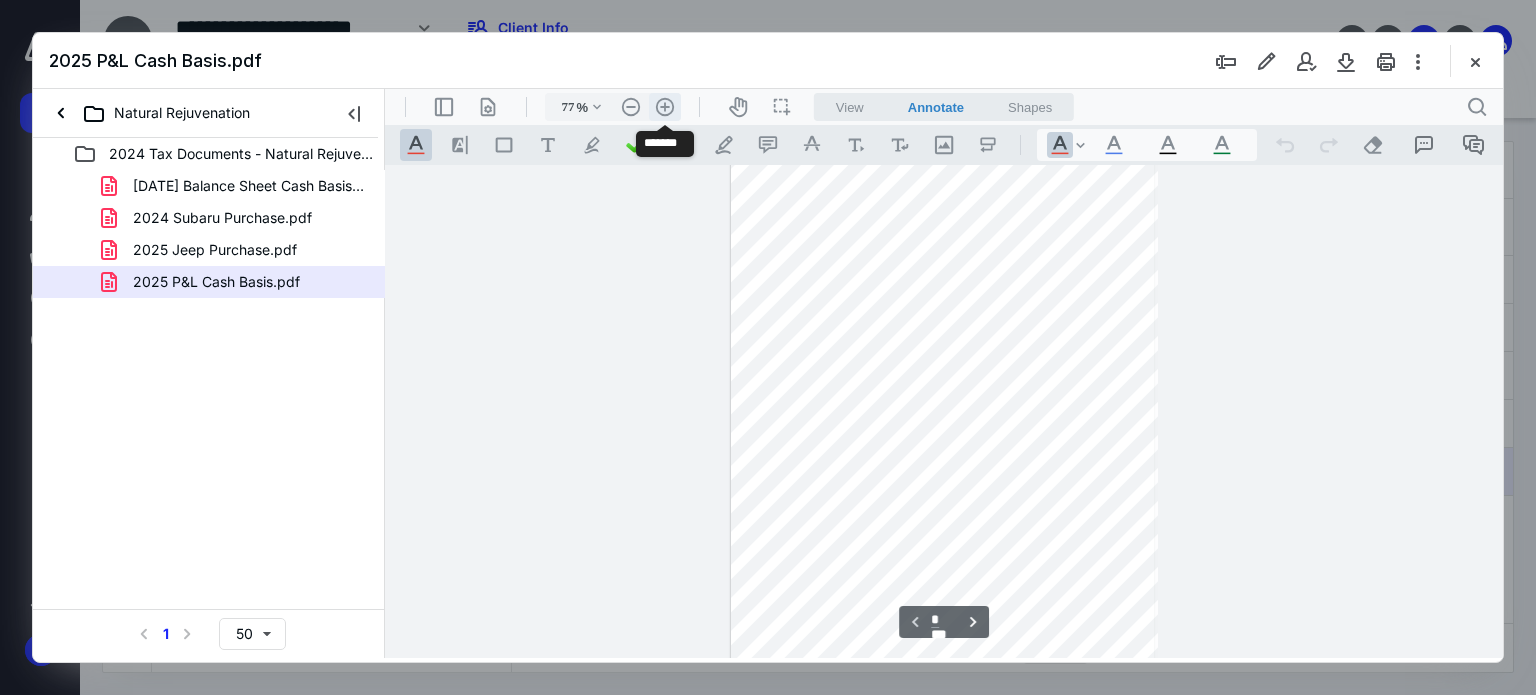 click on ".cls-1{fill:#abb0c4;} icon - header - zoom - in - line" at bounding box center [665, 107] 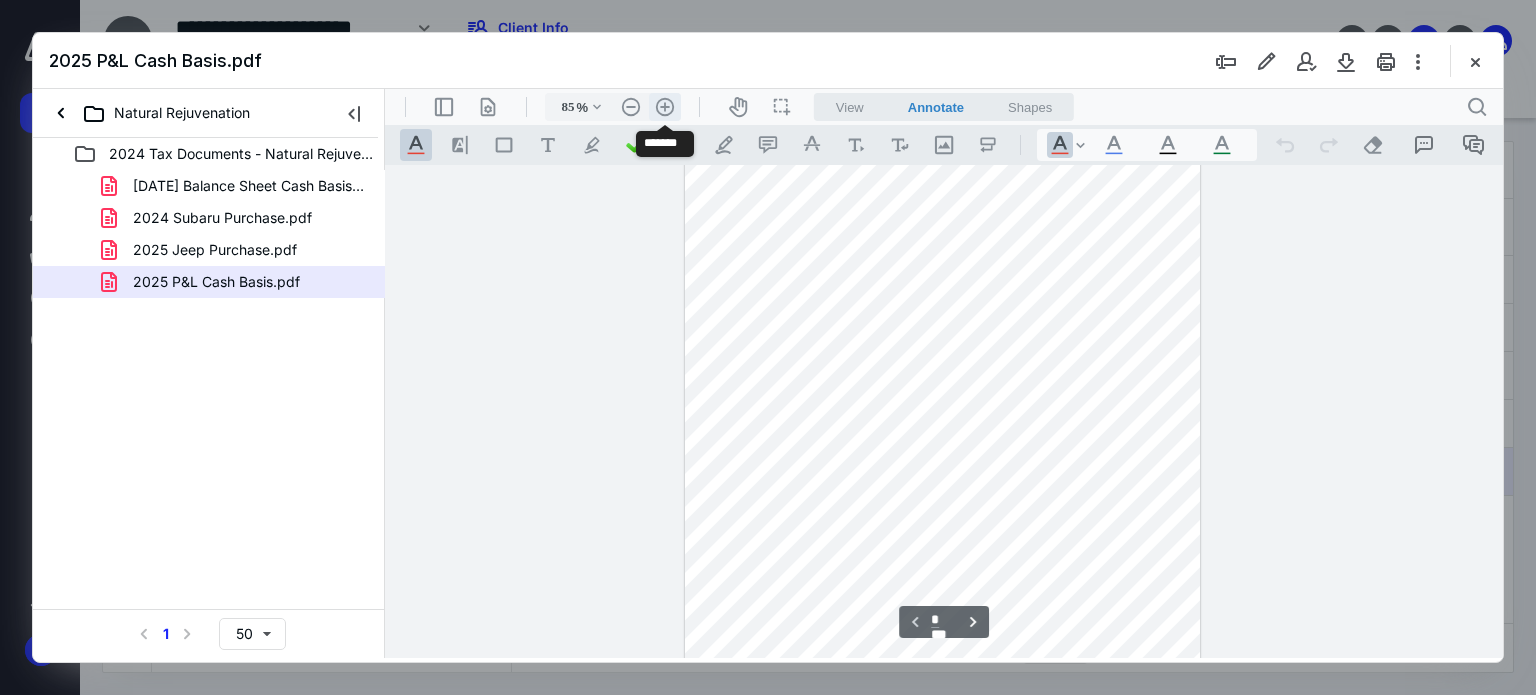 click on ".cls-1{fill:#abb0c4;} icon - header - zoom - in - line" at bounding box center [665, 107] 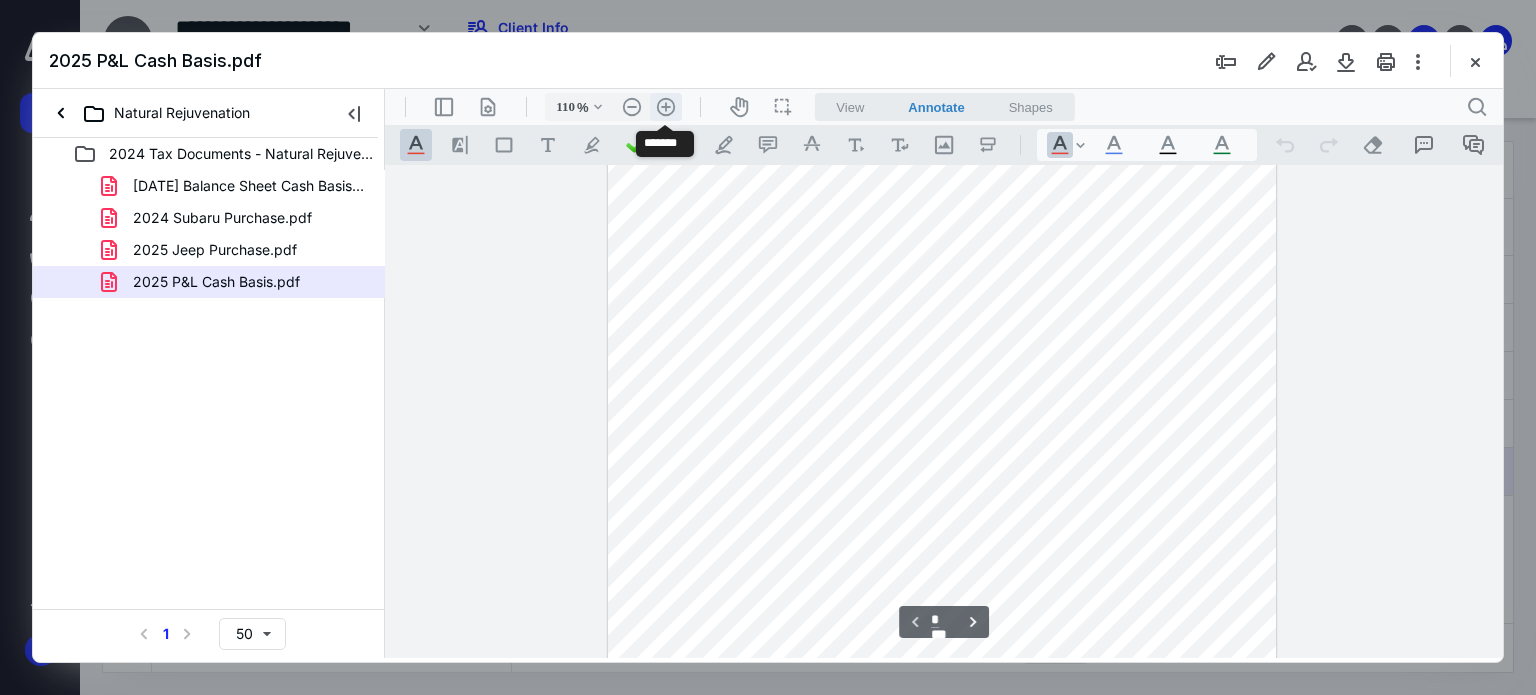 click on ".cls-1{fill:#abb0c4;} icon - header - zoom - in - line" at bounding box center [666, 107] 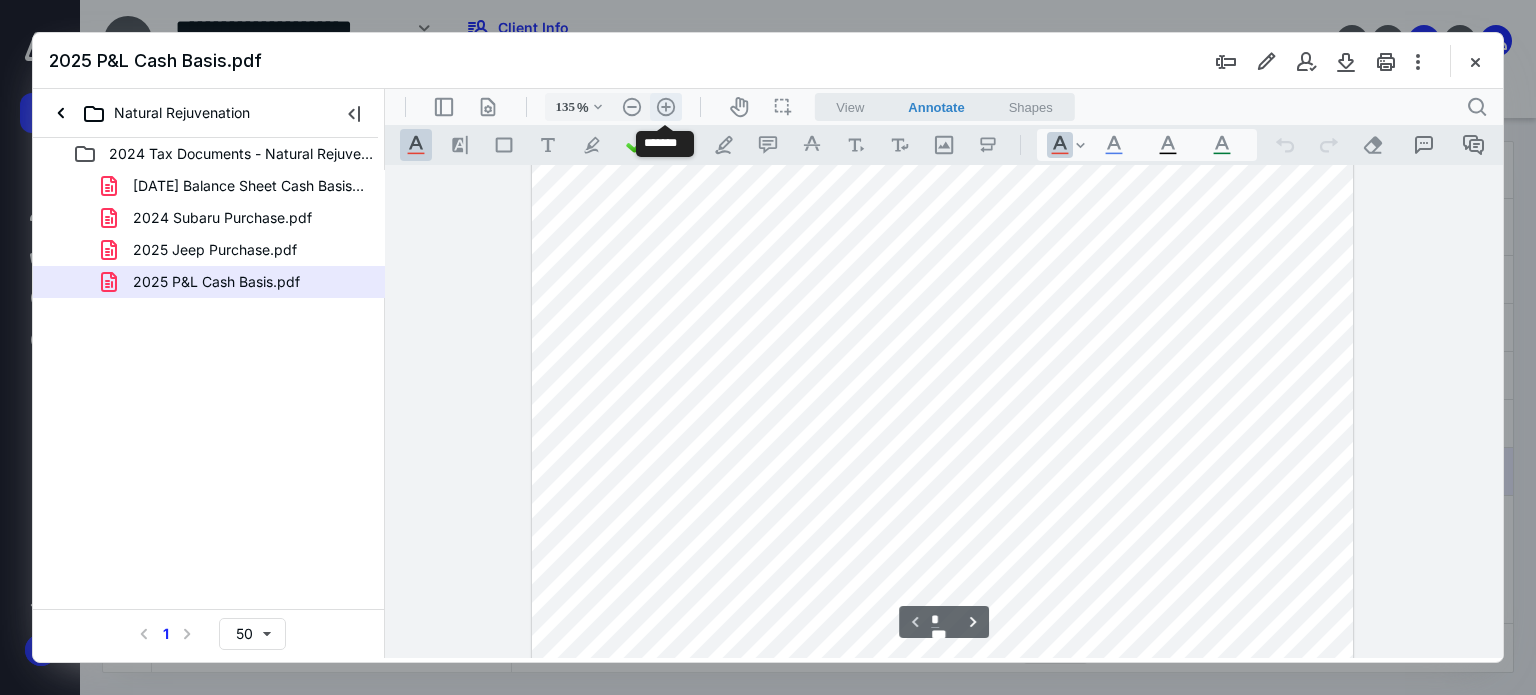 click on ".cls-1{fill:#abb0c4;} icon - header - zoom - in - line" at bounding box center (666, 107) 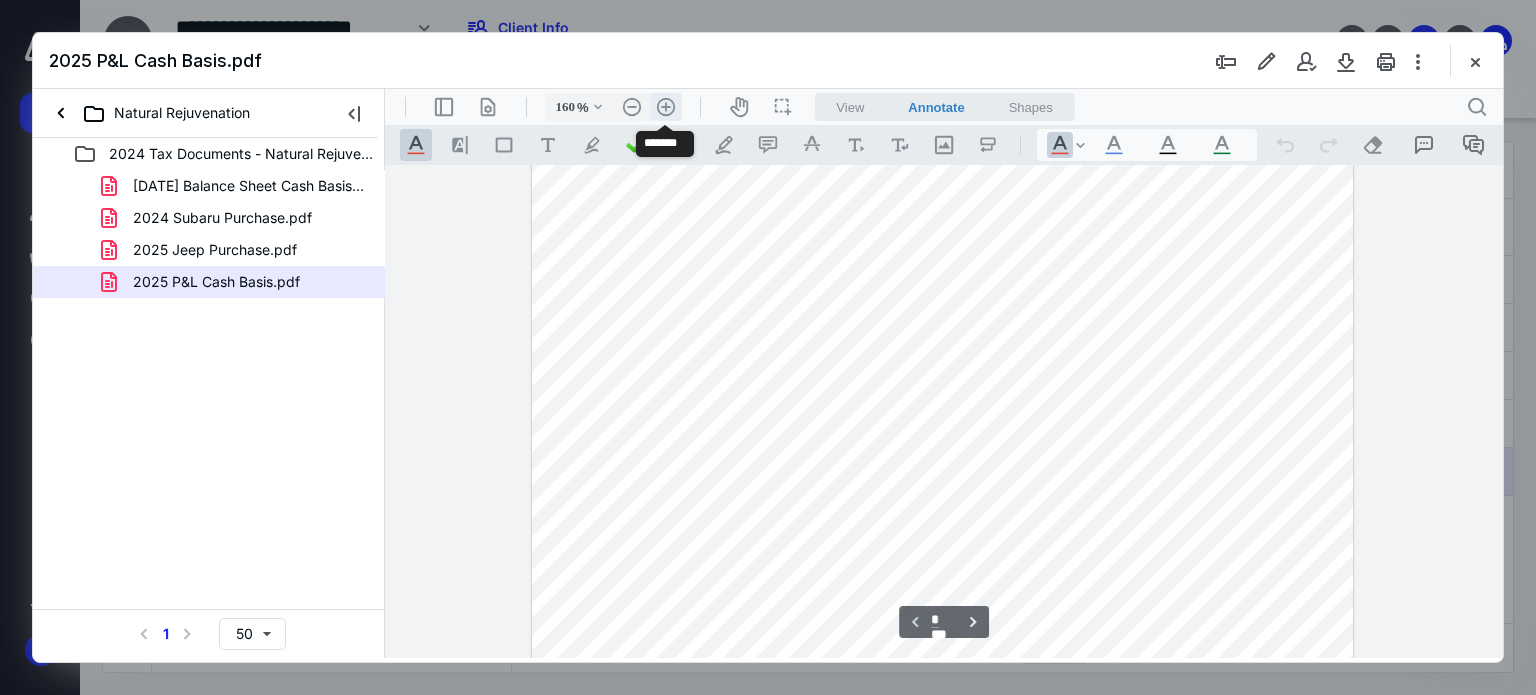 scroll, scrollTop: 331, scrollLeft: 0, axis: vertical 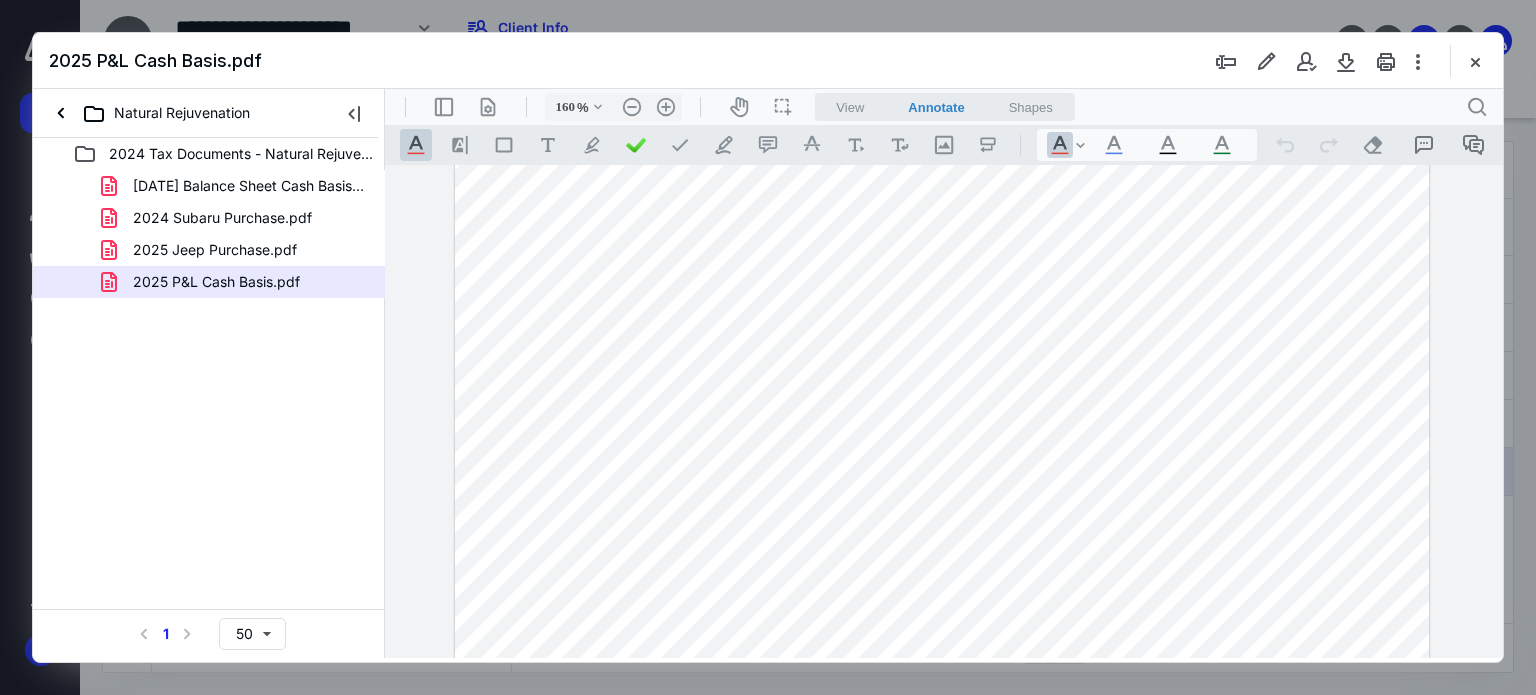 drag, startPoint x: 1501, startPoint y: 242, endPoint x: 1499, endPoint y: 213, distance: 29.068884 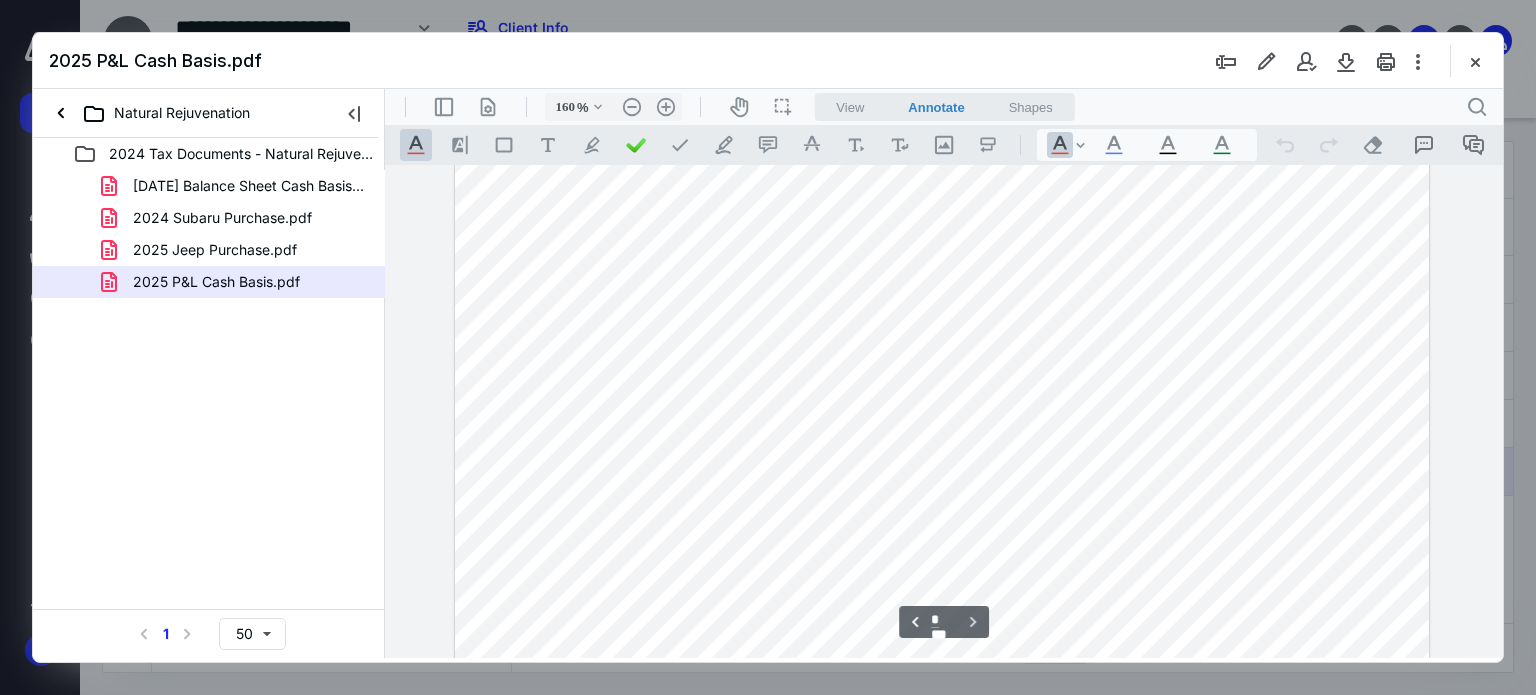 scroll, scrollTop: 2663, scrollLeft: 0, axis: vertical 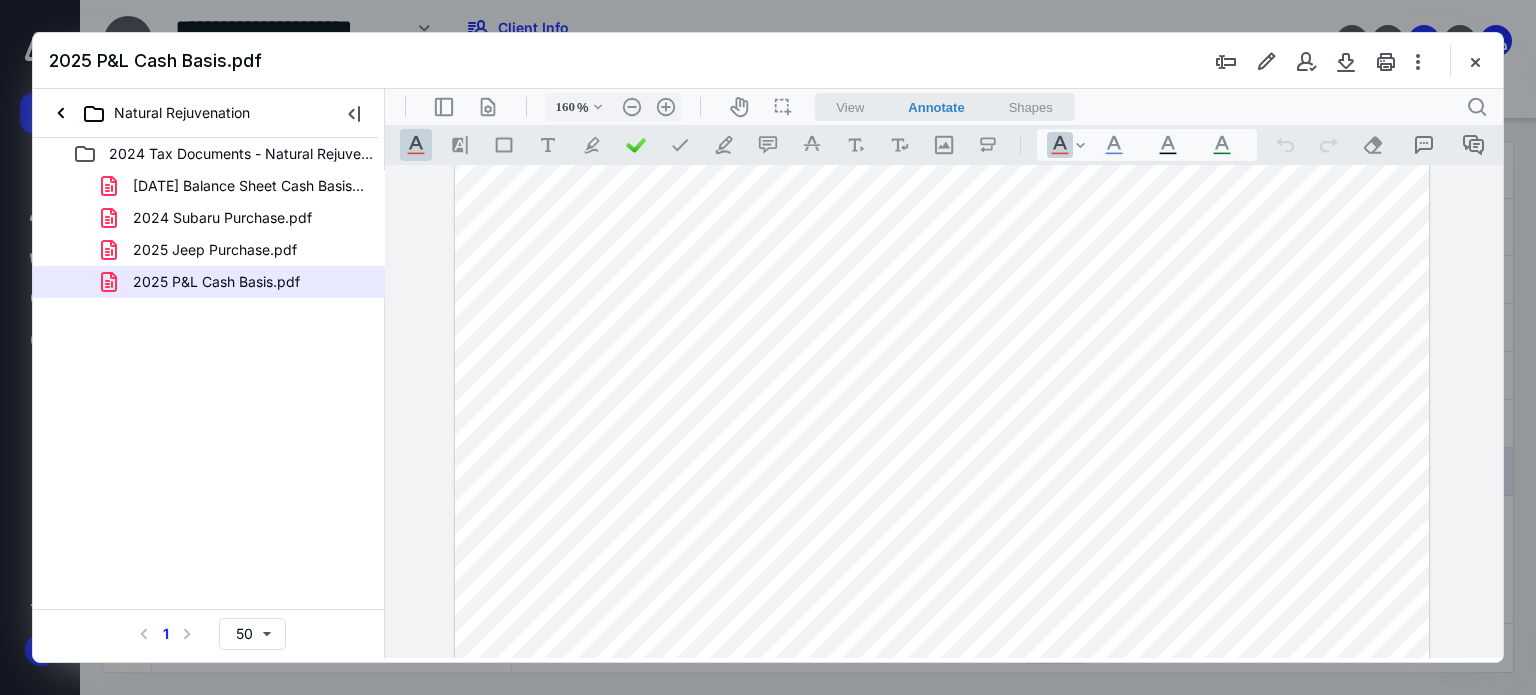 click at bounding box center (942, 684) 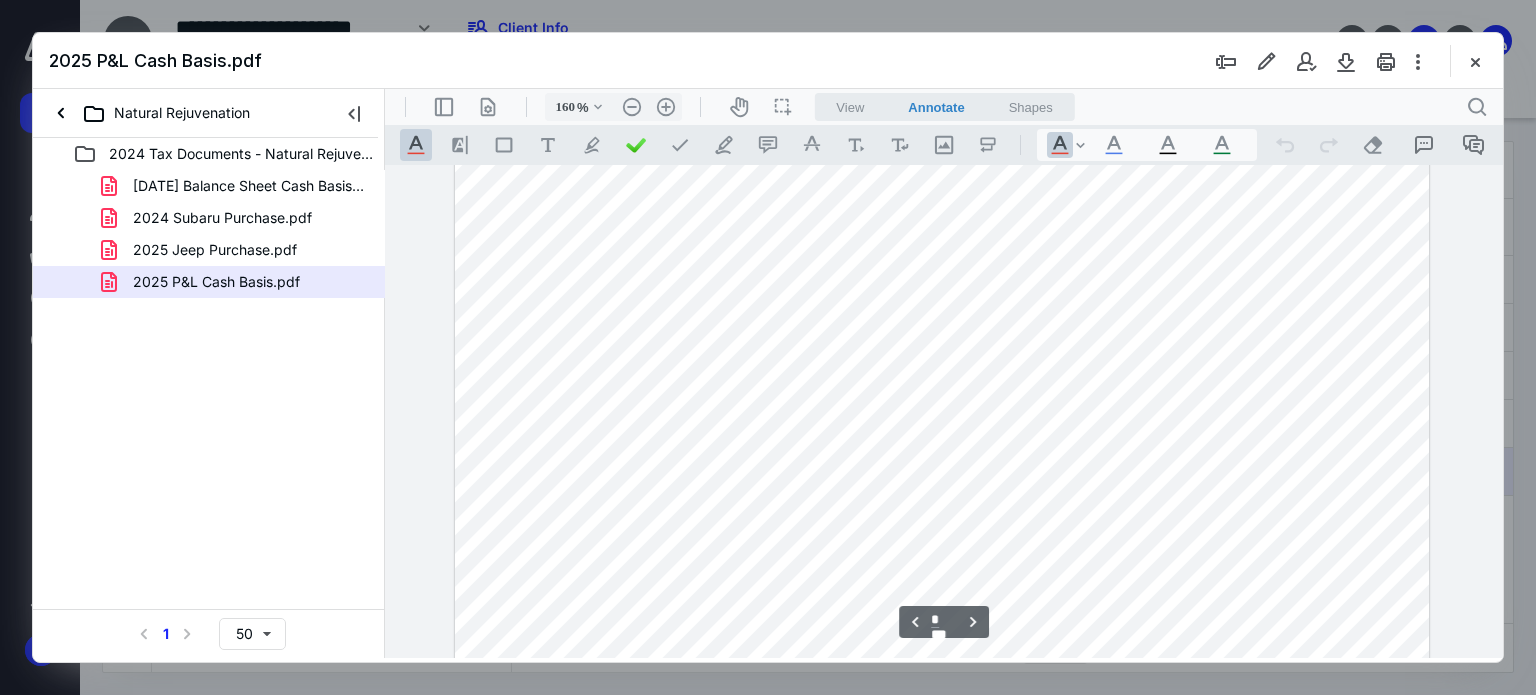scroll, scrollTop: 1463, scrollLeft: 0, axis: vertical 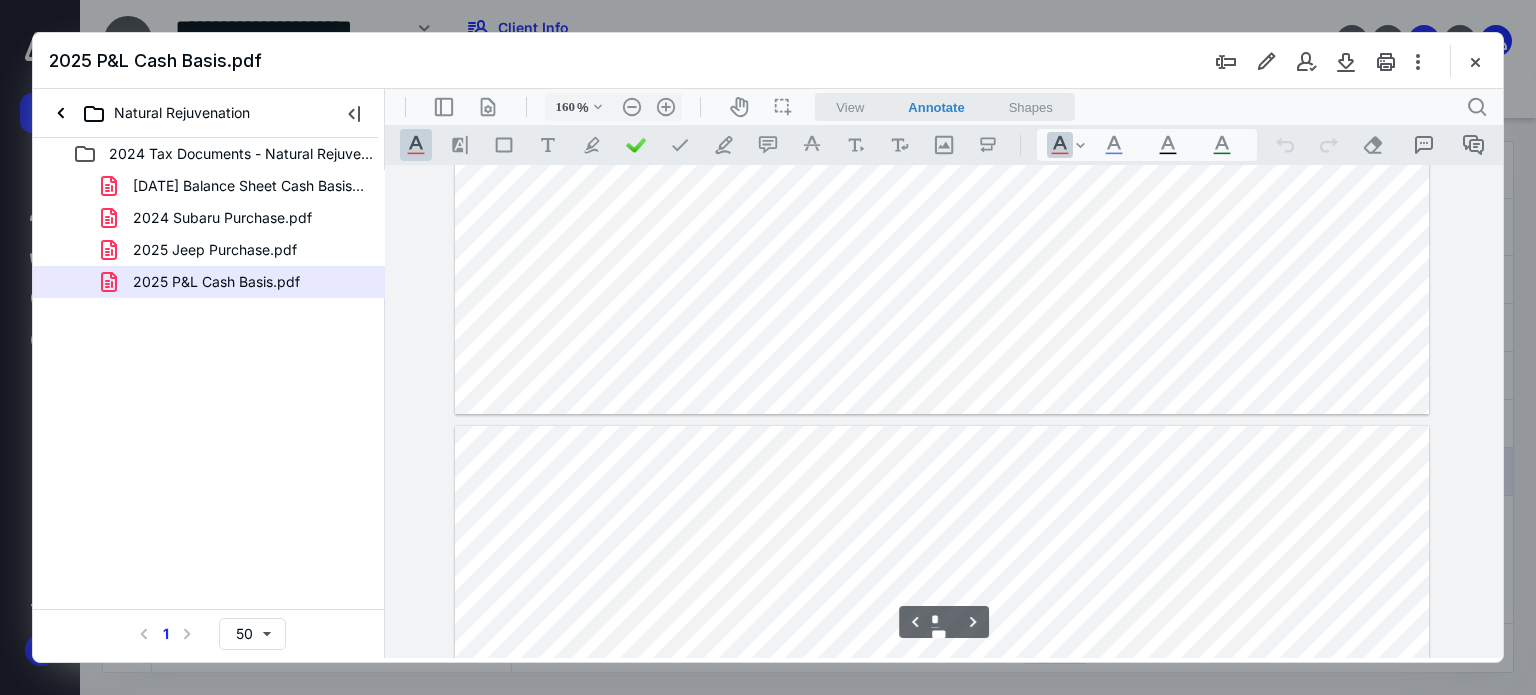 type on "*" 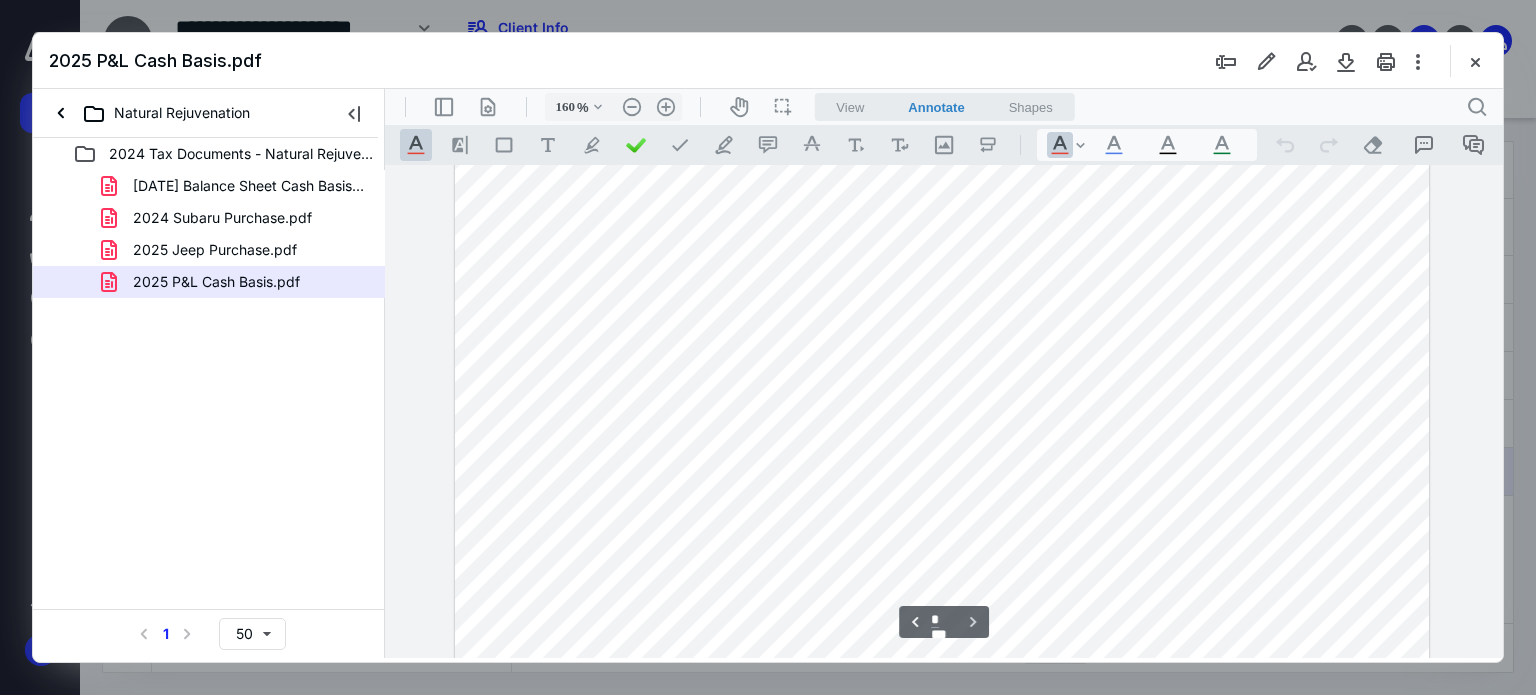 scroll, scrollTop: 2582, scrollLeft: 0, axis: vertical 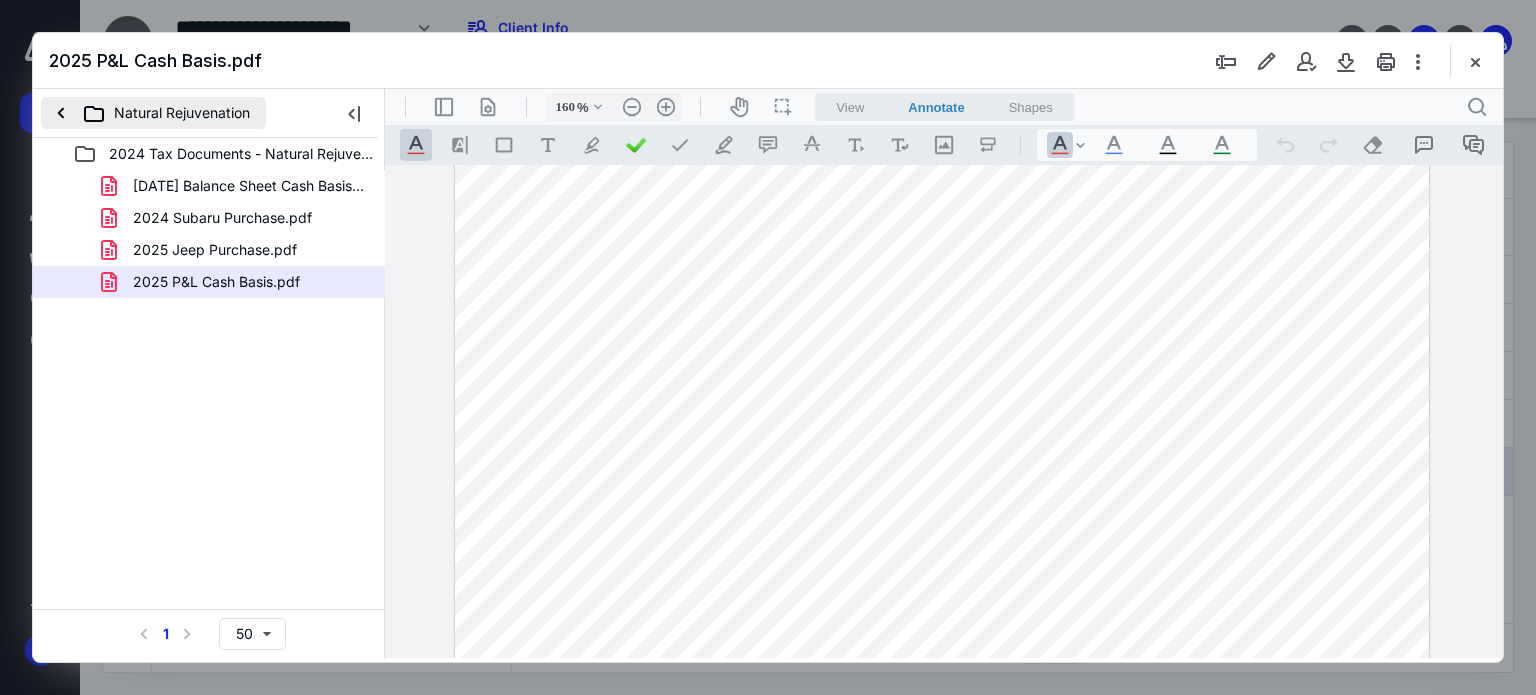 click on "Natural Rejuvenation" at bounding box center (153, 113) 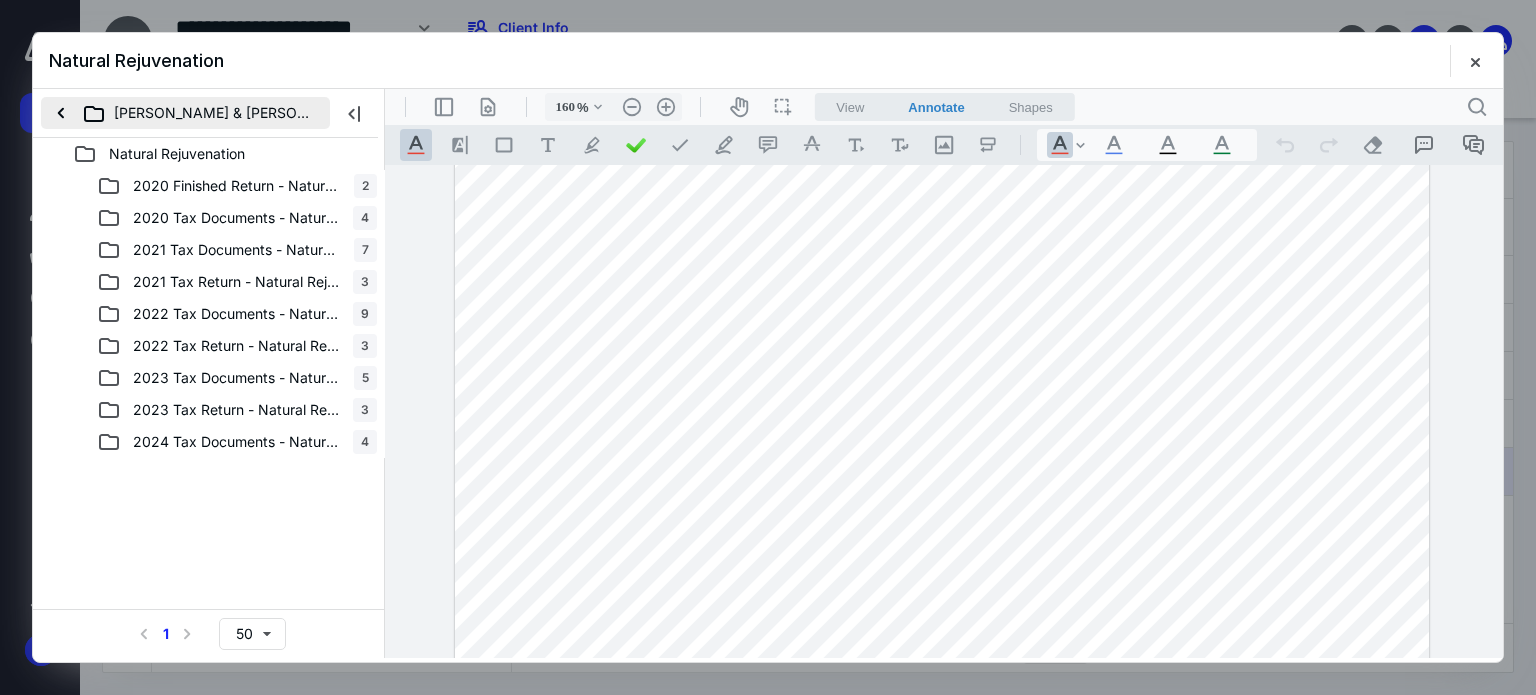 click on "[PERSON_NAME] & [PERSON_NAME]" at bounding box center [185, 113] 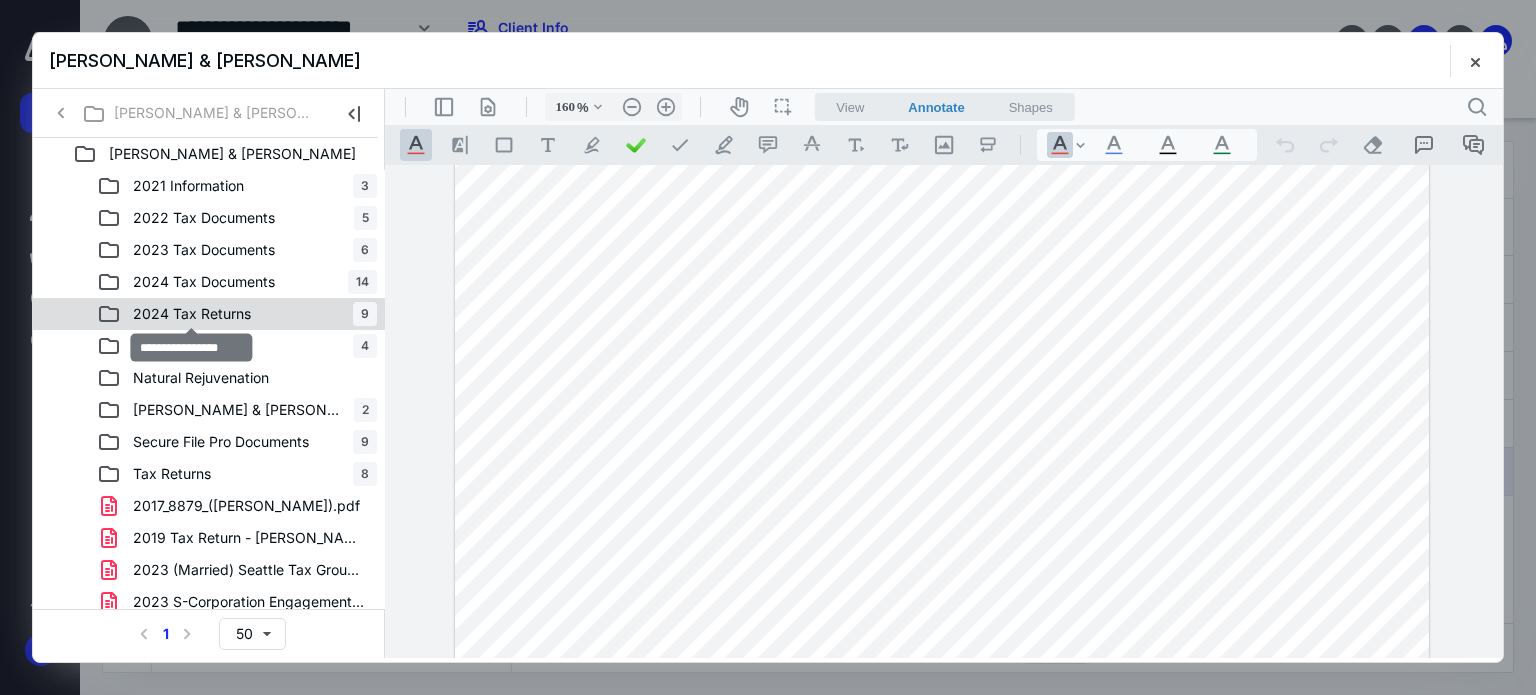click on "2024 Tax Returns" at bounding box center [192, 314] 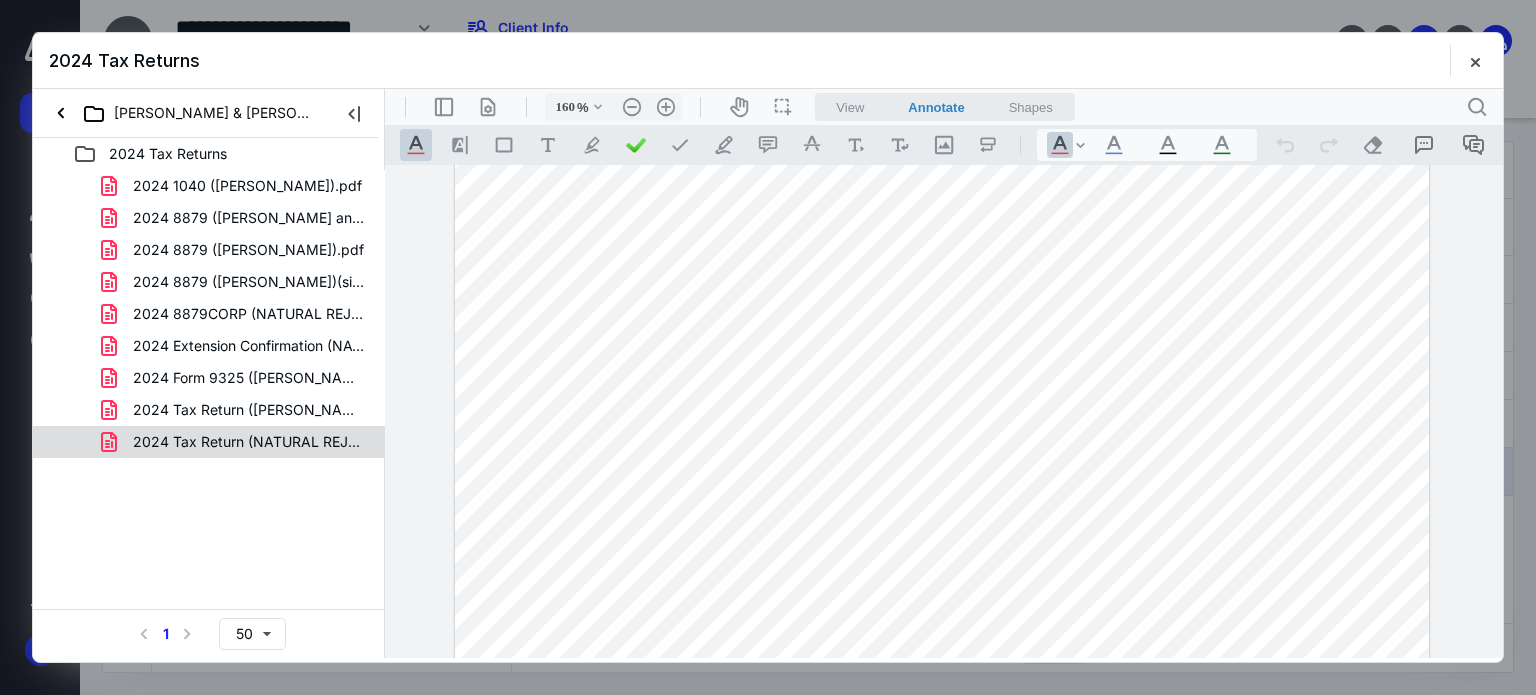click on "2024 Tax Return (NATURAL REJUVENATION MEDSPA LLC).pdf" at bounding box center [209, 442] 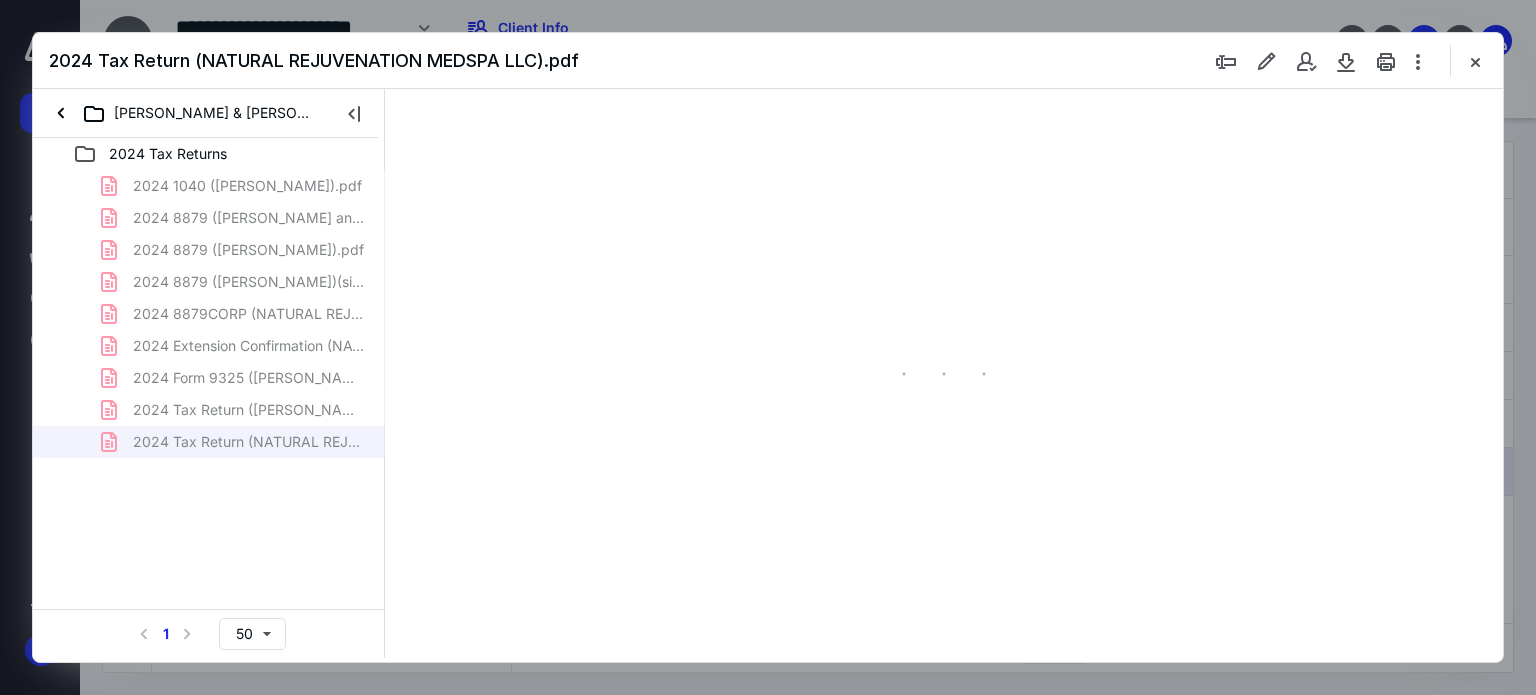 scroll, scrollTop: 78, scrollLeft: 0, axis: vertical 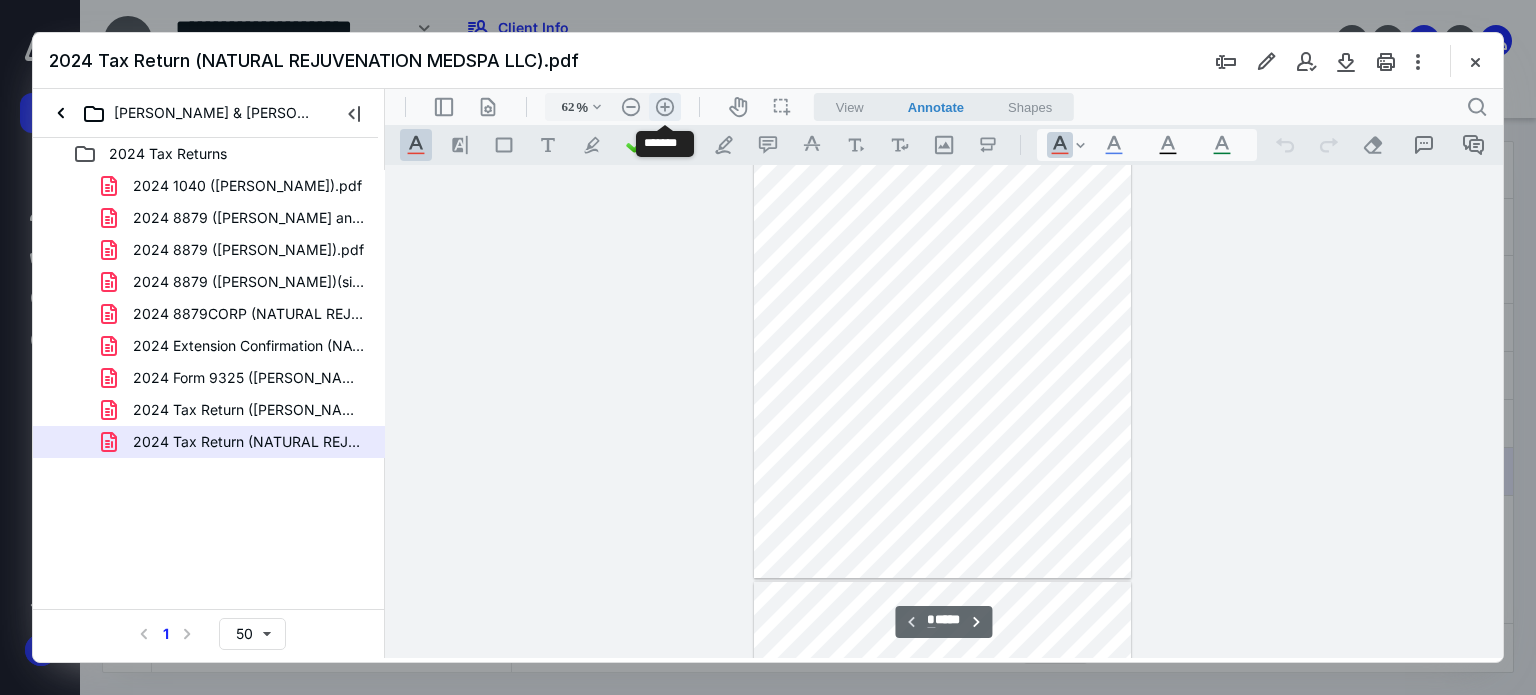 click on ".cls-1{fill:#abb0c4;} icon - header - zoom - in - line" at bounding box center (665, 107) 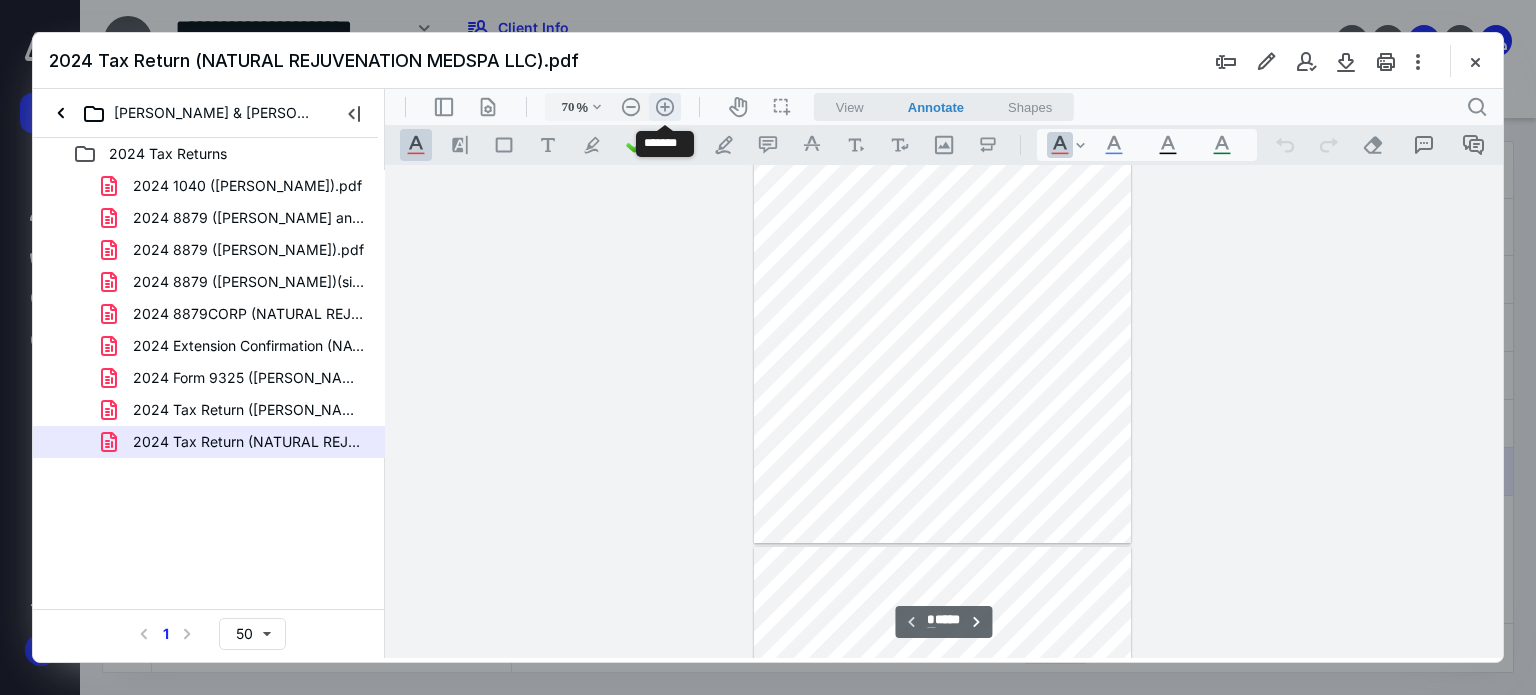 click on ".cls-1{fill:#abb0c4;} icon - header - zoom - in - line" at bounding box center (665, 107) 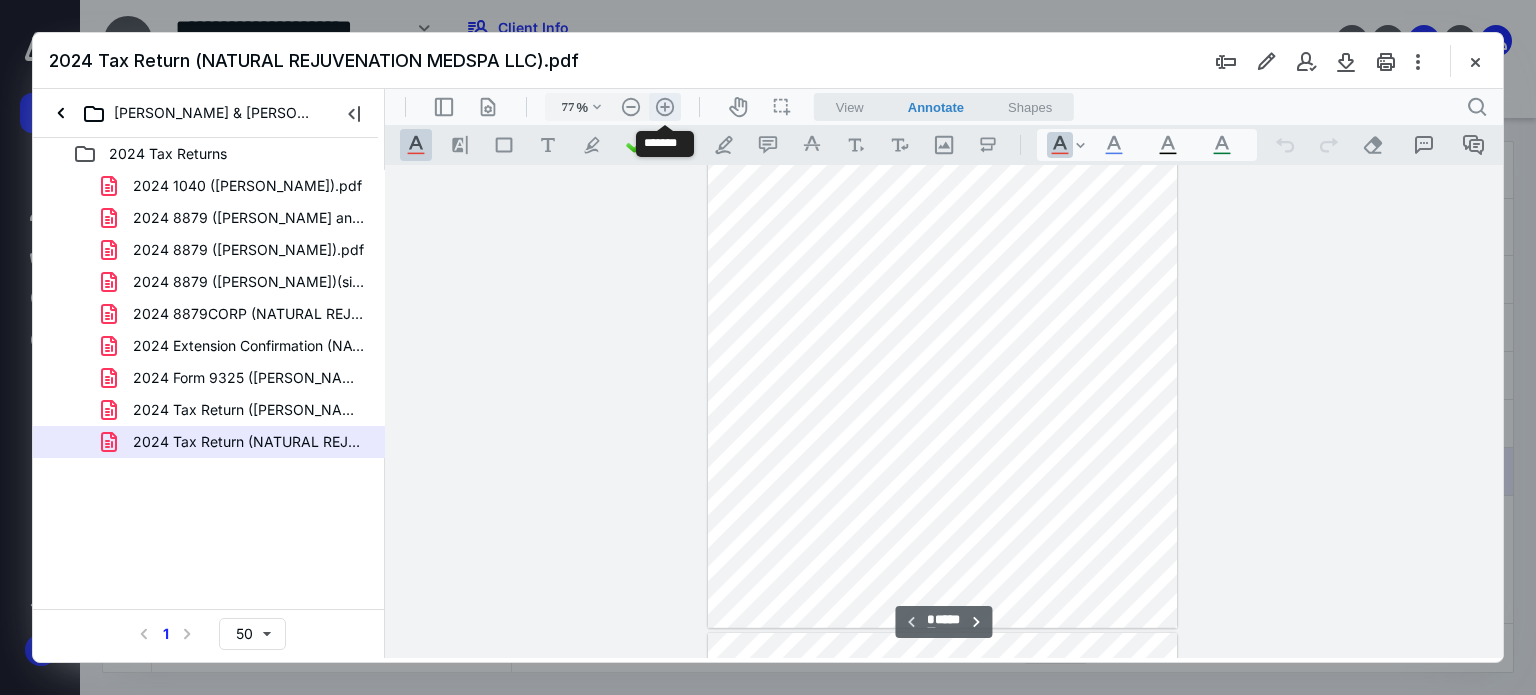click on ".cls-1{fill:#abb0c4;} icon - header - zoom - in - line" at bounding box center (665, 107) 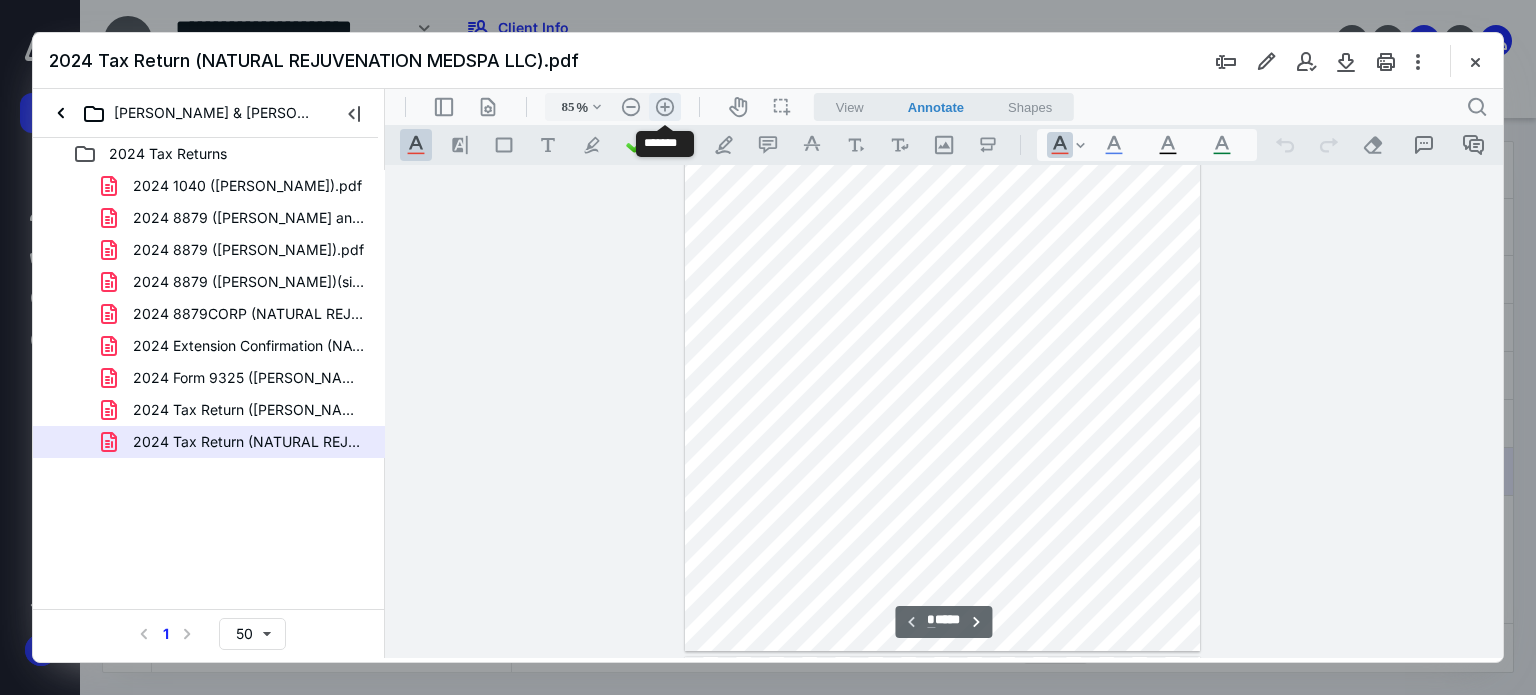 click on ".cls-1{fill:#abb0c4;} icon - header - zoom - in - line" at bounding box center [665, 107] 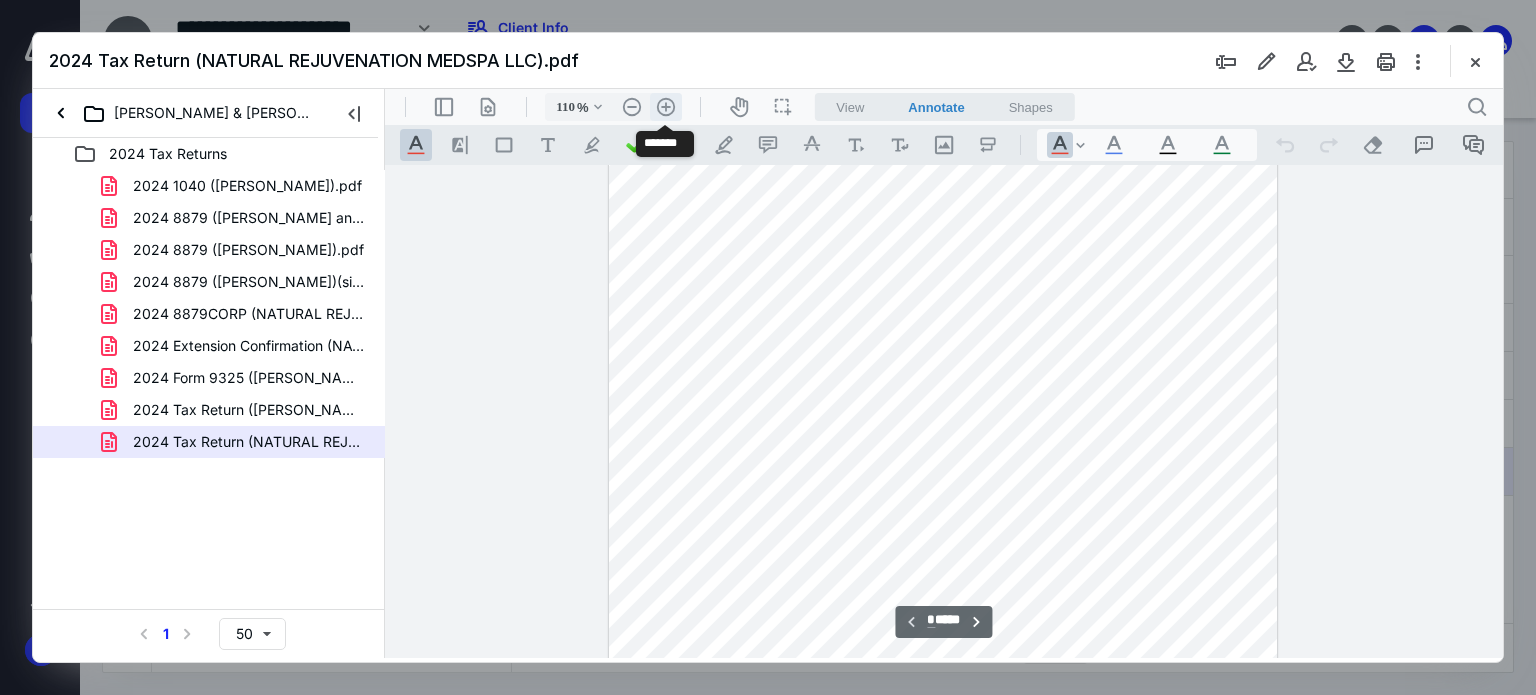 click on ".cls-1{fill:#abb0c4;} icon - header - zoom - in - line" at bounding box center [666, 107] 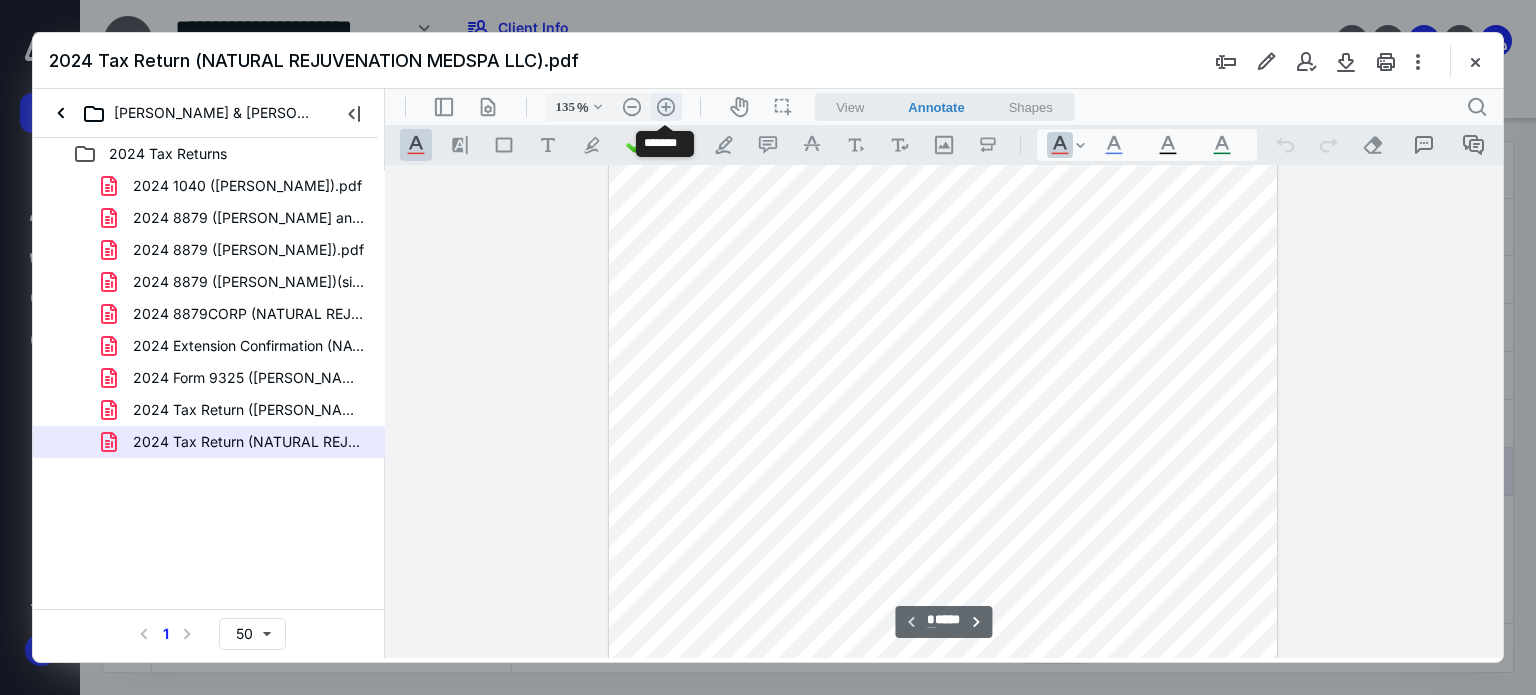 scroll, scrollTop: 417, scrollLeft: 0, axis: vertical 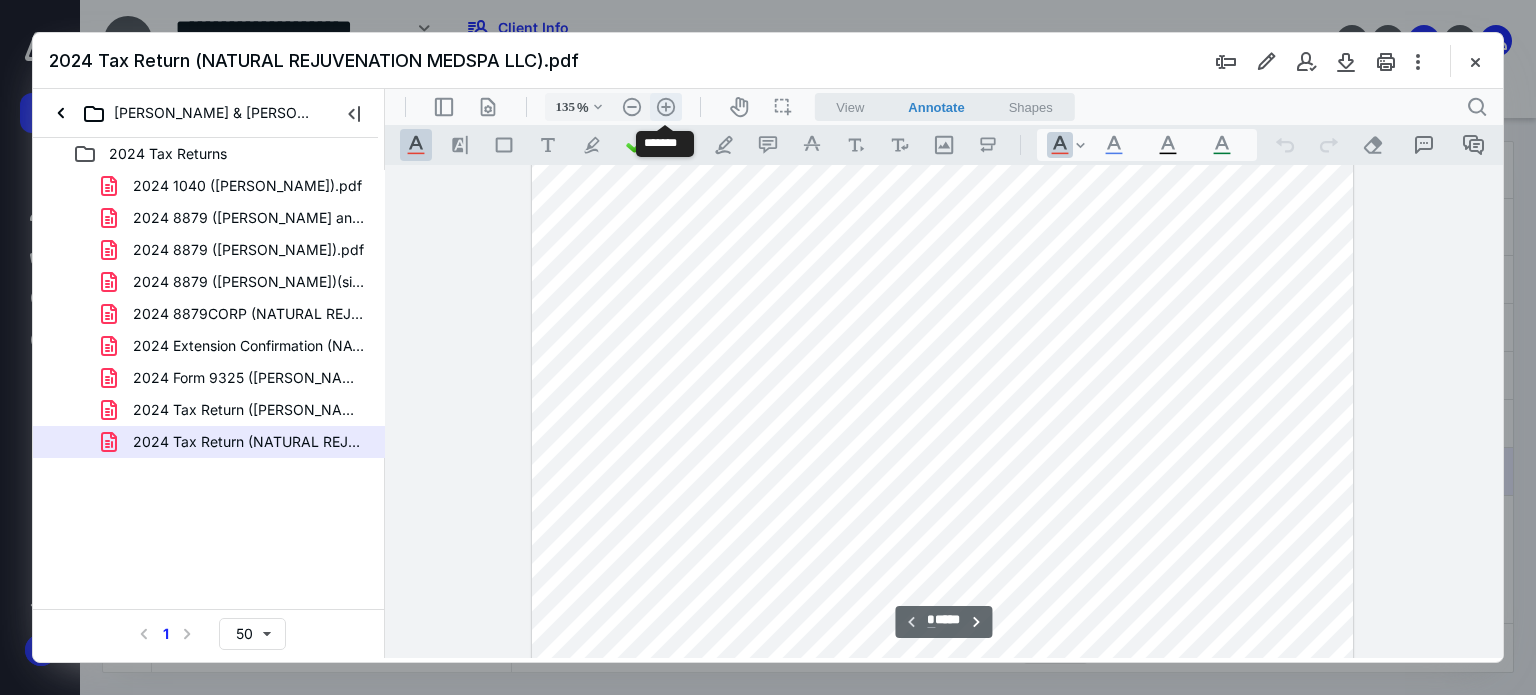 click on ".cls-1{fill:#abb0c4;} icon - header - zoom - in - line" at bounding box center (666, 107) 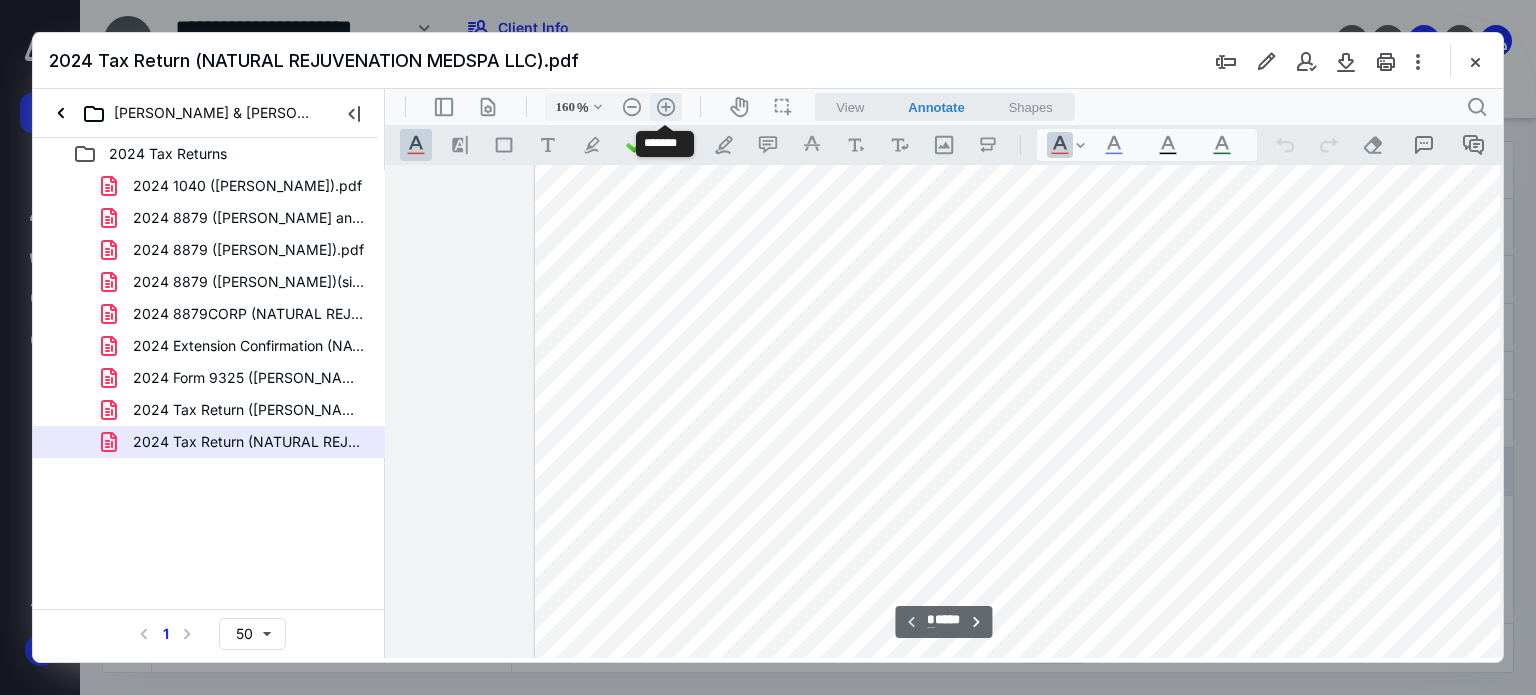 scroll, scrollTop: 534, scrollLeft: 82, axis: both 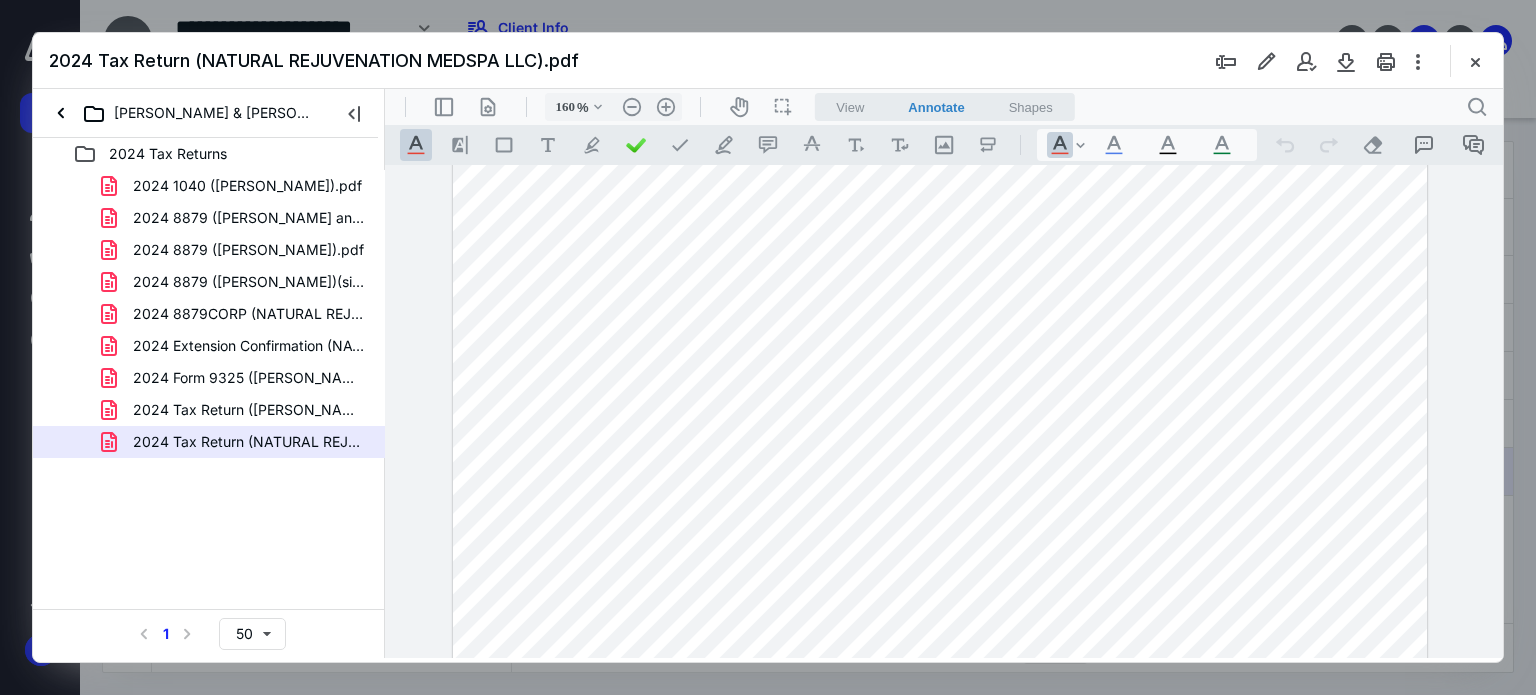 click at bounding box center (940, 267) 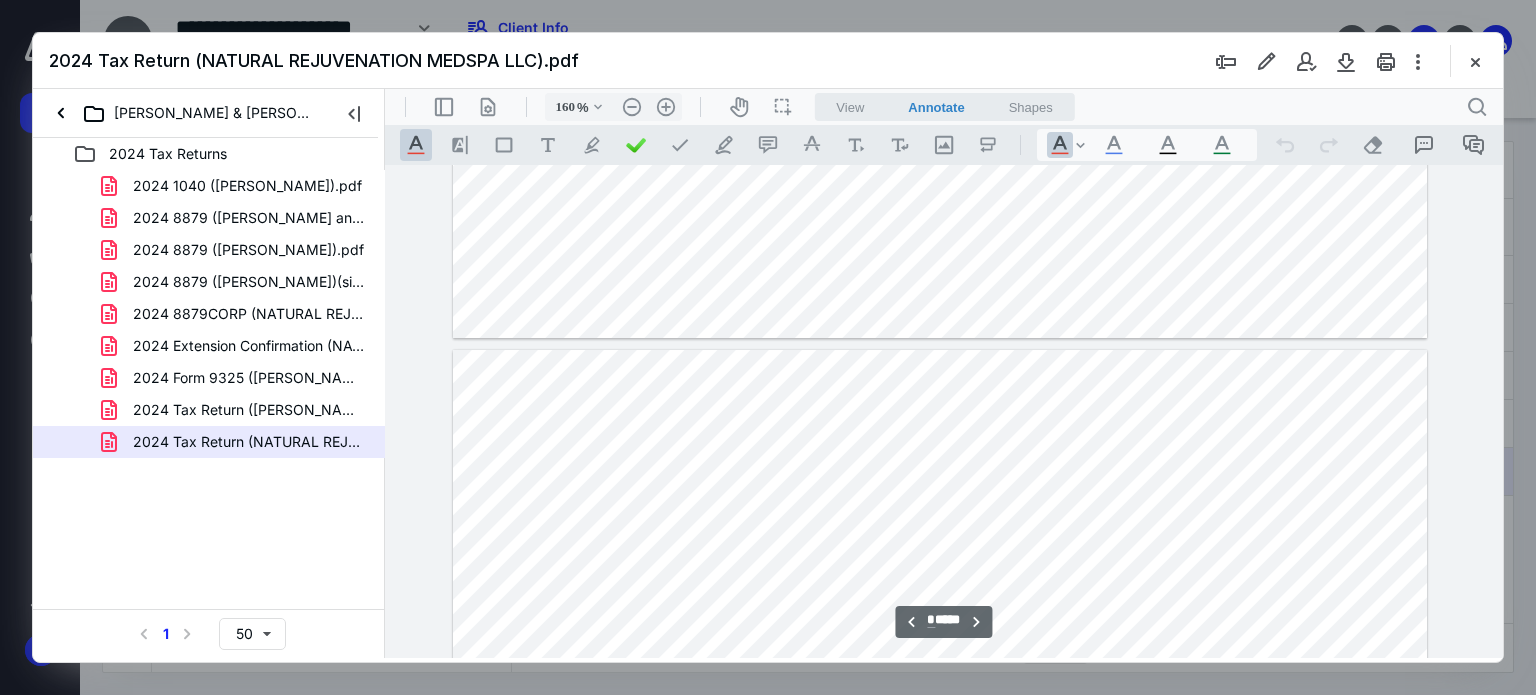 type on "*" 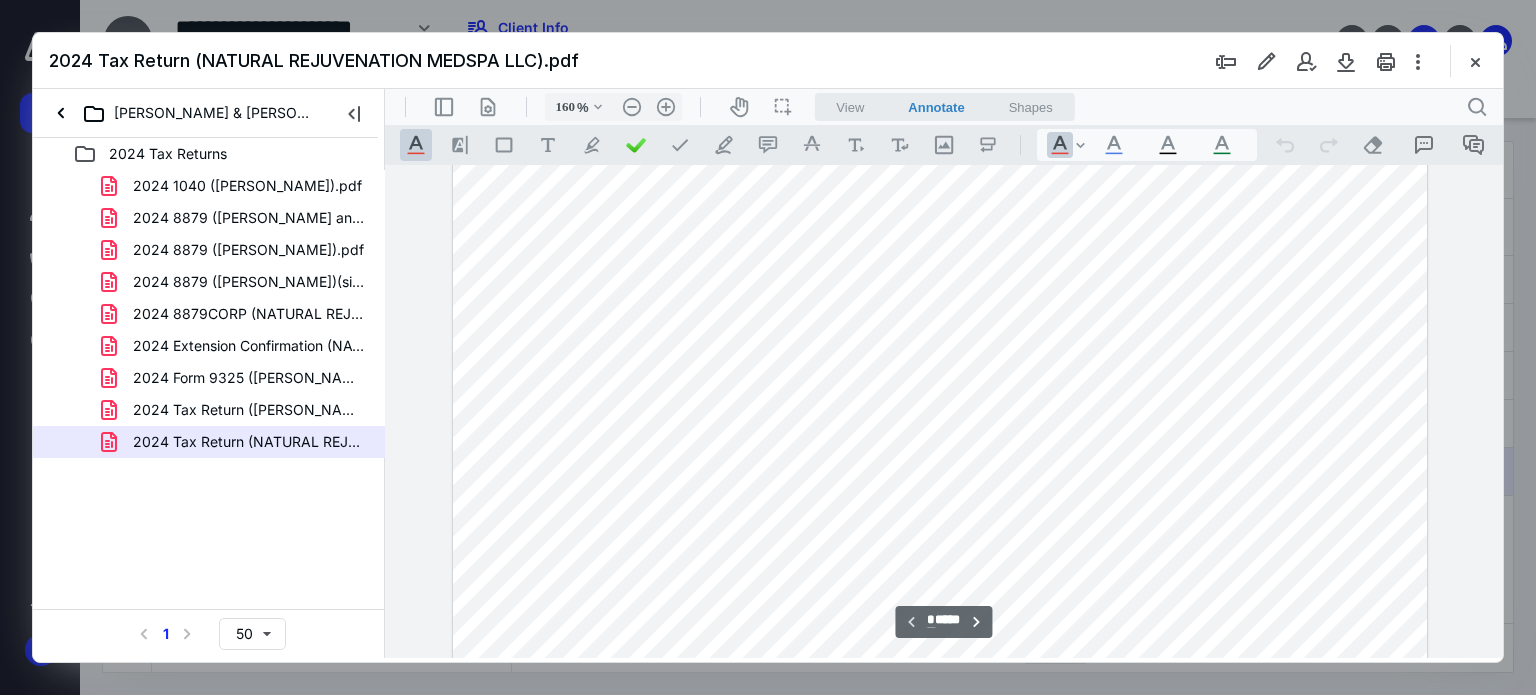 scroll, scrollTop: 534, scrollLeft: 82, axis: both 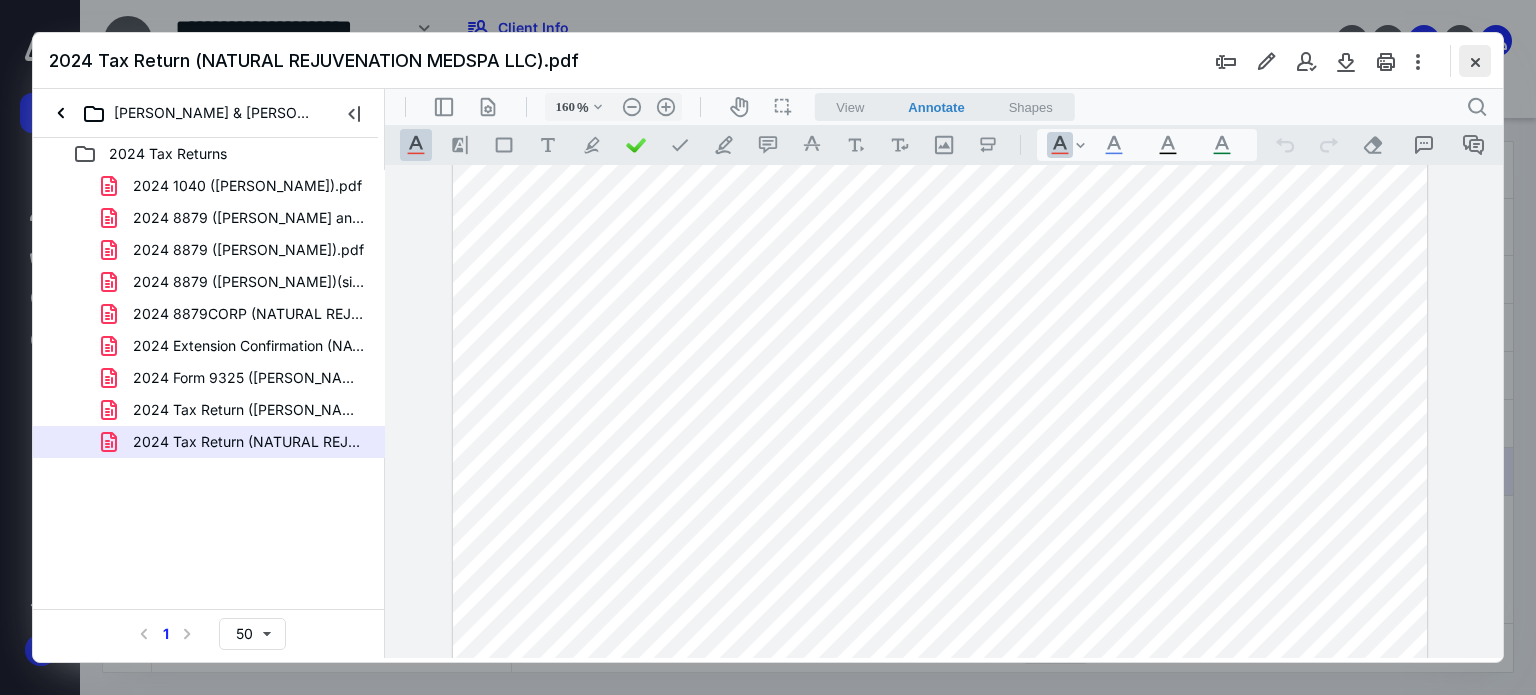 click at bounding box center (1475, 61) 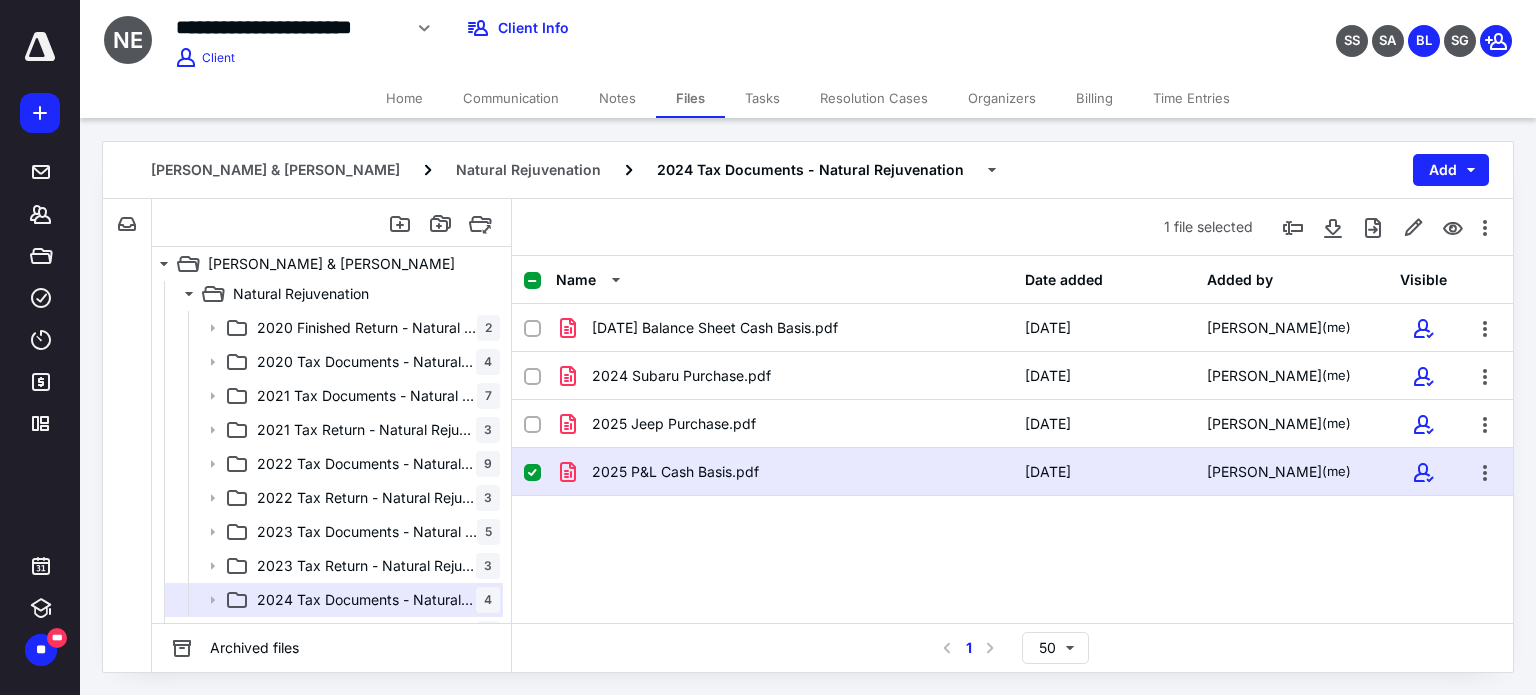 scroll, scrollTop: 302, scrollLeft: 0, axis: vertical 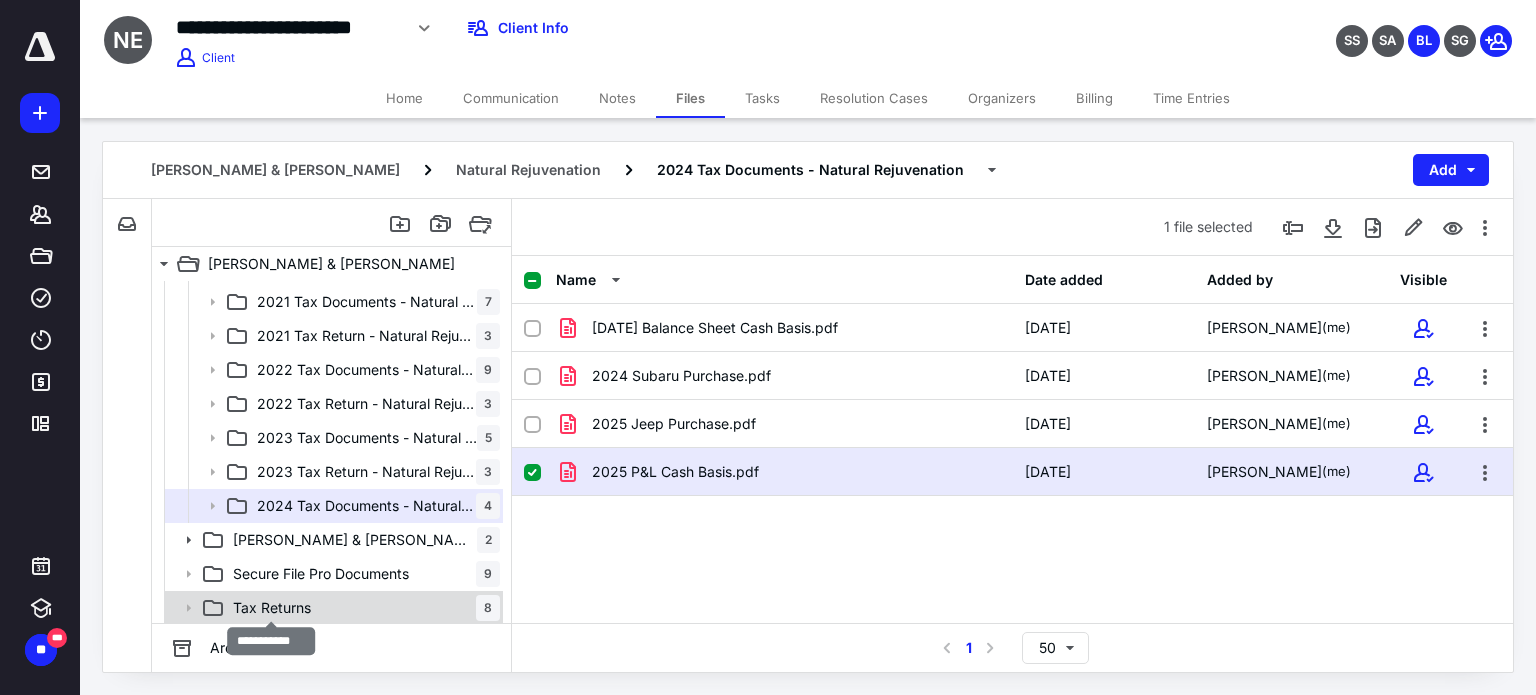 click on "Tax Returns" at bounding box center [272, 608] 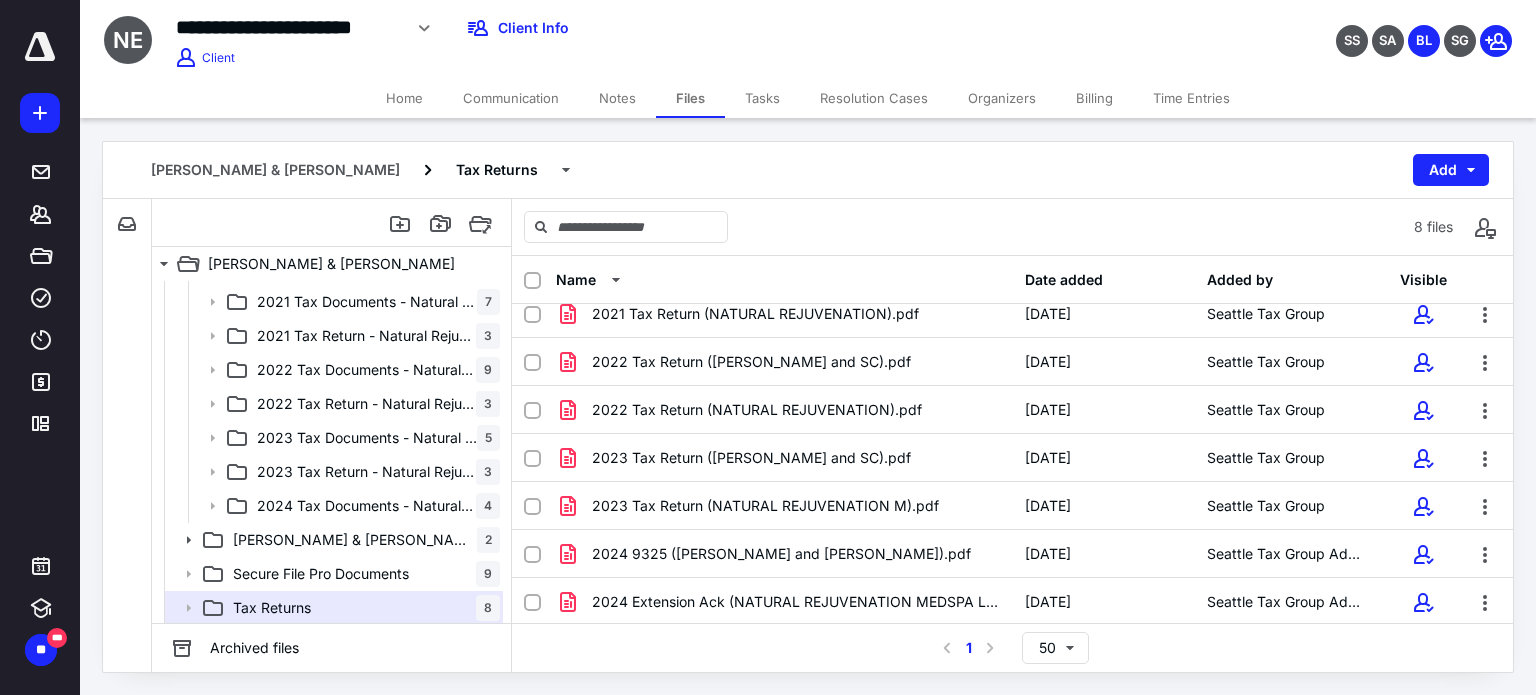 scroll, scrollTop: 0, scrollLeft: 0, axis: both 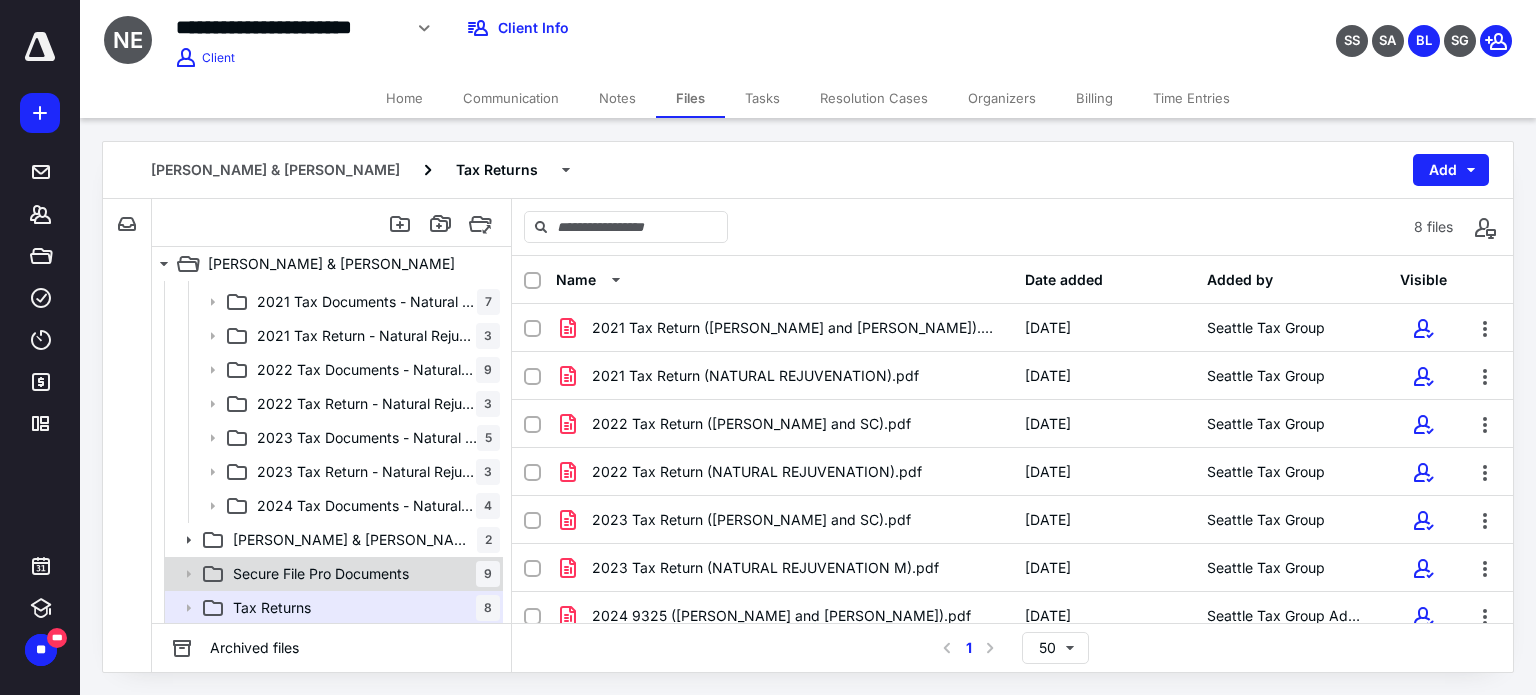 click on "Secure File Pro Documents" at bounding box center (321, 574) 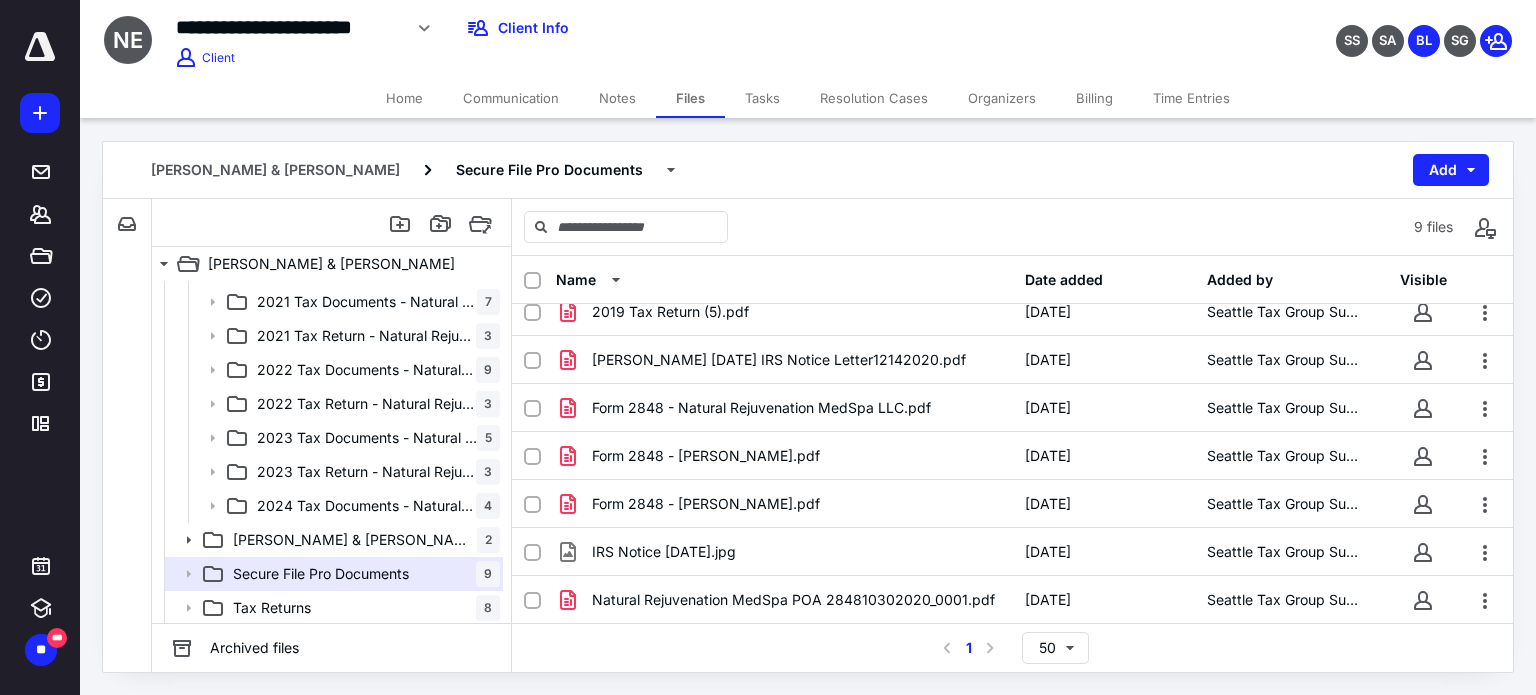 scroll, scrollTop: 0, scrollLeft: 0, axis: both 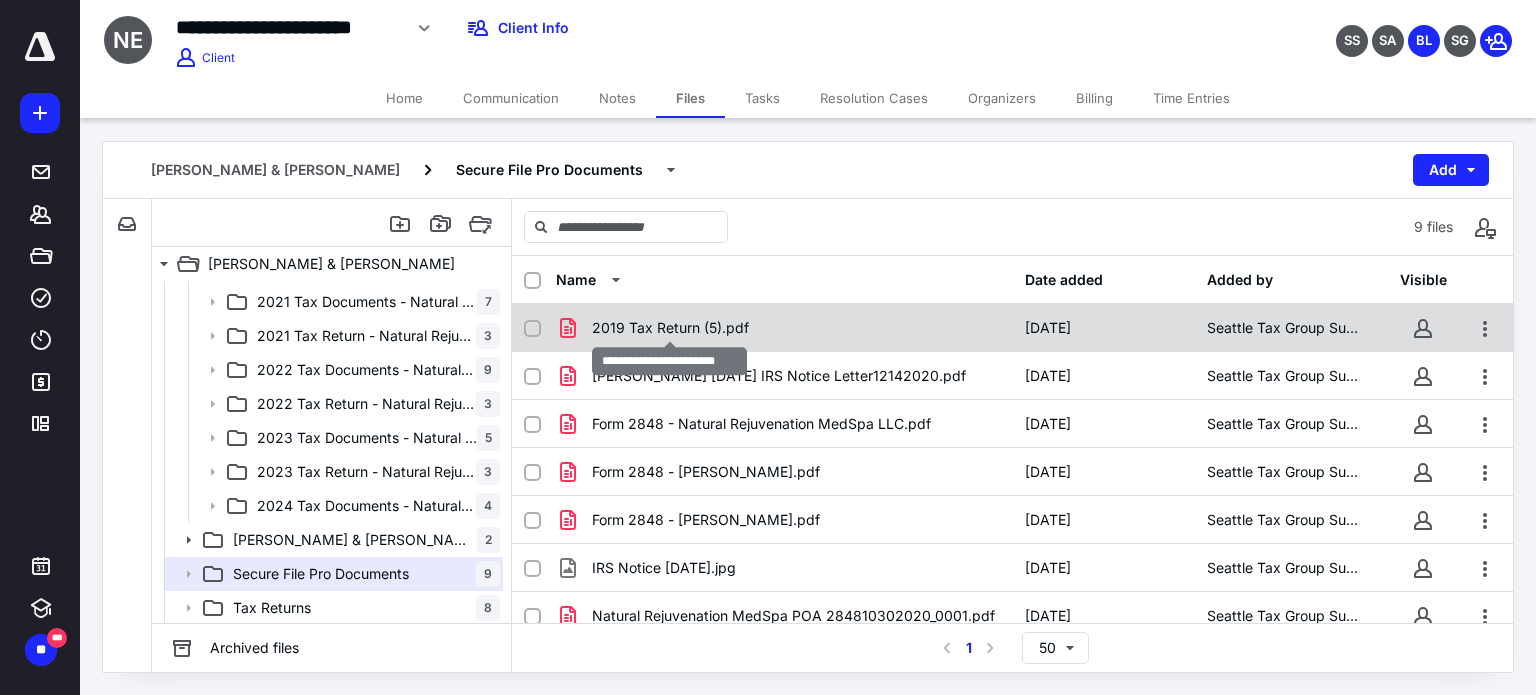 click on "2019 Tax Return (5).pdf" at bounding box center (670, 328) 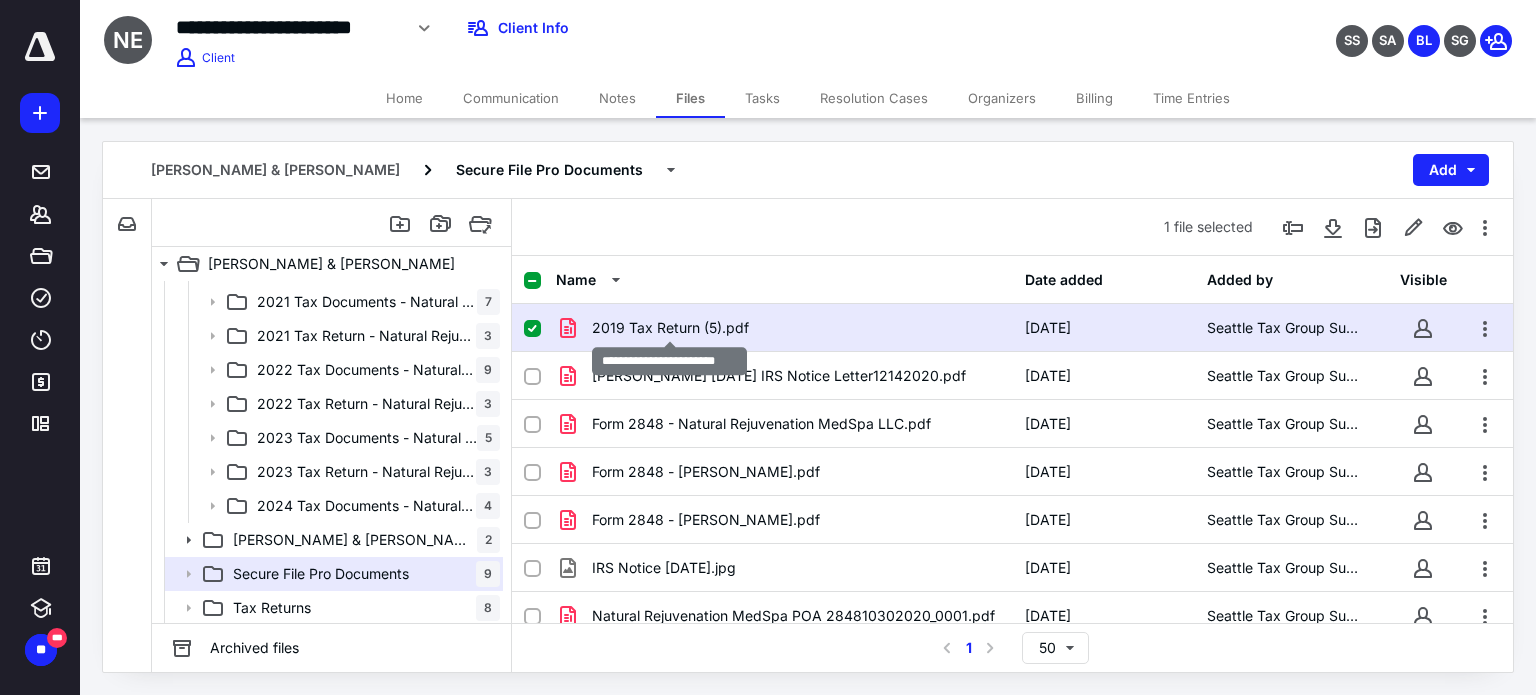 click on "2019 Tax Return (5).pdf" at bounding box center (670, 328) 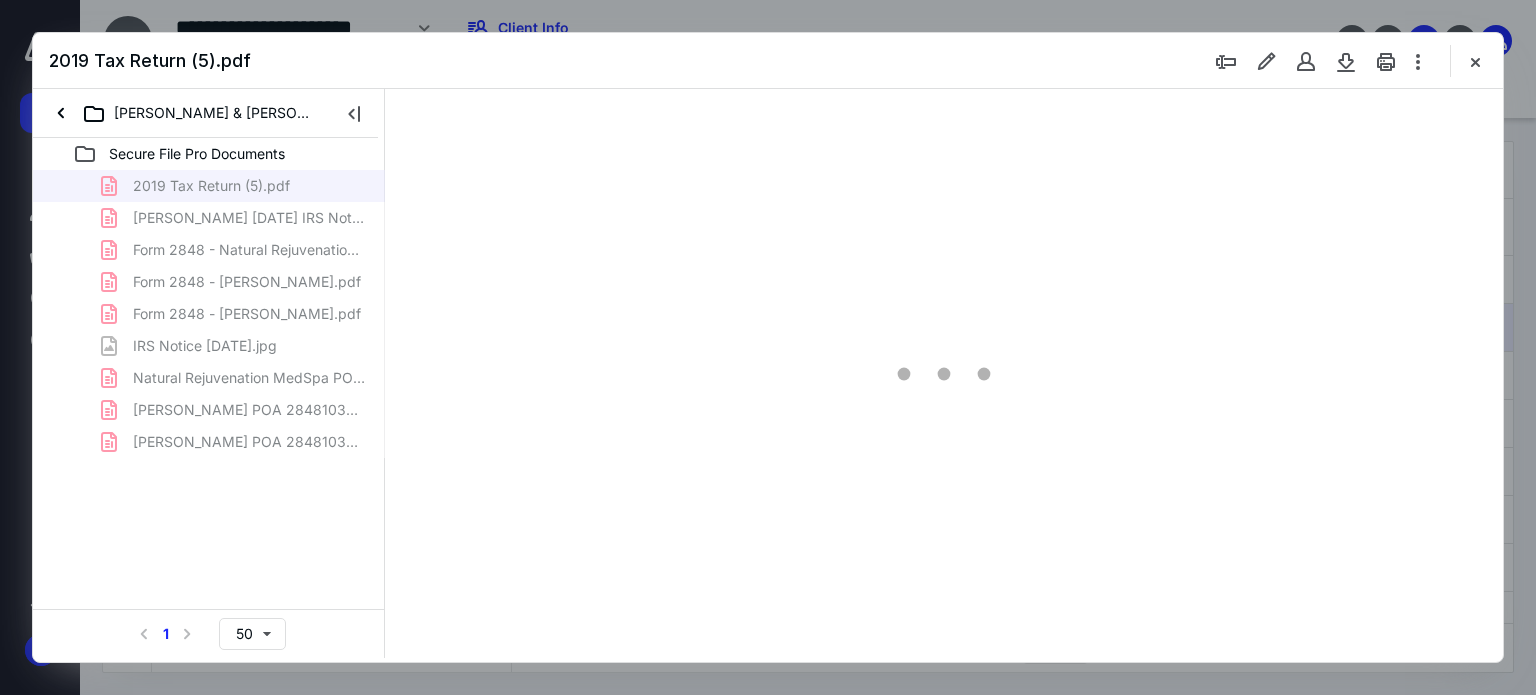 scroll, scrollTop: 0, scrollLeft: 0, axis: both 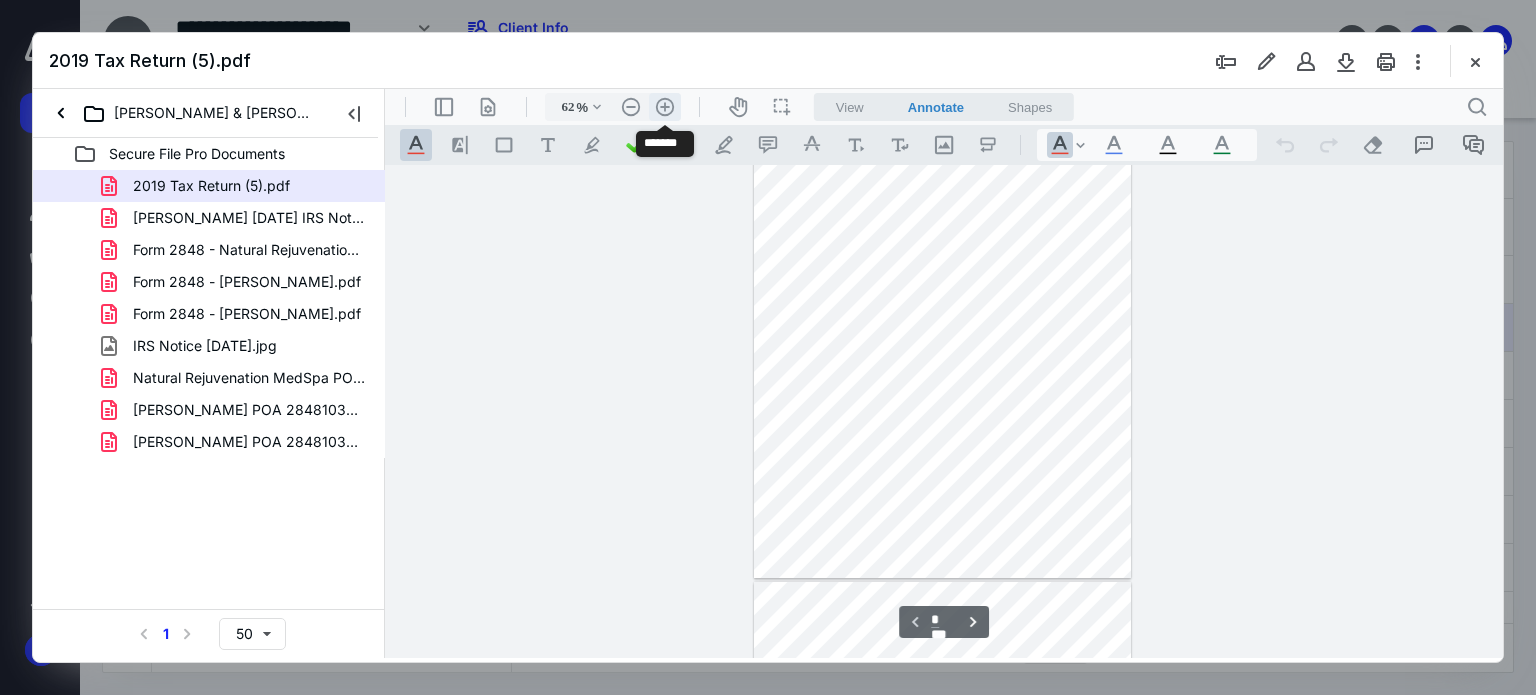 click on ".cls-1{fill:#abb0c4;} icon - header - zoom - in - line" at bounding box center (665, 107) 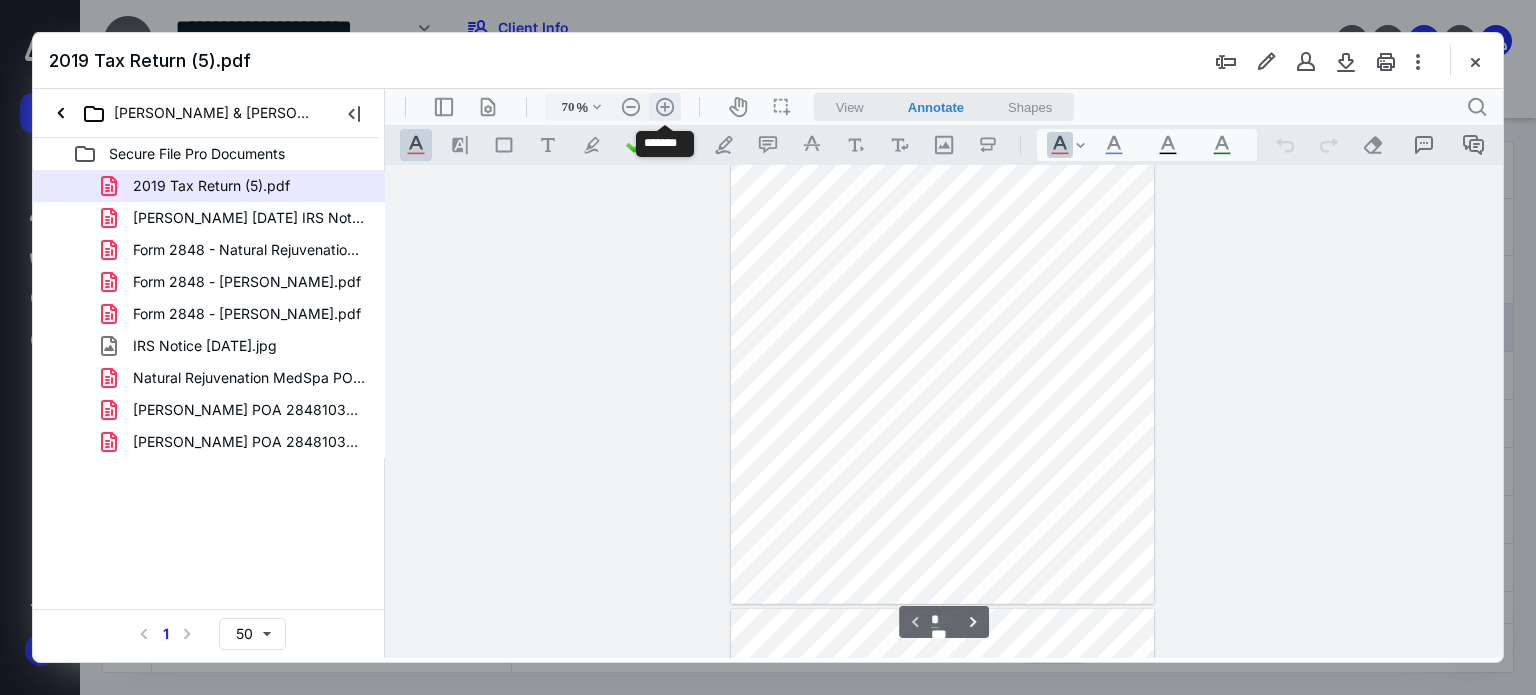 click on ".cls-1{fill:#abb0c4;} icon - header - zoom - in - line" at bounding box center (665, 107) 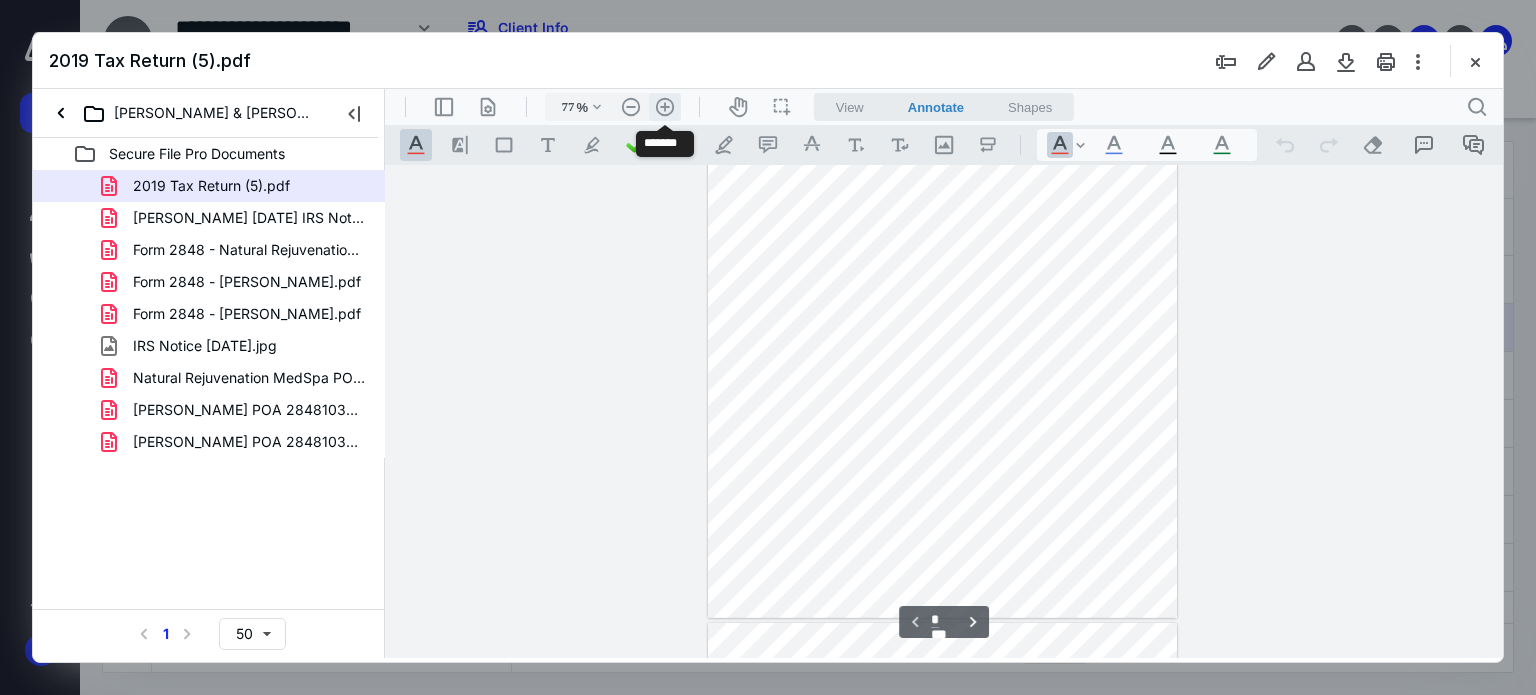 click on ".cls-1{fill:#abb0c4;} icon - header - zoom - in - line" at bounding box center [665, 107] 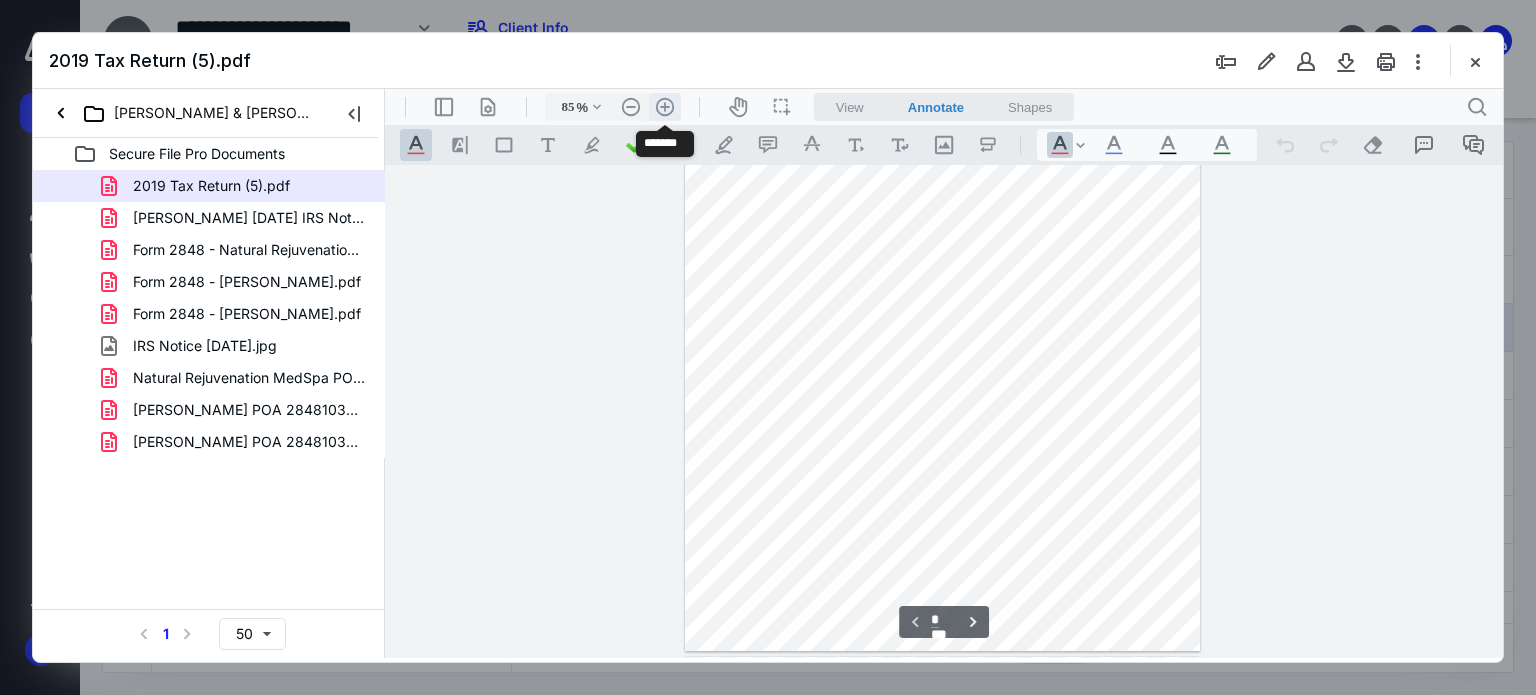 click on ".cls-1{fill:#abb0c4;} icon - header - zoom - in - line" at bounding box center [665, 107] 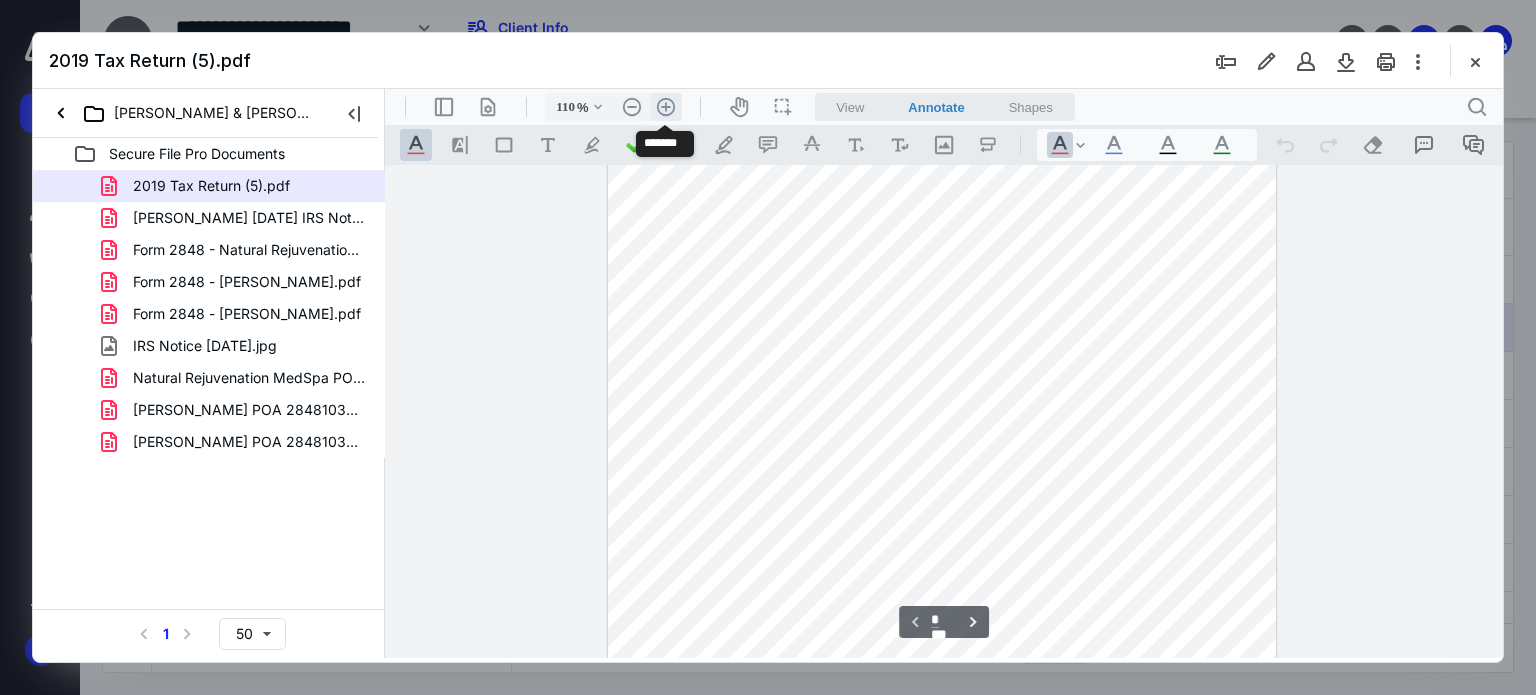 click on ".cls-1{fill:#abb0c4;} icon - header - zoom - in - line" at bounding box center (666, 107) 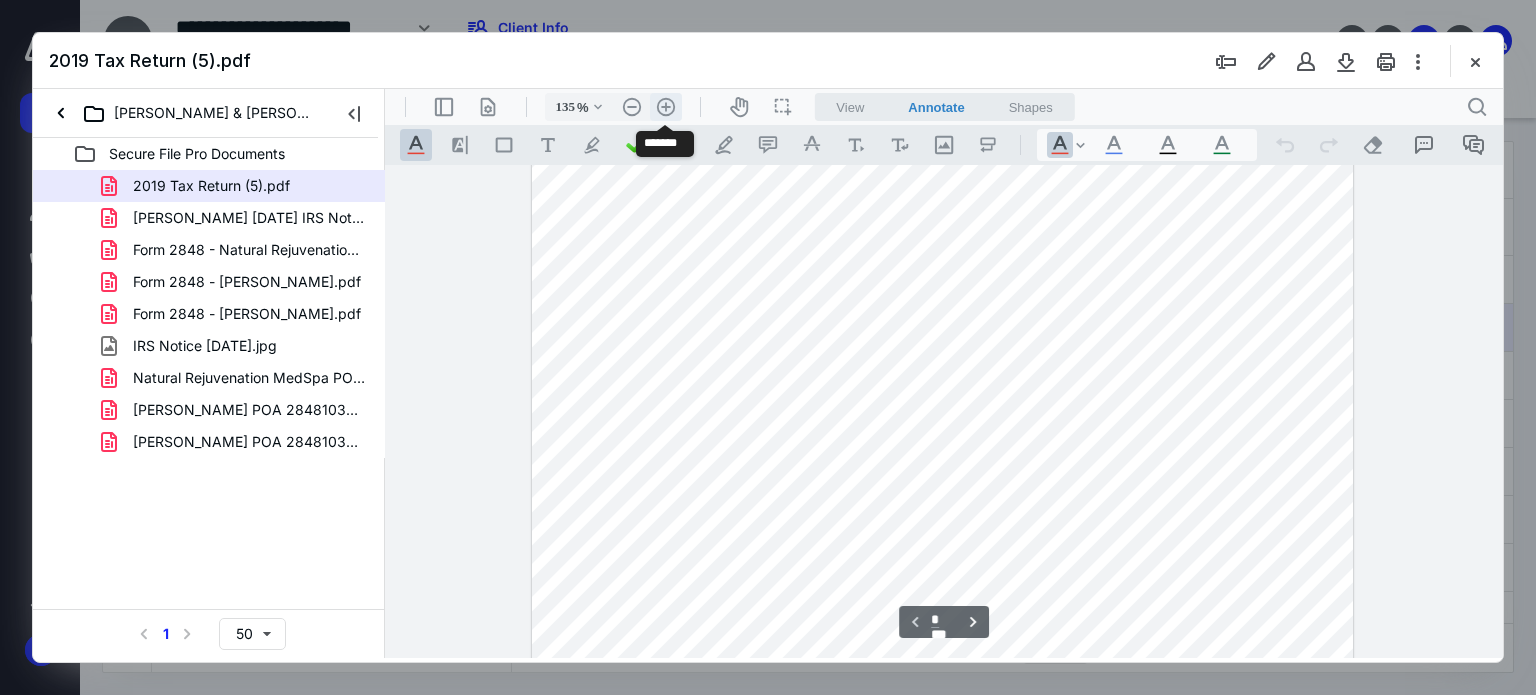 click on ".cls-1{fill:#abb0c4;} icon - header - zoom - in - line" at bounding box center (666, 107) 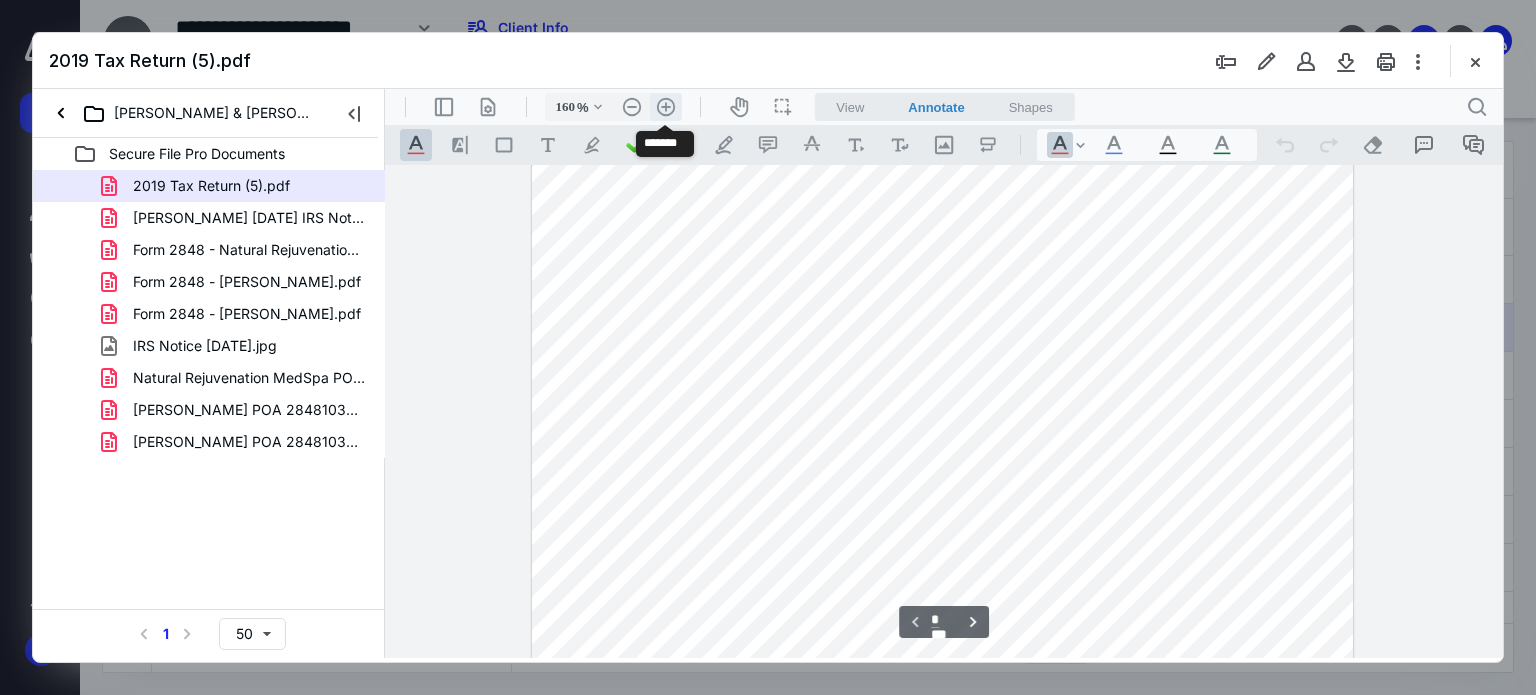 scroll, scrollTop: 534, scrollLeft: 0, axis: vertical 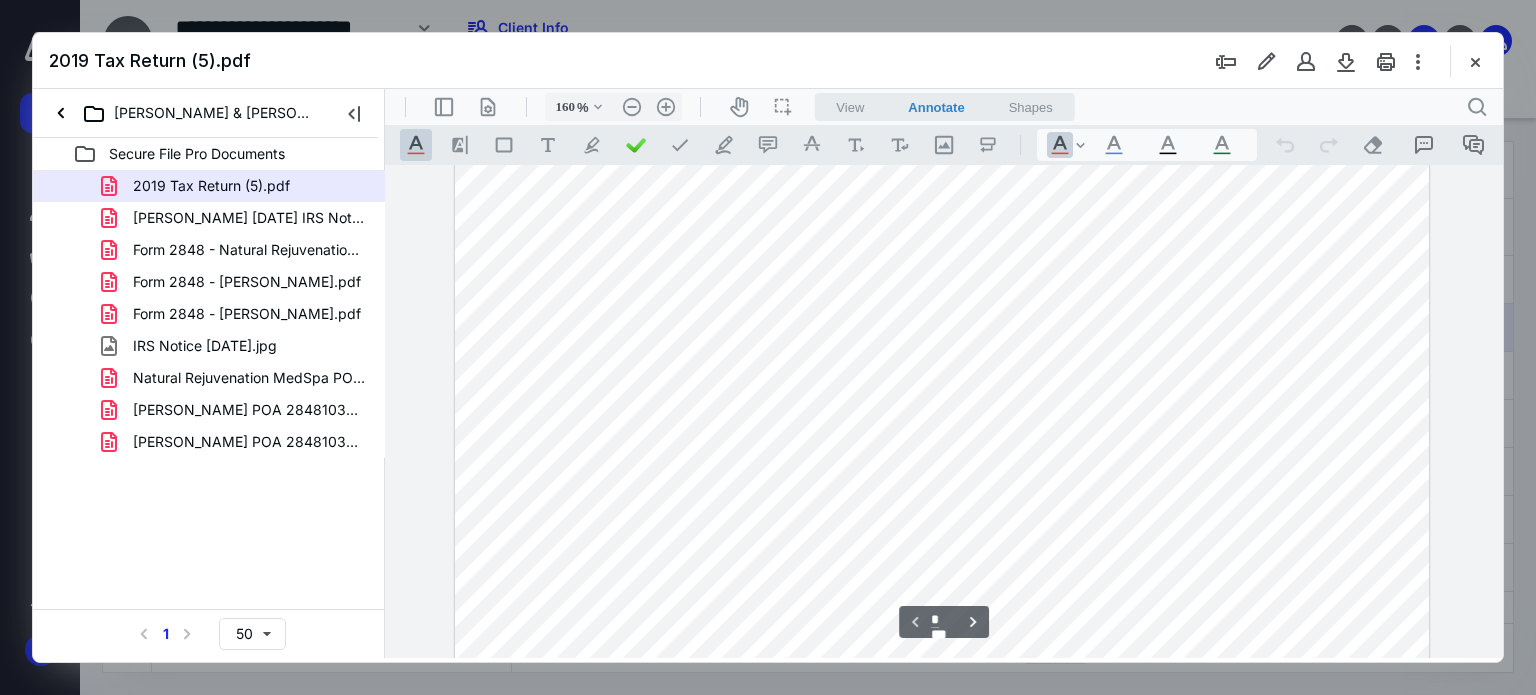 click at bounding box center (942, 267) 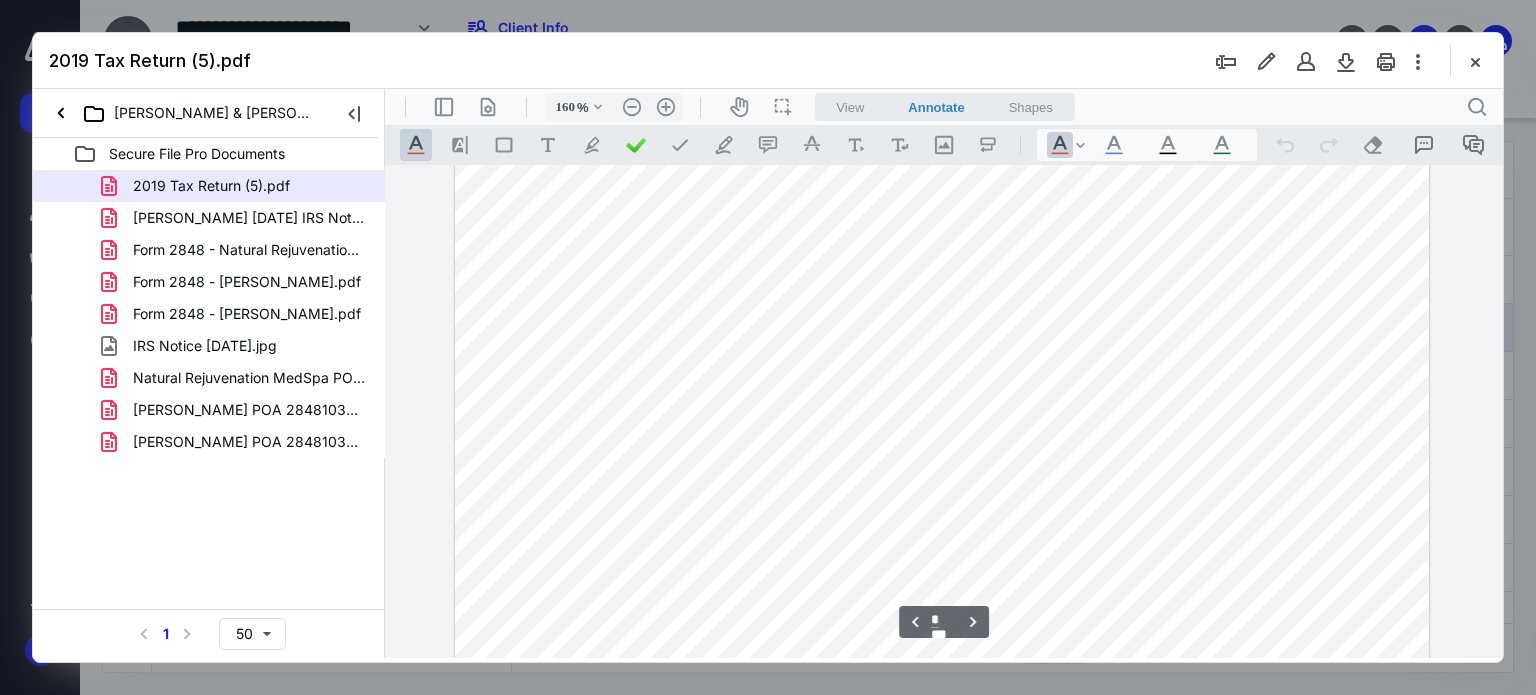 scroll, scrollTop: 1951, scrollLeft: 0, axis: vertical 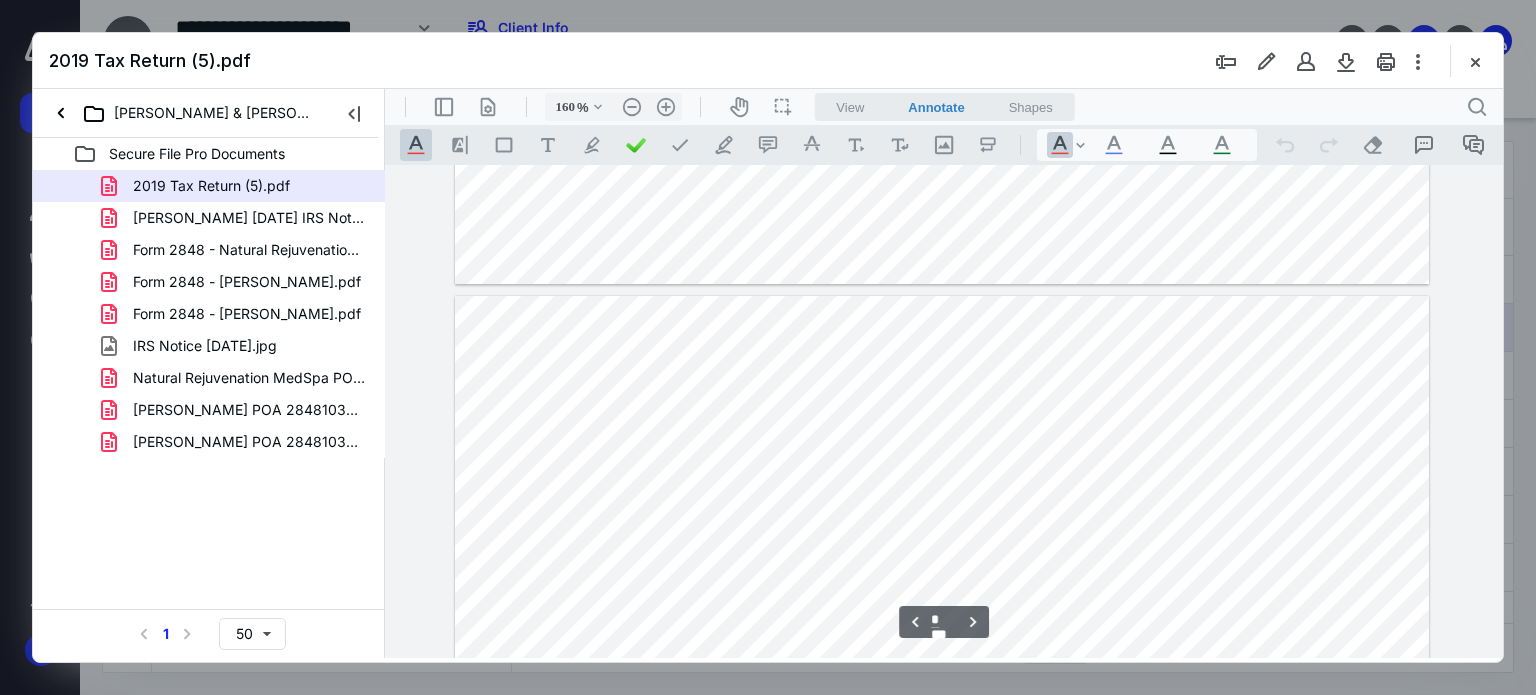 type on "*" 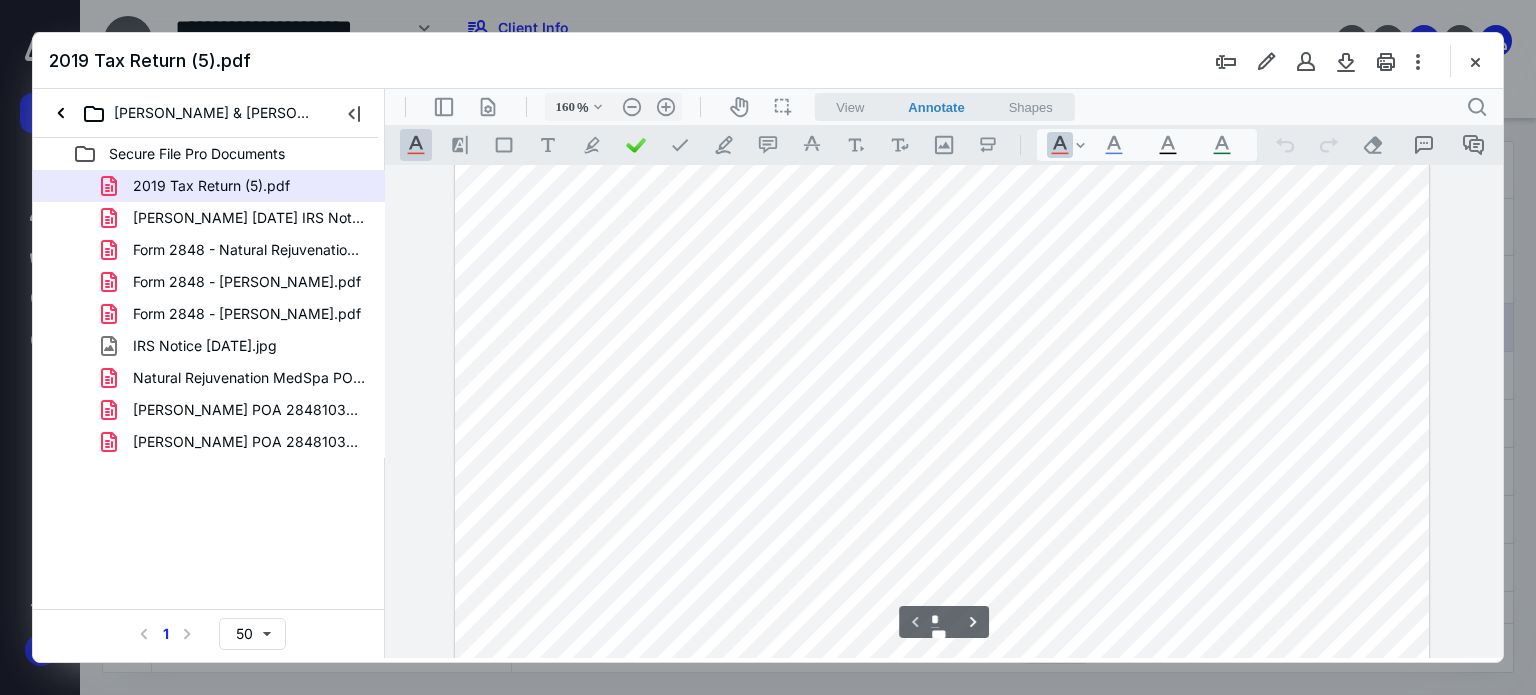 scroll, scrollTop: 0, scrollLeft: 0, axis: both 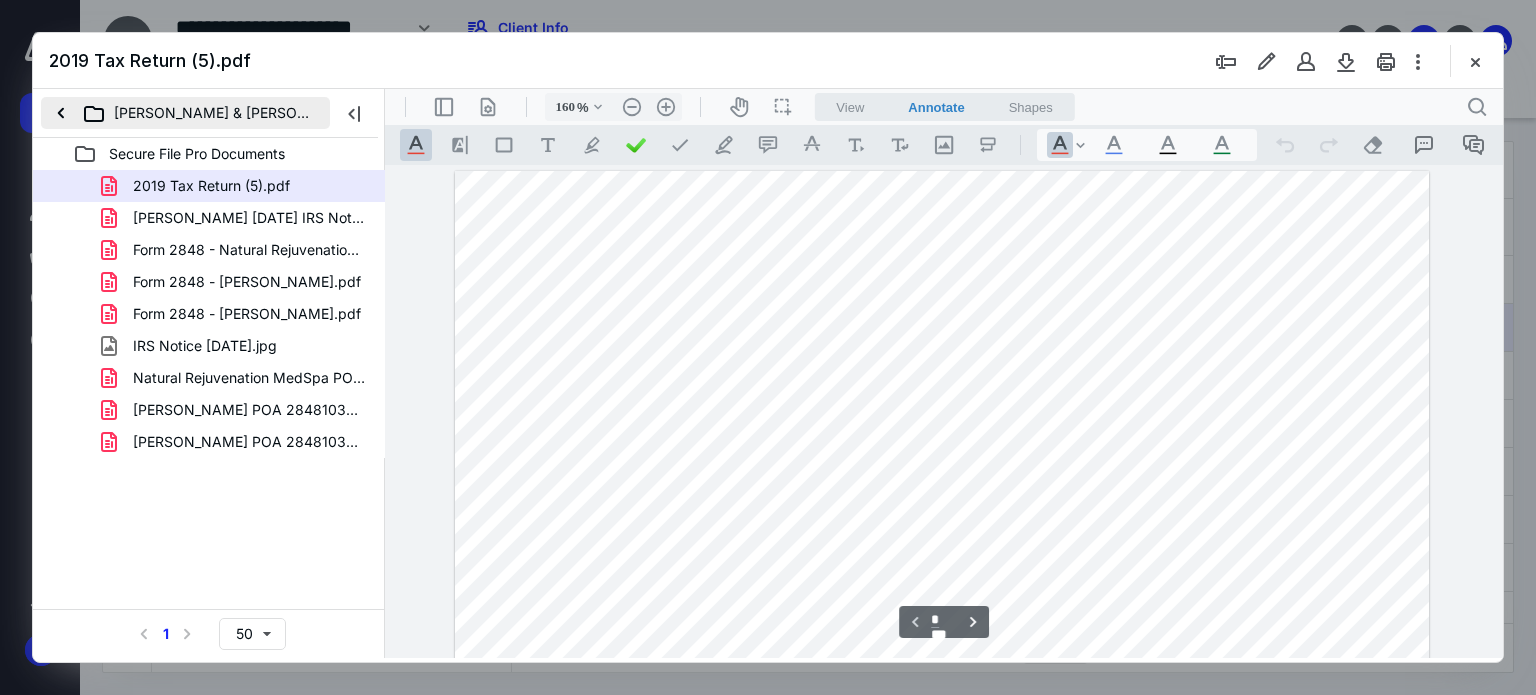 click on "[PERSON_NAME] & [PERSON_NAME]" at bounding box center (185, 113) 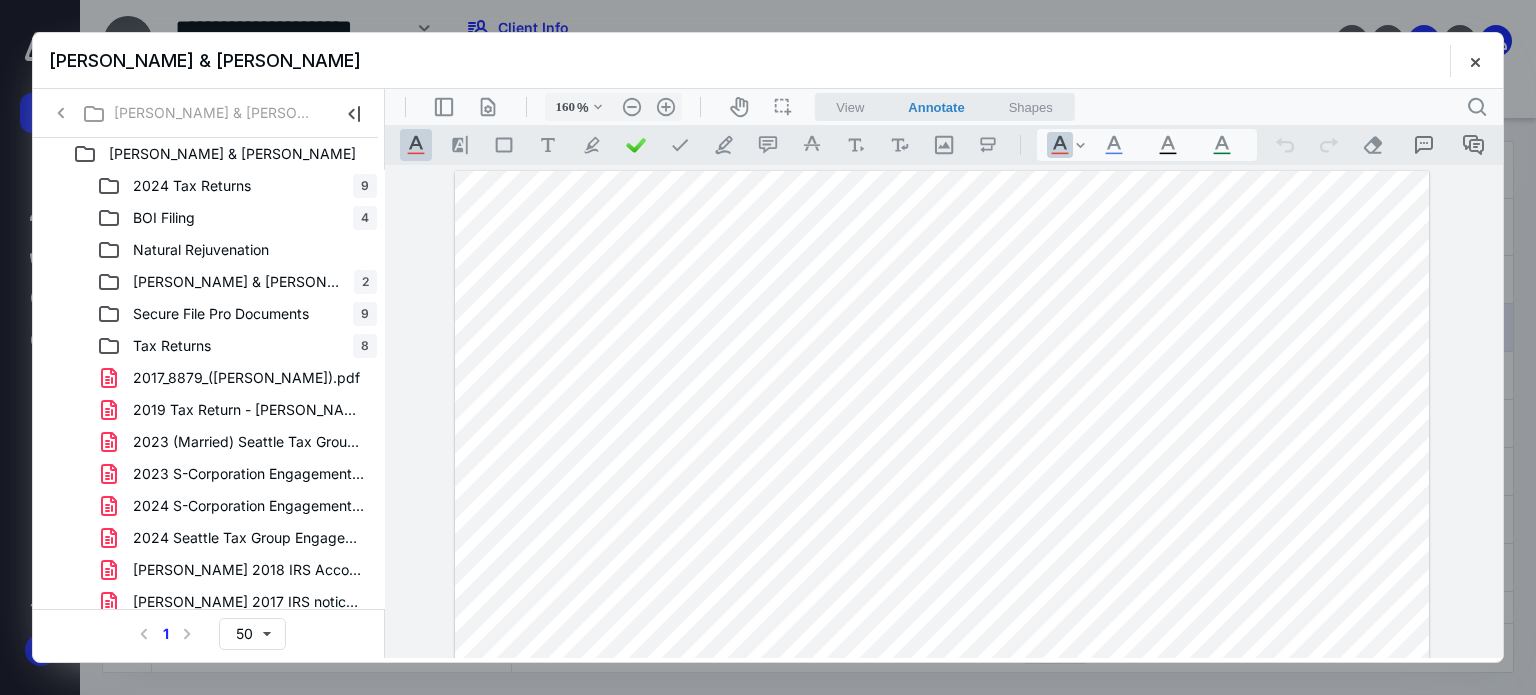scroll, scrollTop: 0, scrollLeft: 0, axis: both 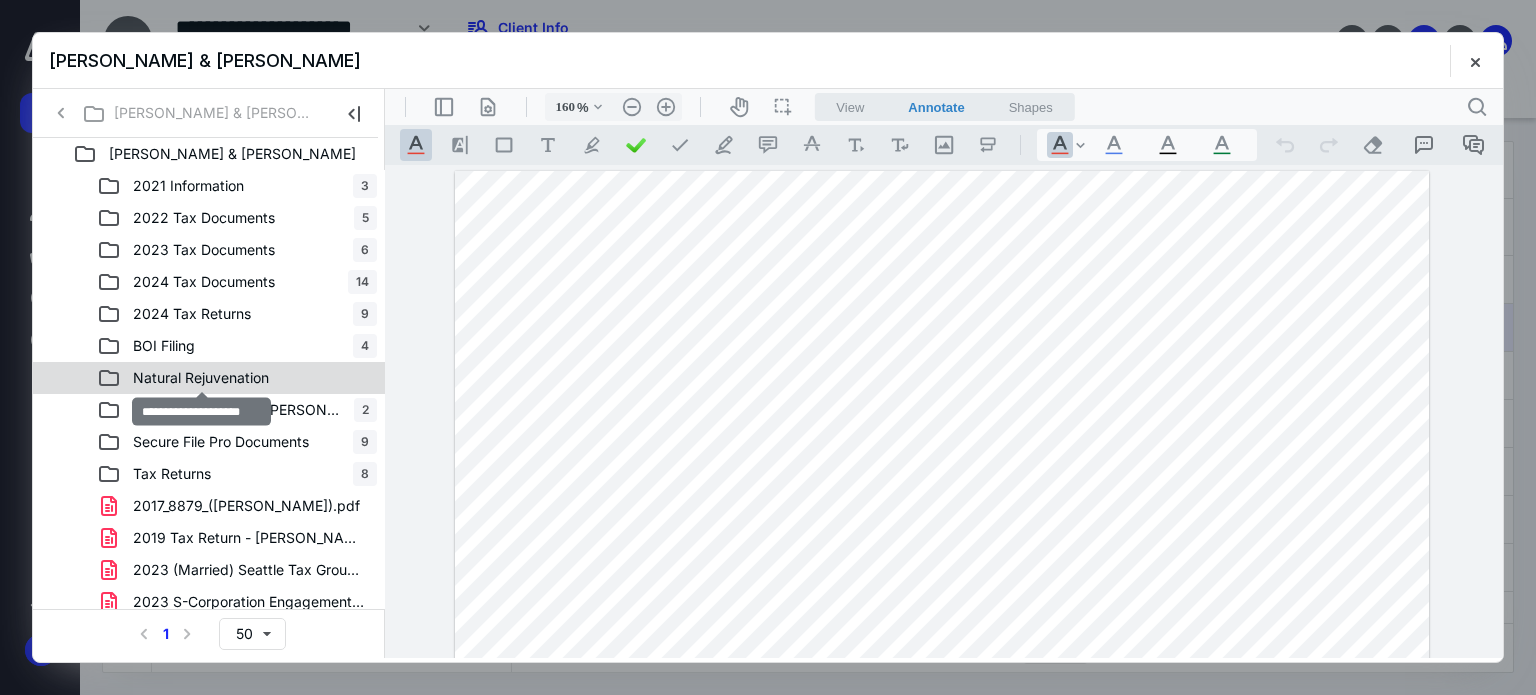 click on "Natural Rejuvenation" at bounding box center (201, 378) 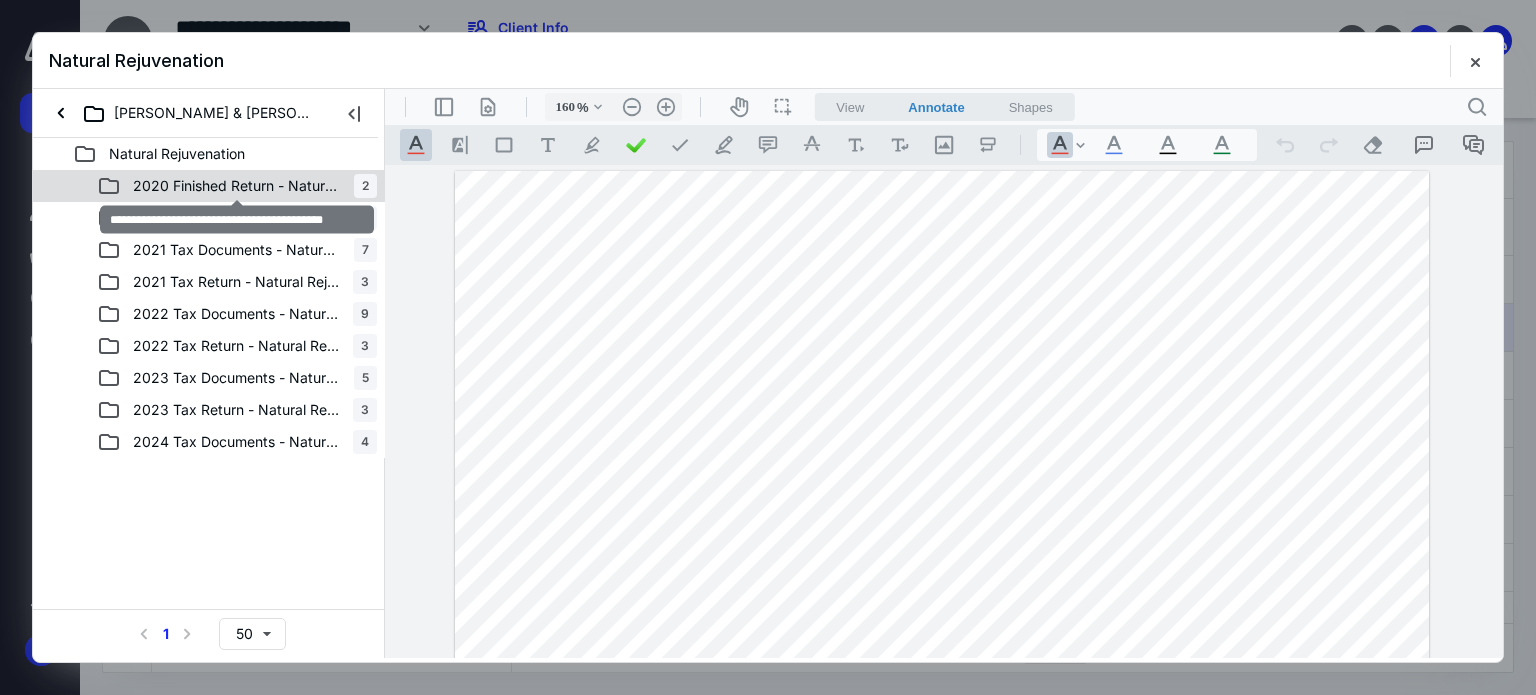 click on "2020 Finished Return - Natural Rejuvenation" at bounding box center (237, 186) 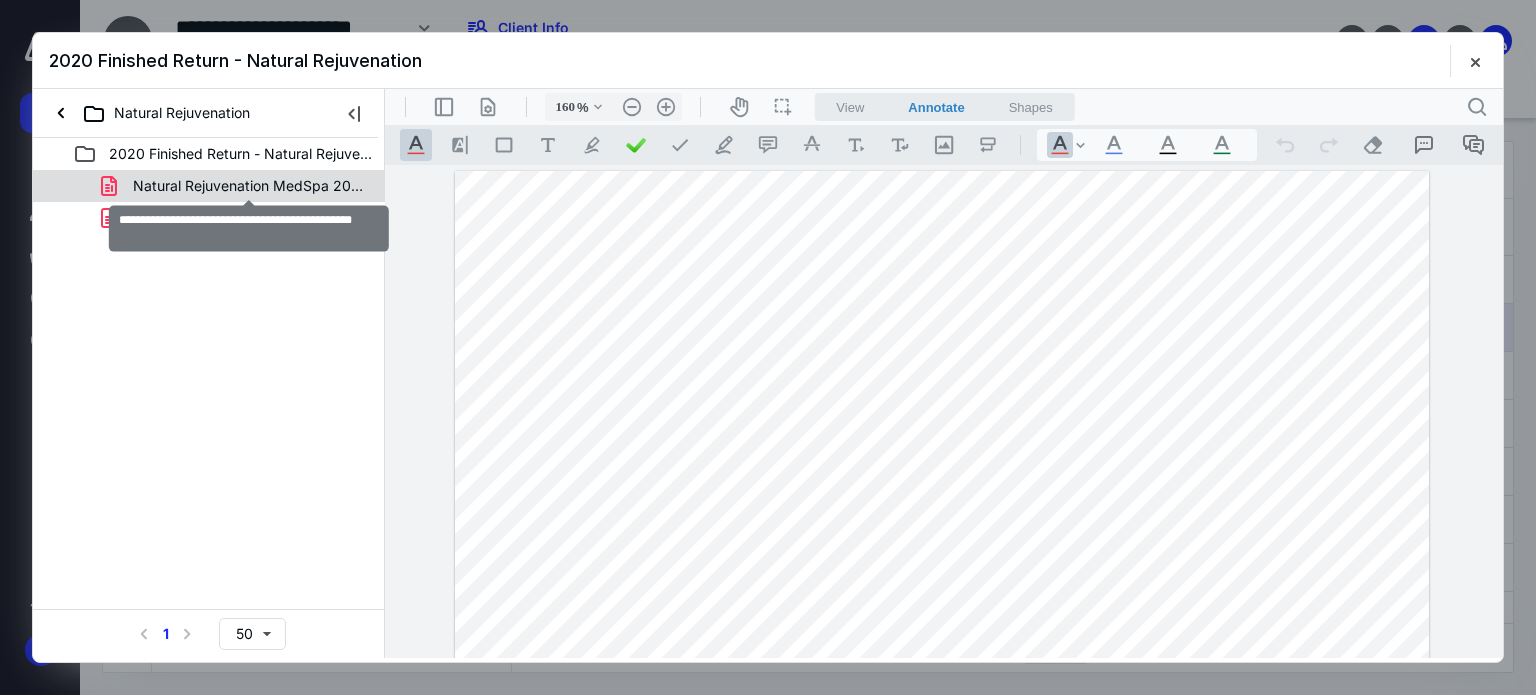 click on "Natural Rejuvenation MedSpa 2020 Form 1120S.pdf" at bounding box center [249, 186] 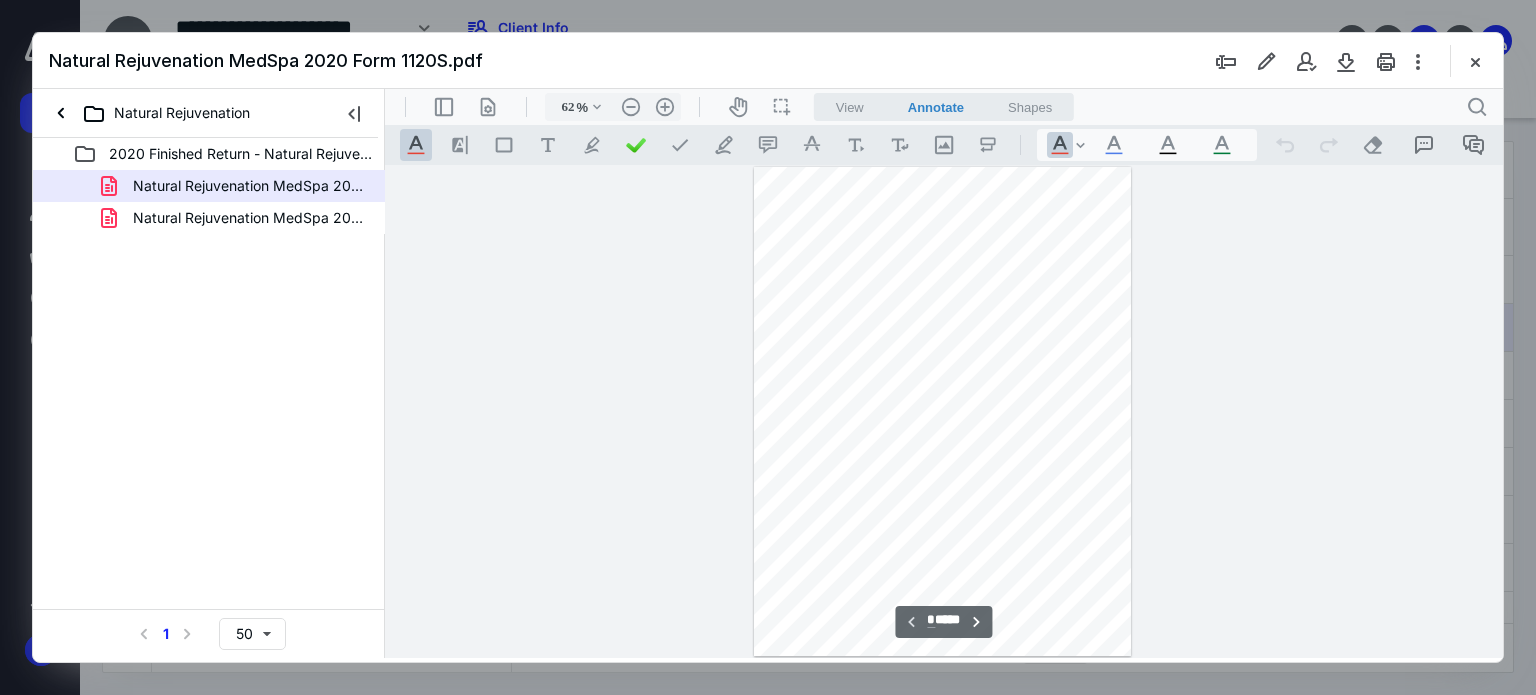 scroll, scrollTop: 78, scrollLeft: 0, axis: vertical 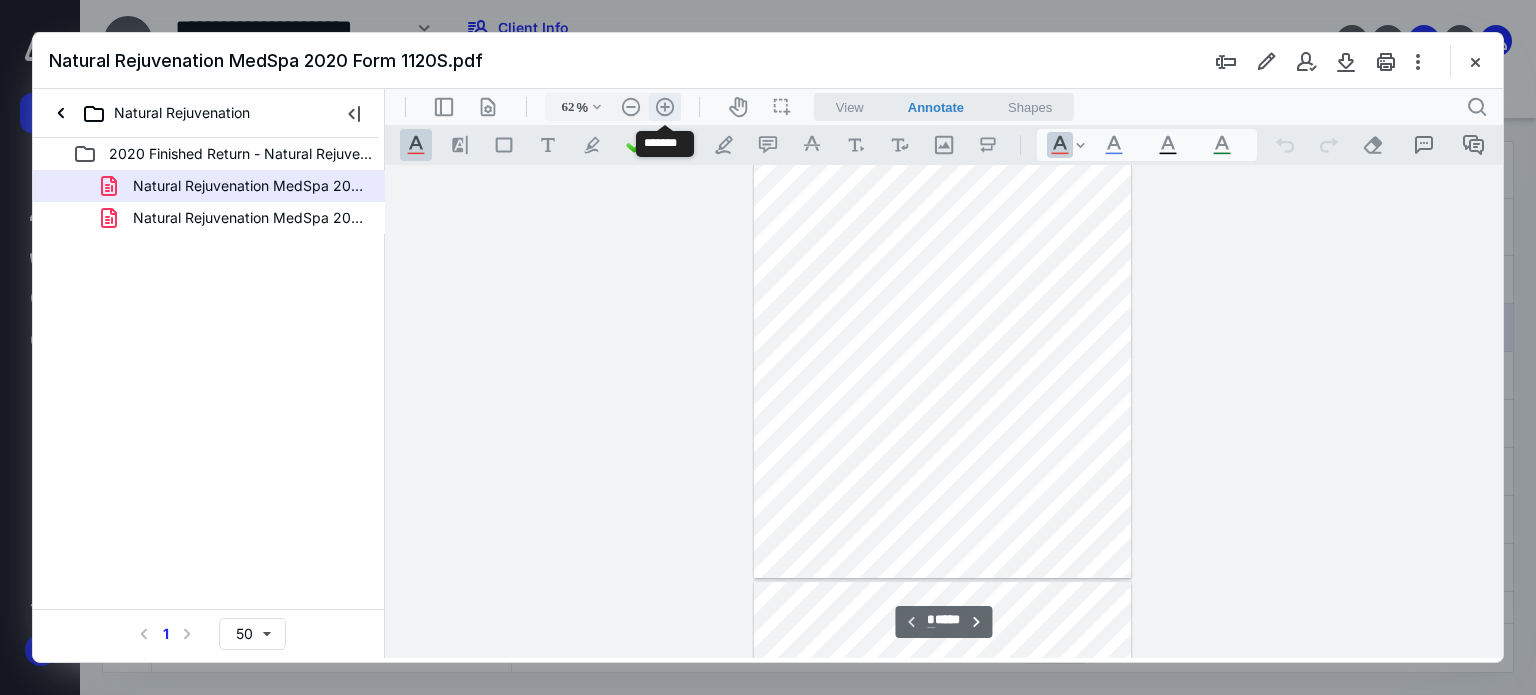 click on ".cls-1{fill:#abb0c4;} icon - header - zoom - in - line" at bounding box center [665, 107] 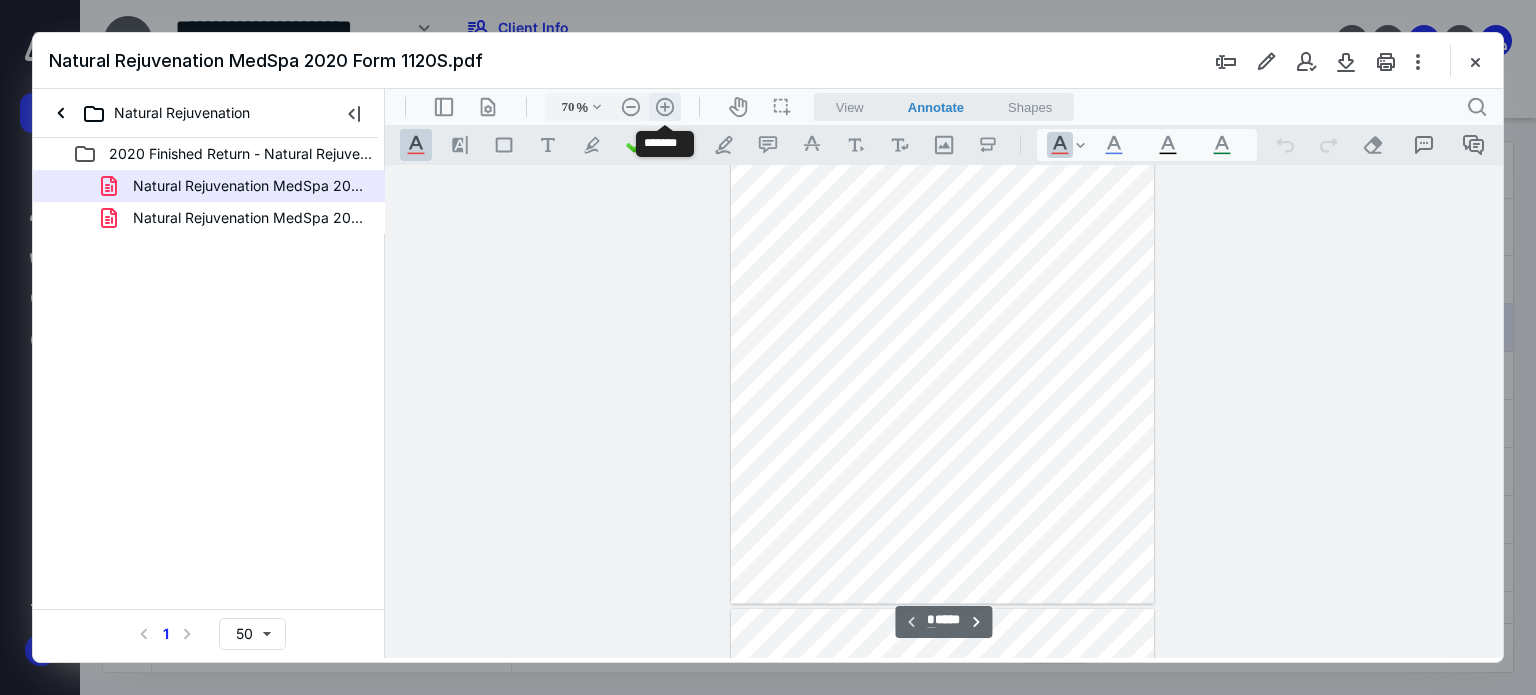 click on ".cls-1{fill:#abb0c4;} icon - header - zoom - in - line" at bounding box center [665, 107] 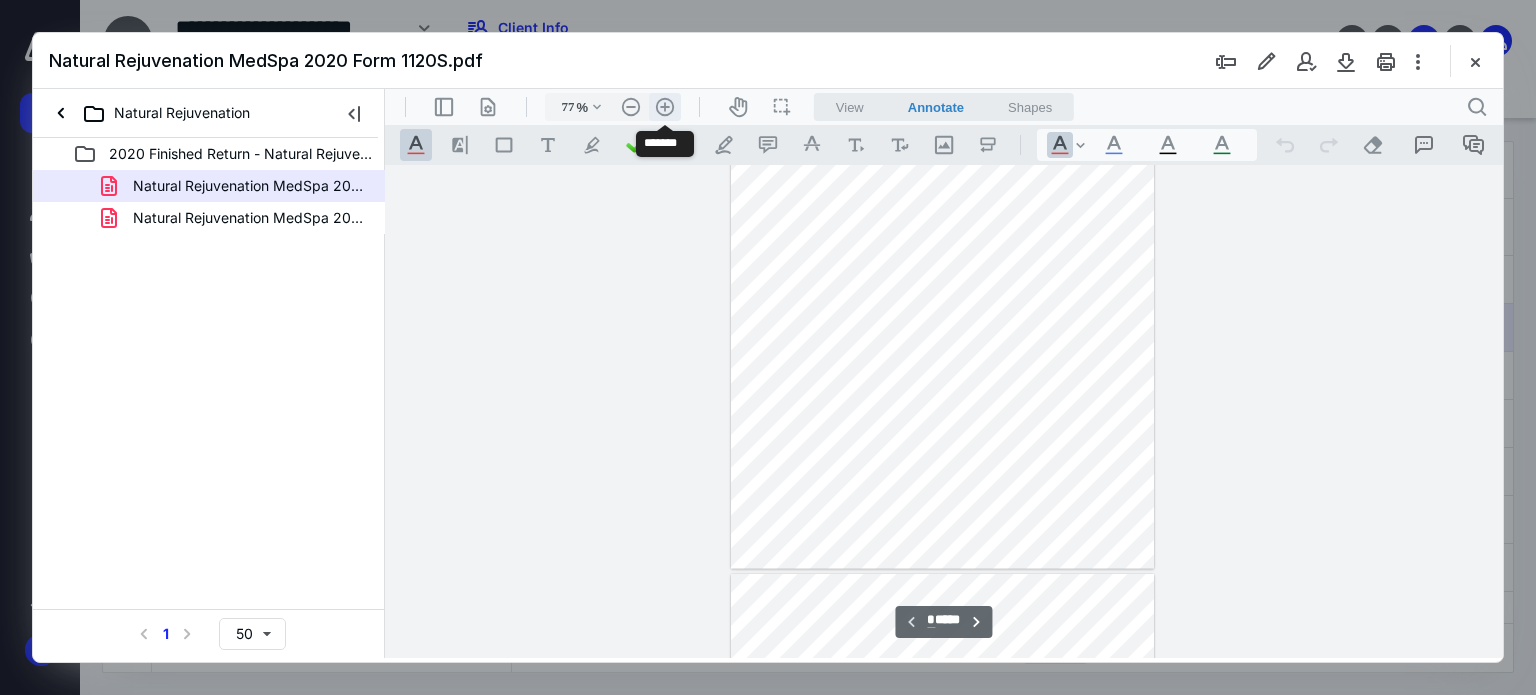 click on ".cls-1{fill:#abb0c4;} icon - header - zoom - in - line" at bounding box center (665, 107) 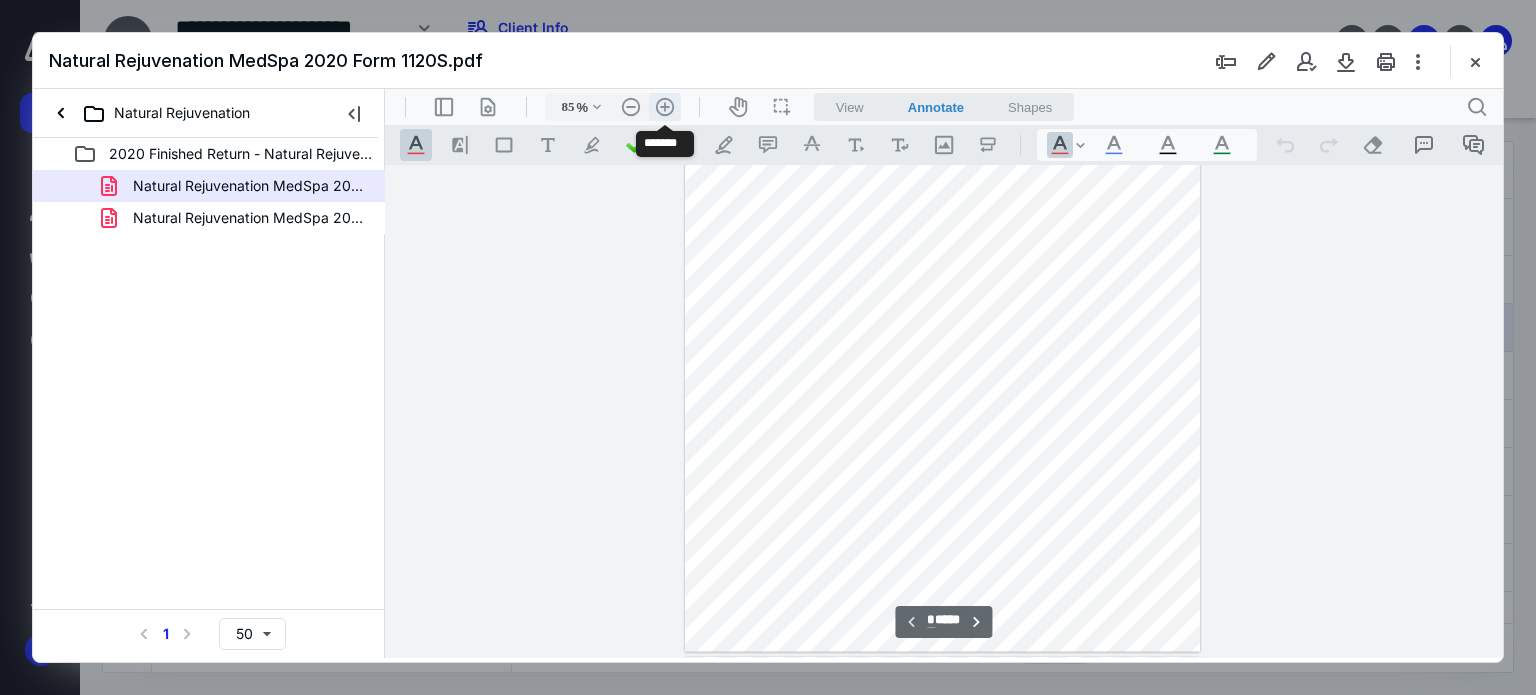 click on ".cls-1{fill:#abb0c4;} icon - header - zoom - in - line" at bounding box center [665, 107] 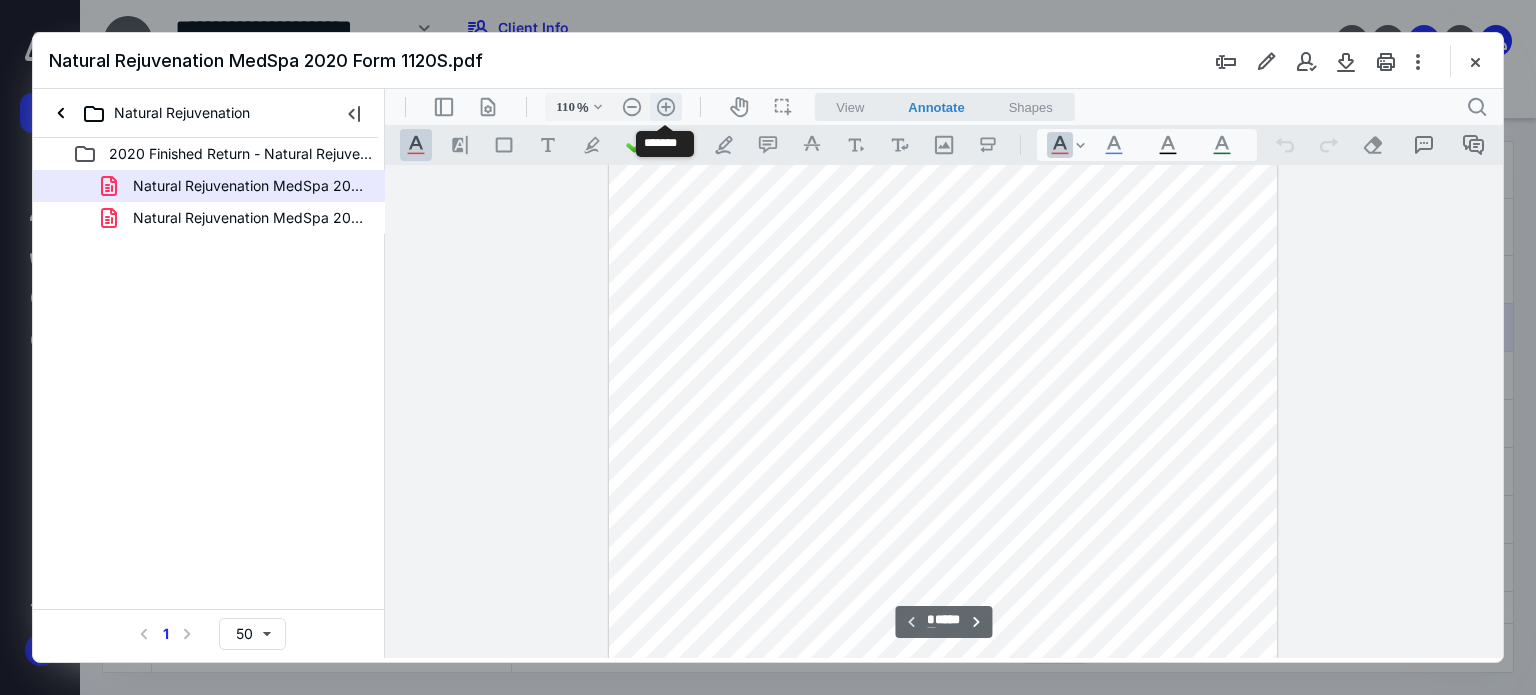 click on ".cls-1{fill:#abb0c4;} icon - header - zoom - in - line" at bounding box center (666, 107) 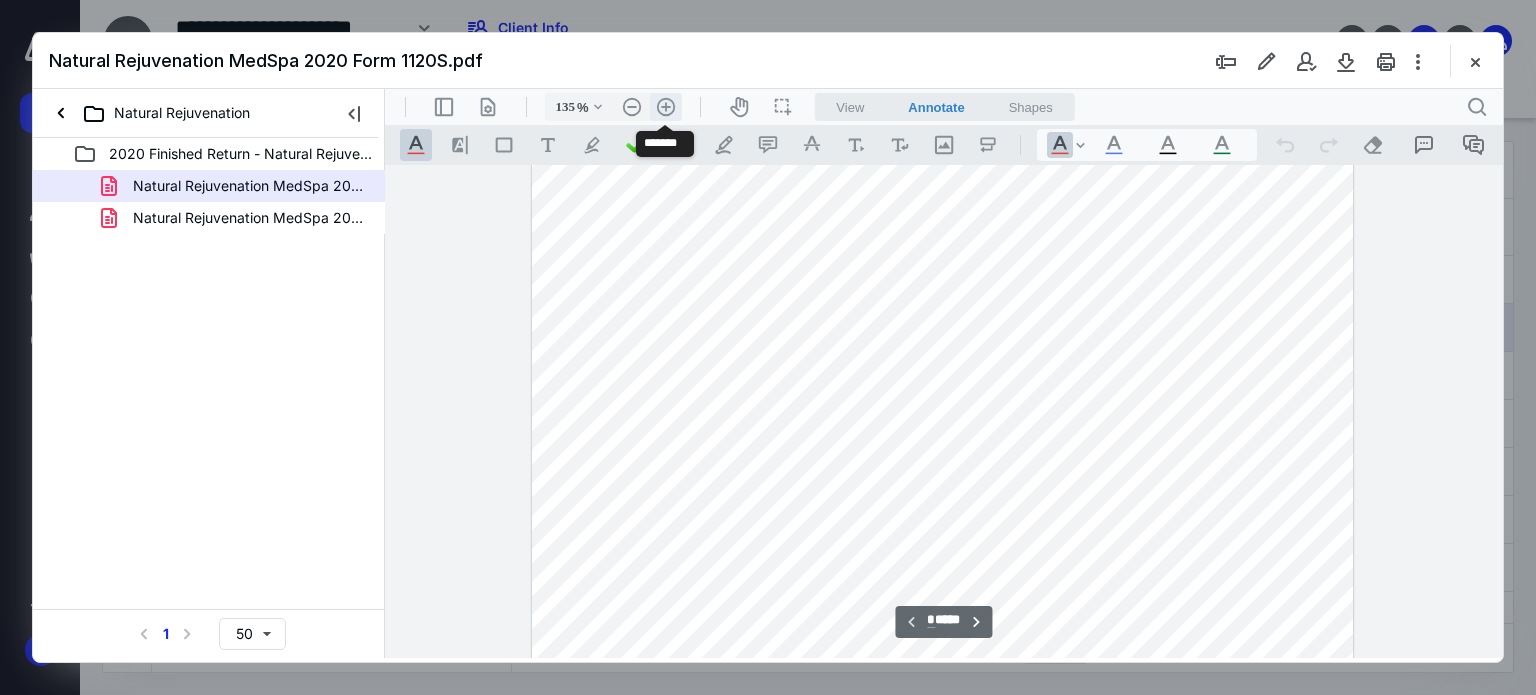 scroll, scrollTop: 417, scrollLeft: 0, axis: vertical 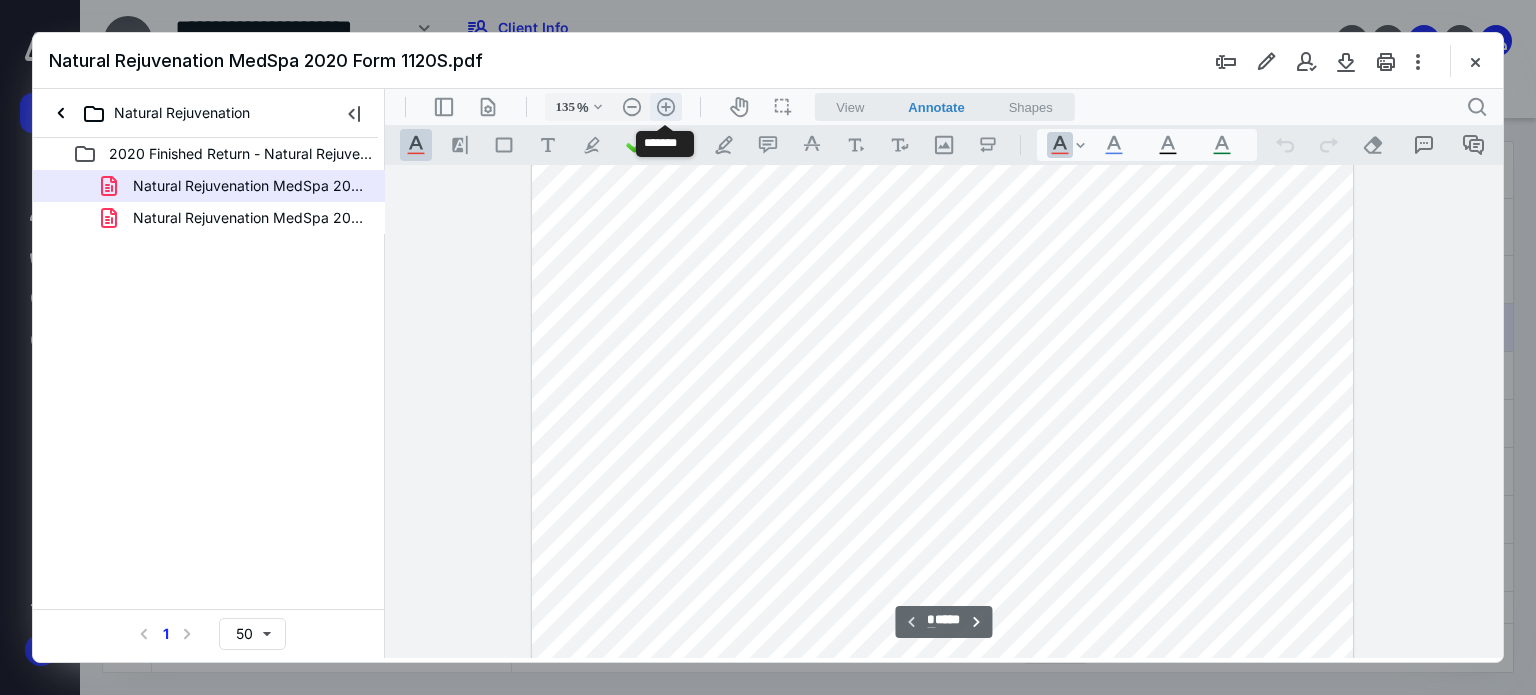 click on ".cls-1{fill:#abb0c4;} icon - header - zoom - in - line" at bounding box center (666, 107) 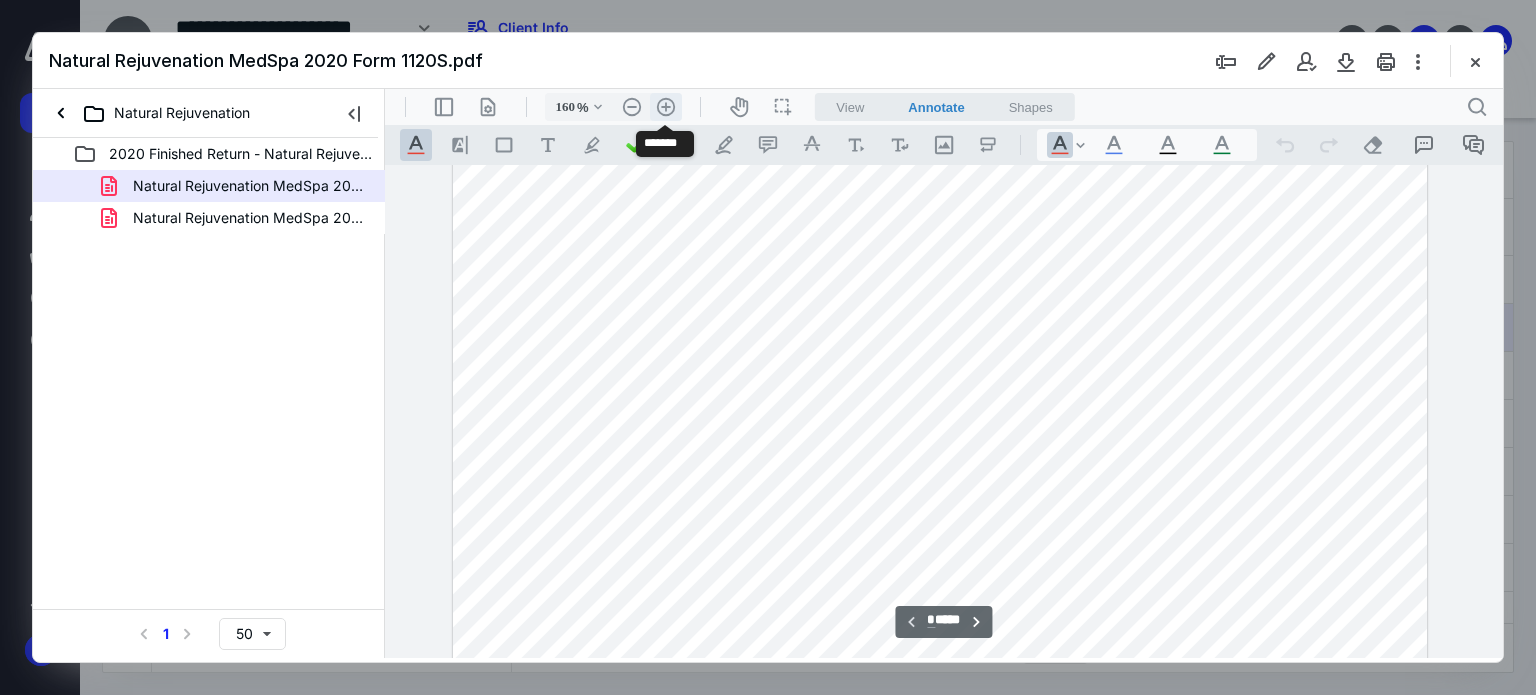 click on ".cls-1{fill:#abb0c4;} icon - header - zoom - in - line" at bounding box center [666, 107] 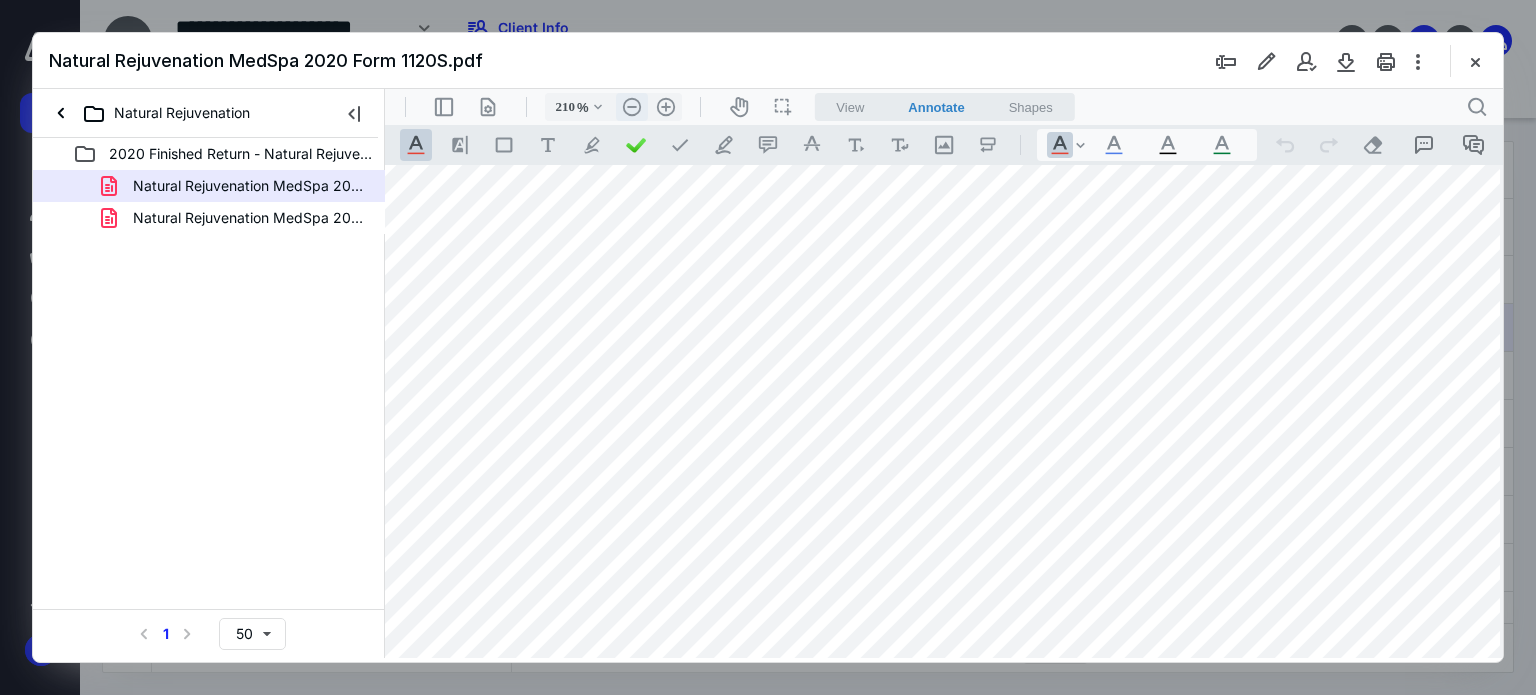 click on ".cls-1{fill:#abb0c4;} icon - header - zoom - out - line" at bounding box center (632, 107) 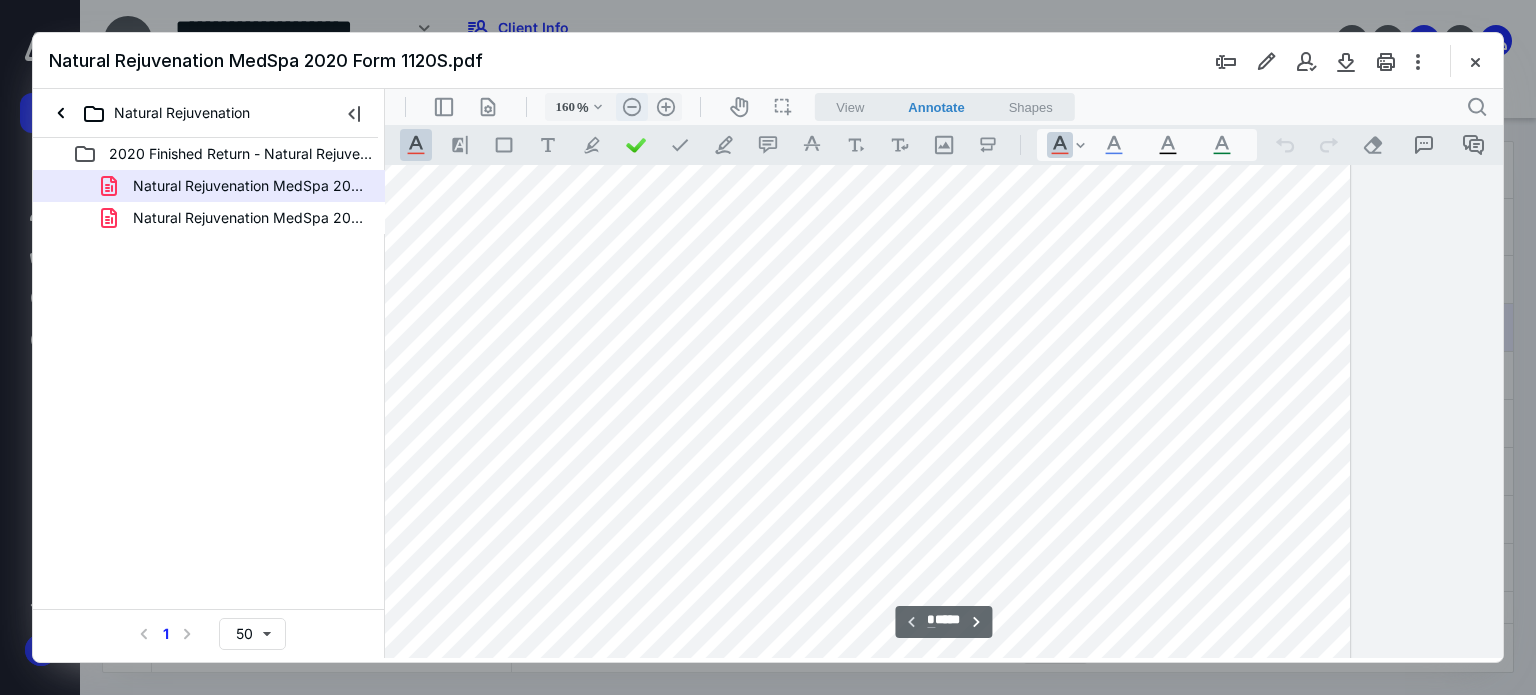 scroll, scrollTop: 534, scrollLeft: 82, axis: both 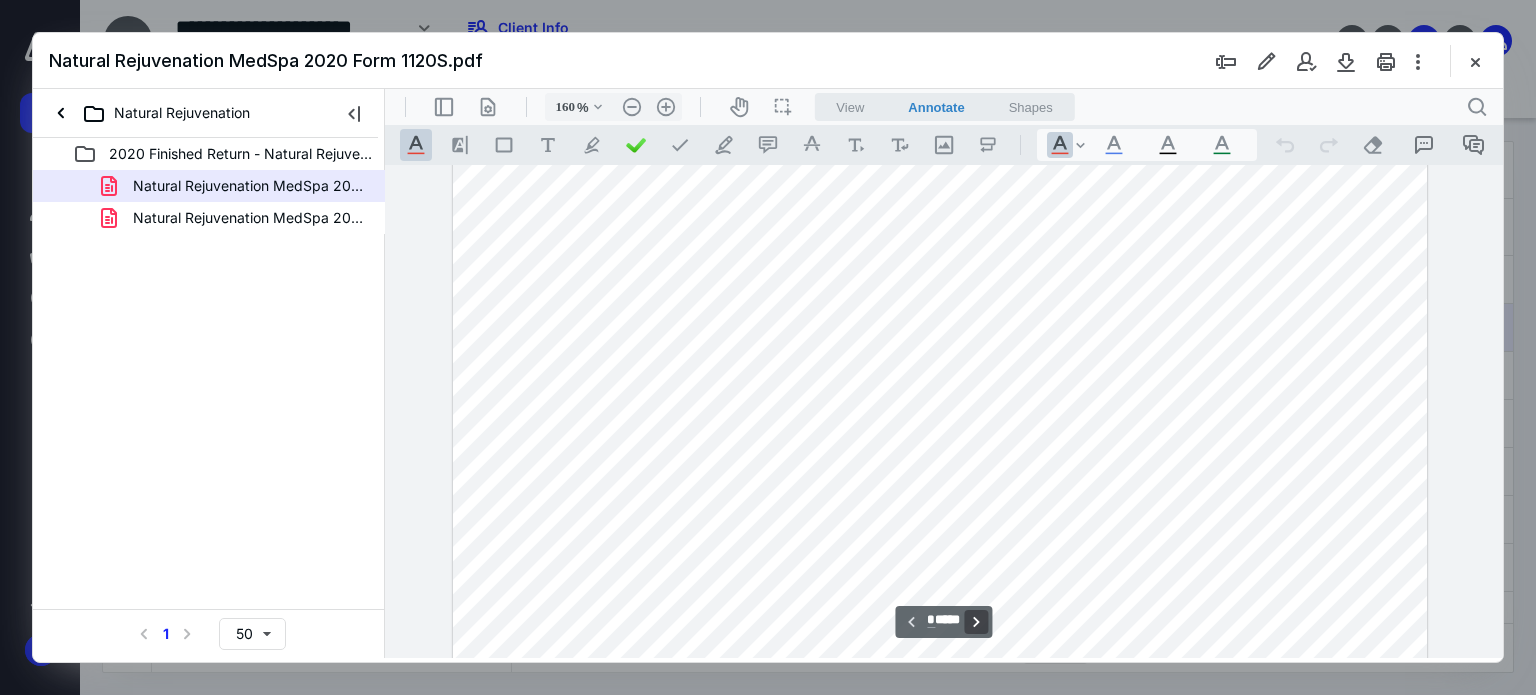 click on "**********" at bounding box center [977, 622] 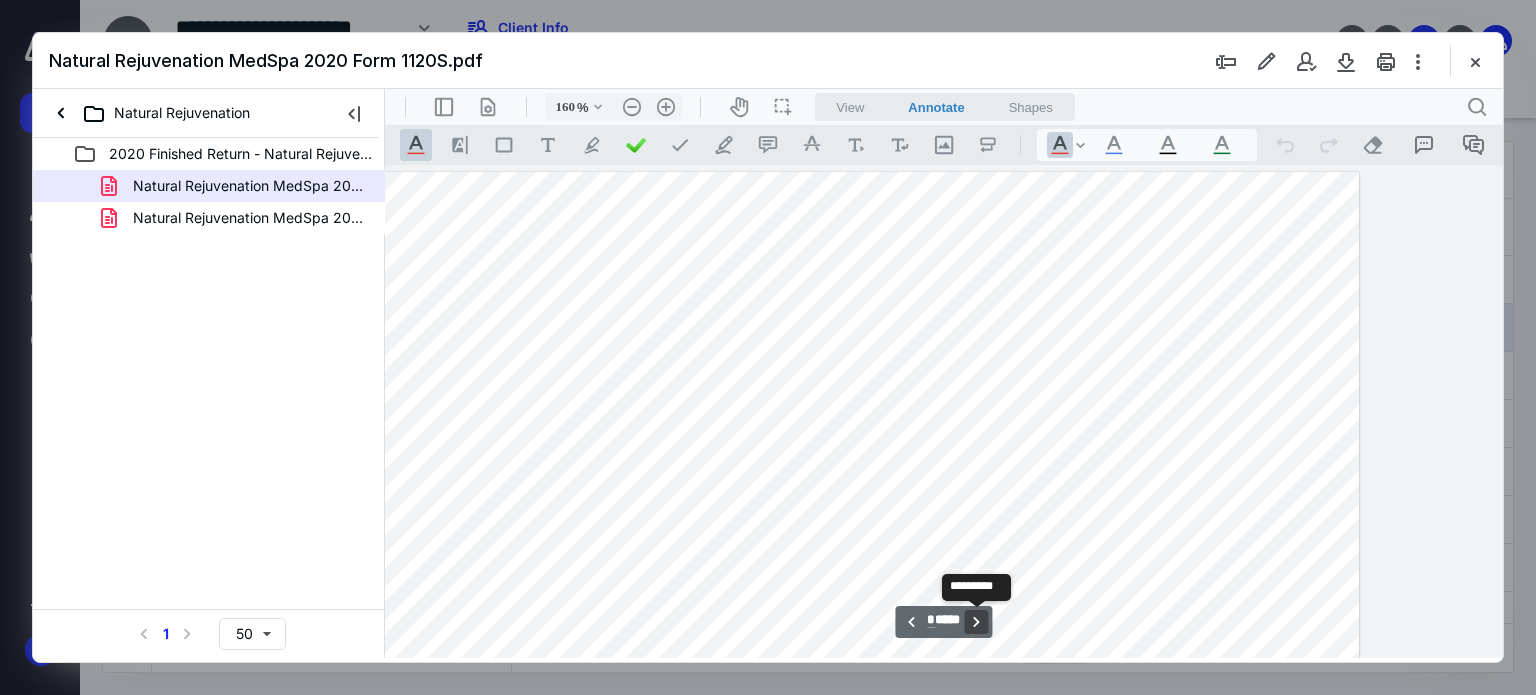 click on "**********" at bounding box center (977, 622) 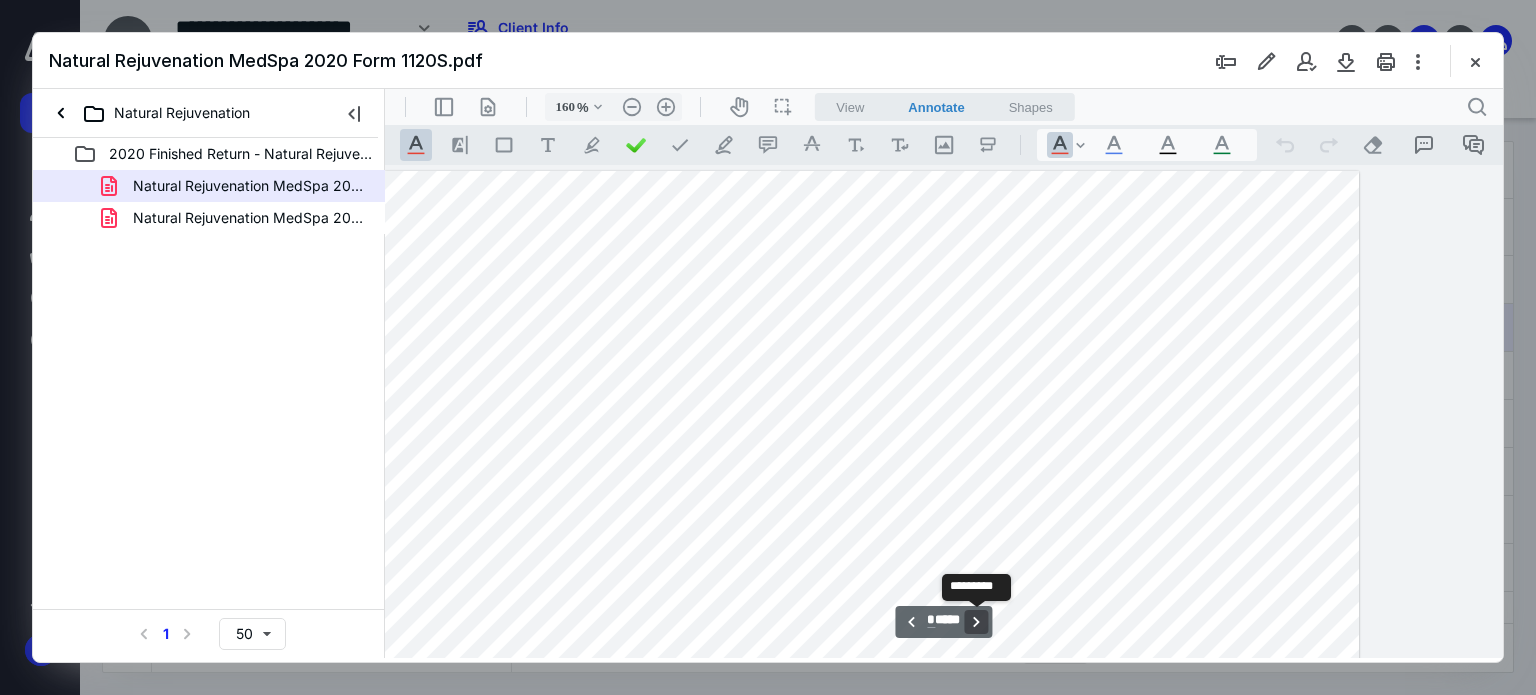 click on "**********" at bounding box center [977, 622] 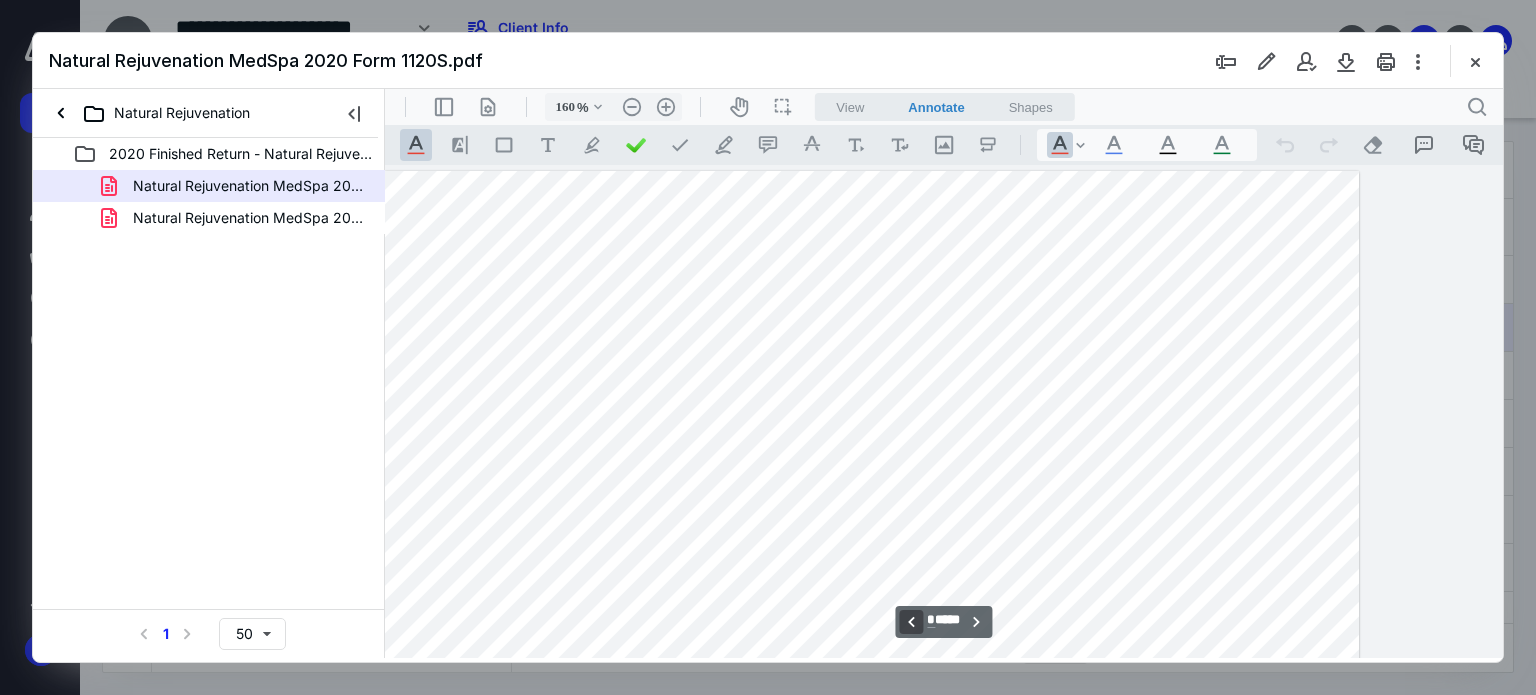 click on "**********" at bounding box center [911, 622] 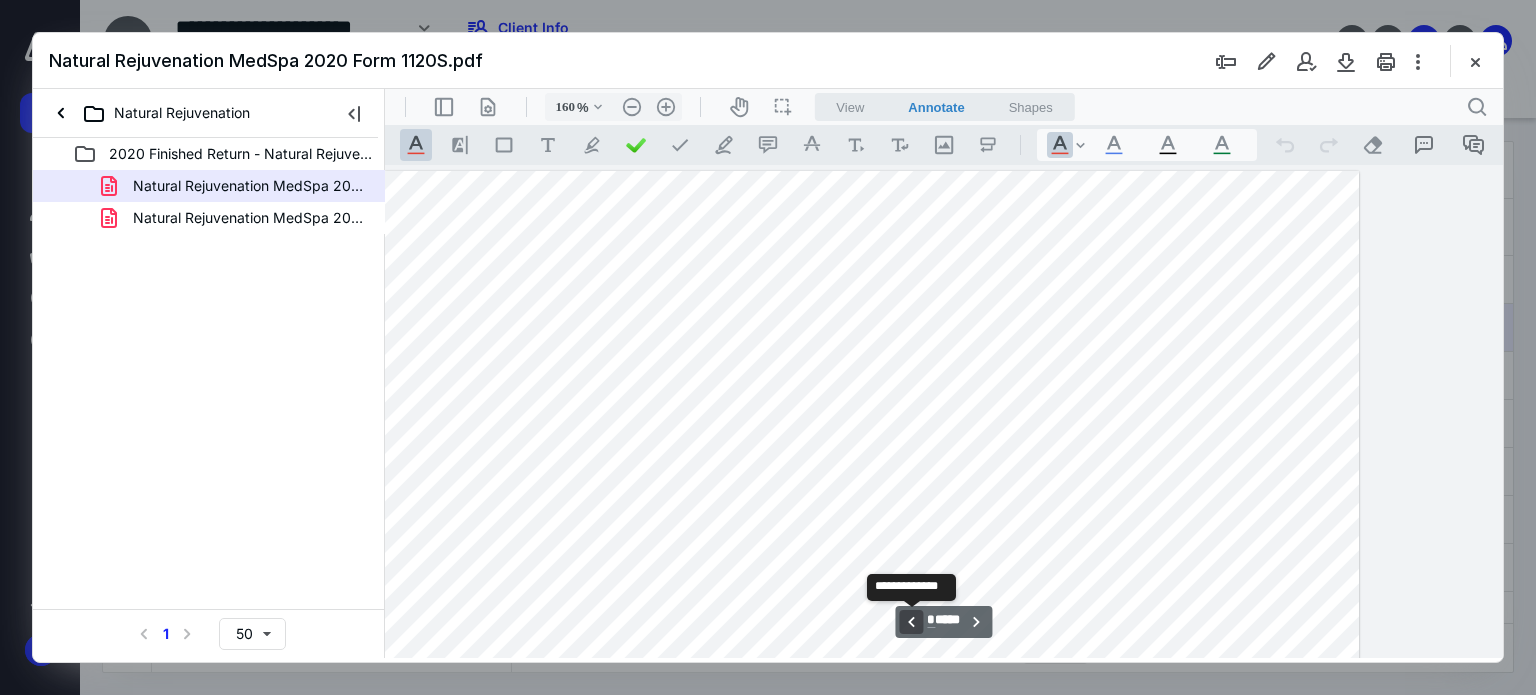scroll, scrollTop: 3819, scrollLeft: 150, axis: both 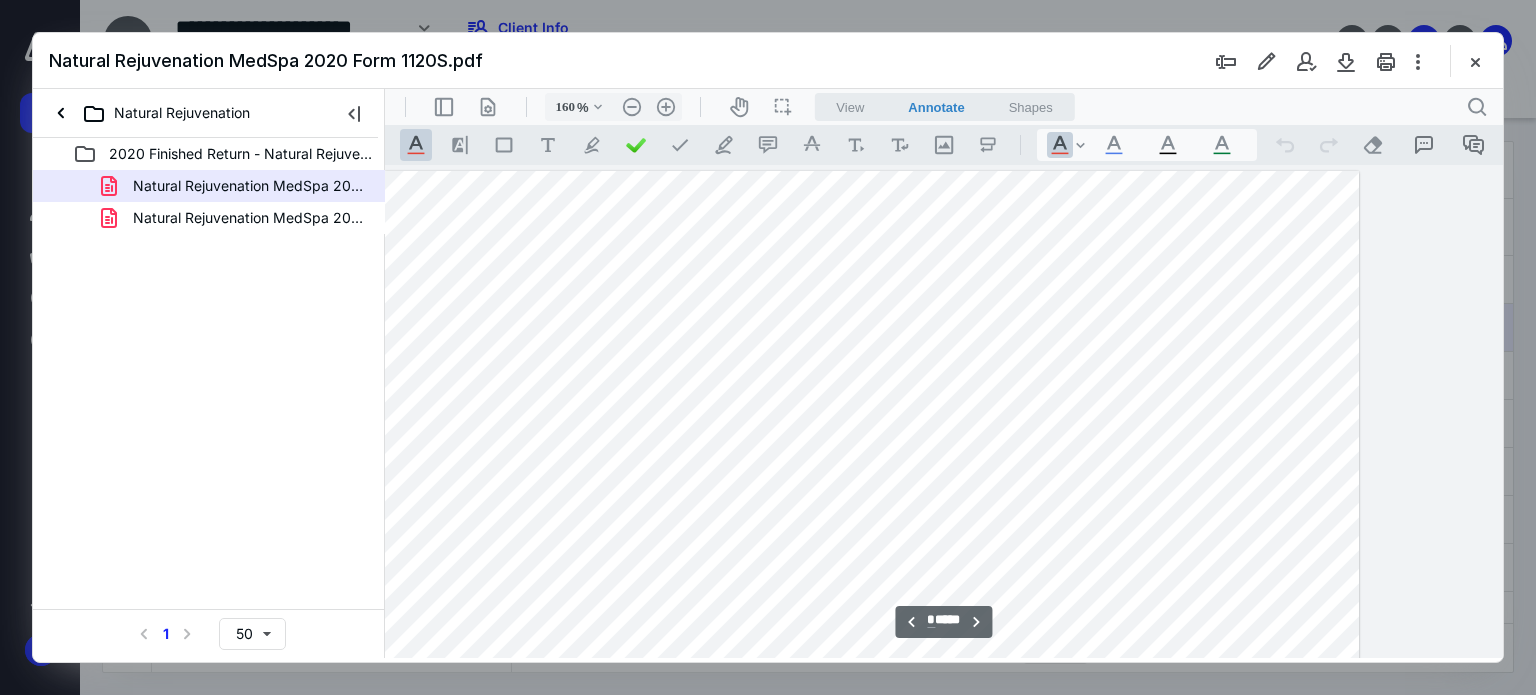 click at bounding box center [872, 801] 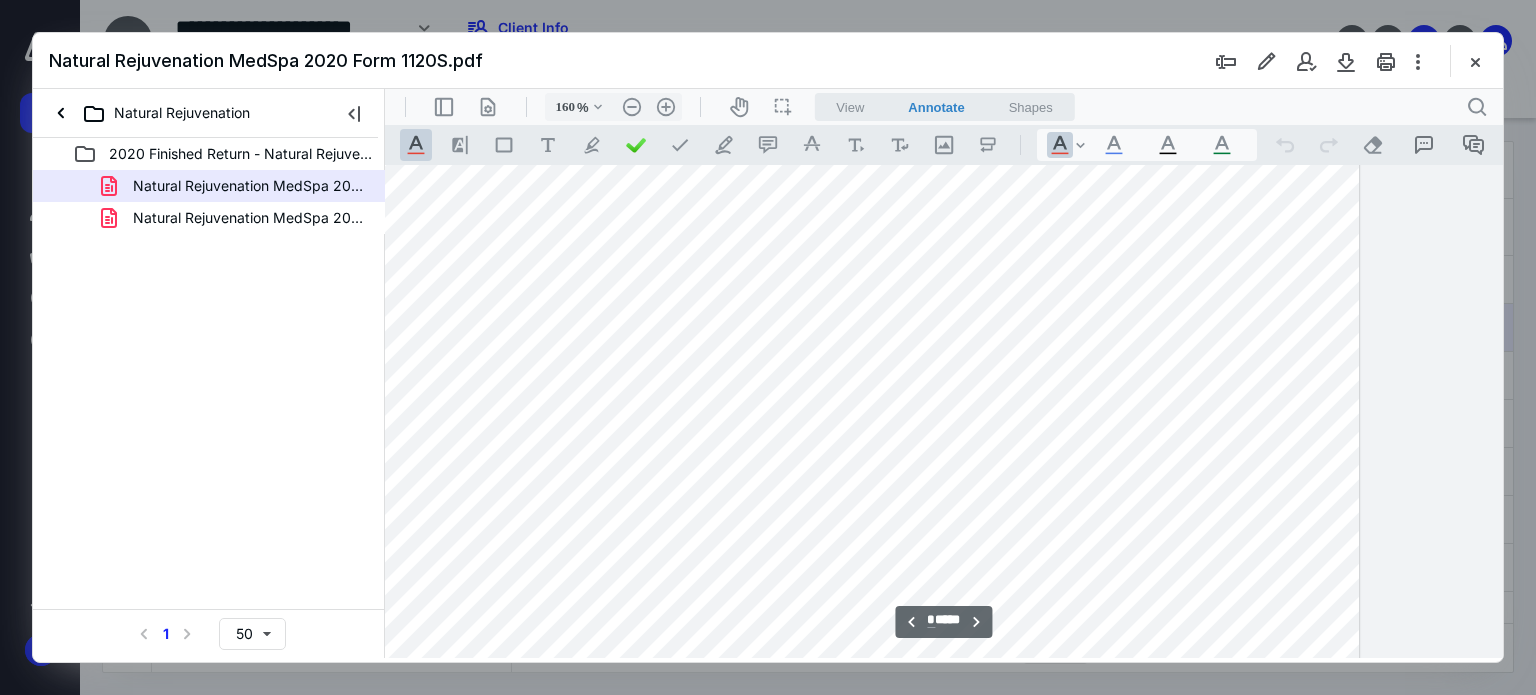 scroll, scrollTop: 4219, scrollLeft: 150, axis: both 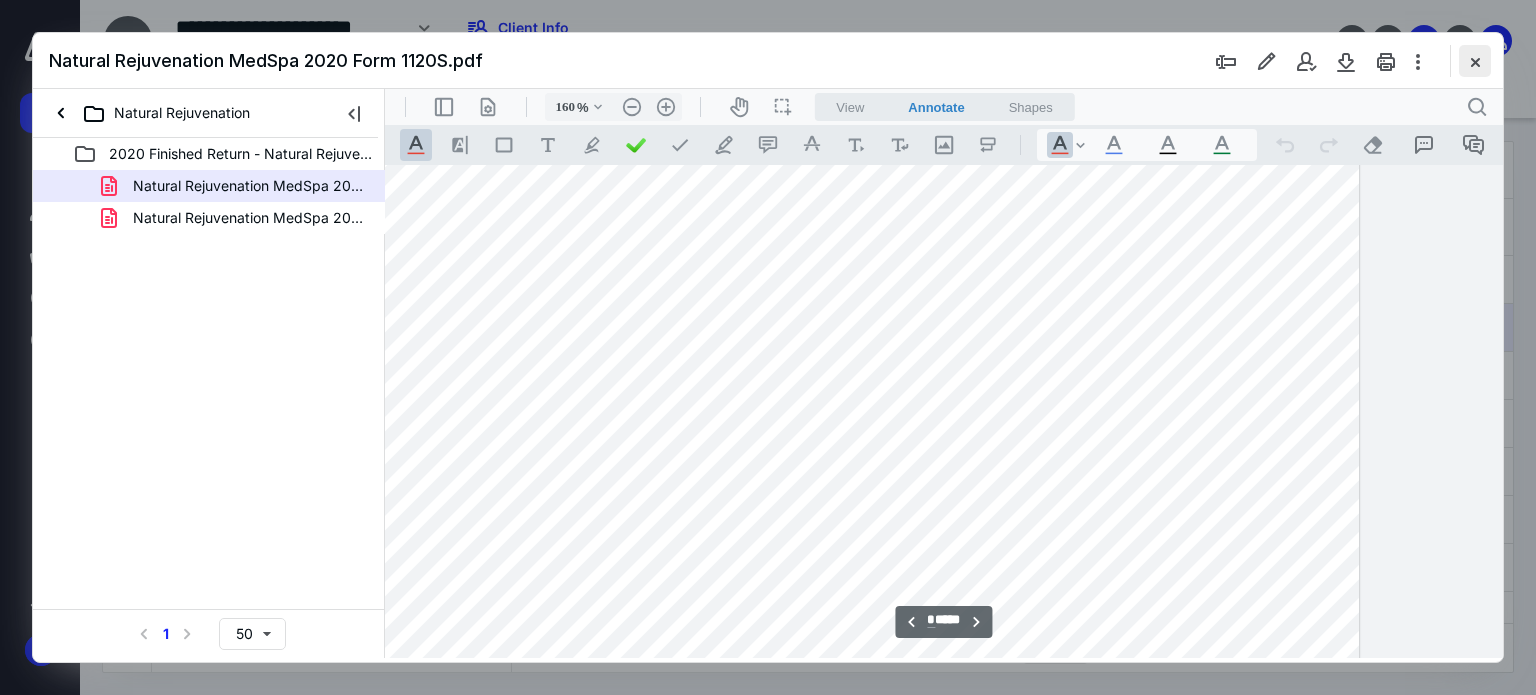 click at bounding box center (1475, 61) 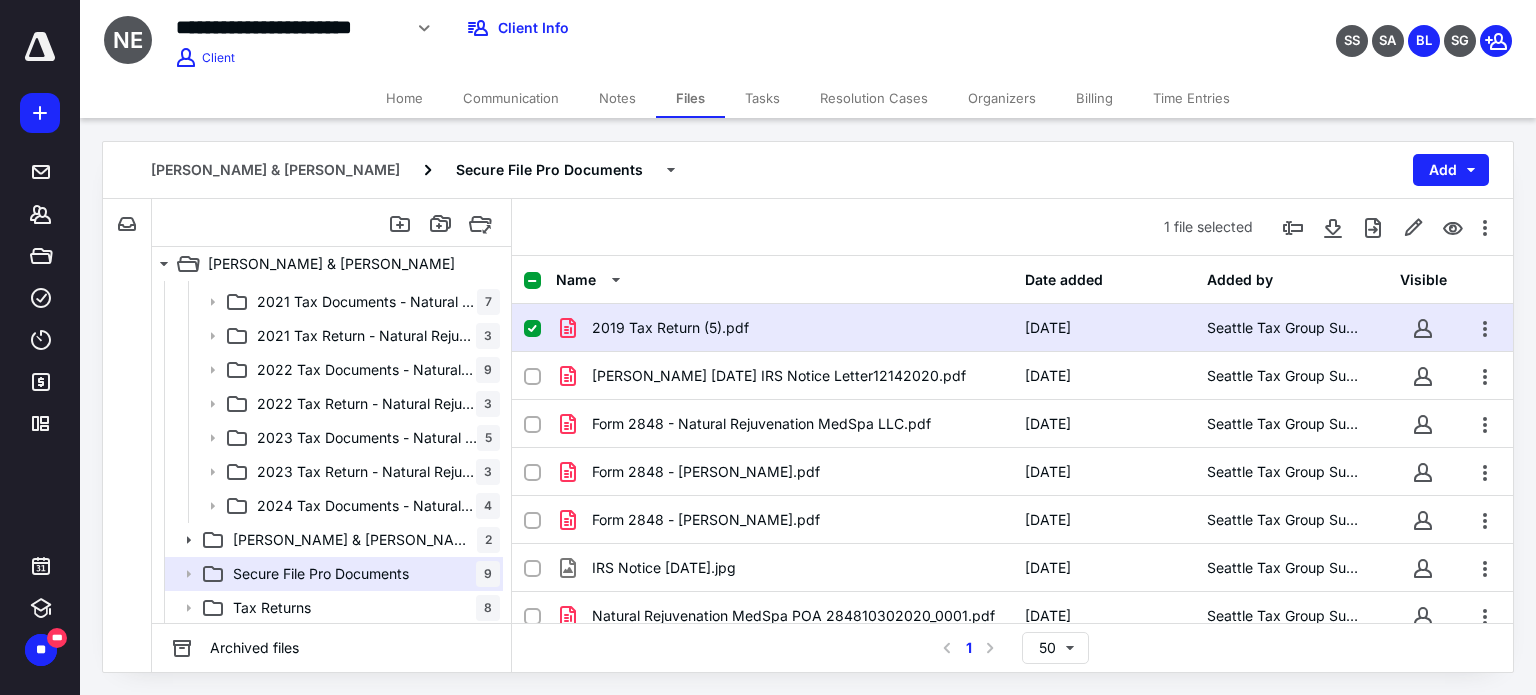 click at bounding box center (532, 329) 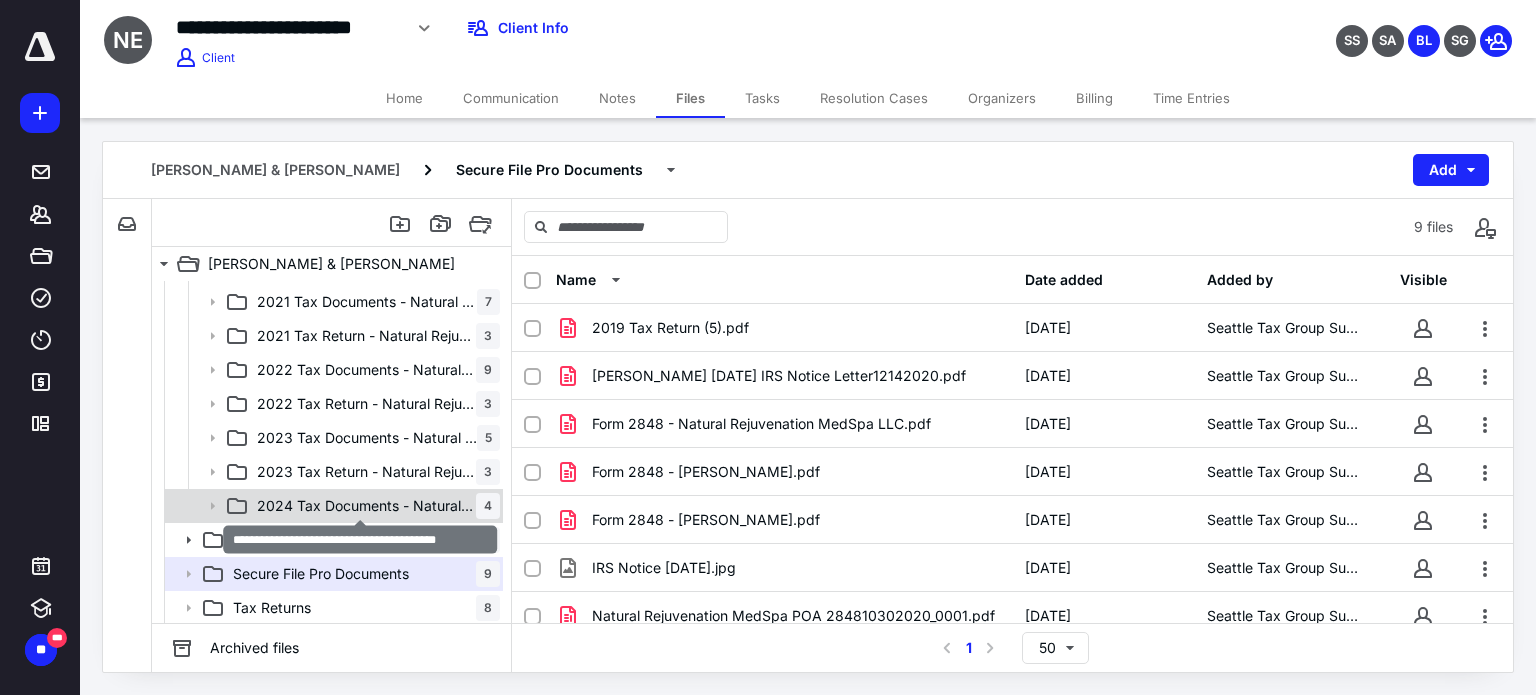 click on "2024 Tax Documents - Natural Rejuvenation" at bounding box center [366, 506] 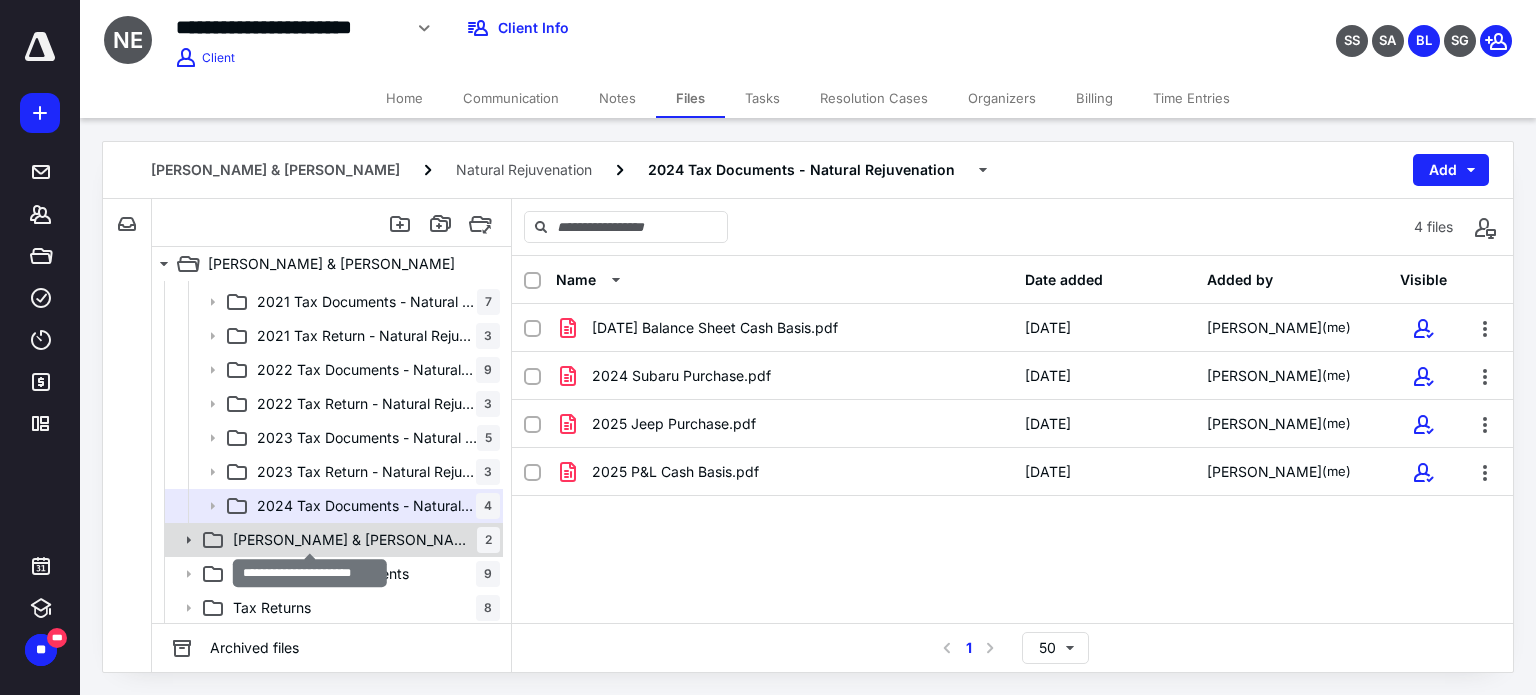 click on "[PERSON_NAME] & [PERSON_NAME]" at bounding box center (355, 540) 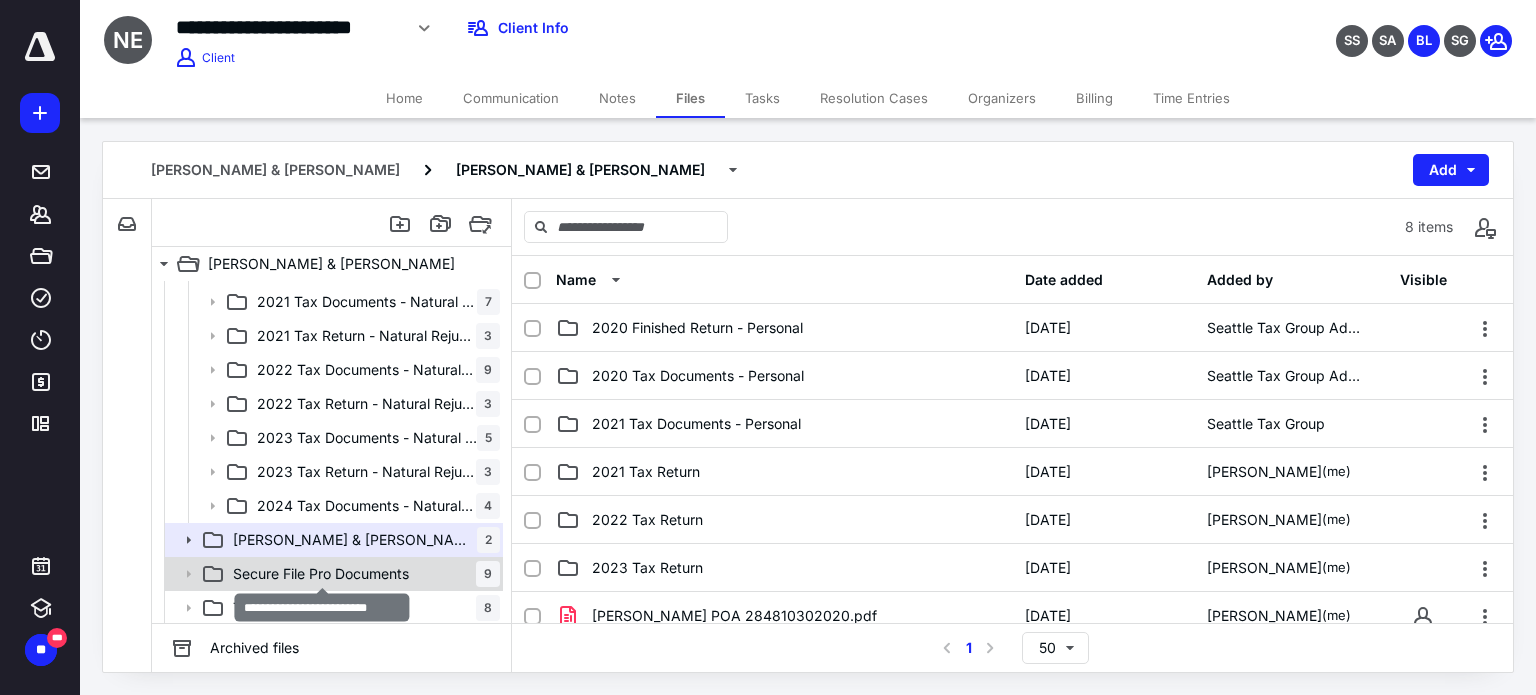 click on "Secure File Pro Documents" at bounding box center [321, 574] 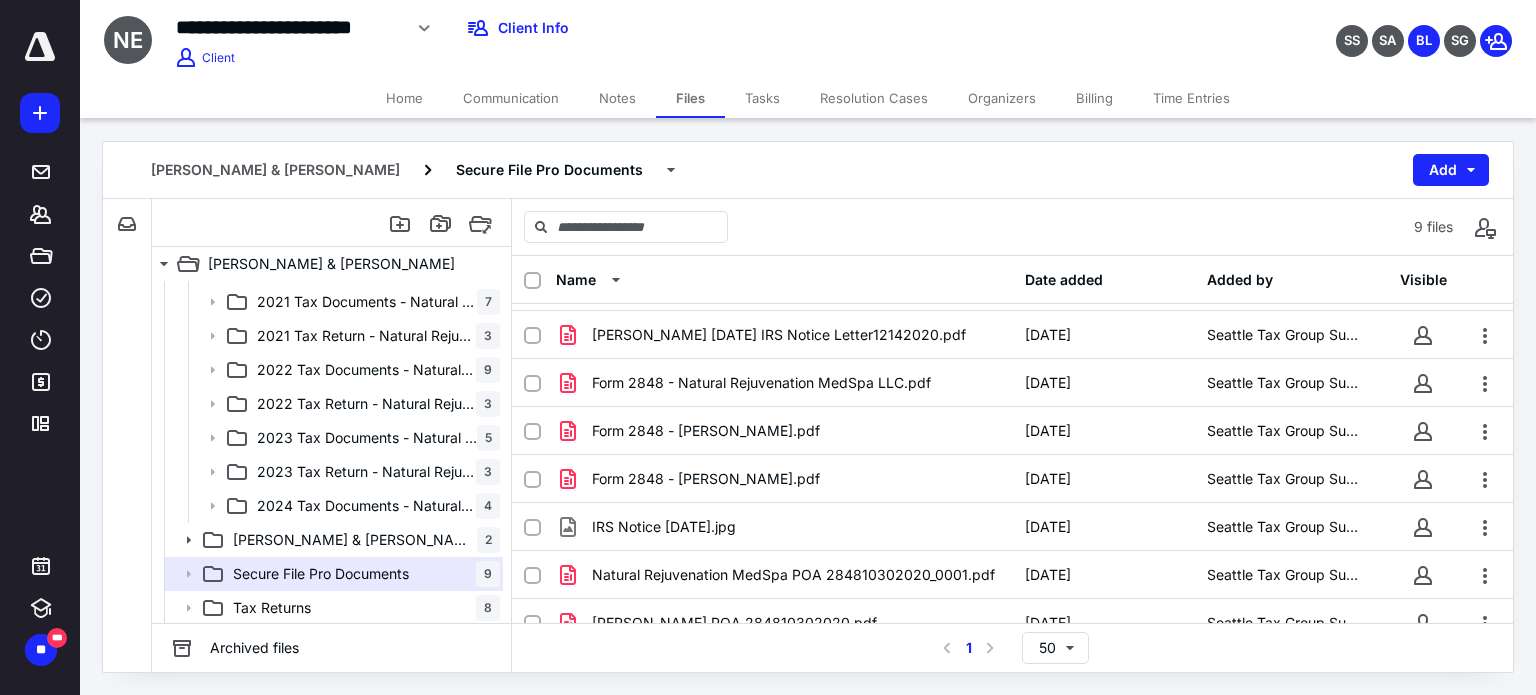 scroll, scrollTop: 0, scrollLeft: 0, axis: both 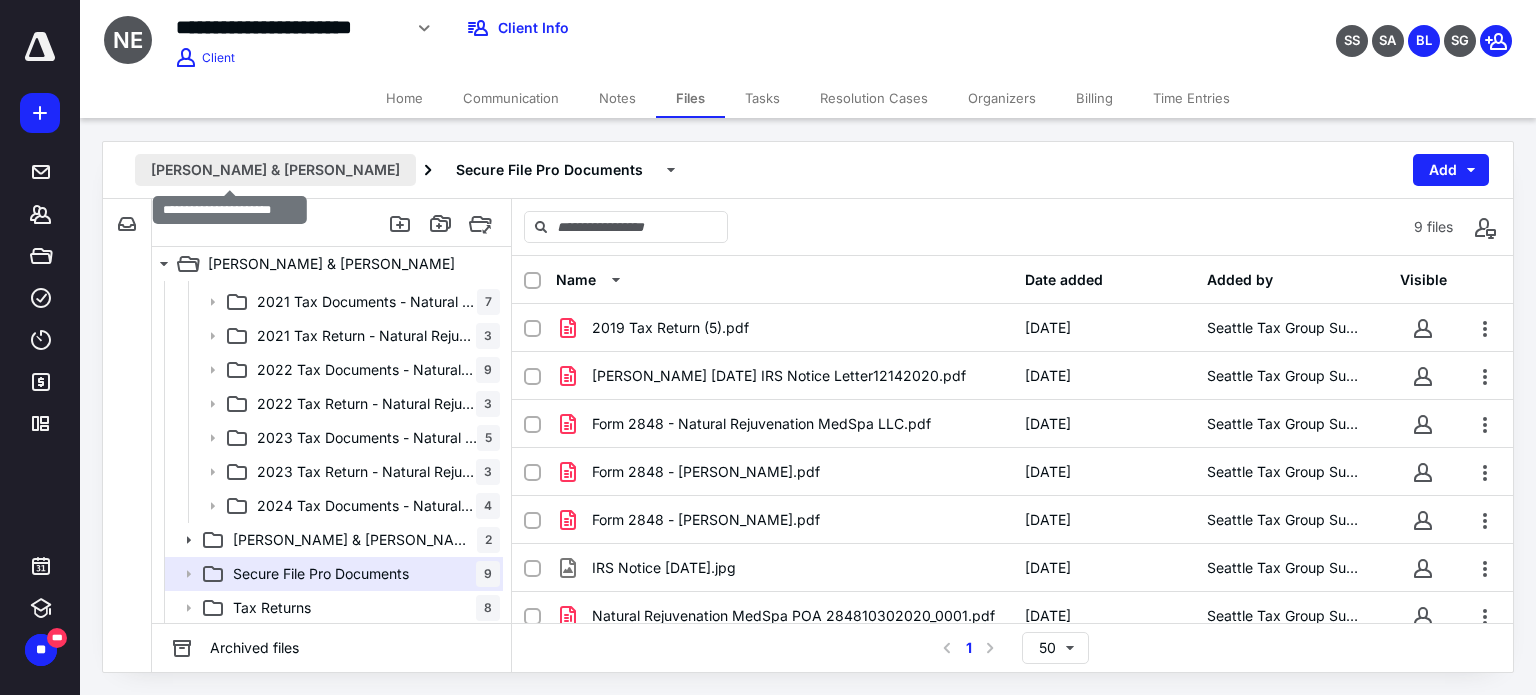 click on "[PERSON_NAME] & [PERSON_NAME]" at bounding box center [275, 170] 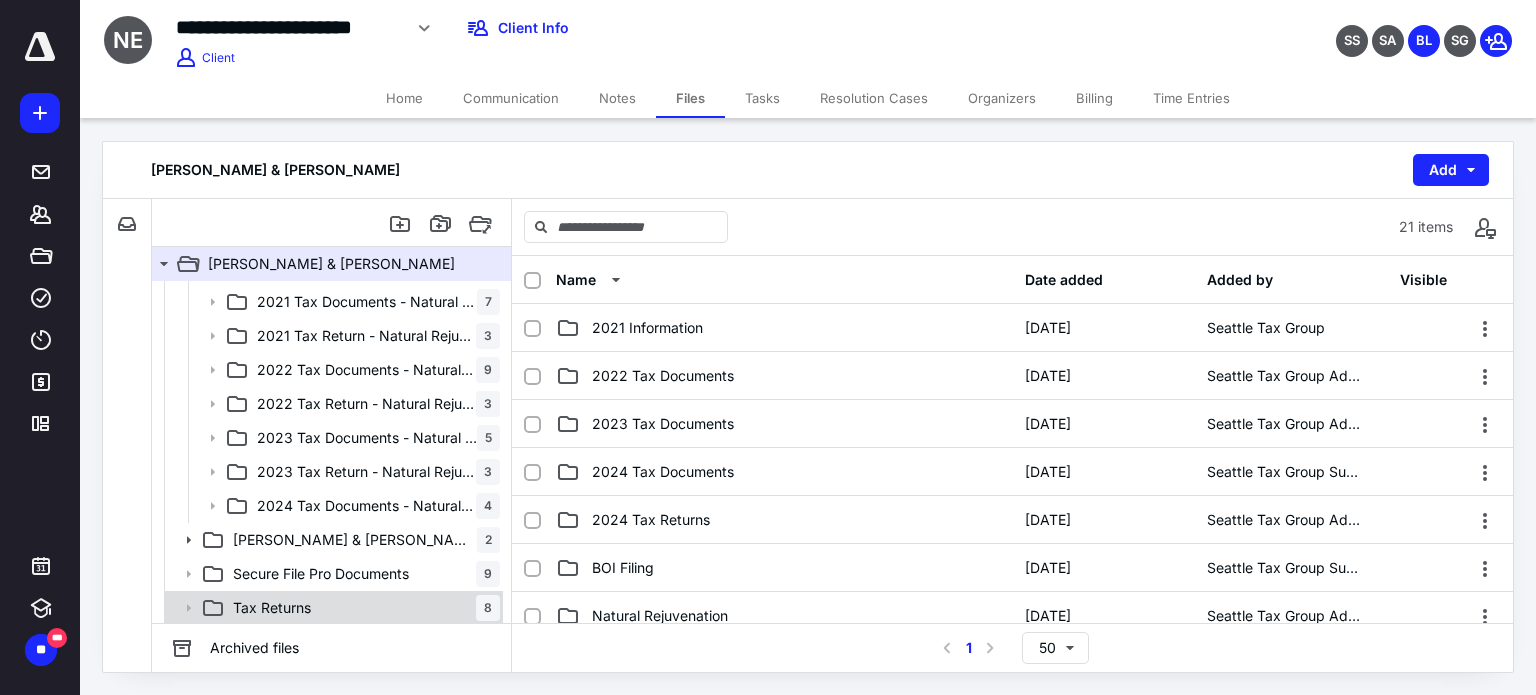 click on "Tax Returns 8" at bounding box center (362, 608) 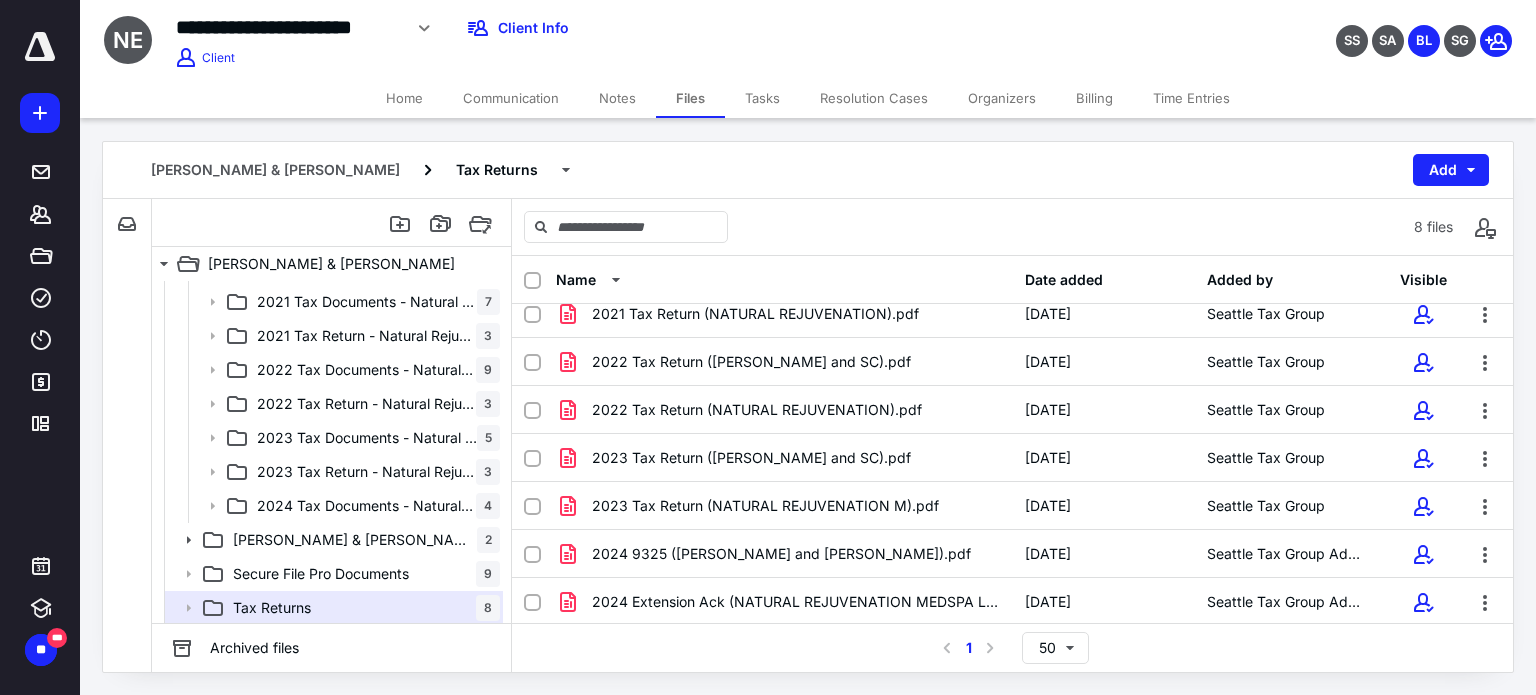 scroll, scrollTop: 0, scrollLeft: 0, axis: both 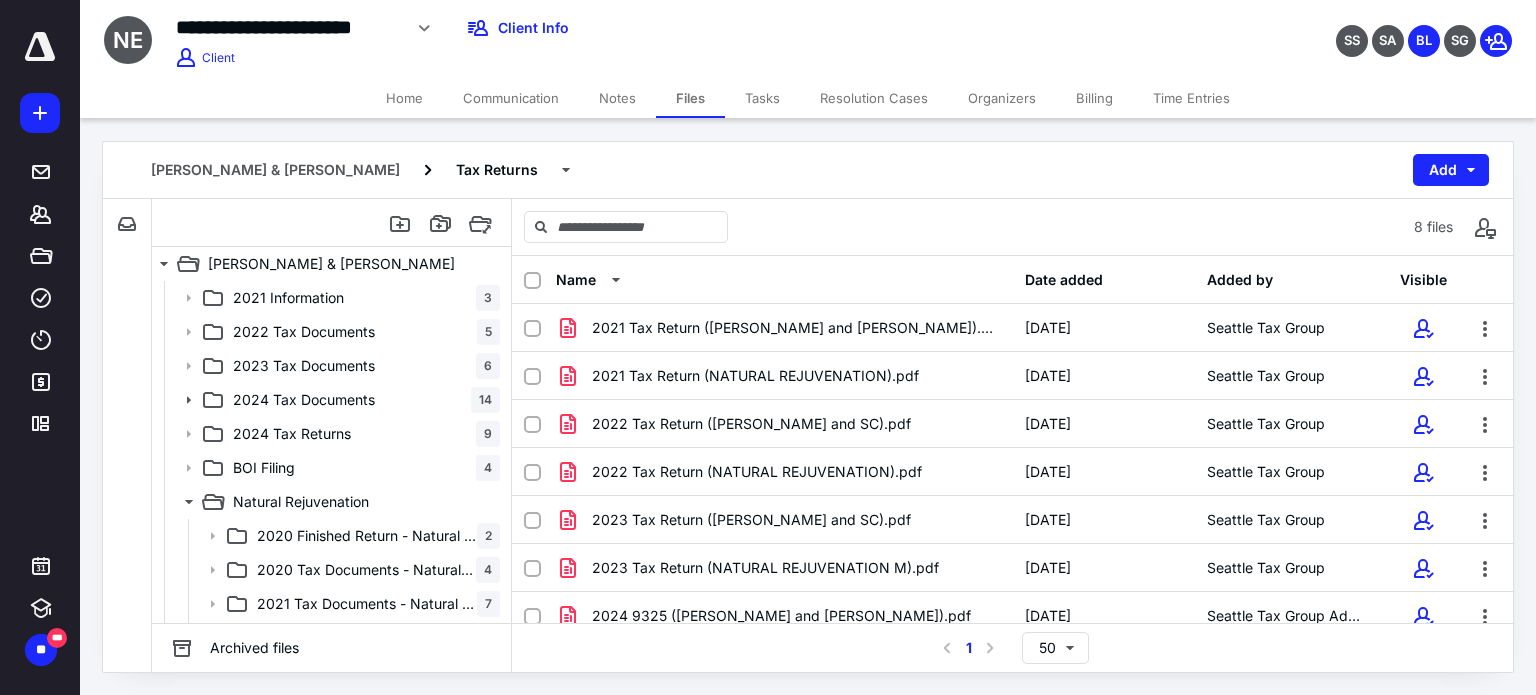 click on "**********" at bounding box center (606, 28) 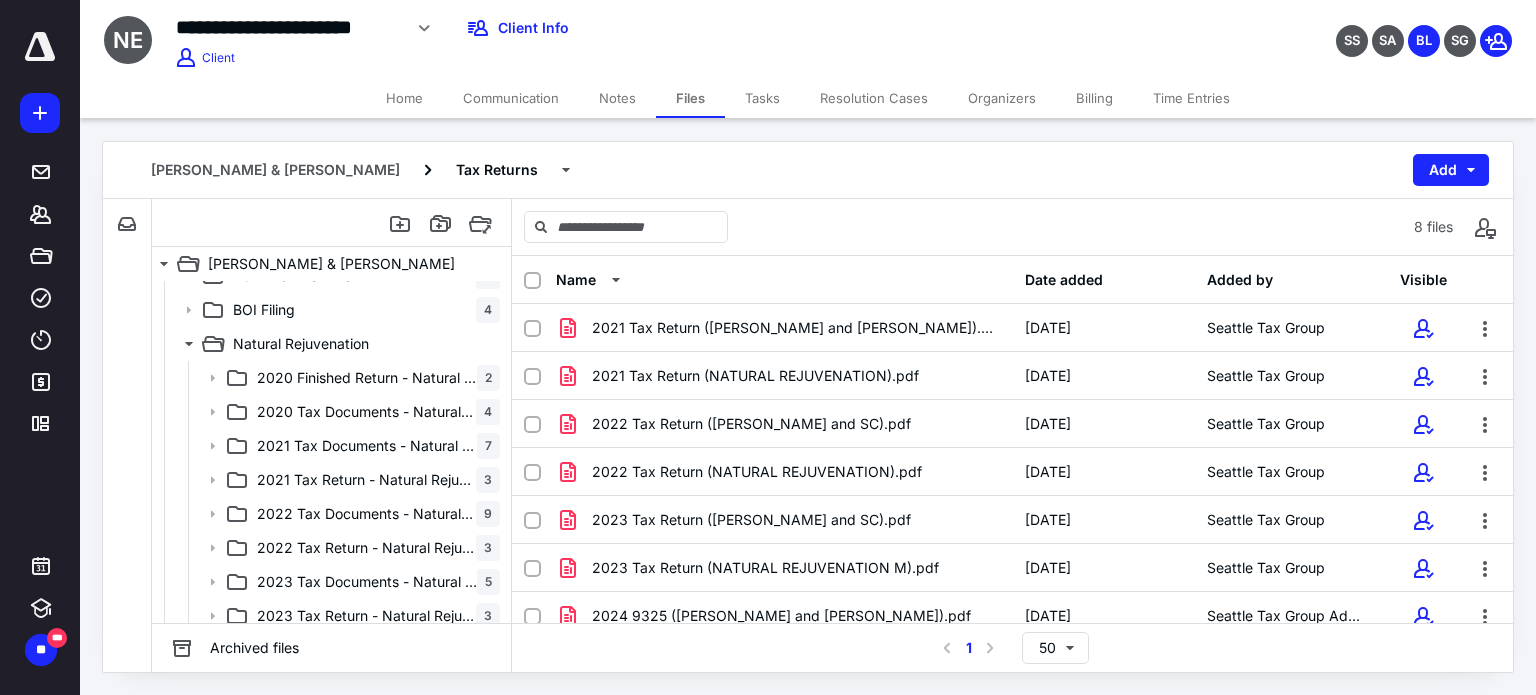 scroll, scrollTop: 302, scrollLeft: 0, axis: vertical 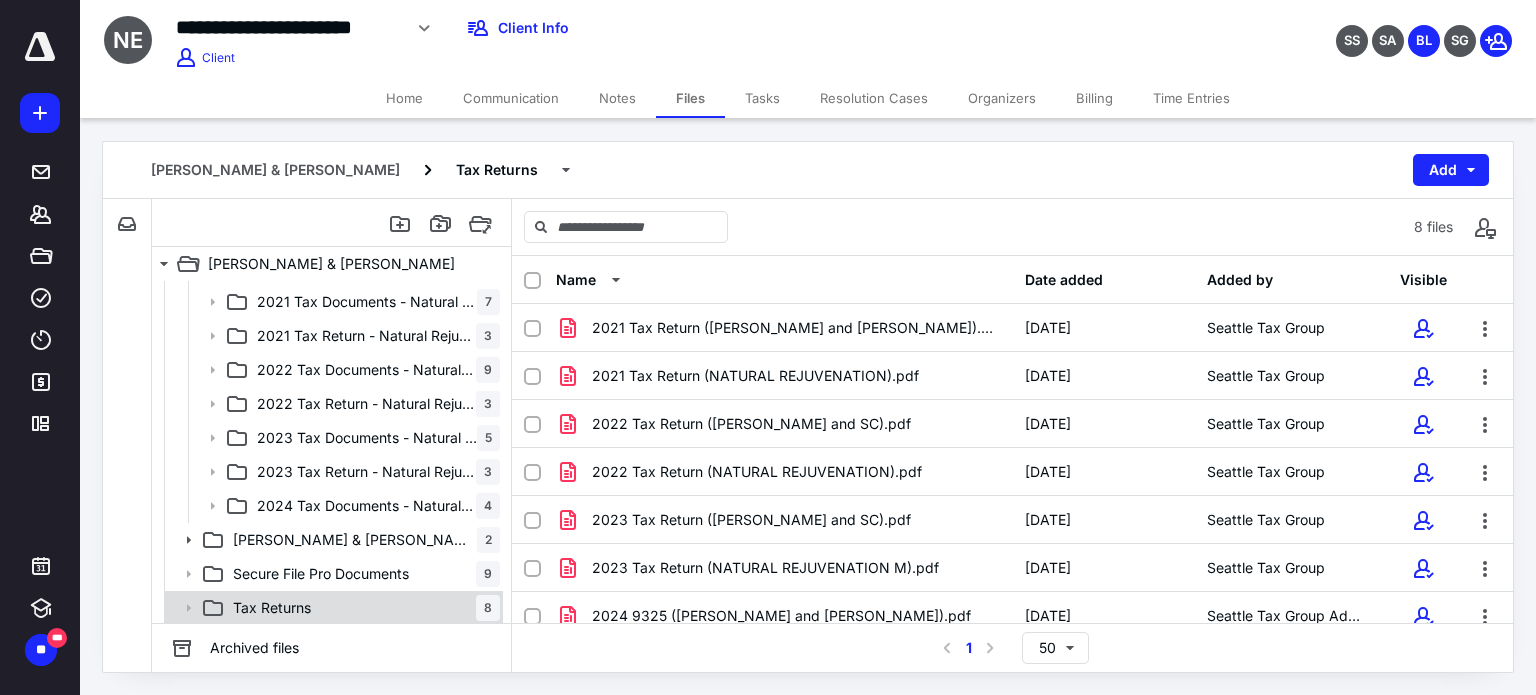 click on "Tax Returns 8" at bounding box center [362, 608] 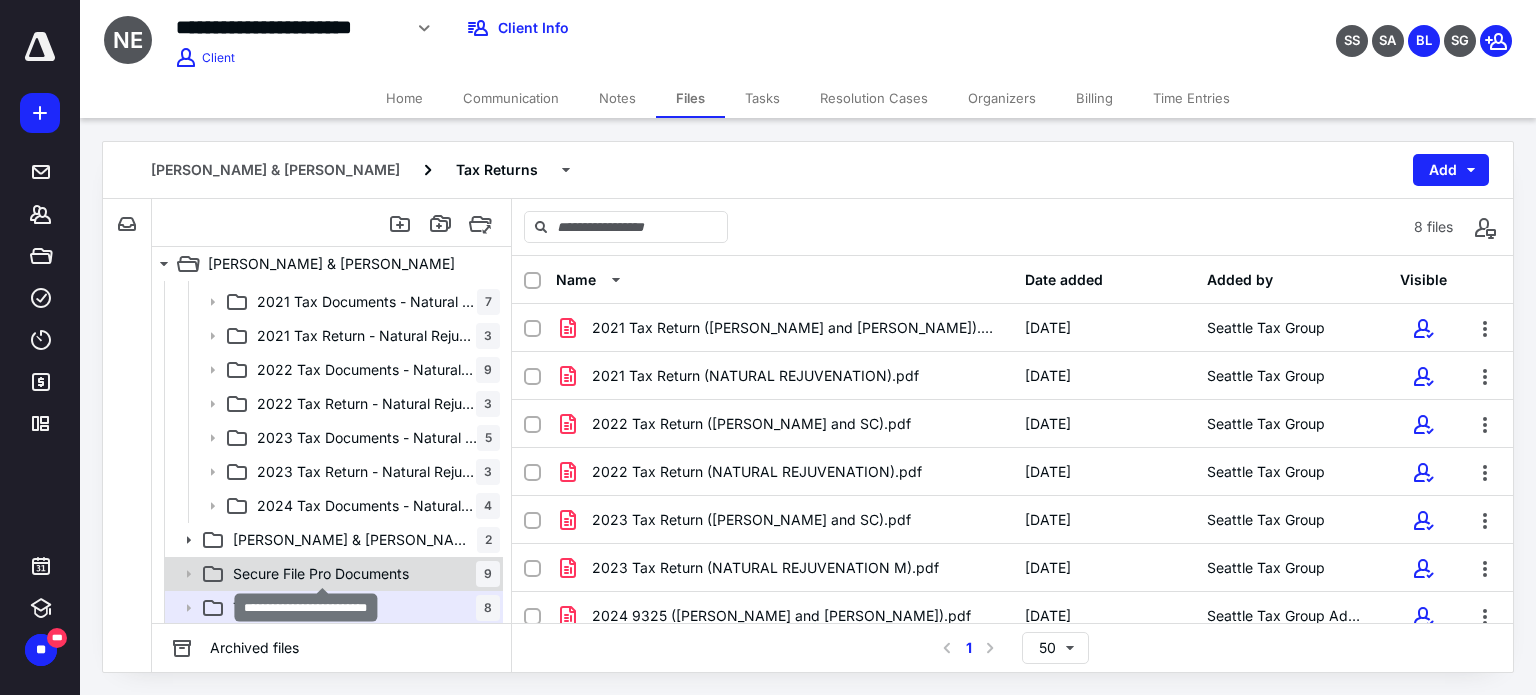 click on "Secure File Pro Documents" at bounding box center [321, 574] 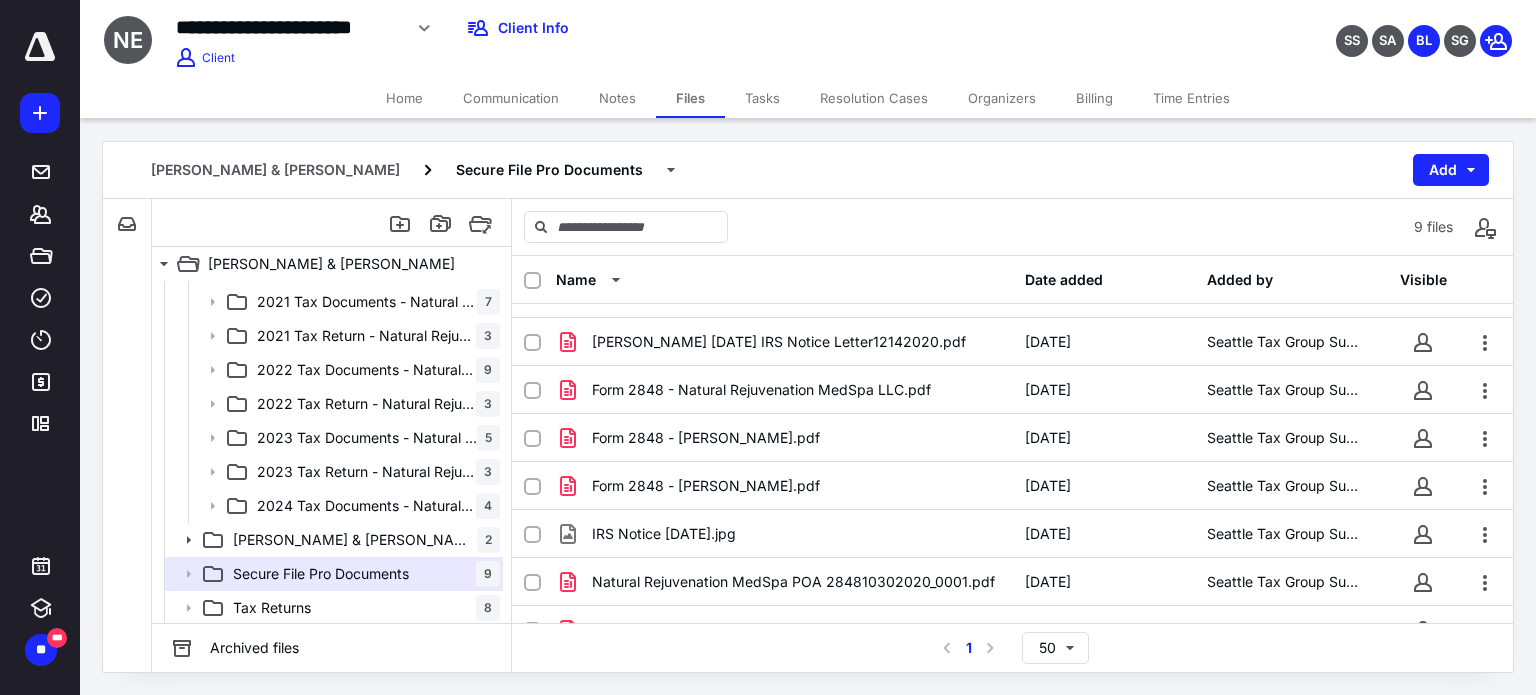 scroll, scrollTop: 0, scrollLeft: 0, axis: both 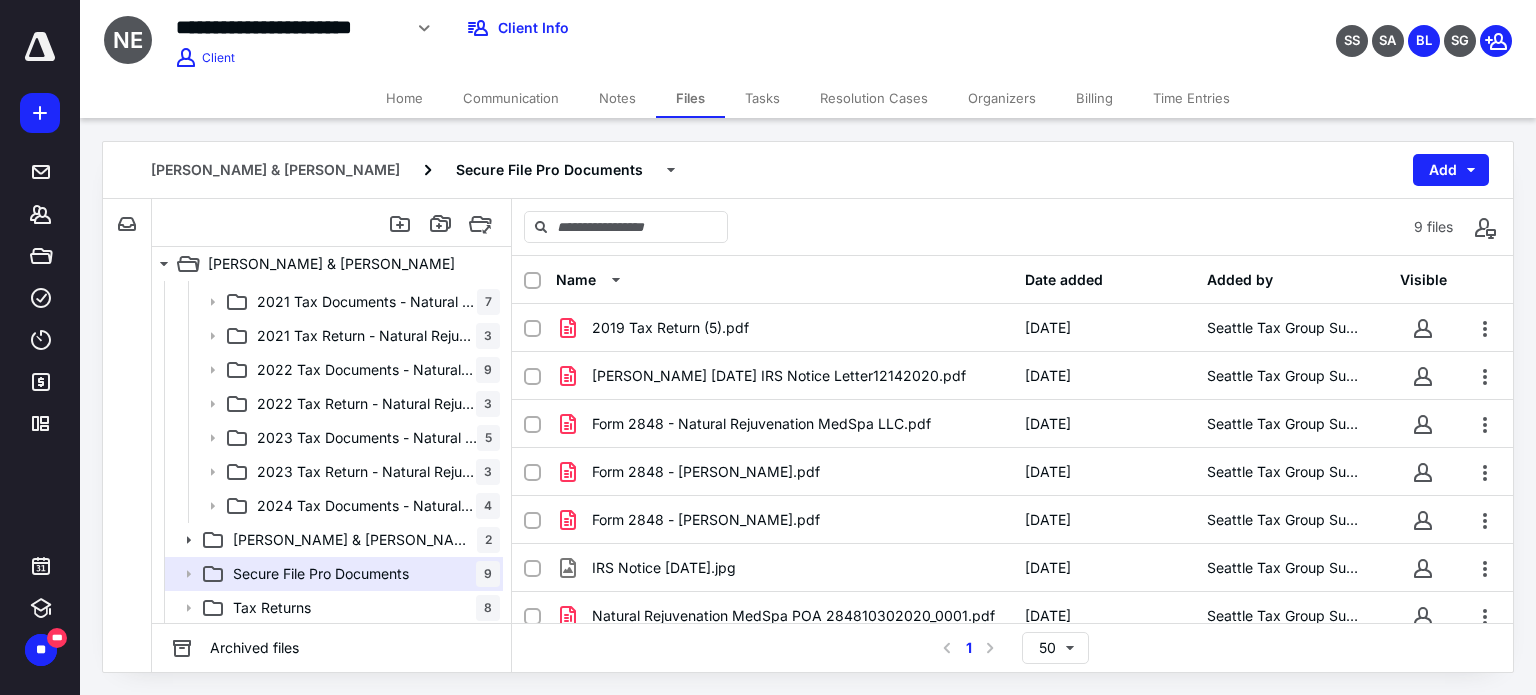 click on "**********" at bounding box center [606, 28] 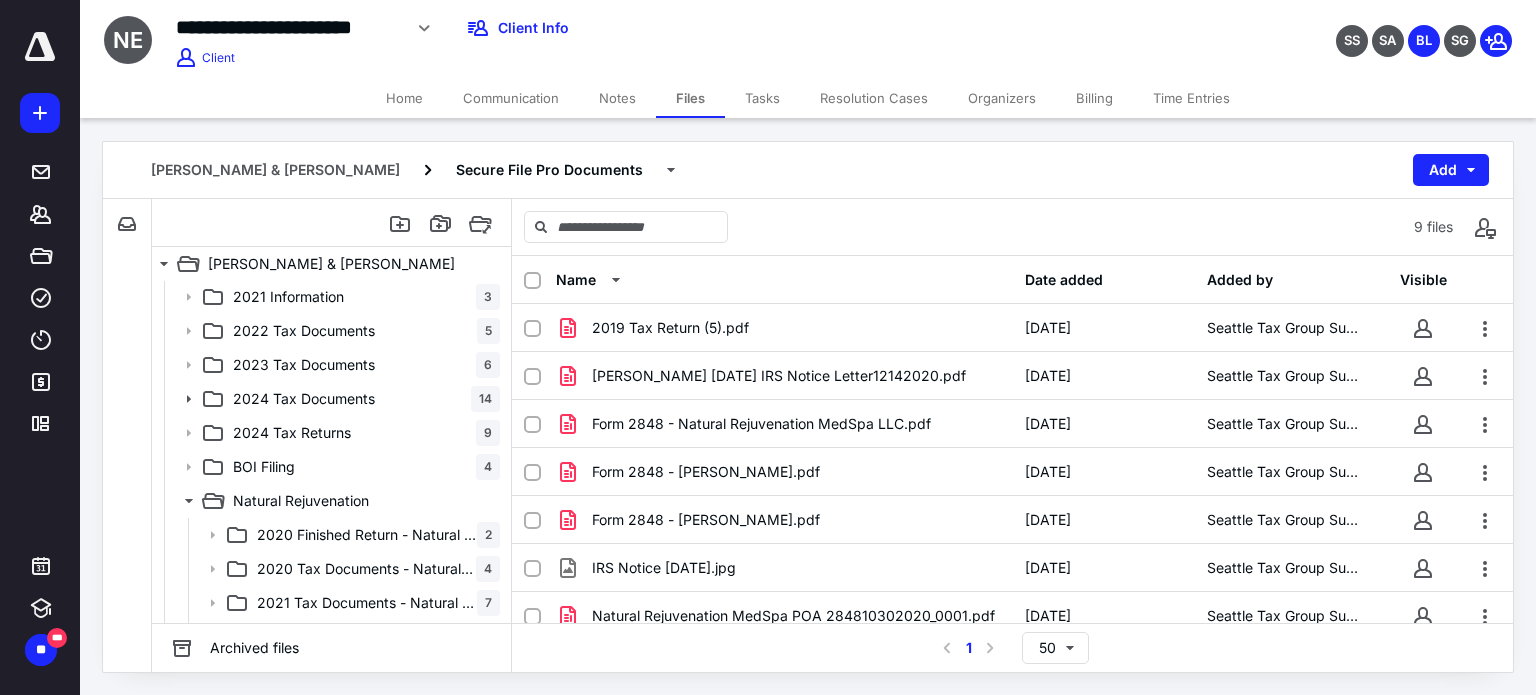 scroll, scrollTop: 0, scrollLeft: 0, axis: both 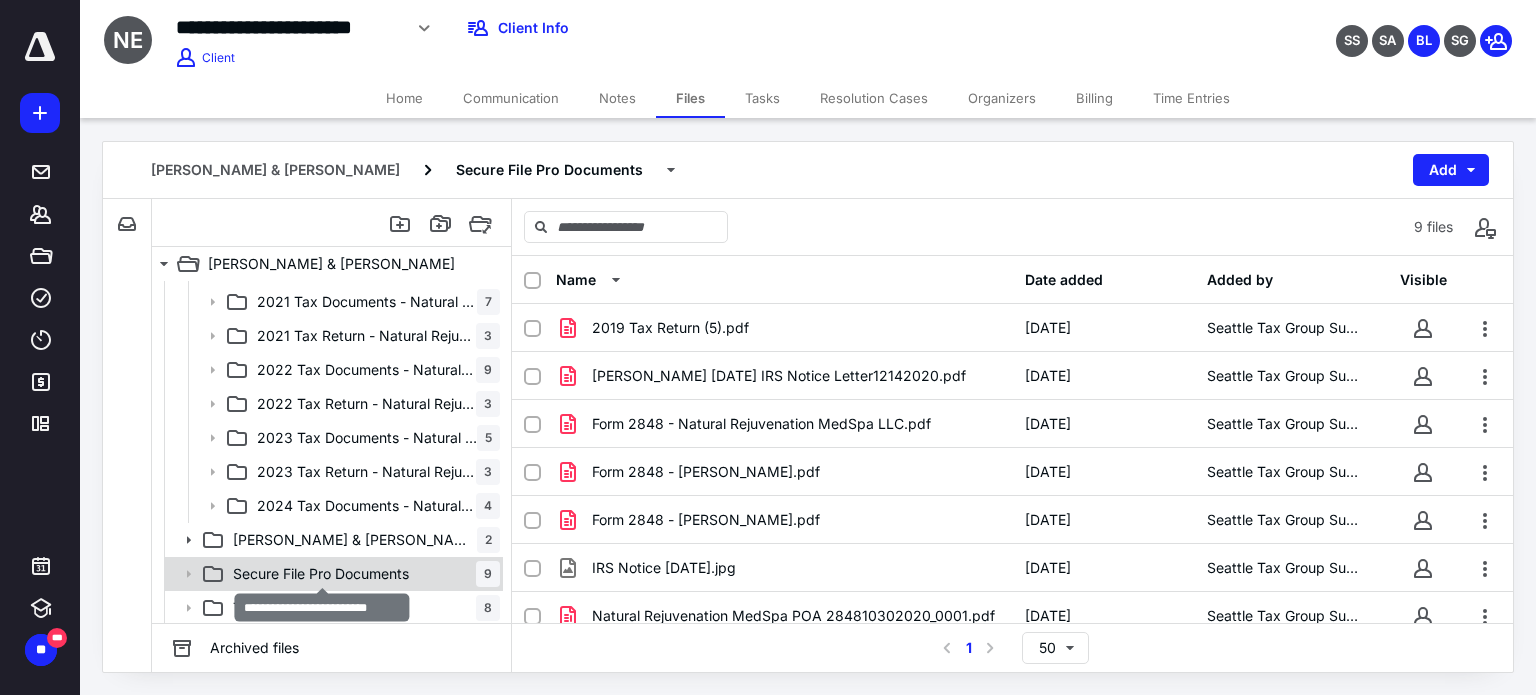 click on "Secure File Pro Documents" at bounding box center (321, 574) 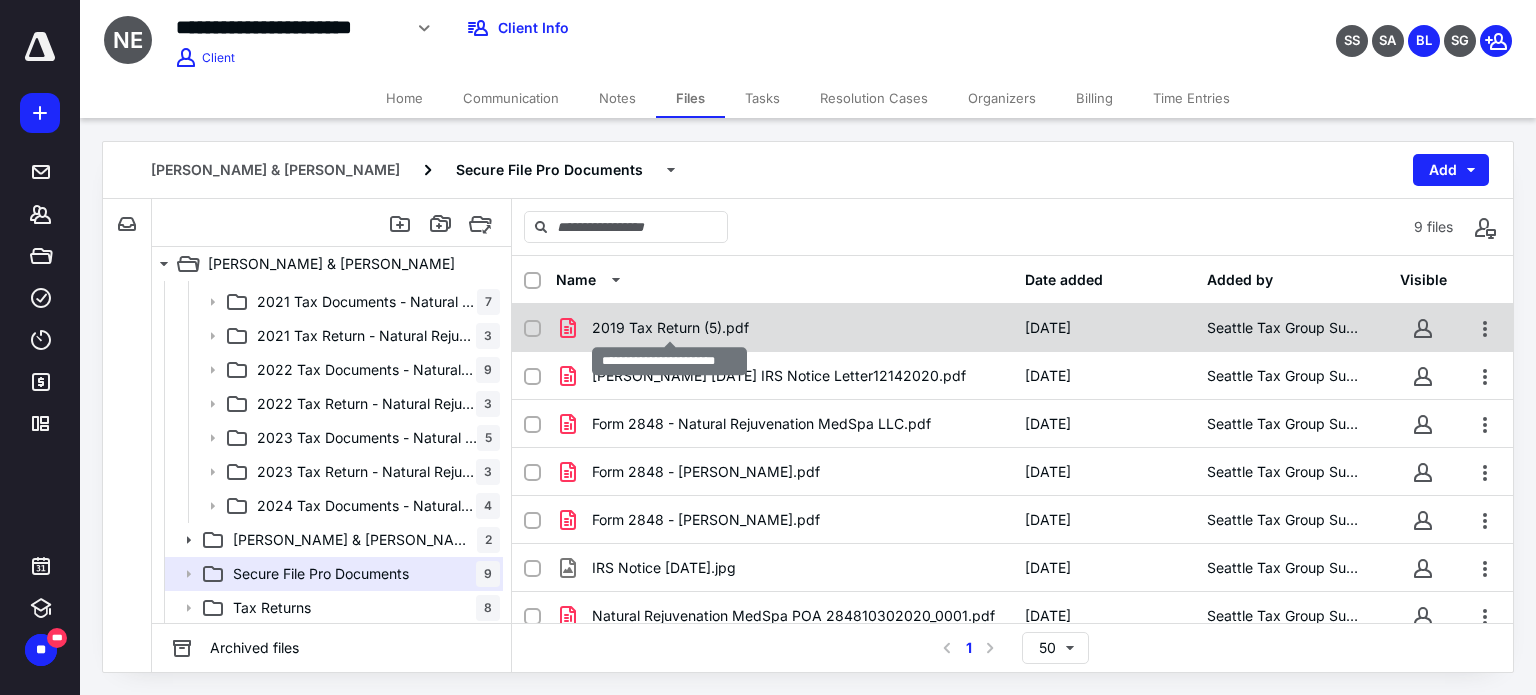 click on "2019 Tax Return (5).pdf" at bounding box center [670, 328] 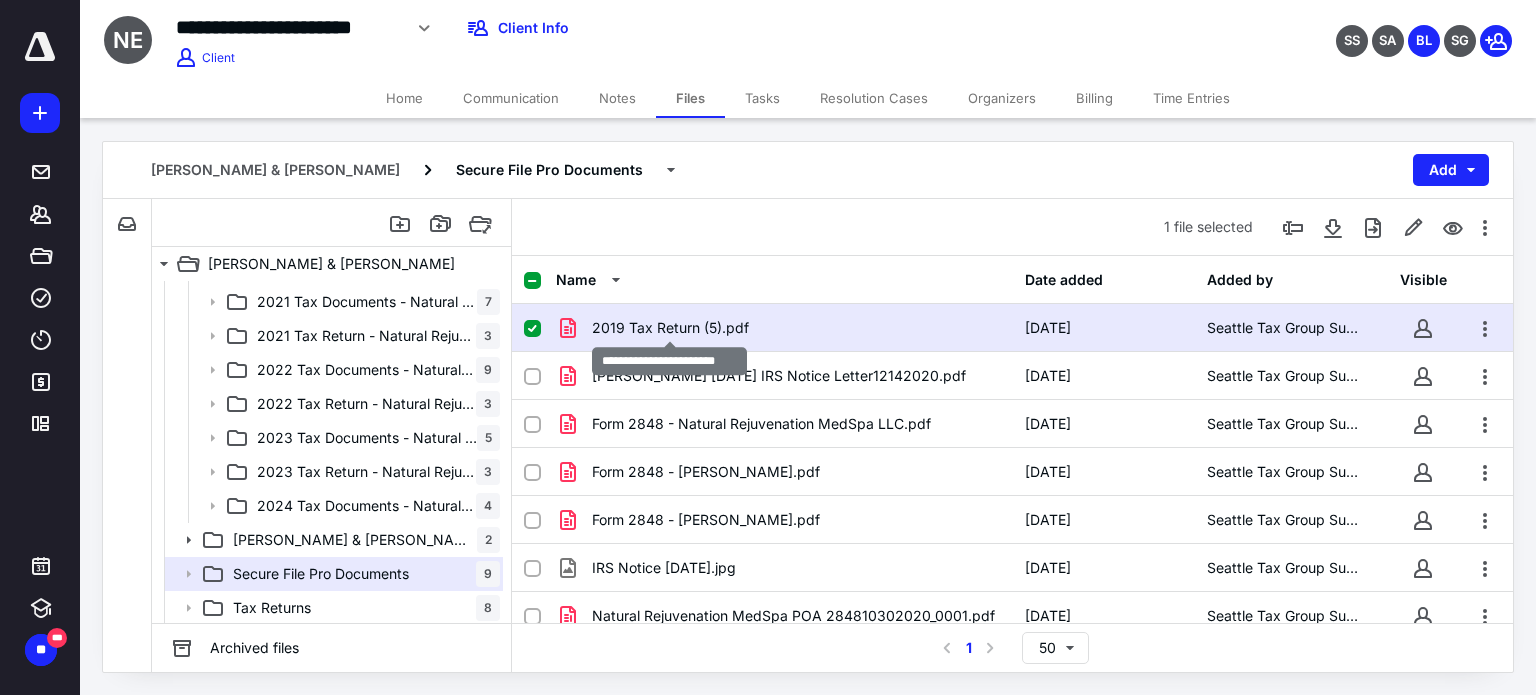 click on "2019 Tax Return (5).pdf" at bounding box center (670, 328) 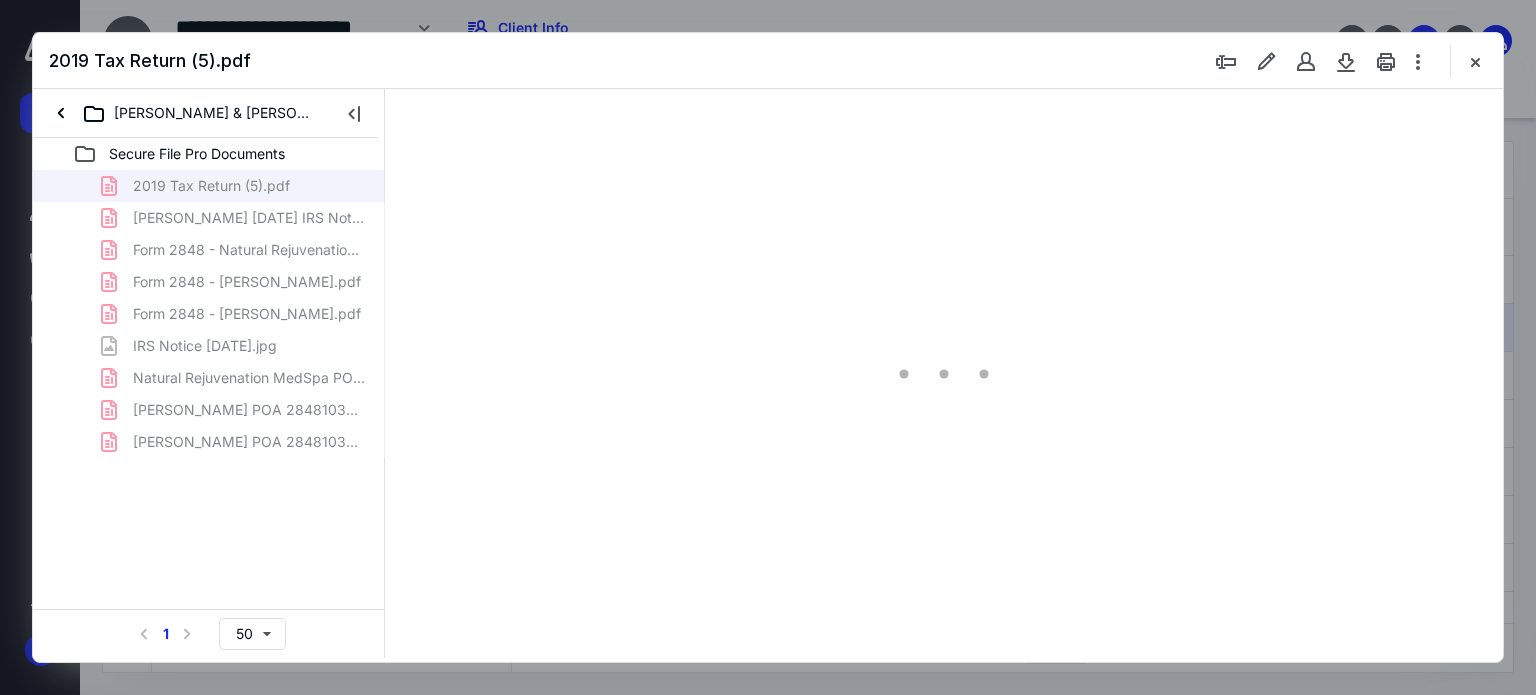 scroll, scrollTop: 0, scrollLeft: 0, axis: both 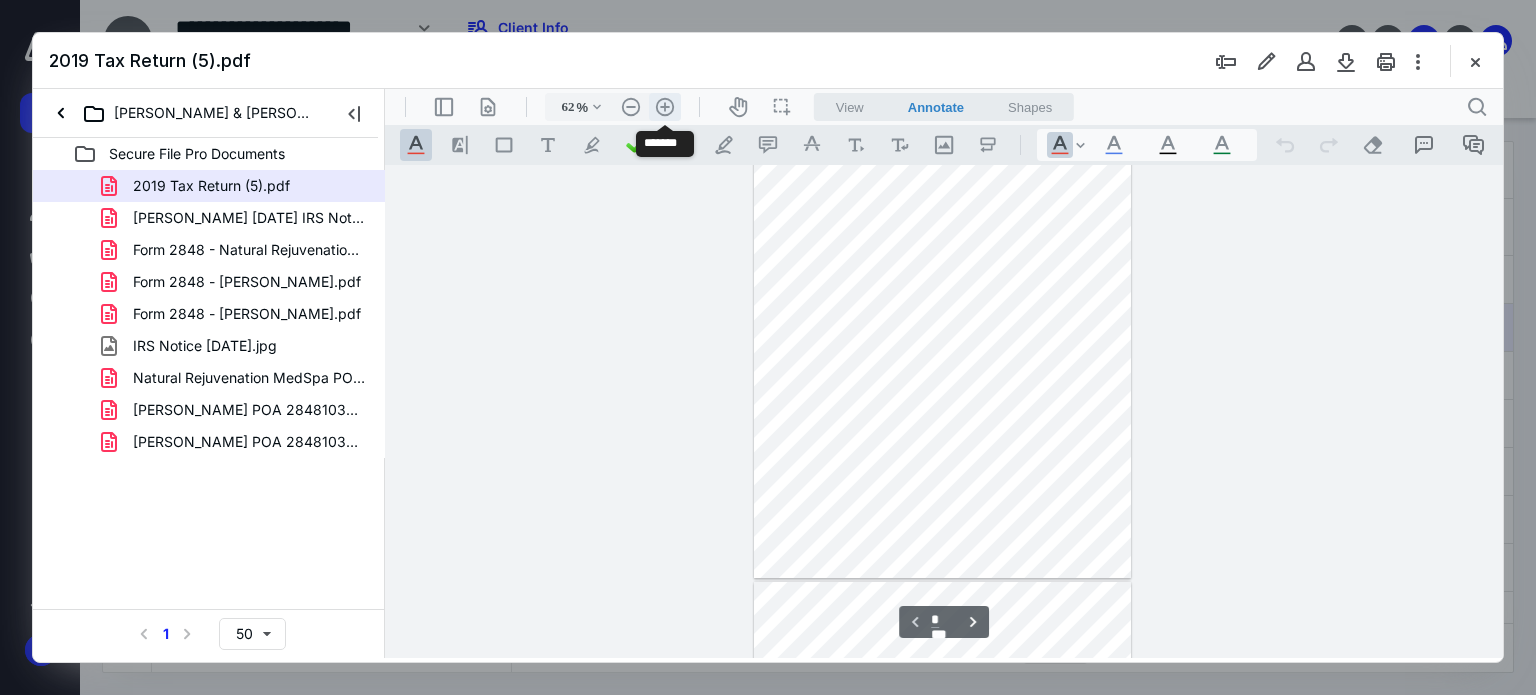 click on ".cls-1{fill:#abb0c4;} icon - header - zoom - in - line" at bounding box center [665, 107] 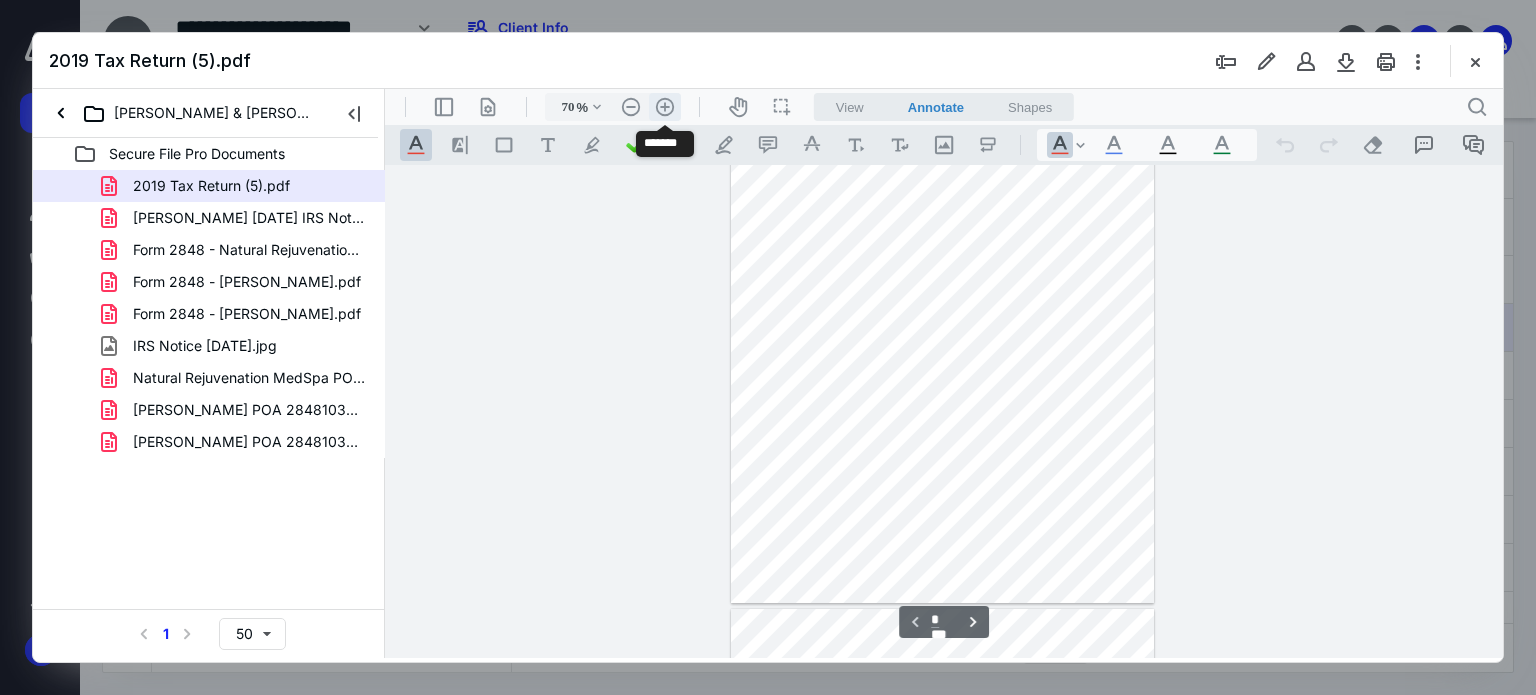 click on ".cls-1{fill:#abb0c4;} icon - header - zoom - in - line" at bounding box center [665, 107] 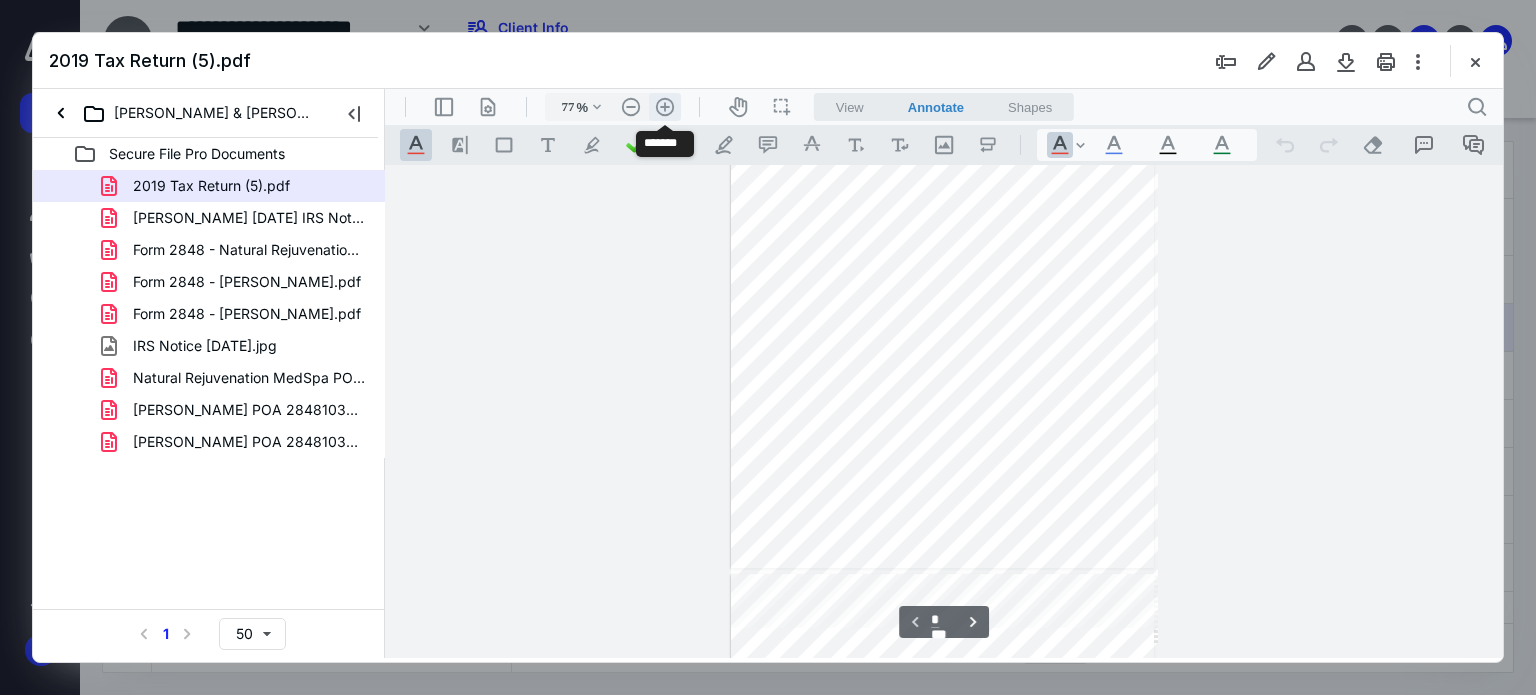 click on ".cls-1{fill:#abb0c4;} icon - header - zoom - in - line" at bounding box center (665, 107) 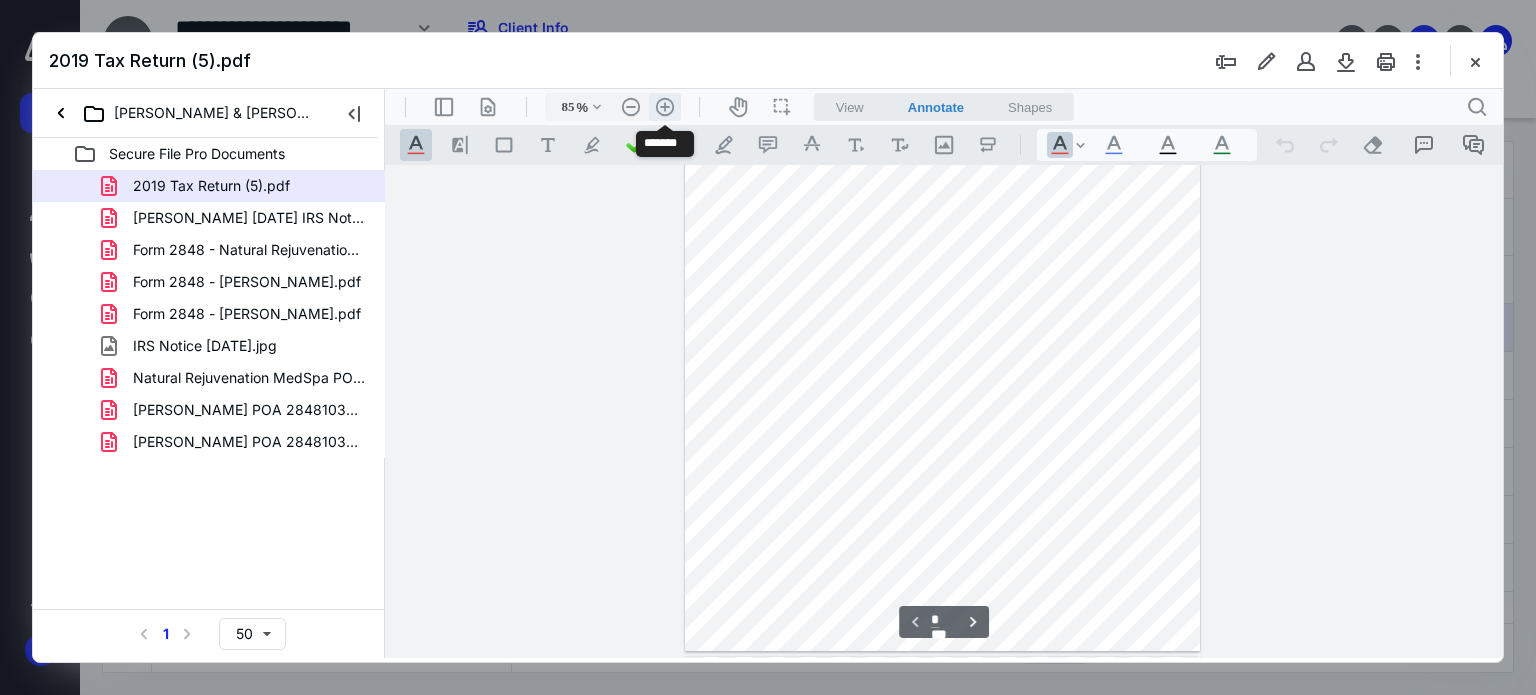 click on ".cls-1{fill:#abb0c4;} icon - header - zoom - in - line" at bounding box center [665, 107] 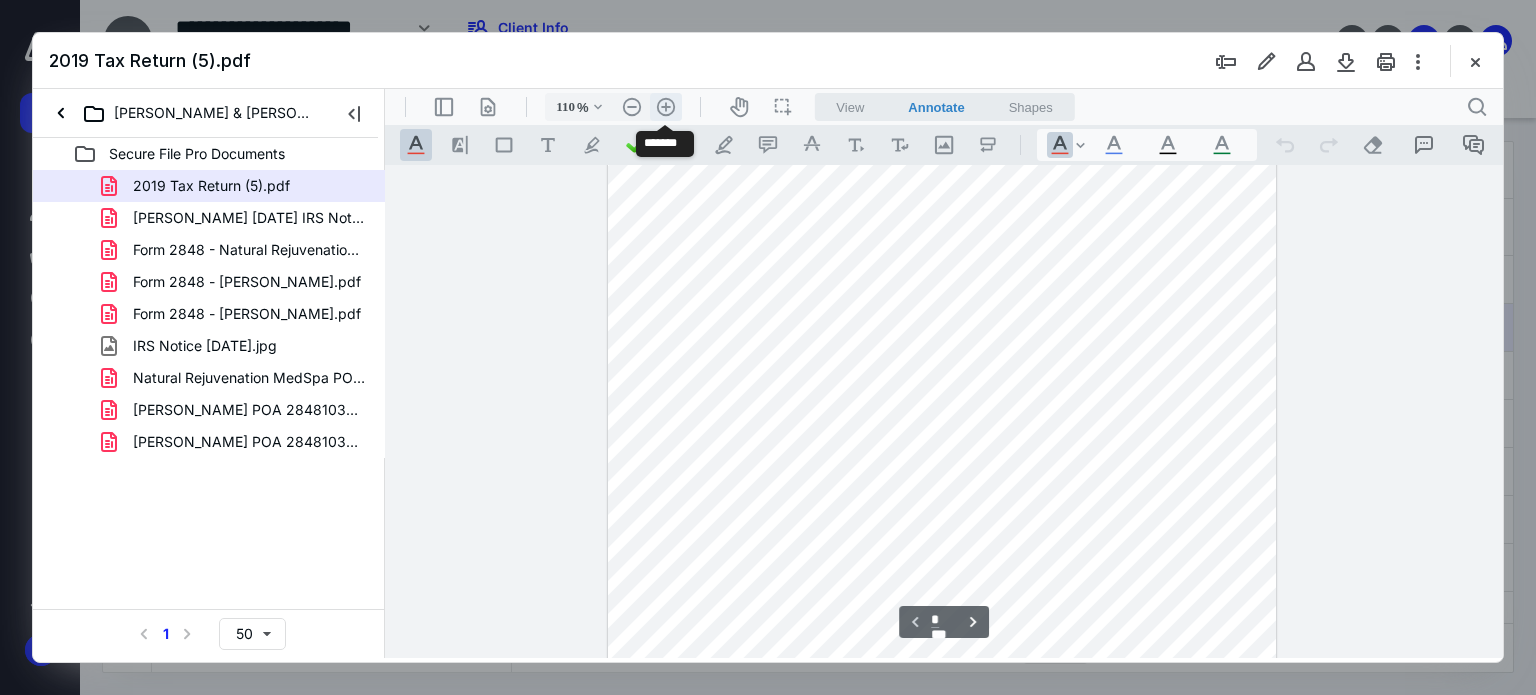 click on ".cls-1{fill:#abb0c4;} icon - header - zoom - in - line" at bounding box center (666, 107) 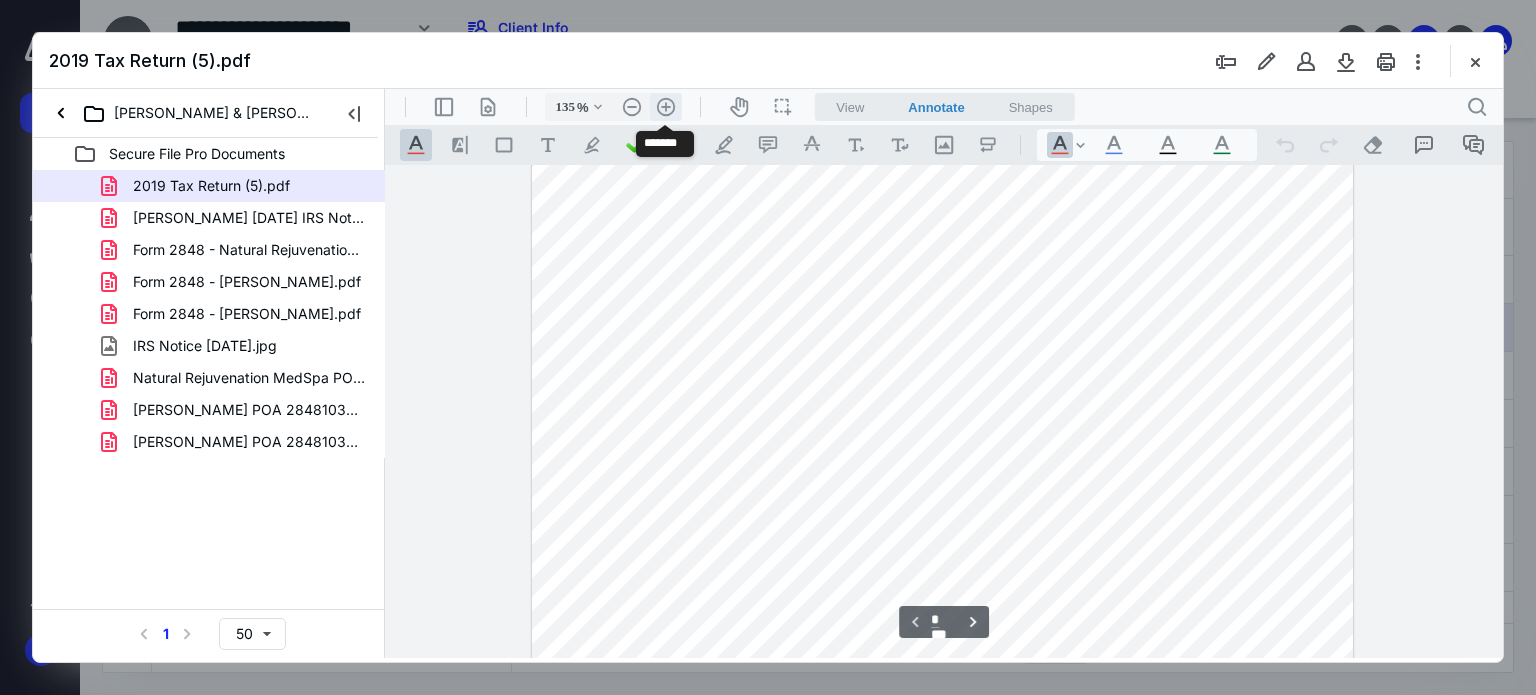 click on ".cls-1{fill:#abb0c4;} icon - header - zoom - in - line" at bounding box center (666, 107) 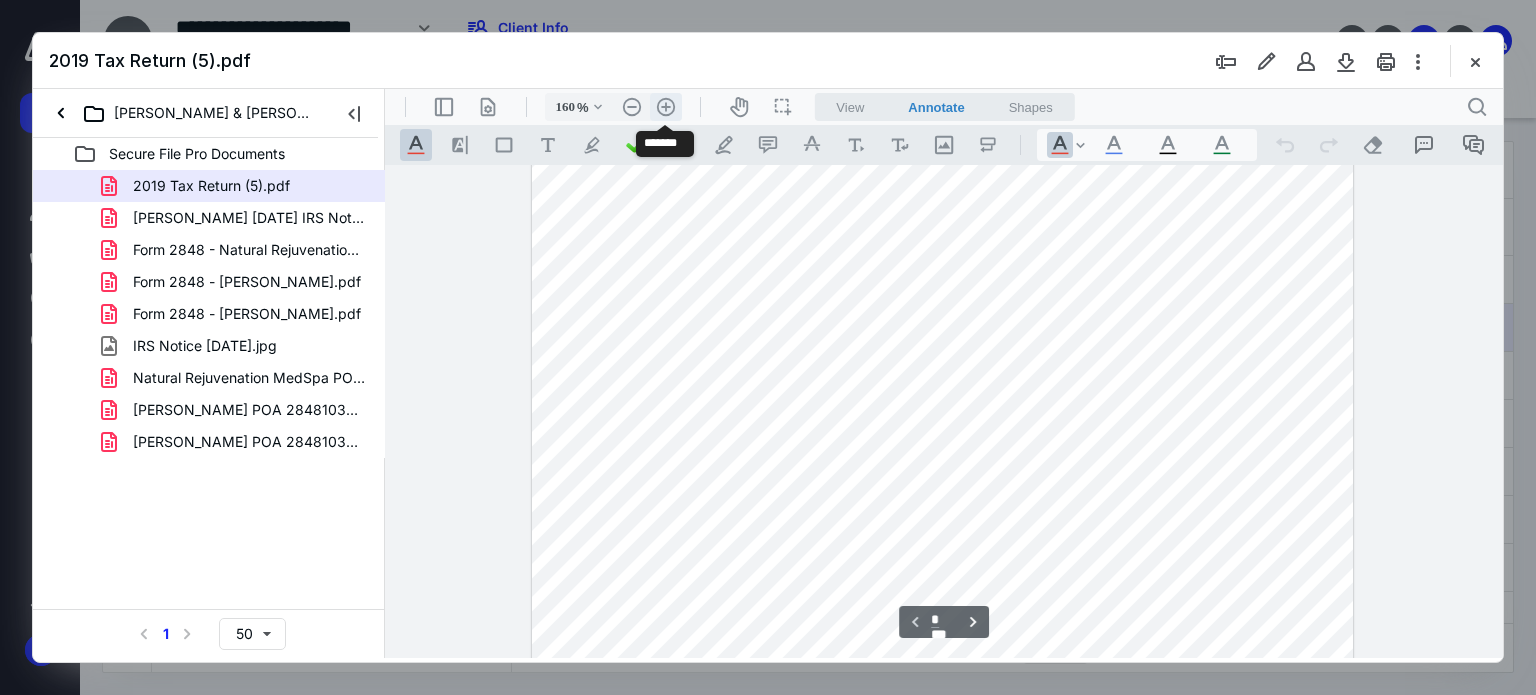 scroll, scrollTop: 534, scrollLeft: 0, axis: vertical 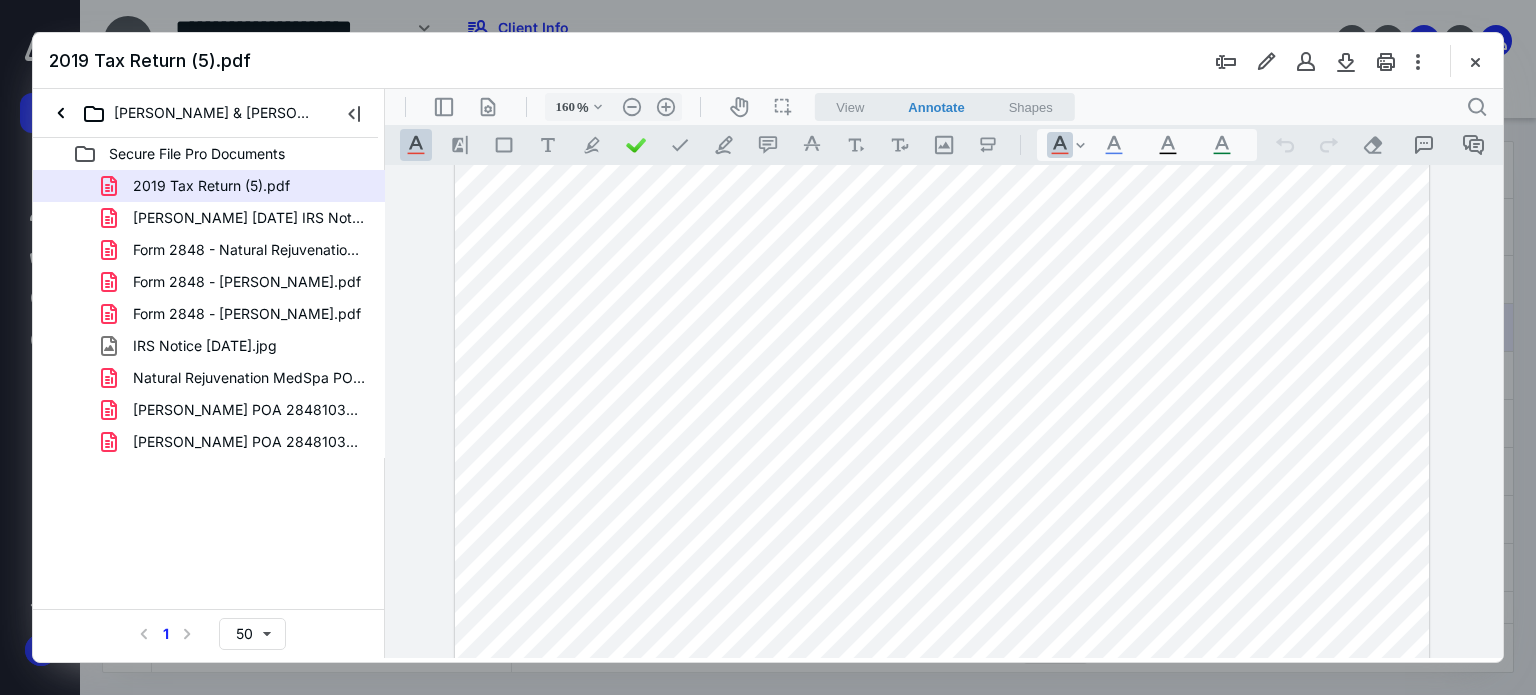 click at bounding box center (942, 267) 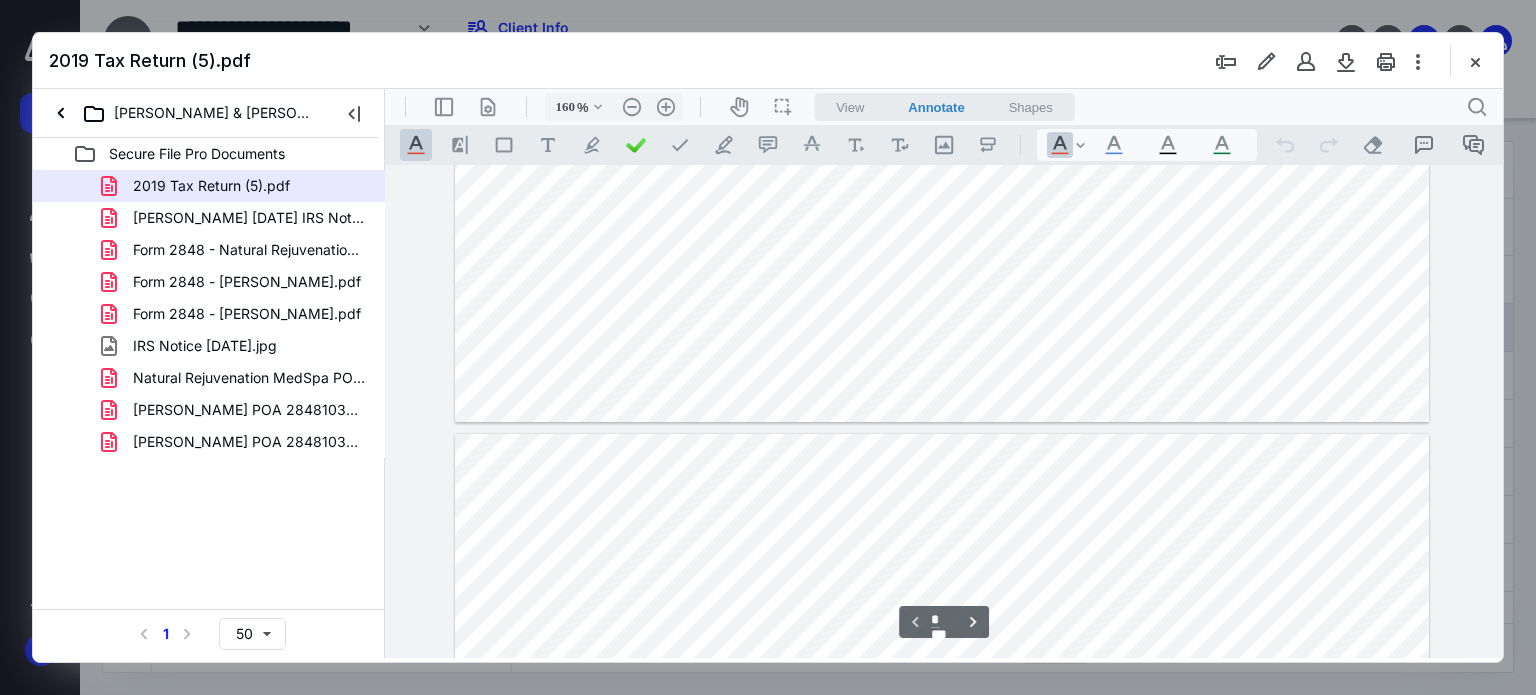 type on "*" 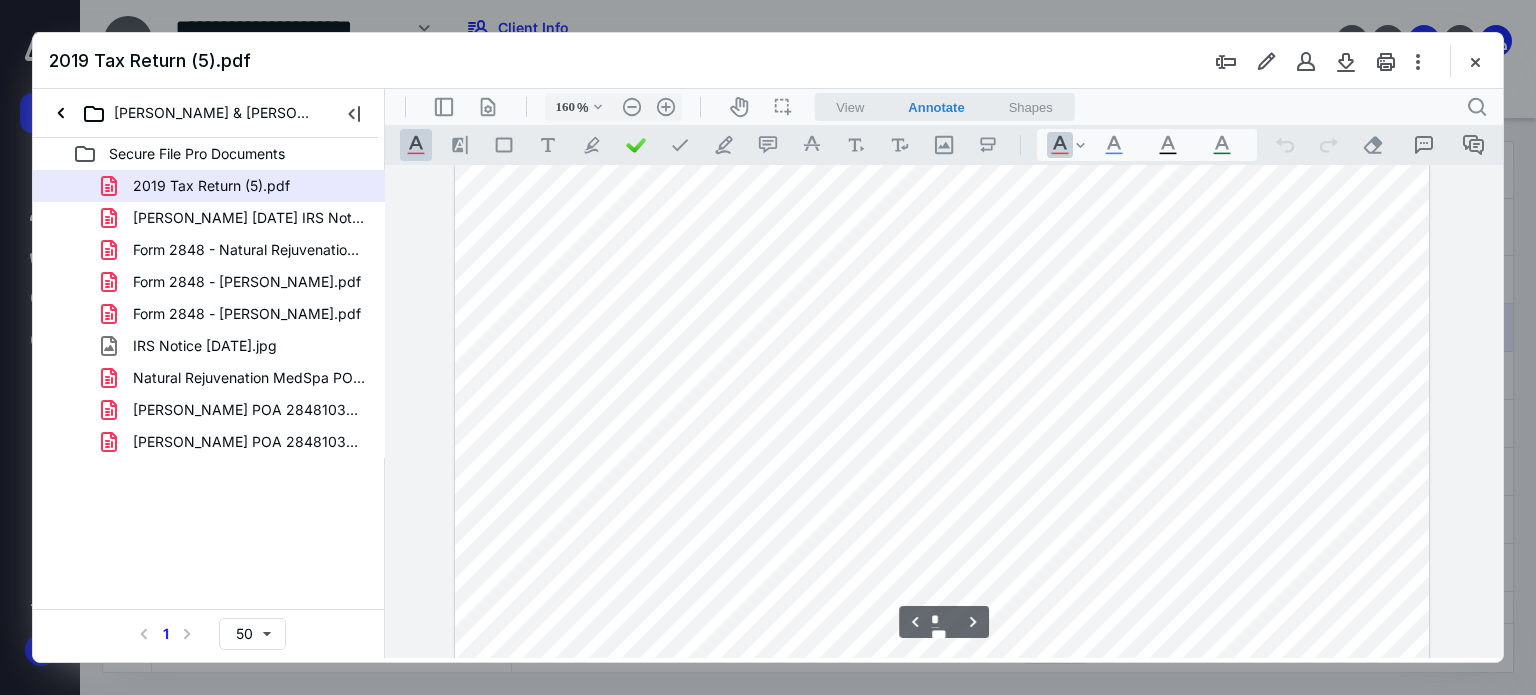 scroll, scrollTop: 1134, scrollLeft: 0, axis: vertical 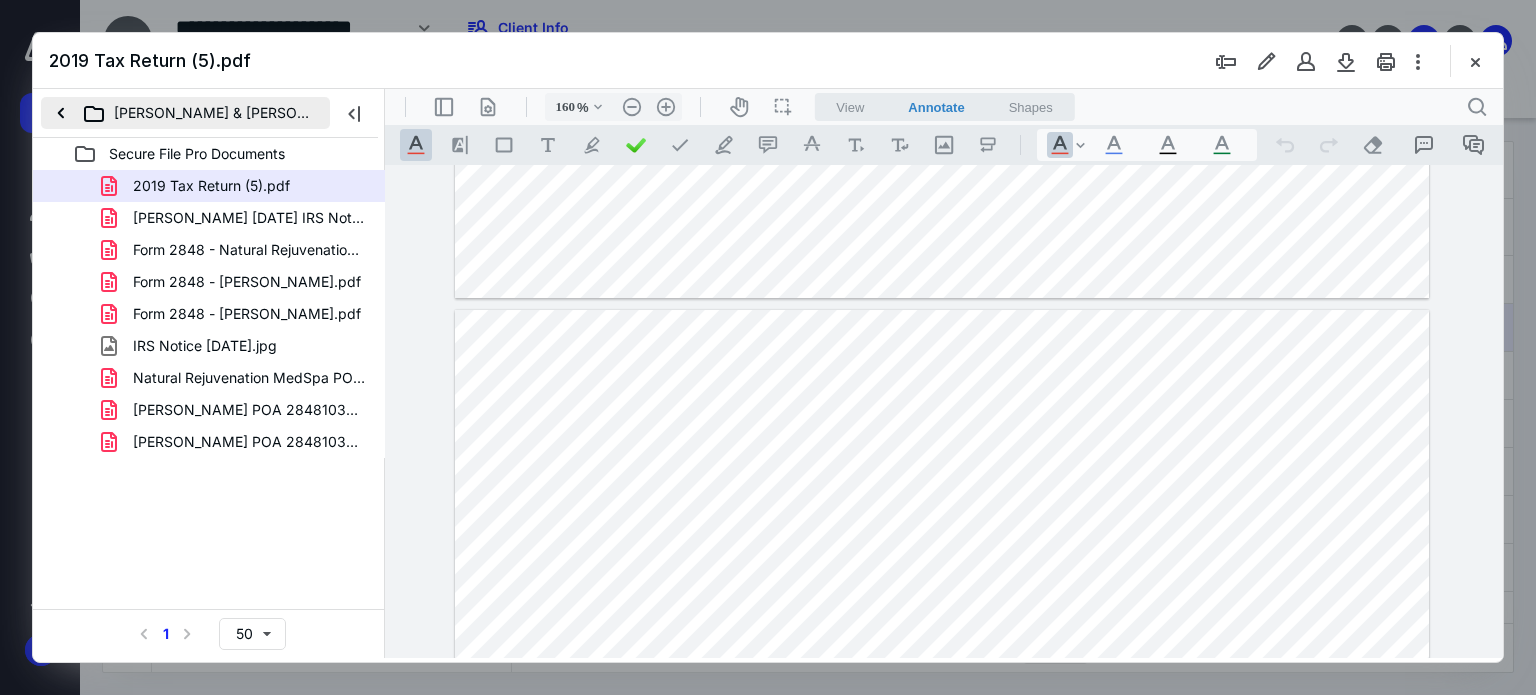 click on "[PERSON_NAME] & [PERSON_NAME]" at bounding box center (185, 113) 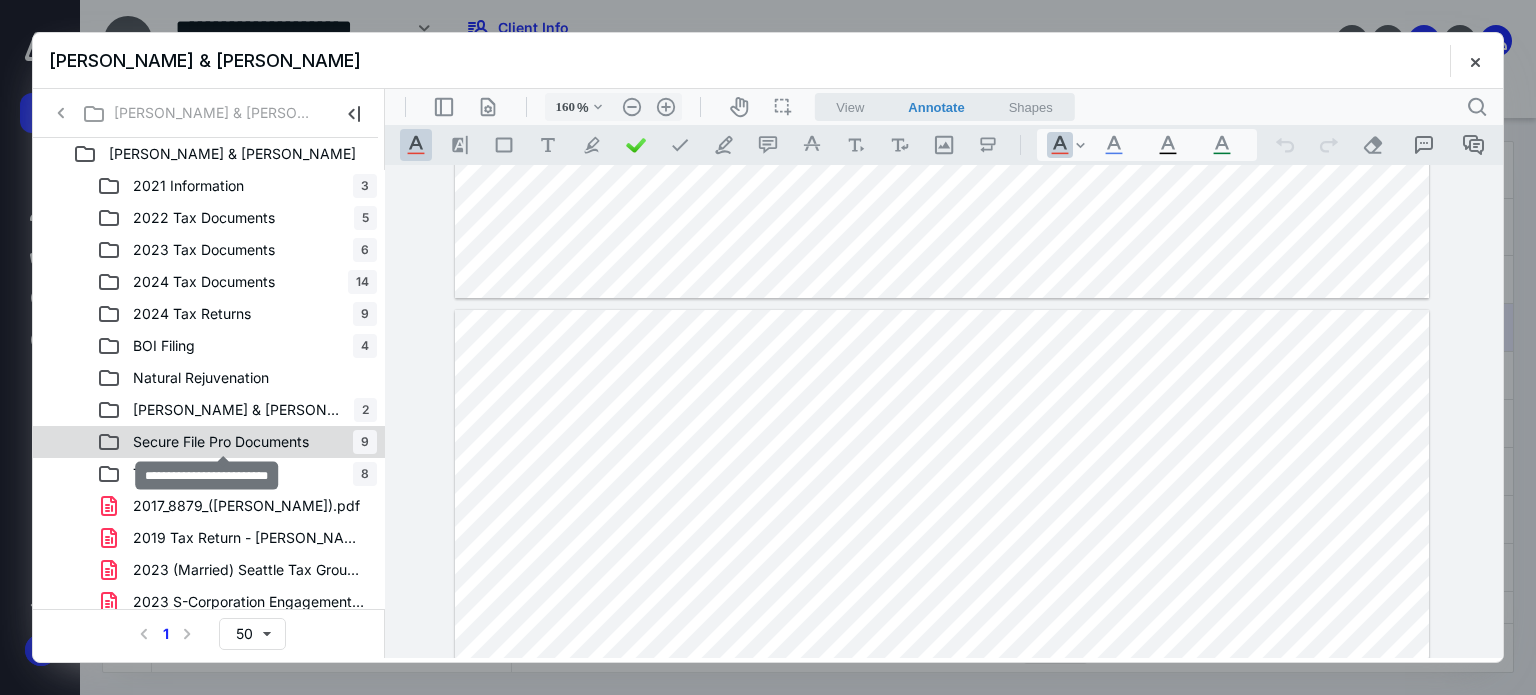 click on "Secure File Pro Documents" at bounding box center (221, 442) 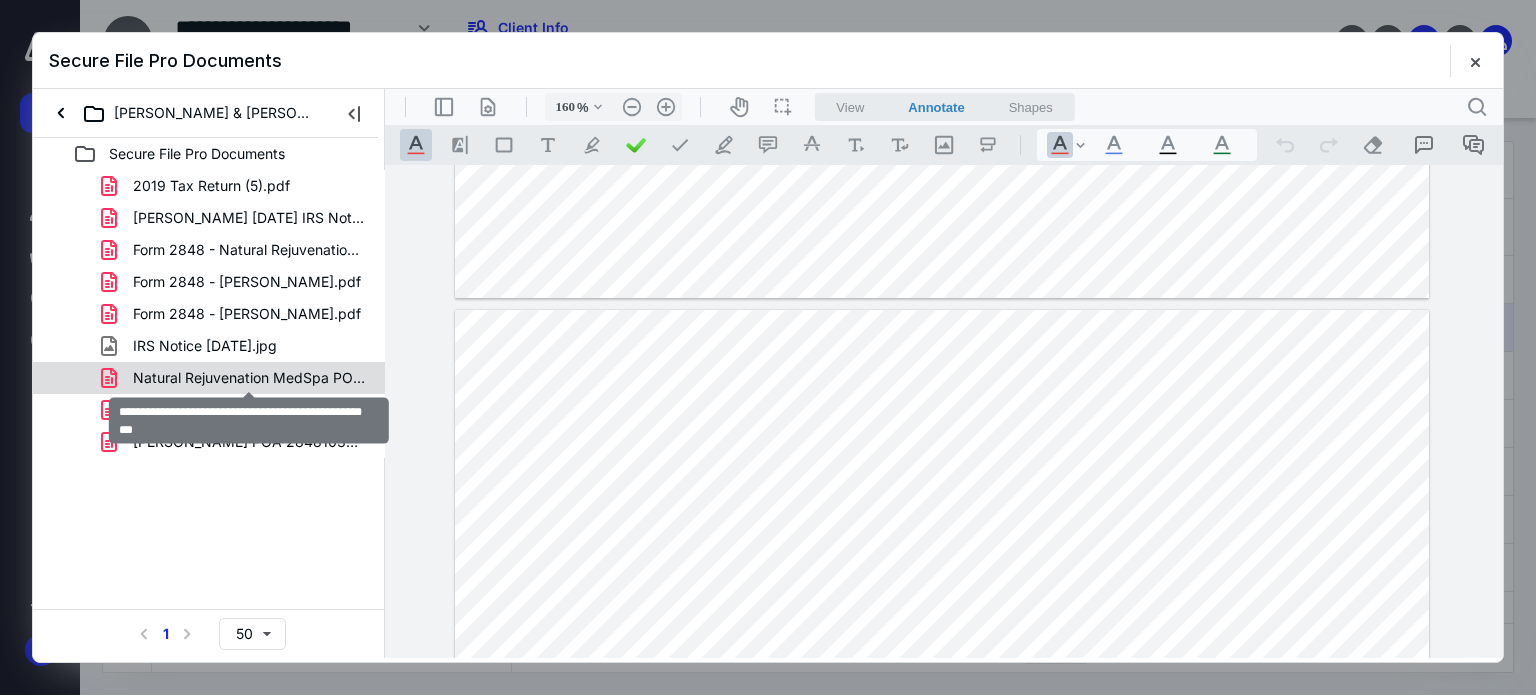 click on "Natural Rejuvenation MedSpa POA 284810302020_0001.pdf" at bounding box center (249, 378) 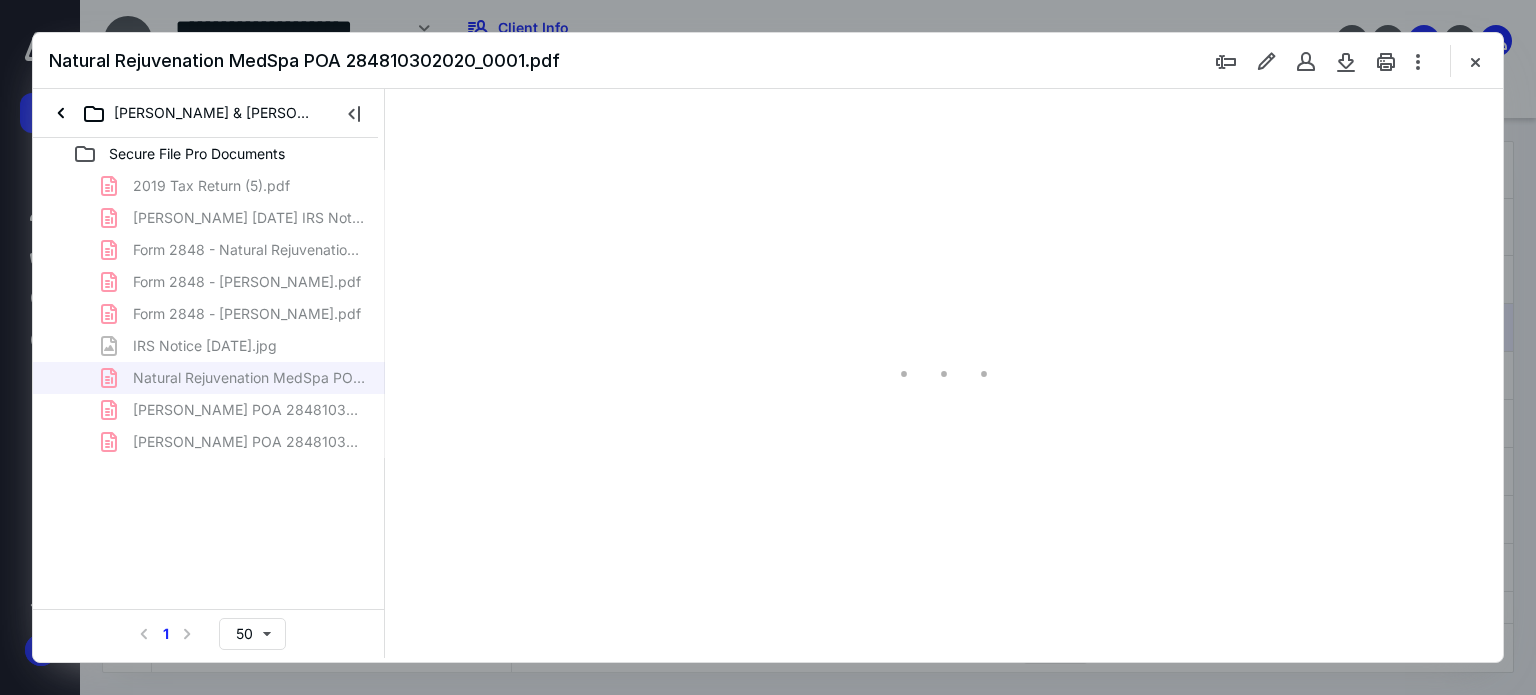 scroll, scrollTop: 79, scrollLeft: 0, axis: vertical 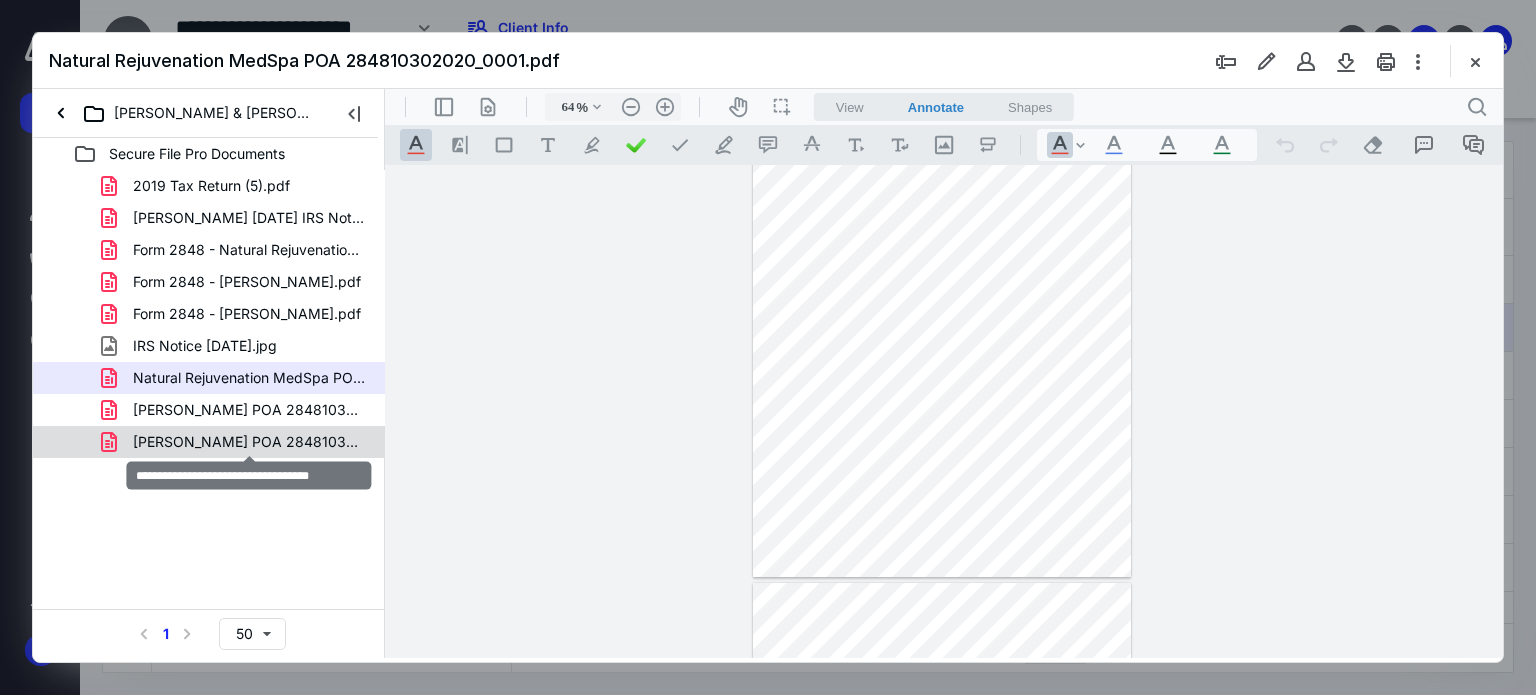 click on "[PERSON_NAME] POA 284810302020.pdf" at bounding box center (249, 442) 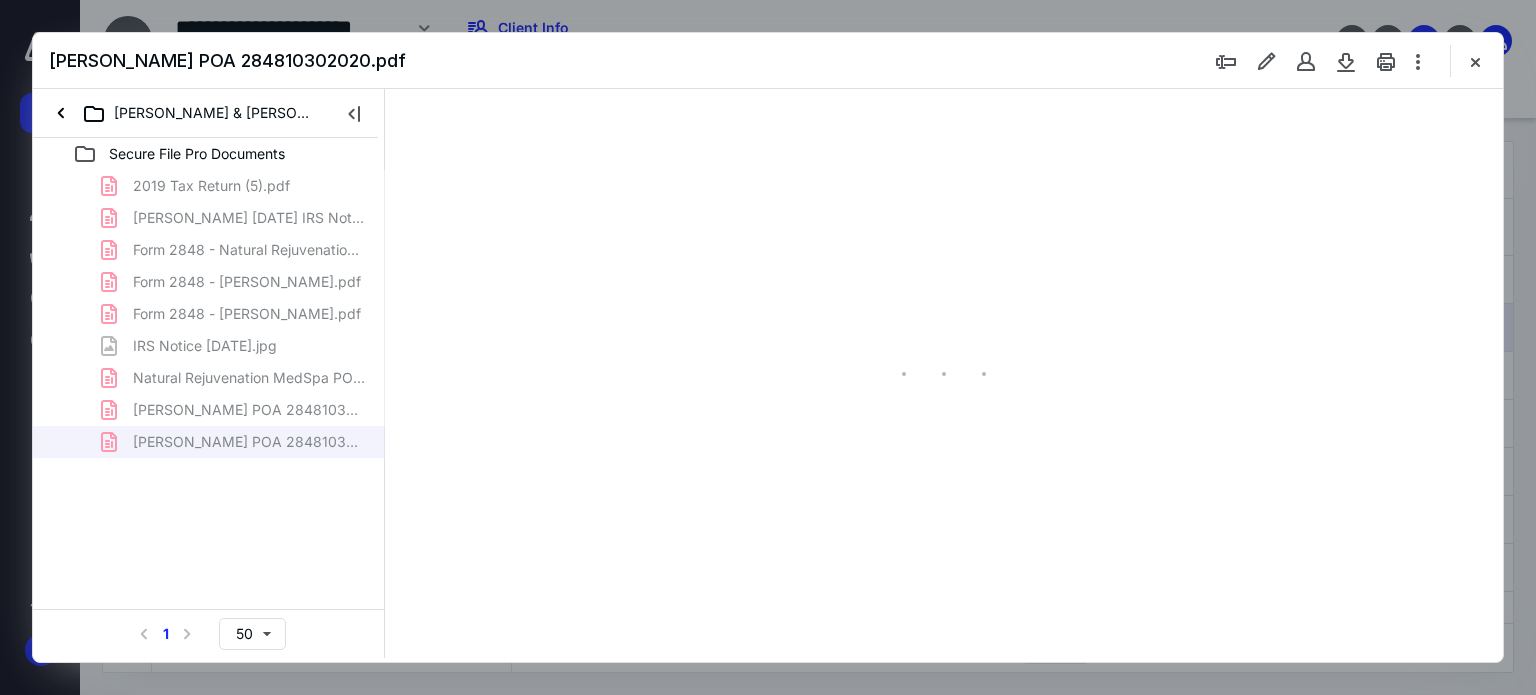 type on "64" 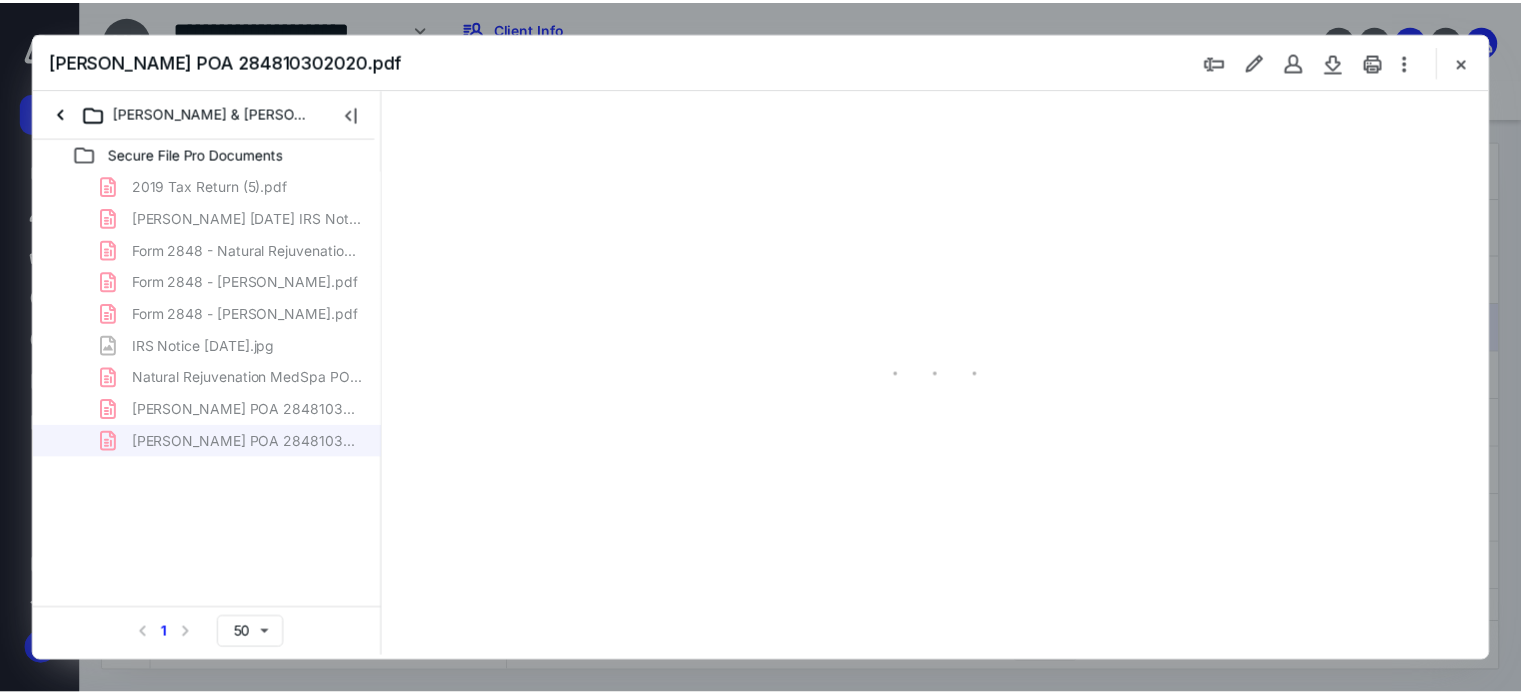 scroll, scrollTop: 79, scrollLeft: 0, axis: vertical 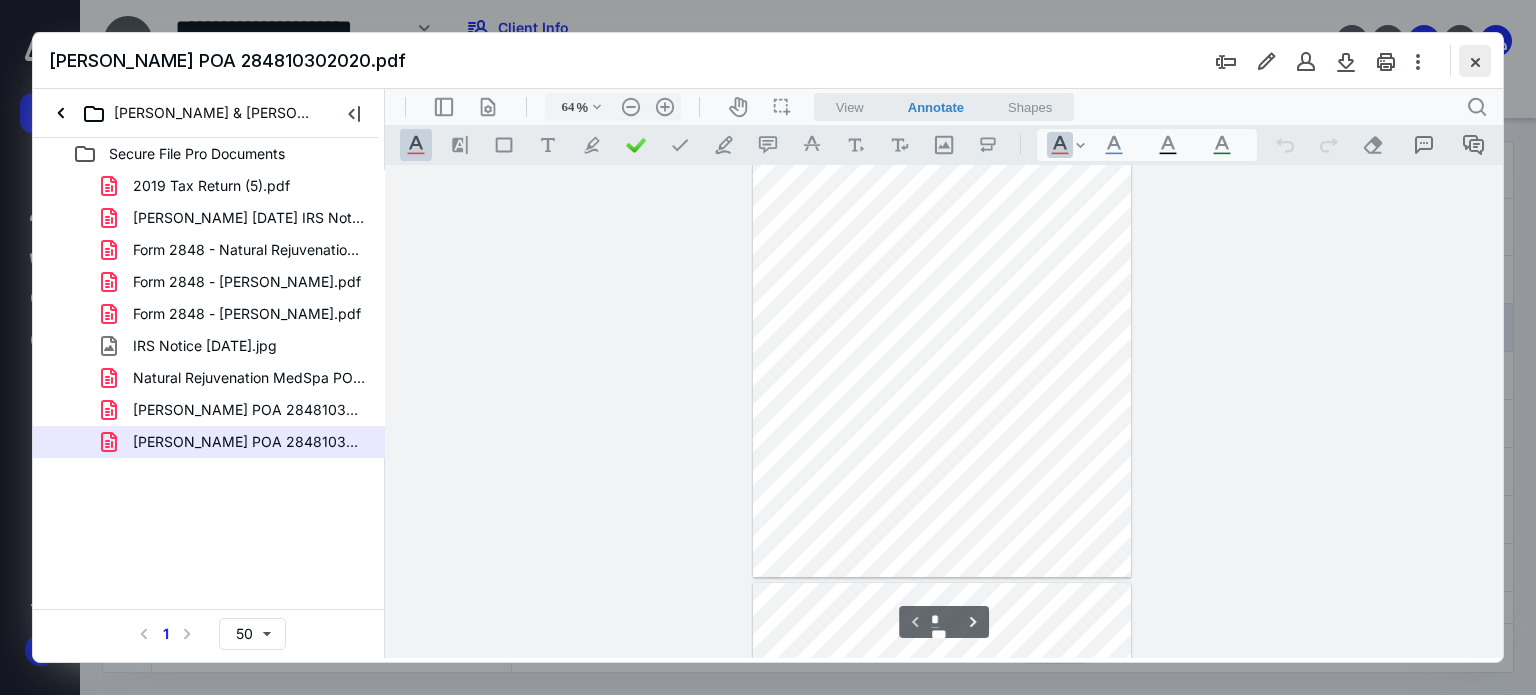 click at bounding box center [1475, 61] 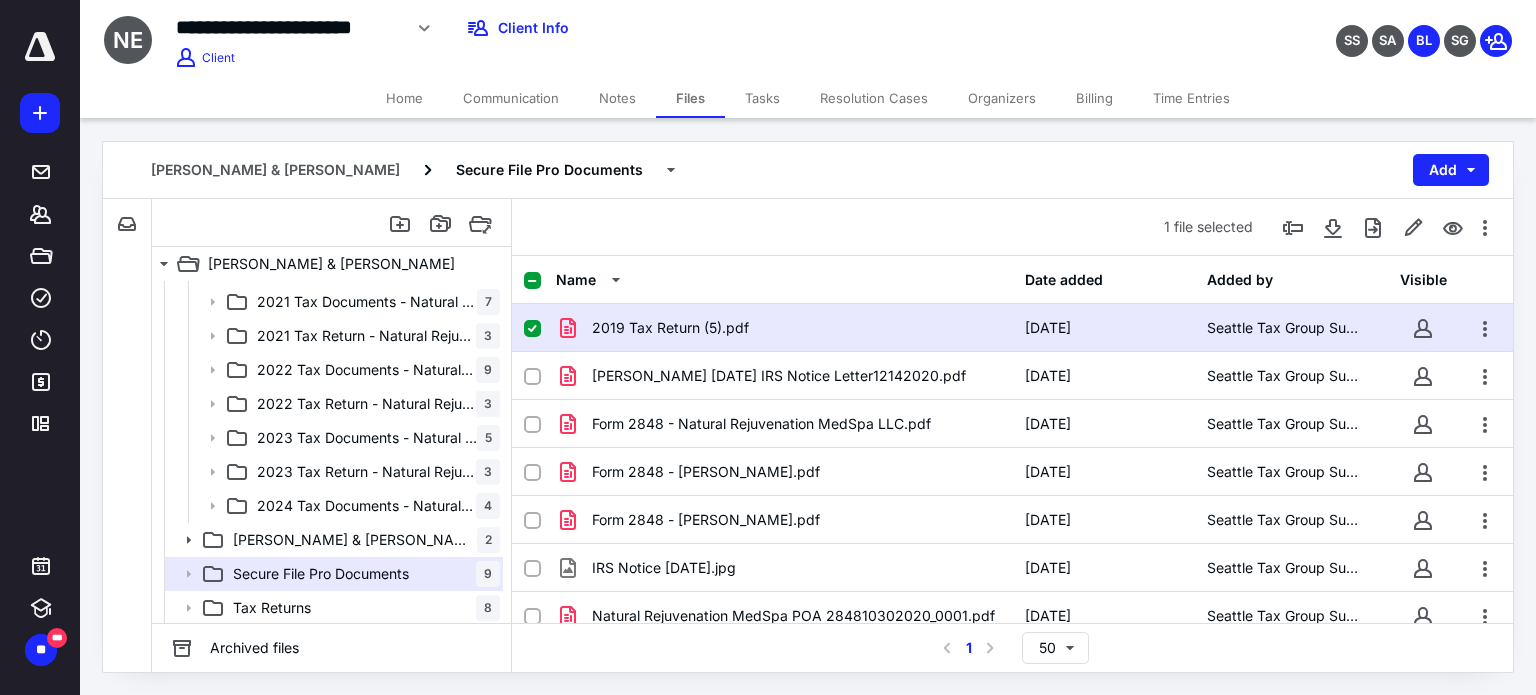 click at bounding box center [532, 329] 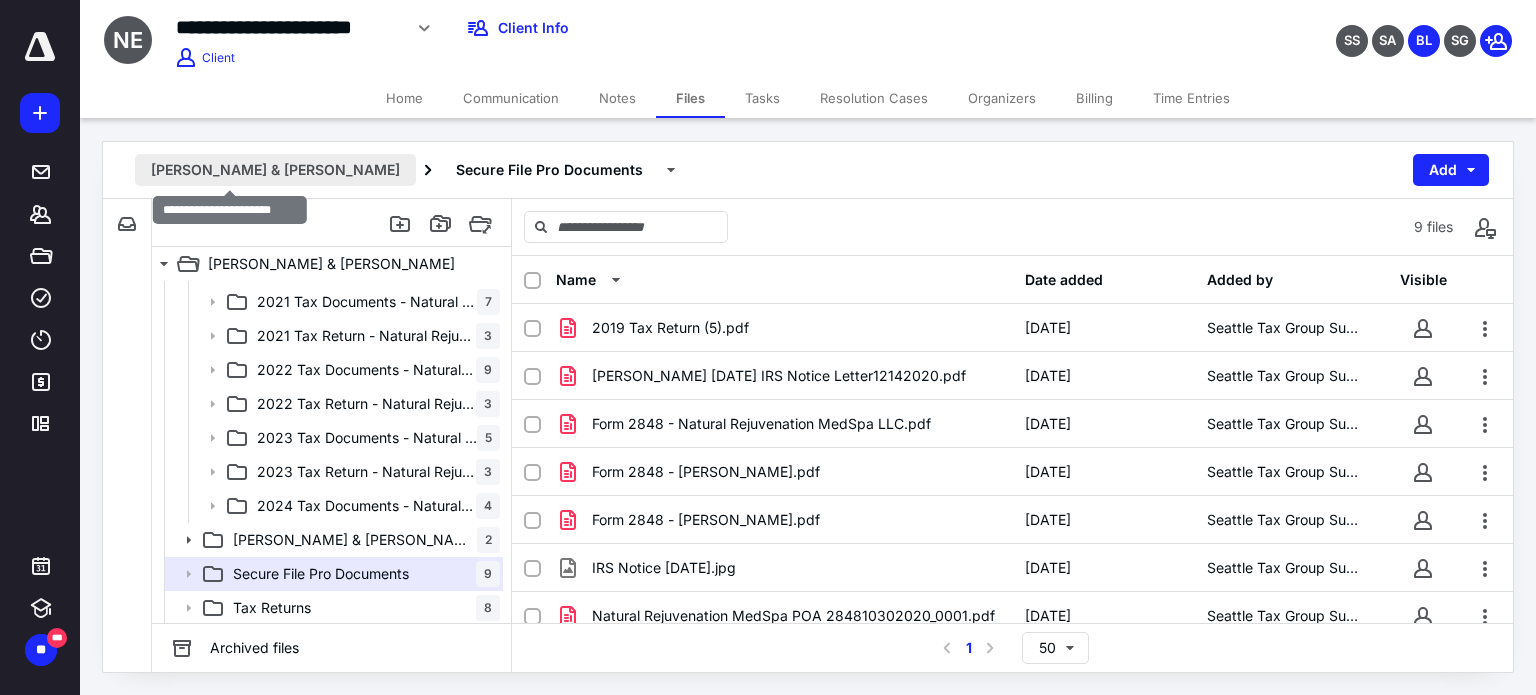 click on "[PERSON_NAME] & [PERSON_NAME]" at bounding box center [275, 170] 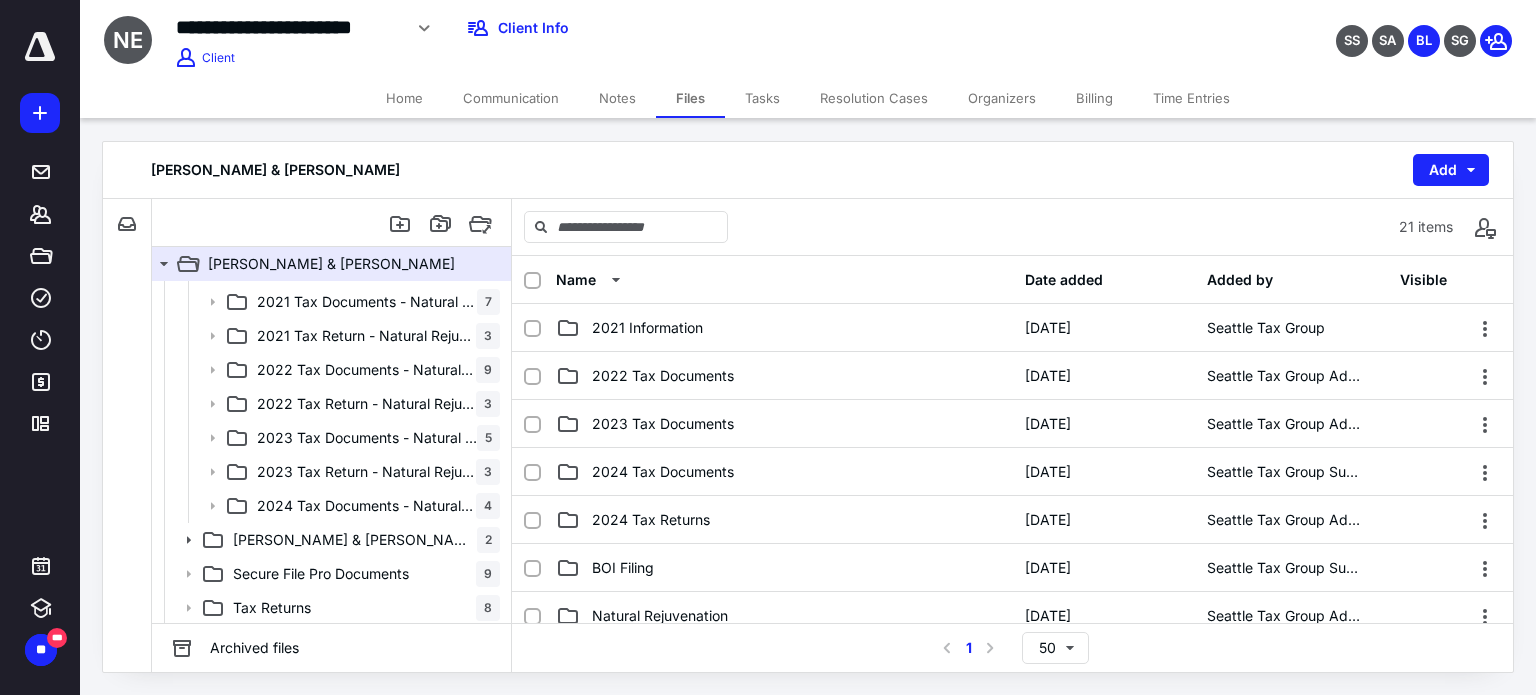 click on "Home" at bounding box center (404, 98) 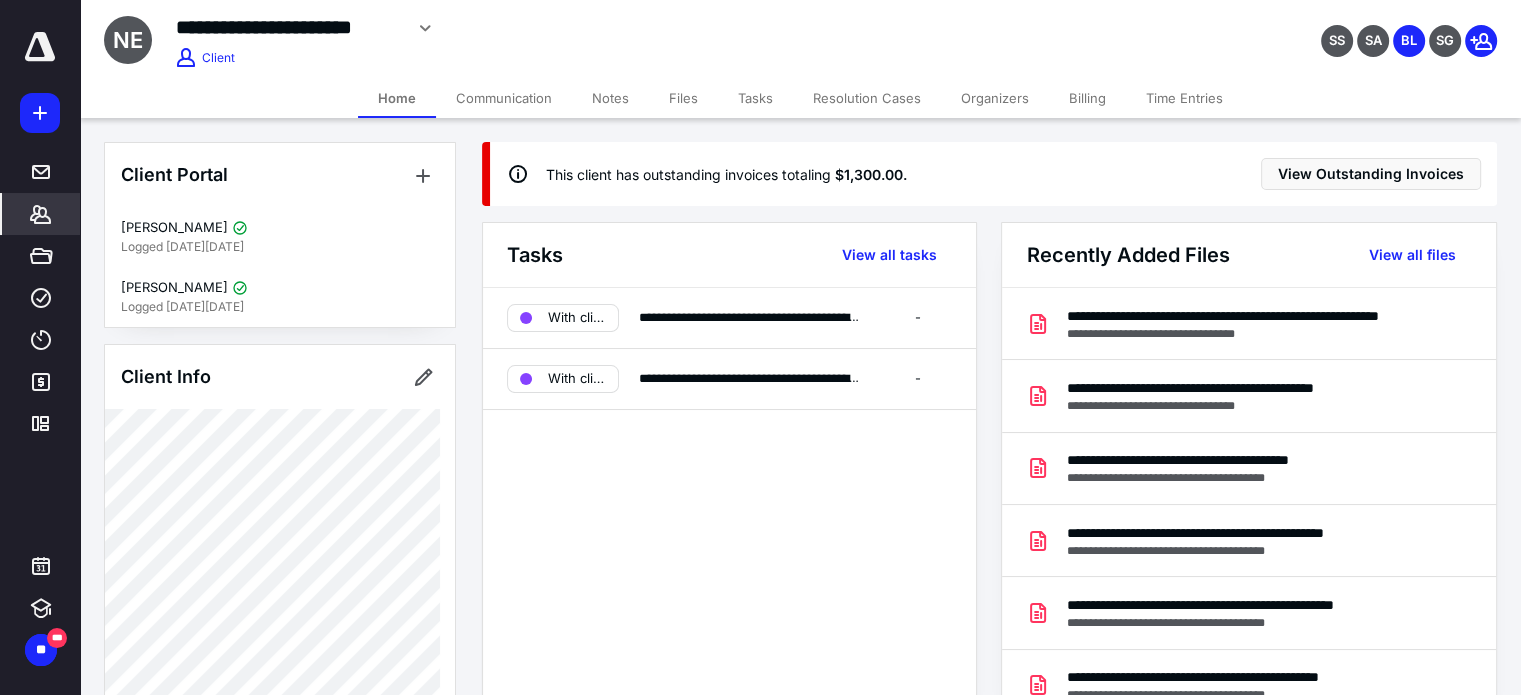 click on "**********" at bounding box center [601, 28] 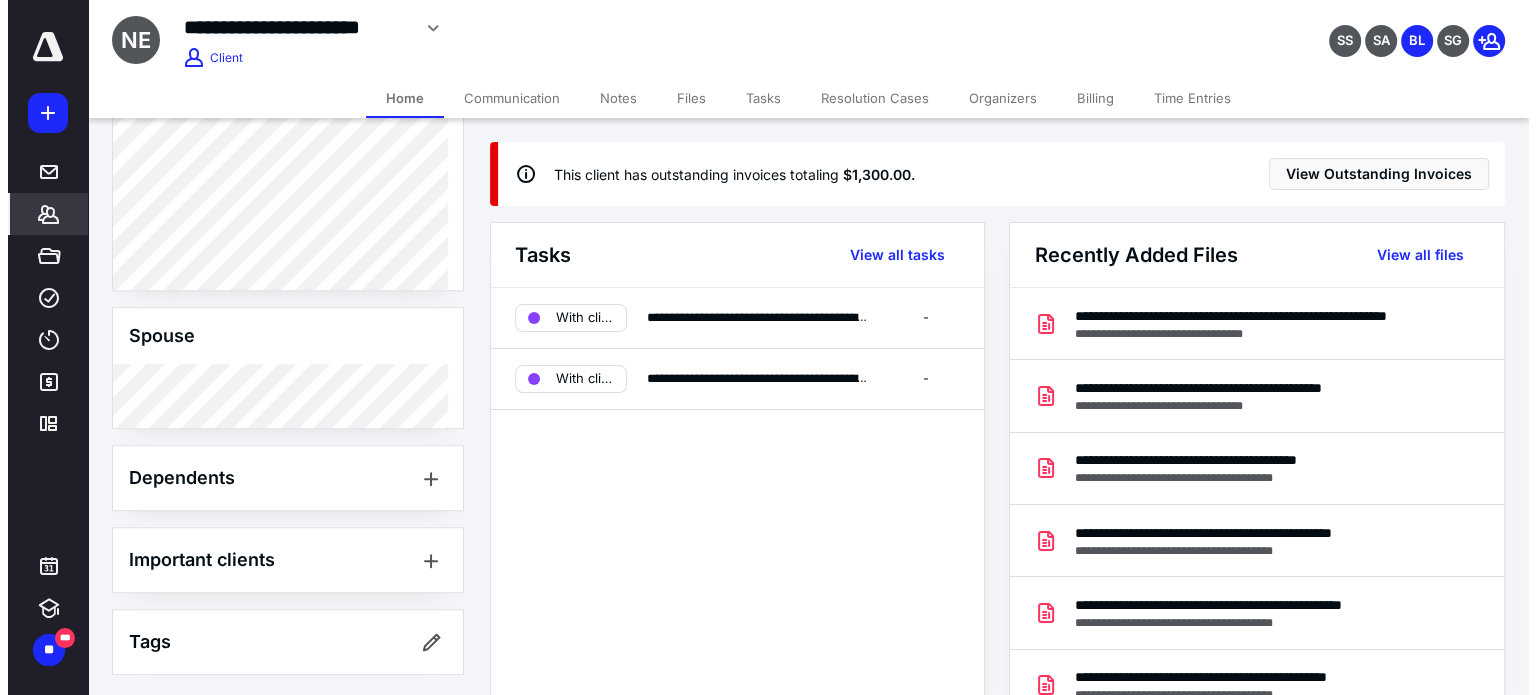 scroll, scrollTop: 0, scrollLeft: 0, axis: both 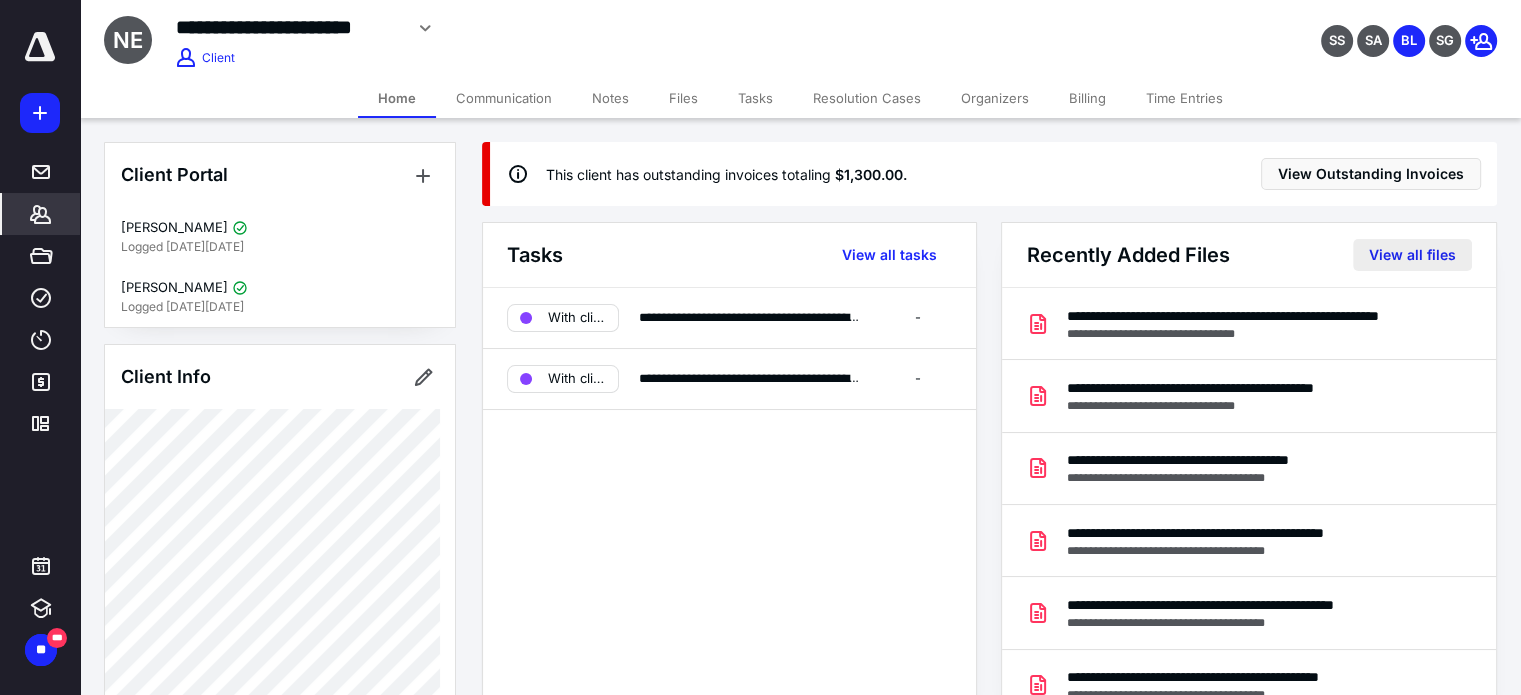 click on "View all files" at bounding box center [1412, 255] 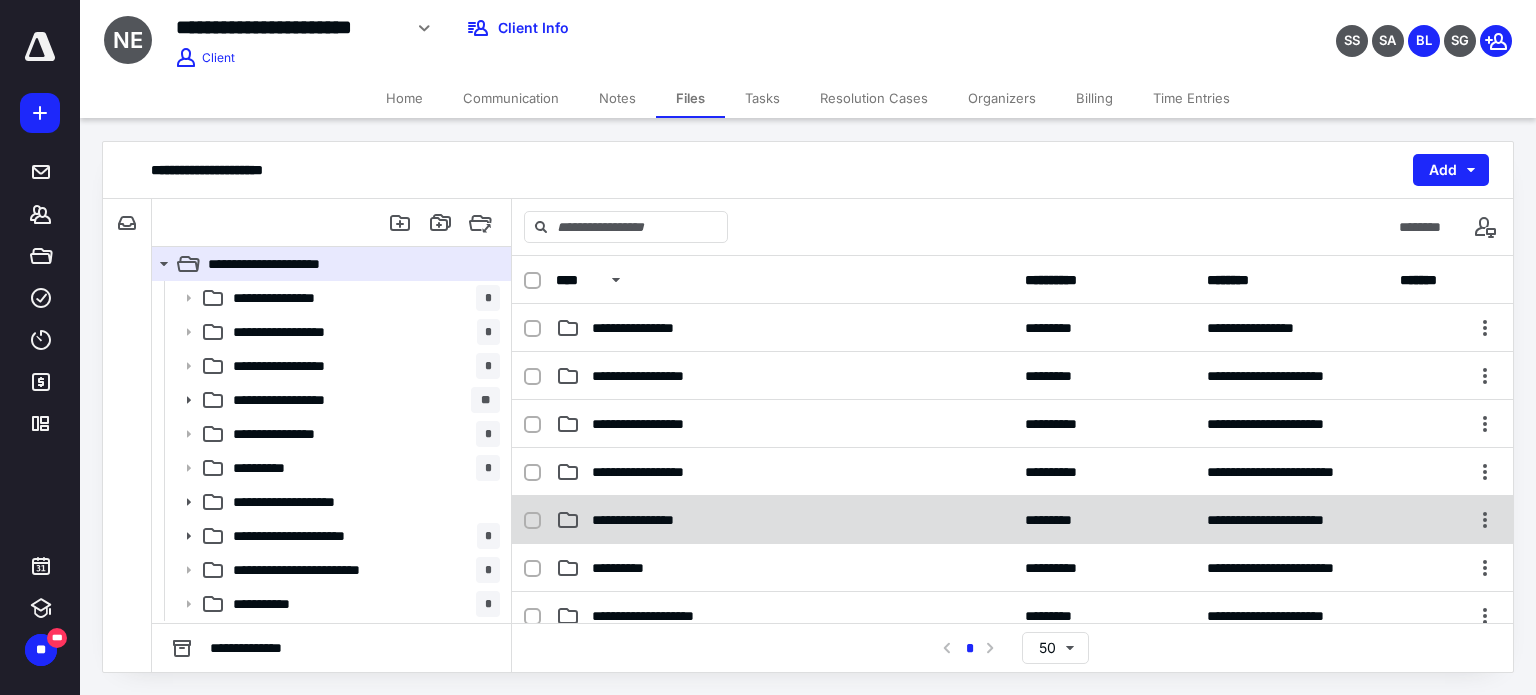 click on "**********" at bounding box center (650, 520) 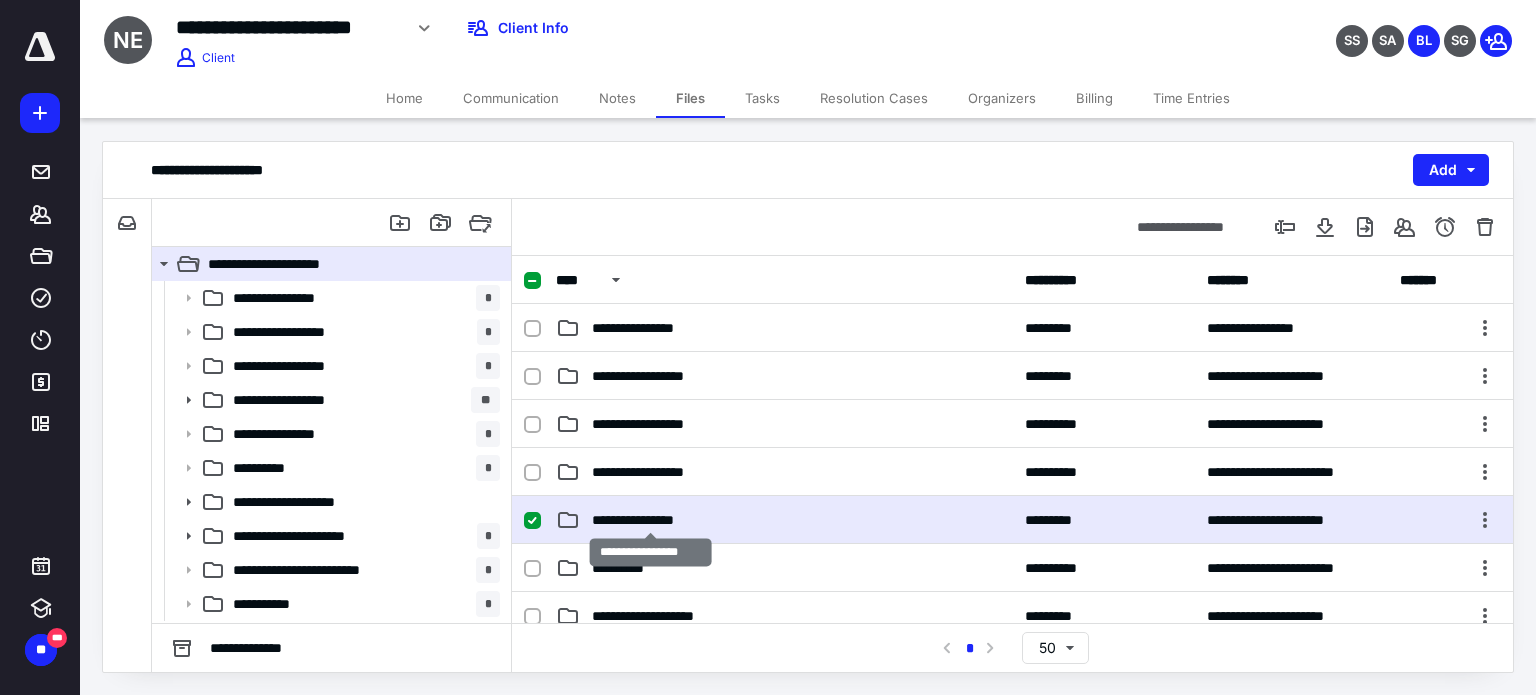 click on "**********" at bounding box center [650, 520] 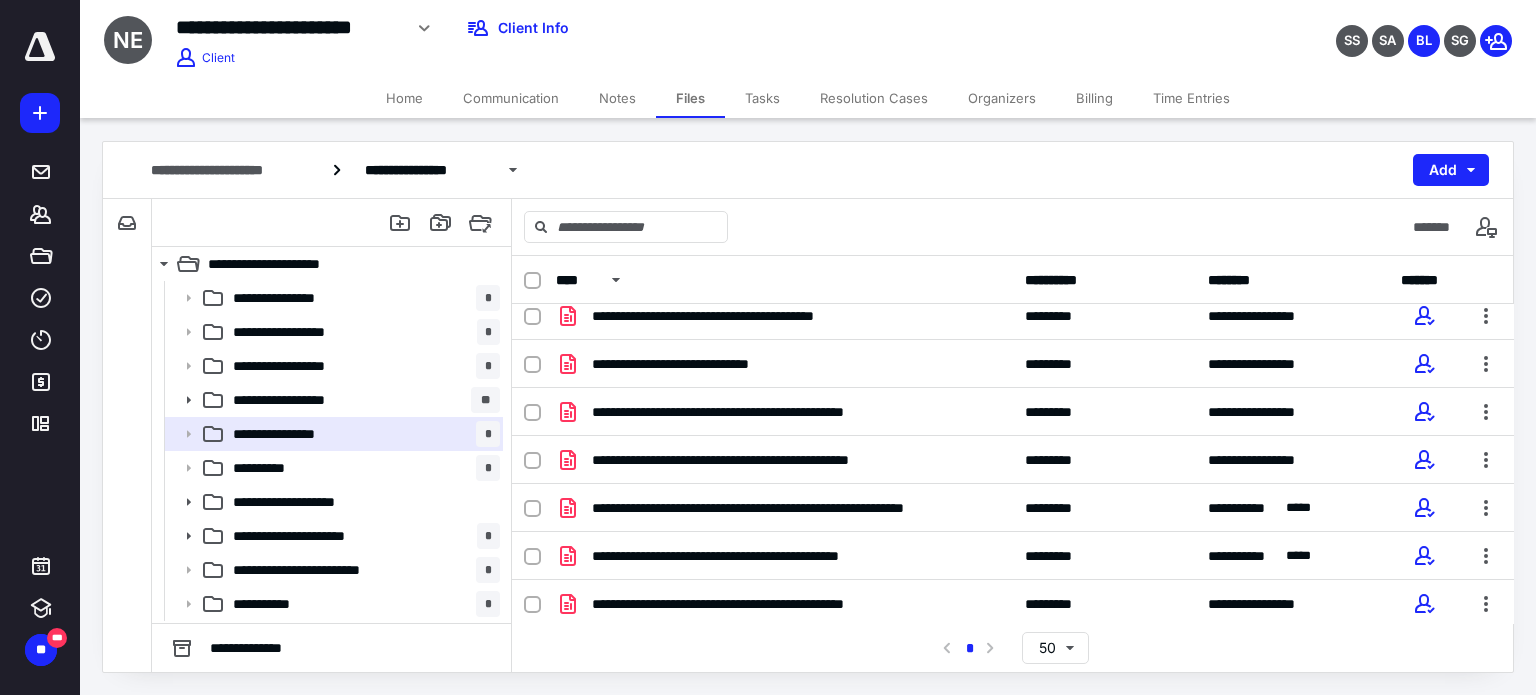 scroll, scrollTop: 110, scrollLeft: 0, axis: vertical 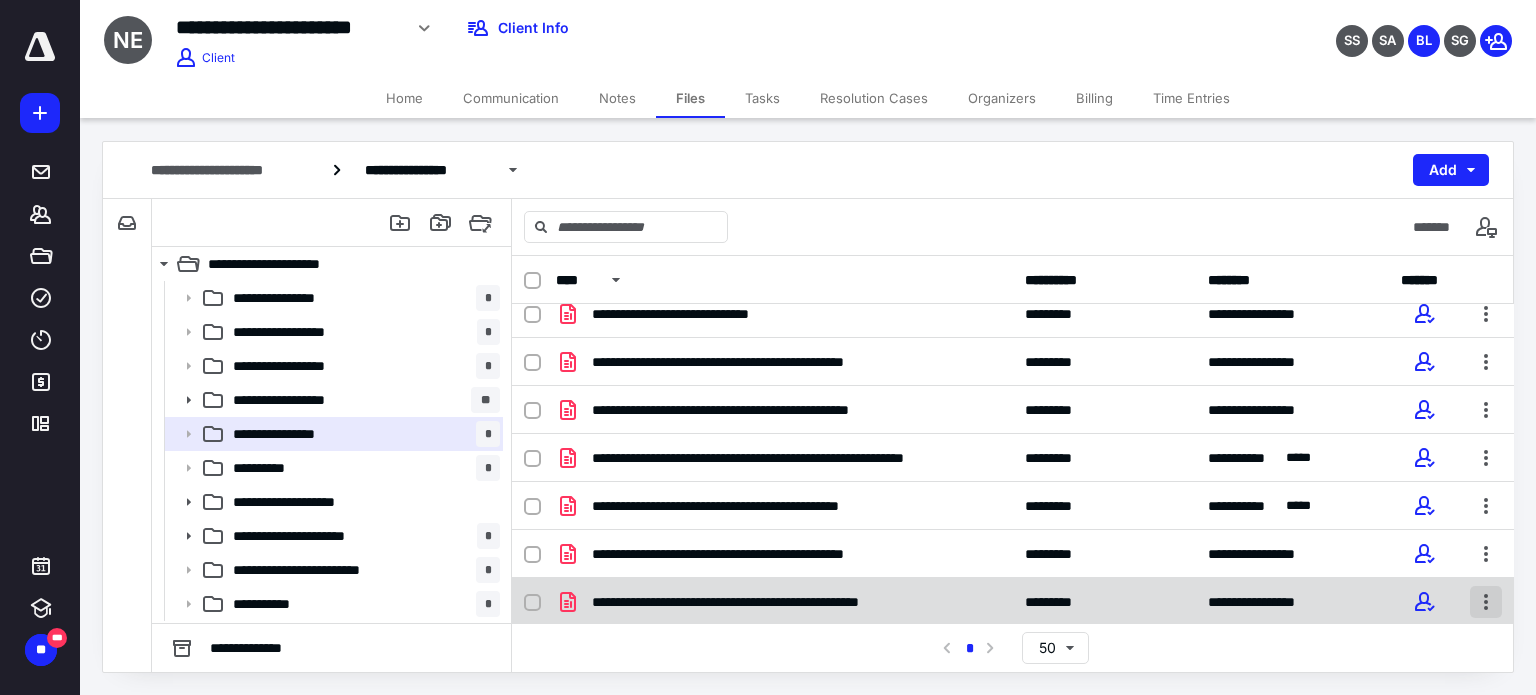 click at bounding box center (1486, 602) 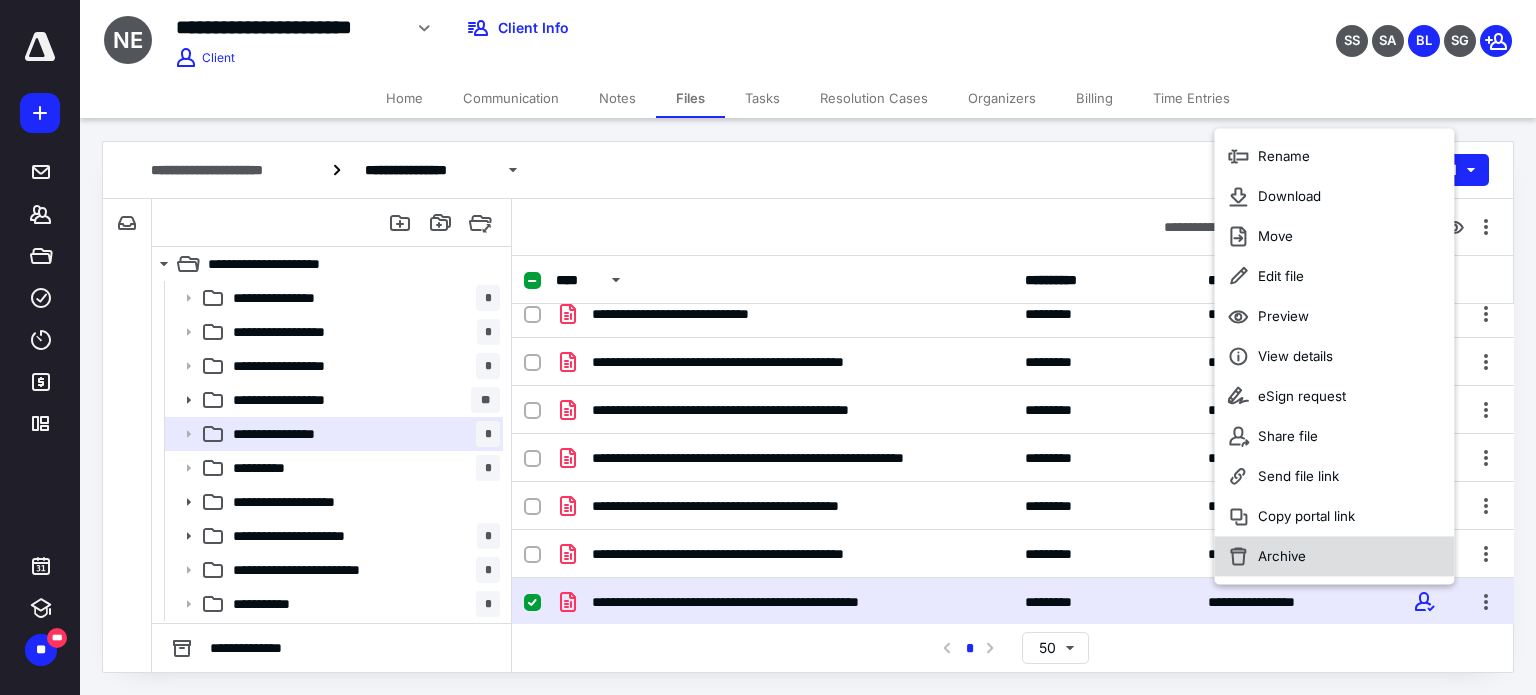 click on "Archive" at bounding box center [1334, 557] 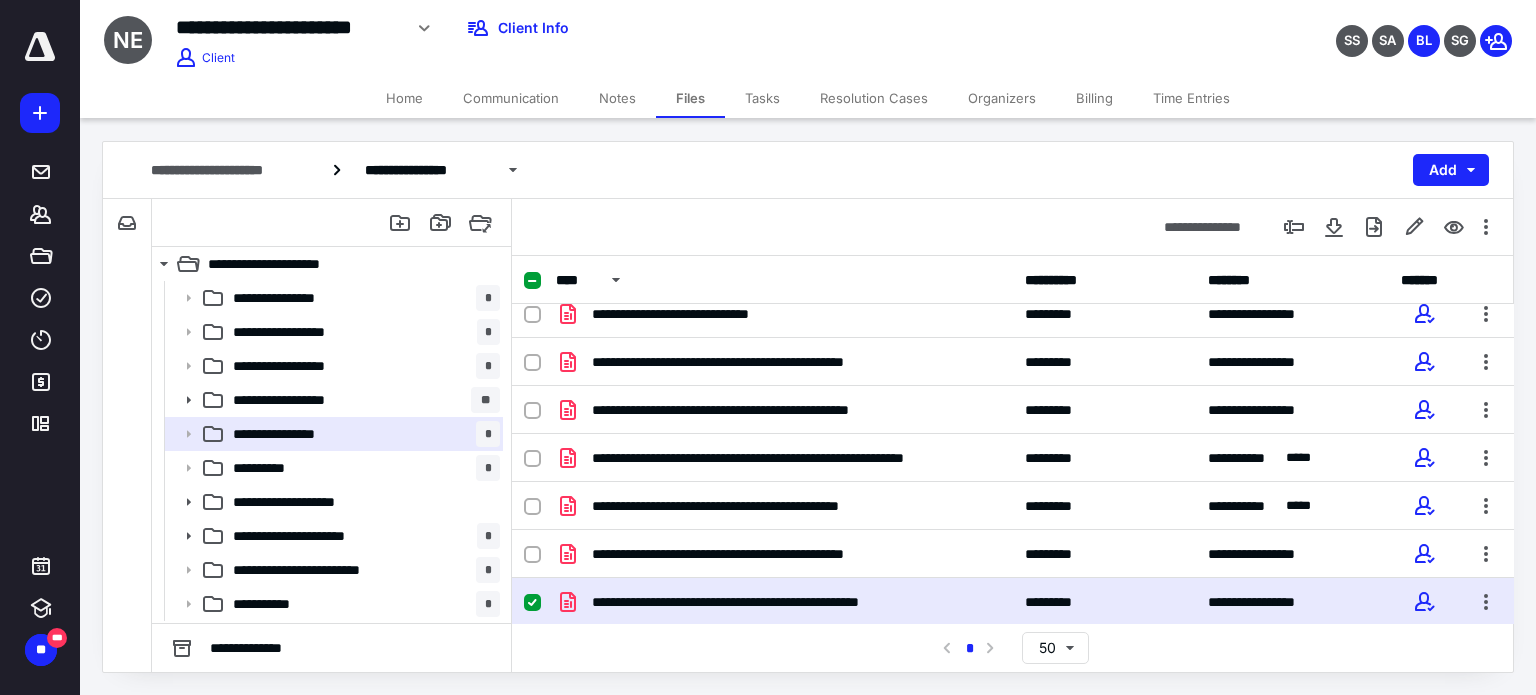 checkbox on "false" 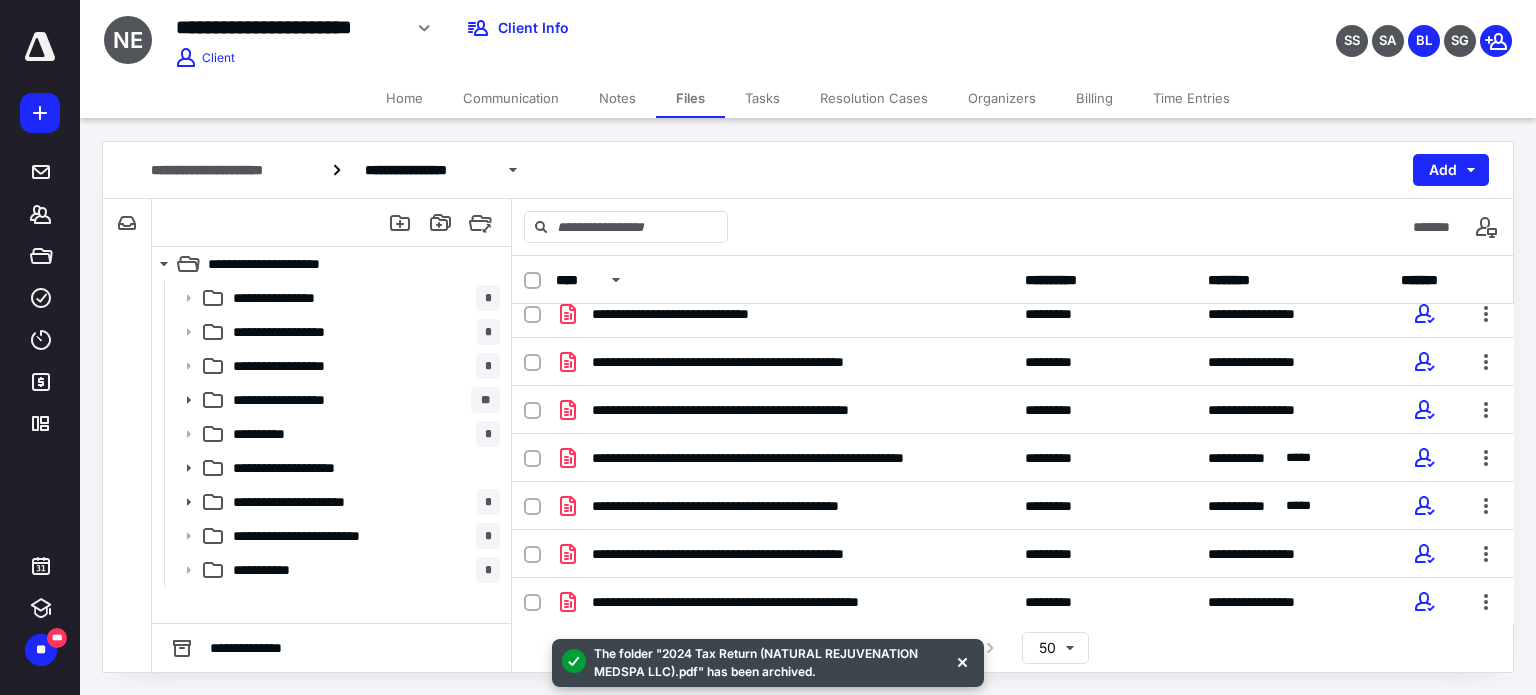 scroll, scrollTop: 62, scrollLeft: 0, axis: vertical 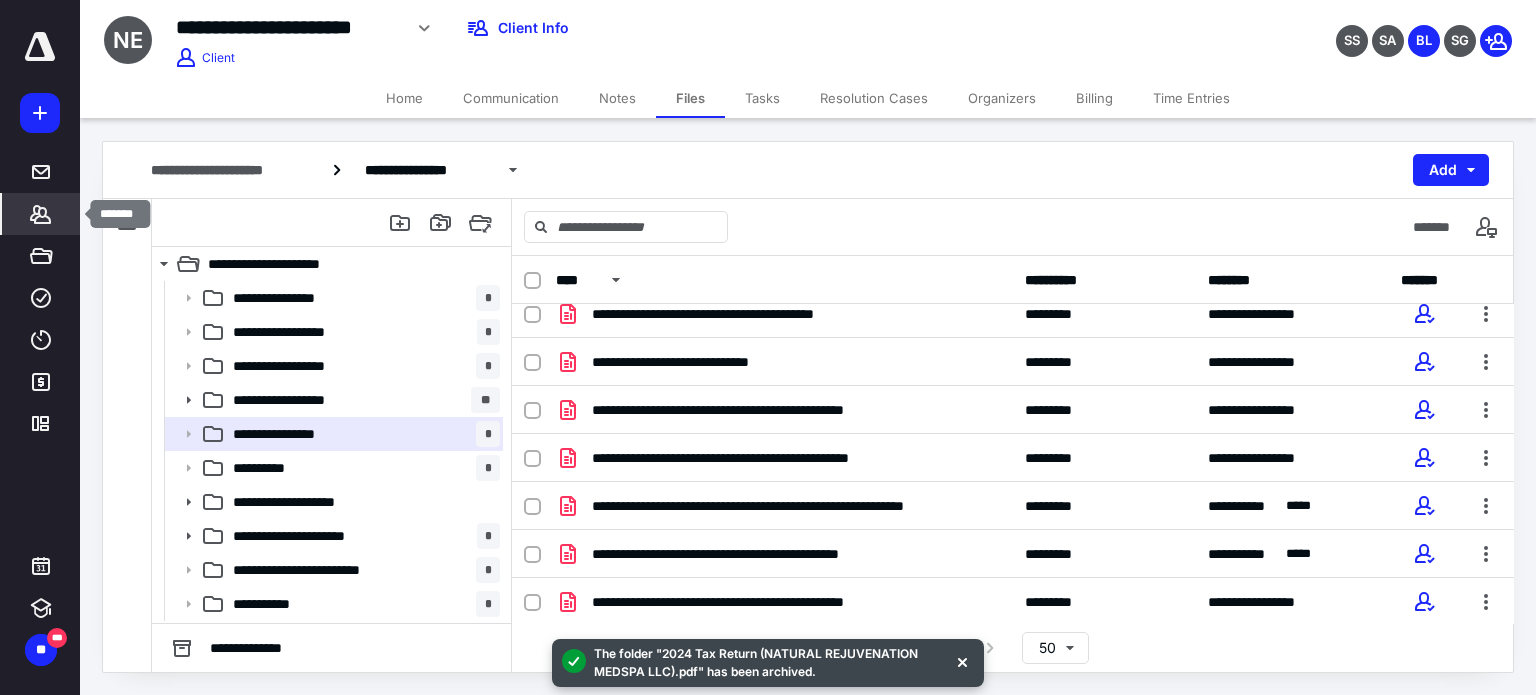 click 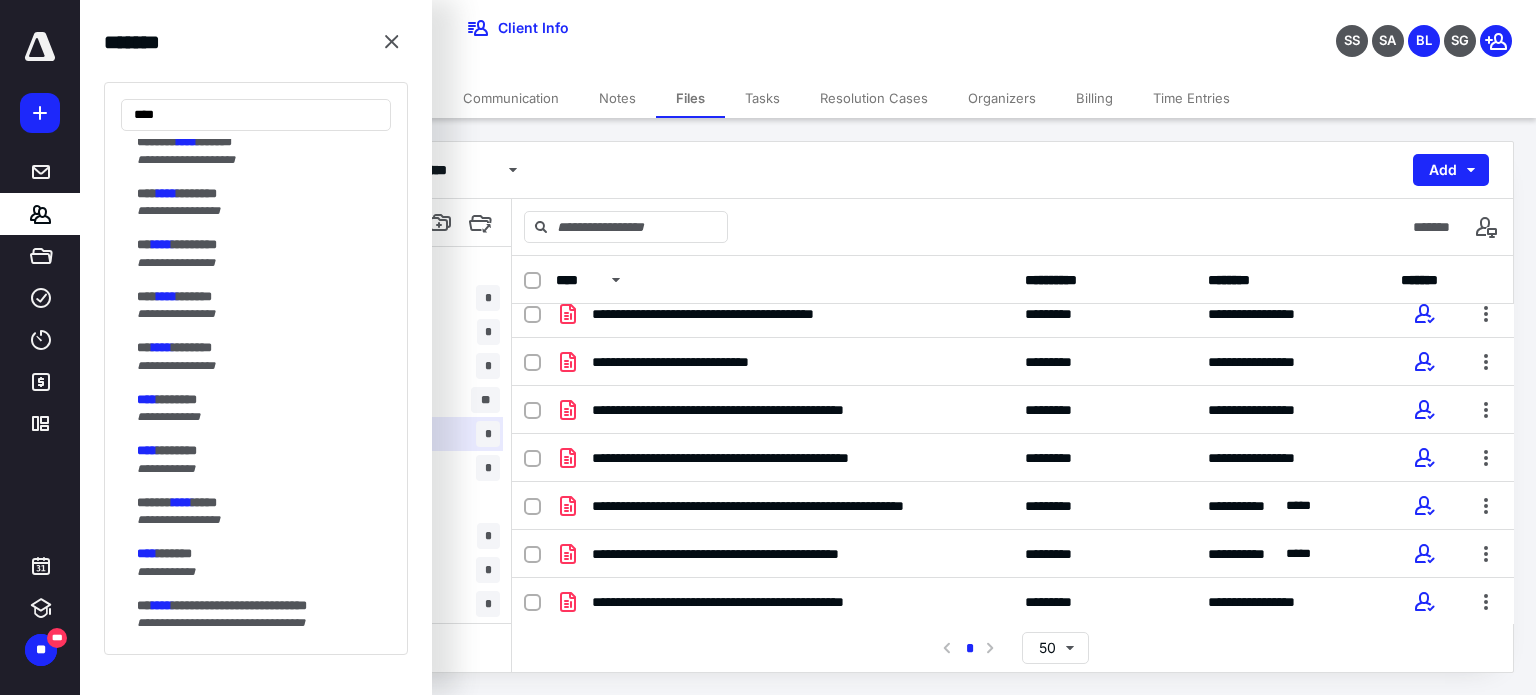 scroll, scrollTop: 0, scrollLeft: 0, axis: both 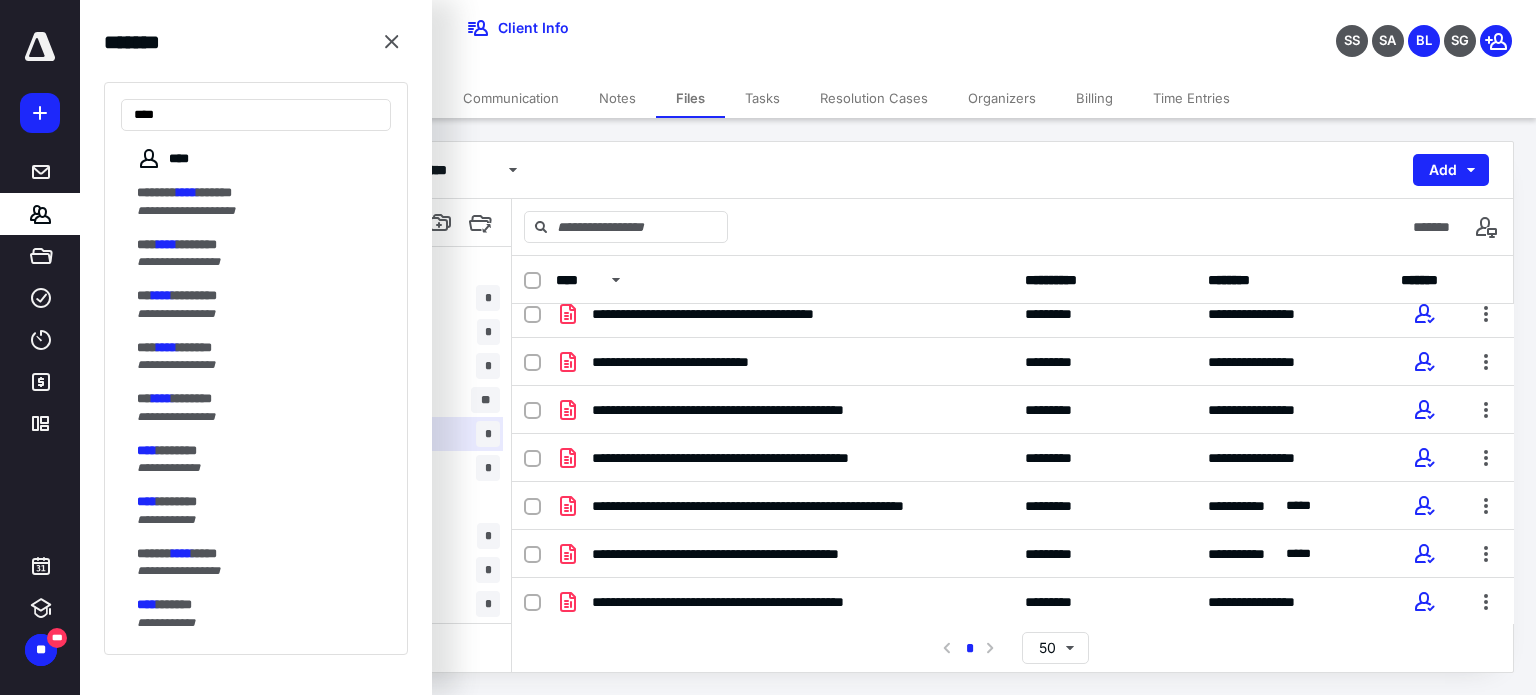 click on "**********" at bounding box center [256, 368] 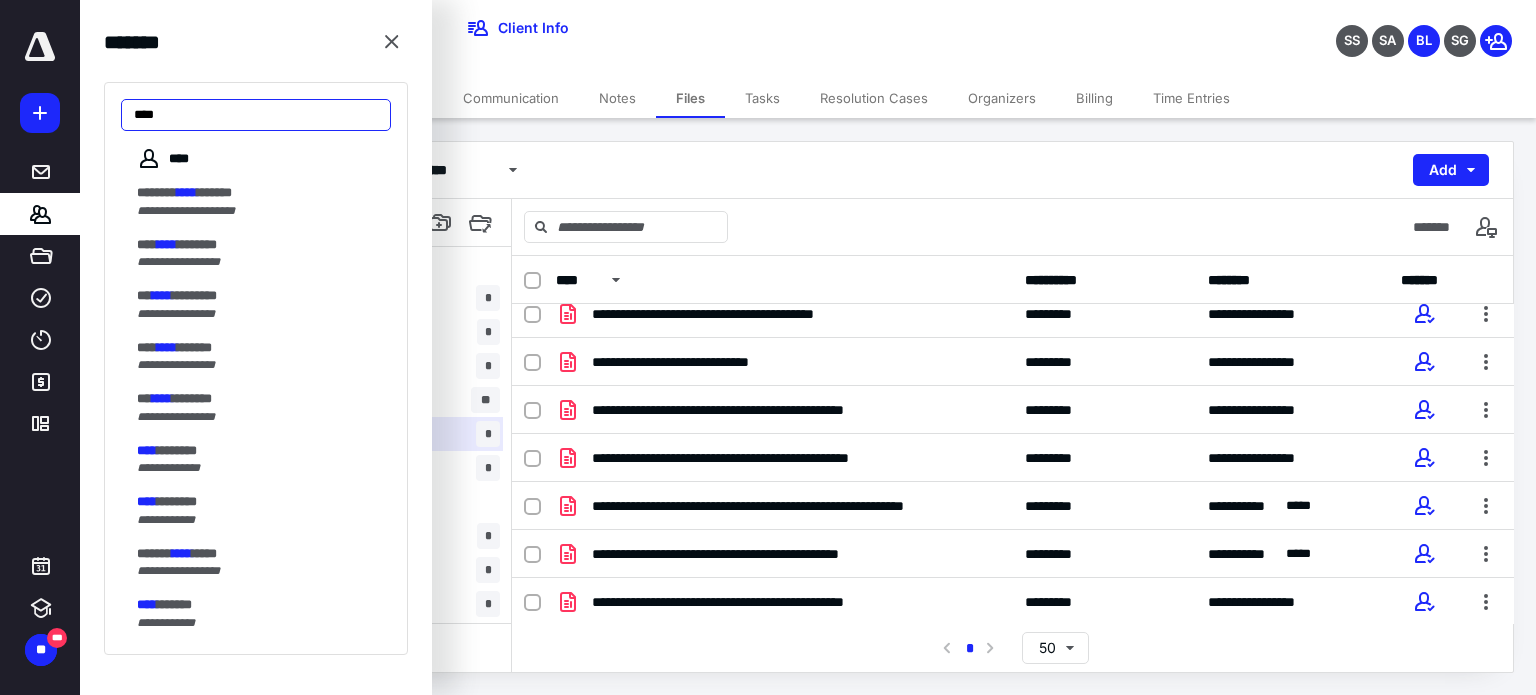 click on "****" at bounding box center [256, 115] 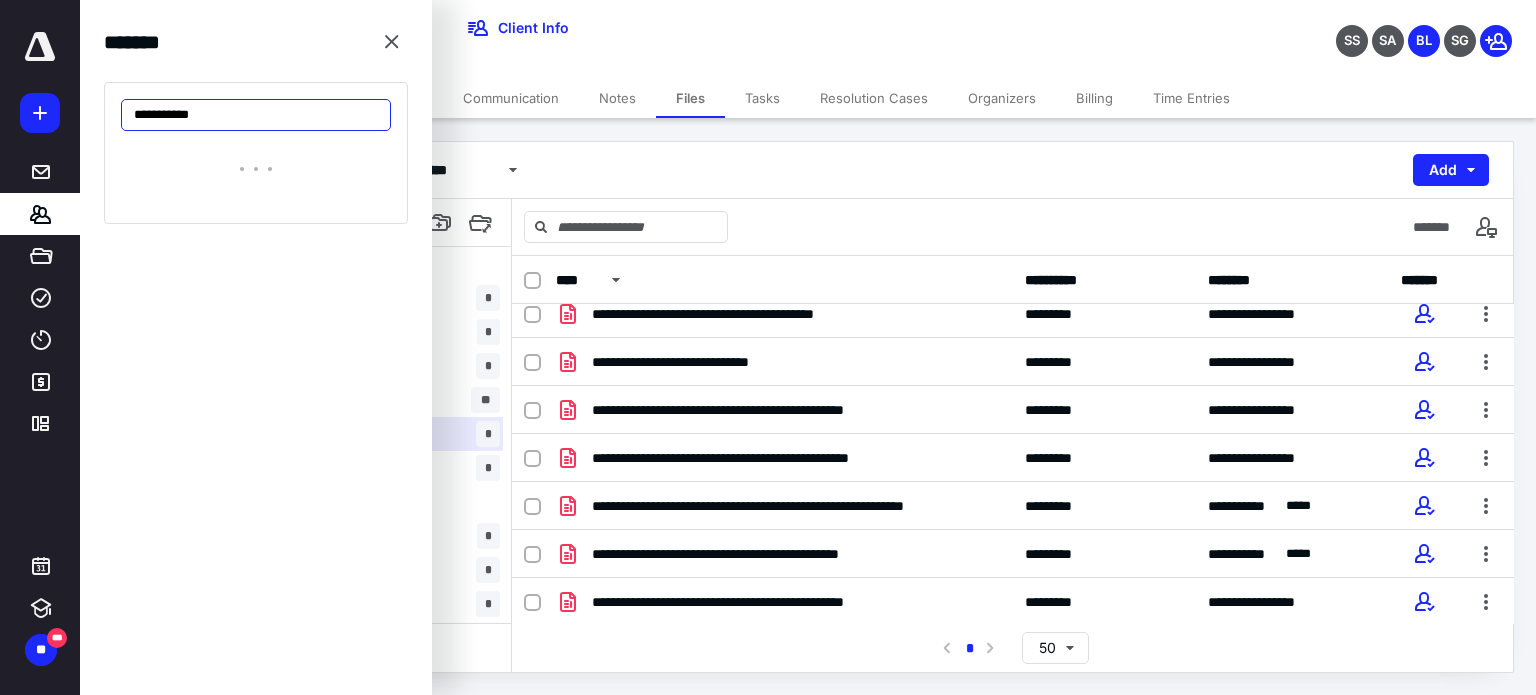 type on "**********" 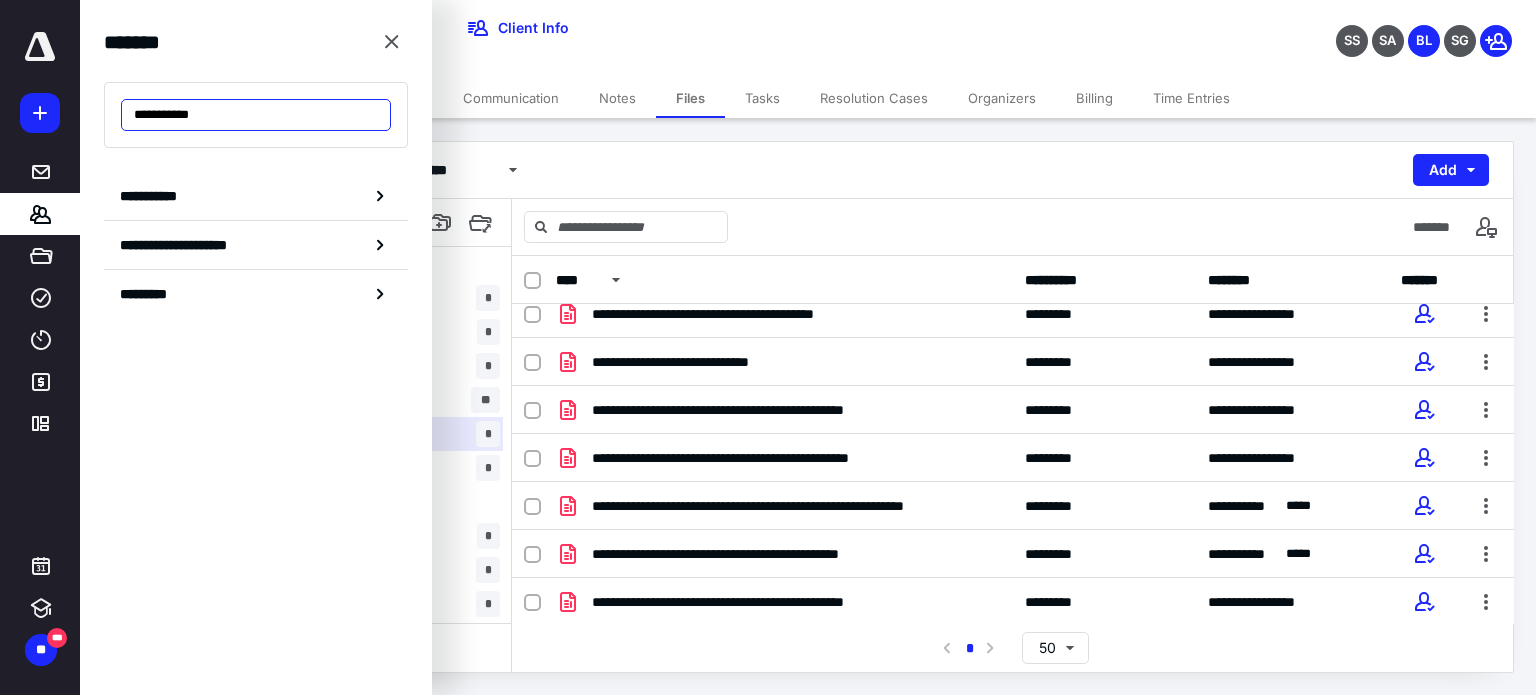 drag, startPoint x: 235, startPoint y: 114, endPoint x: 68, endPoint y: 110, distance: 167.0479 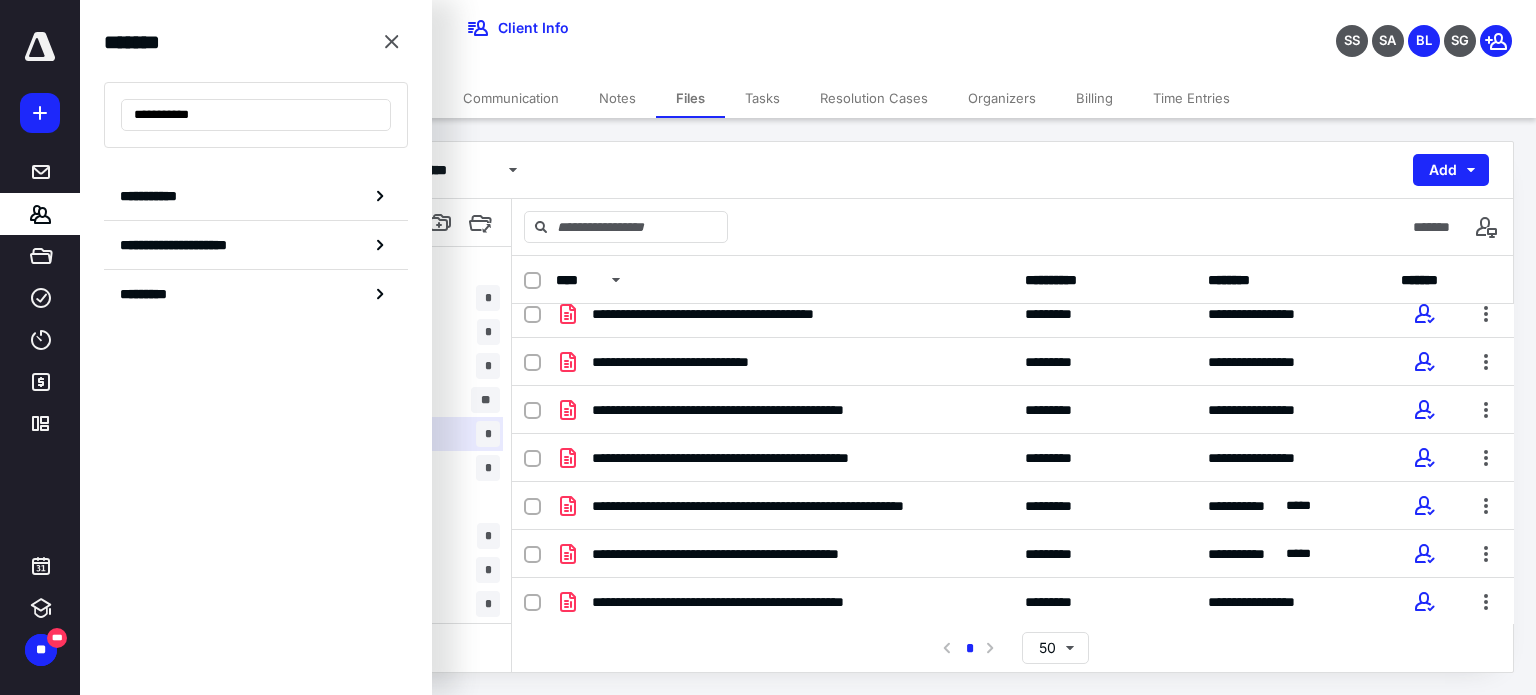 click on "**********" at bounding box center (768, 0) 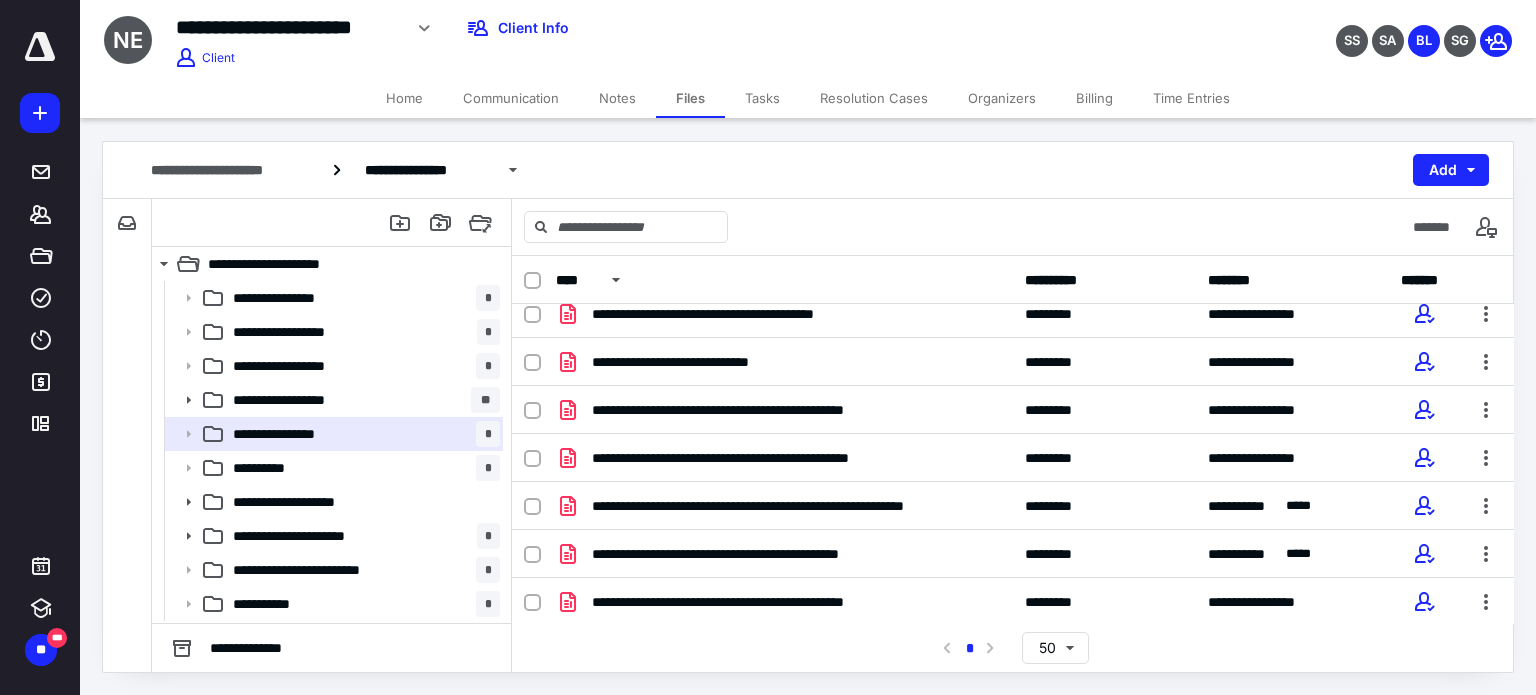 click on "Tasks" at bounding box center (762, 98) 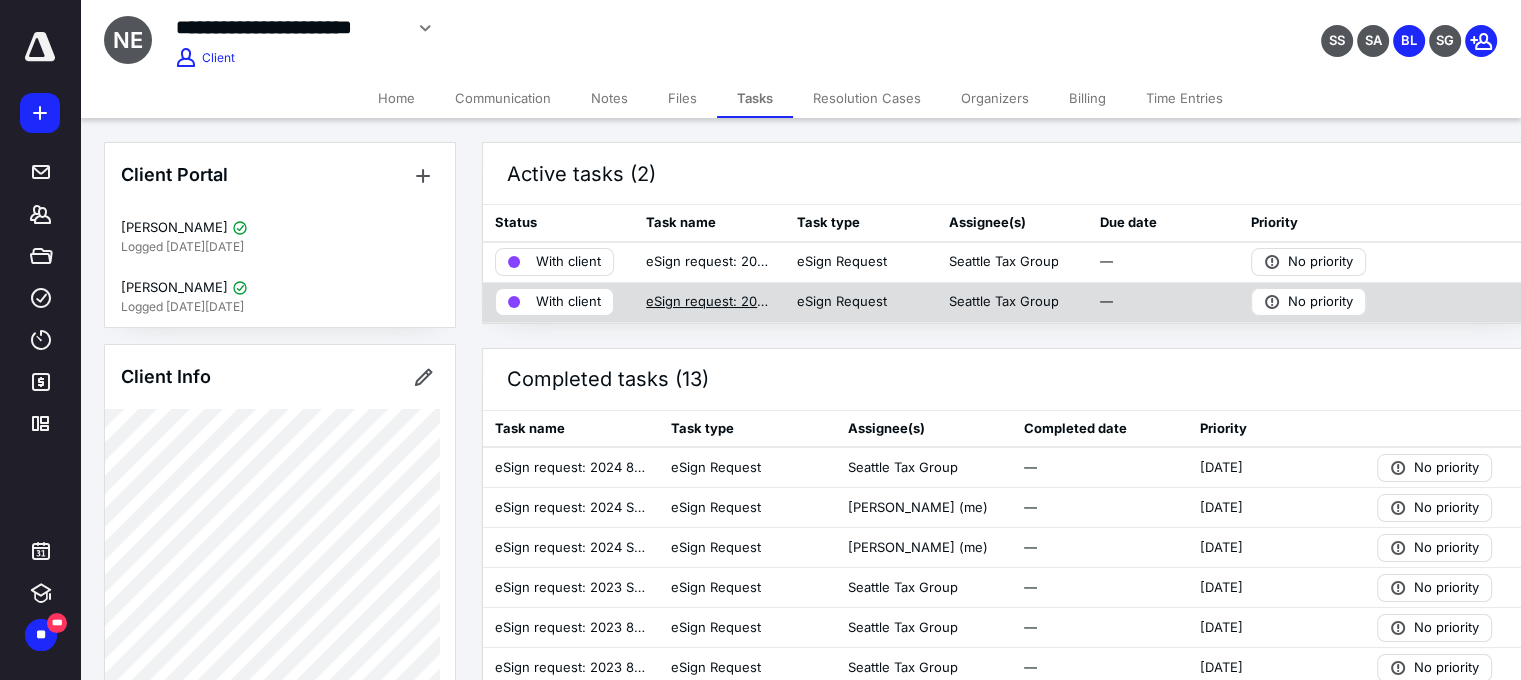 click on "eSign request: 2024 8879 ([PERSON_NAME] and [PERSON_NAME]).pdf" at bounding box center [709, 302] 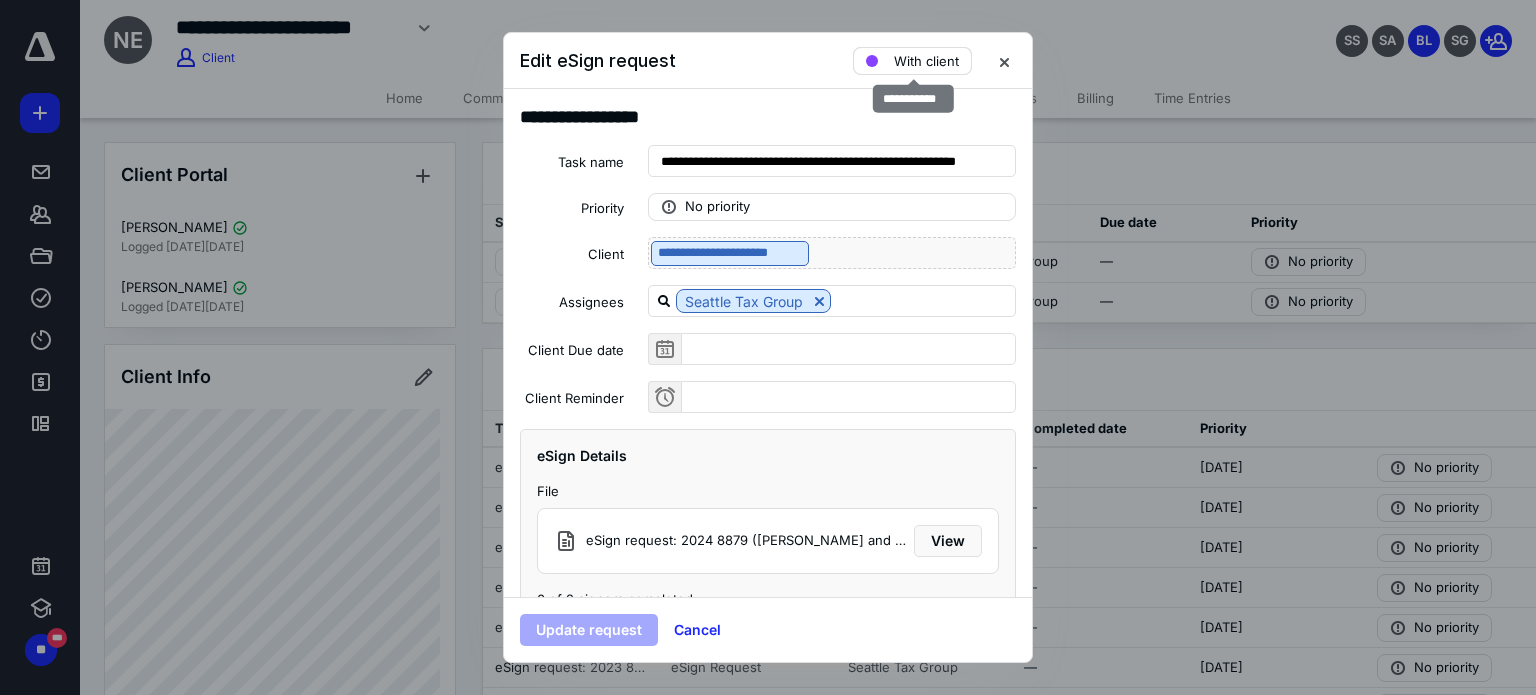 click on "With client" at bounding box center (926, 61) 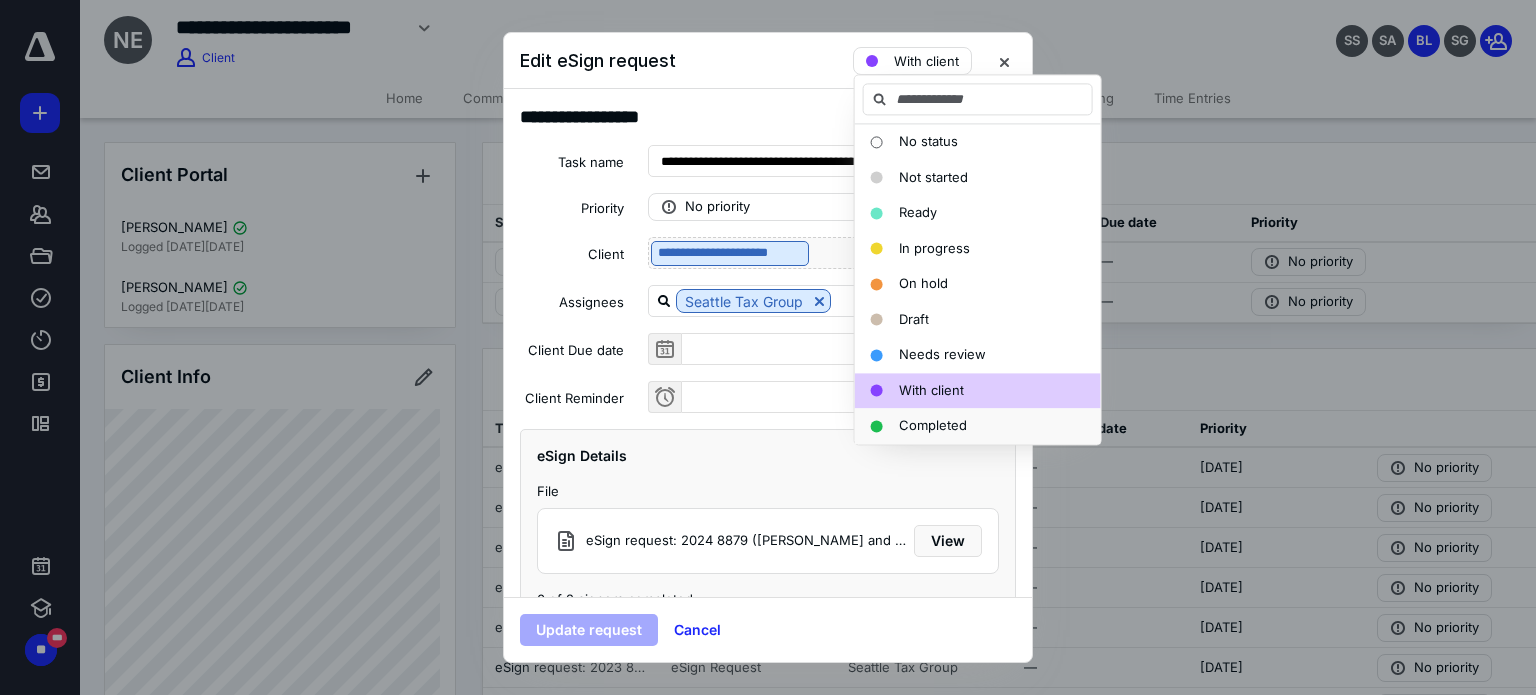 click on "Completed" at bounding box center (933, 426) 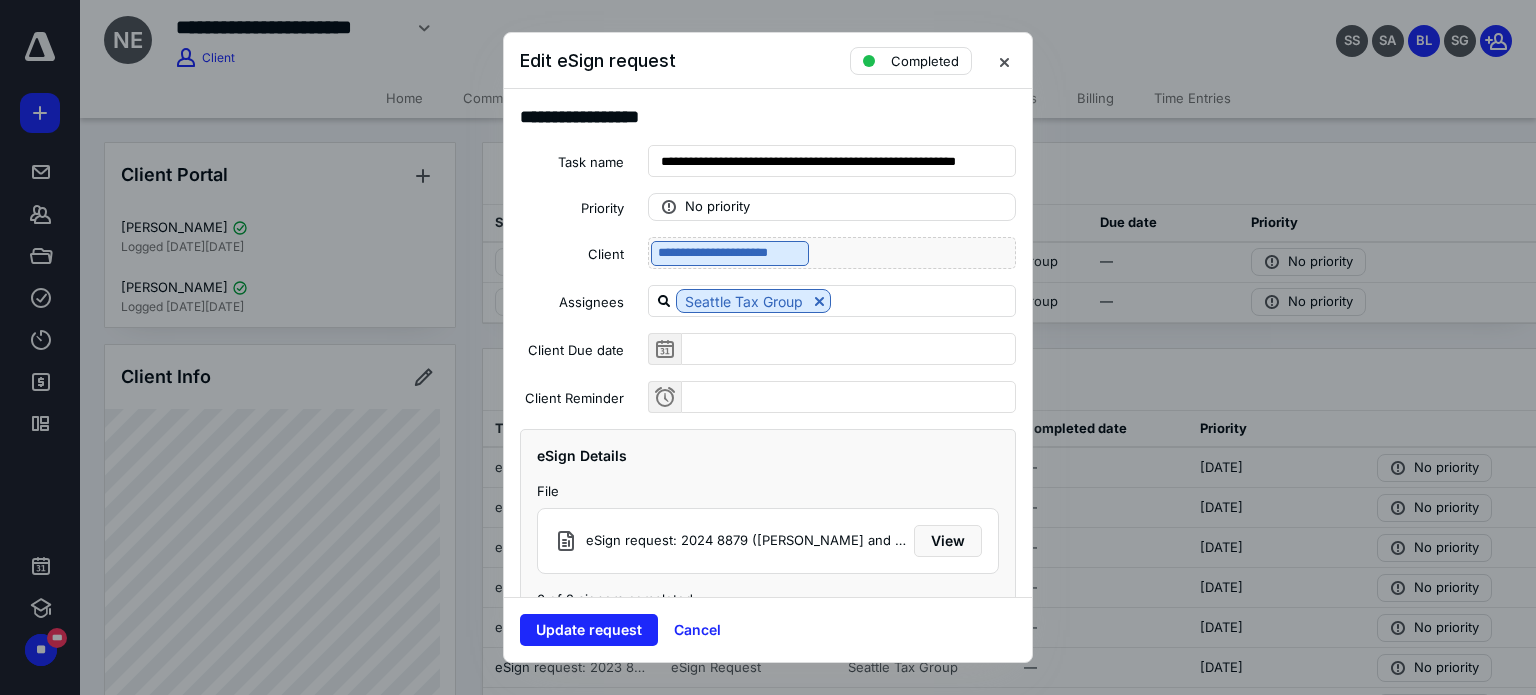 click on "Update request Cancel" at bounding box center (768, 629) 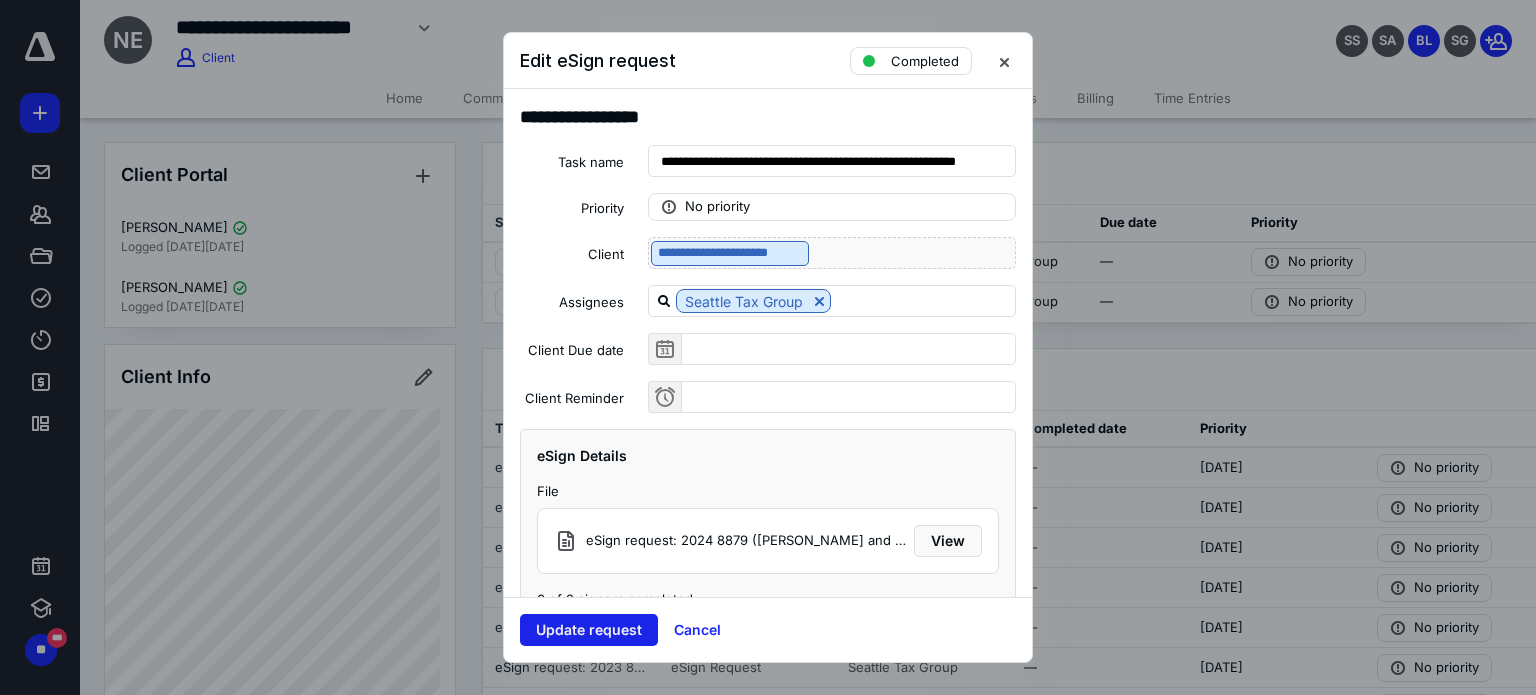 click on "Update request" at bounding box center [589, 630] 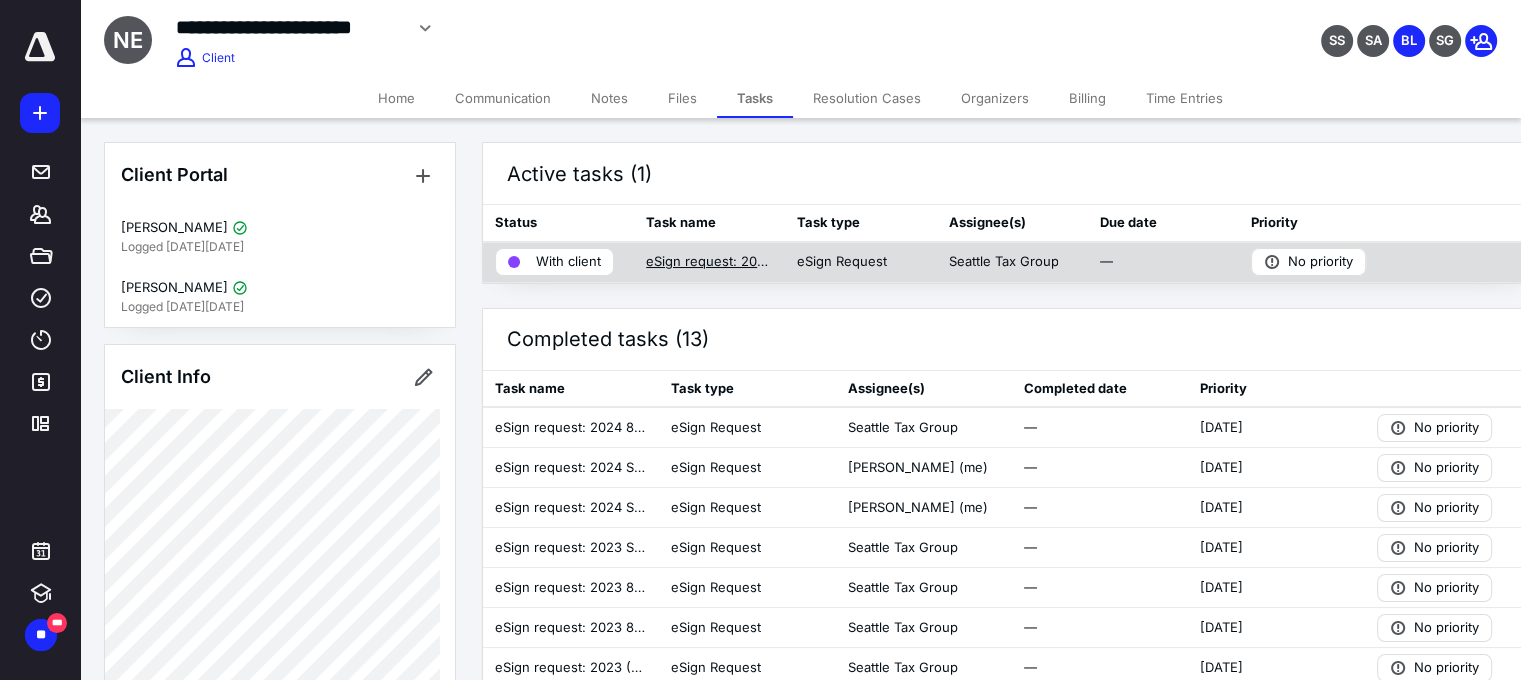 click on "eSign request: 2024 8879CORP (NATURAL REJUVENATION MEDSPA LLC).pdf" at bounding box center [709, 262] 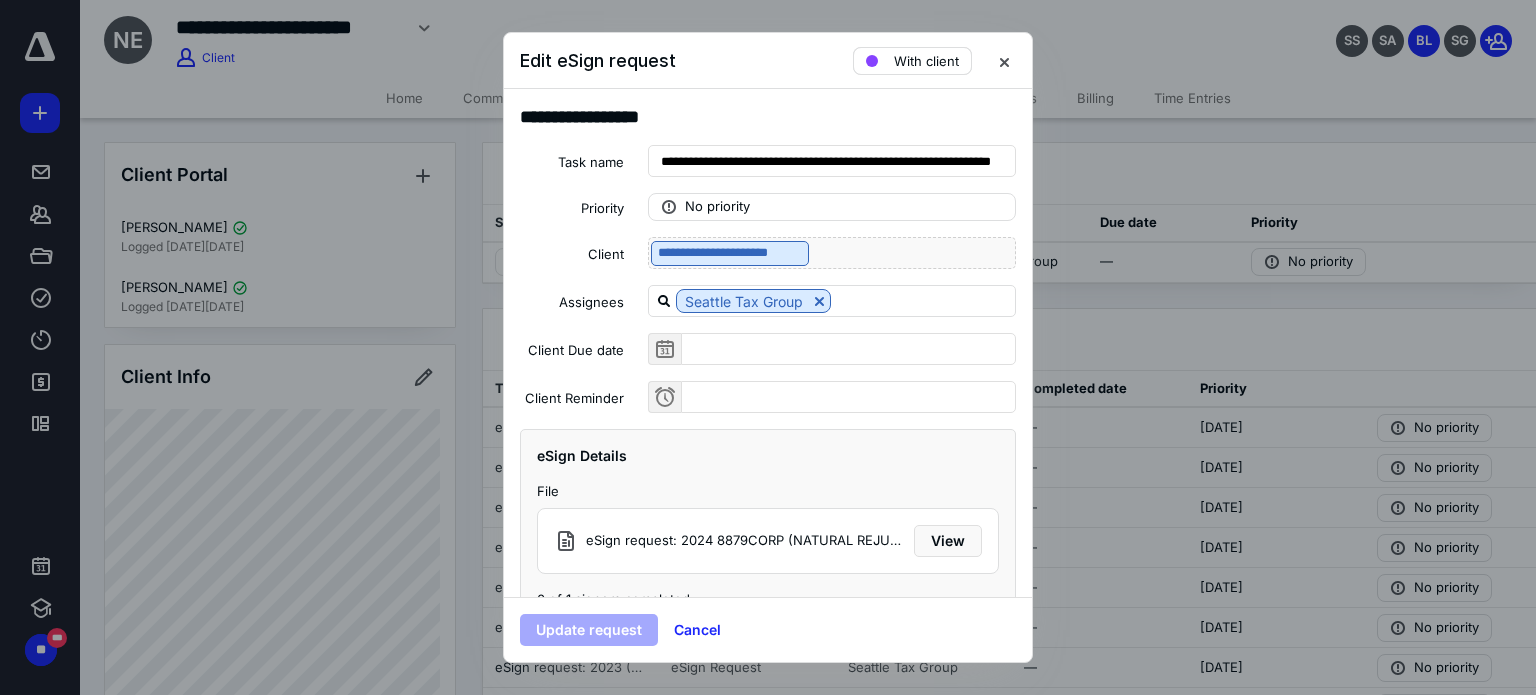 click on "With client" at bounding box center [926, 61] 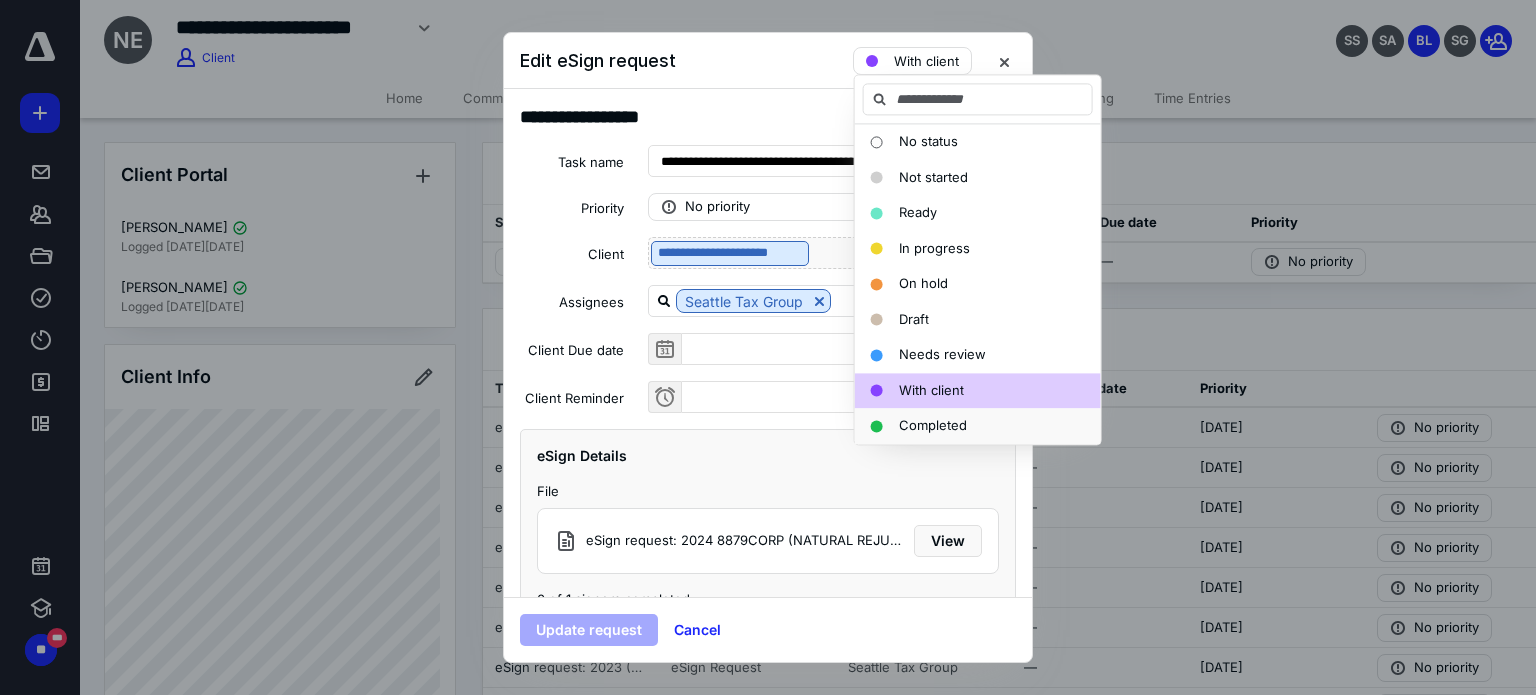 click on "Completed" at bounding box center [933, 425] 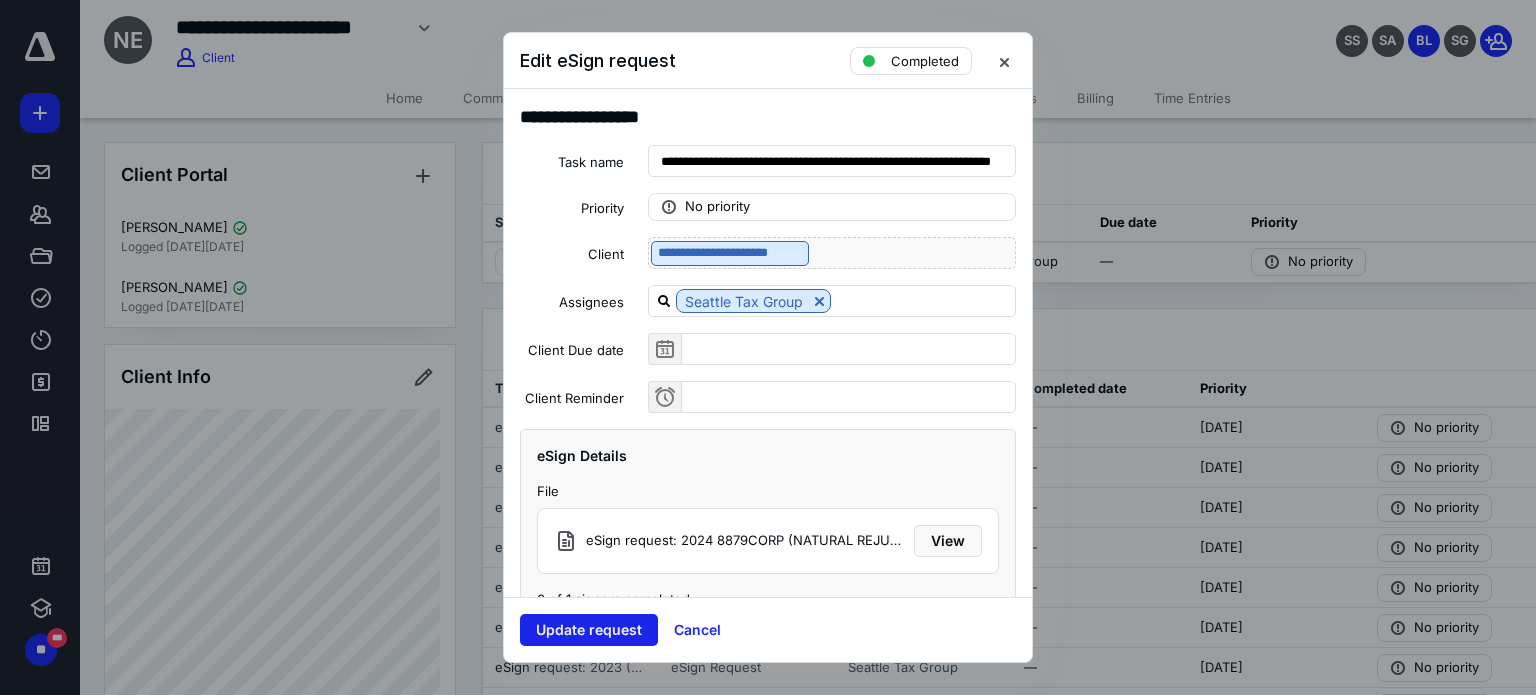 click on "Update request" at bounding box center (589, 630) 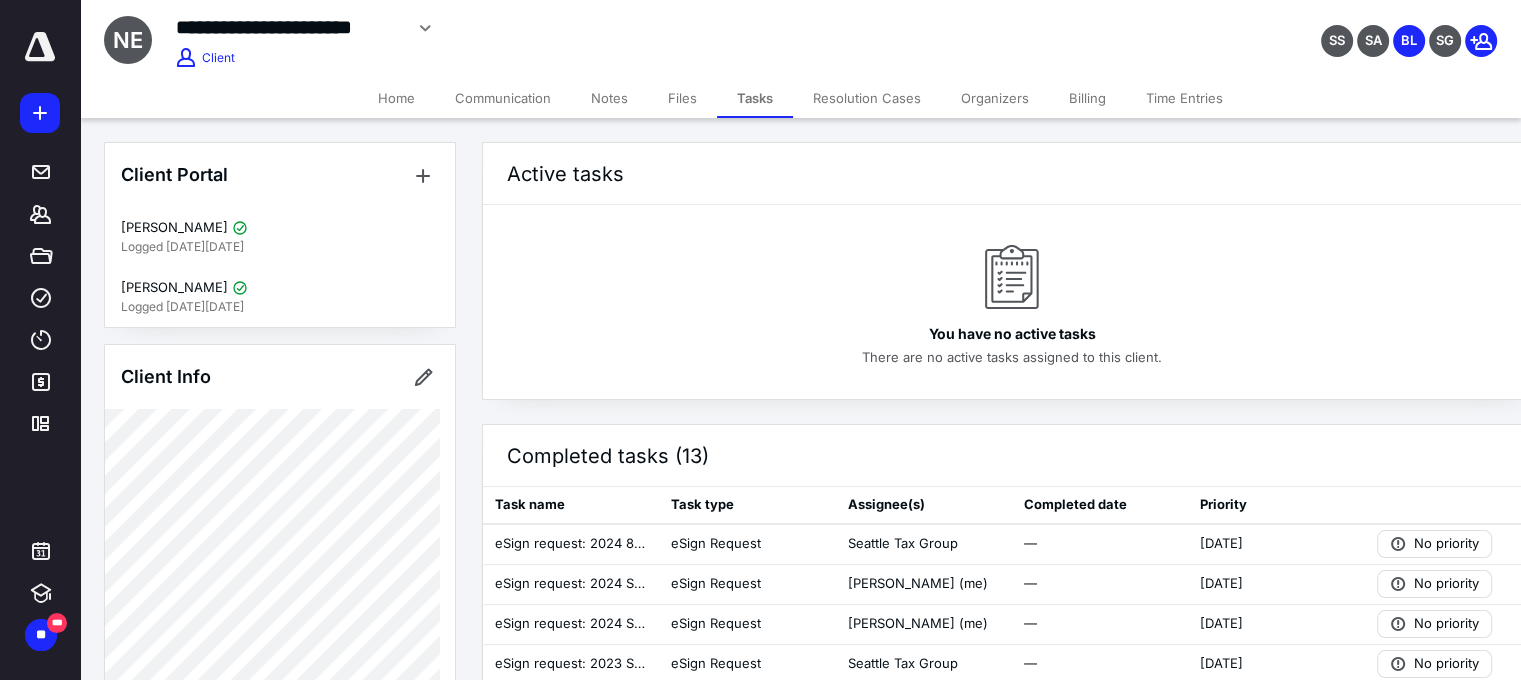 click on "Files" at bounding box center (682, 98) 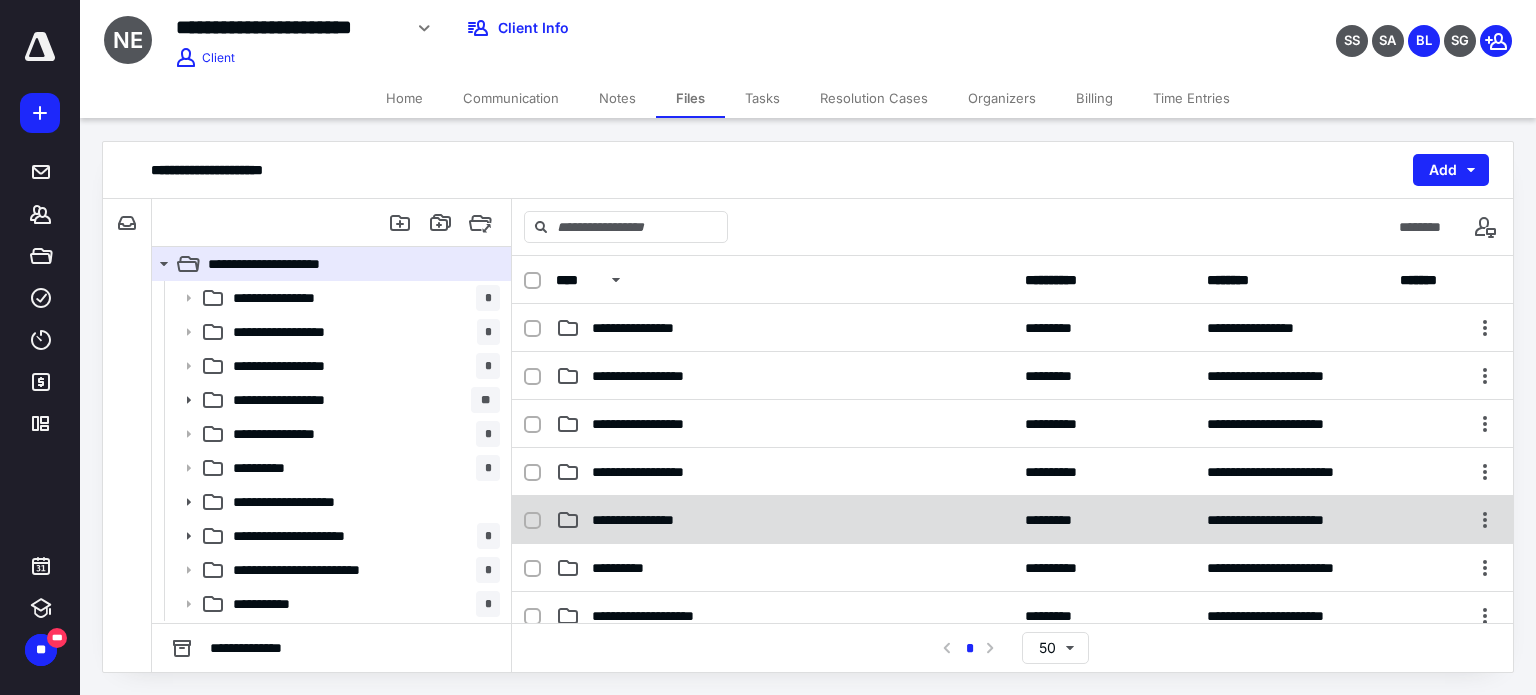 click on "**********" at bounding box center (650, 520) 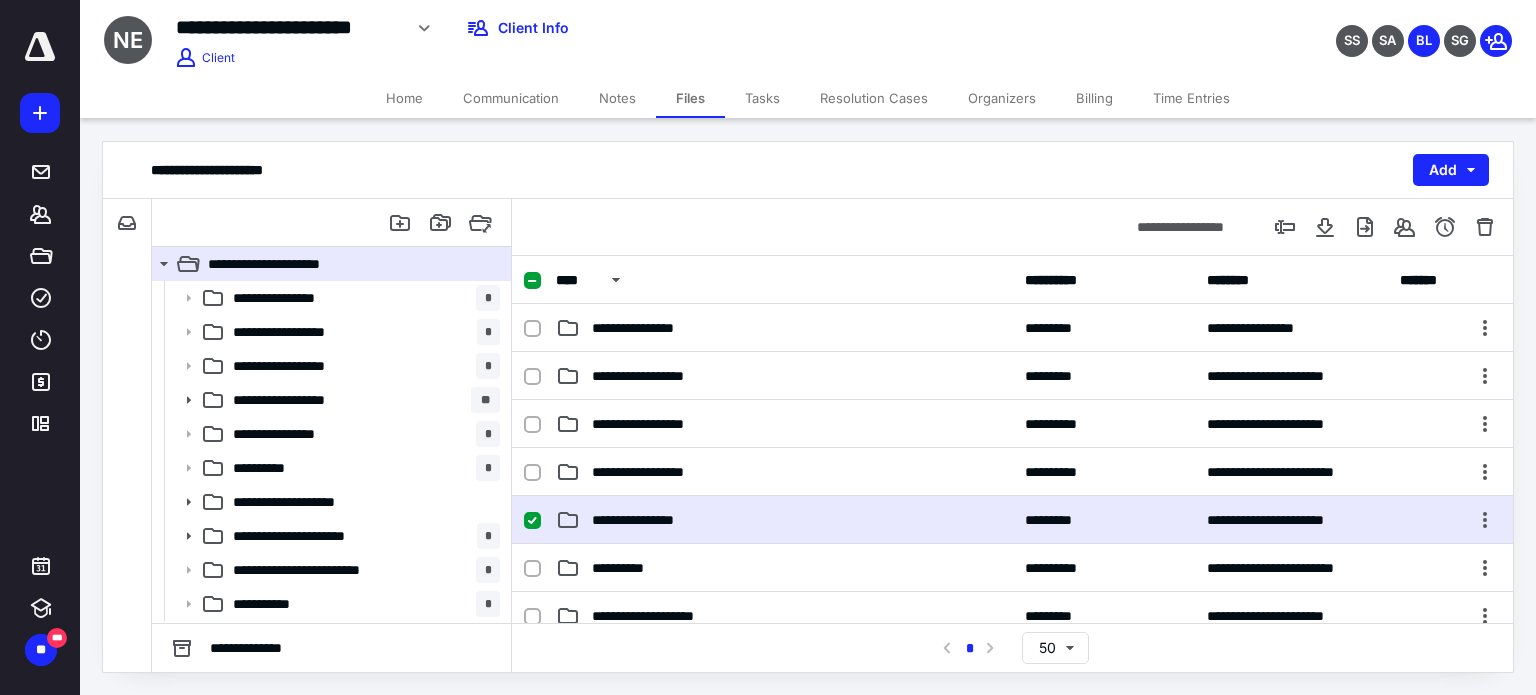 click on "**********" at bounding box center [650, 520] 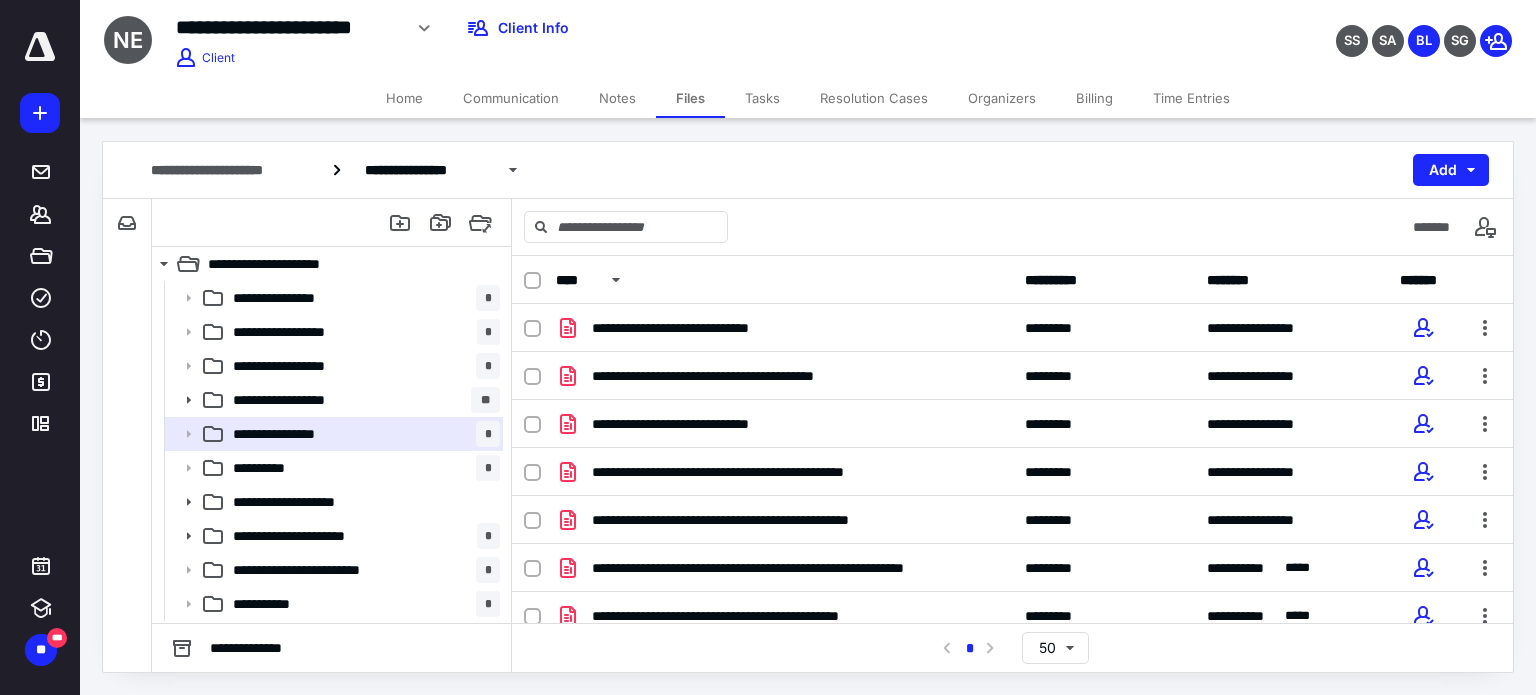 scroll, scrollTop: 62, scrollLeft: 0, axis: vertical 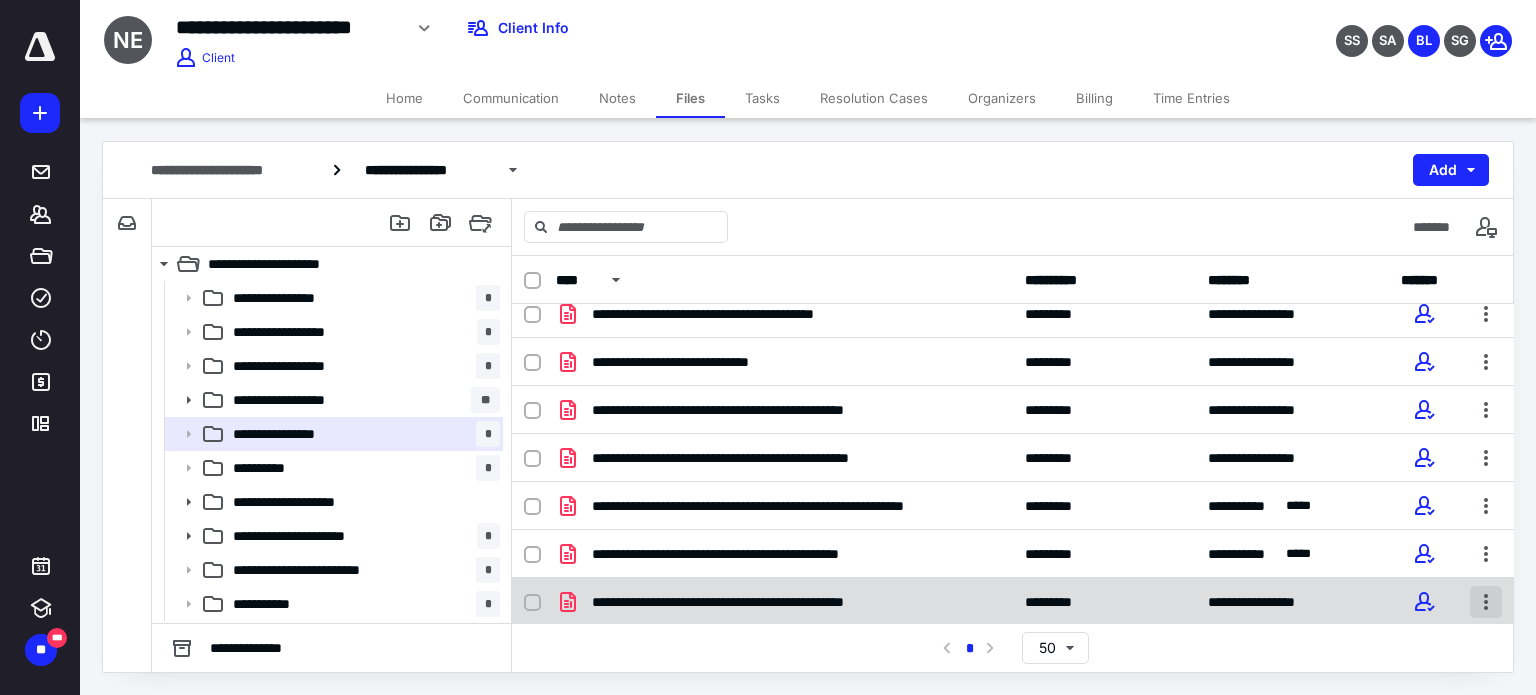 click at bounding box center (1486, 602) 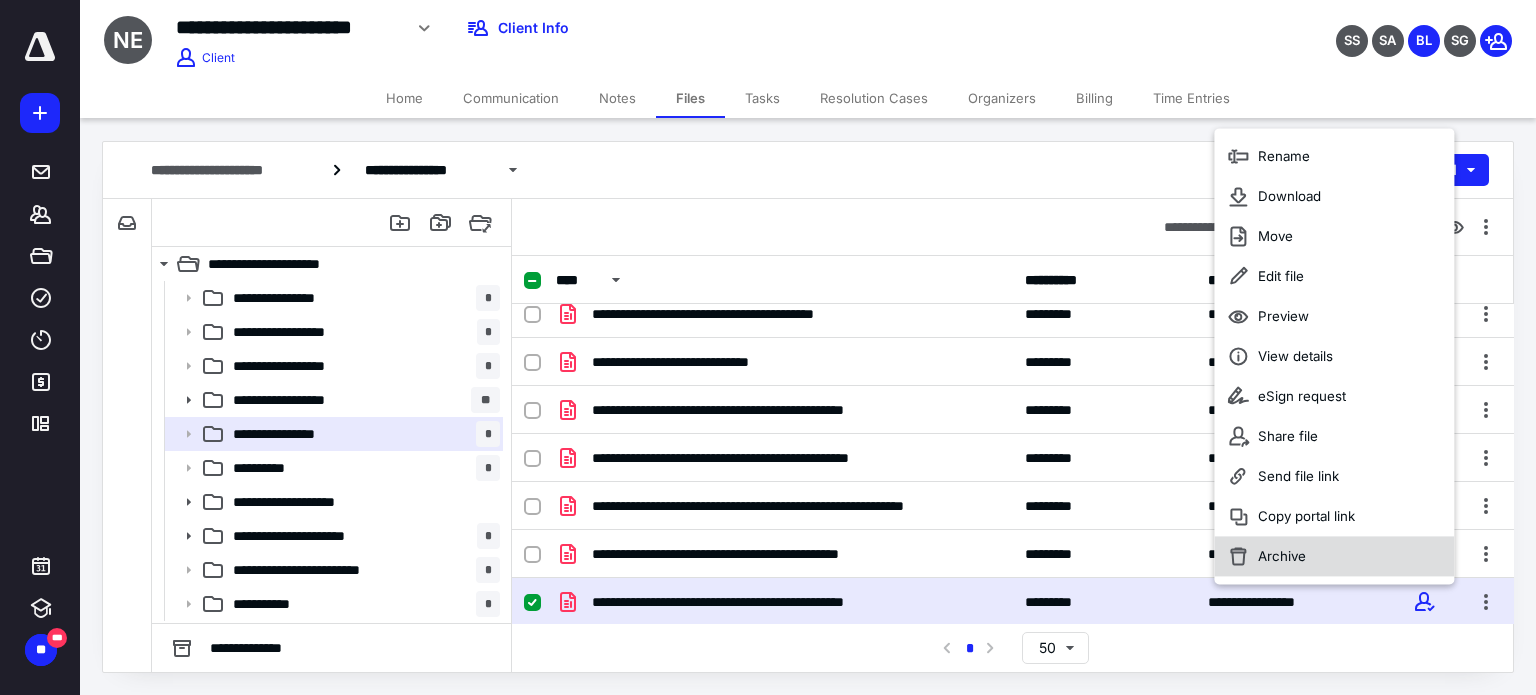 click on "Archive" at bounding box center [1334, 557] 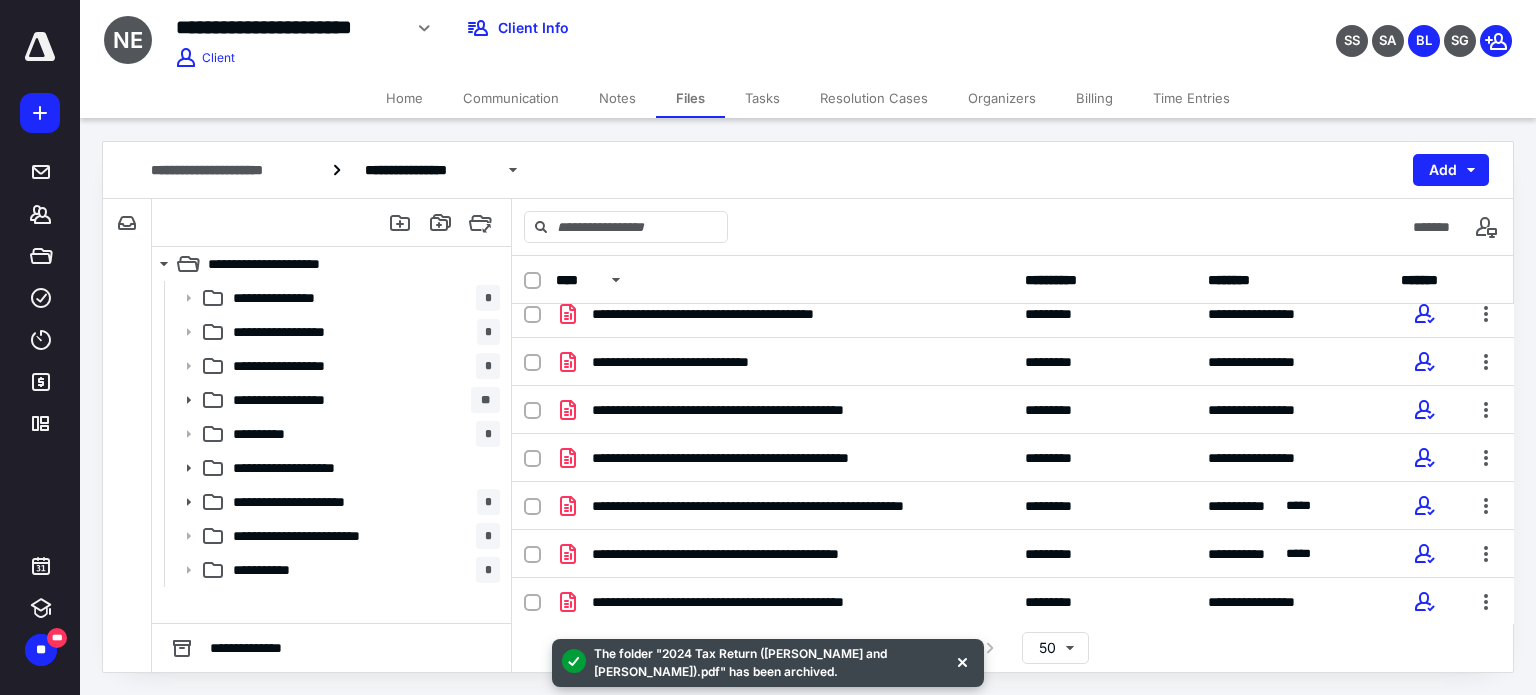 scroll, scrollTop: 14, scrollLeft: 0, axis: vertical 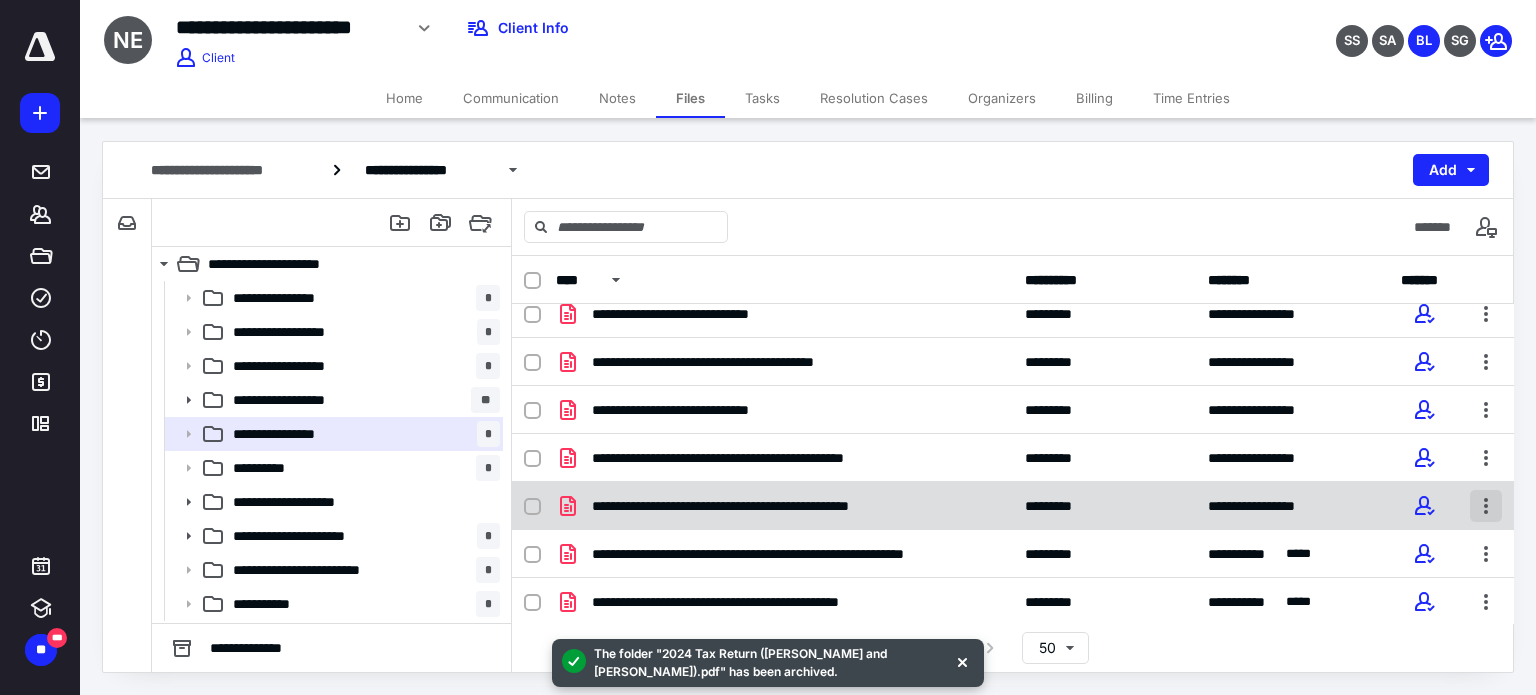 click at bounding box center [1486, 506] 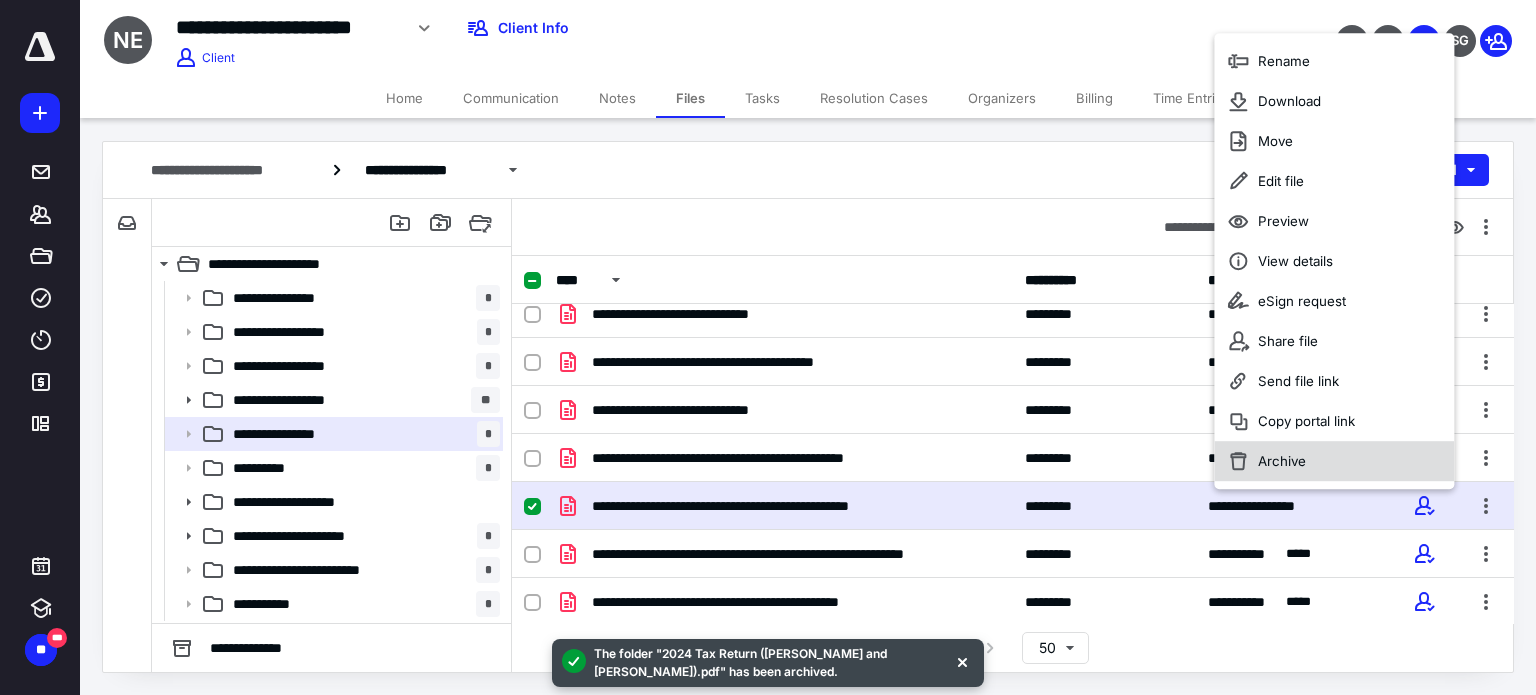 click on "Archive" at bounding box center (1334, 461) 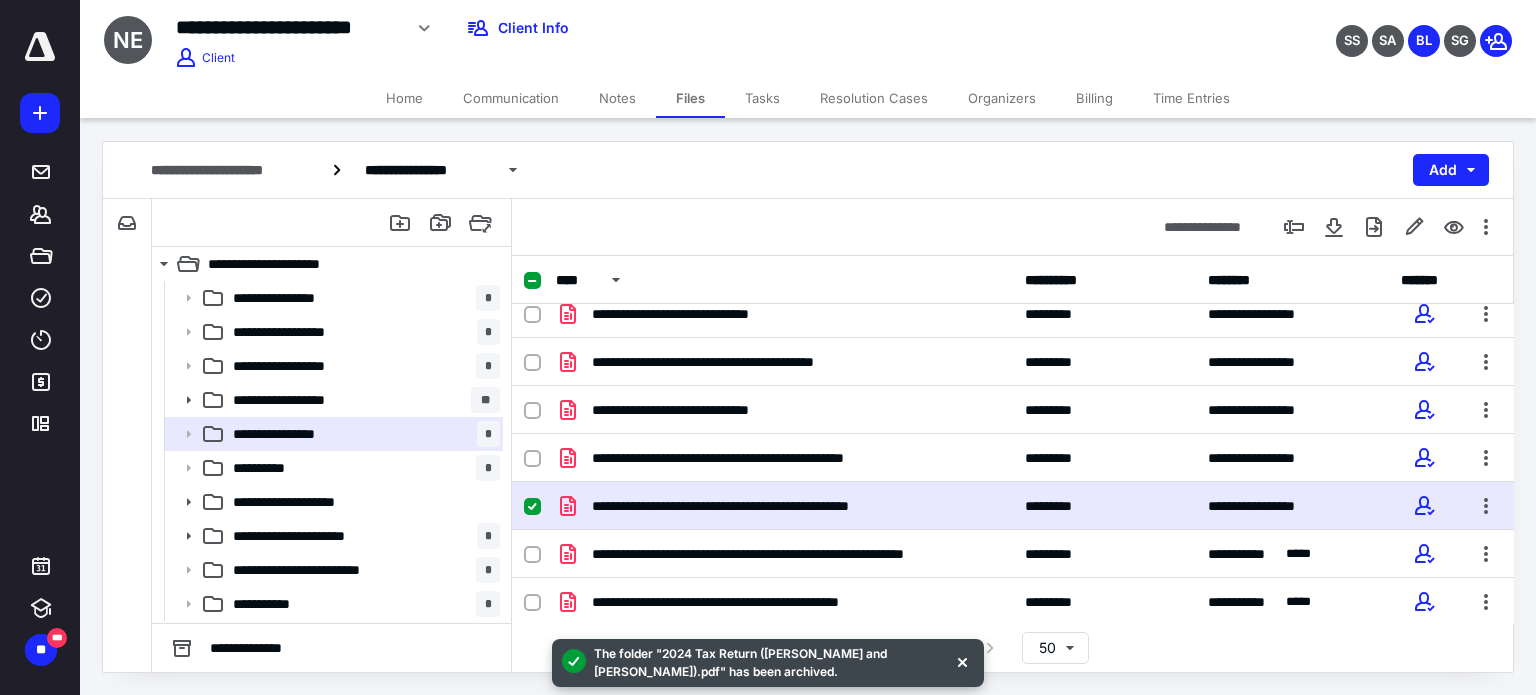 checkbox on "false" 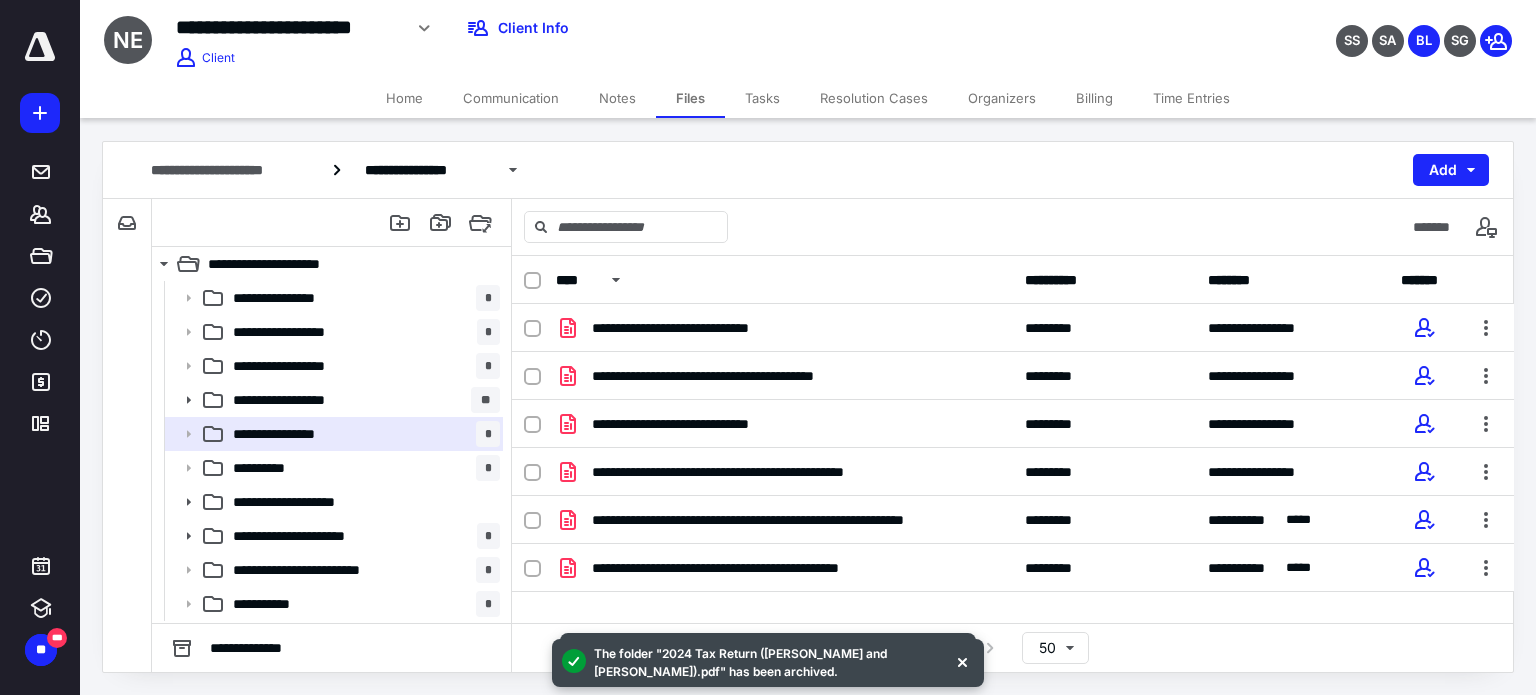 scroll, scrollTop: 0, scrollLeft: 0, axis: both 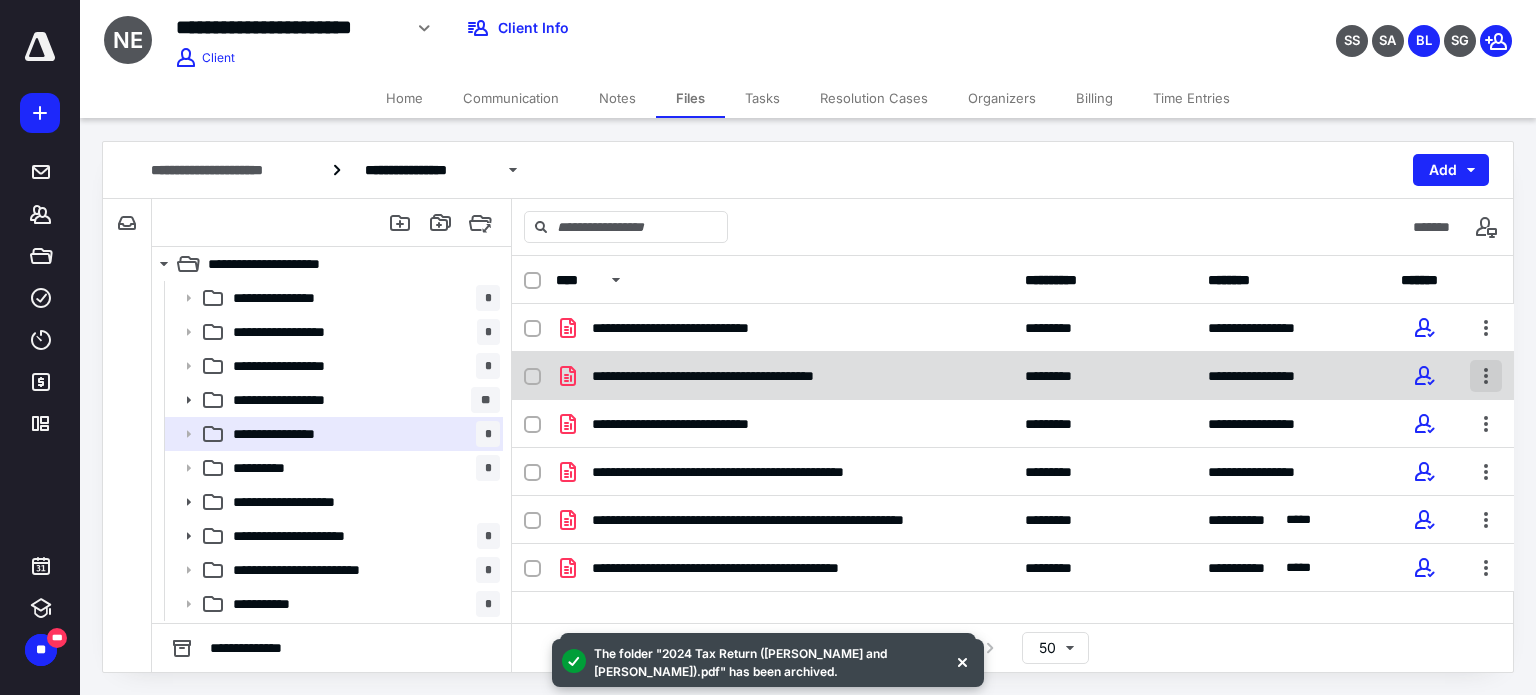 click at bounding box center (1486, 376) 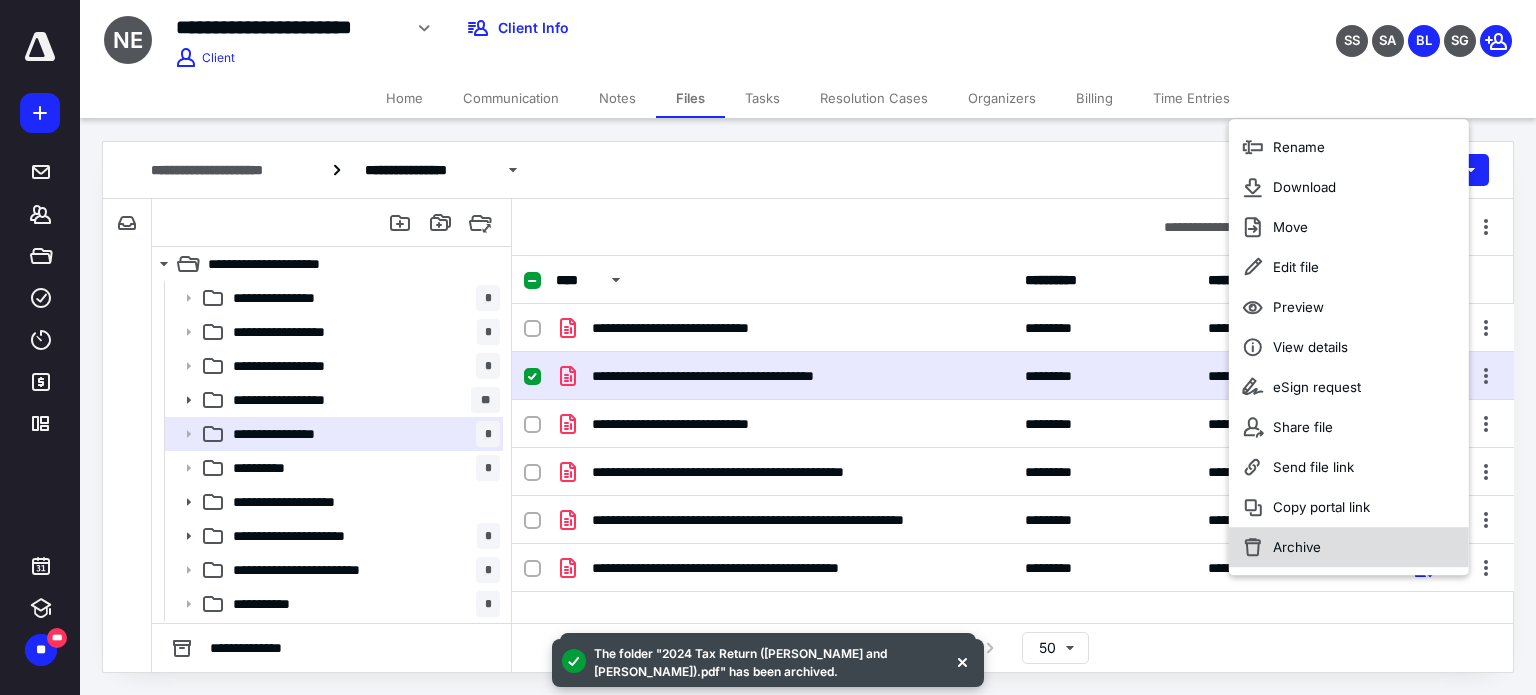 click on "Archive" at bounding box center (1297, 547) 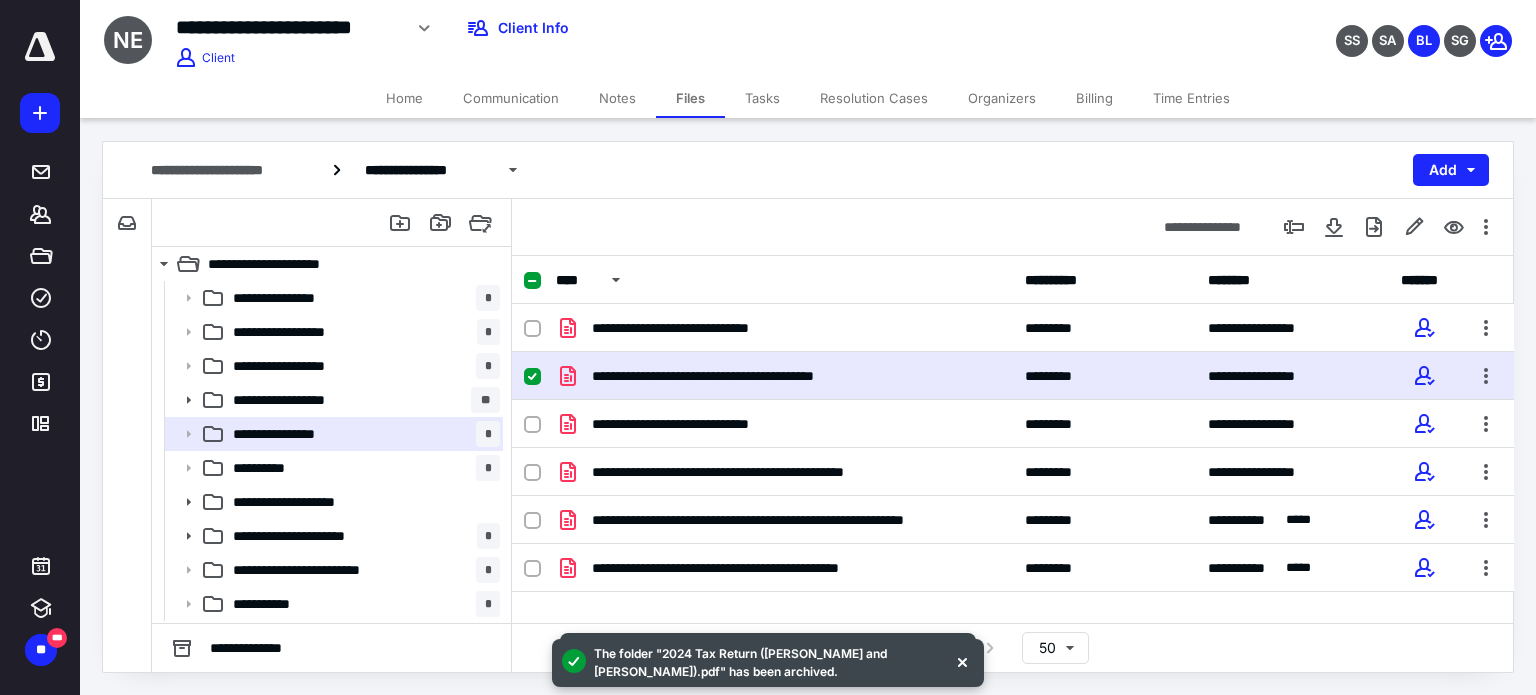 checkbox on "false" 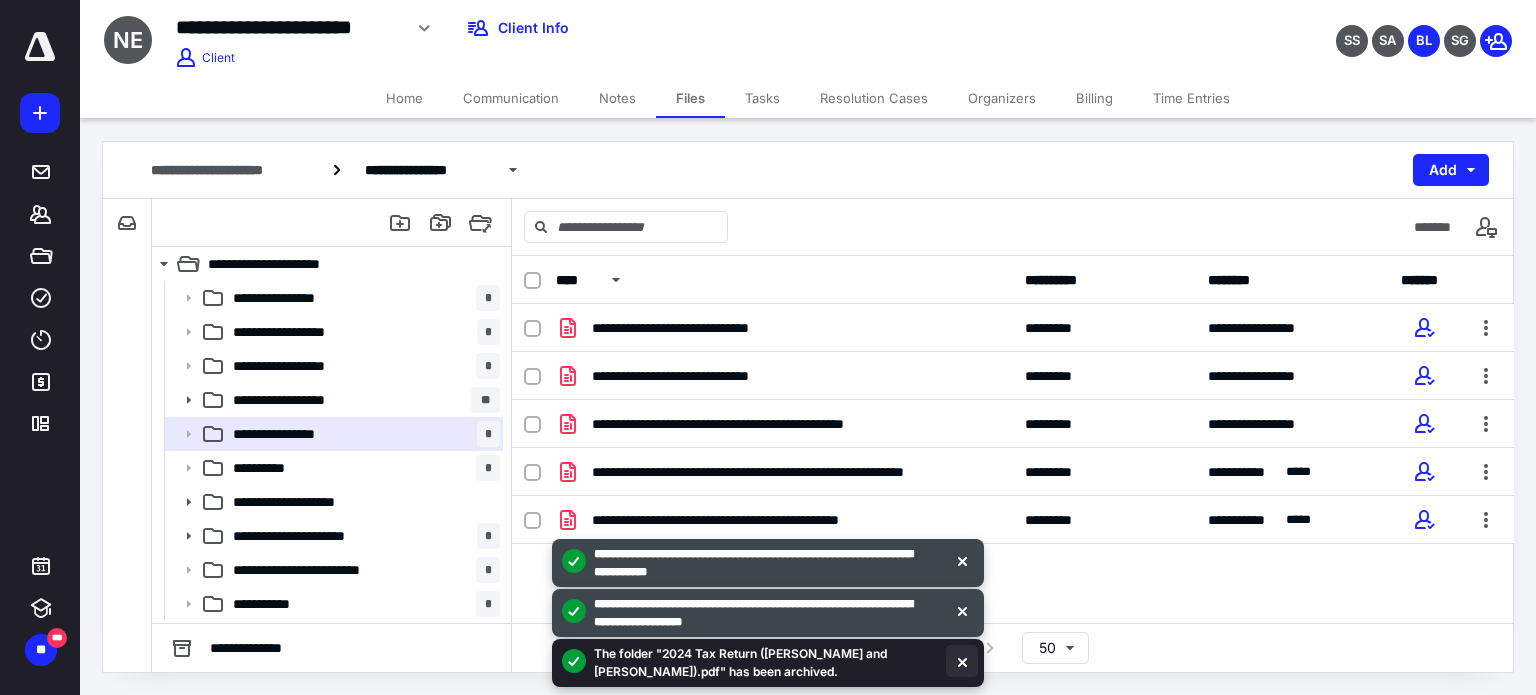 click at bounding box center [962, 661] 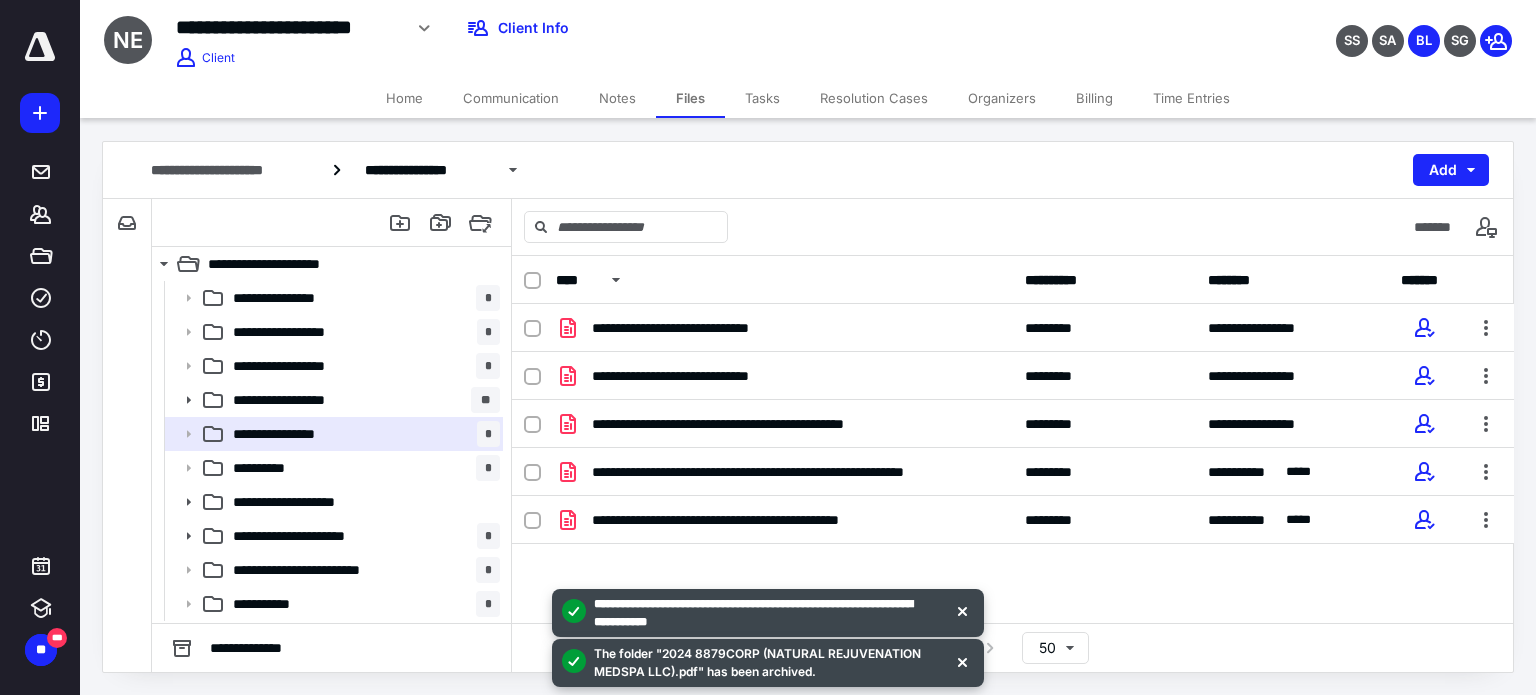click at bounding box center [962, 661] 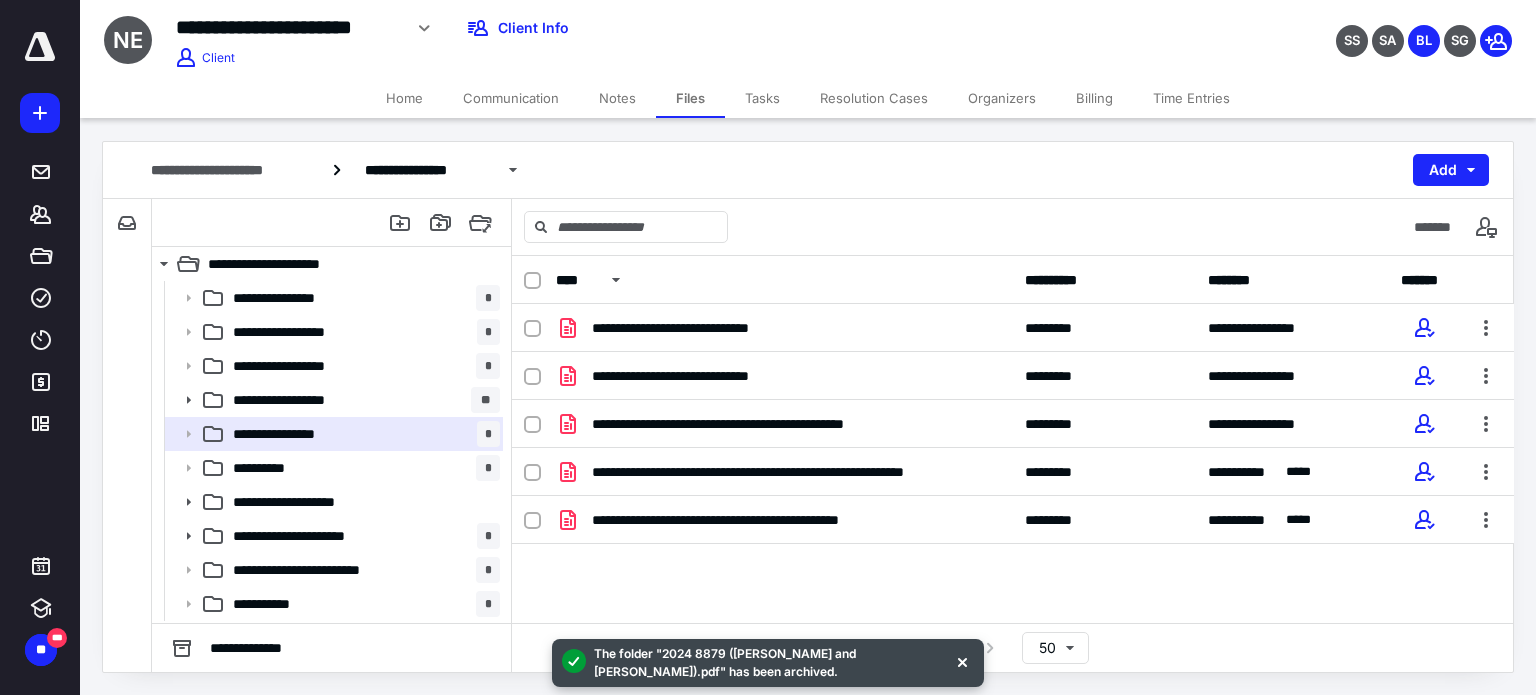 click at bounding box center [962, 661] 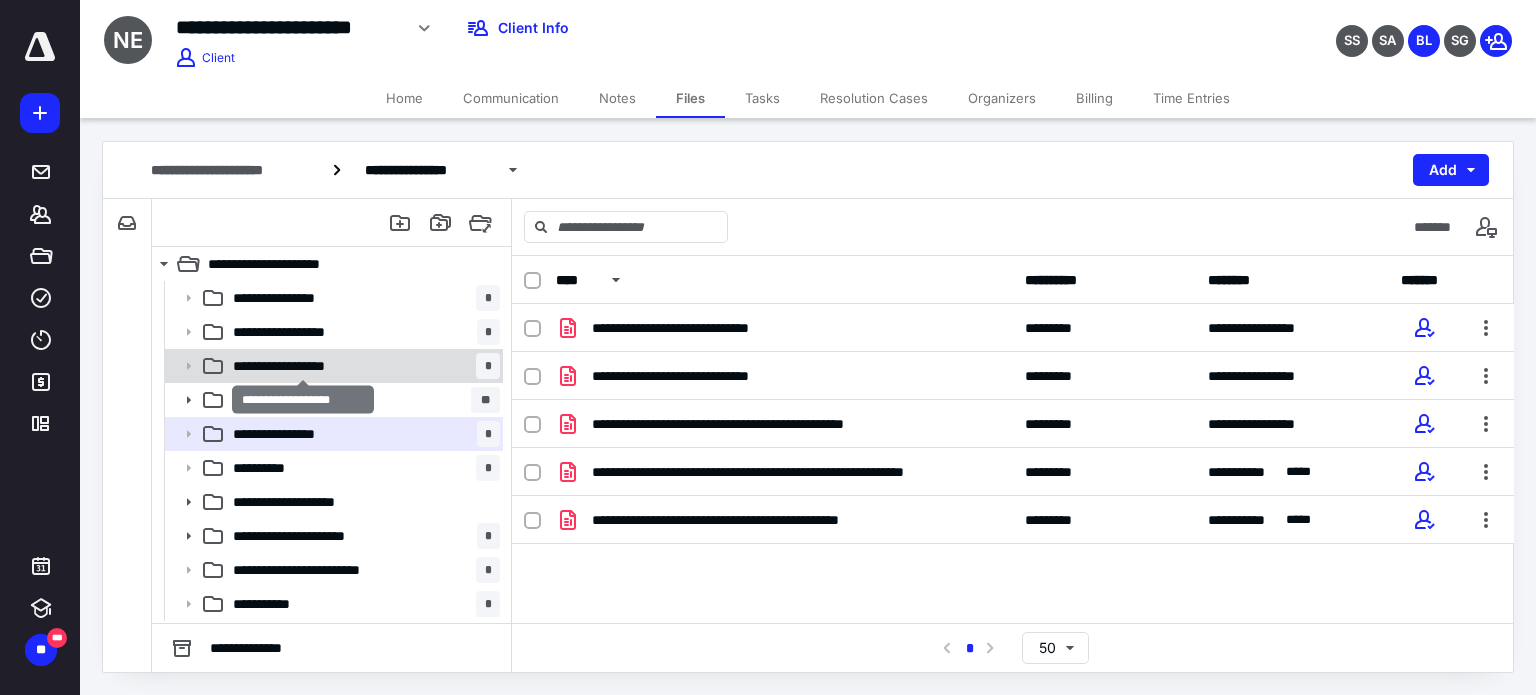 click on "**********" at bounding box center [303, 366] 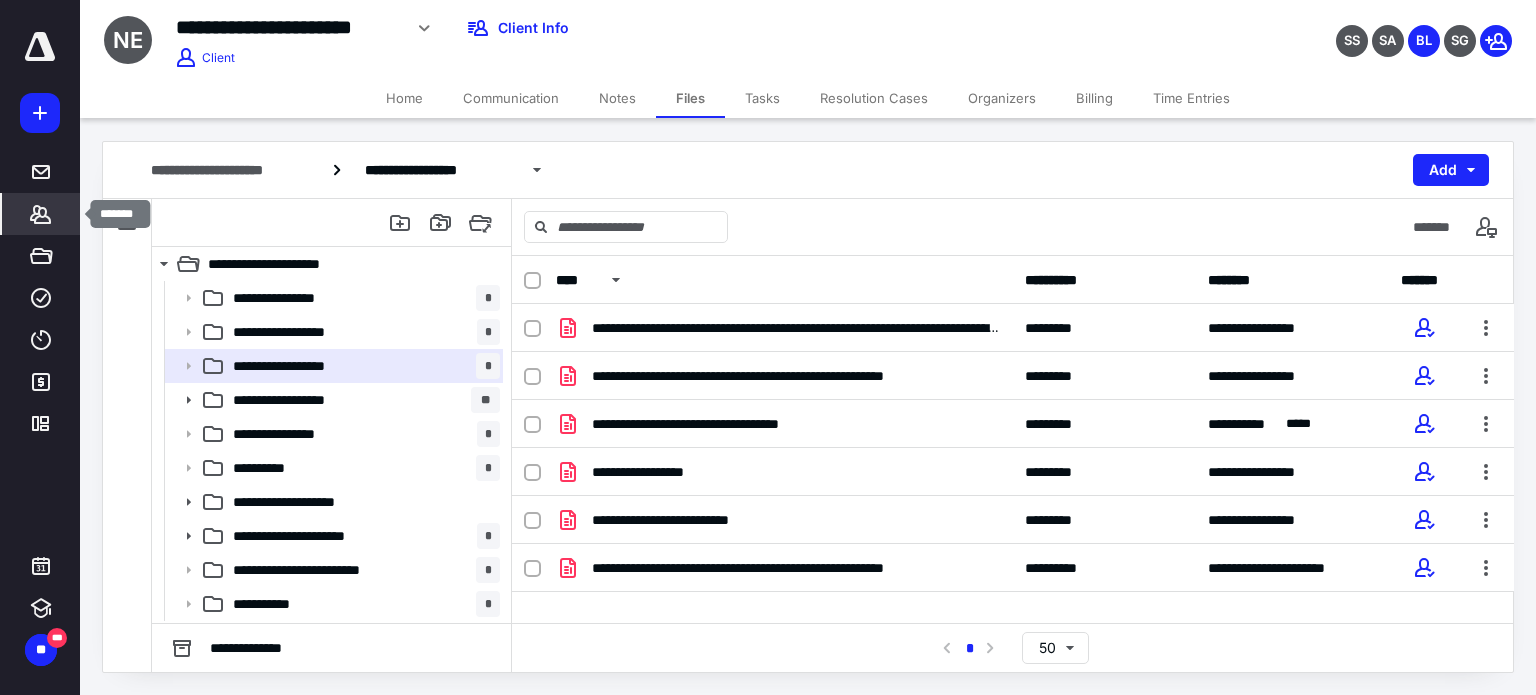 click on "*******" at bounding box center [41, 214] 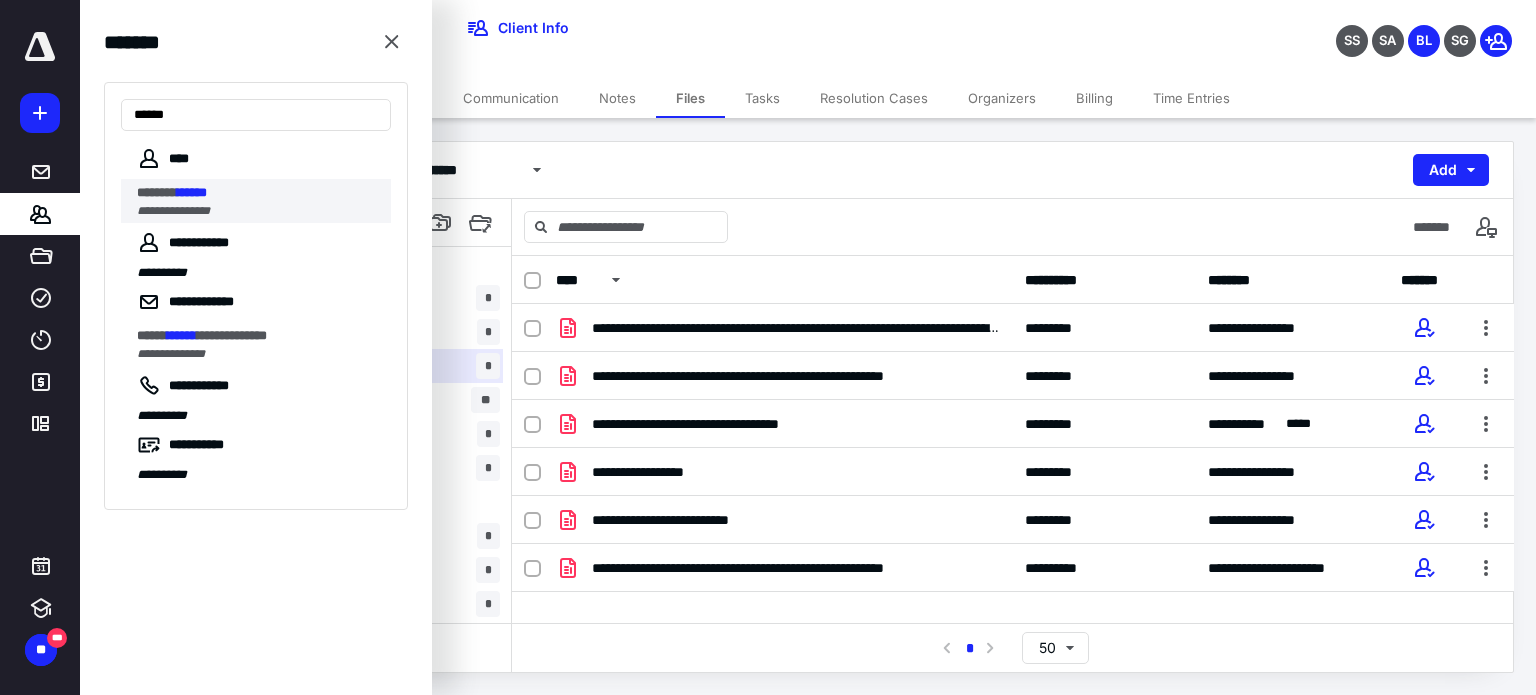 type on "******" 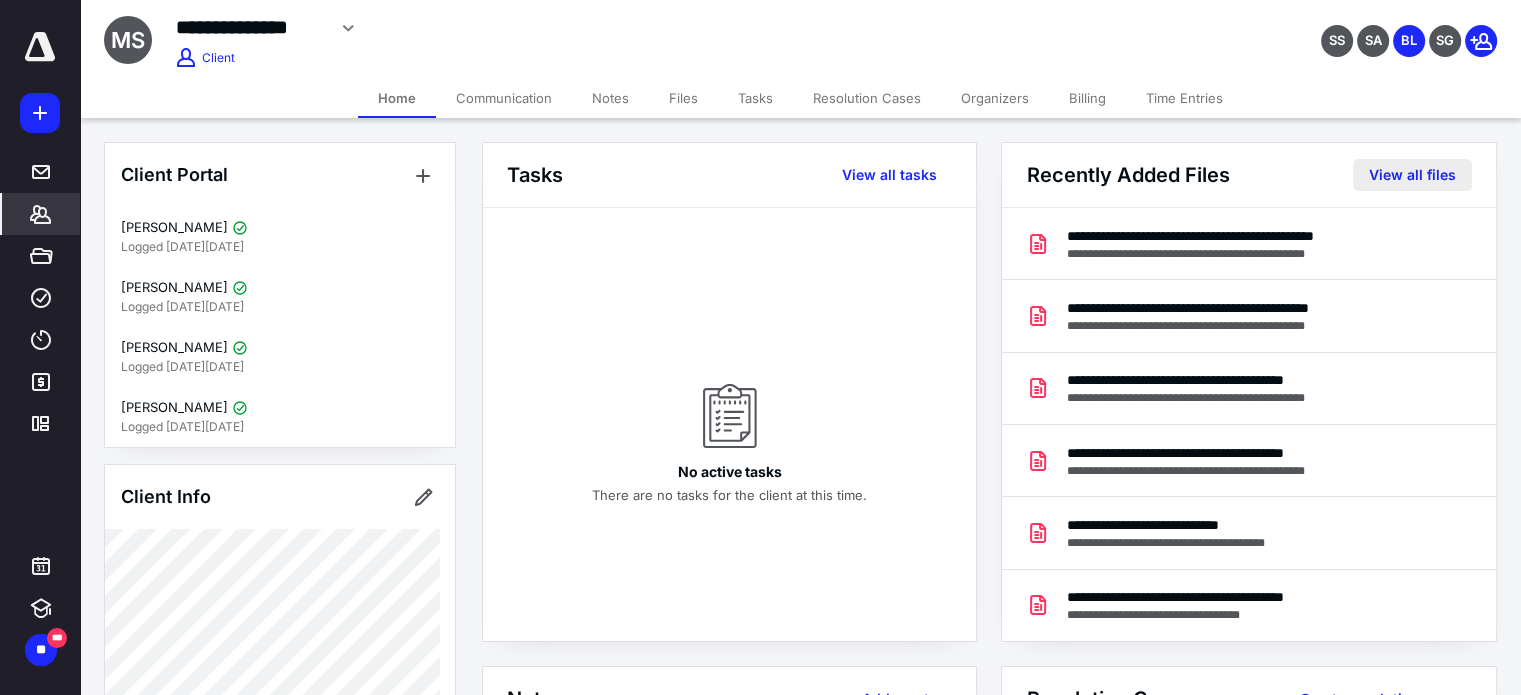 click on "View all files" at bounding box center [1412, 175] 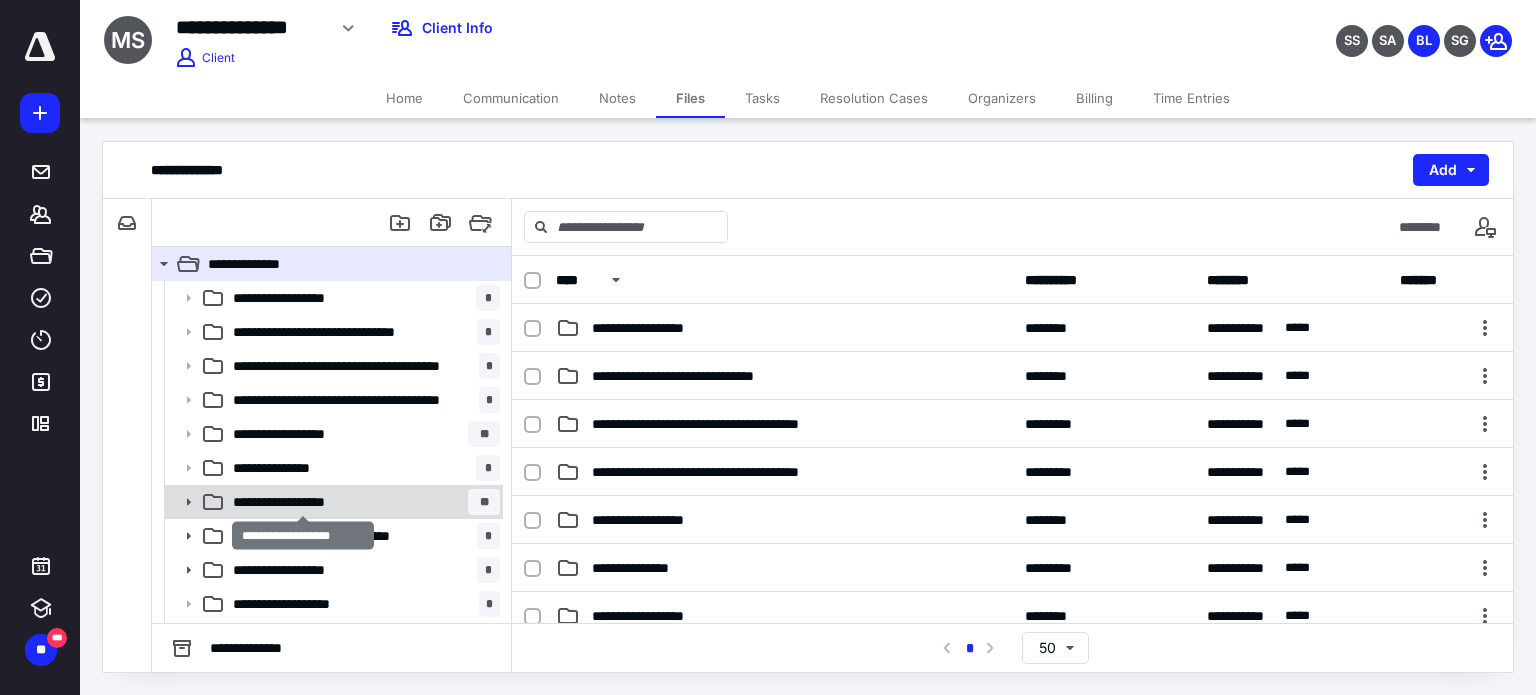 click on "**********" at bounding box center (303, 502) 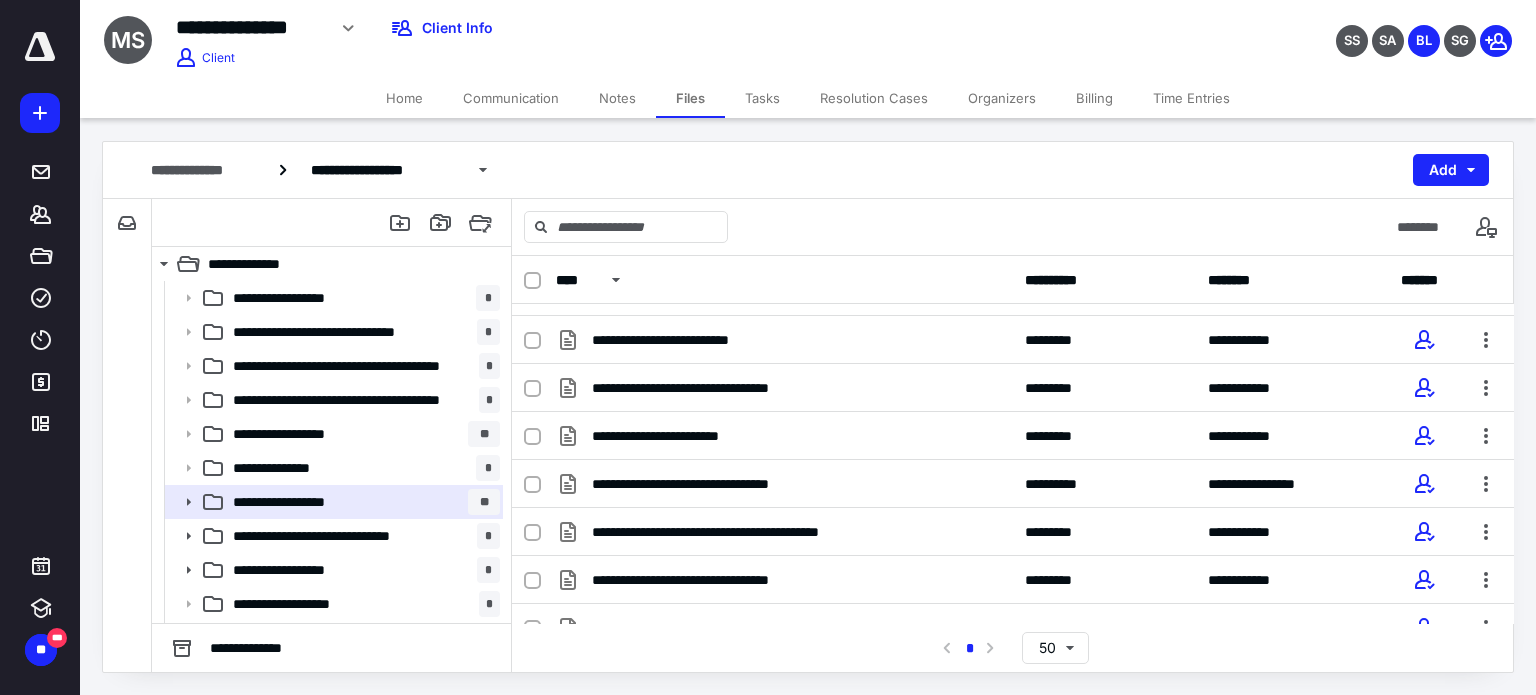 scroll, scrollTop: 1303, scrollLeft: 0, axis: vertical 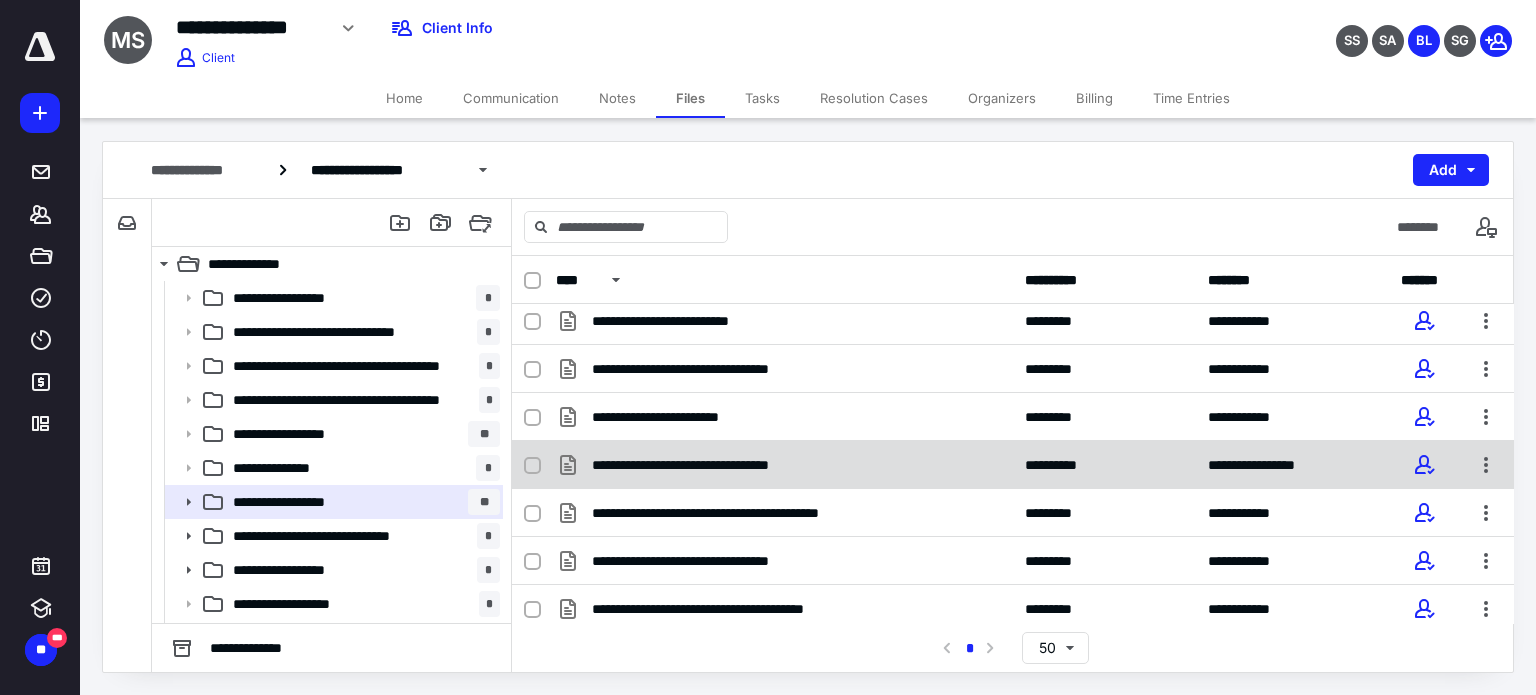 click on "**********" at bounding box center (784, 465) 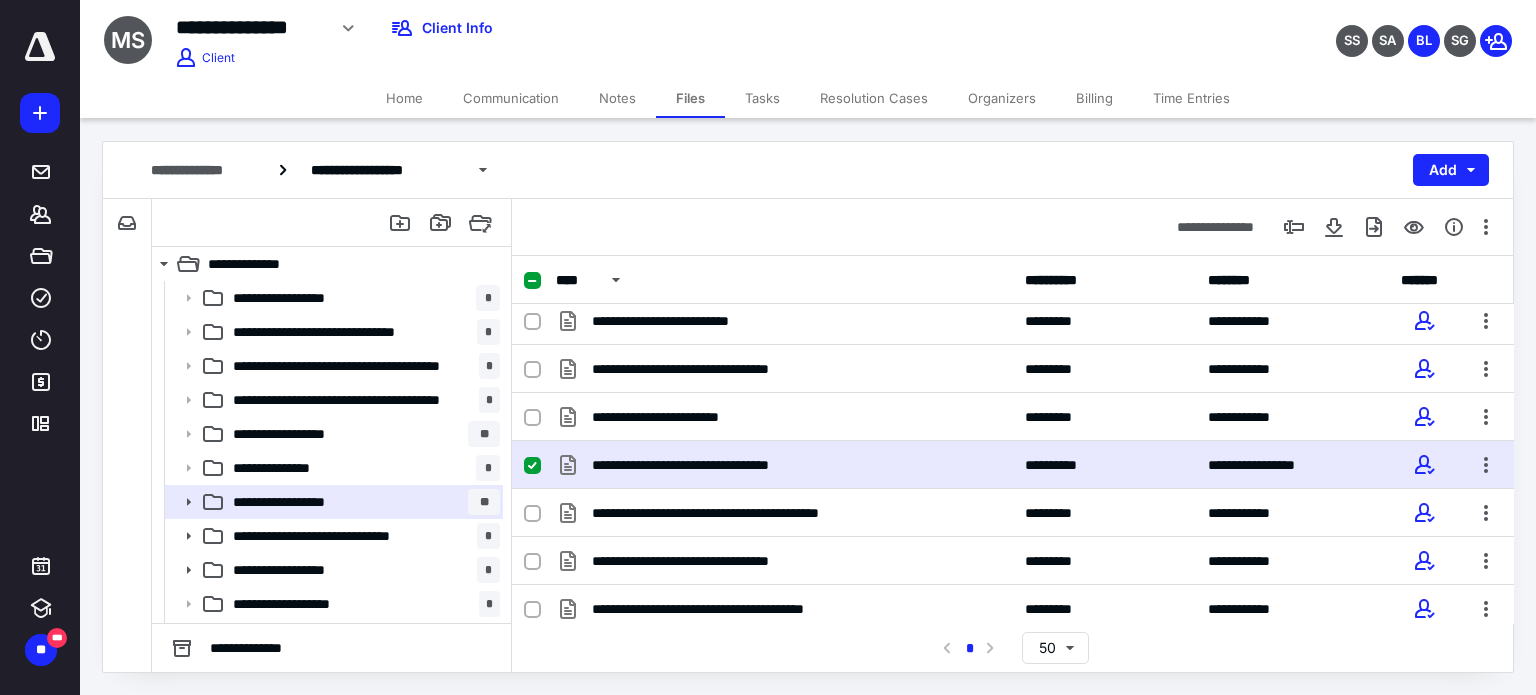 click on "**********" at bounding box center [784, 465] 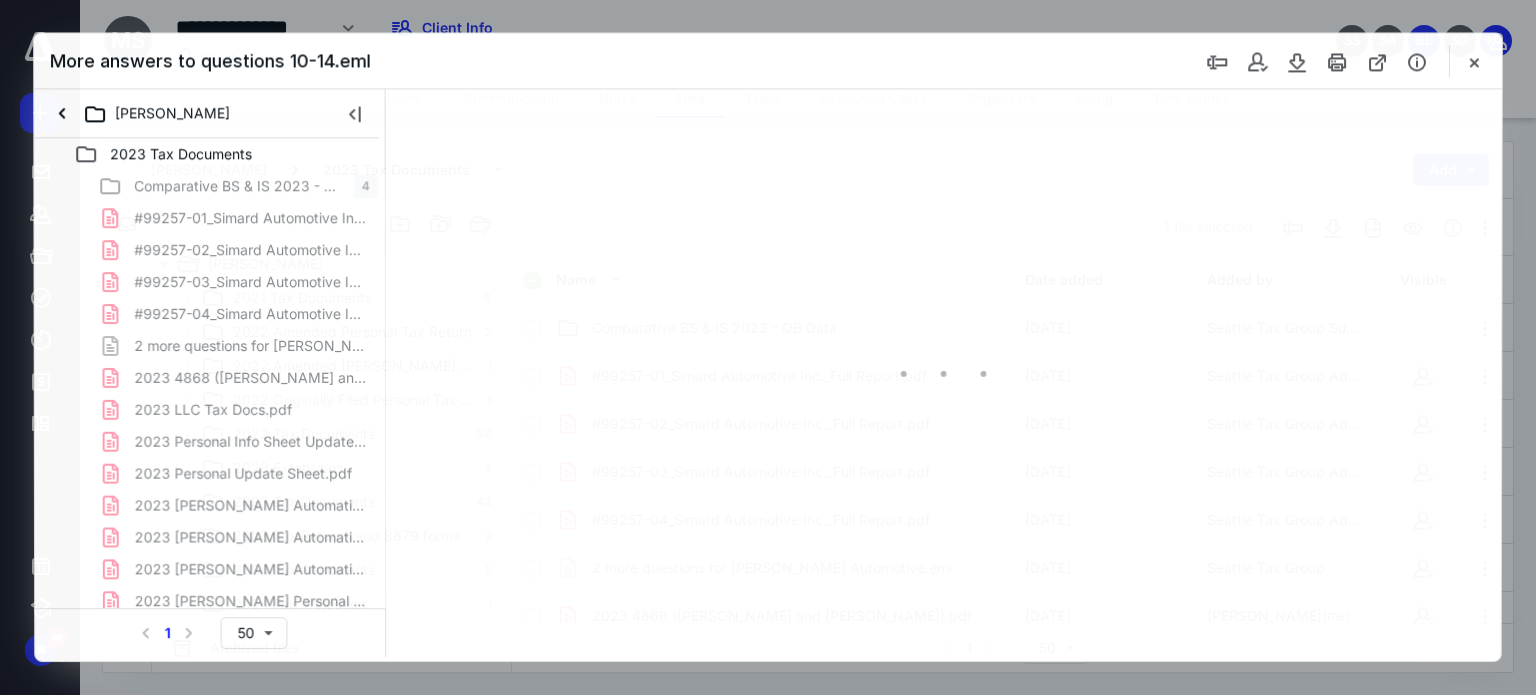 scroll, scrollTop: 1303, scrollLeft: 0, axis: vertical 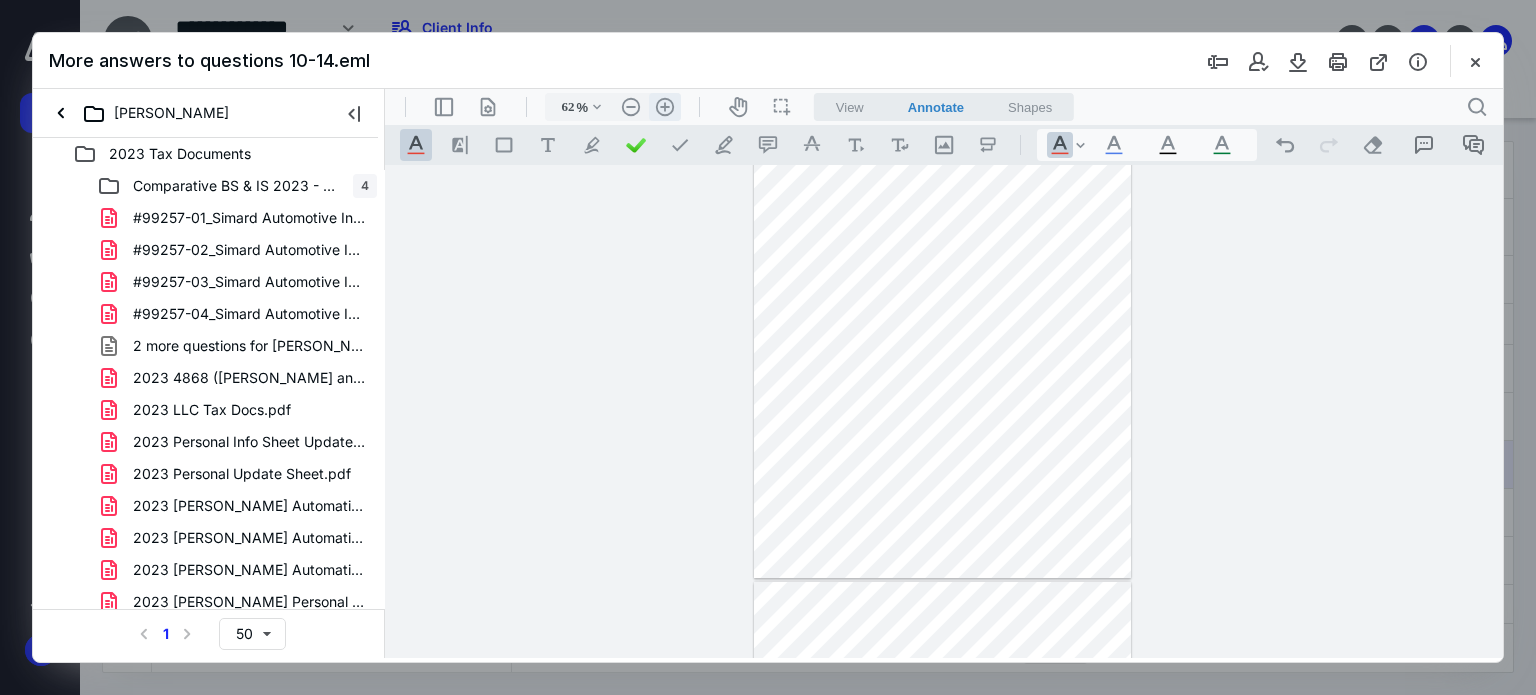 click on ".cls-1{fill:#abb0c4;} icon - header - zoom - in - line" at bounding box center (665, 107) 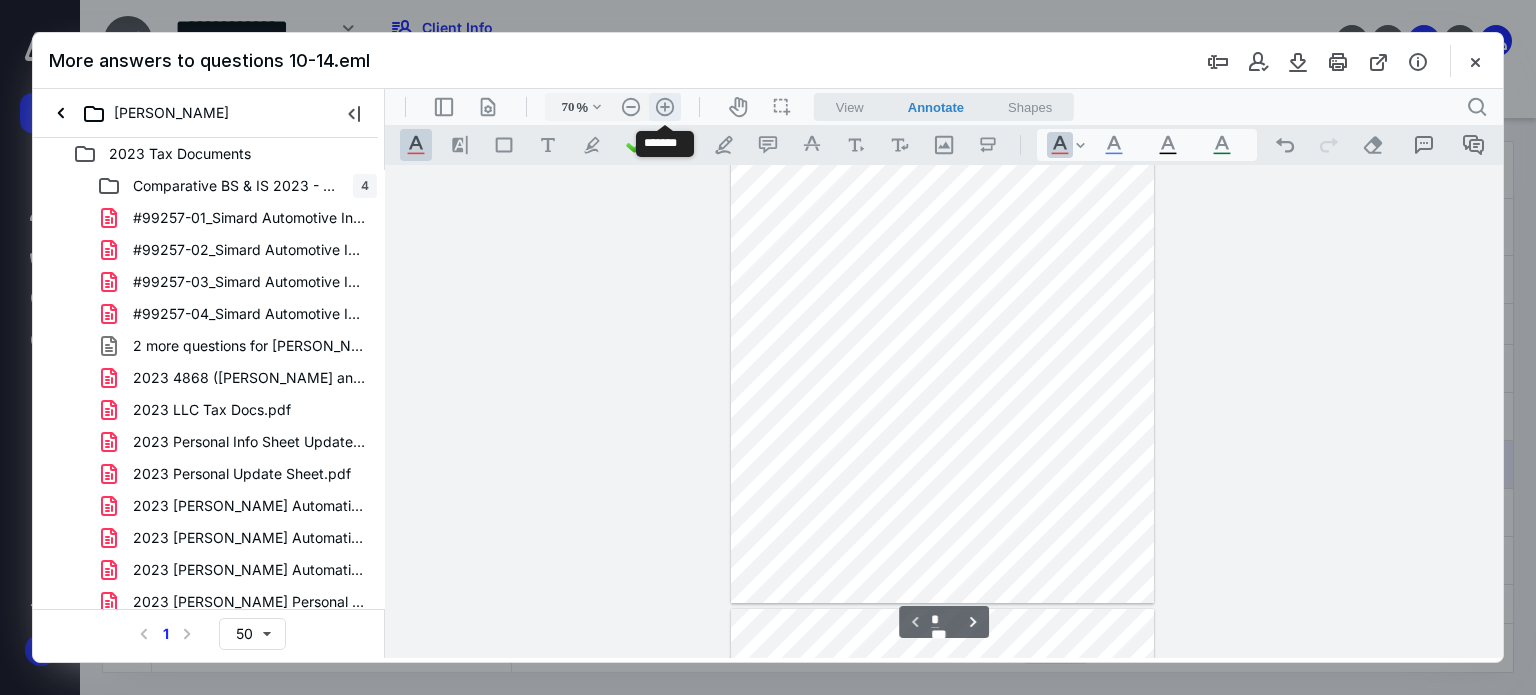click on ".cls-1{fill:#abb0c4;} icon - header - zoom - in - line" at bounding box center [665, 107] 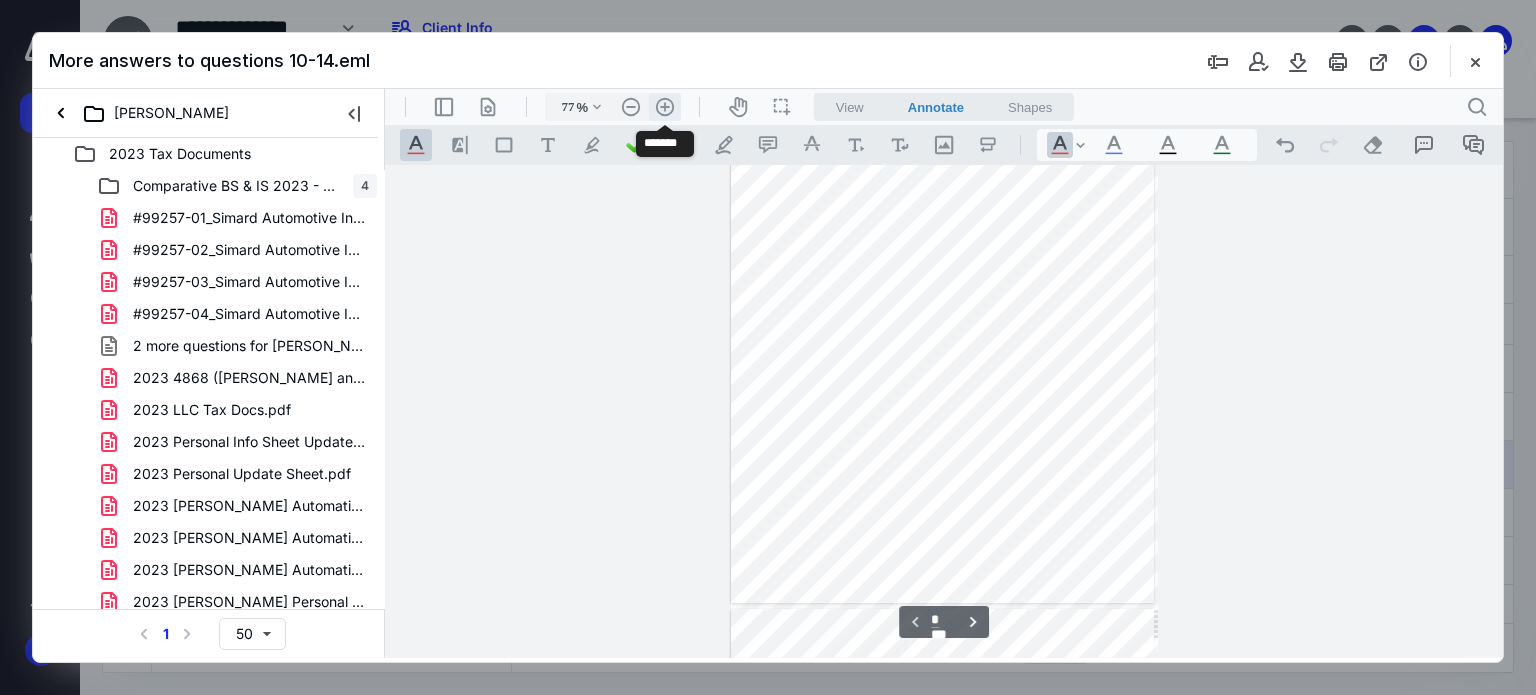 scroll, scrollTop: 148, scrollLeft: 0, axis: vertical 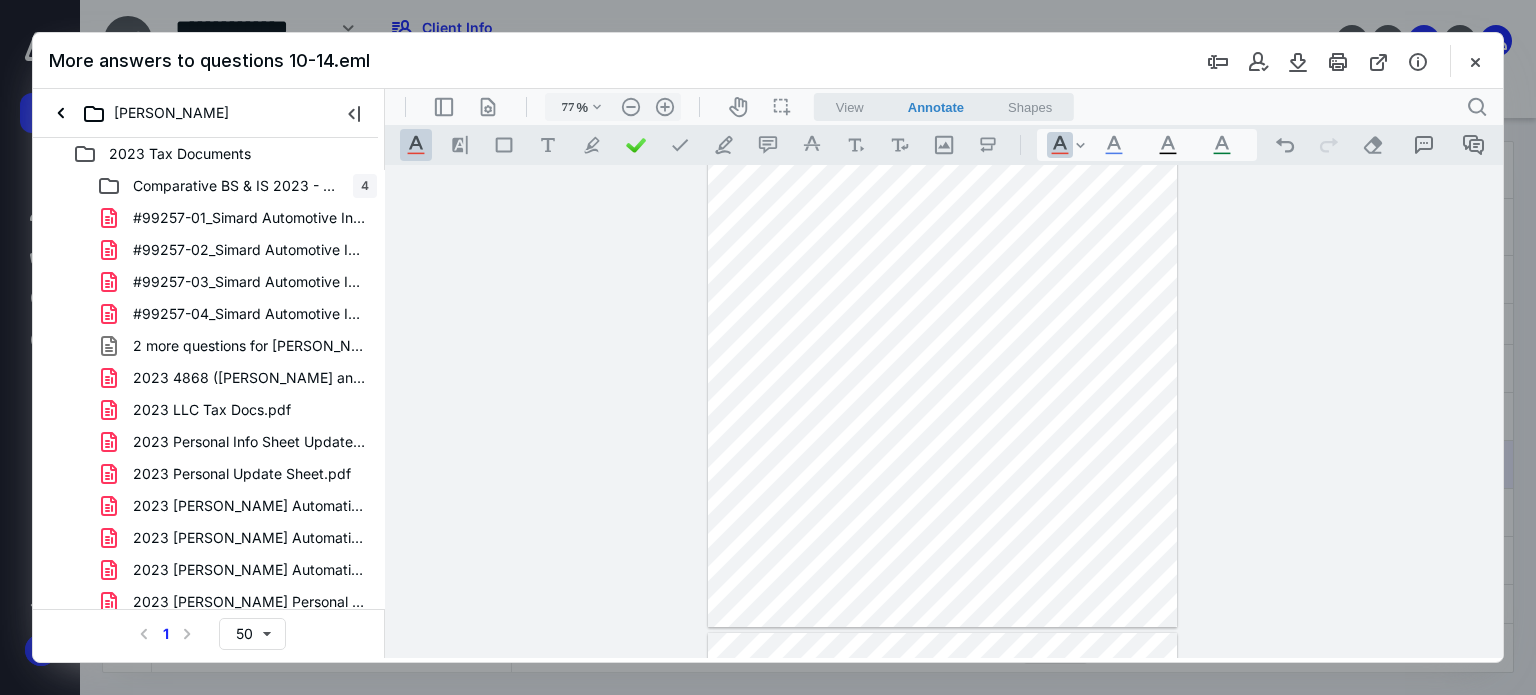 type 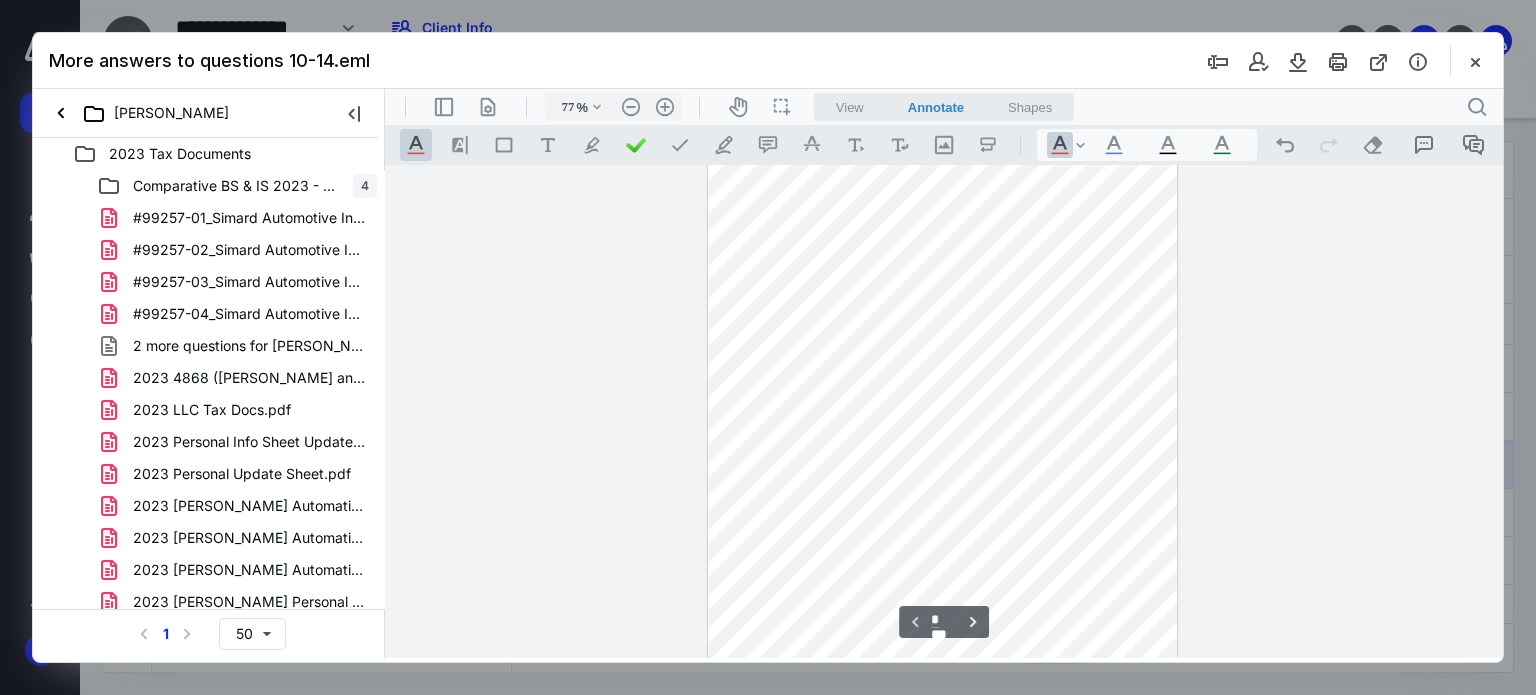 scroll, scrollTop: 0, scrollLeft: 0, axis: both 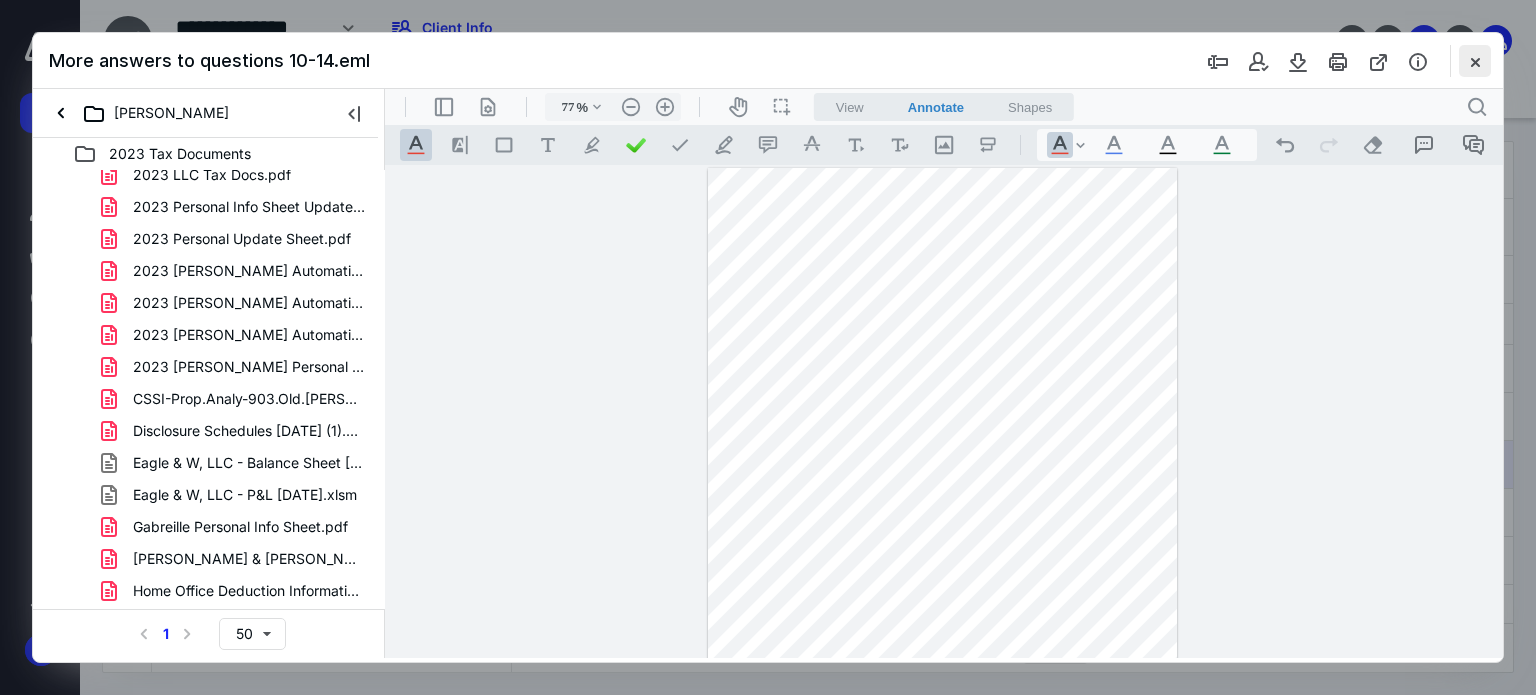 click at bounding box center [1475, 61] 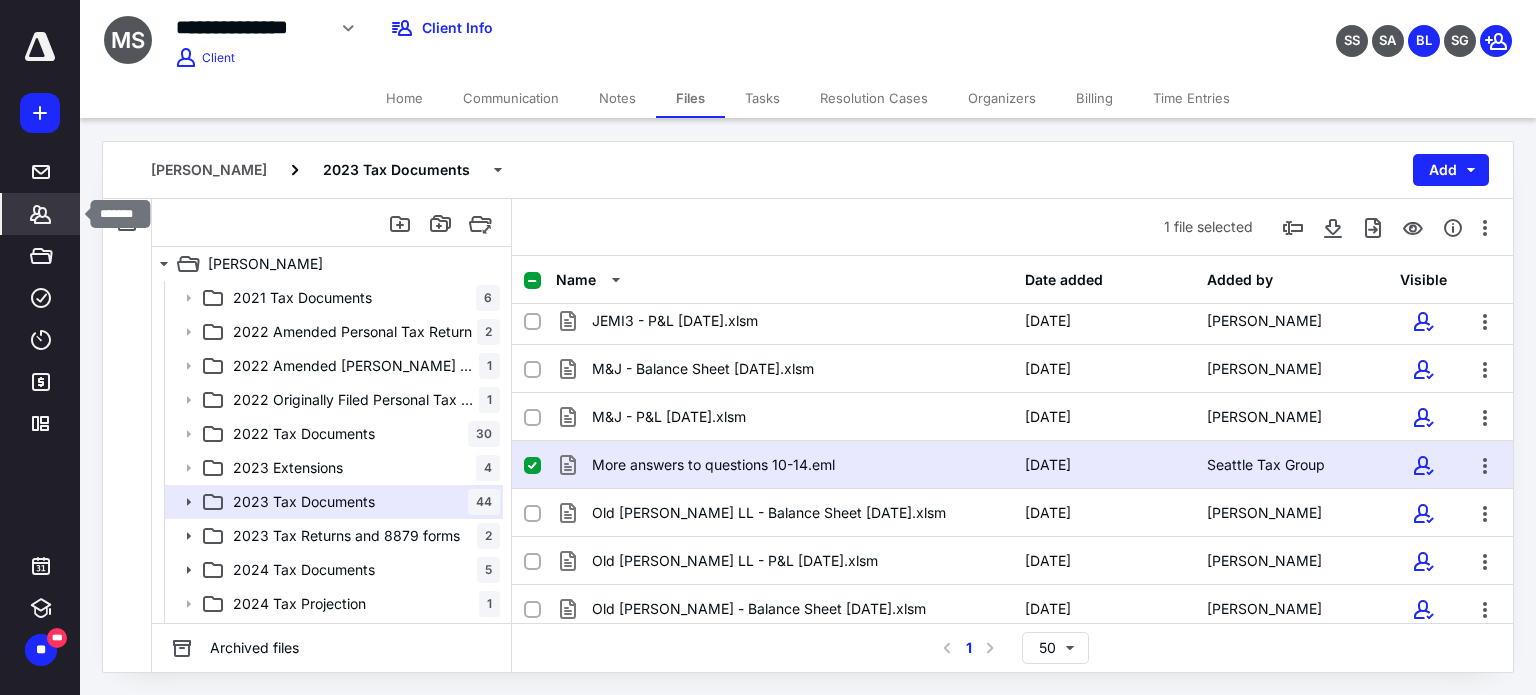 click on "*******" at bounding box center (41, 214) 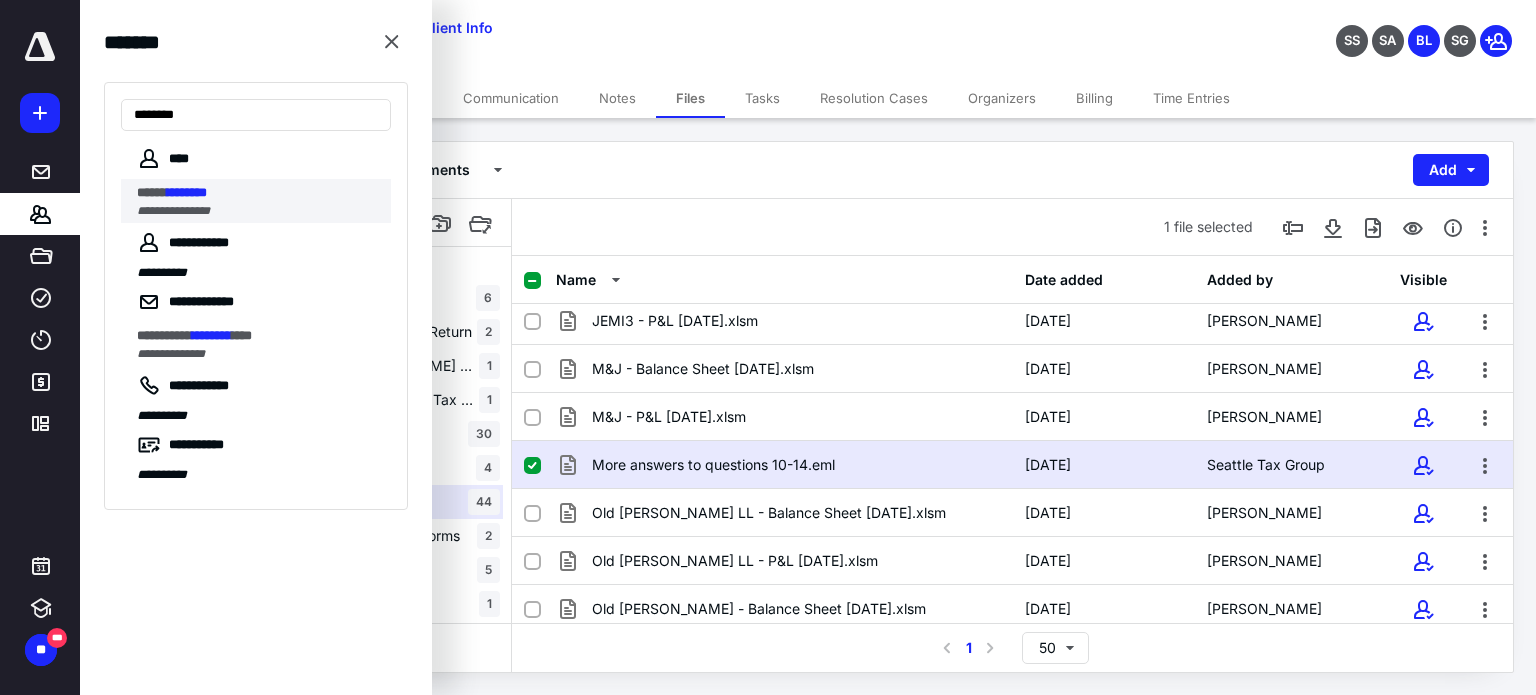 type on "********" 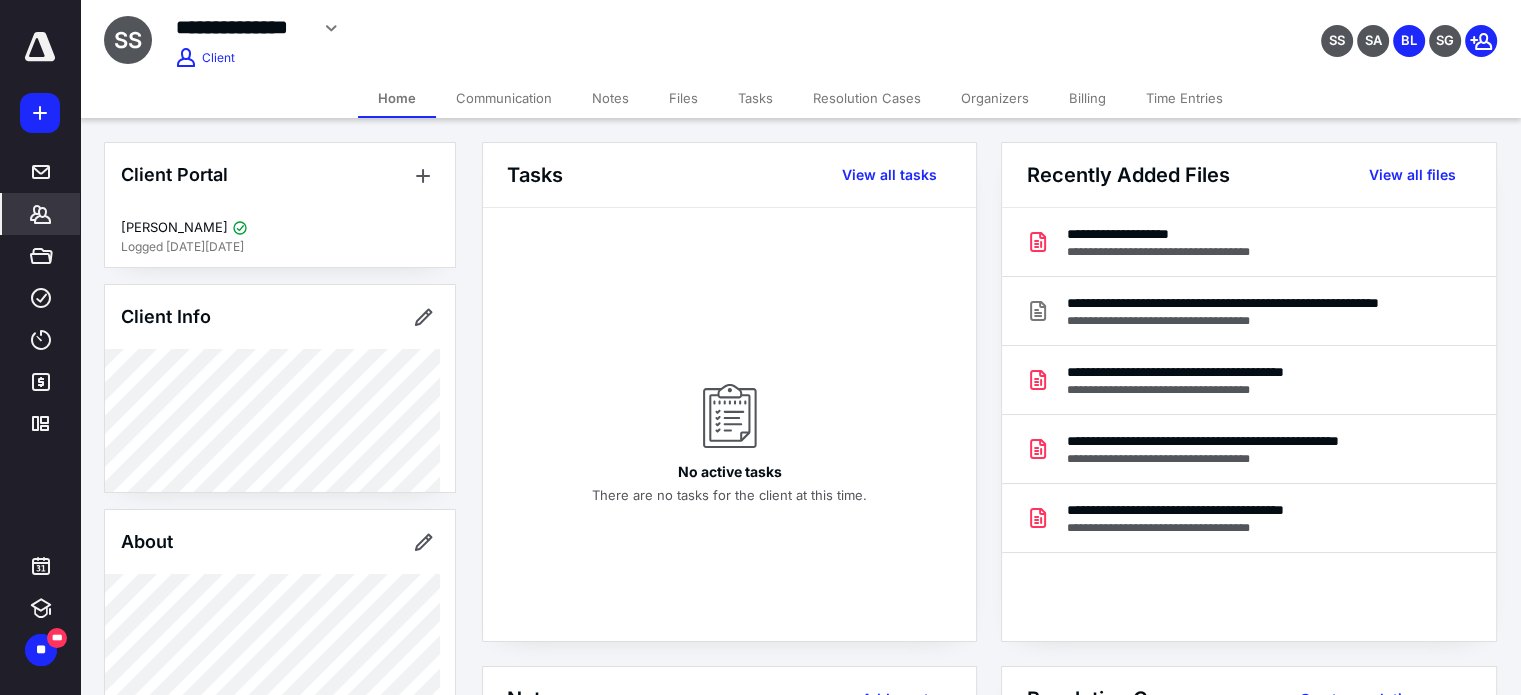 click on "Resolution Cases" at bounding box center [867, 98] 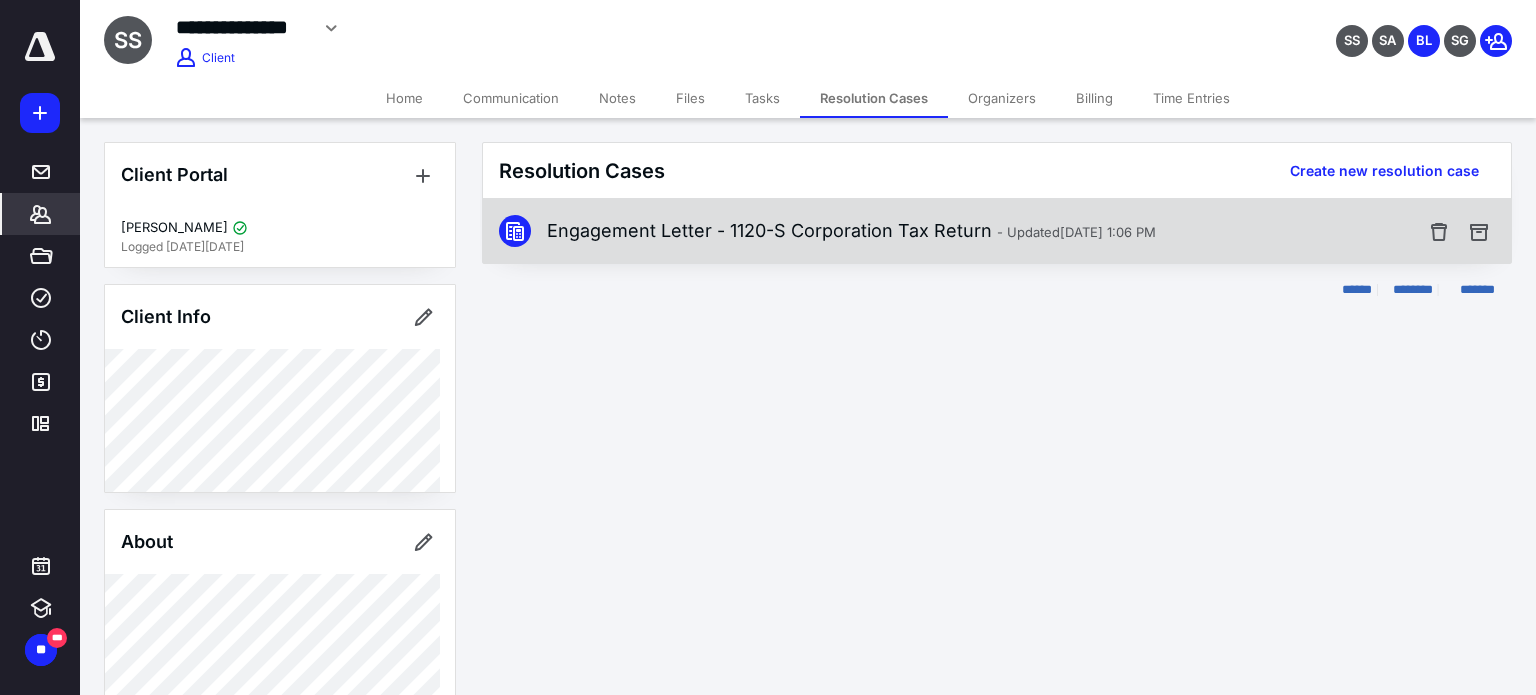 click on "Engagement Letter - 1120-S Corporation Tax Return   - Updated  [DATE] 1:06 PM" at bounding box center [851, 231] 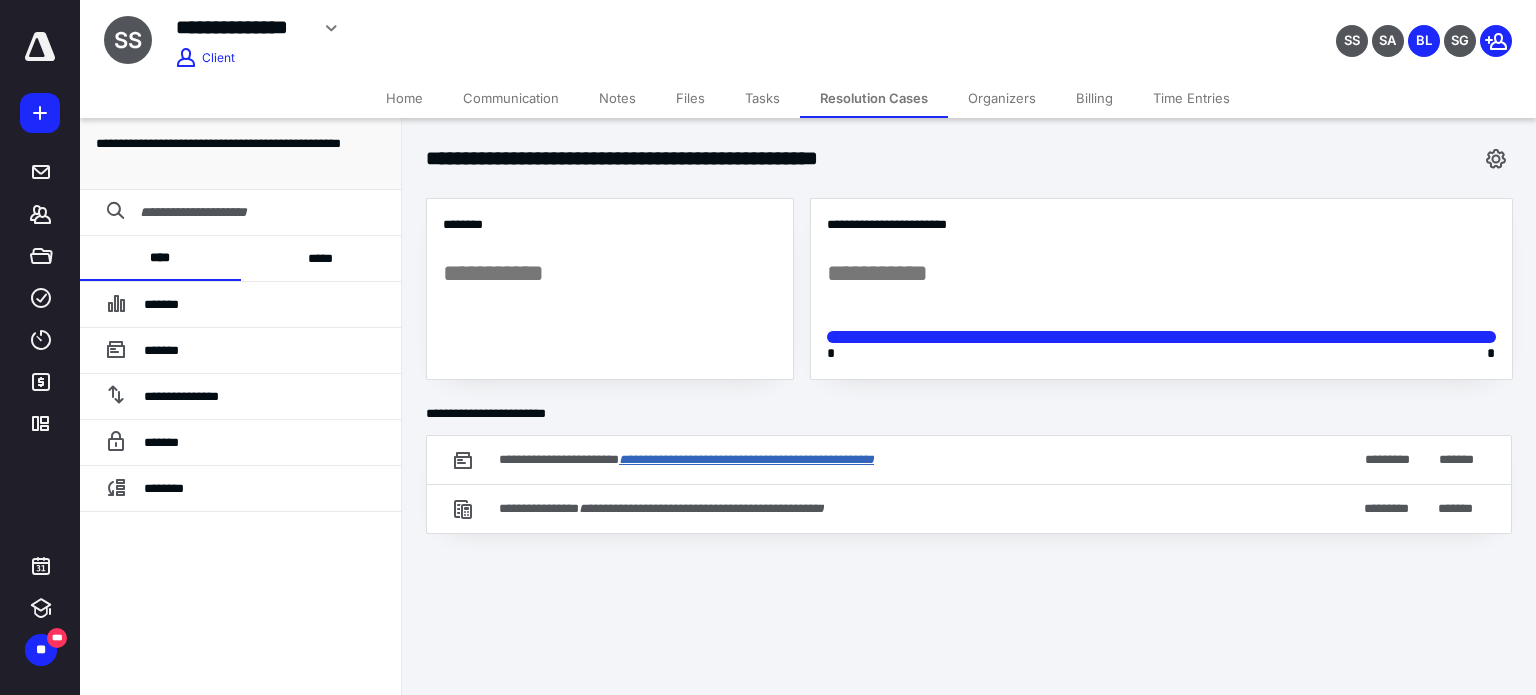 click on "**********" at bounding box center [746, 459] 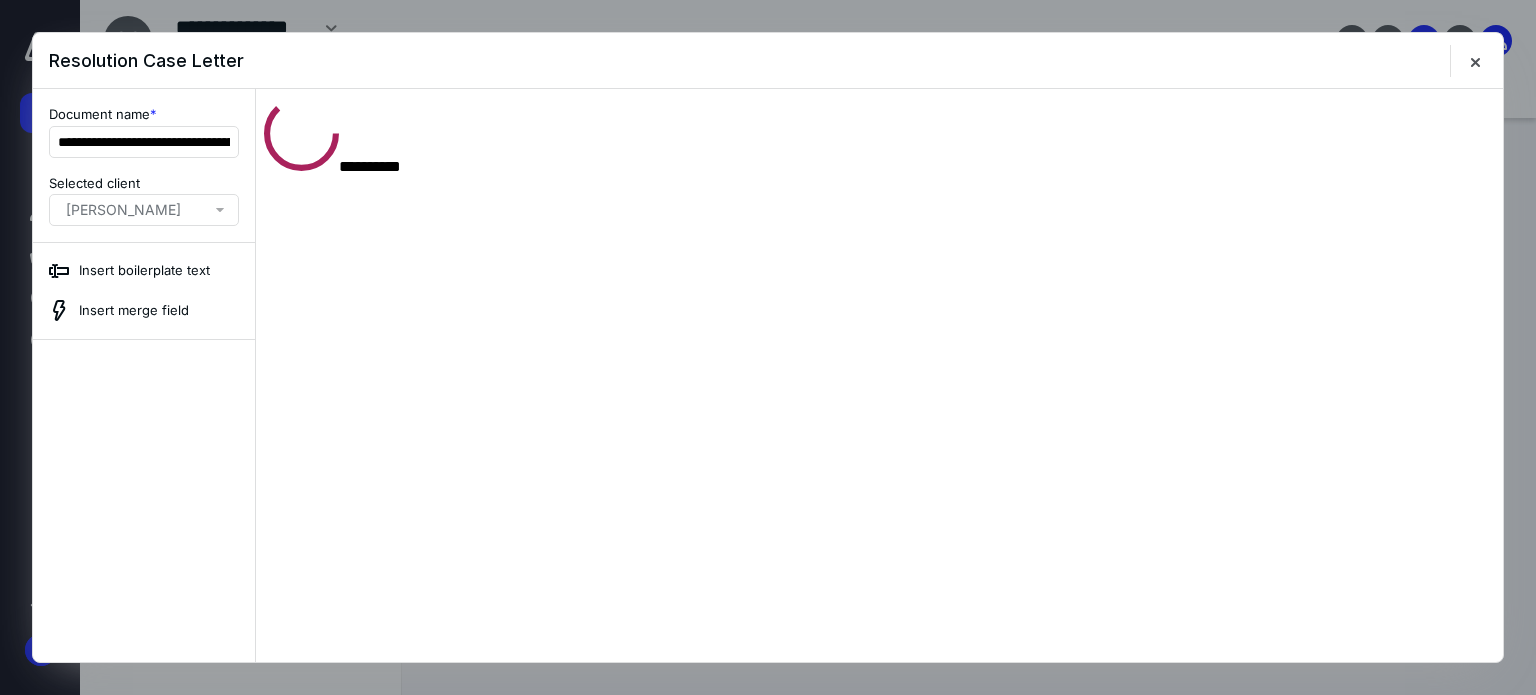 scroll, scrollTop: 0, scrollLeft: 0, axis: both 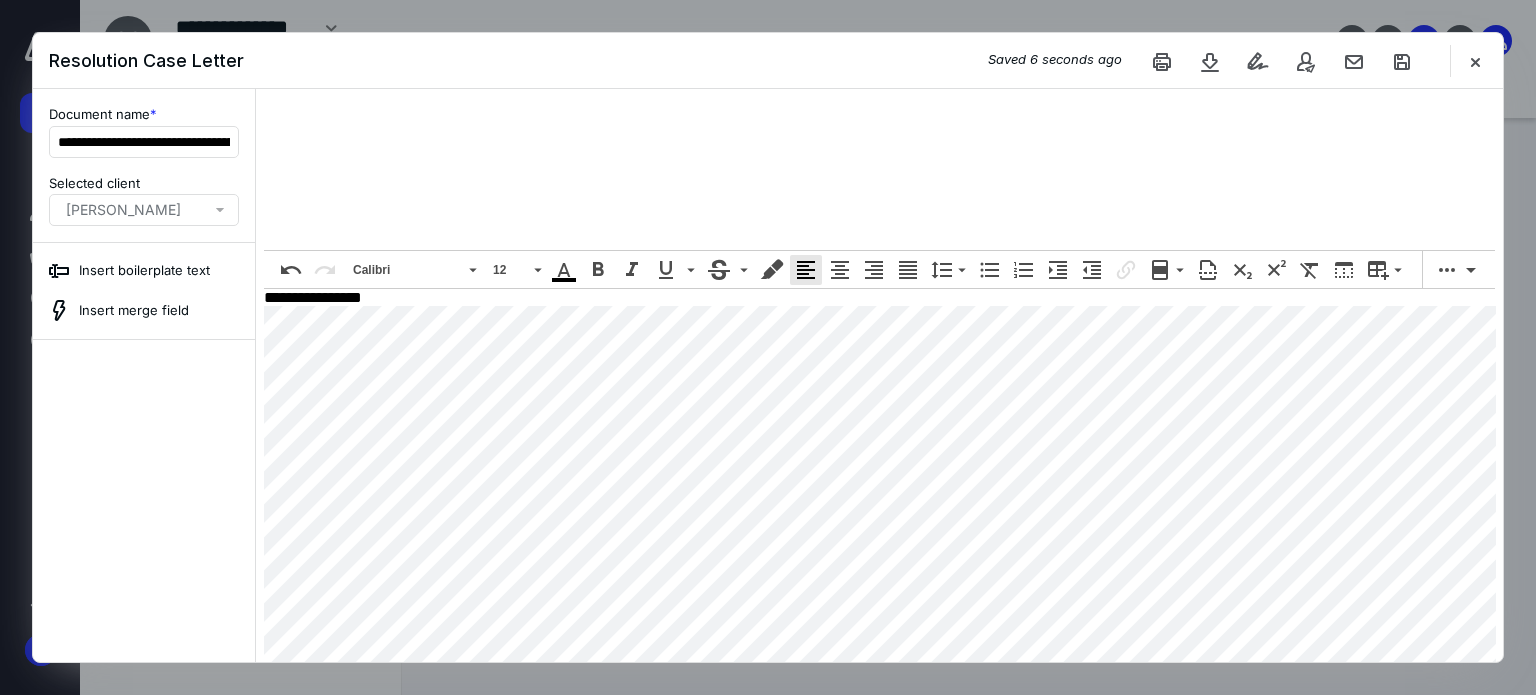 drag, startPoint x: 1497, startPoint y: 226, endPoint x: 1791, endPoint y: 533, distance: 425.0706 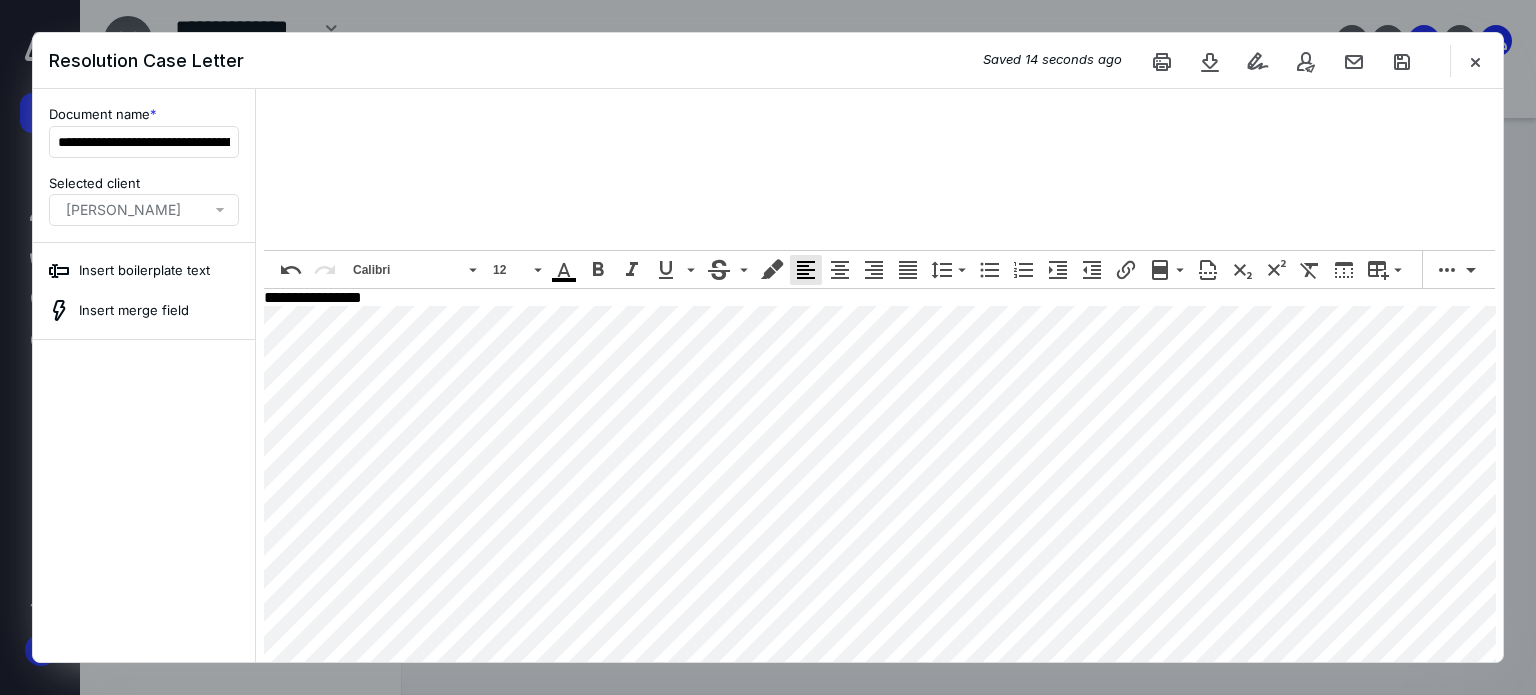 scroll, scrollTop: 1107, scrollLeft: 0, axis: vertical 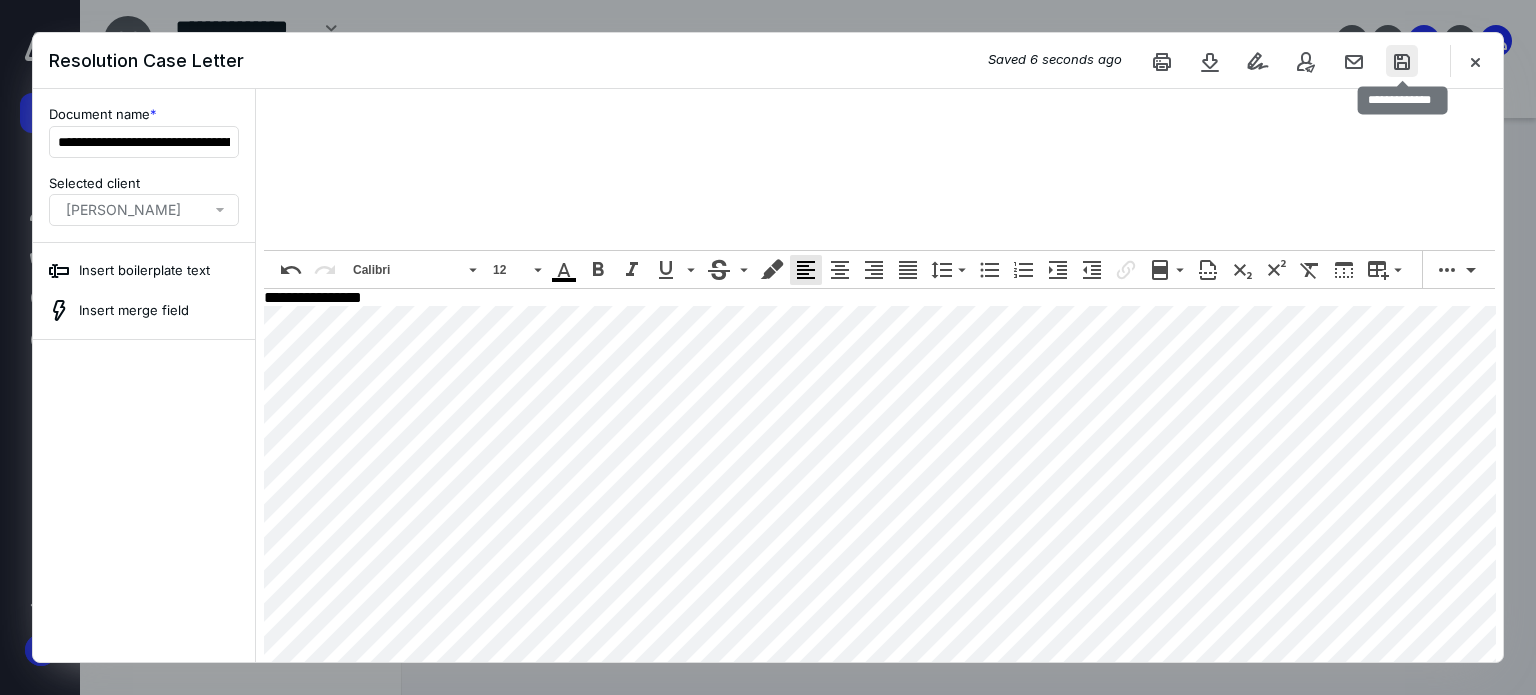click at bounding box center [1402, 61] 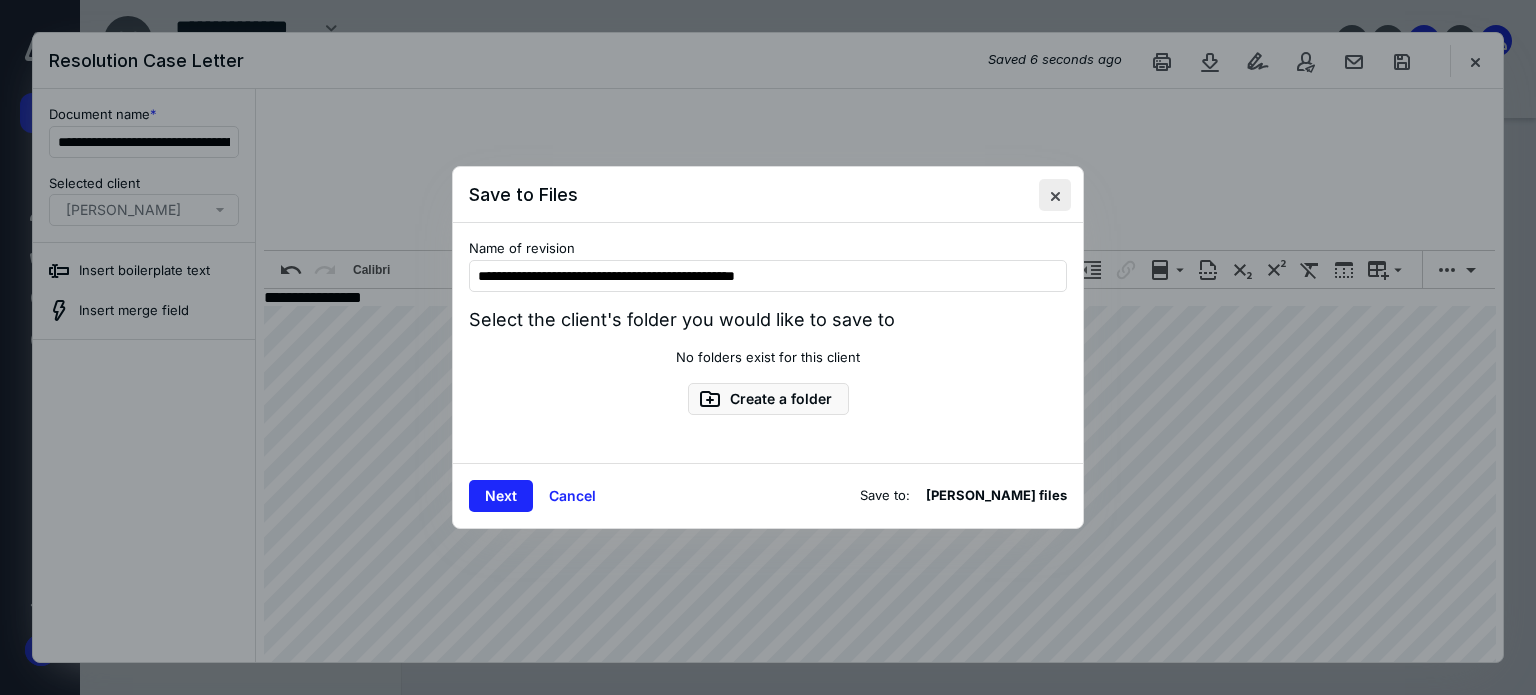 click at bounding box center [1055, 195] 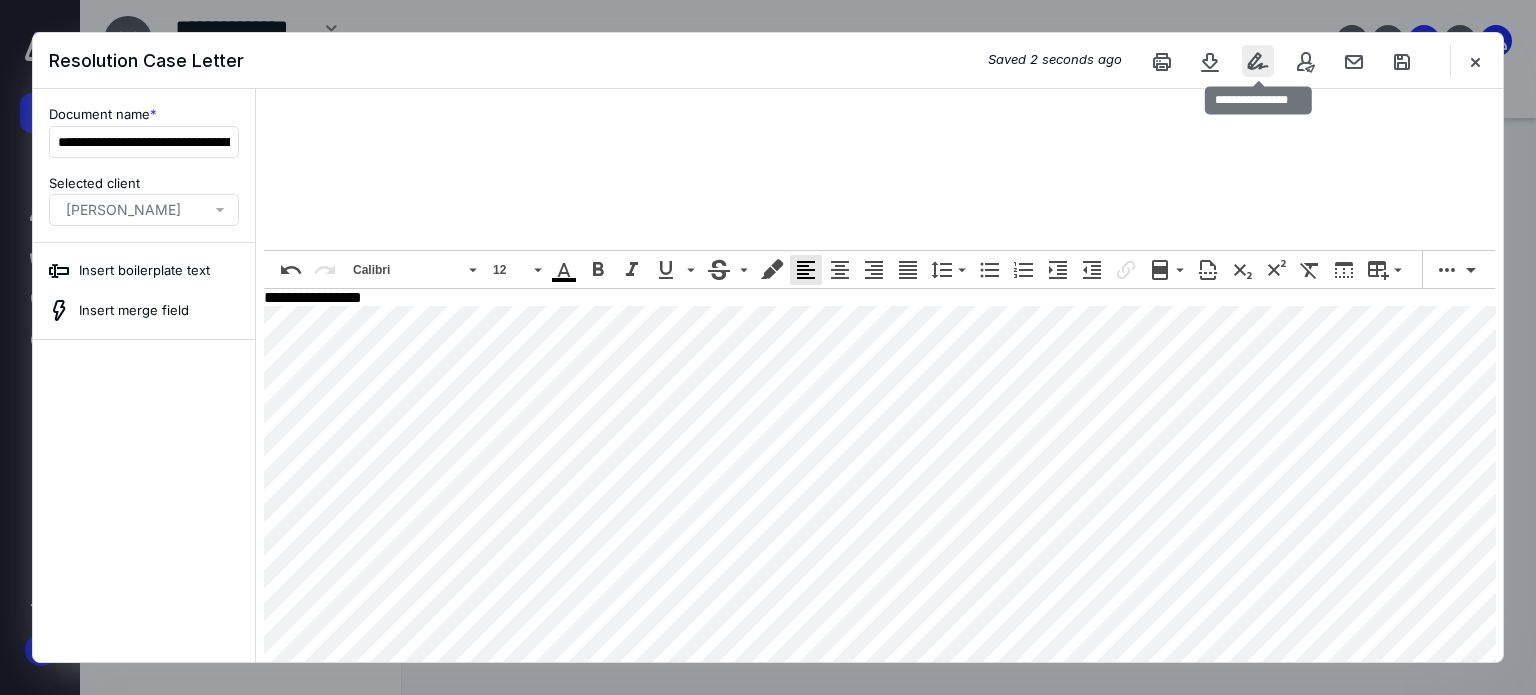 click at bounding box center [1258, 61] 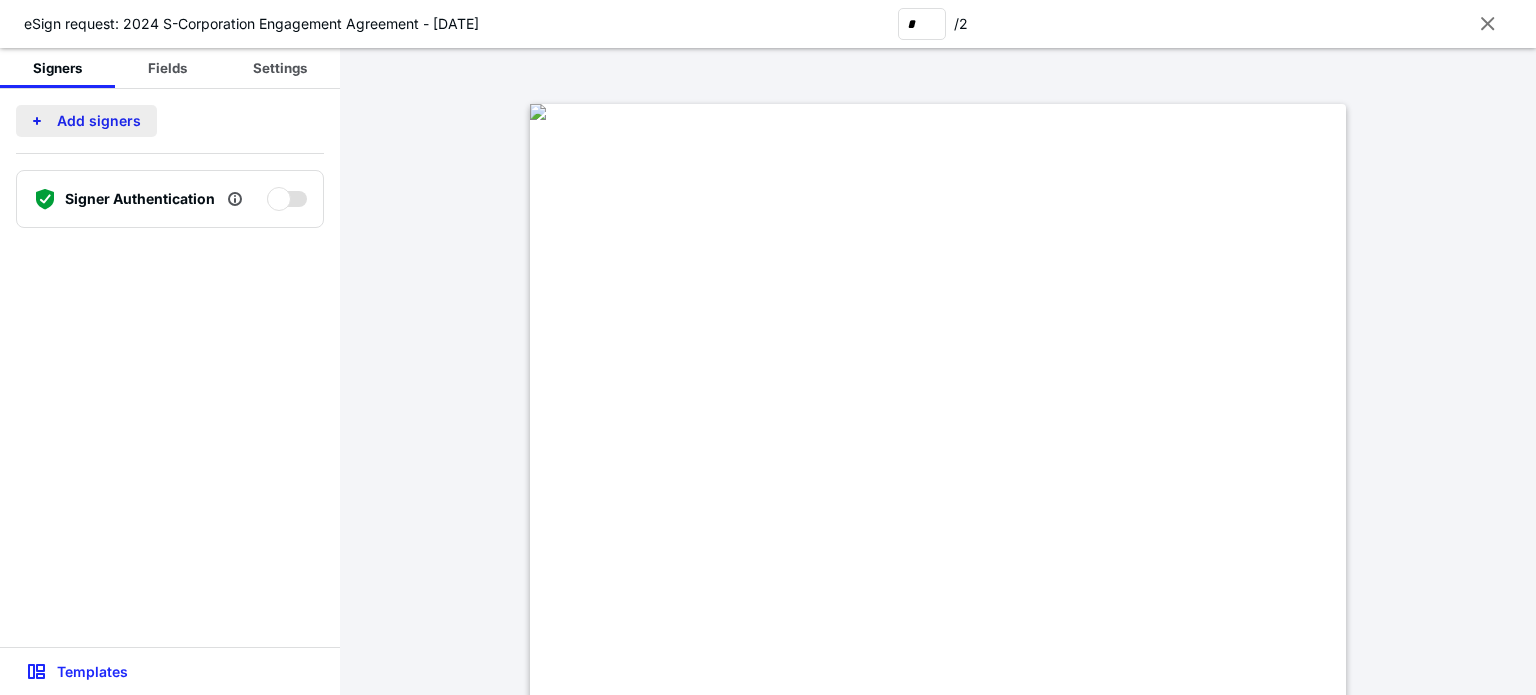click on "Add signers" at bounding box center (86, 121) 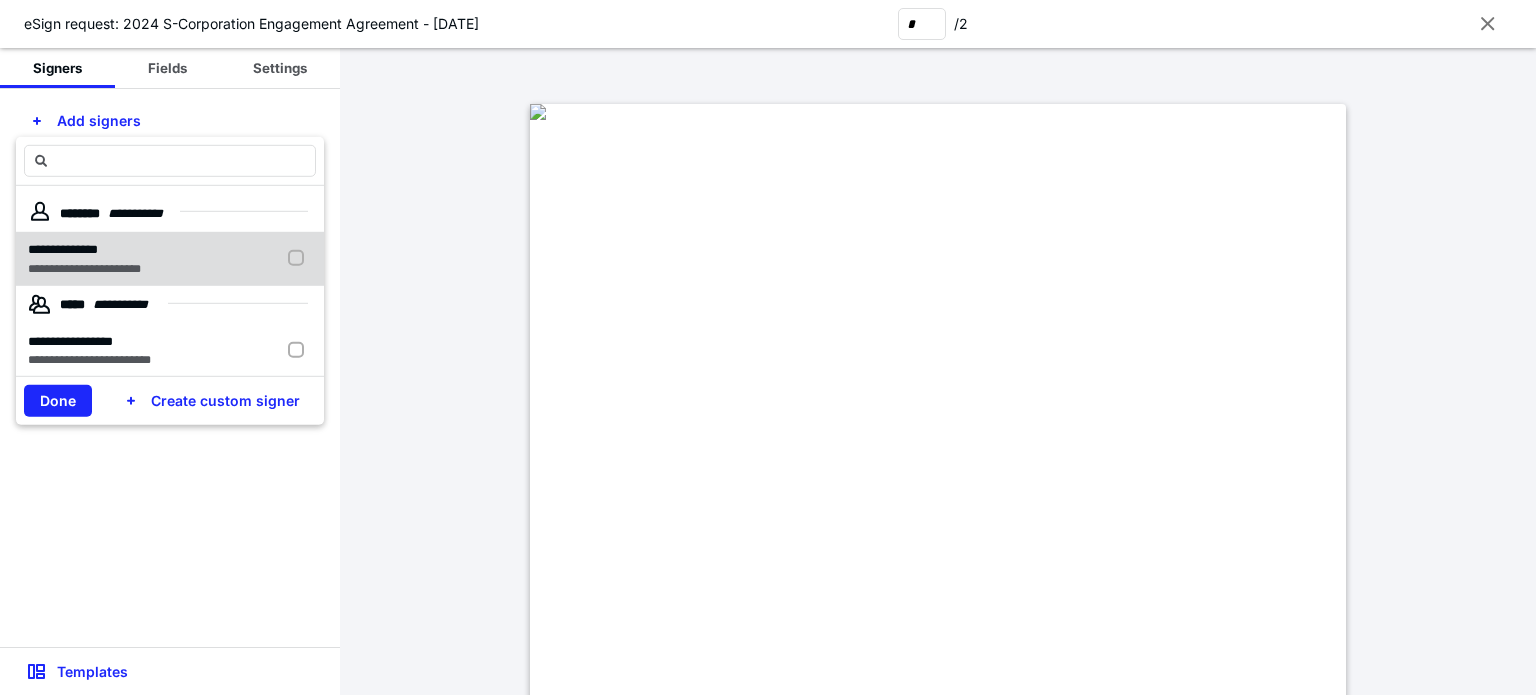 click at bounding box center [300, 258] 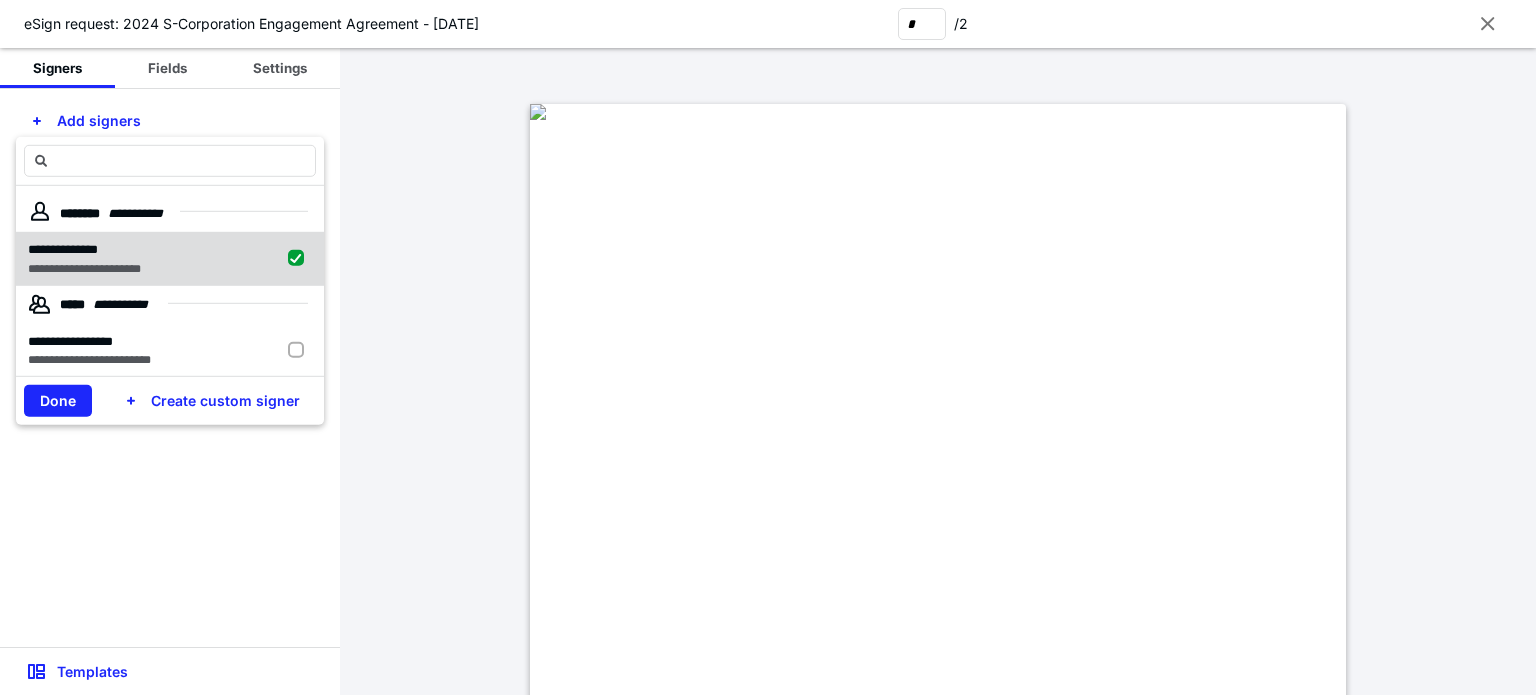 checkbox on "true" 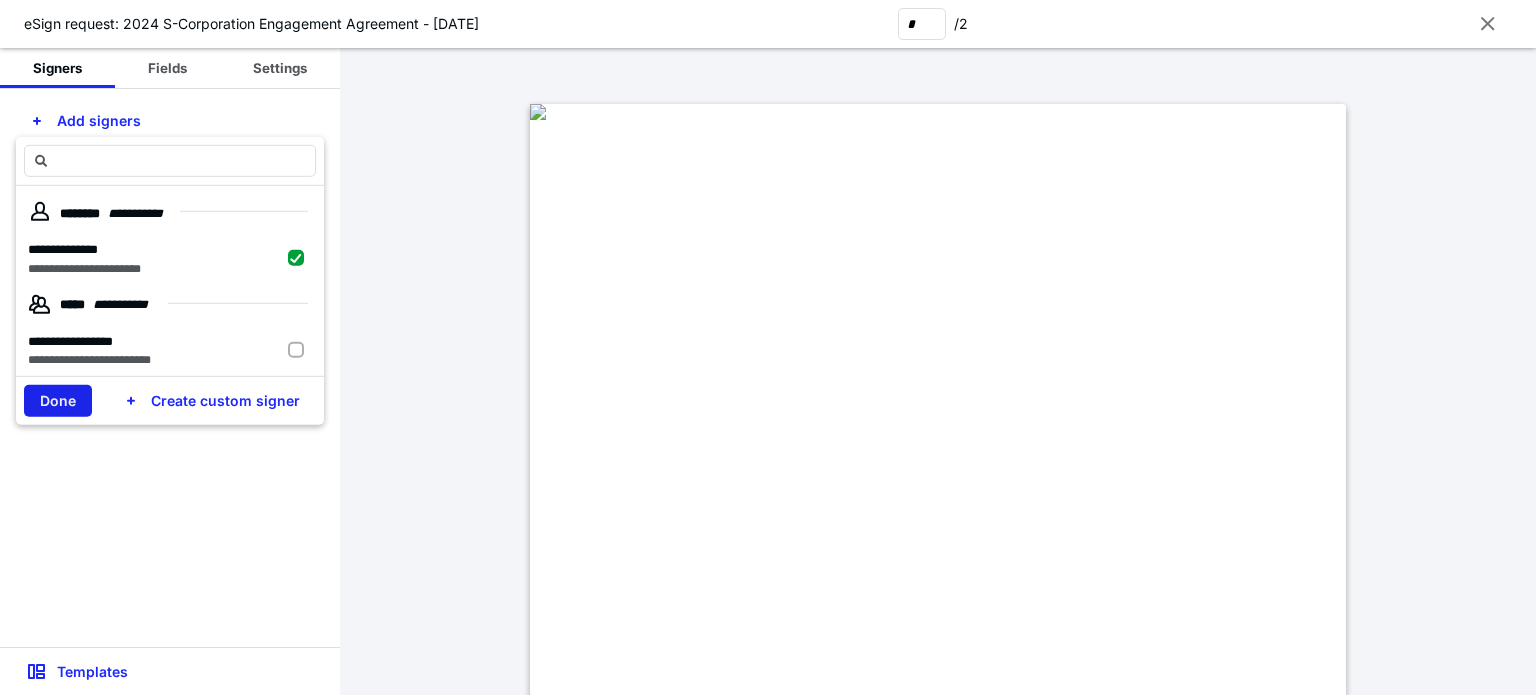 click on "Done" at bounding box center (58, 401) 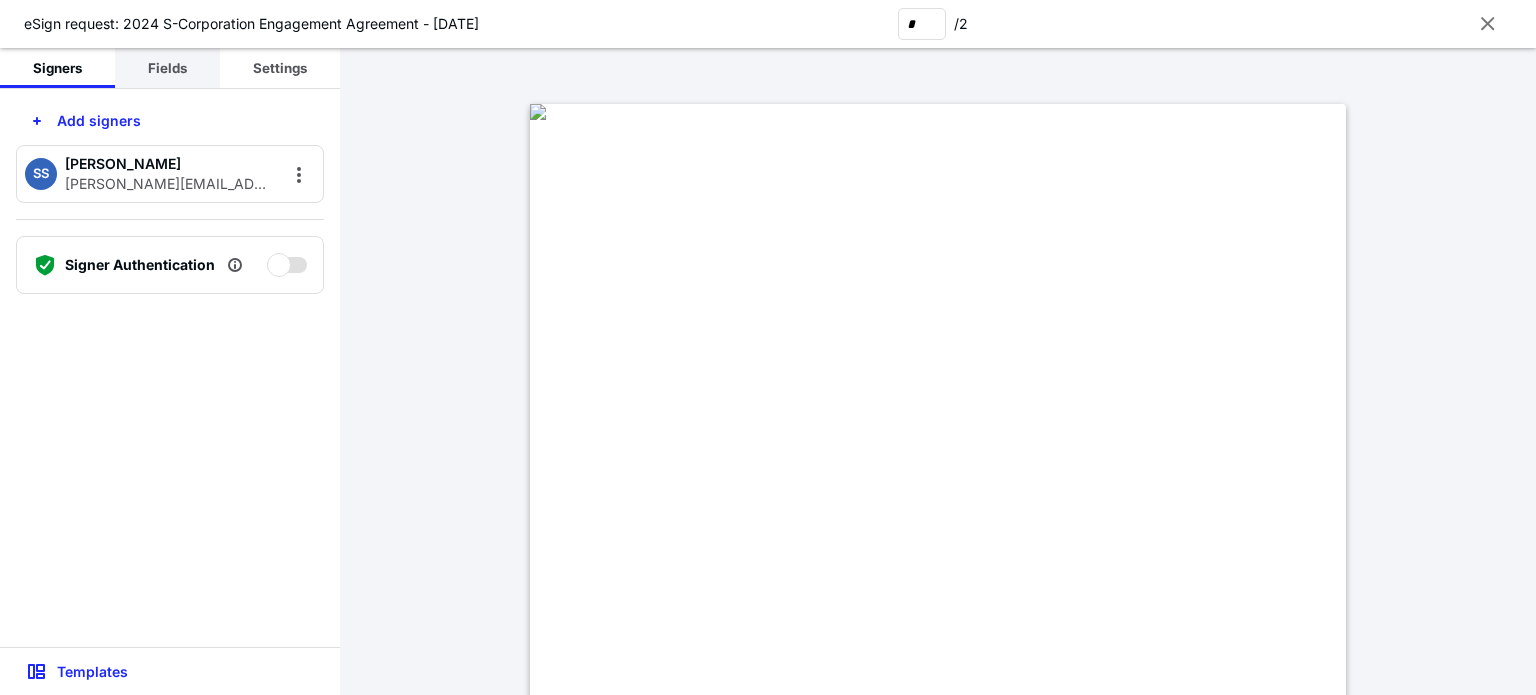 click on "Fields" at bounding box center (167, 68) 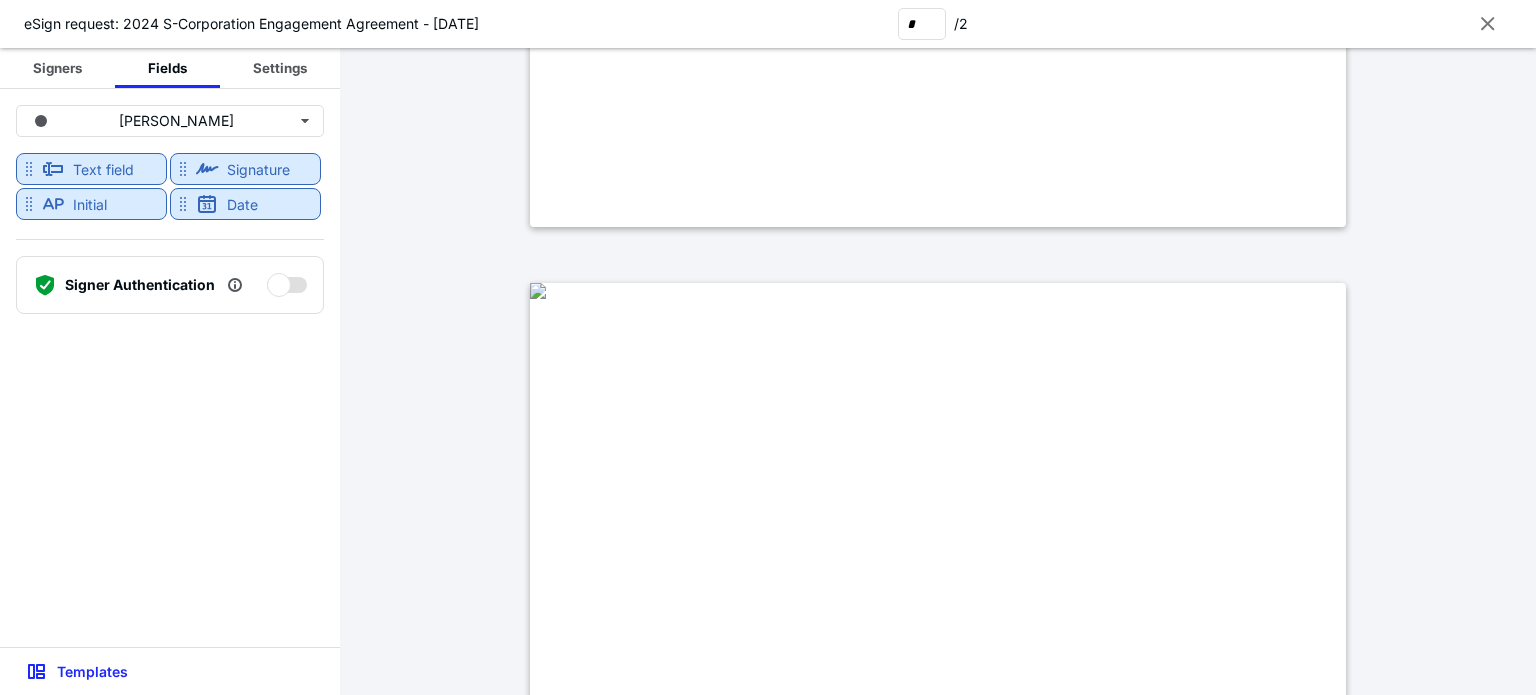 type on "*" 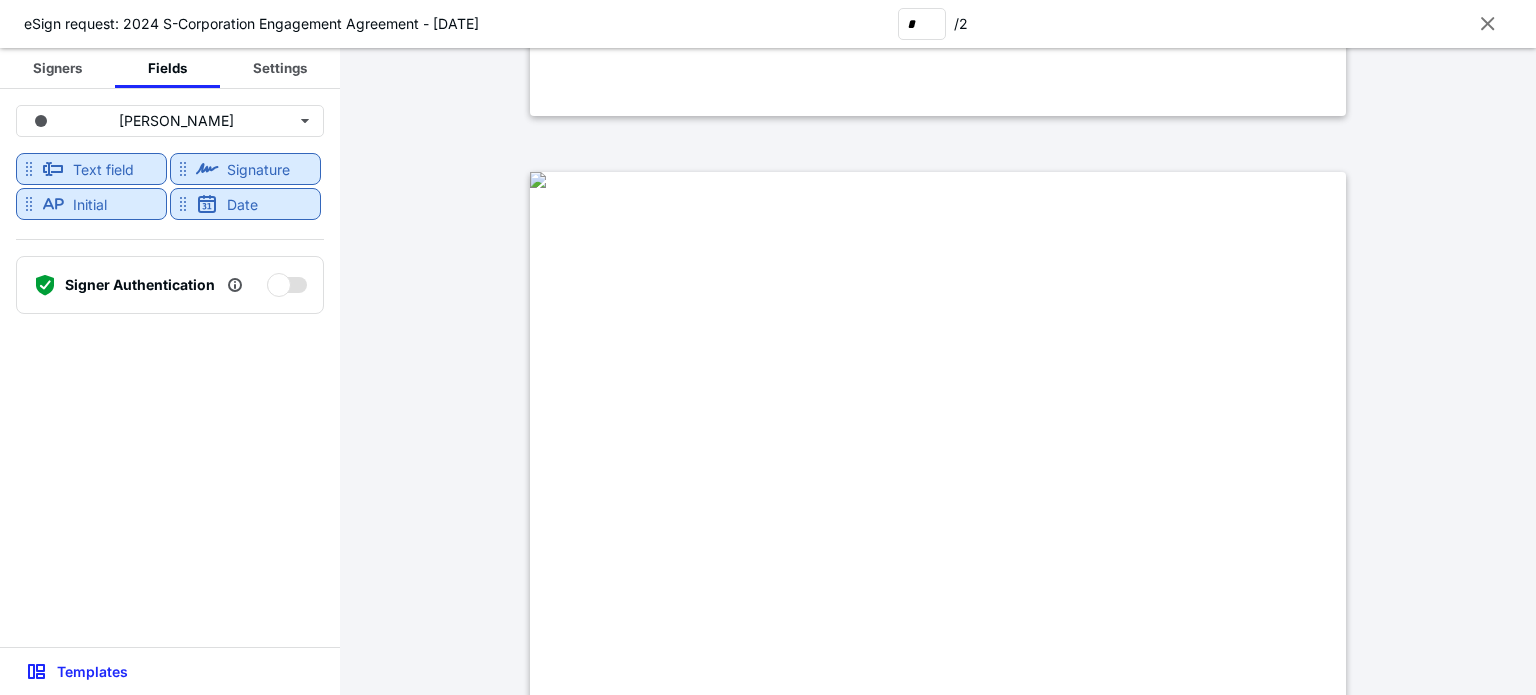 scroll, scrollTop: 1047, scrollLeft: 0, axis: vertical 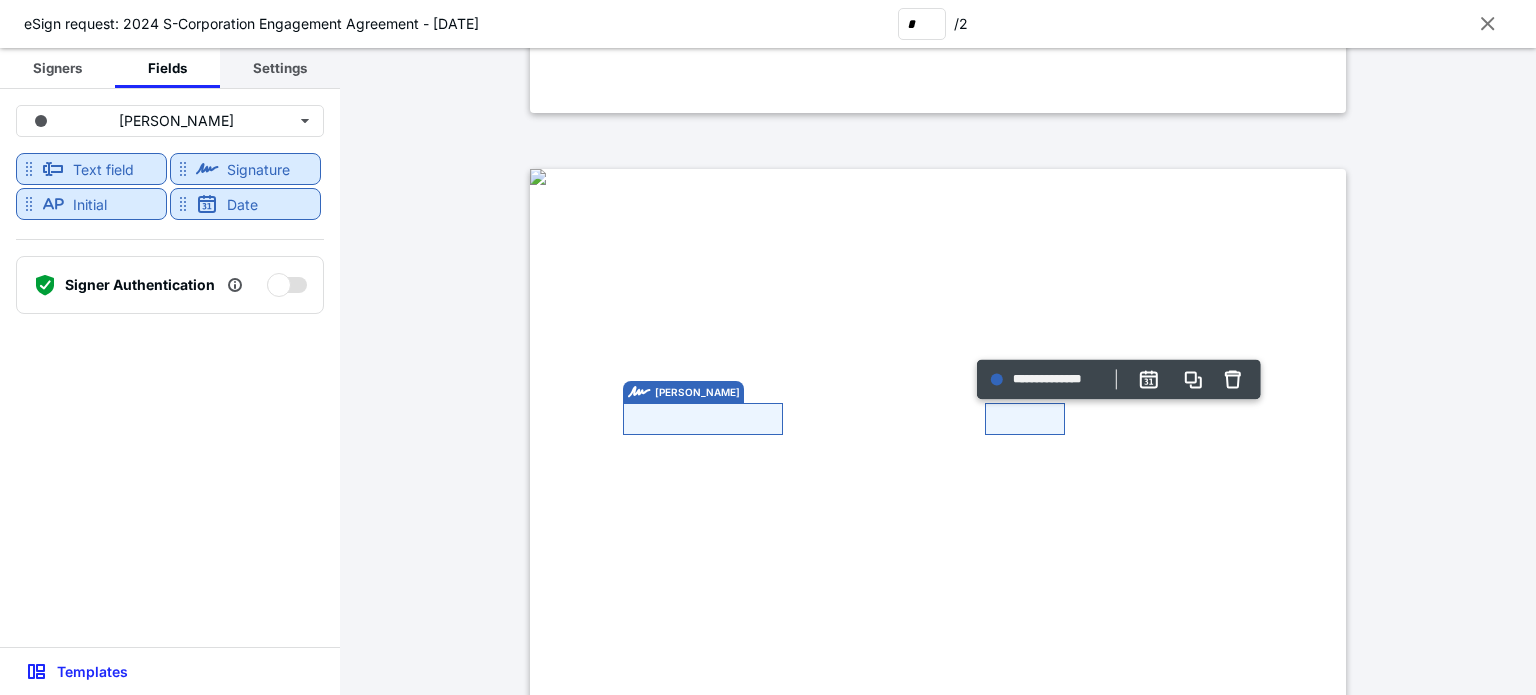 click on "Settings" at bounding box center [280, 68] 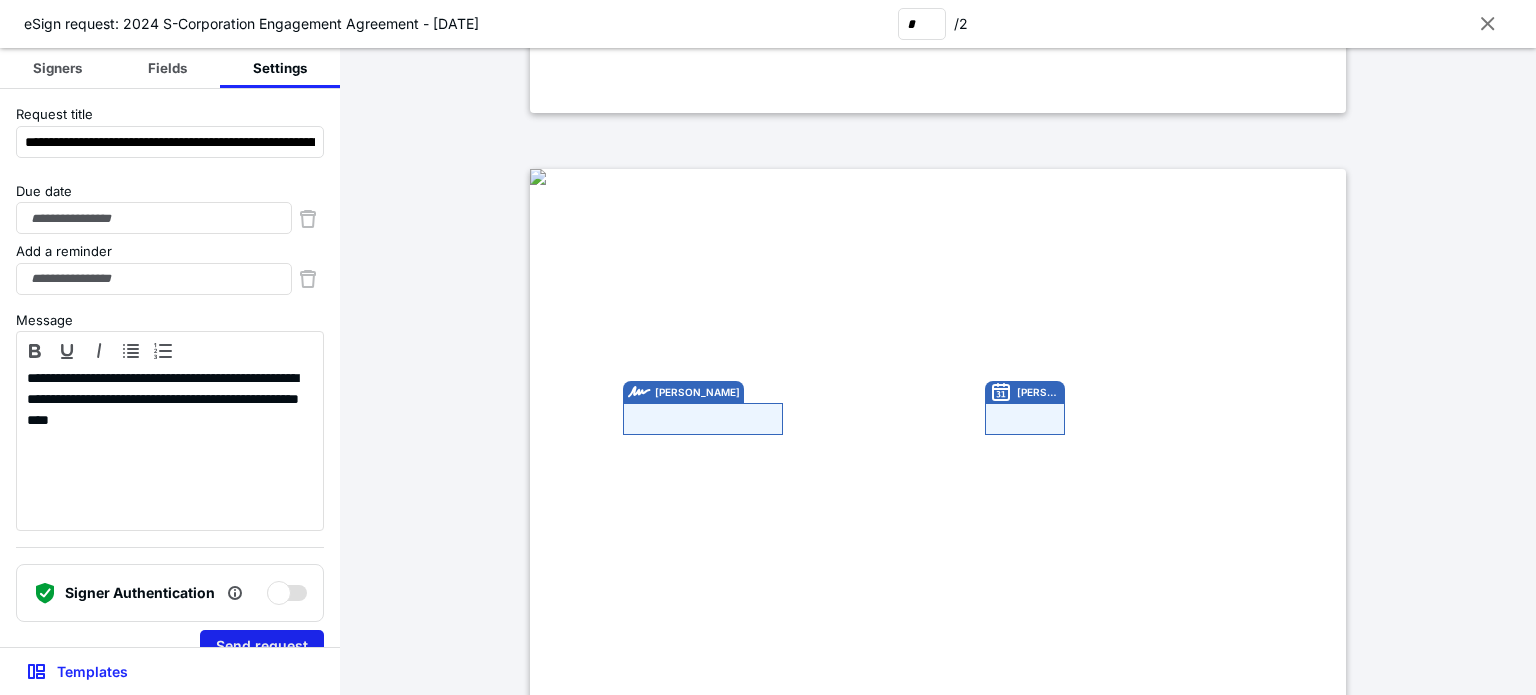 click on "Send request" at bounding box center [262, 646] 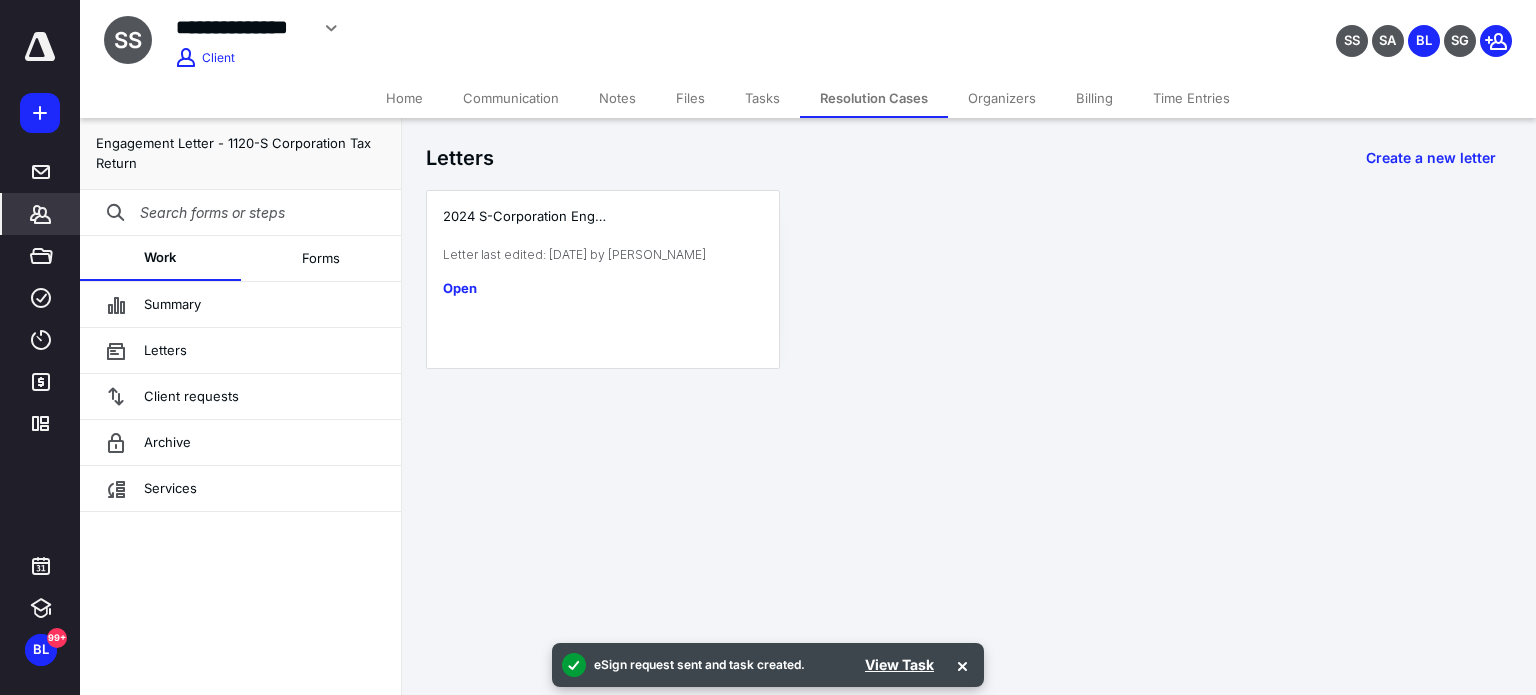 click on "Clients" at bounding box center (41, 214) 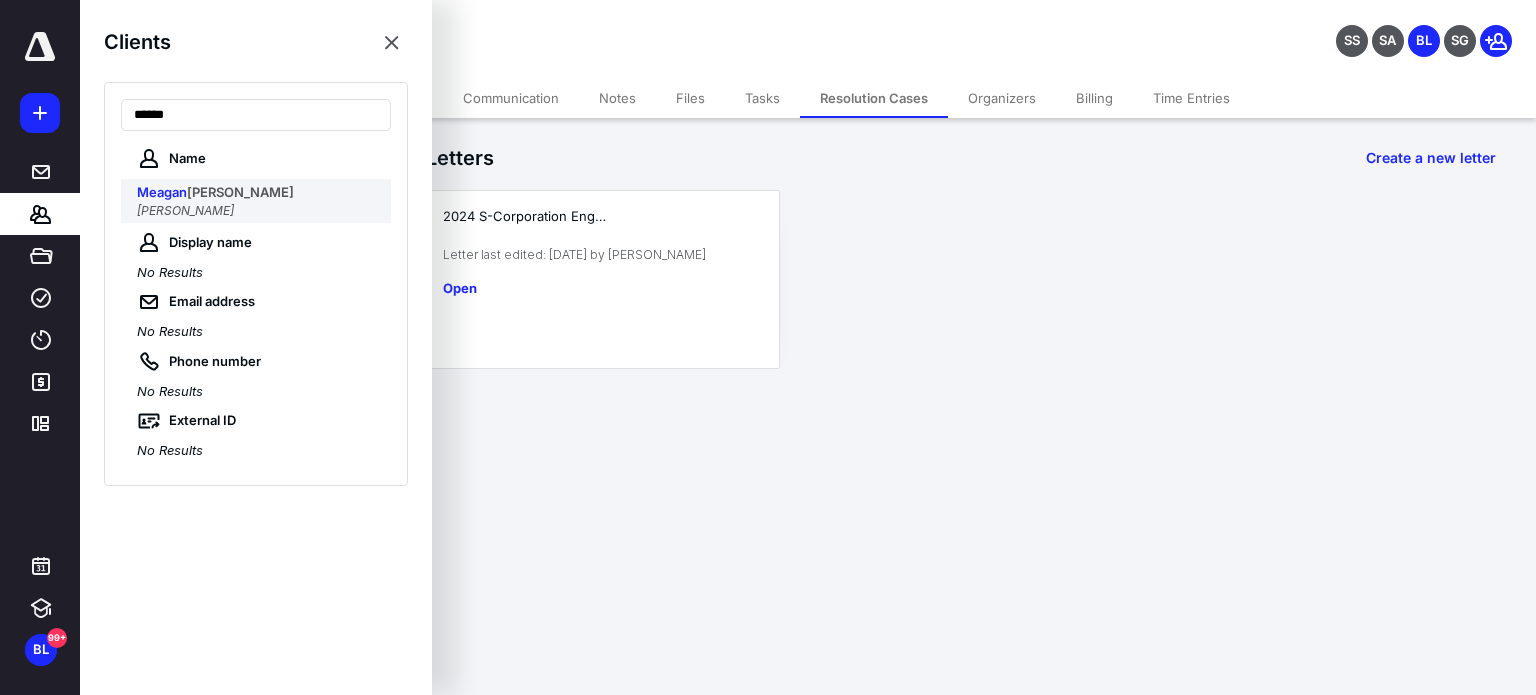 type on "******" 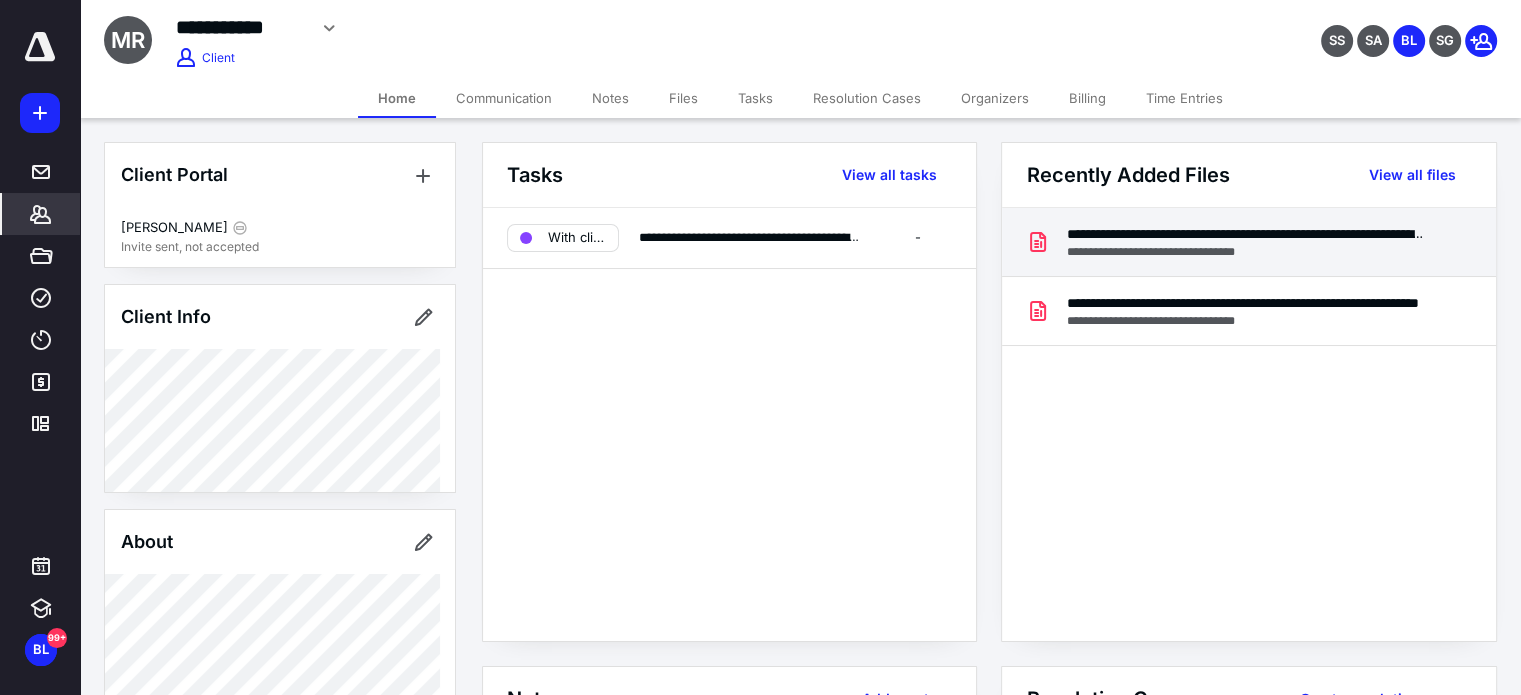 click on "**********" at bounding box center [1244, 234] 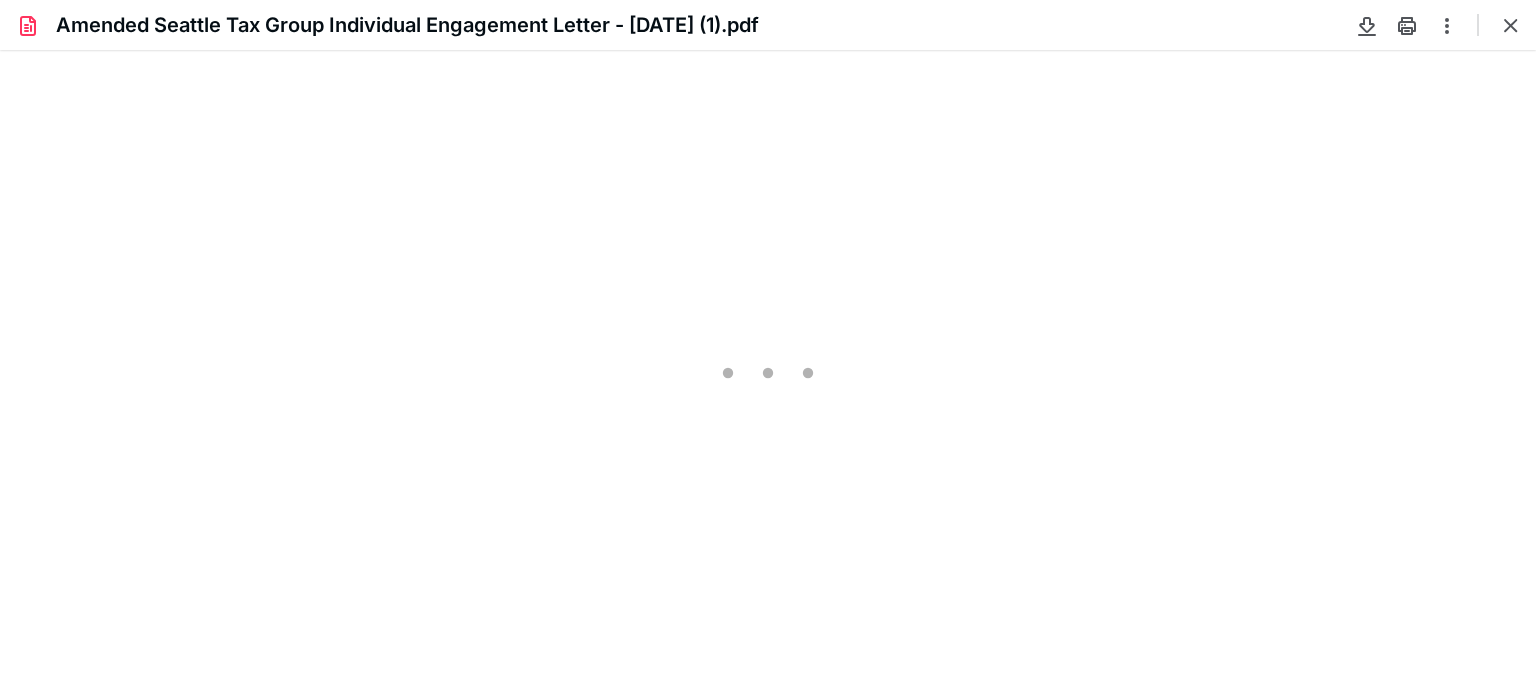 scroll, scrollTop: 0, scrollLeft: 0, axis: both 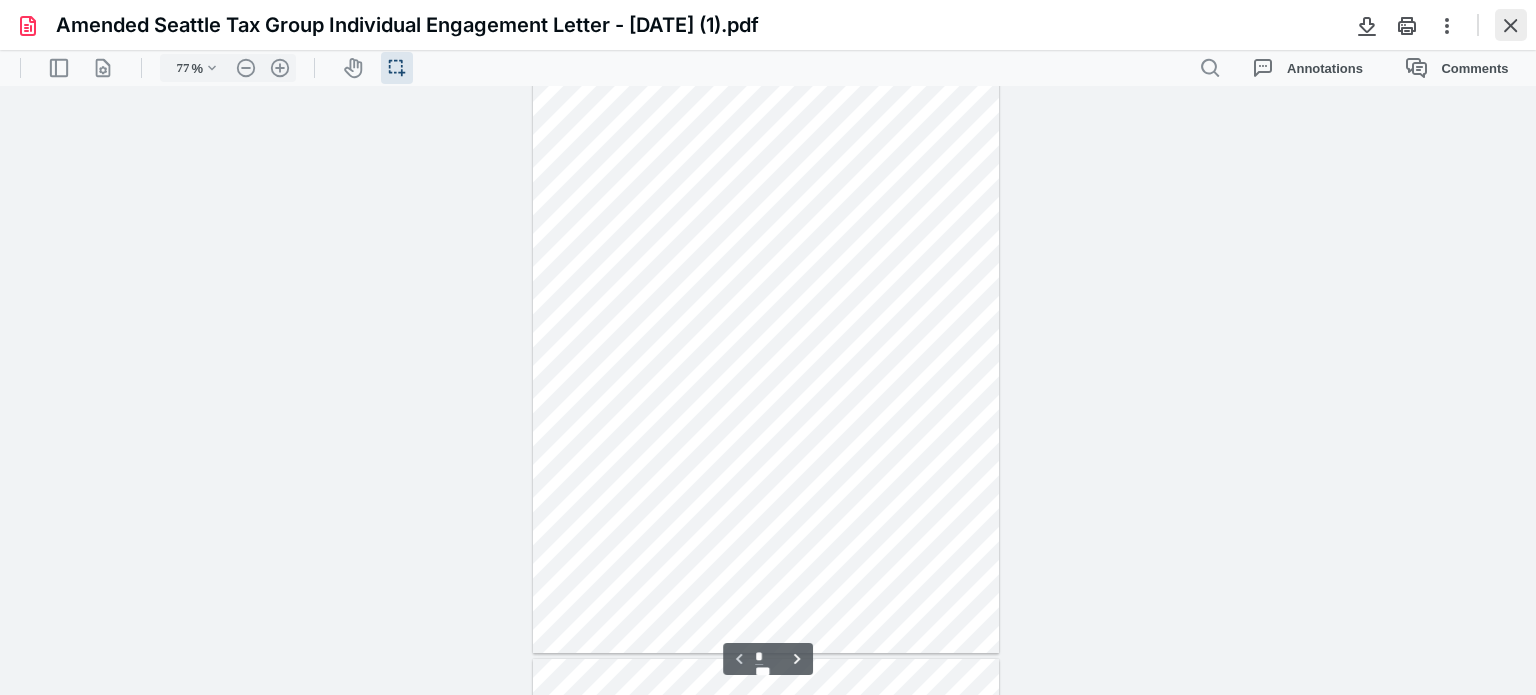 click at bounding box center (1511, 25) 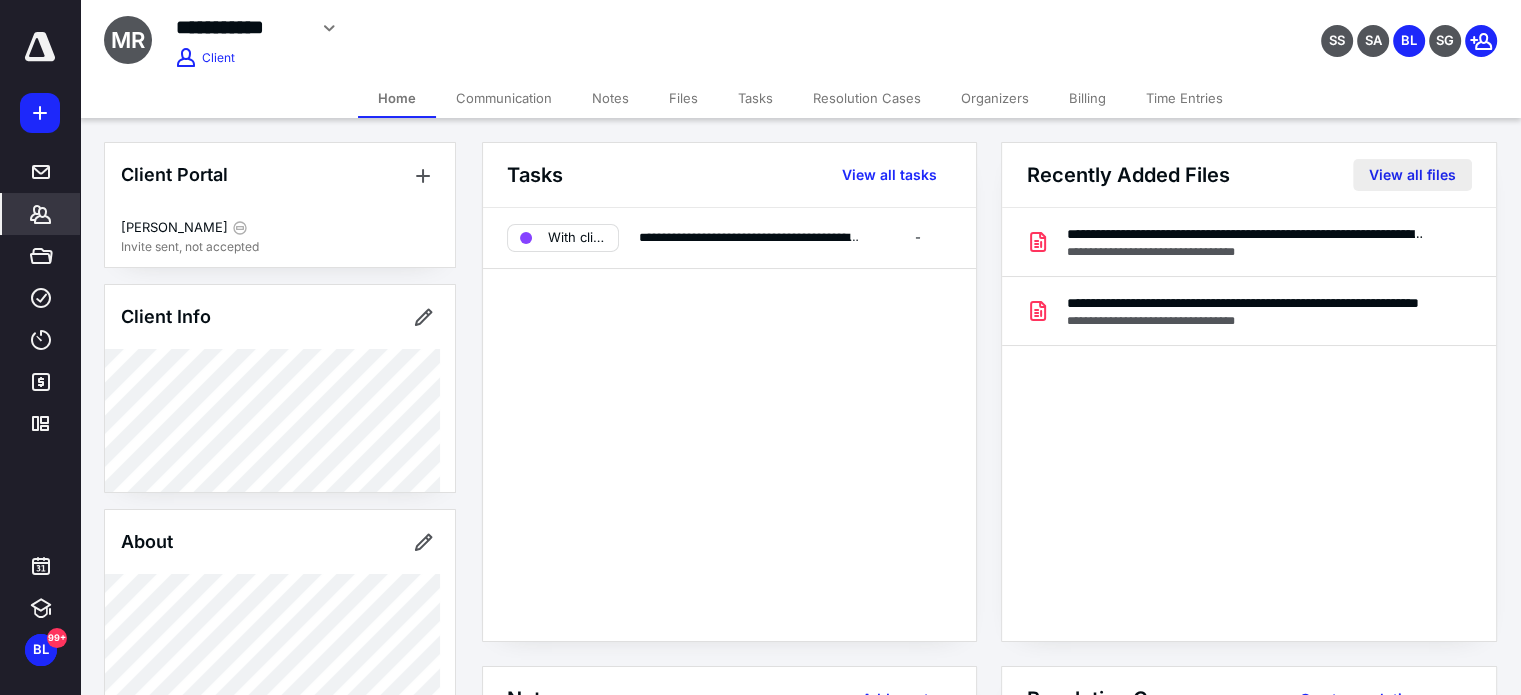 click on "View all files" at bounding box center [1412, 175] 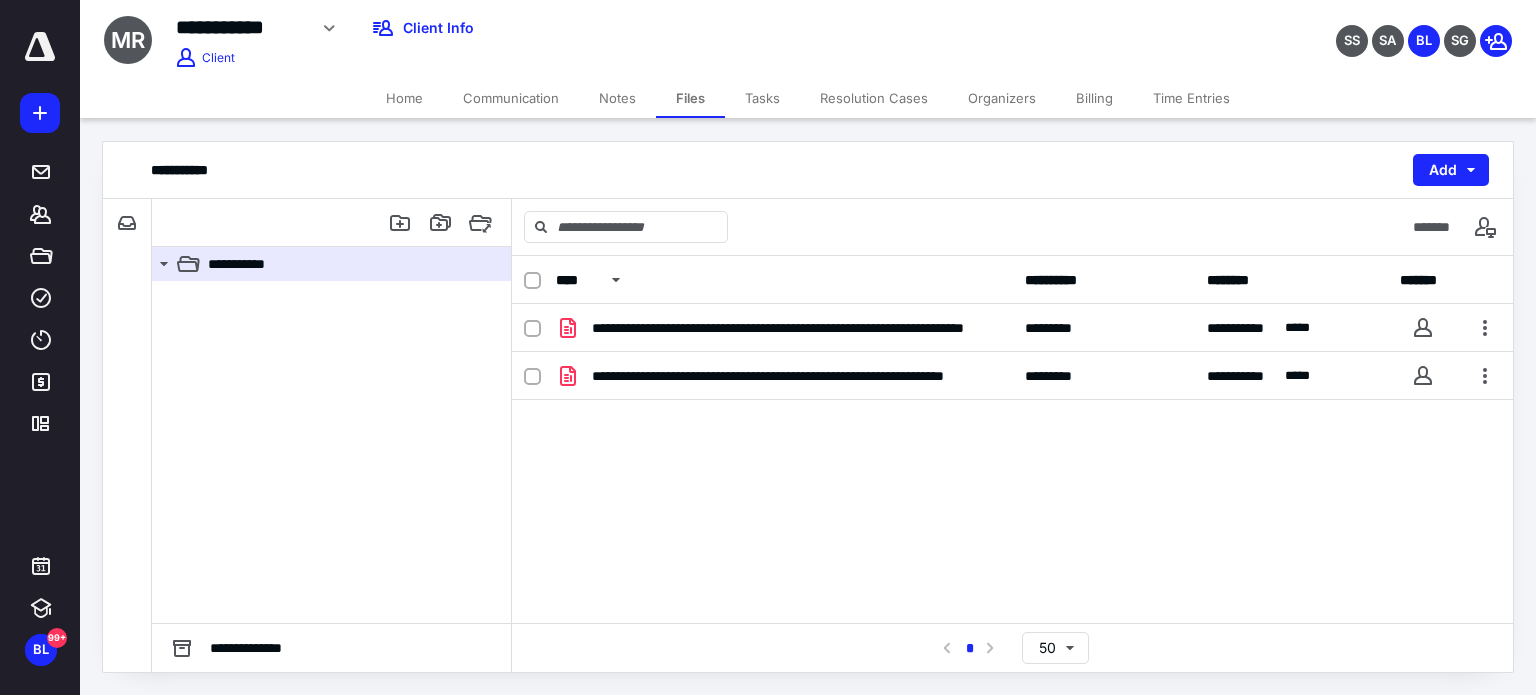 click on "Tasks" at bounding box center (762, 98) 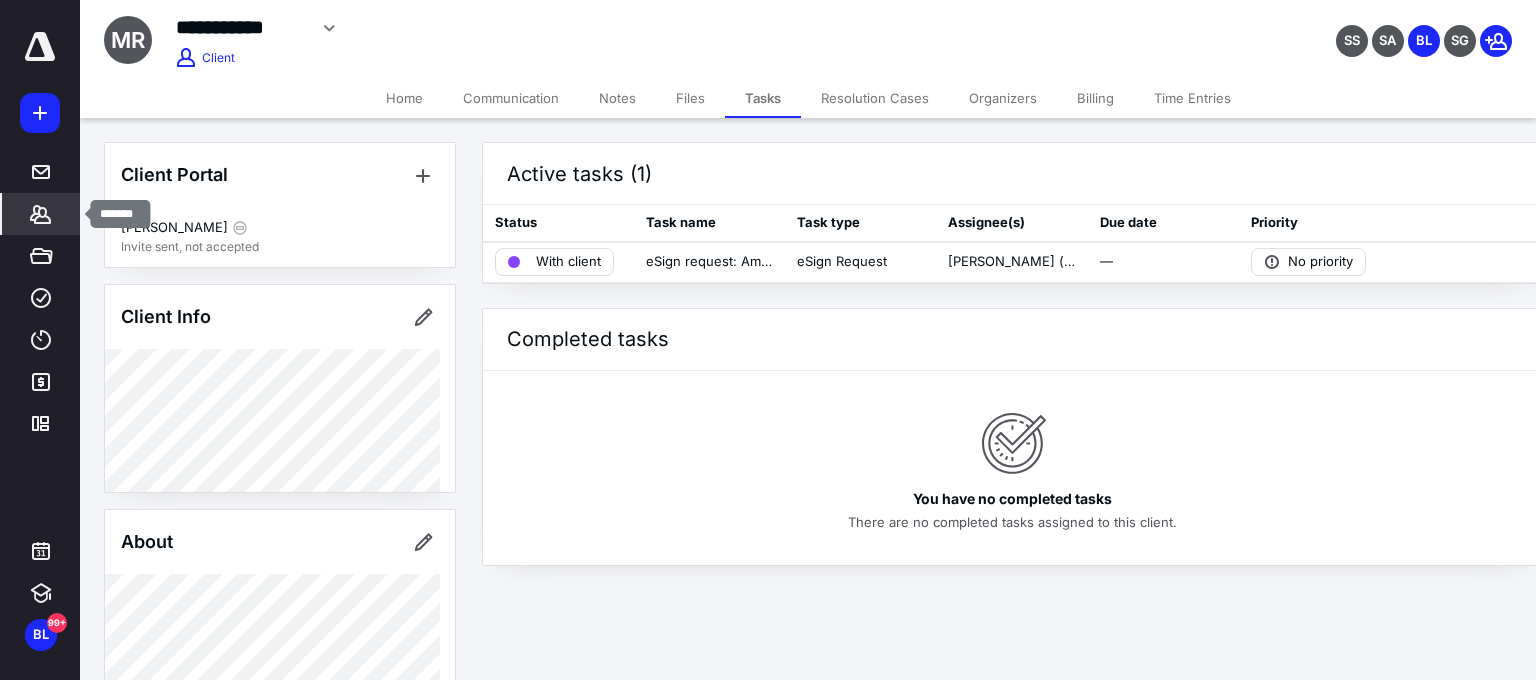 click 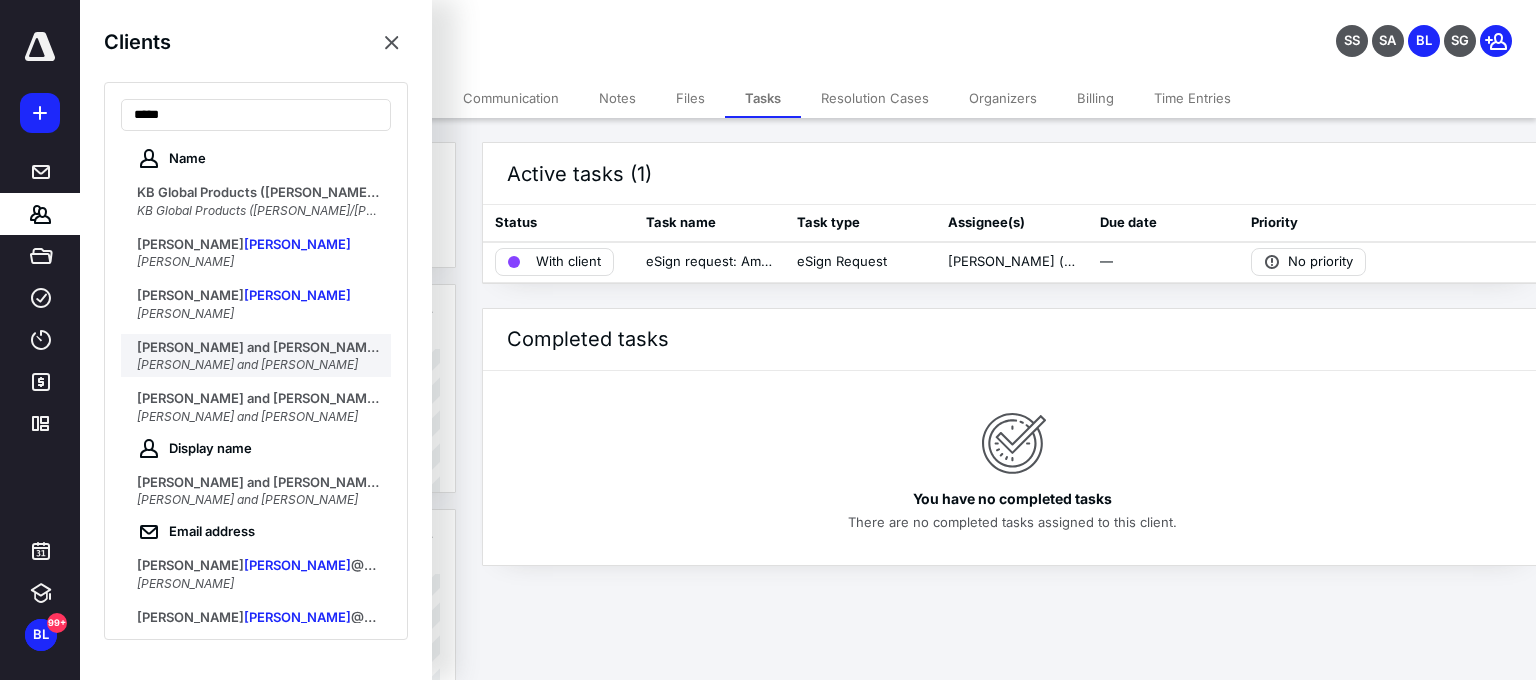 type on "*****" 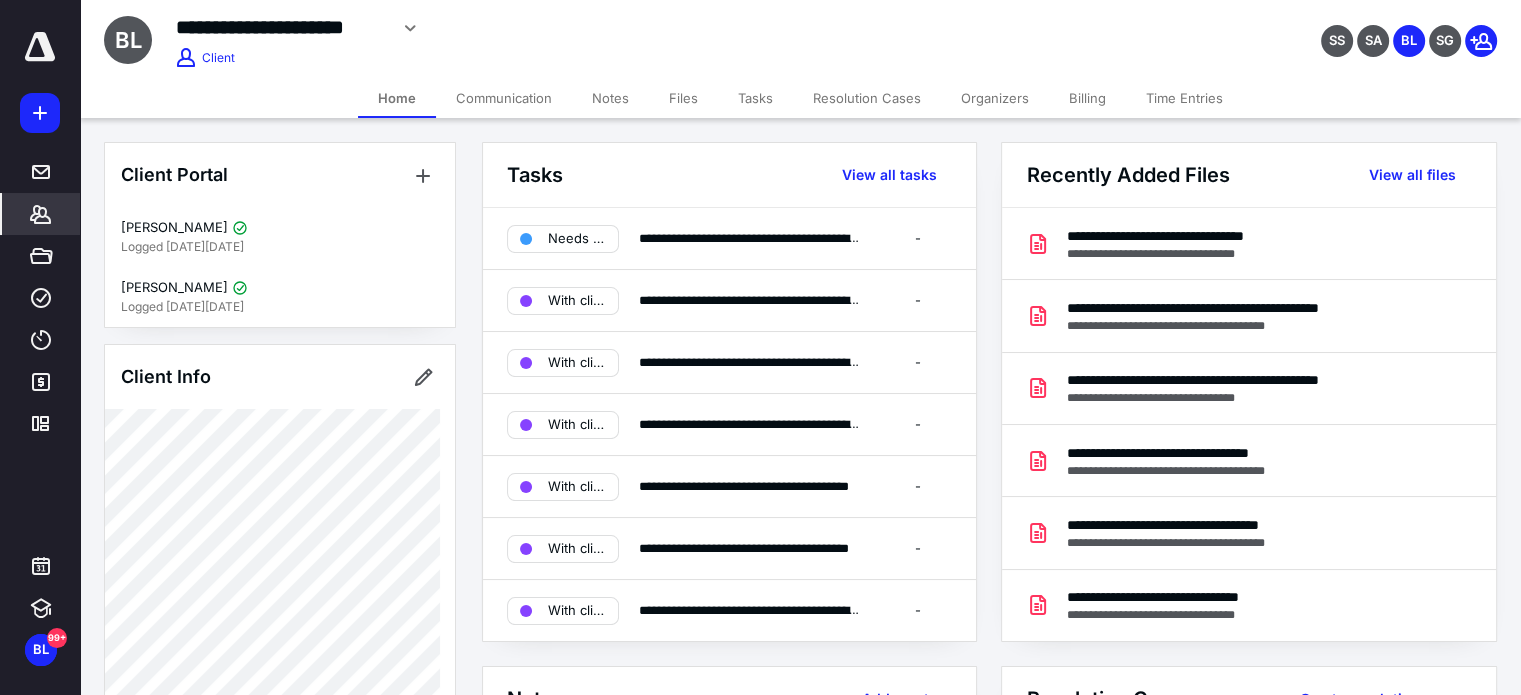 click on "Notes" at bounding box center (610, 98) 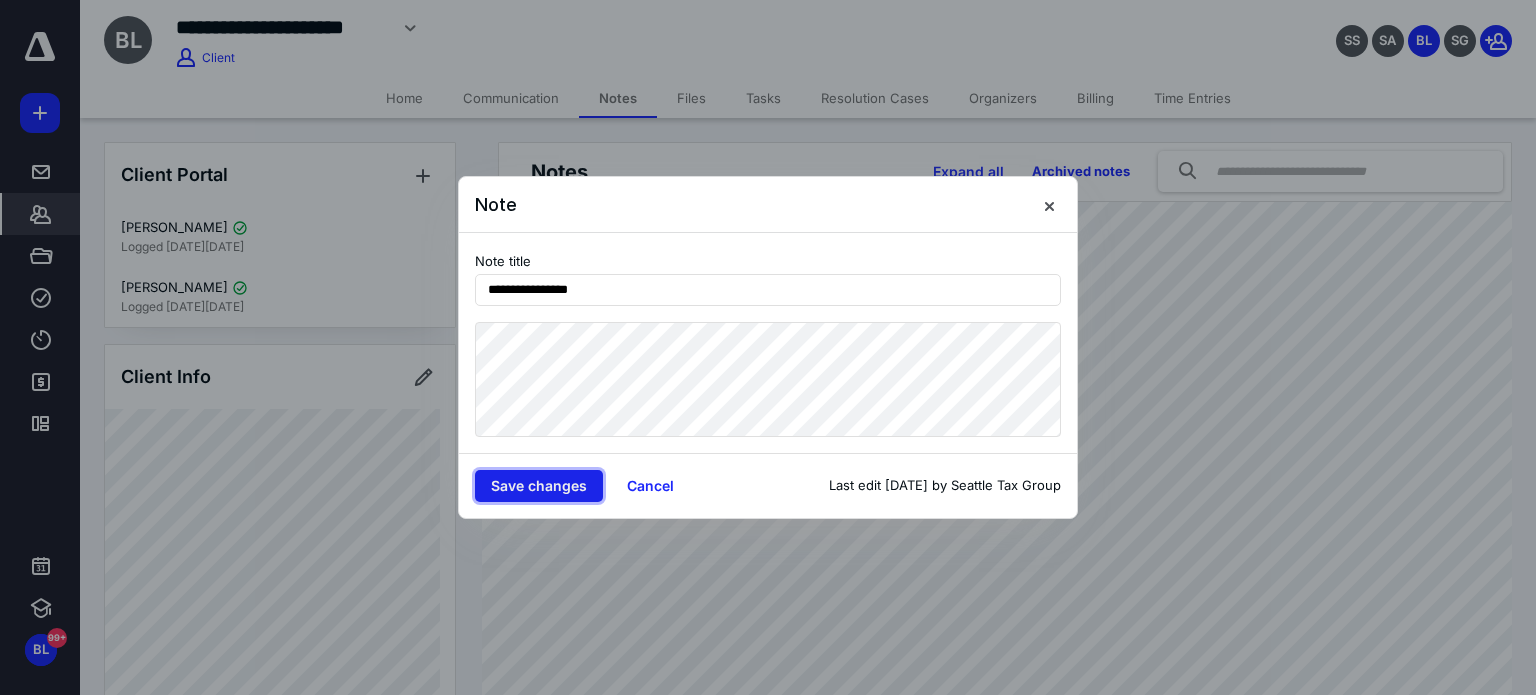 click on "Save changes" at bounding box center [539, 486] 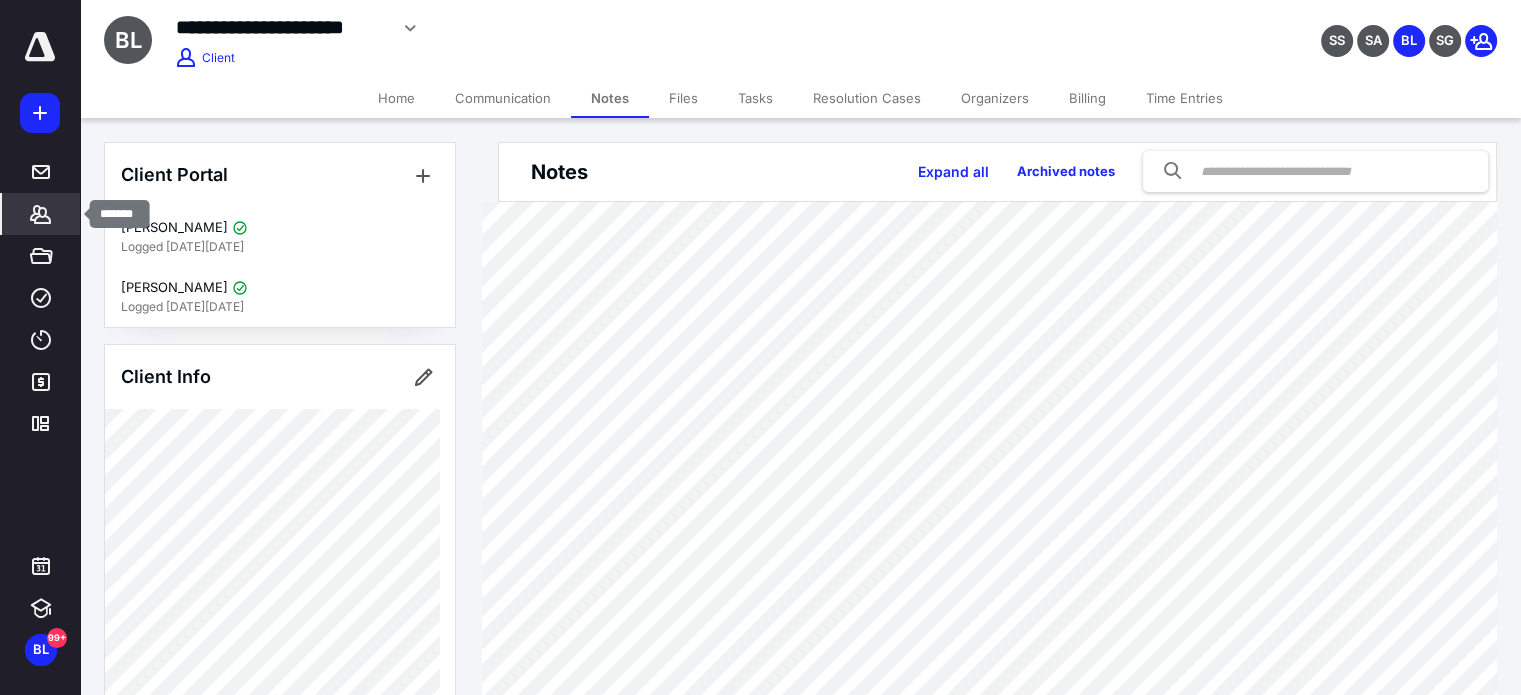 click 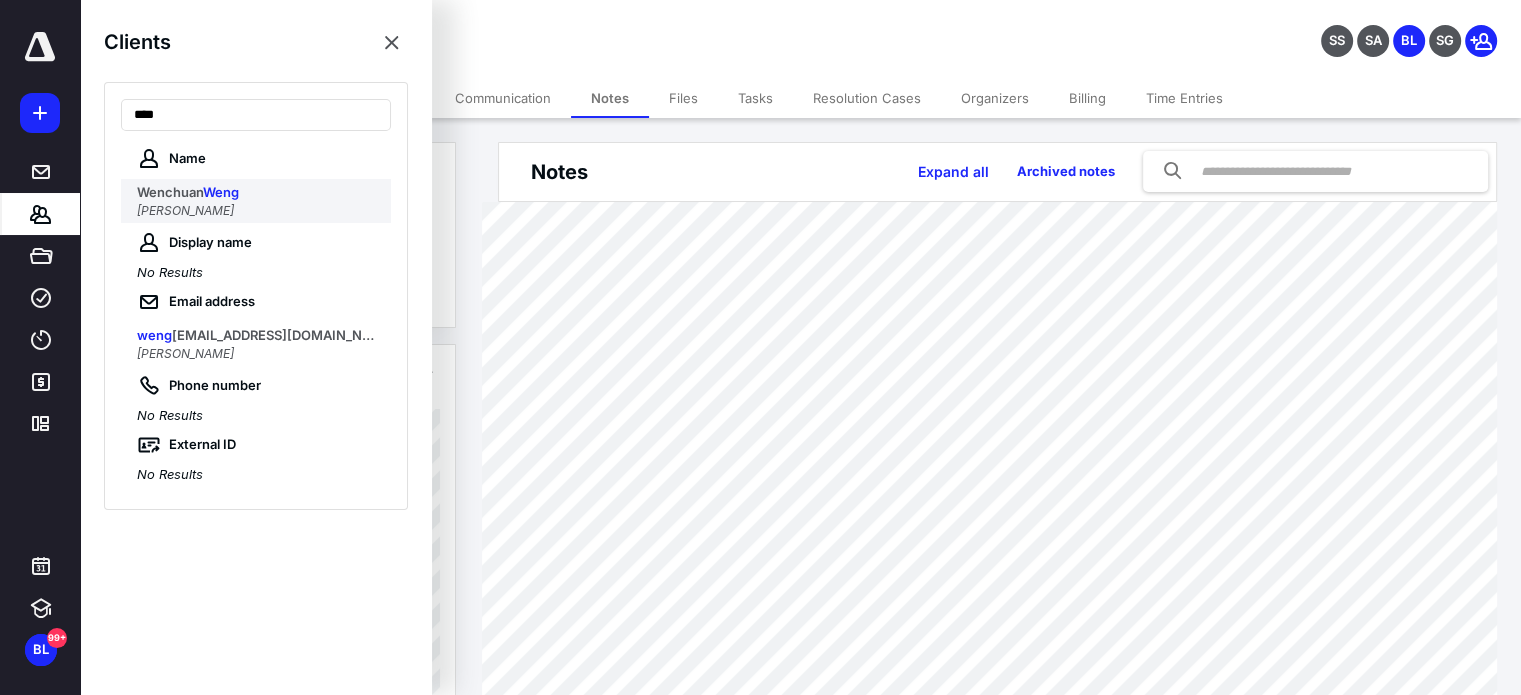 type on "****" 